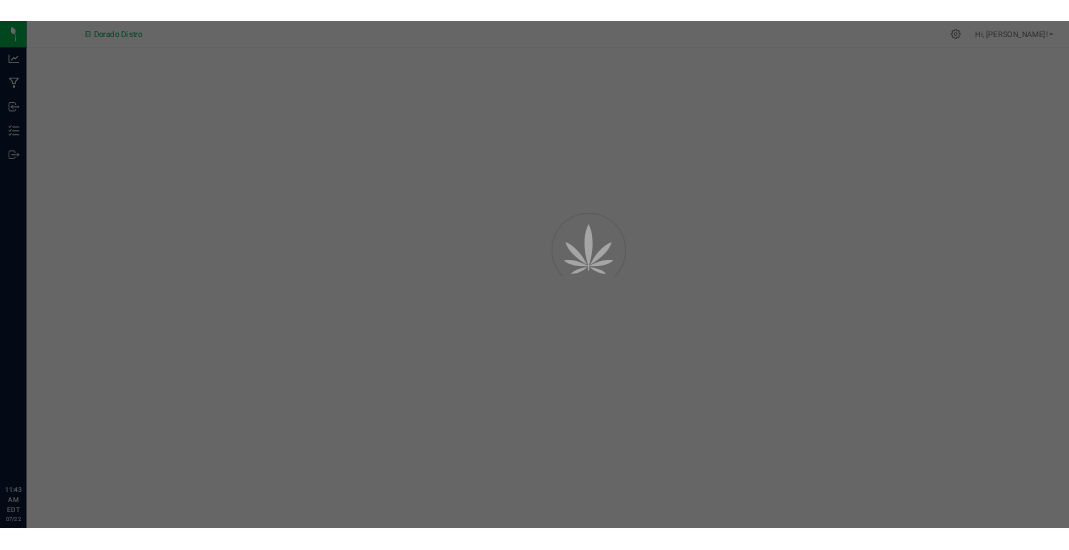 scroll, scrollTop: 0, scrollLeft: 0, axis: both 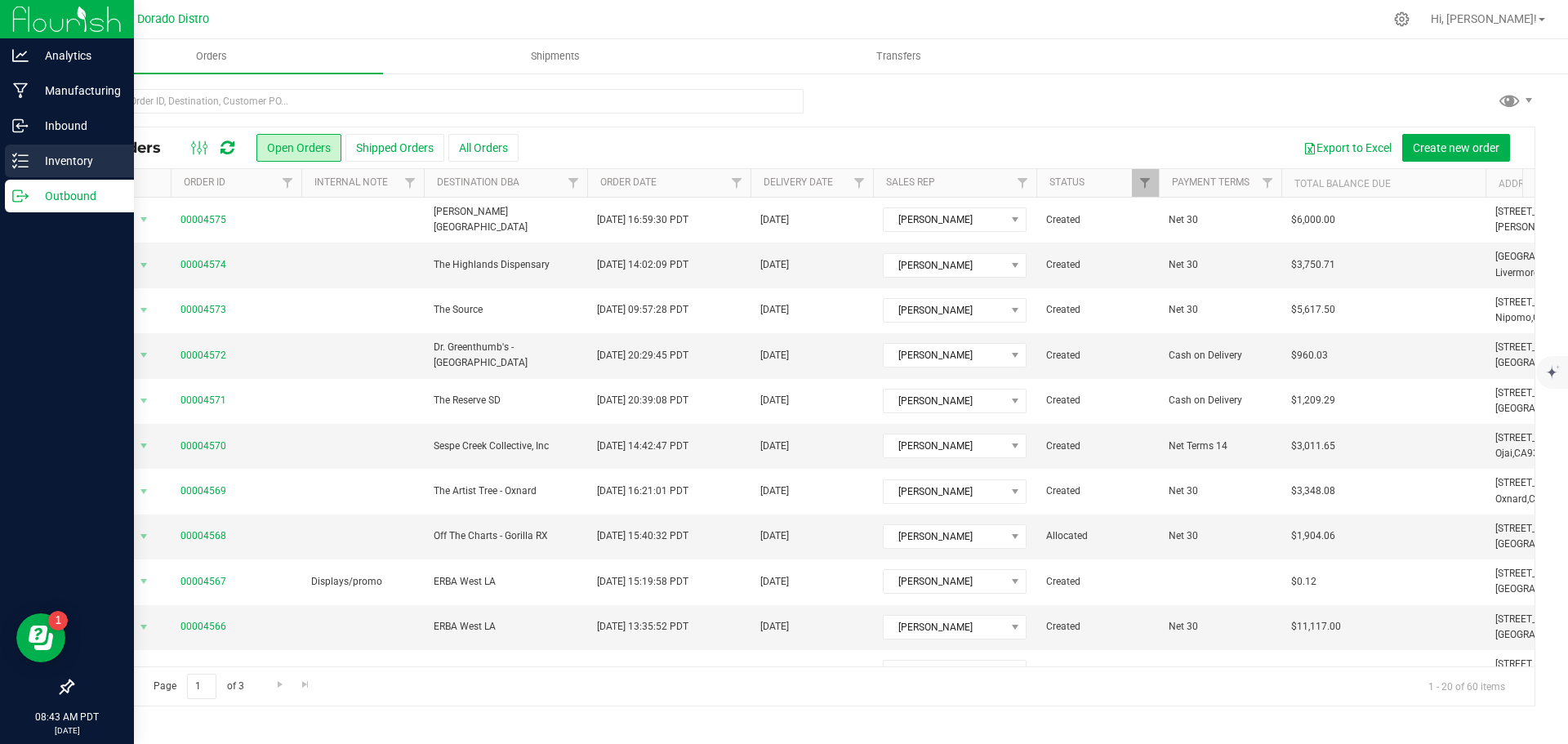 click 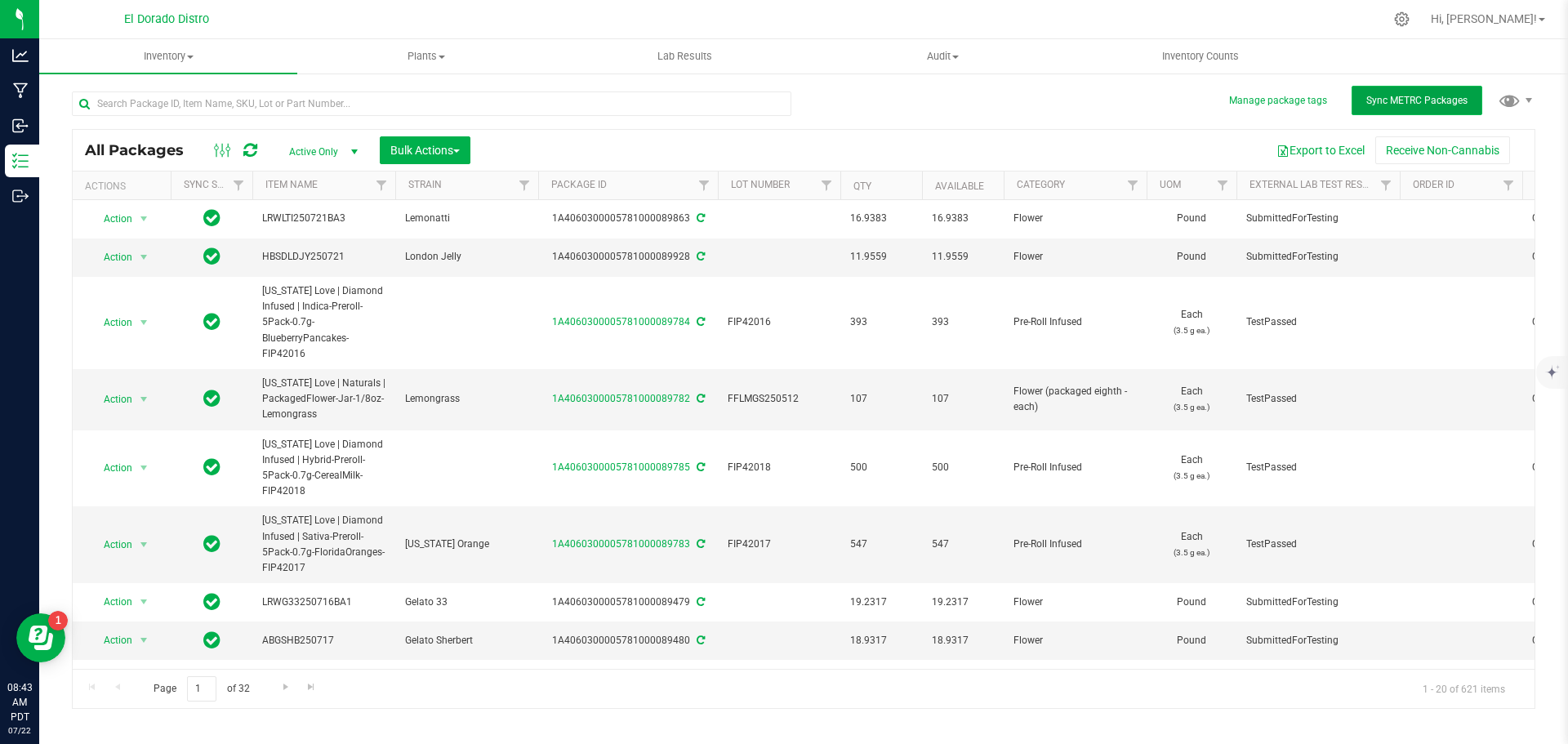 click on "Sync METRC Packages" at bounding box center (1417, 100) 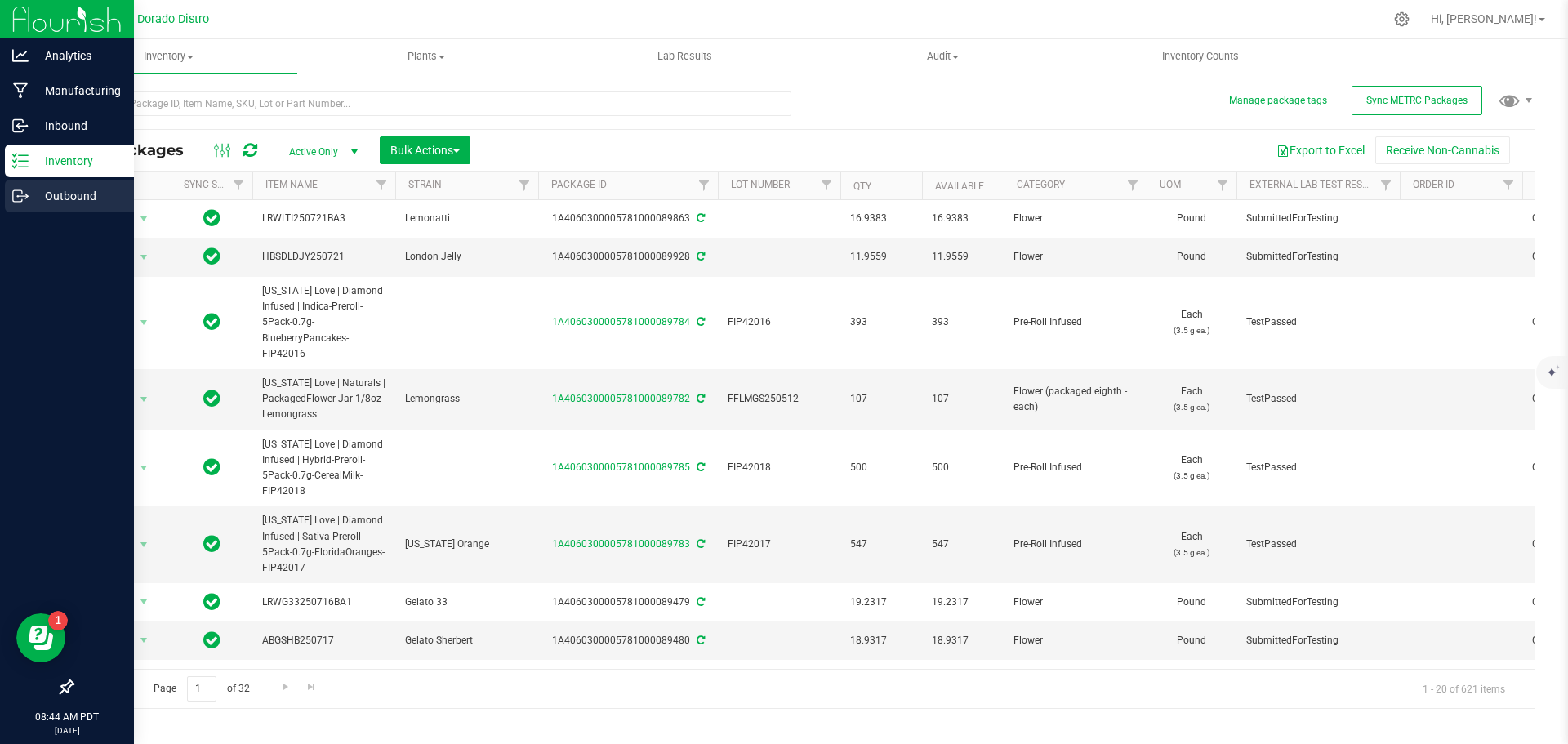 click 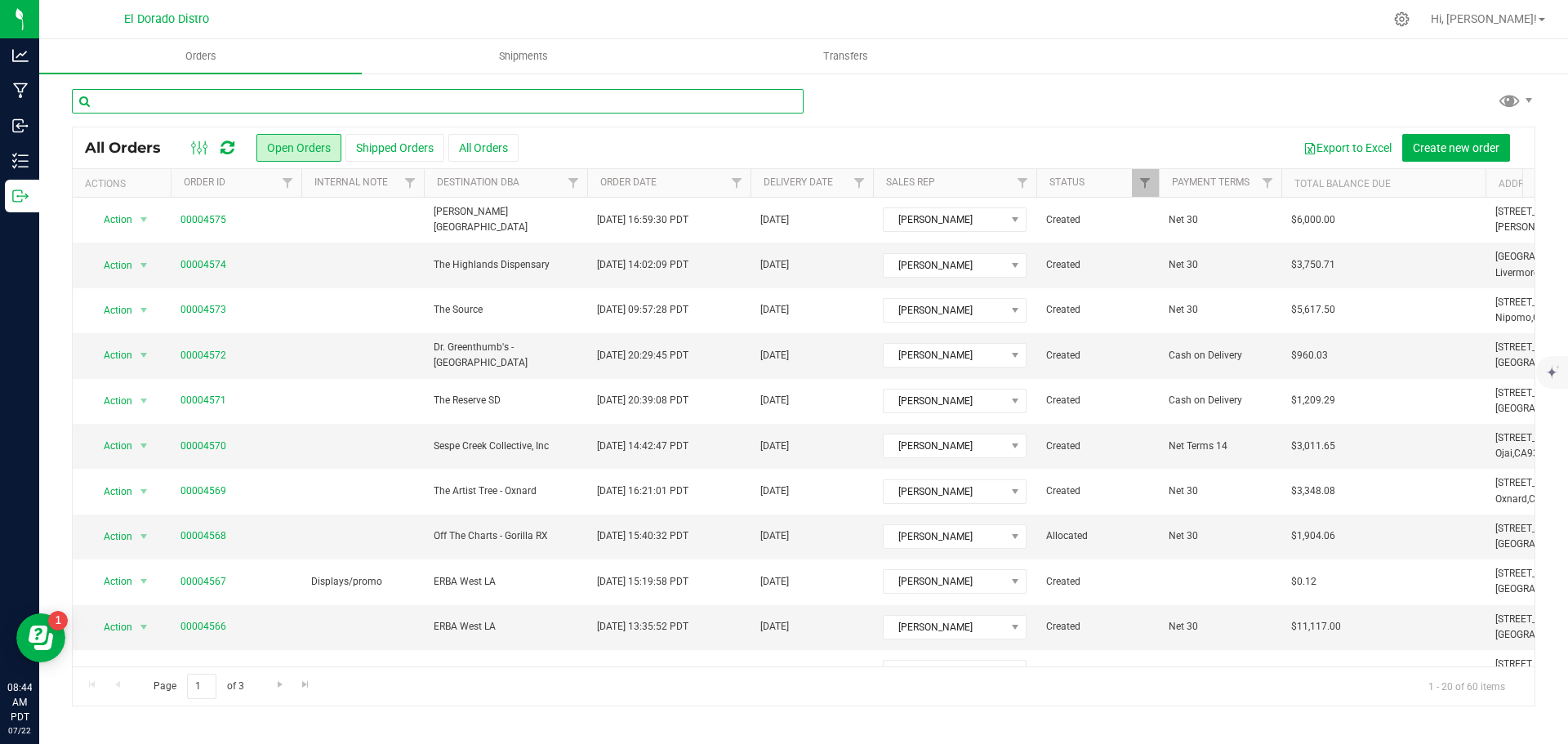 click at bounding box center [438, 101] 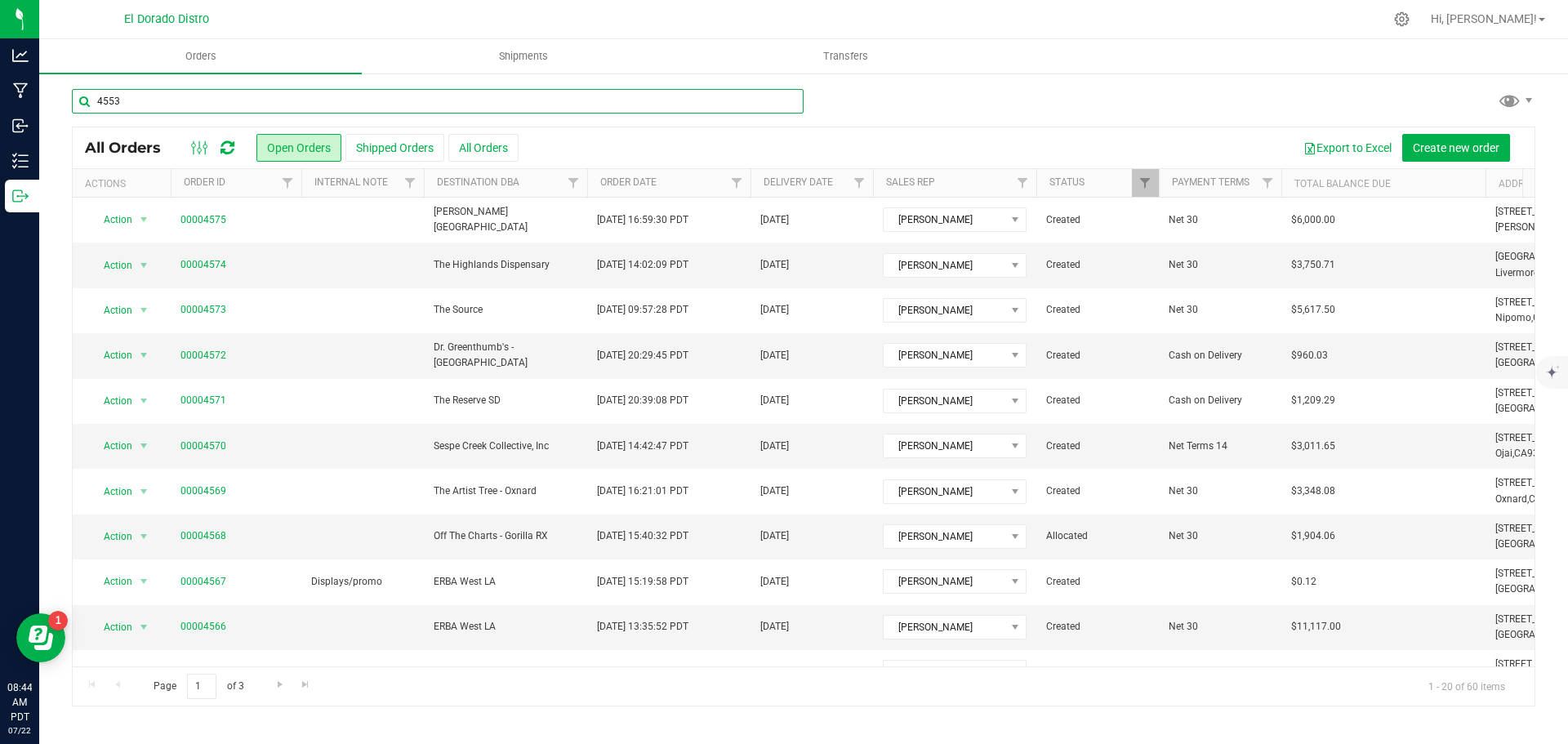 type on "4553" 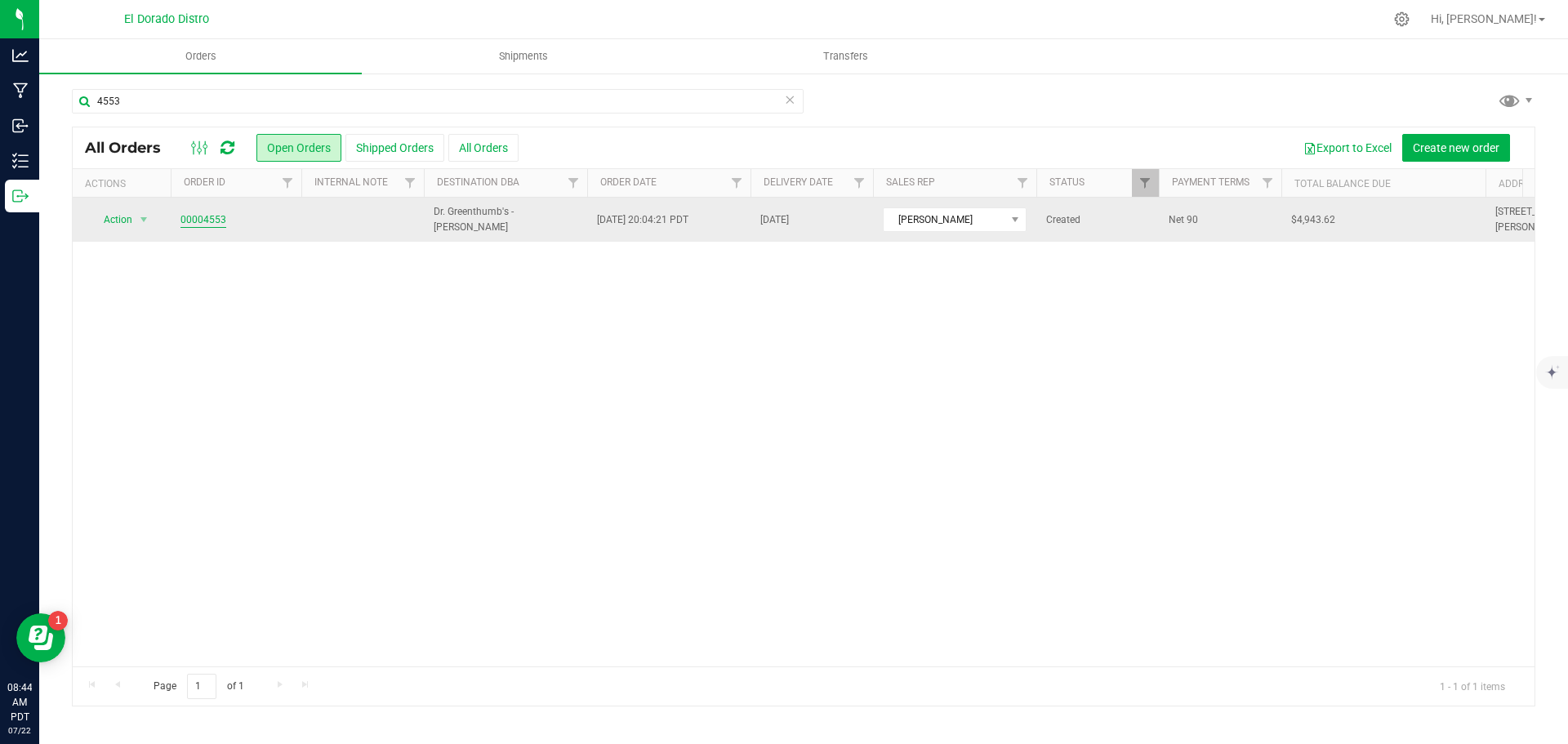 click on "00004553" at bounding box center (203, 220) 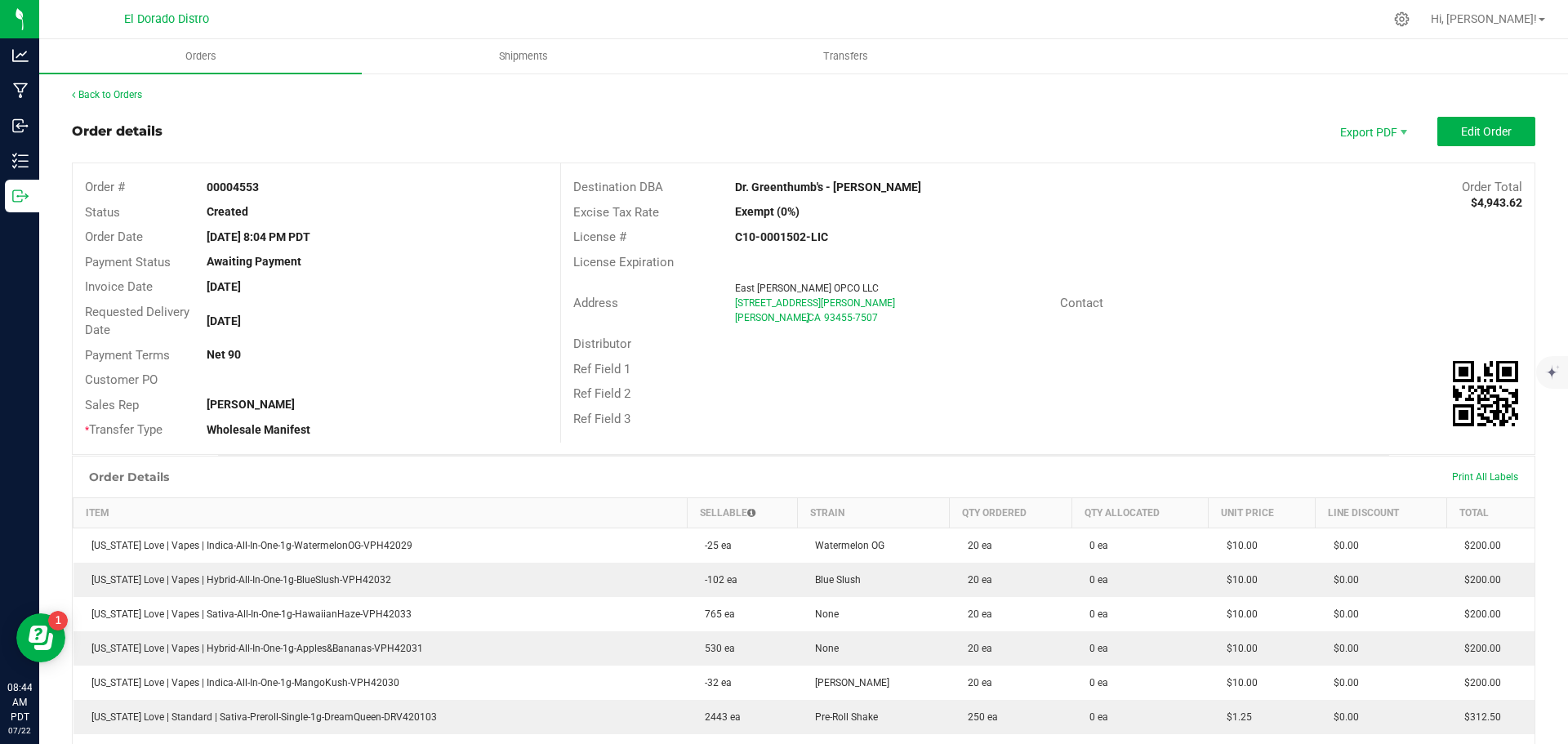 scroll, scrollTop: 0, scrollLeft: 0, axis: both 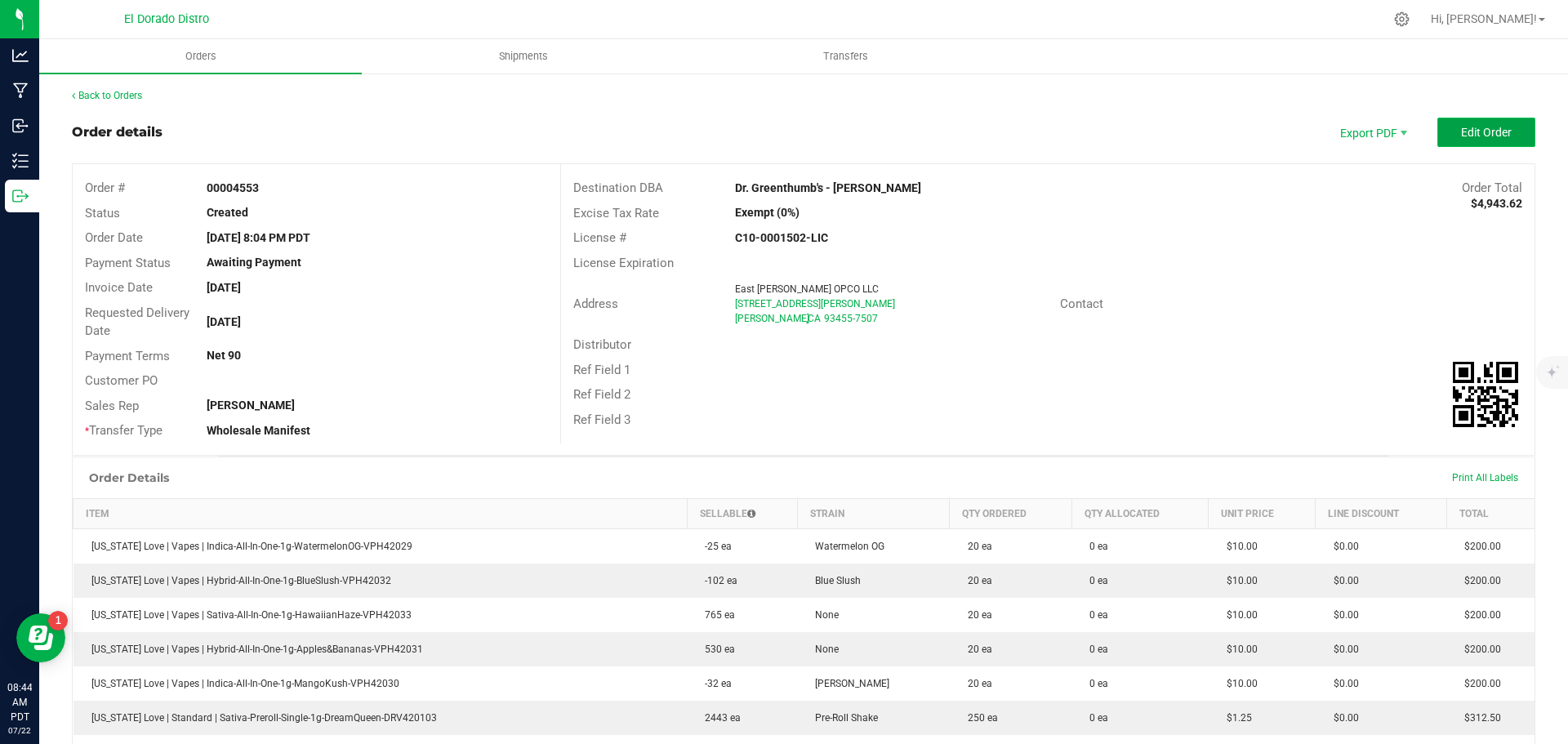 click on "Edit Order" at bounding box center (1486, 132) 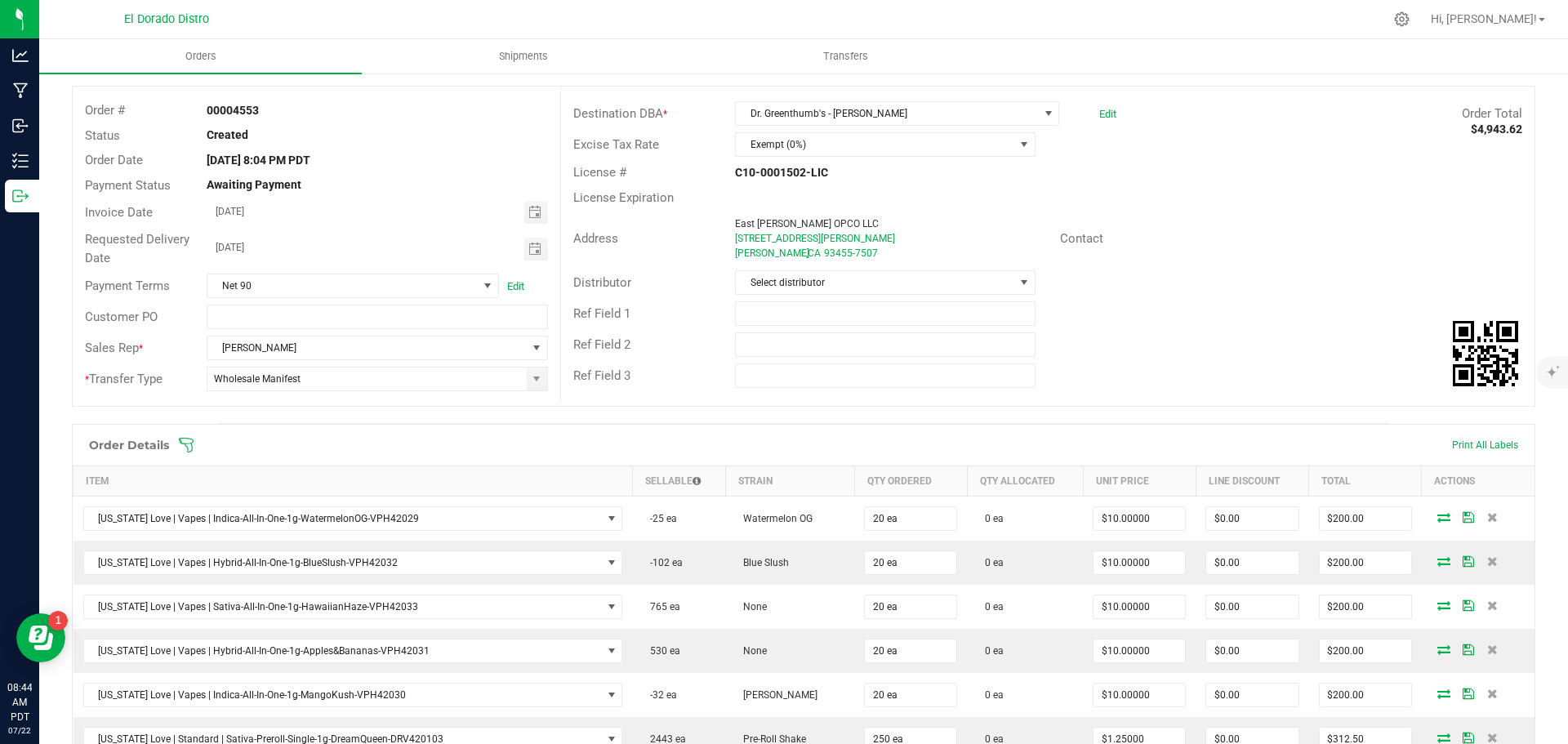 scroll, scrollTop: 163, scrollLeft: 0, axis: vertical 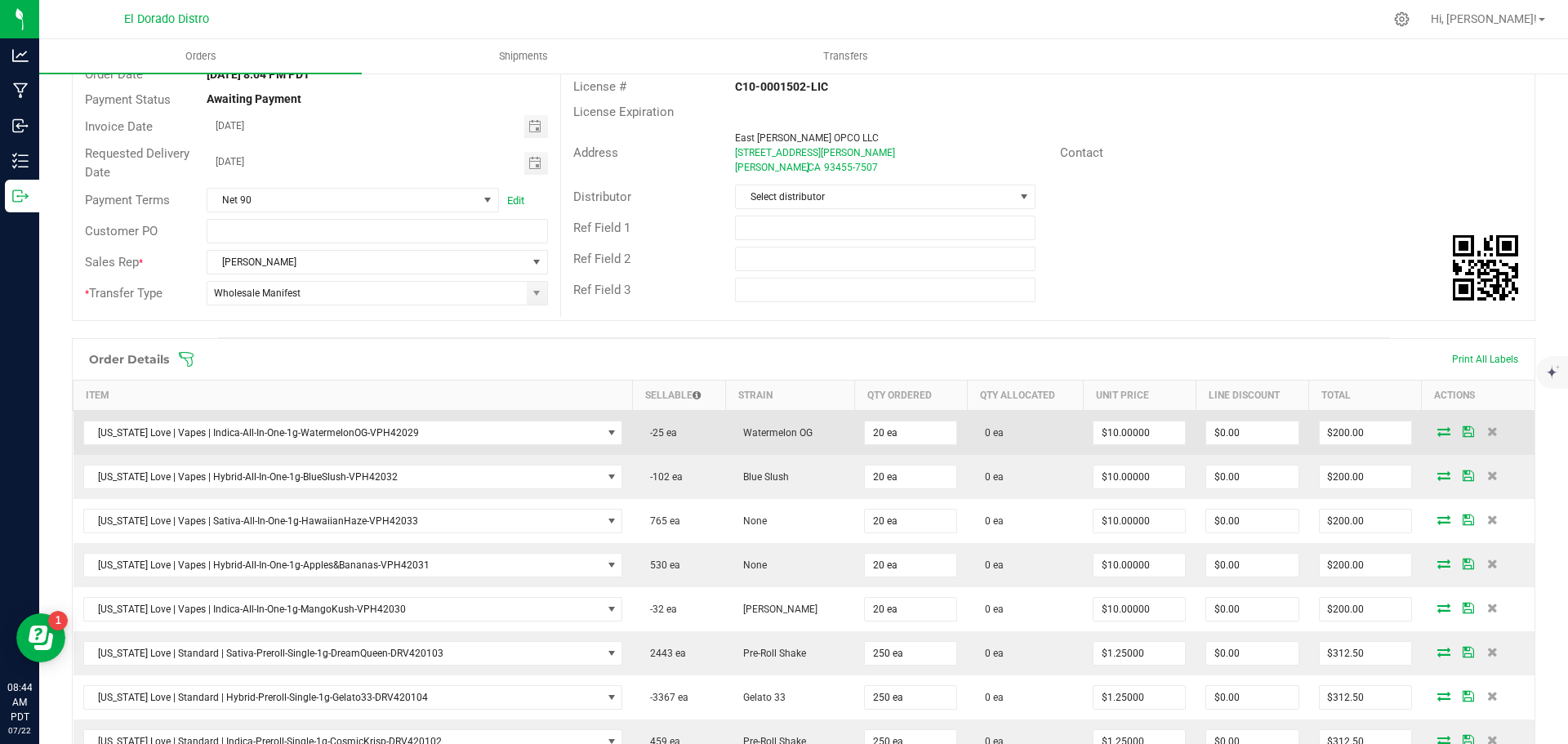 click at bounding box center (1444, 431) 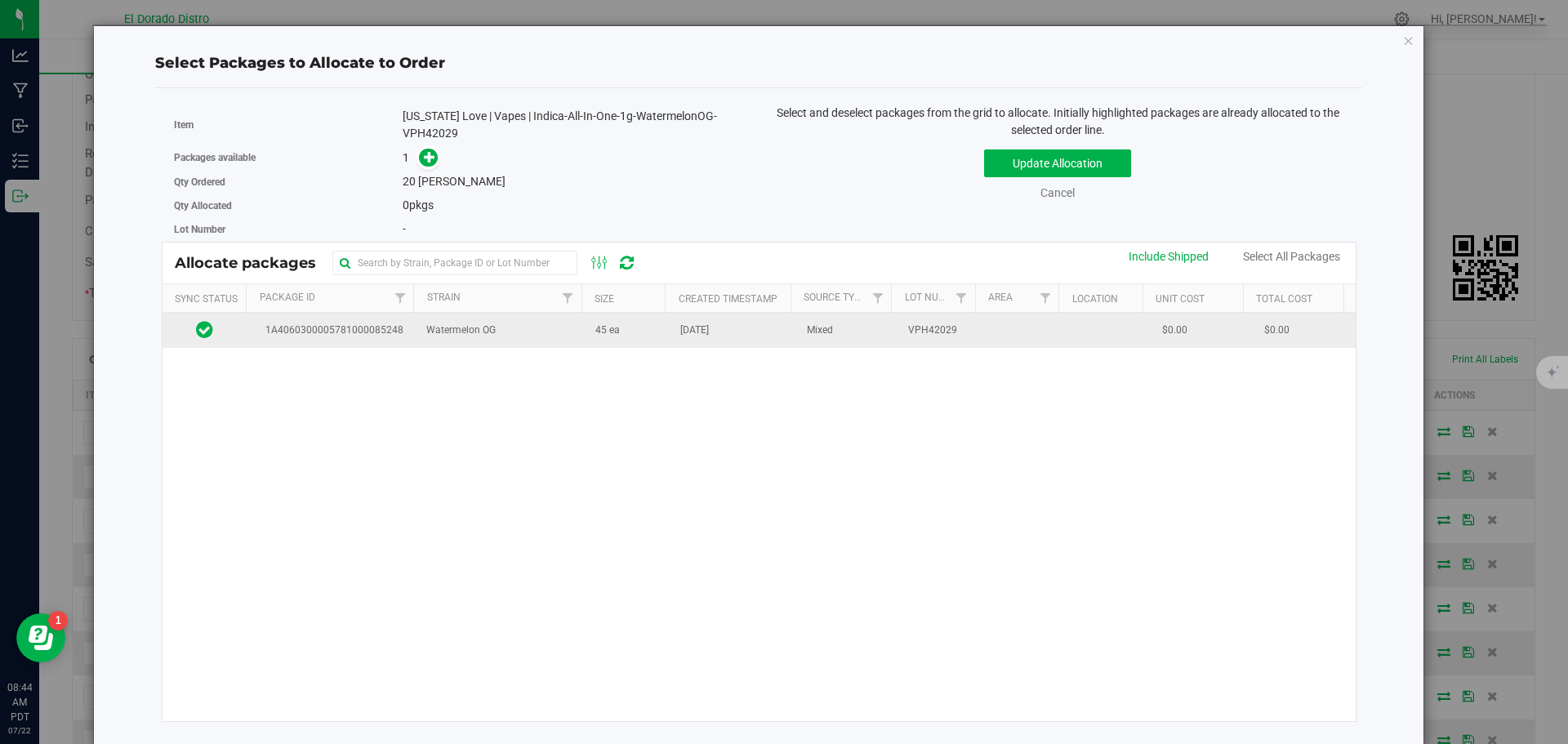 click on "45 ea" at bounding box center [628, 330] 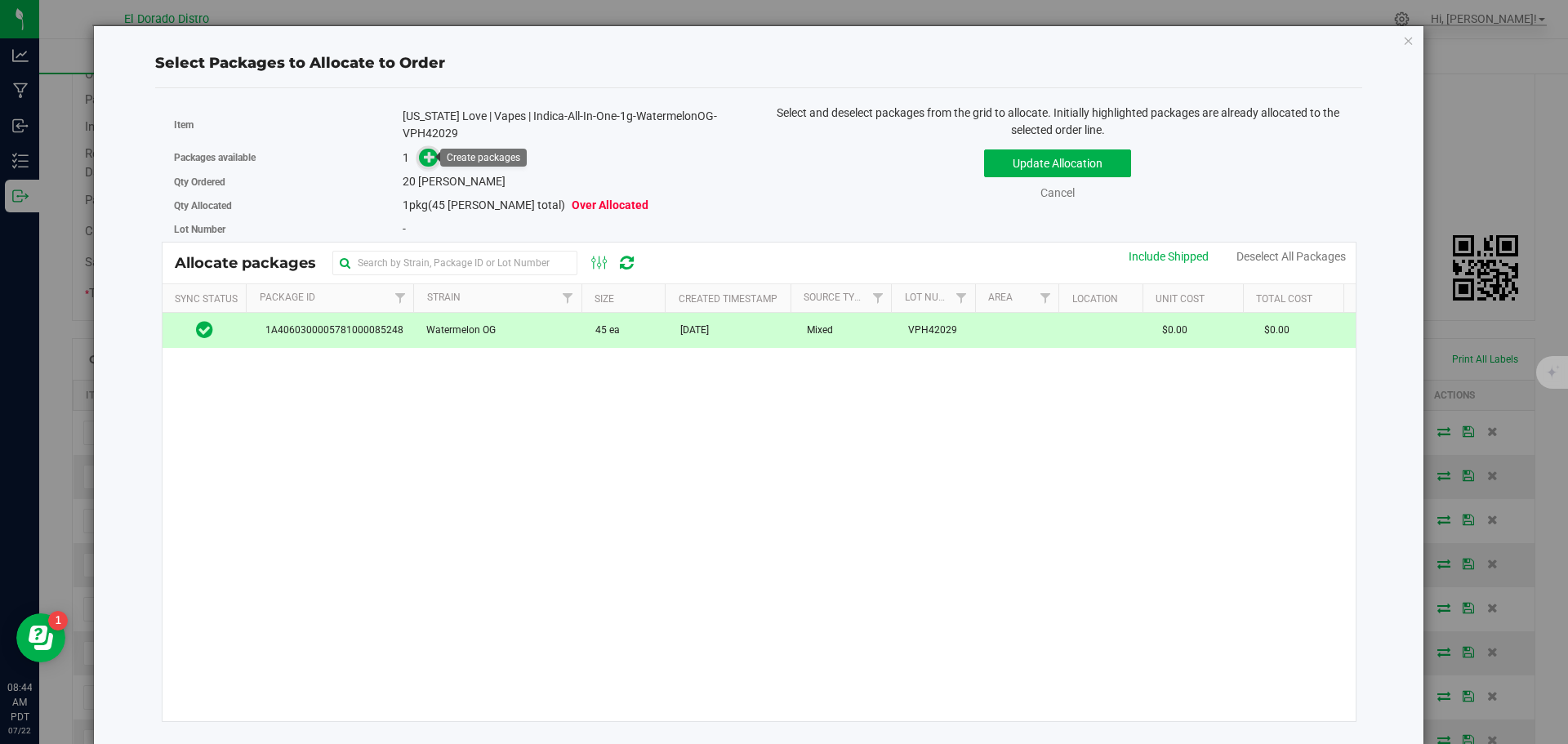 click at bounding box center [430, 157] 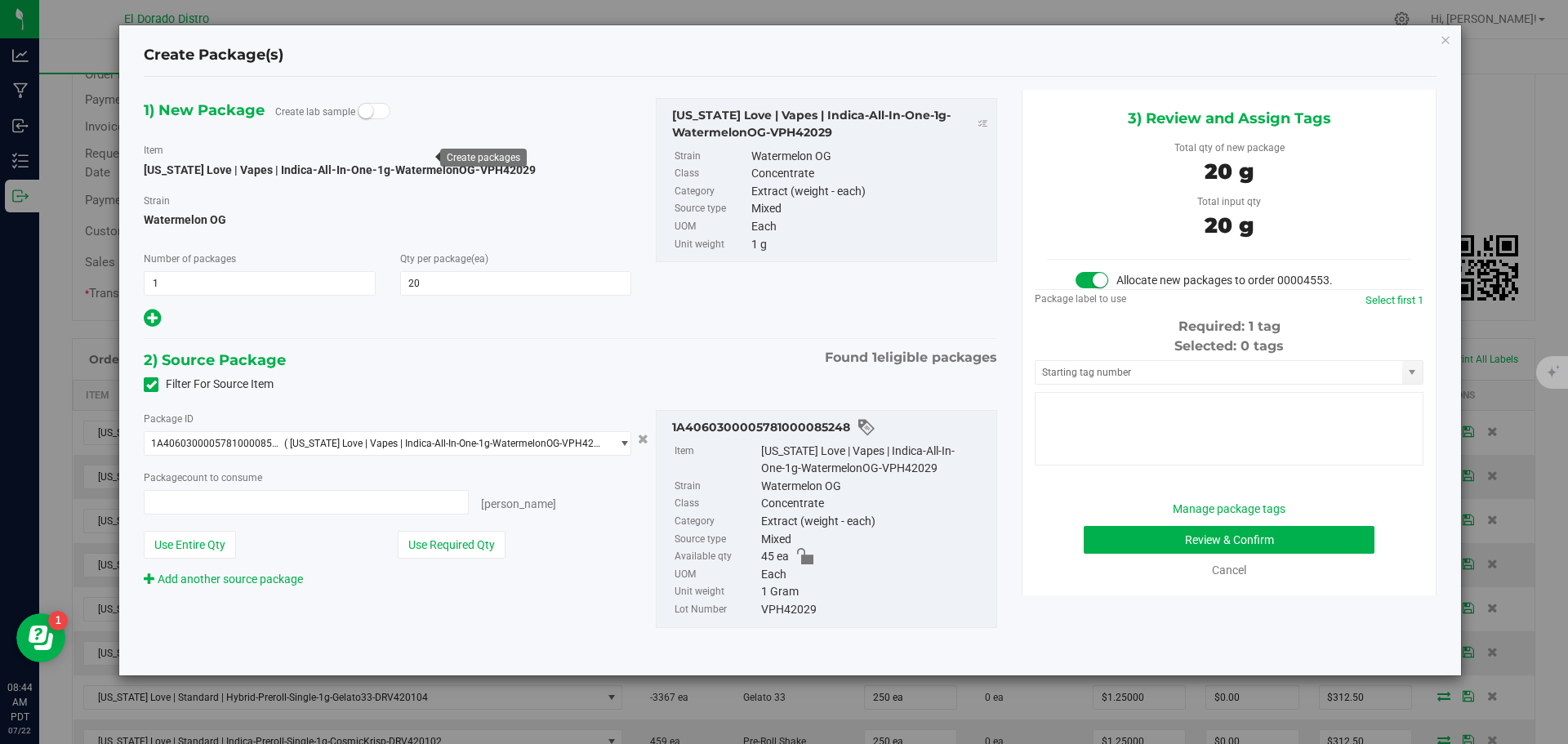 type on "20 ea" 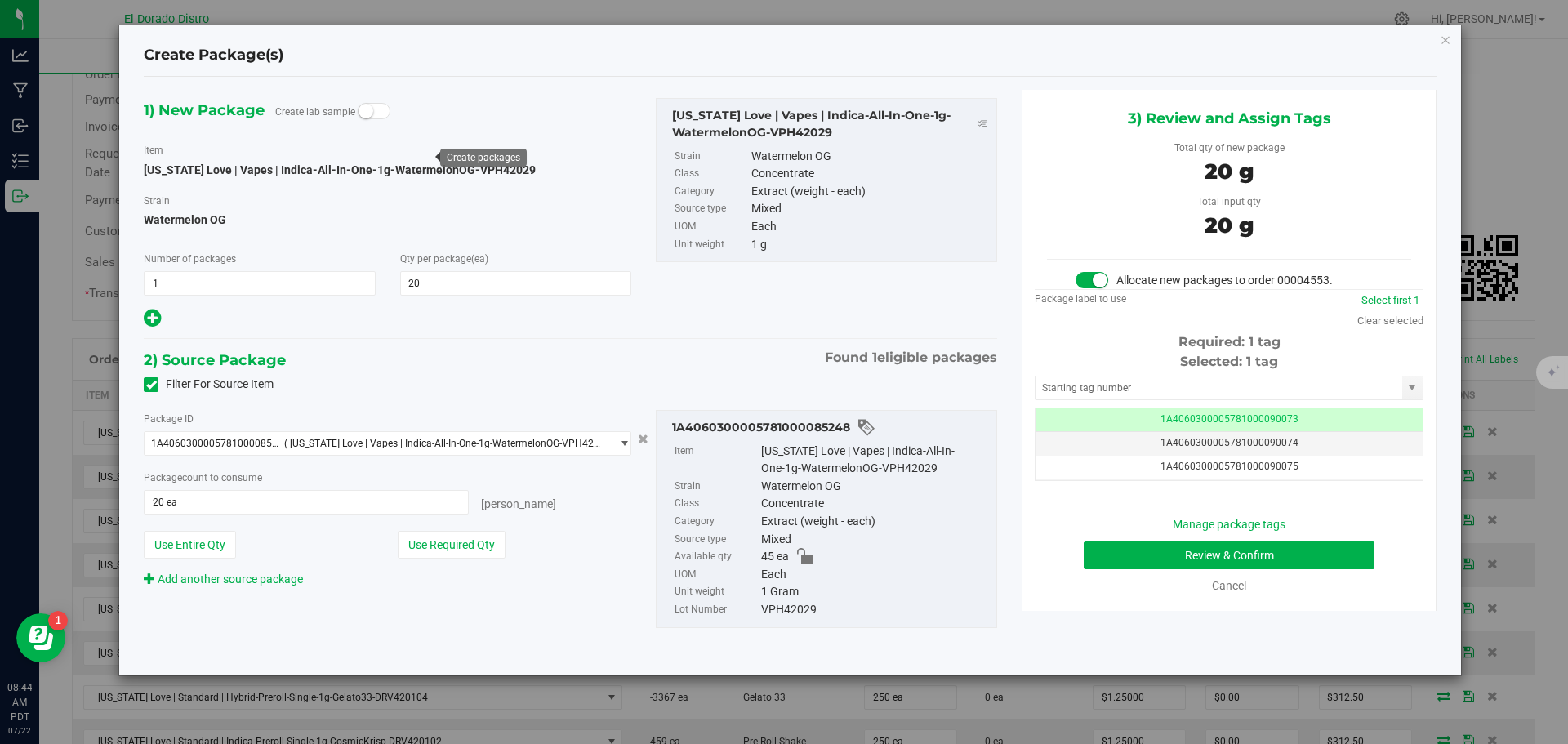 scroll, scrollTop: 0, scrollLeft: -1, axis: horizontal 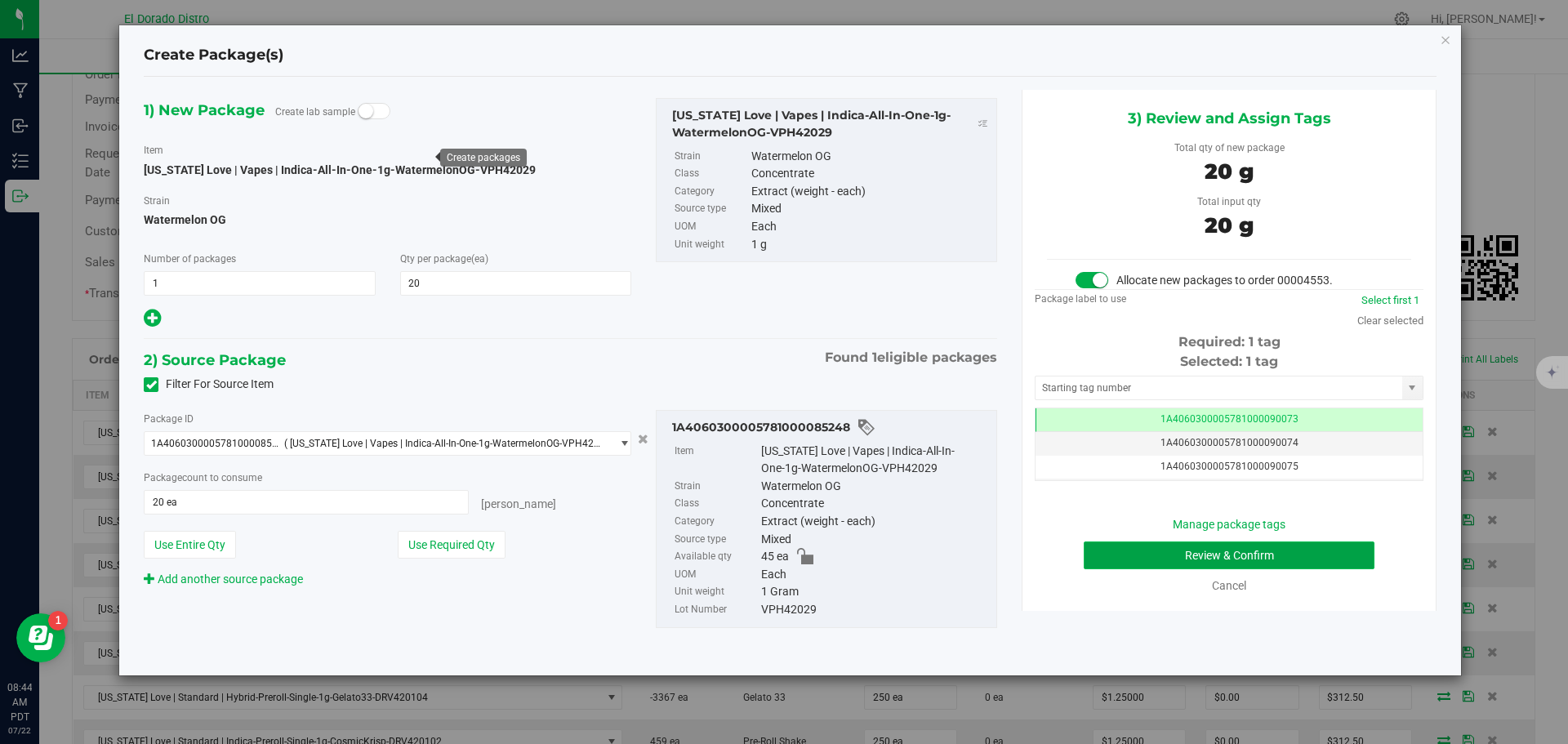 click on "Review & Confirm" at bounding box center [1229, 555] 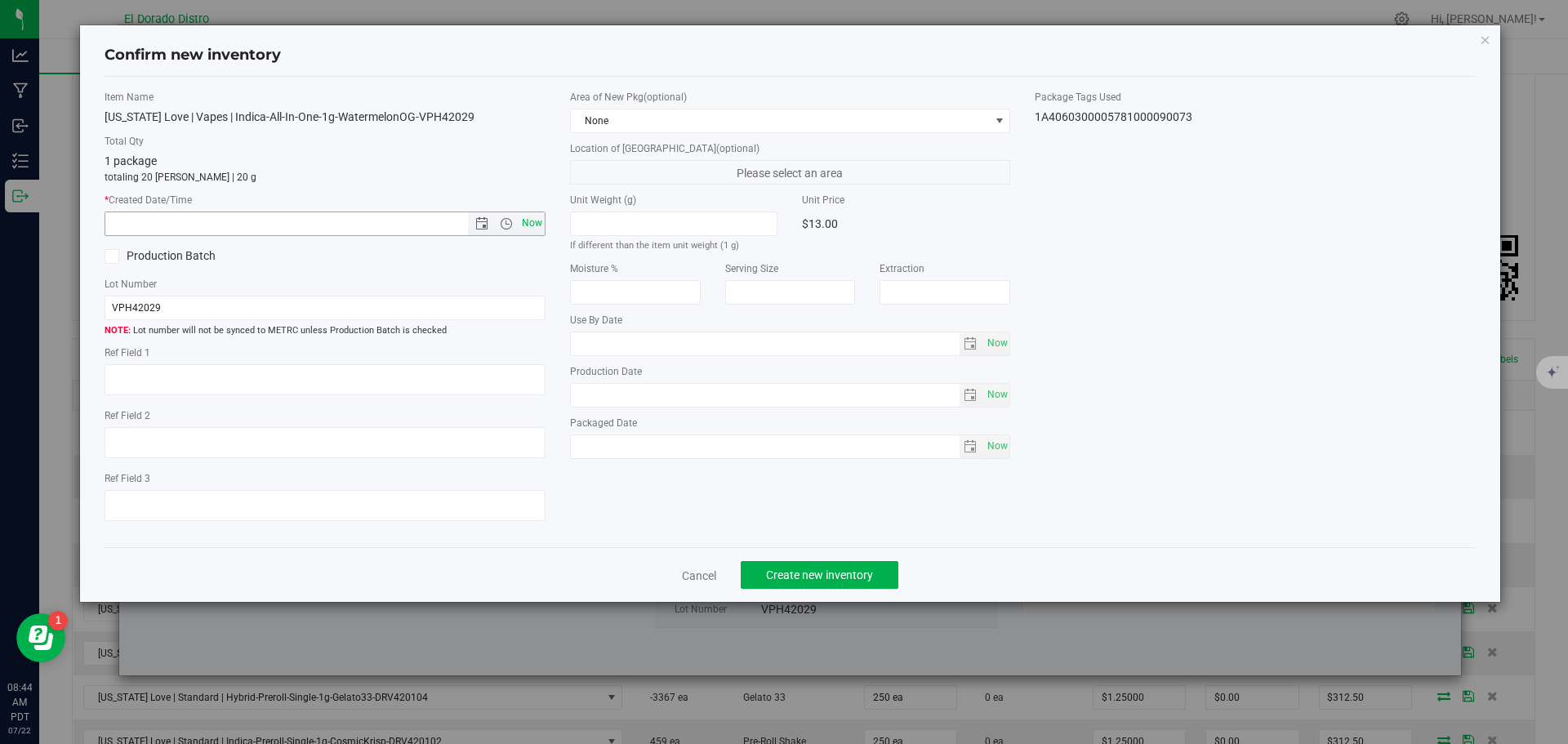 click on "Now" at bounding box center (532, 223) 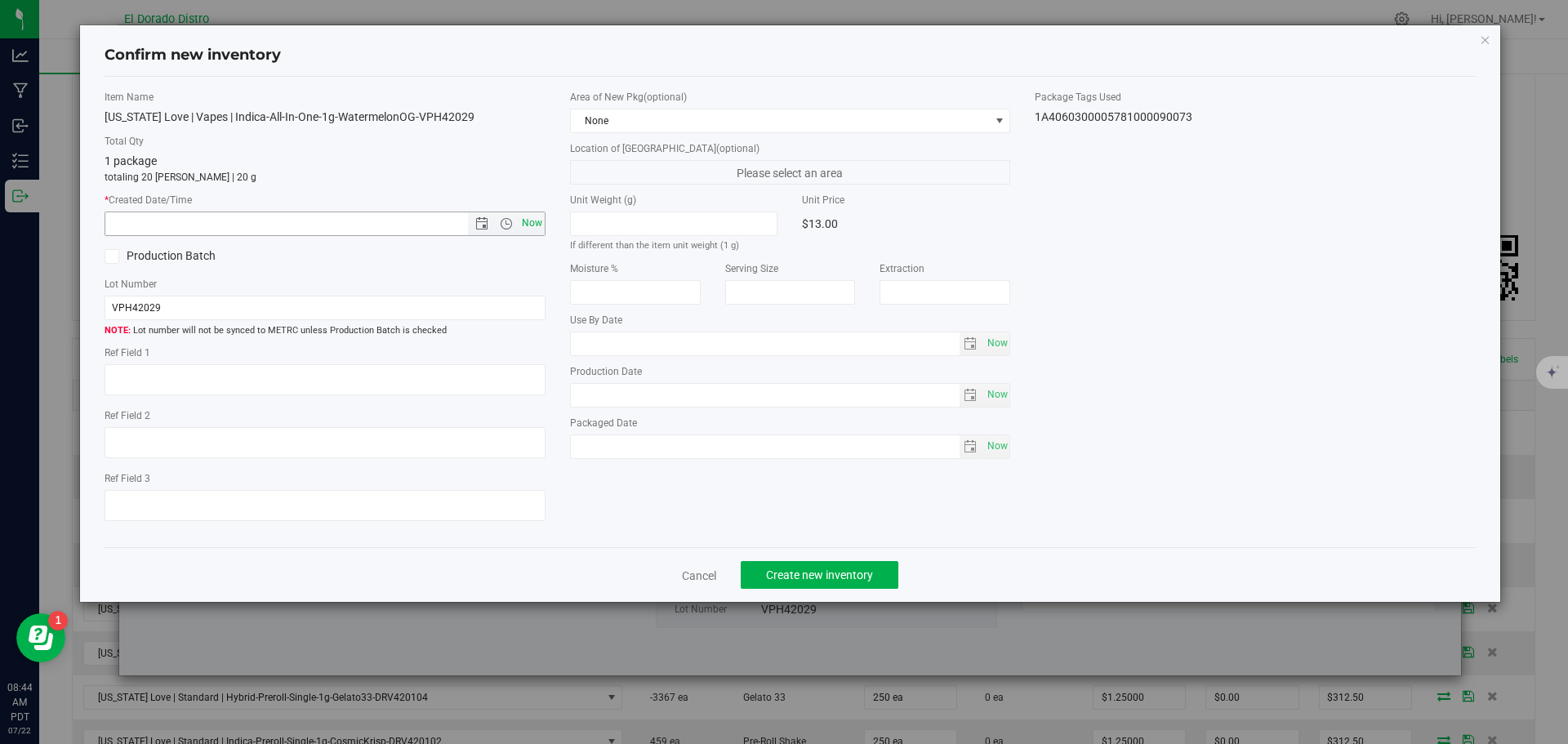 type on "[DATE] 8:44 AM" 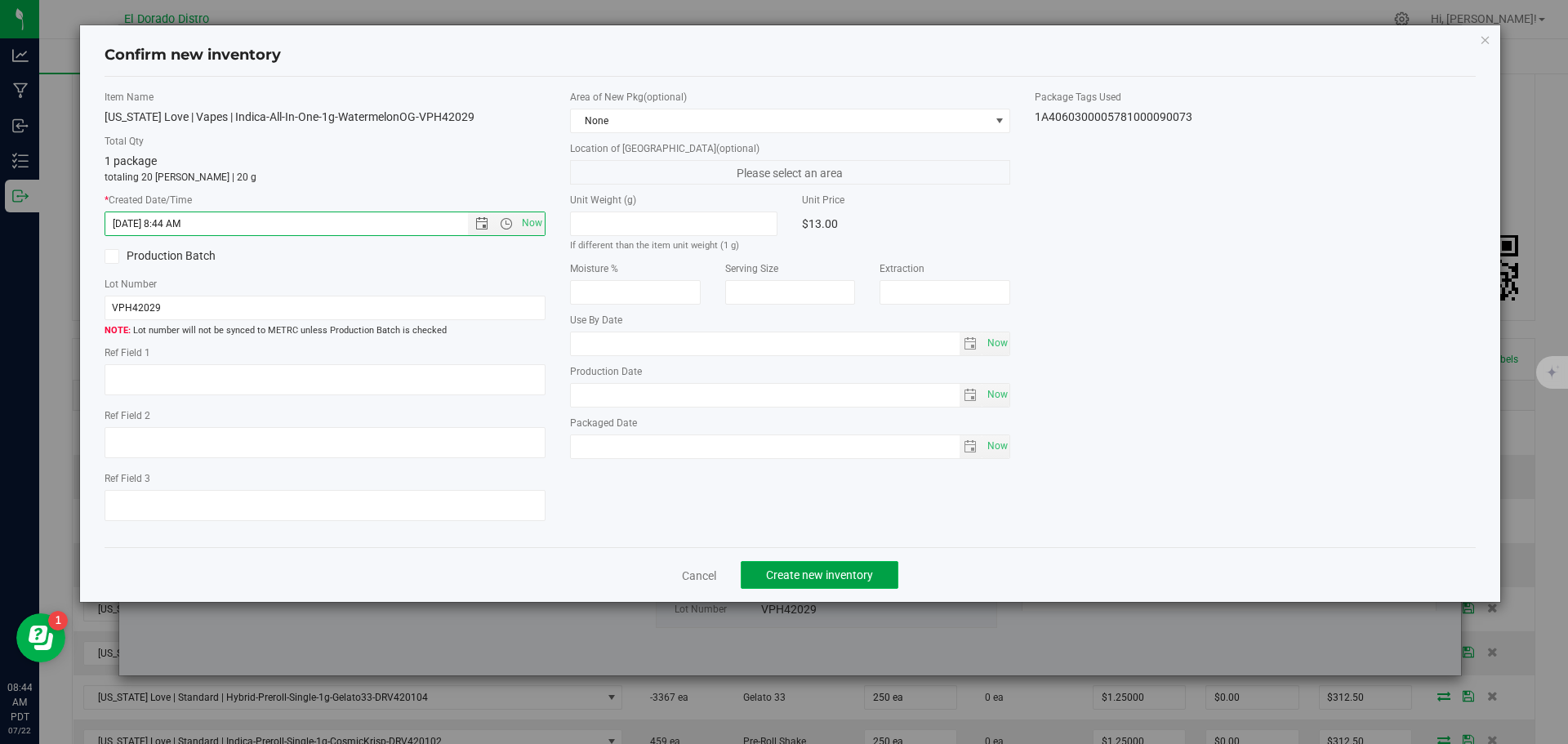 click on "Create new inventory" 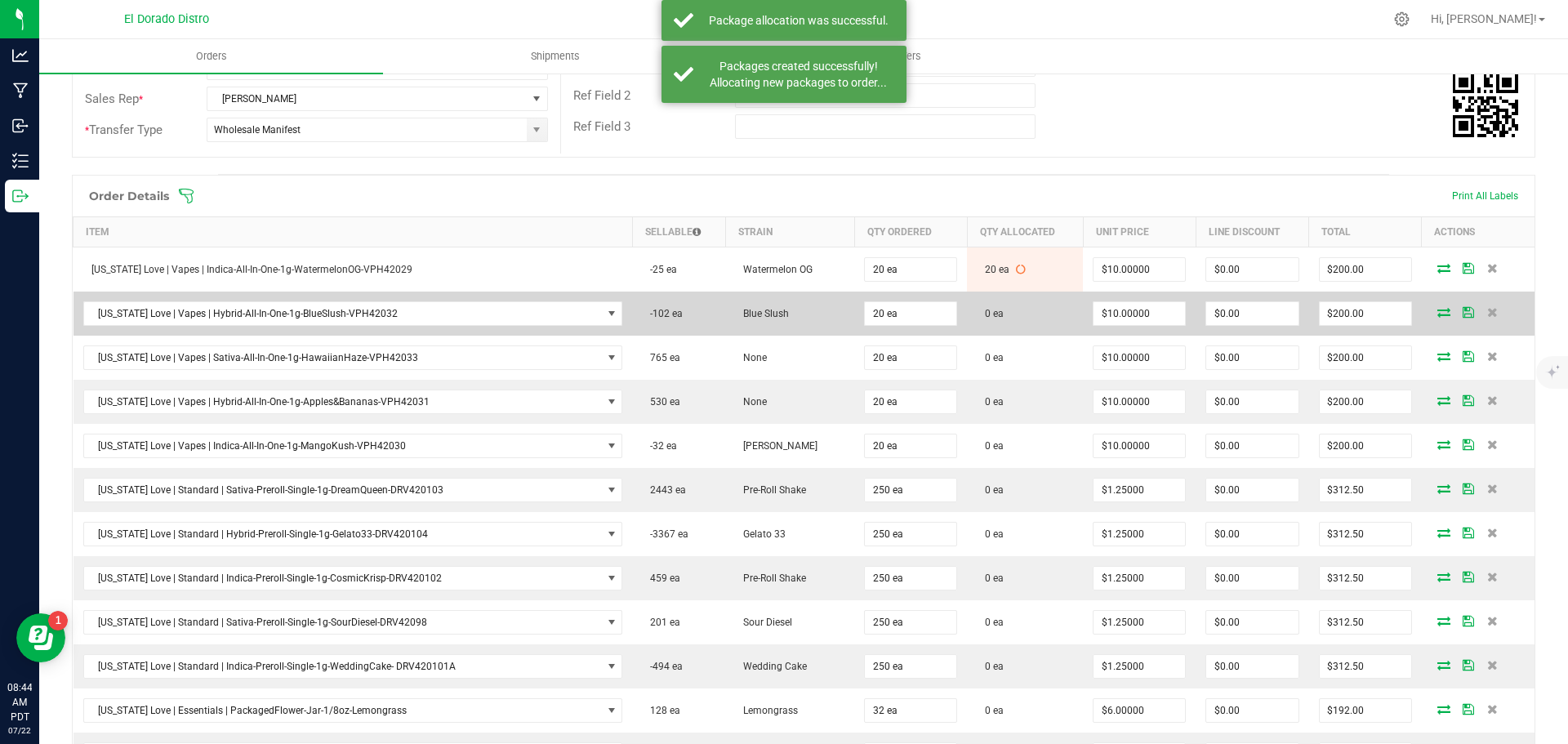click at bounding box center [1444, 312] 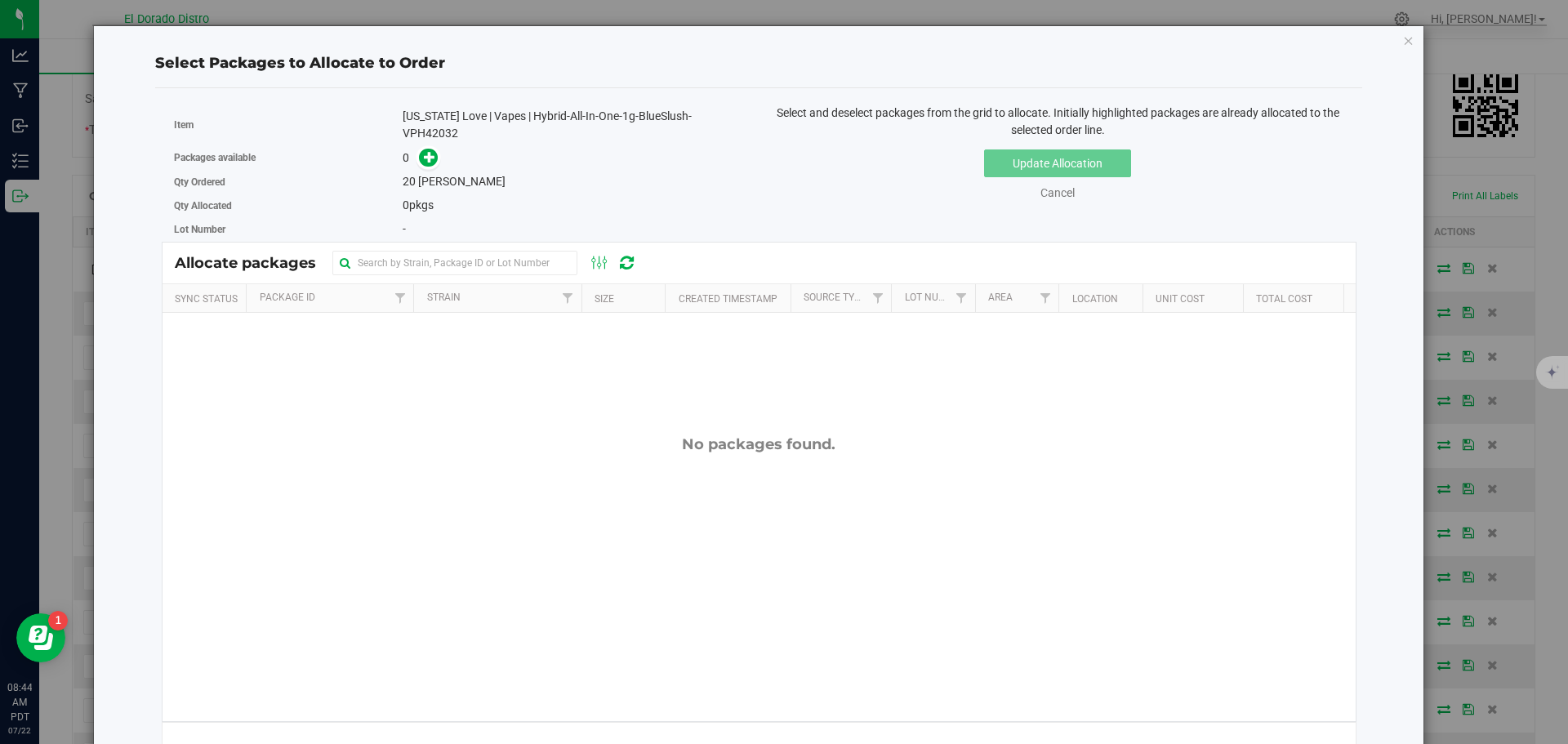 click on "[US_STATE] Love | Vapes | Hybrid-All-In-One-1g-BlueSlush-VPH42032" at bounding box center [574, 125] 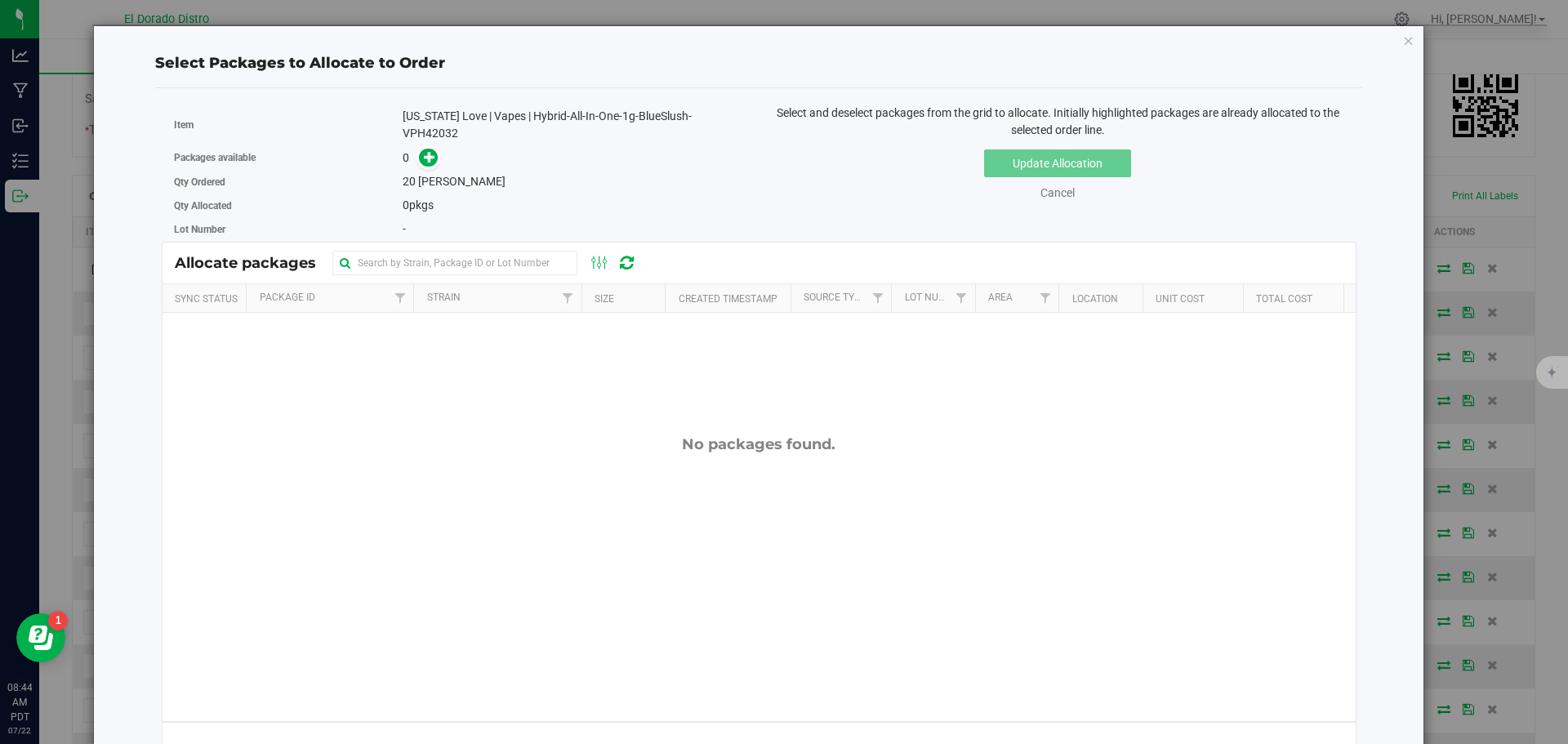 click on "[US_STATE] Love | Vapes | Hybrid-All-In-One-1g-BlueSlush-VPH42032" at bounding box center (574, 125) 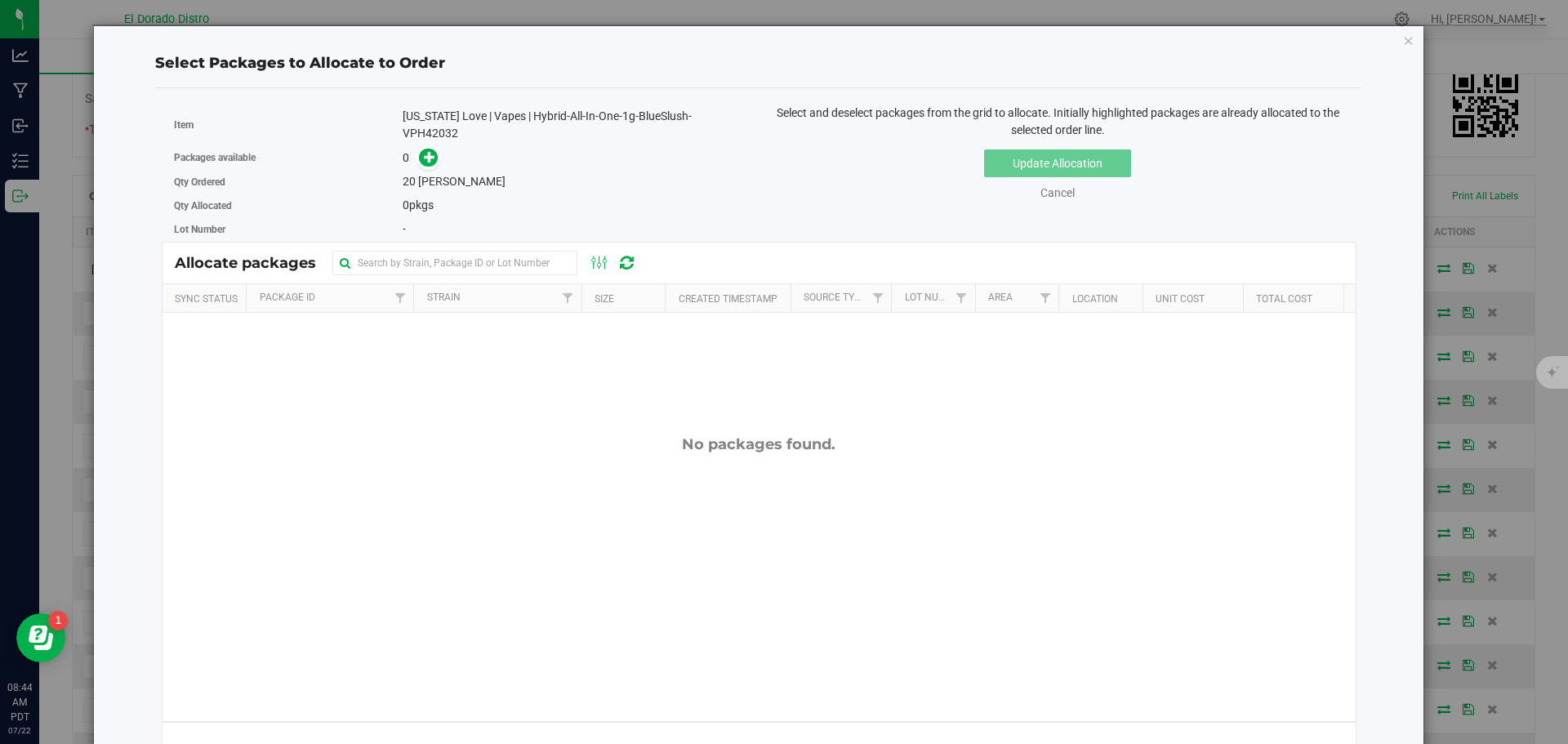 copy on "VPH42032" 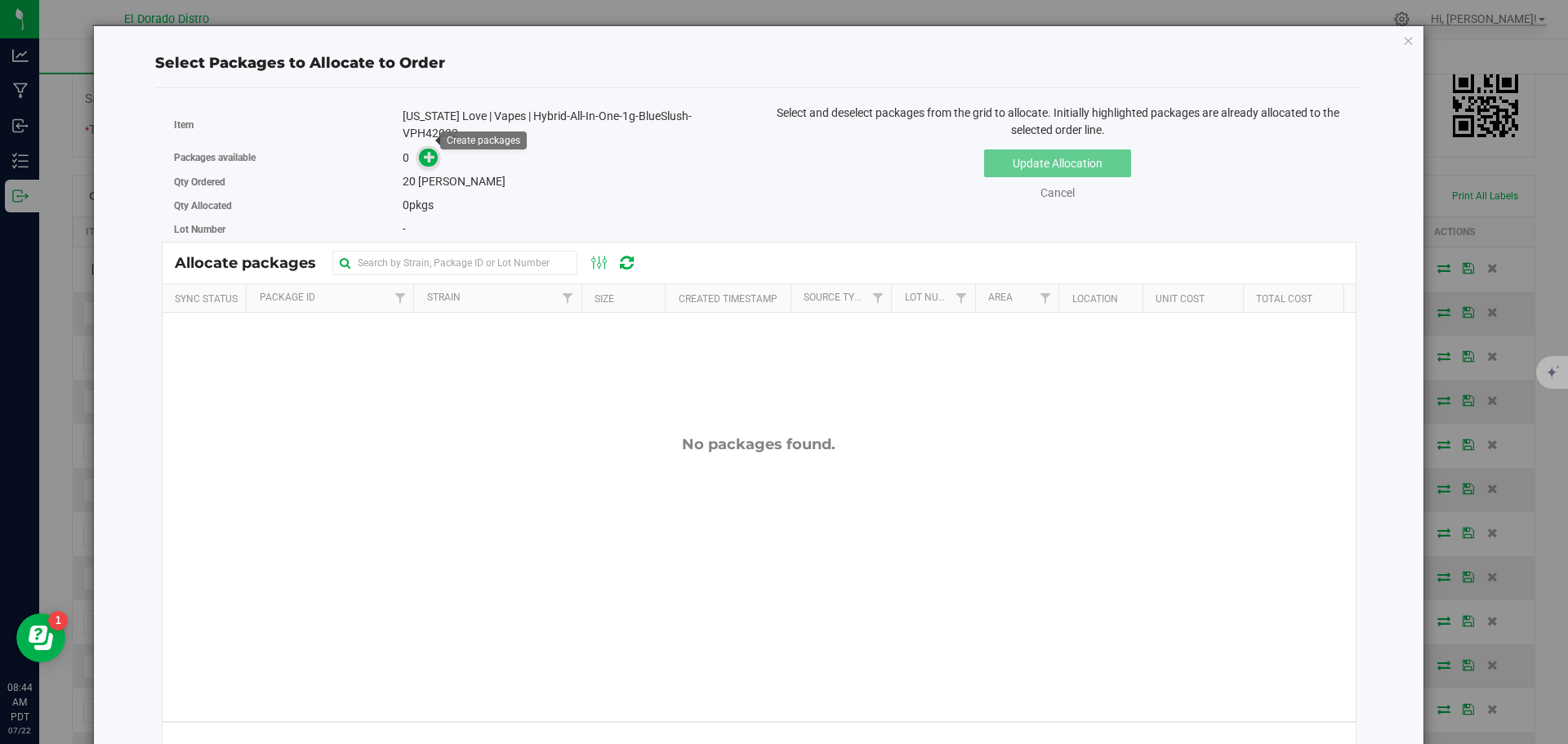 click at bounding box center [428, 158] 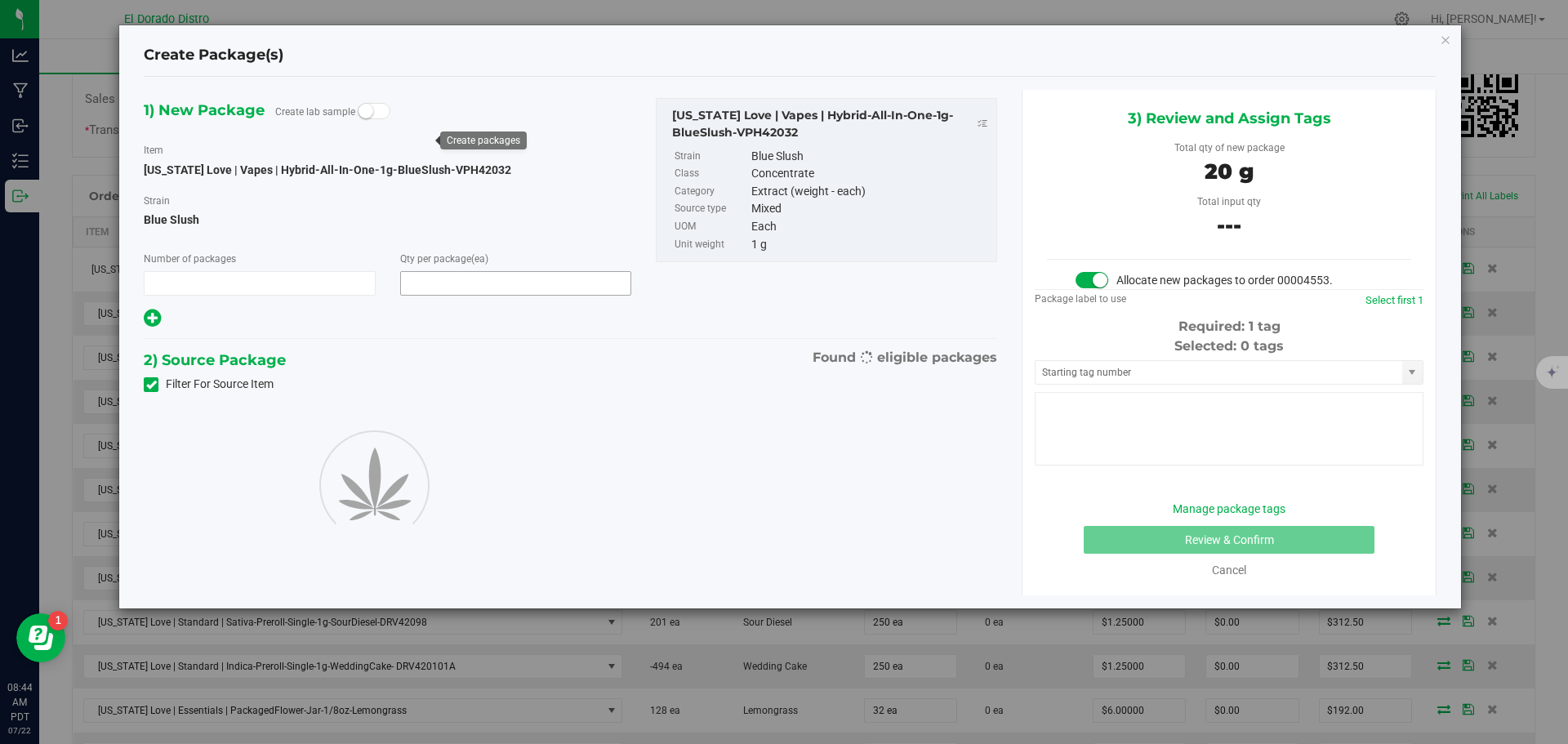 type on "1" 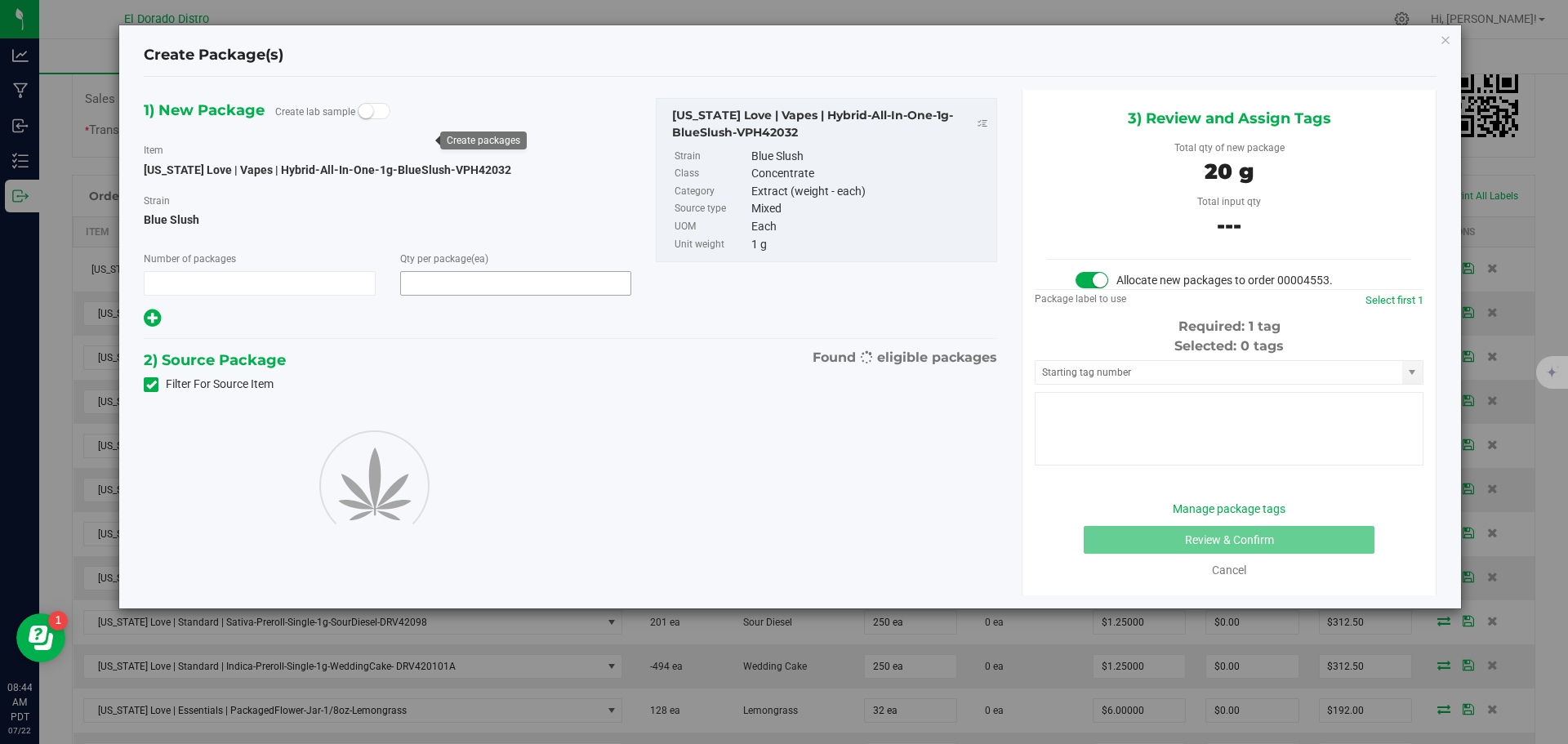 type on "20" 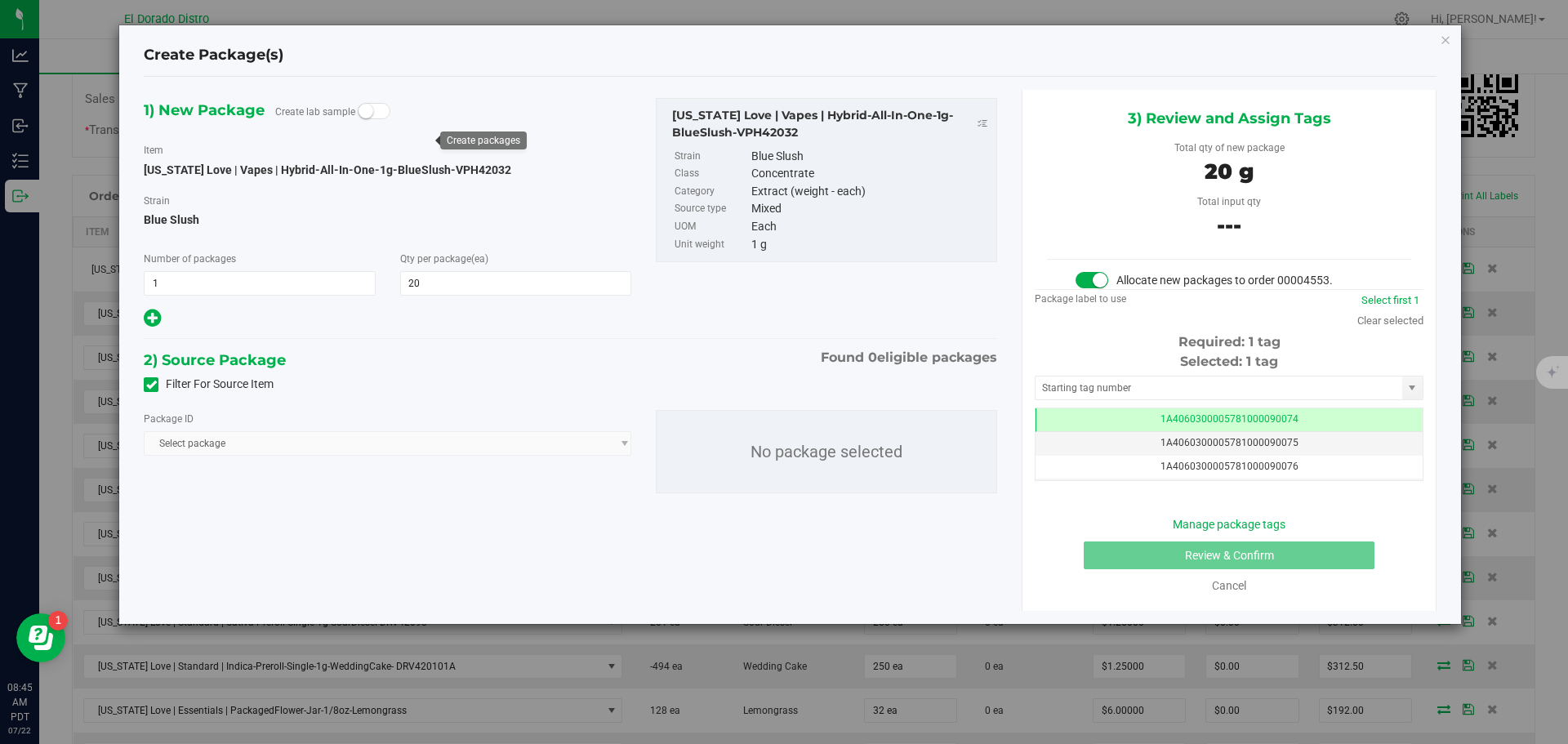 click at bounding box center [151, 385] 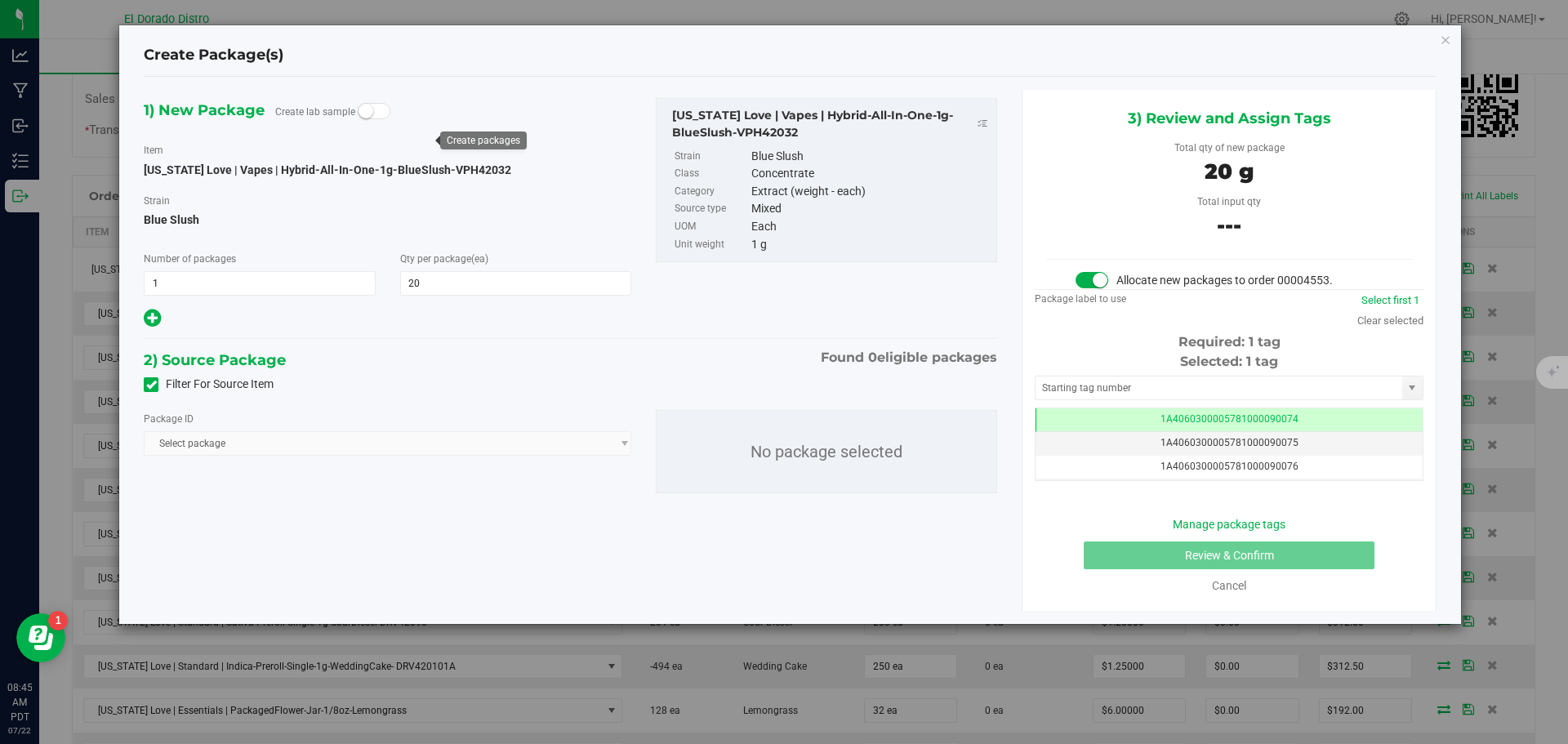 click on "Filter For Source Item" at bounding box center [0, 0] 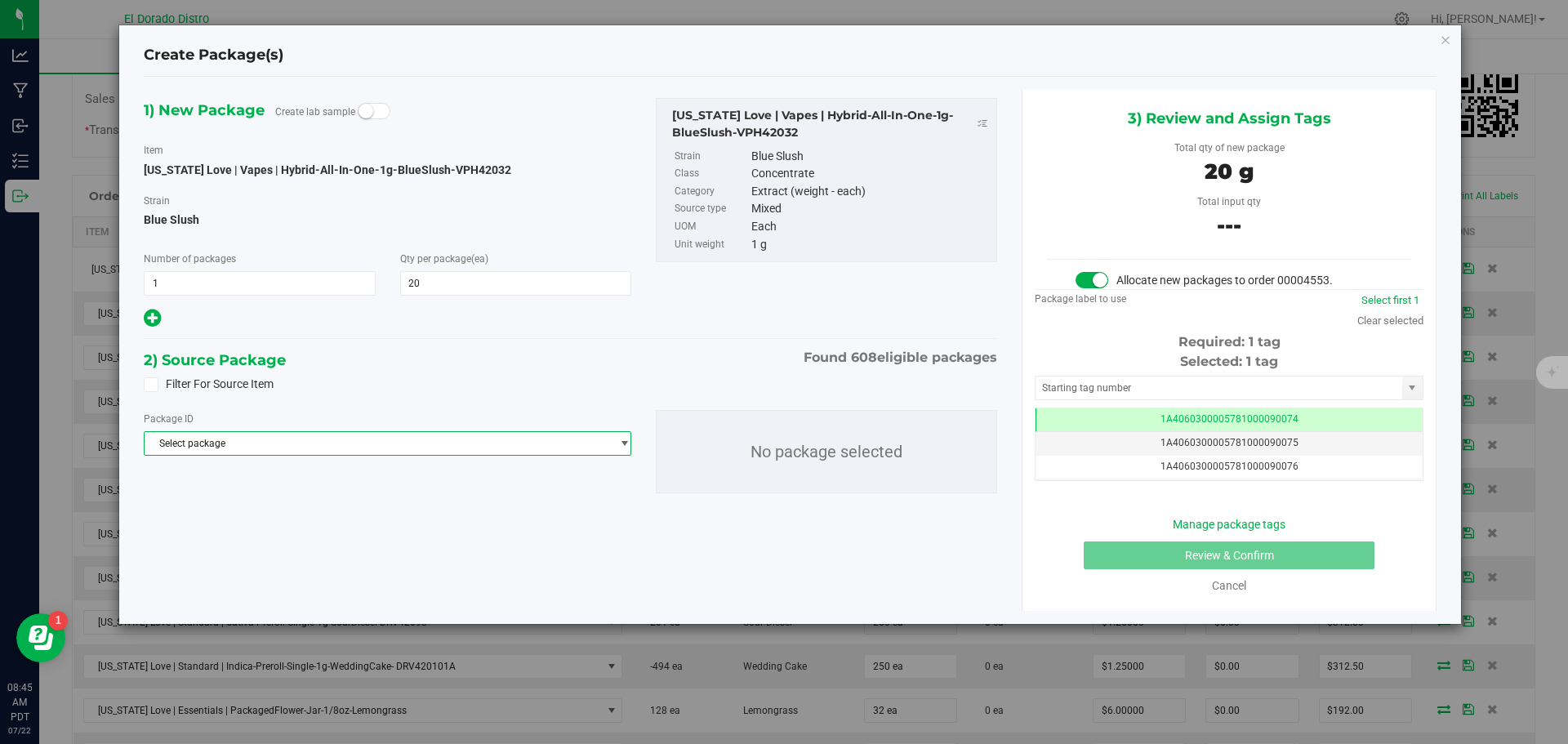 click on "Select package" at bounding box center [377, 443] 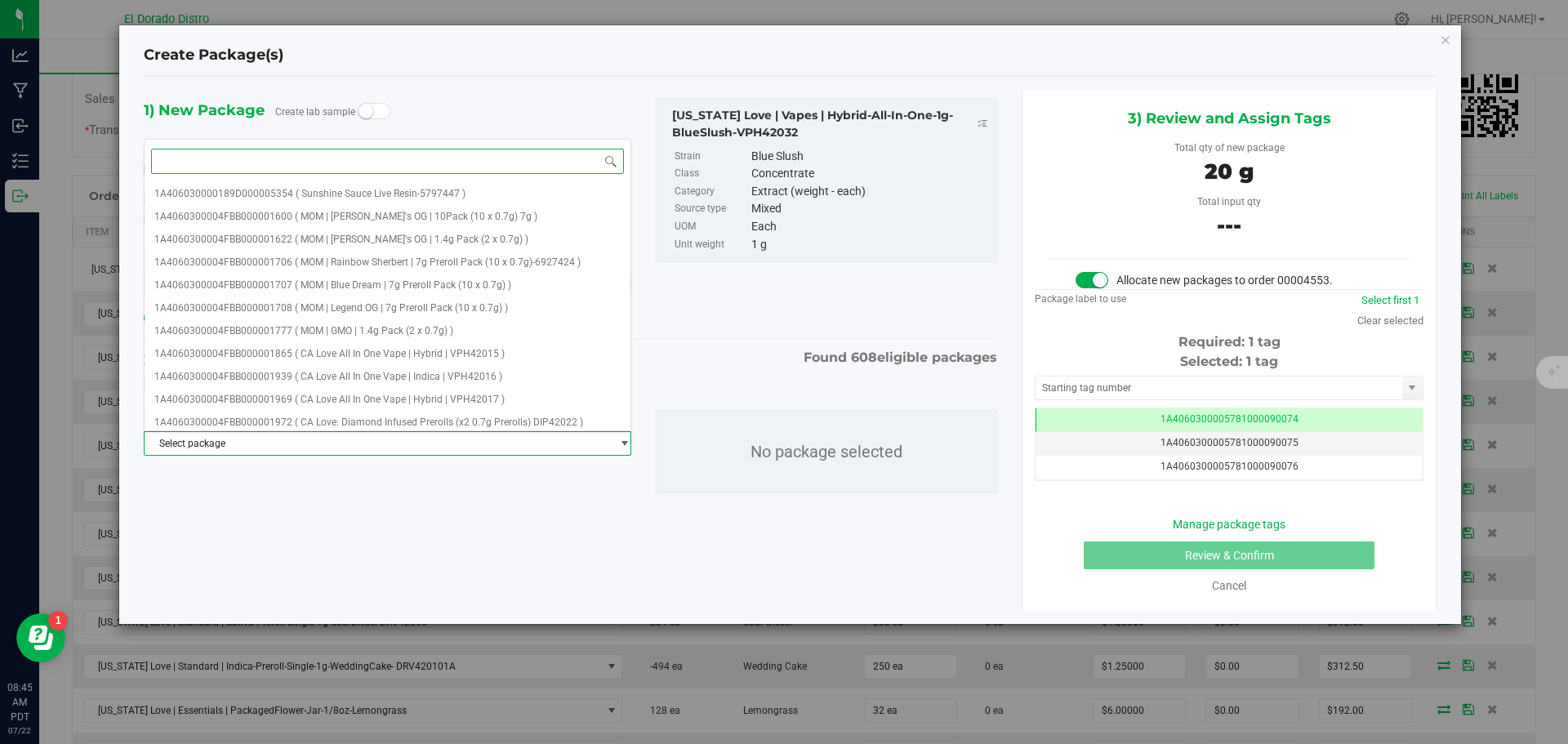 paste on "VPH42032" 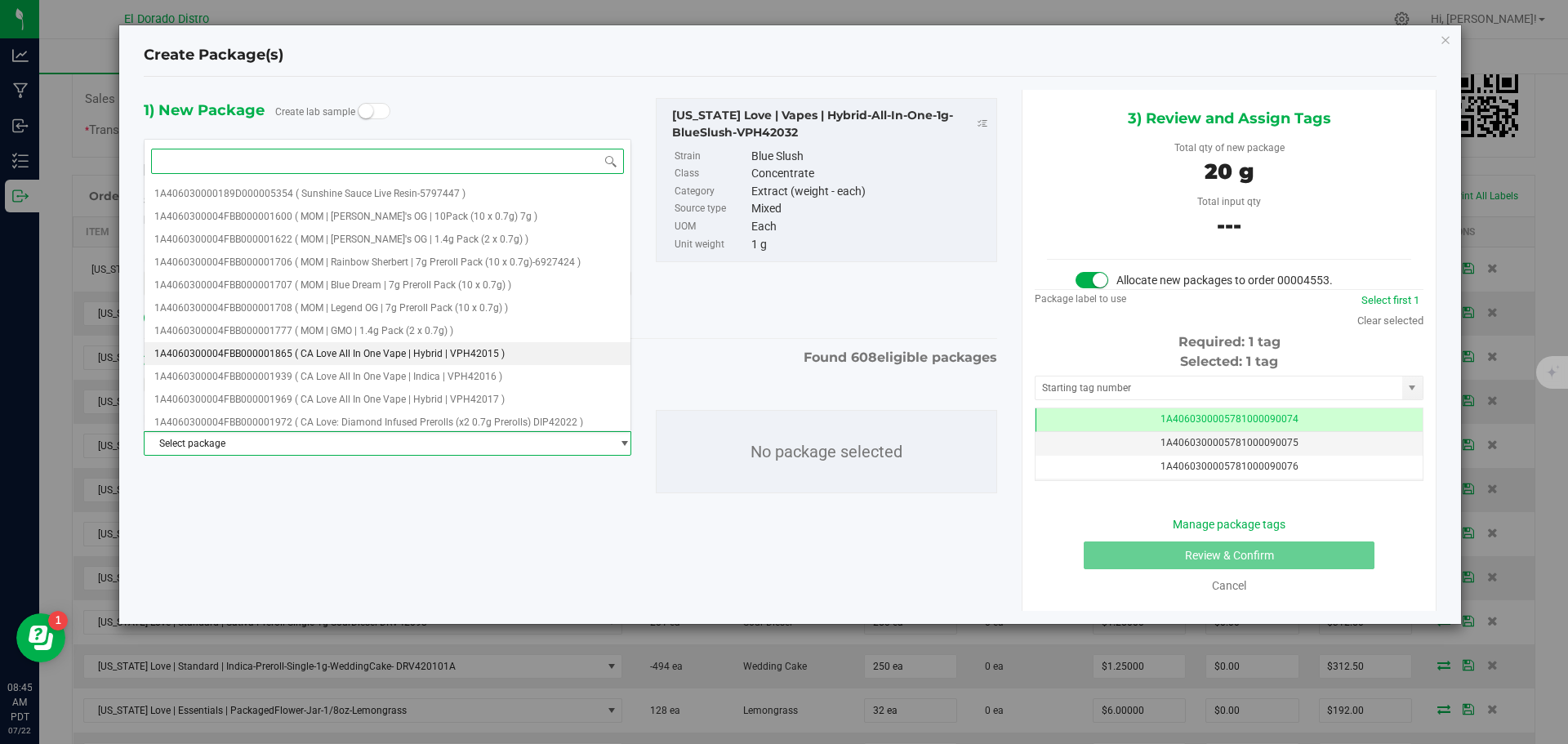 type on "VPH42032" 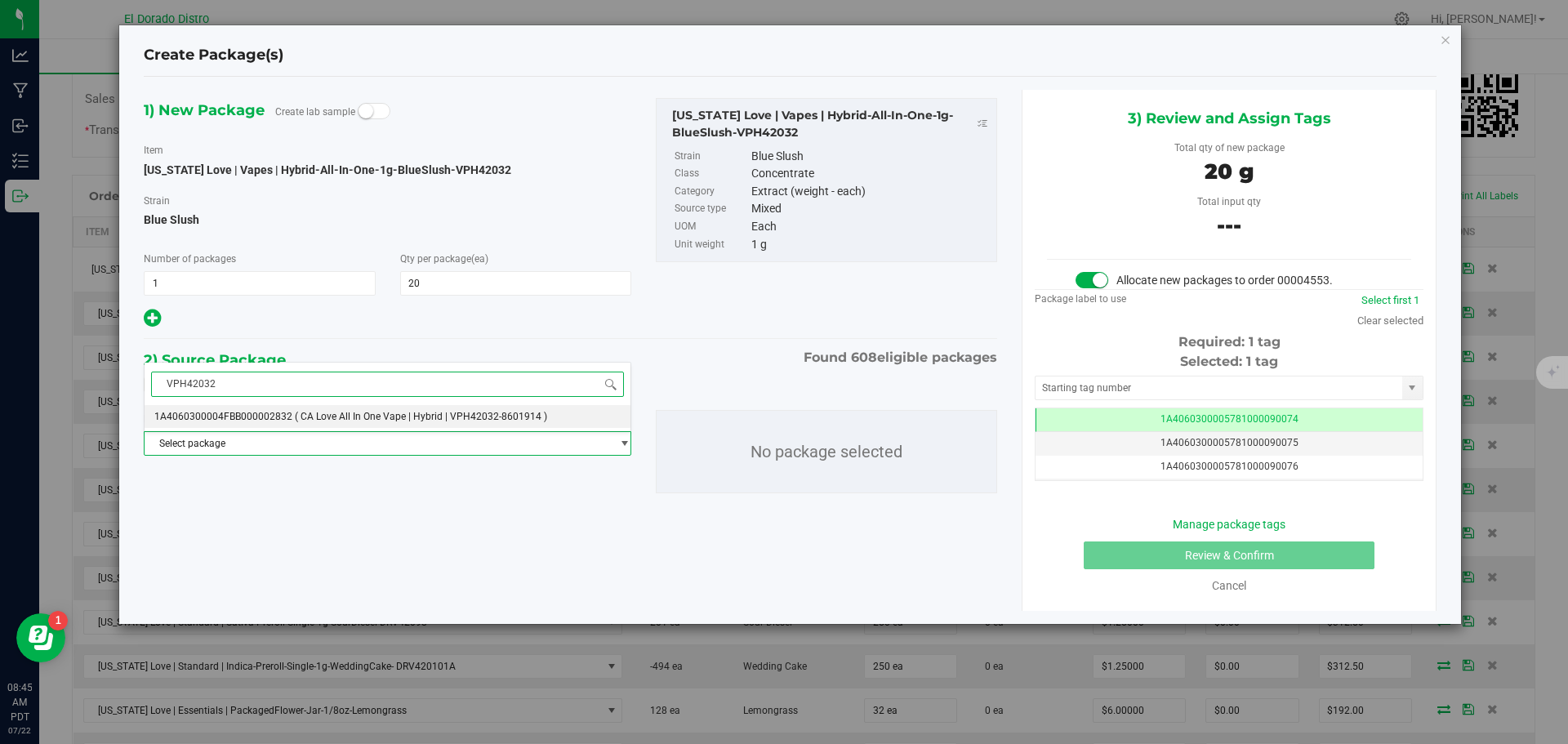 click on "(
CA Love All In One Vape | Hybrid | VPH42032-8601914
)" at bounding box center (421, 417) 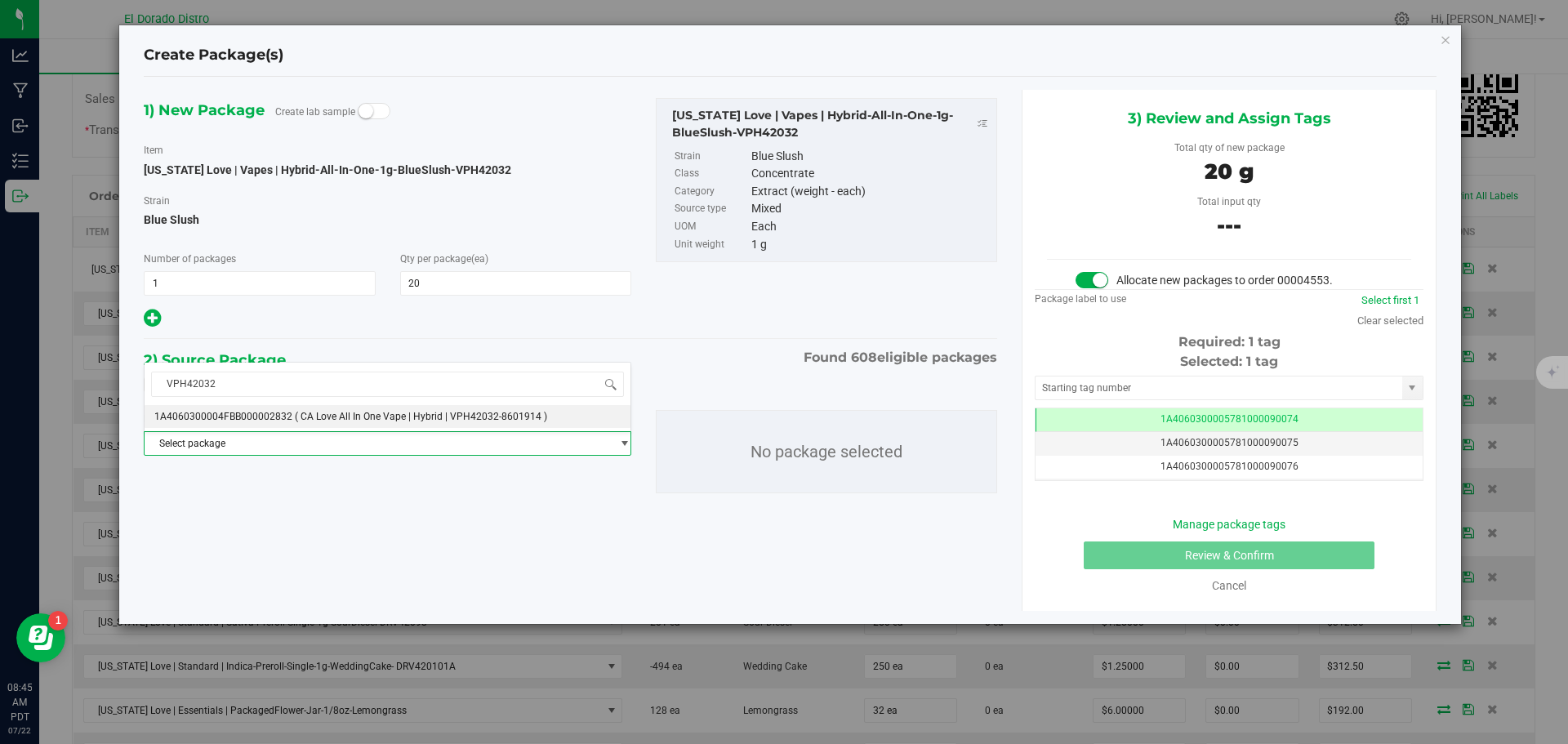 type 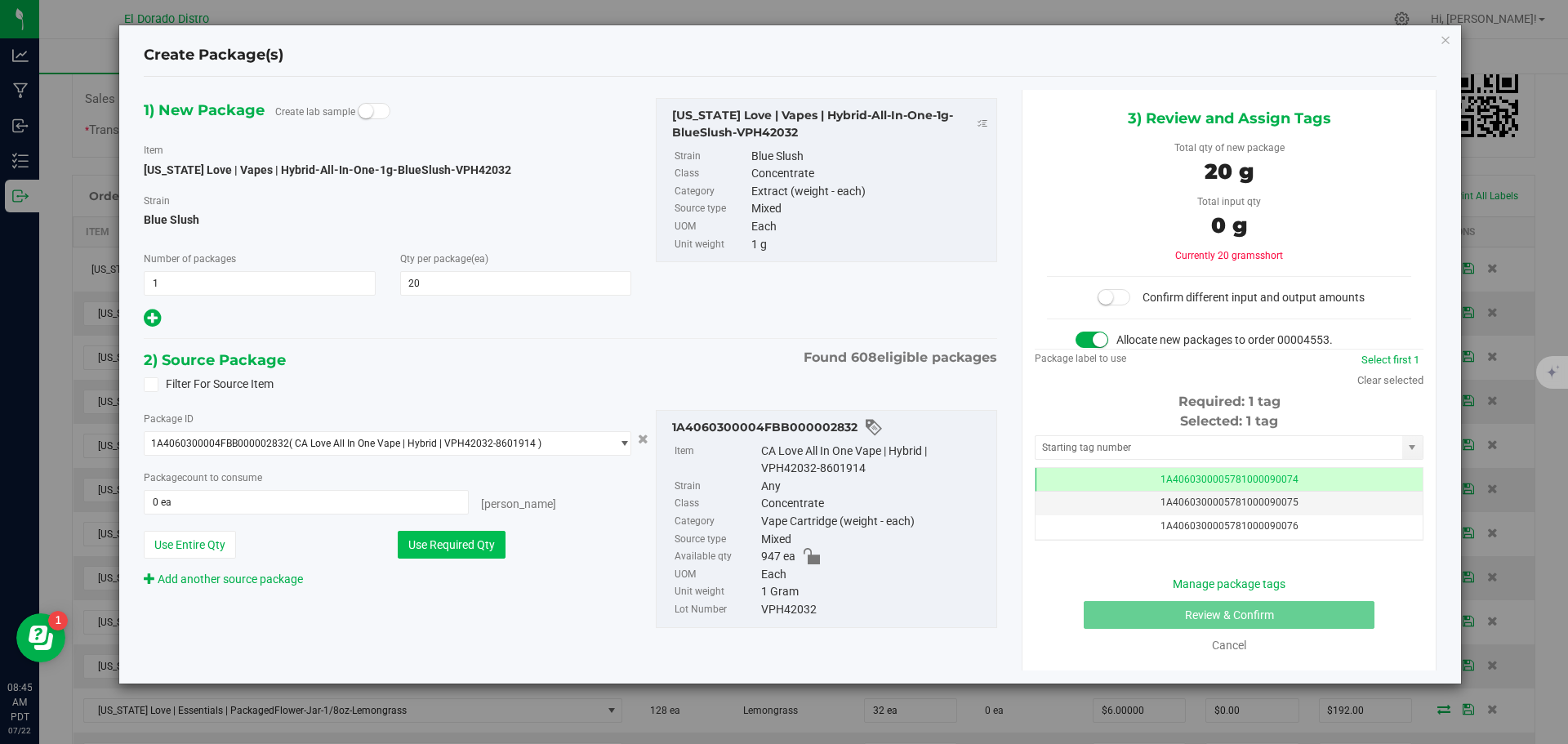 click on "Use Required Qty" at bounding box center (452, 545) 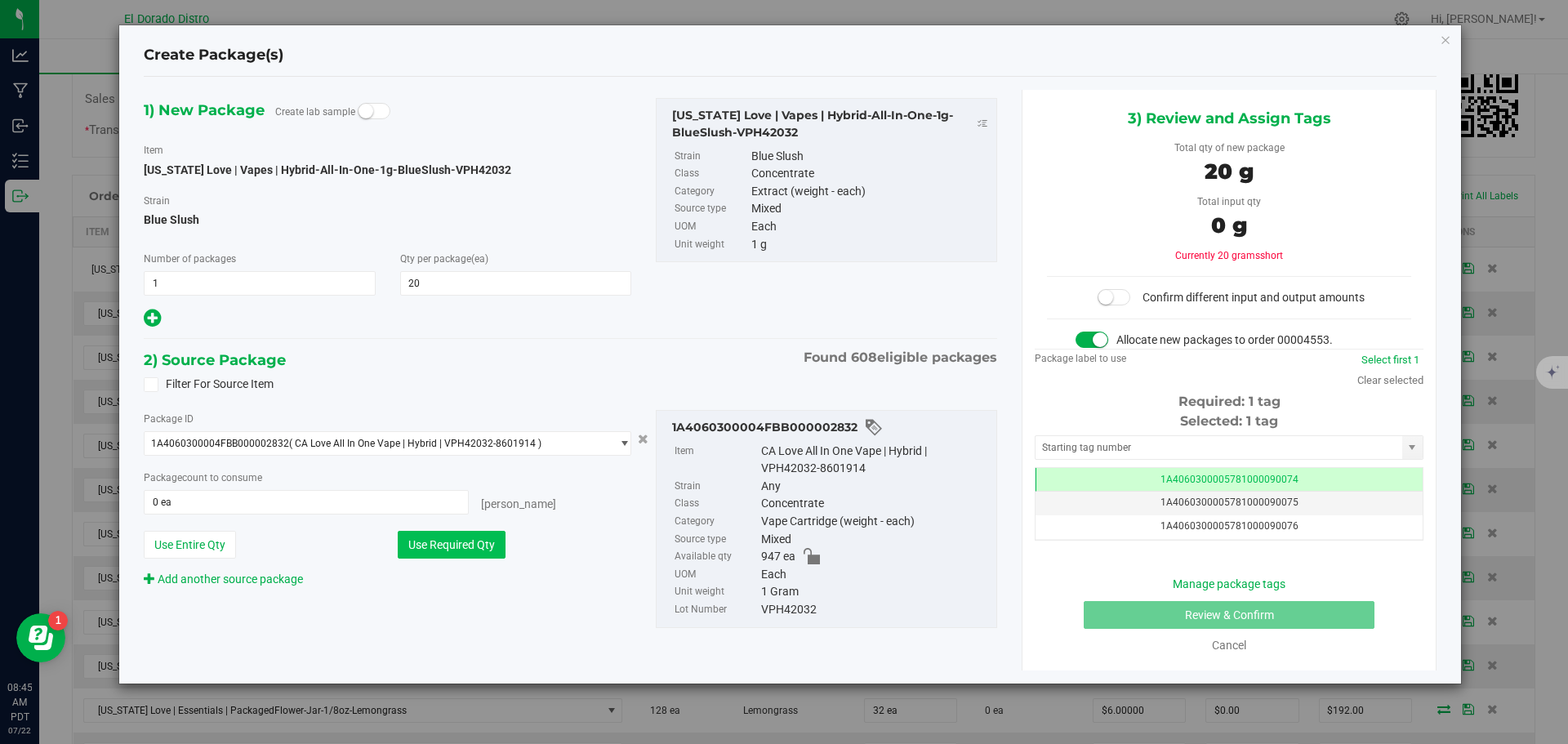 type on "20 ea" 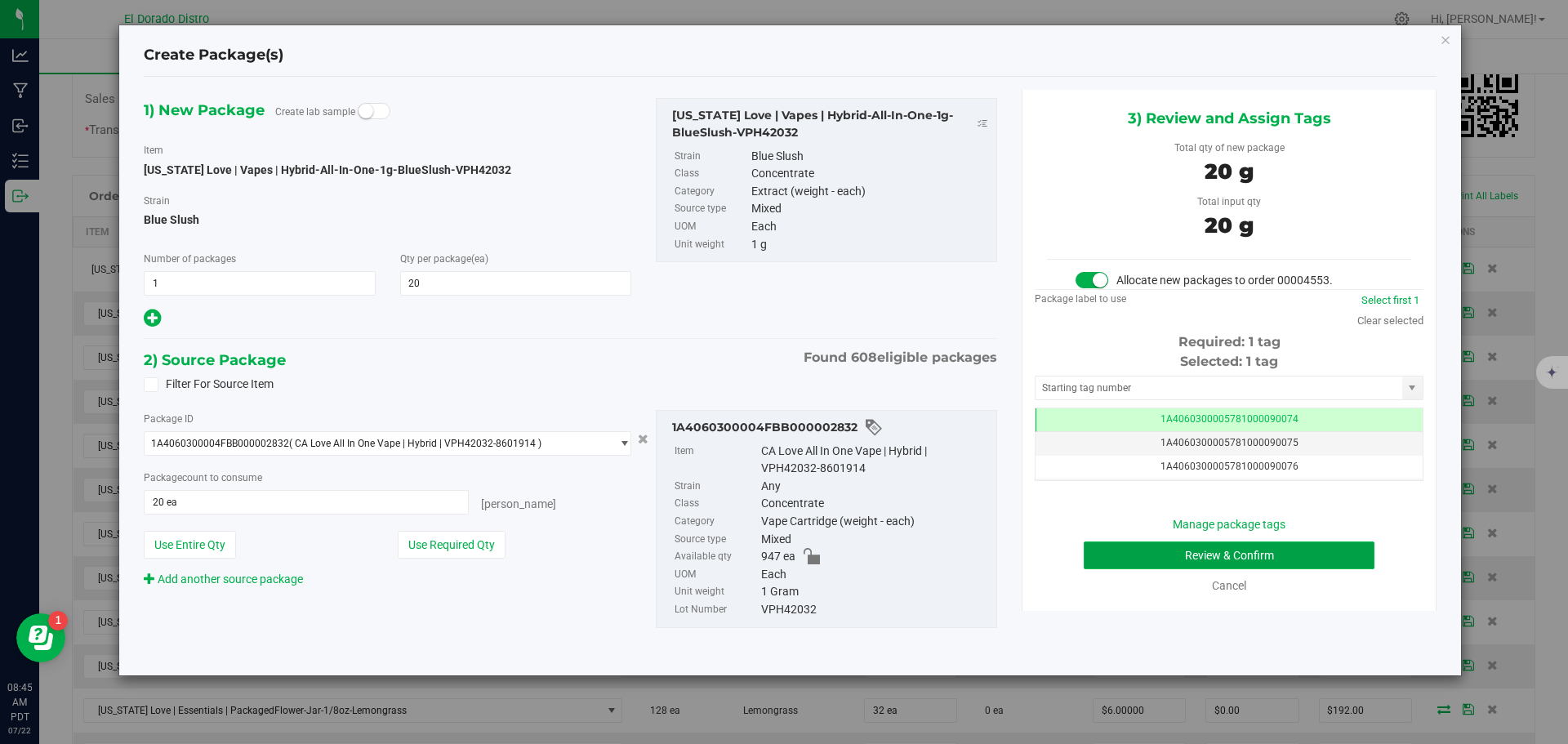 click on "Review & Confirm" at bounding box center (1229, 555) 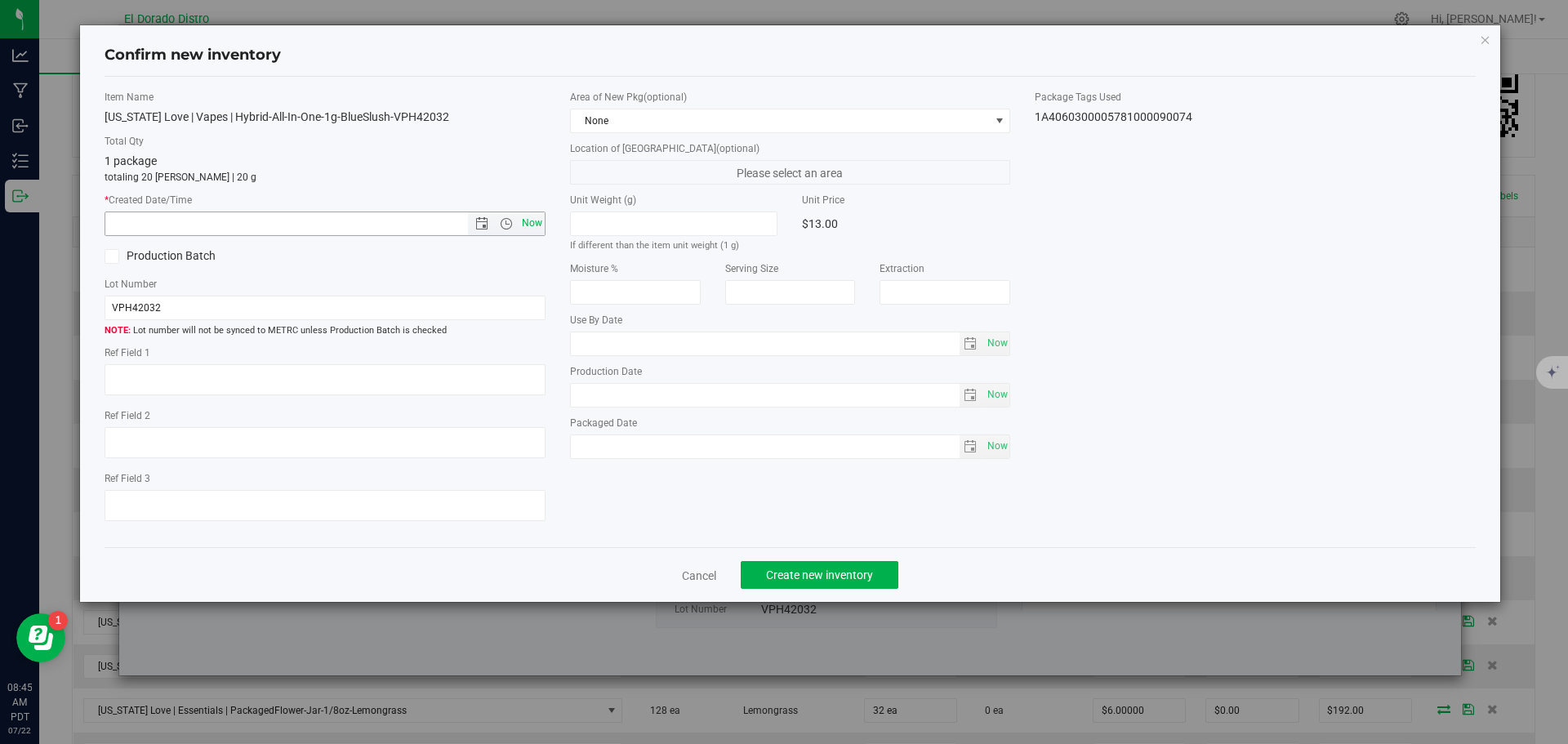 click on "Now" at bounding box center (532, 223) 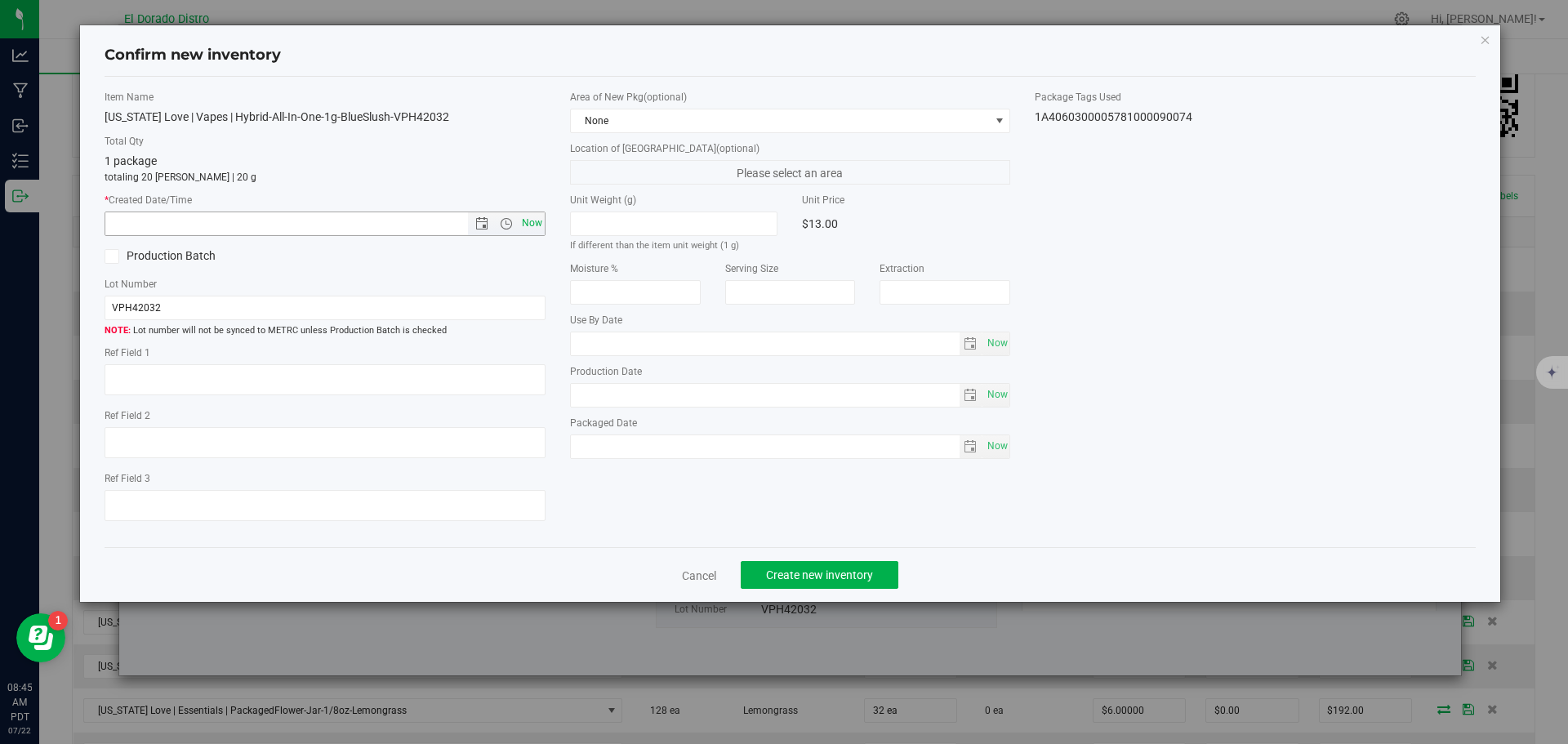 type on "[DATE] 8:45 AM" 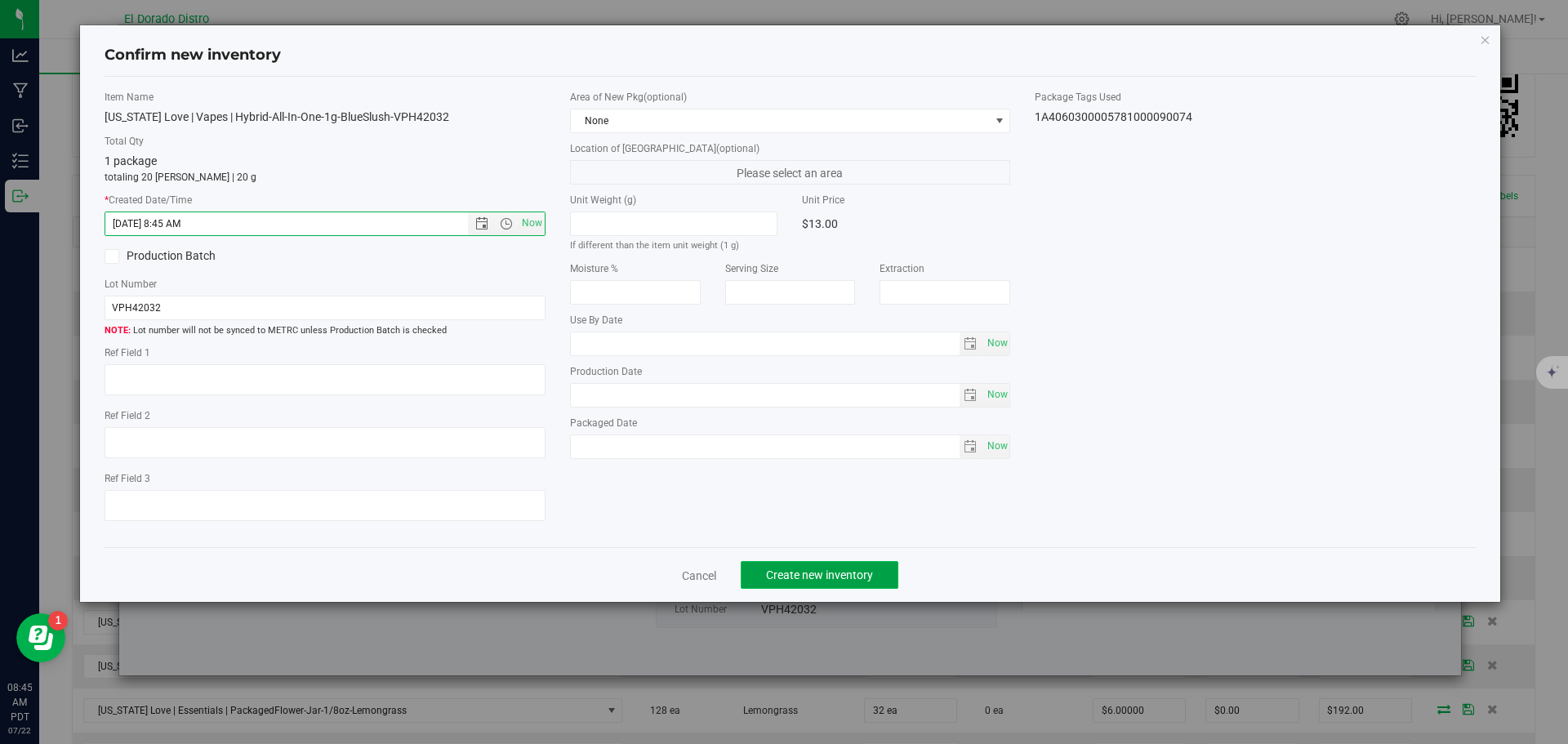 click on "Create new inventory" 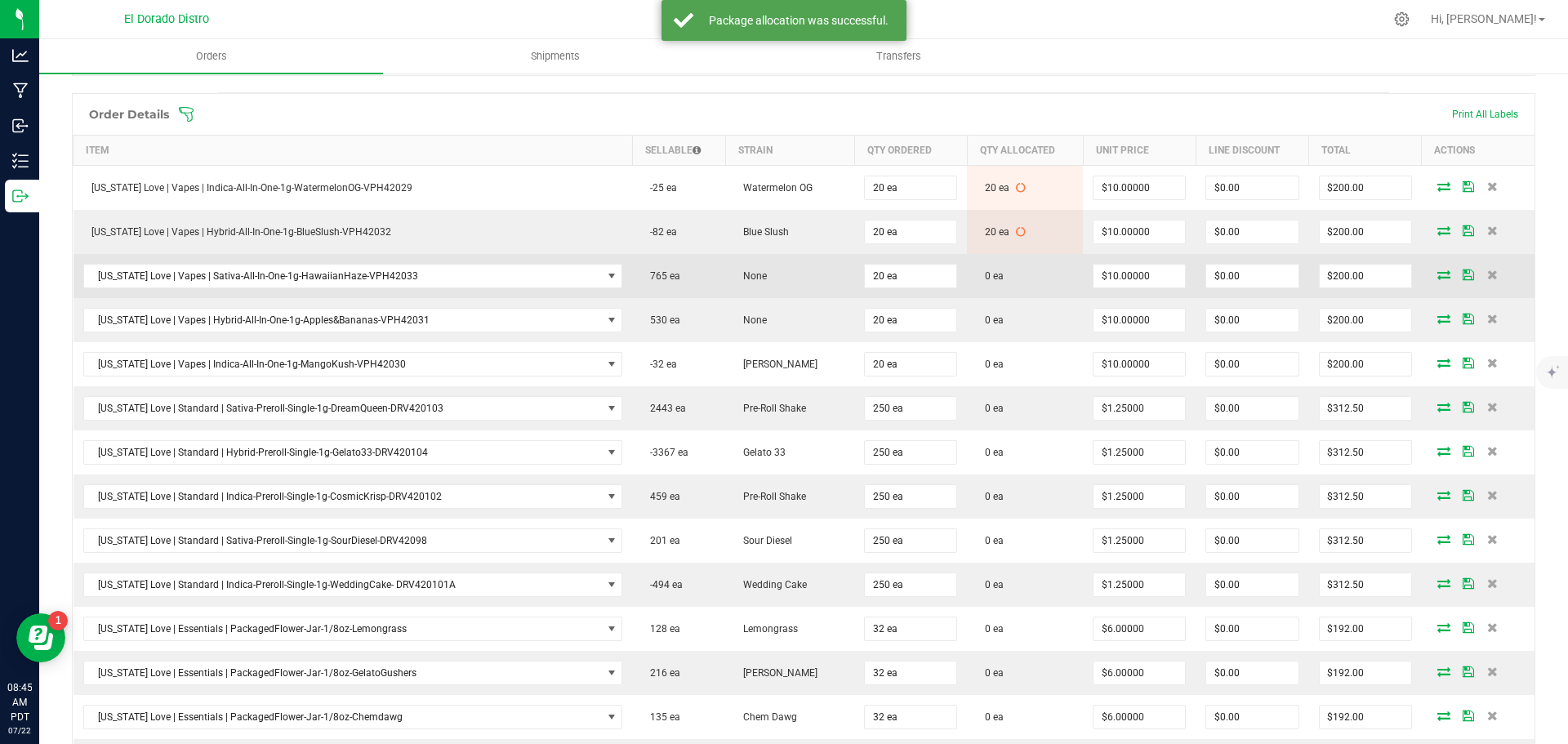 click at bounding box center (1444, 274) 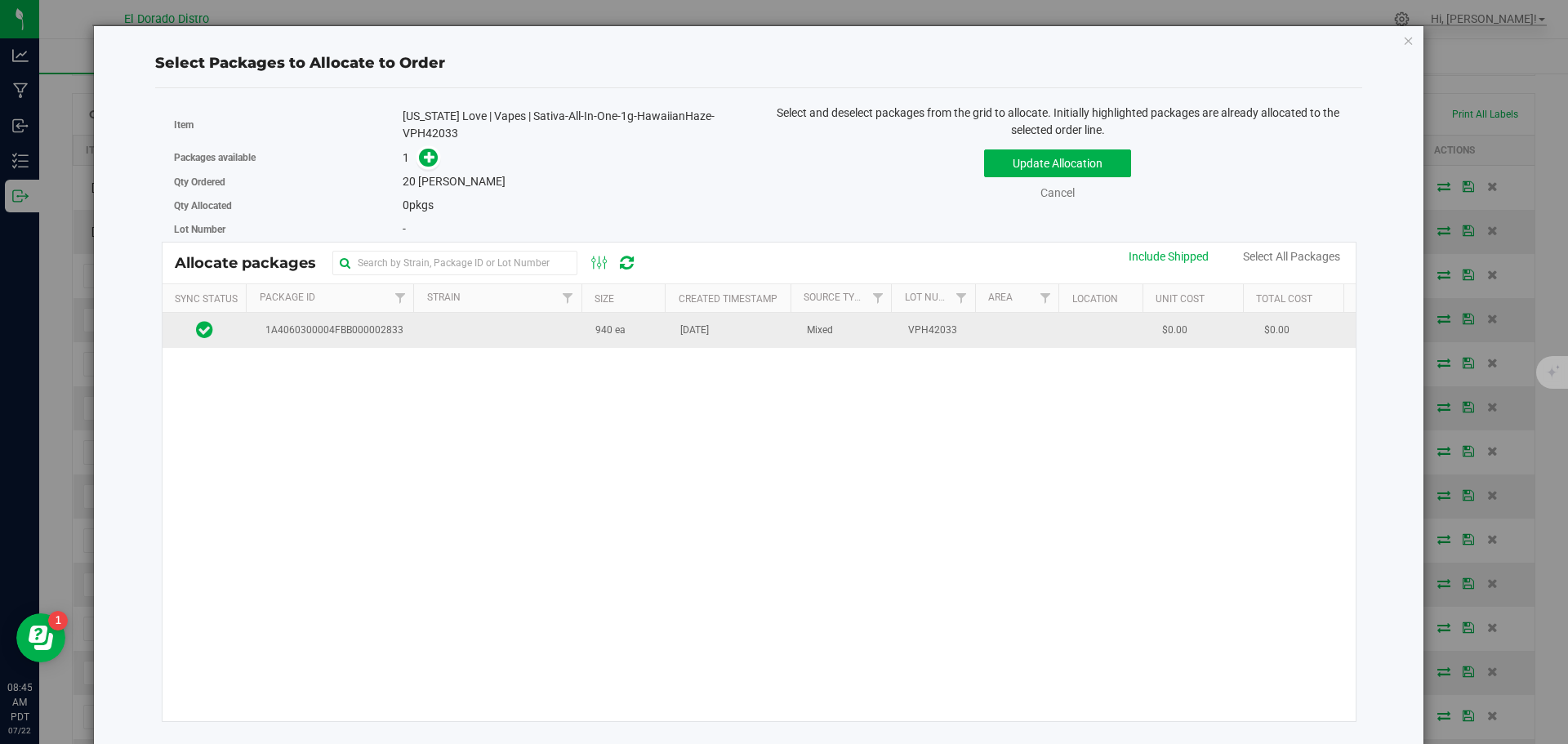 click on "[DATE]" at bounding box center (733, 330) 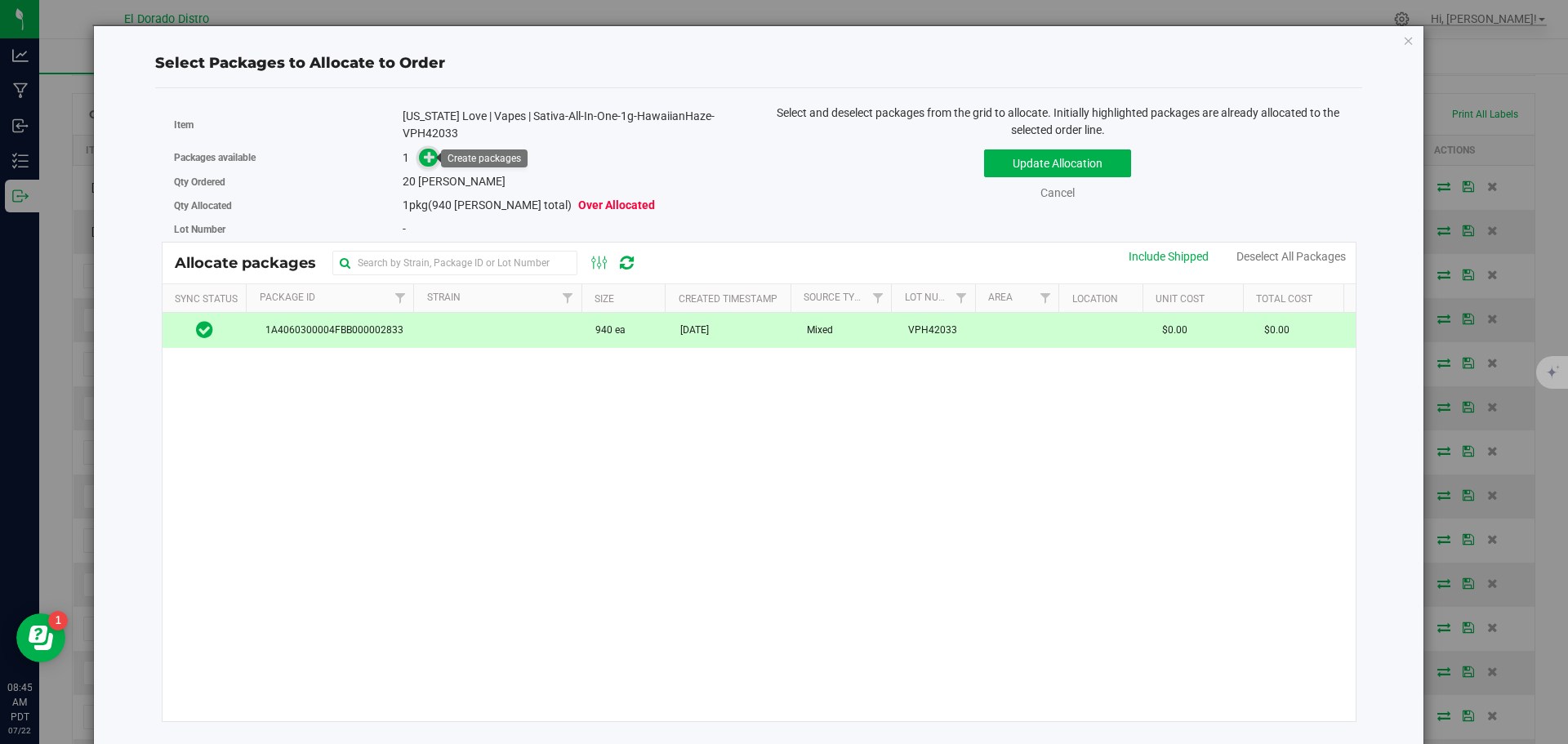 click at bounding box center [430, 156] 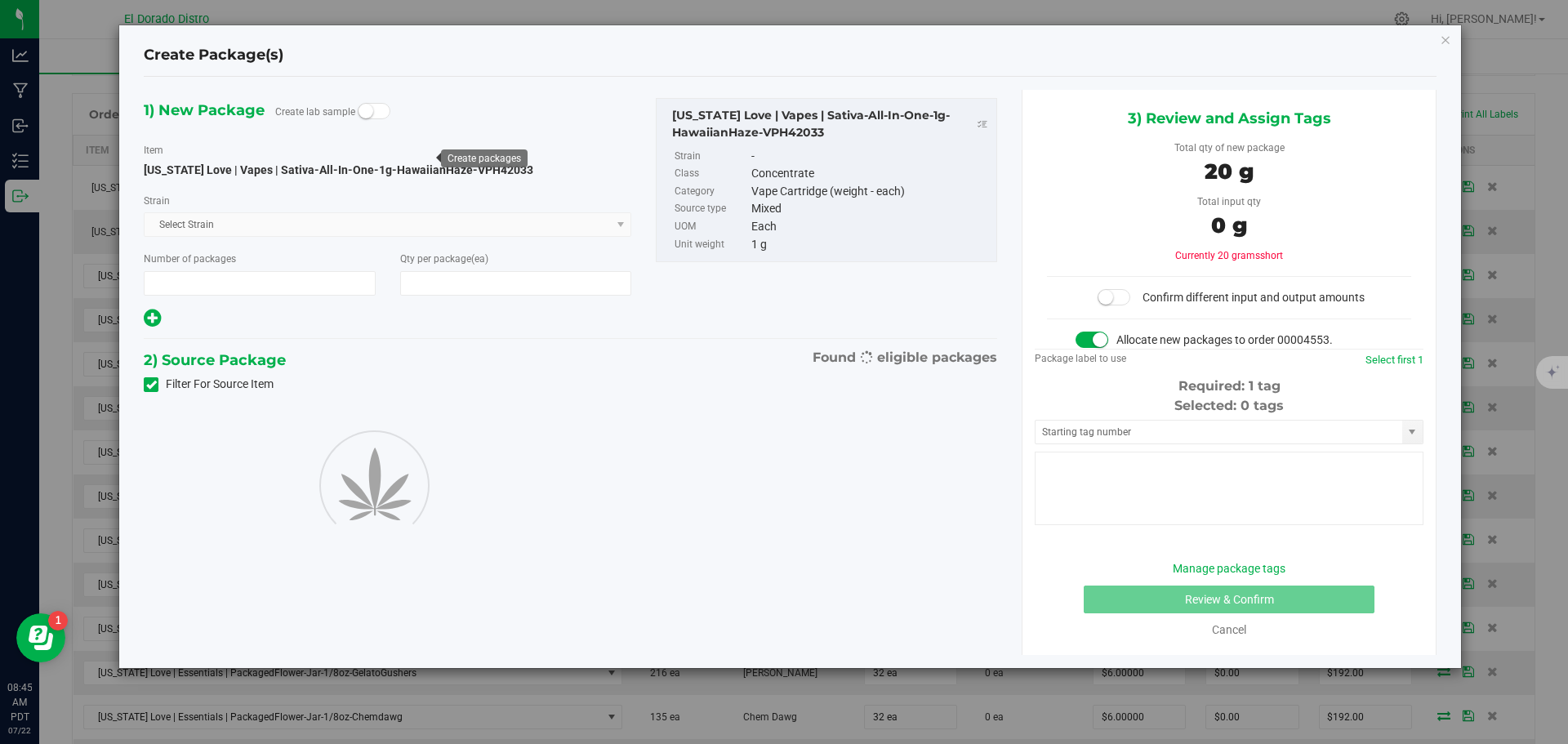 type on "1" 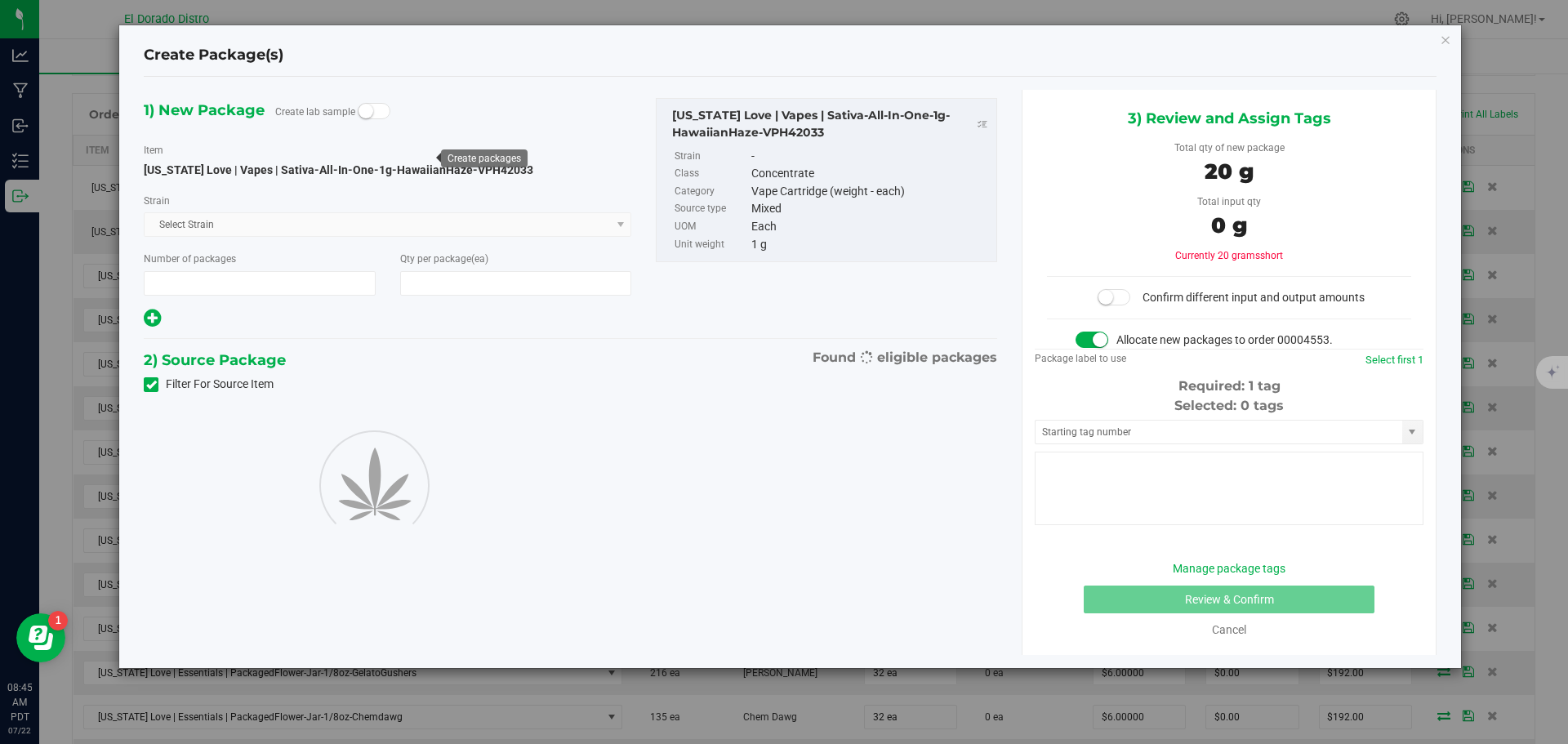 type on "20" 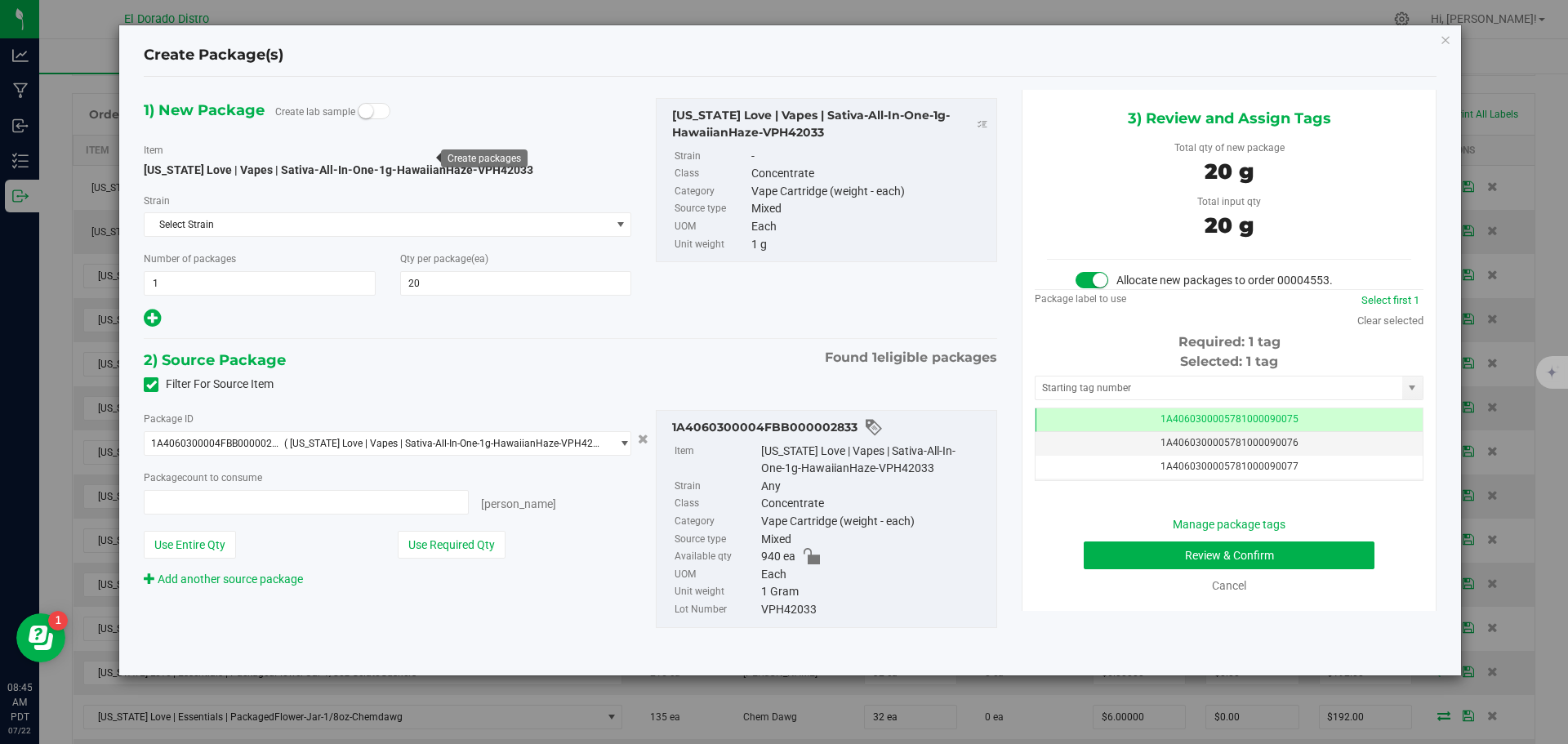 type on "20 ea" 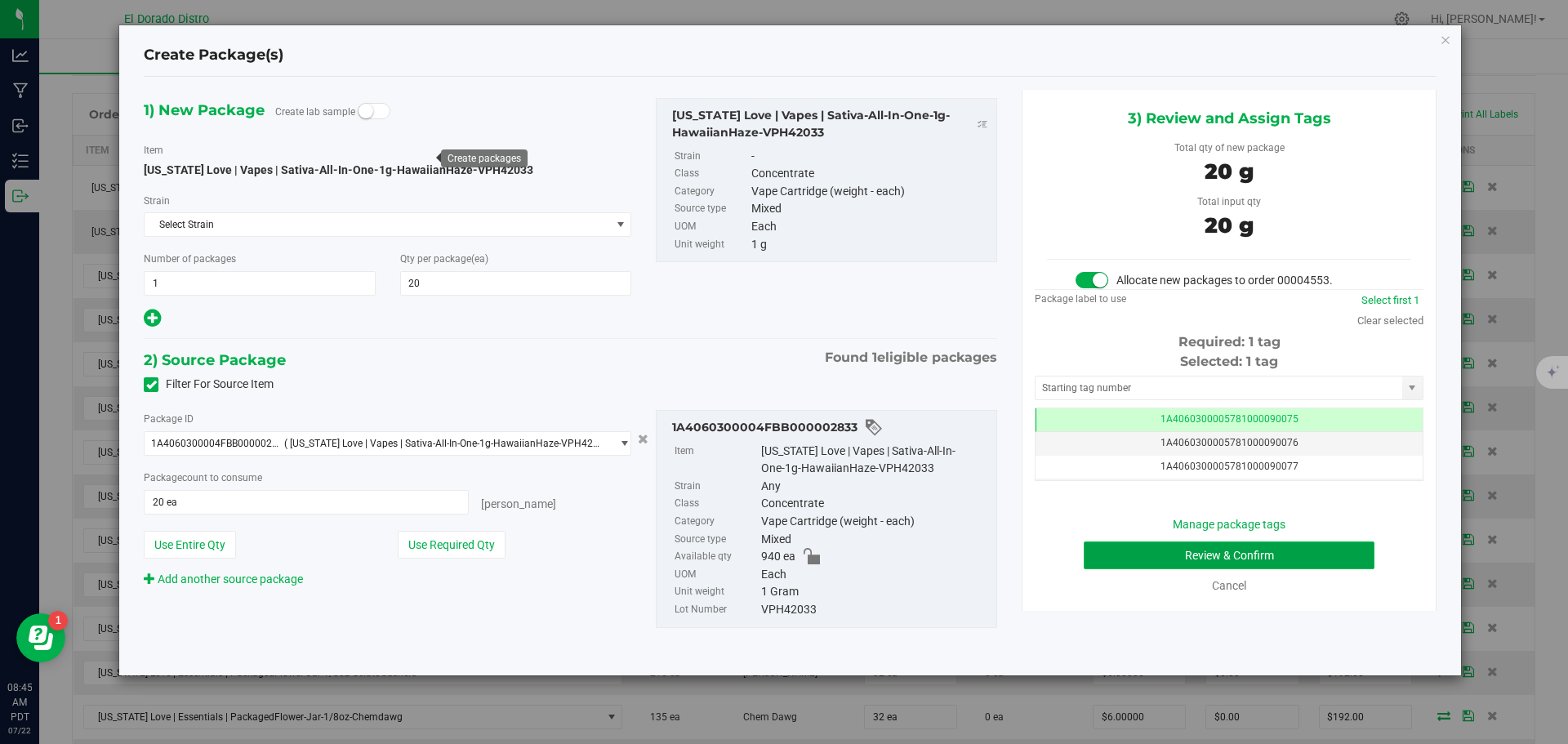 click on "Review & Confirm" at bounding box center (1229, 555) 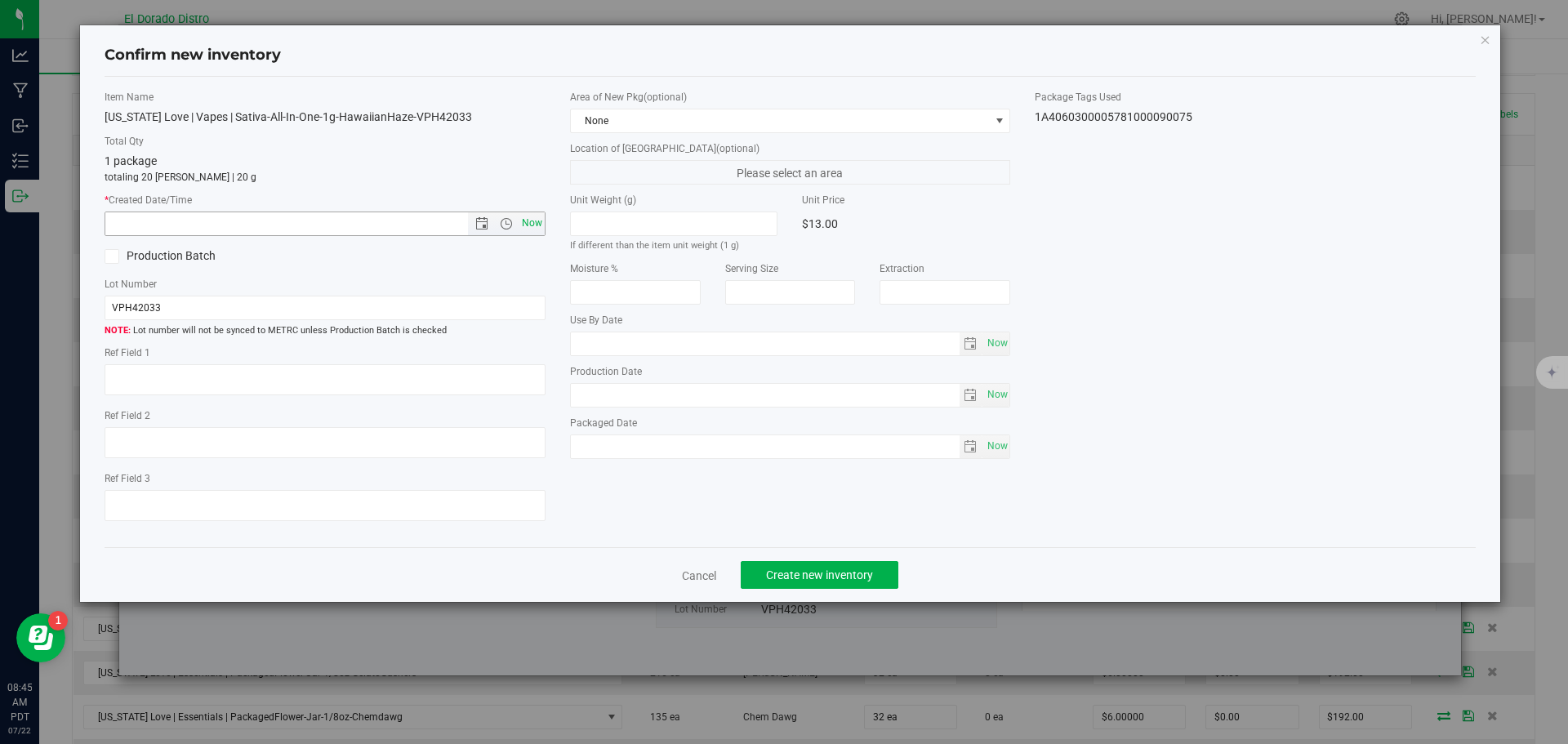 click on "Now" at bounding box center [532, 223] 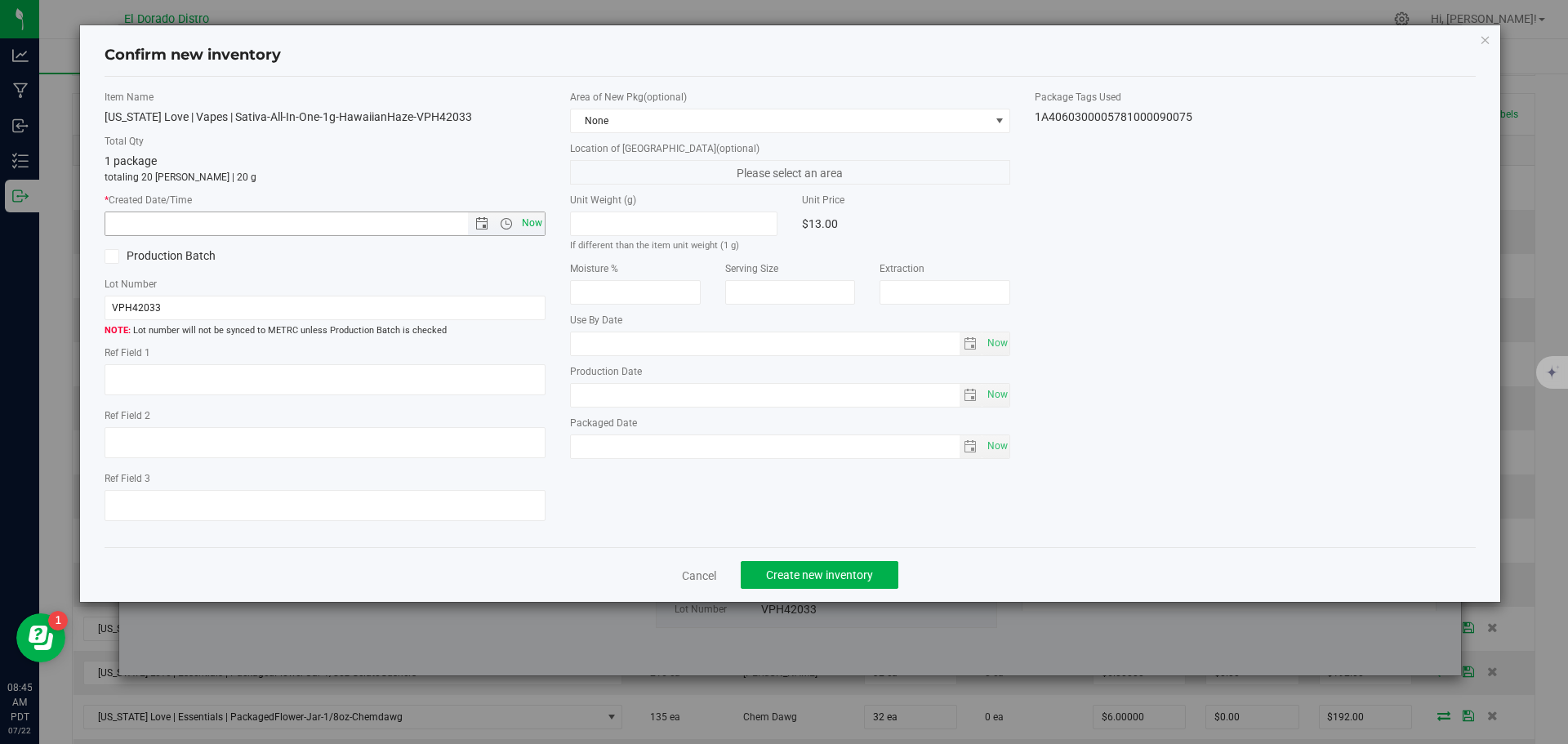 type on "[DATE] 8:45 AM" 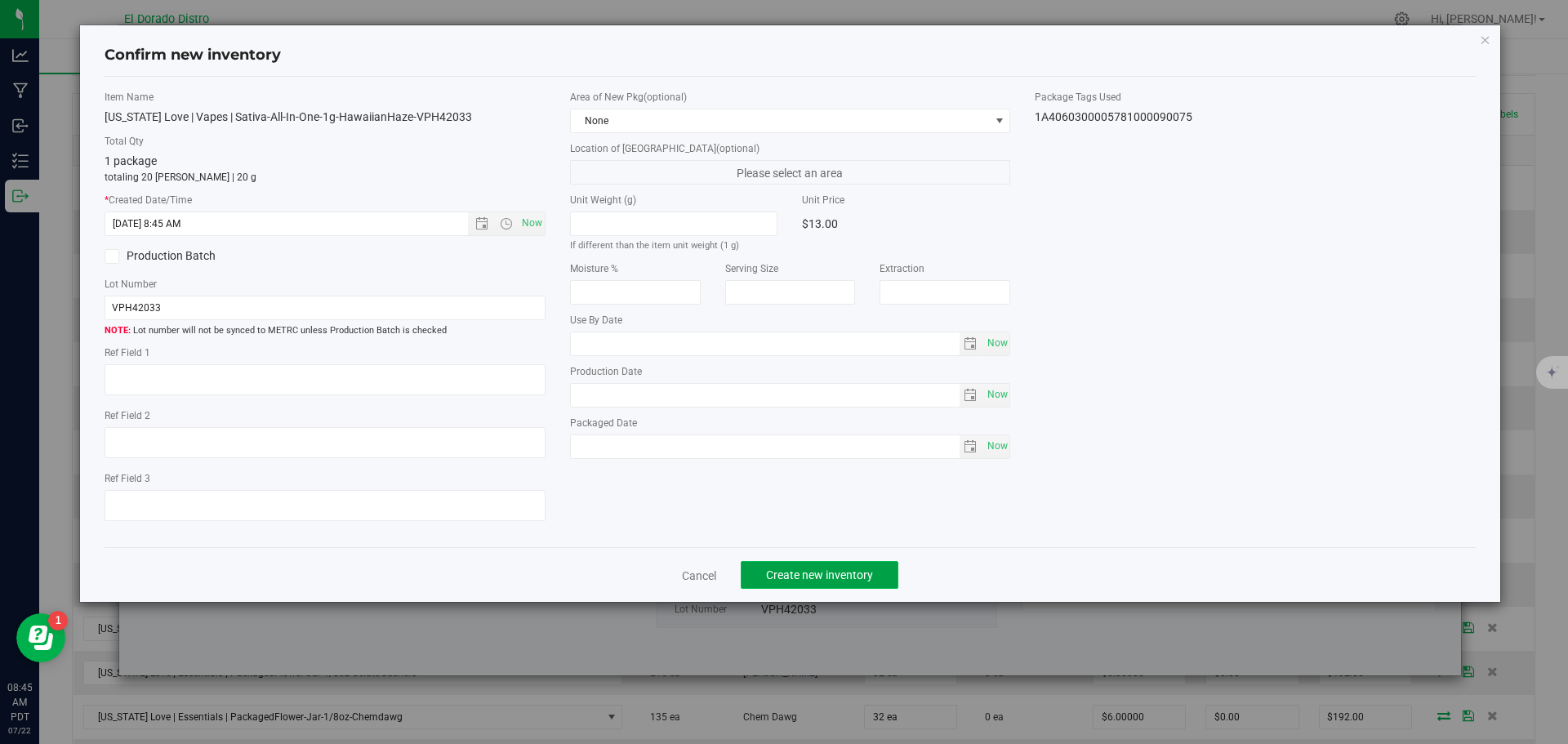 click on "Create new inventory" 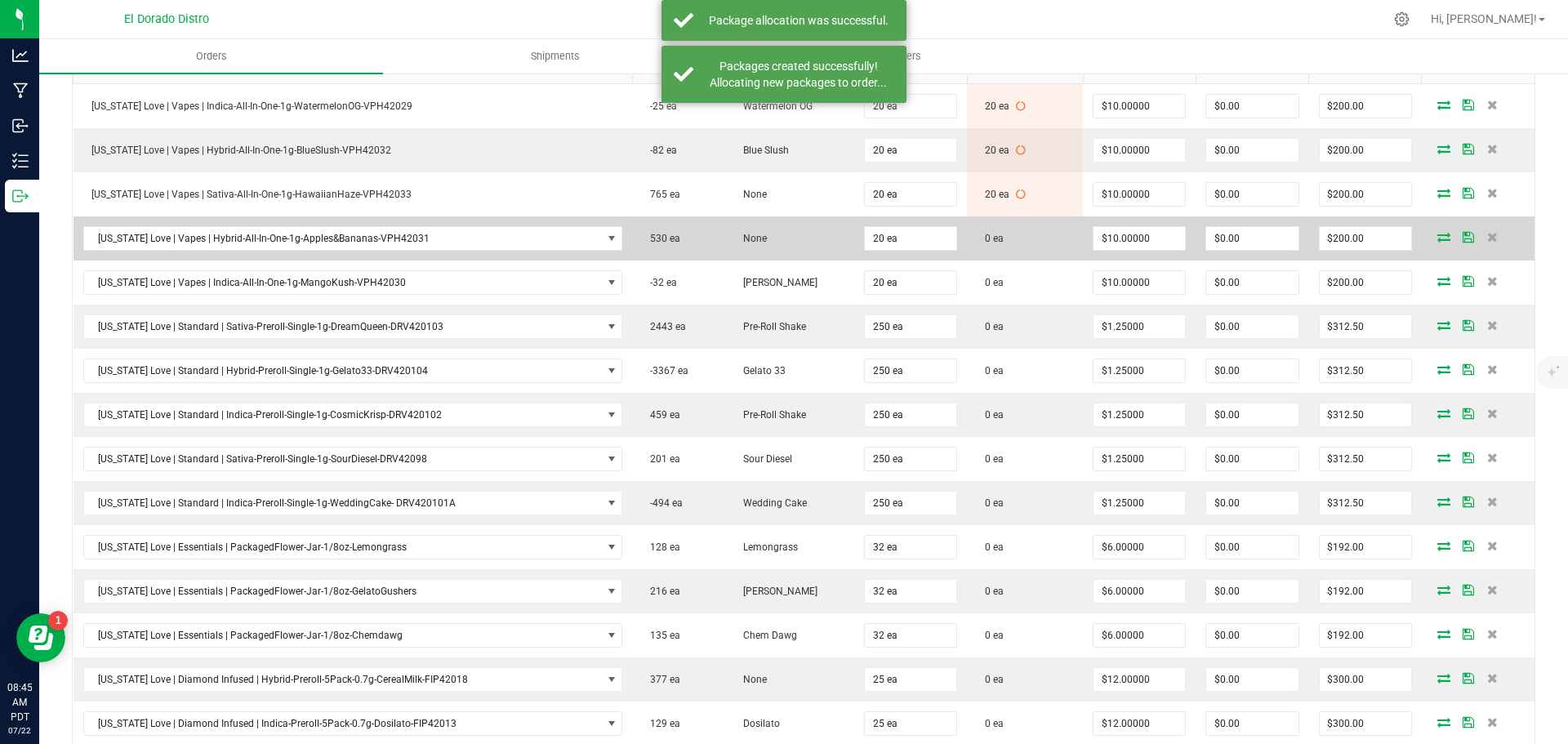 click at bounding box center [1444, 237] 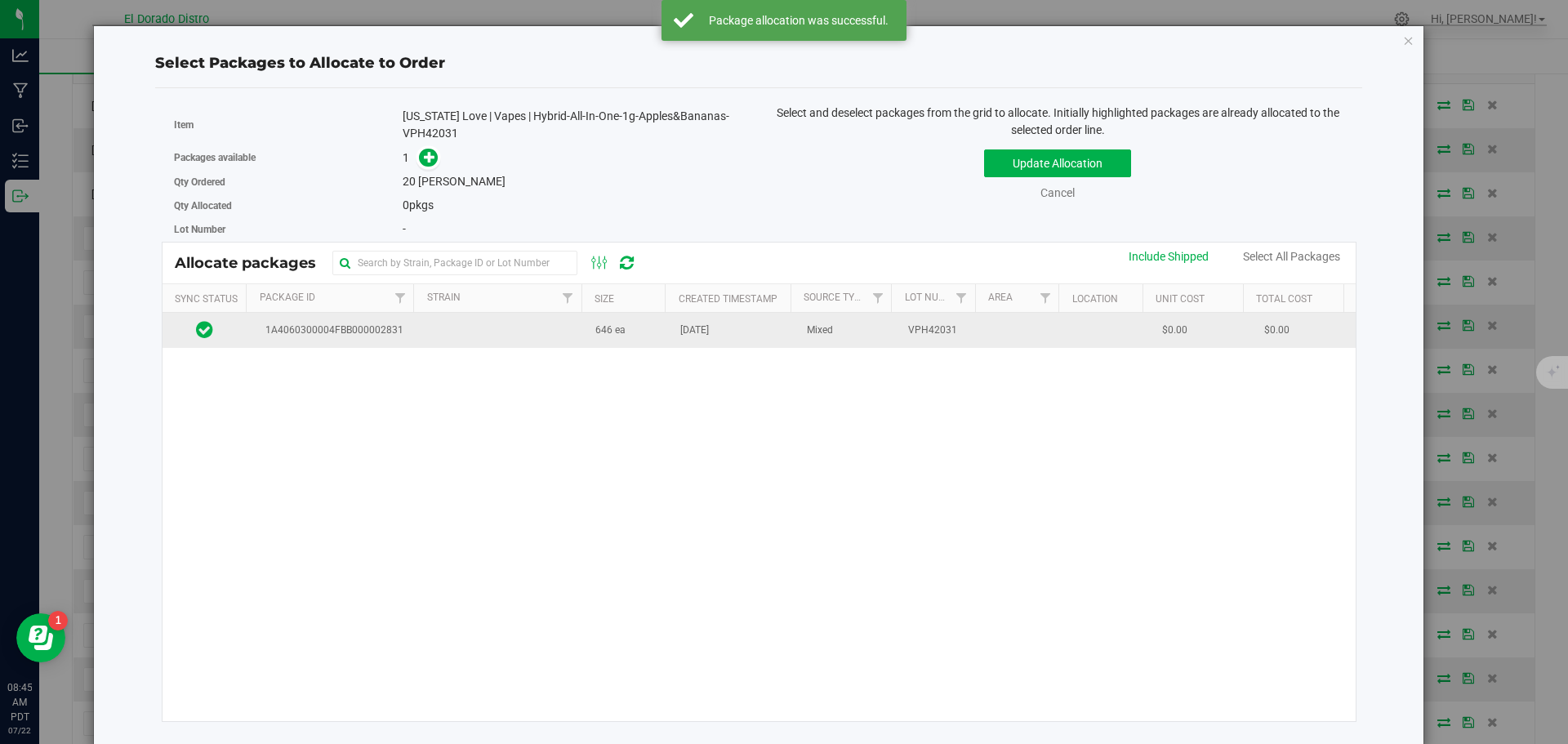 click on "[DATE]" at bounding box center [733, 330] 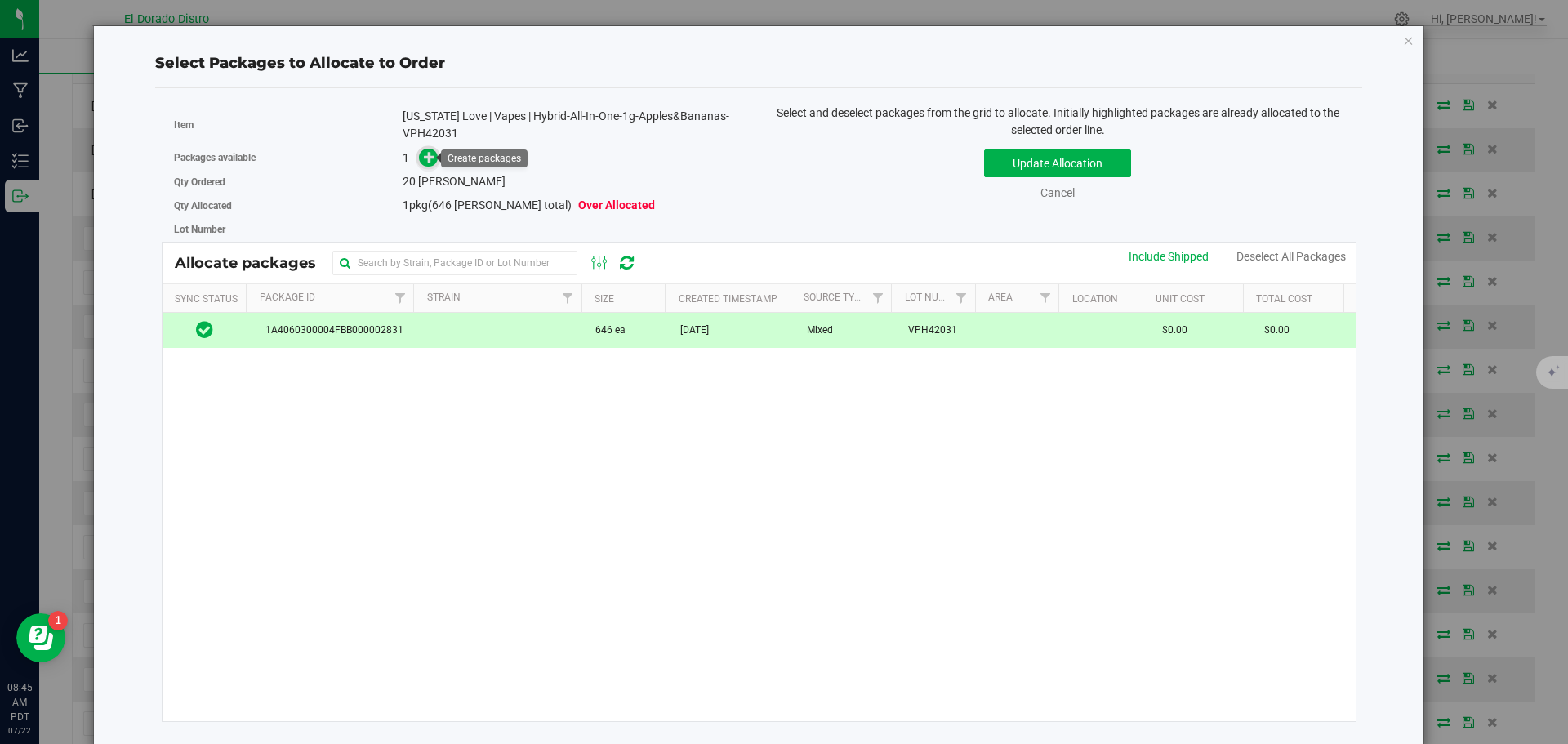 click at bounding box center (430, 157) 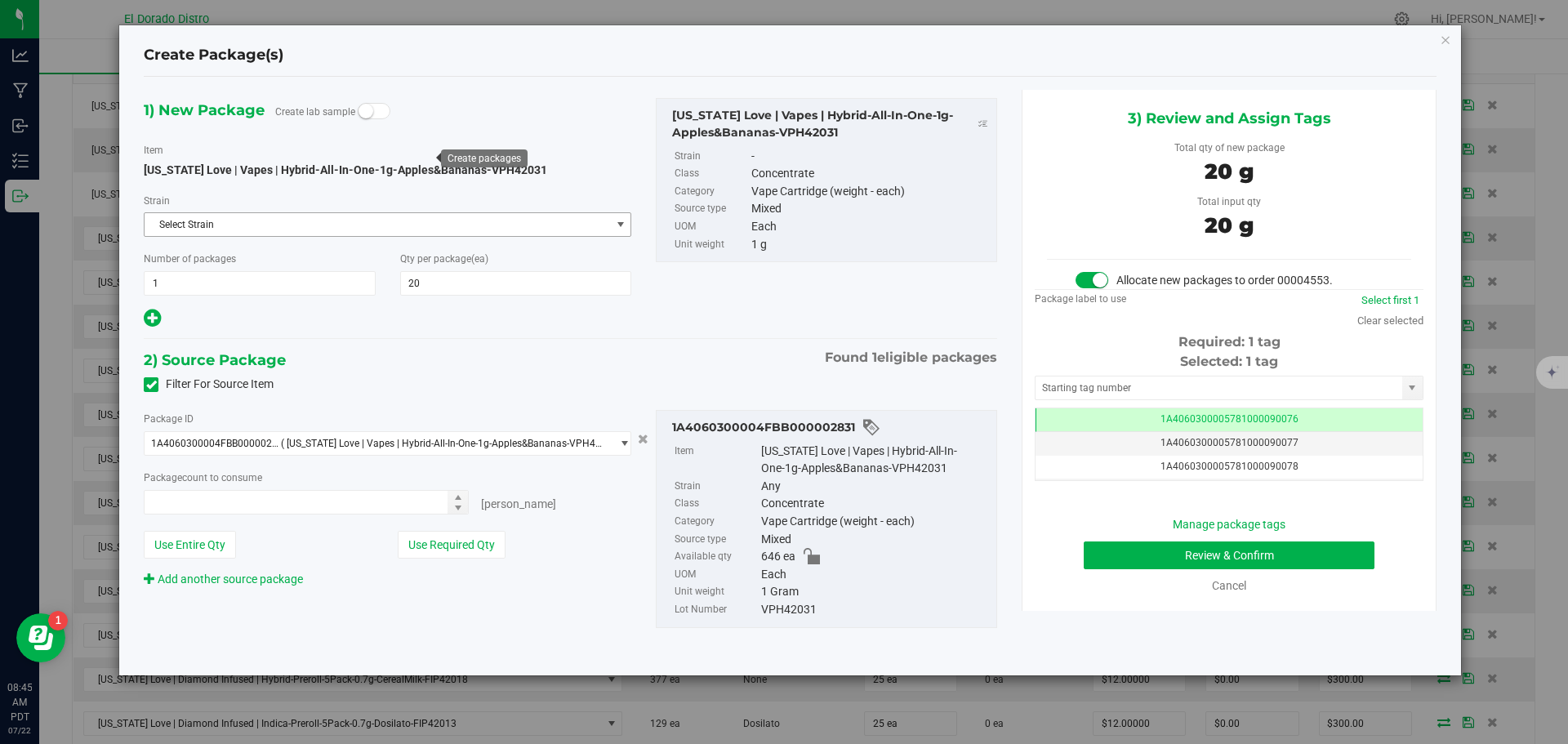 type on "20" 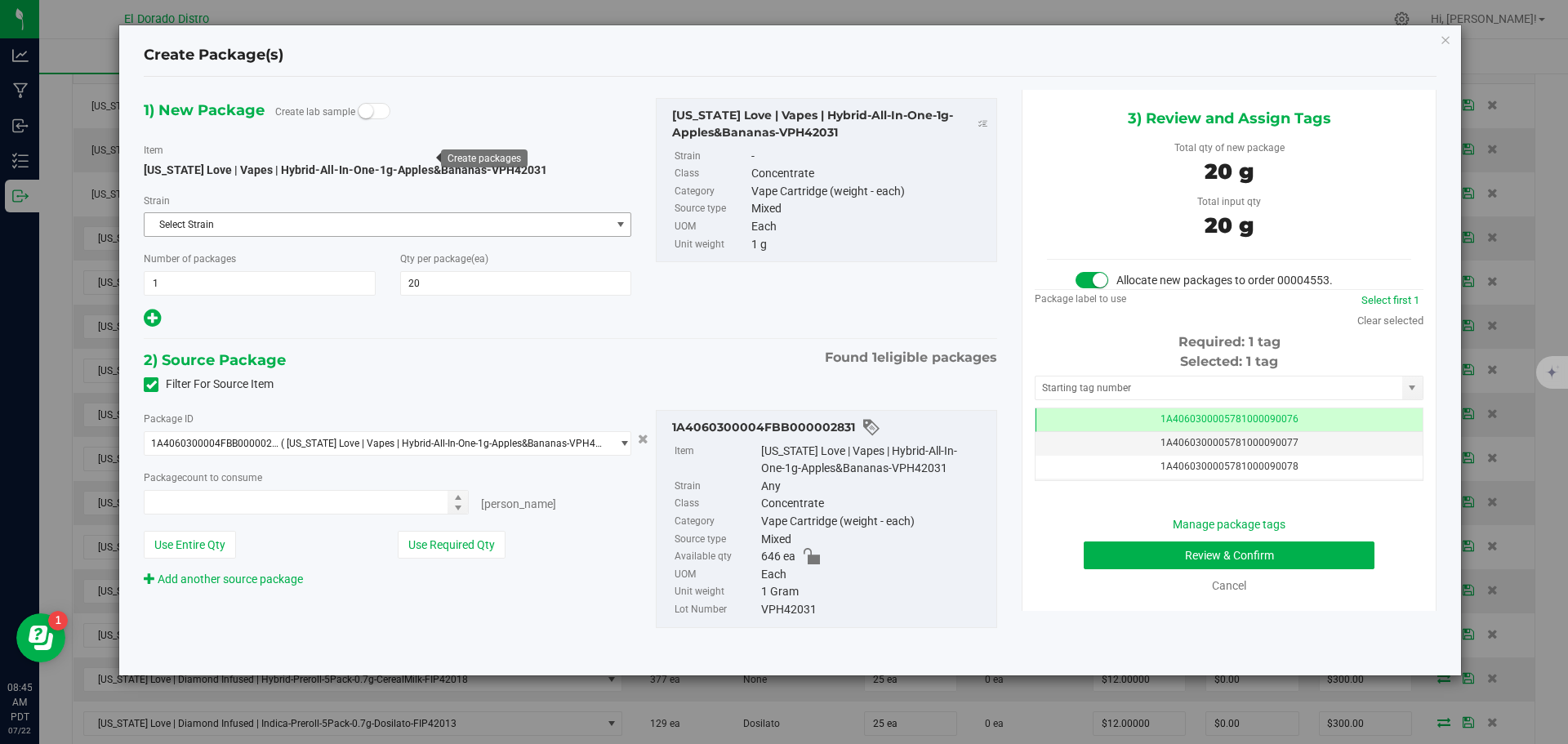 type on "20 ea" 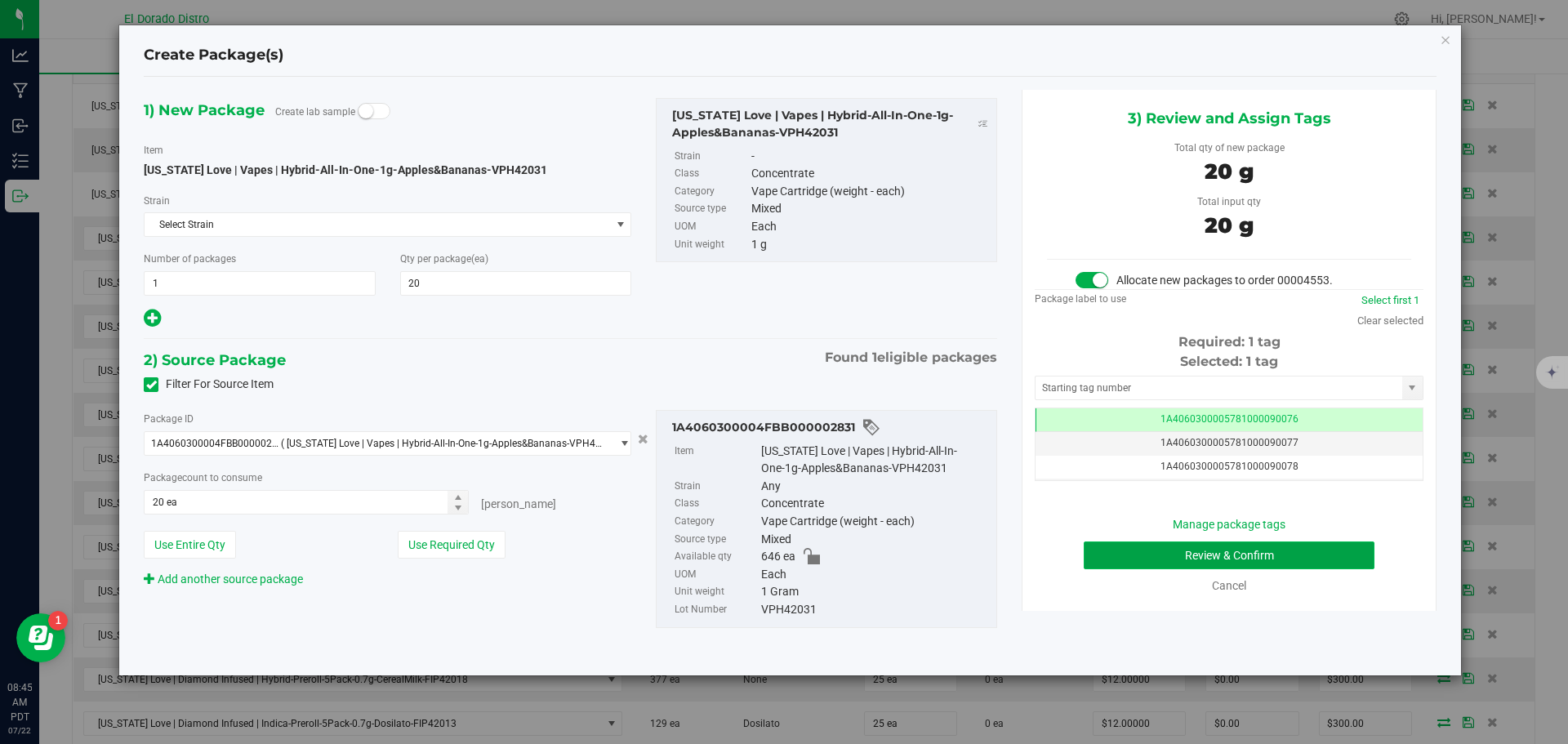 click on "Review & Confirm" at bounding box center (1229, 555) 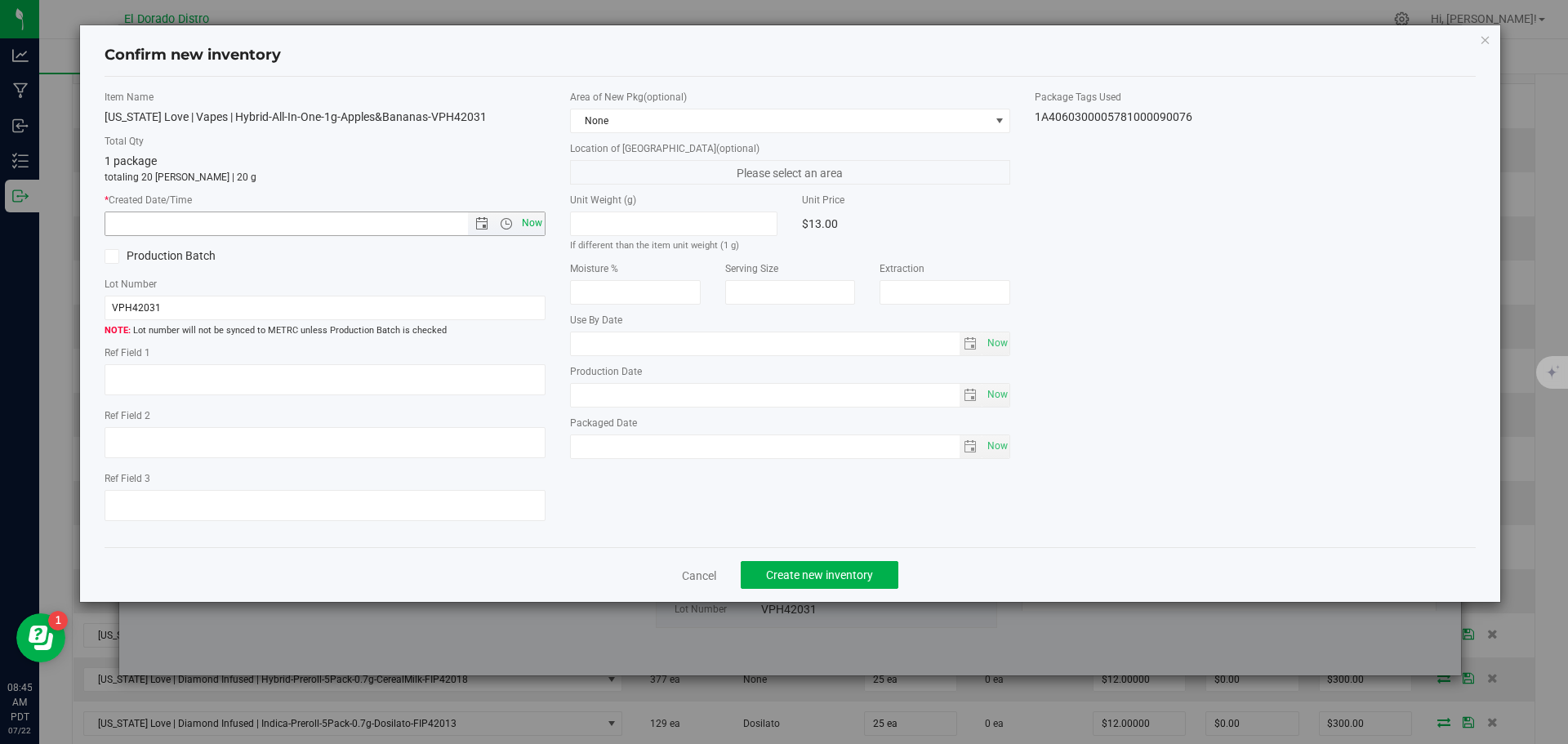click on "Now" at bounding box center (532, 223) 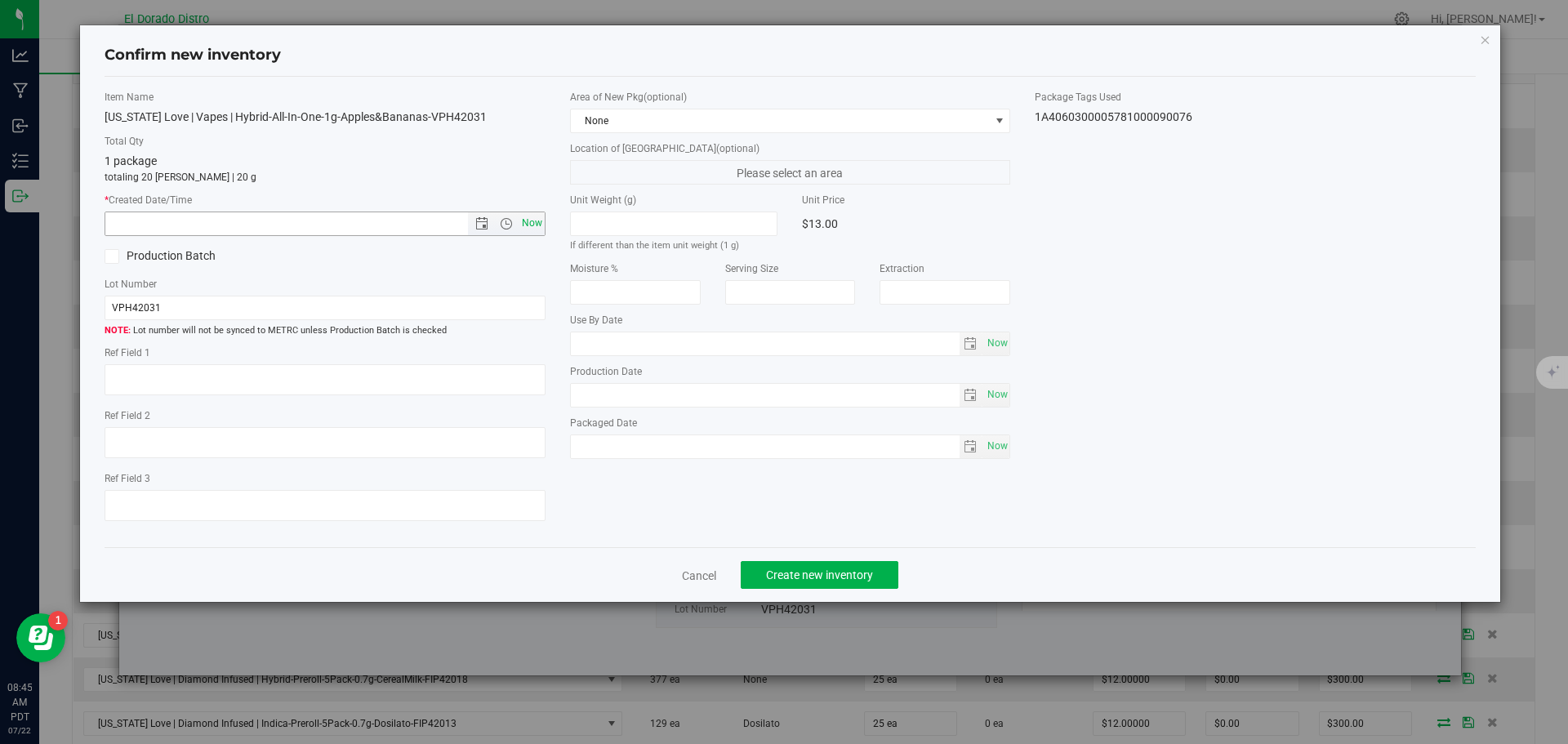 type on "[DATE] 8:45 AM" 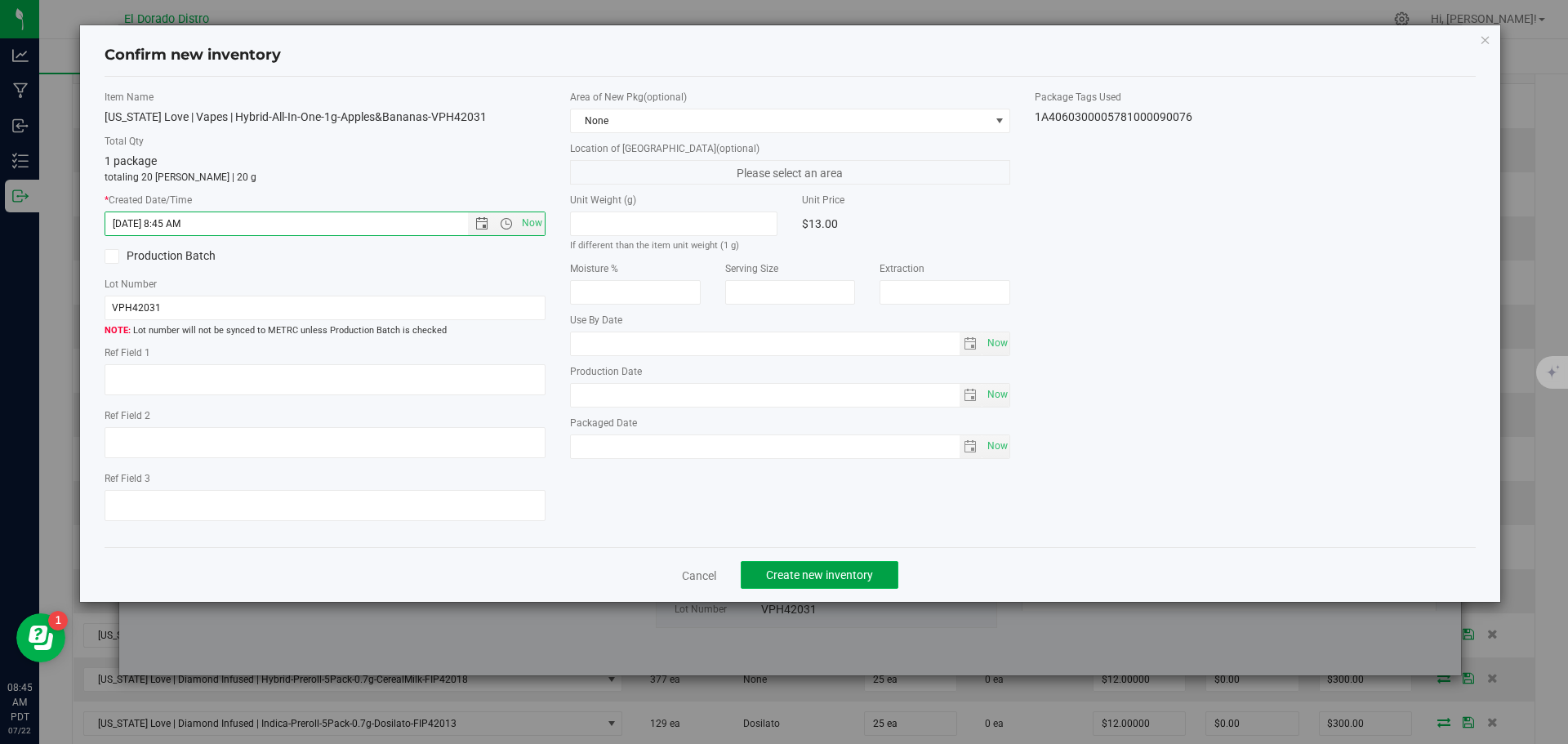click on "Create new inventory" 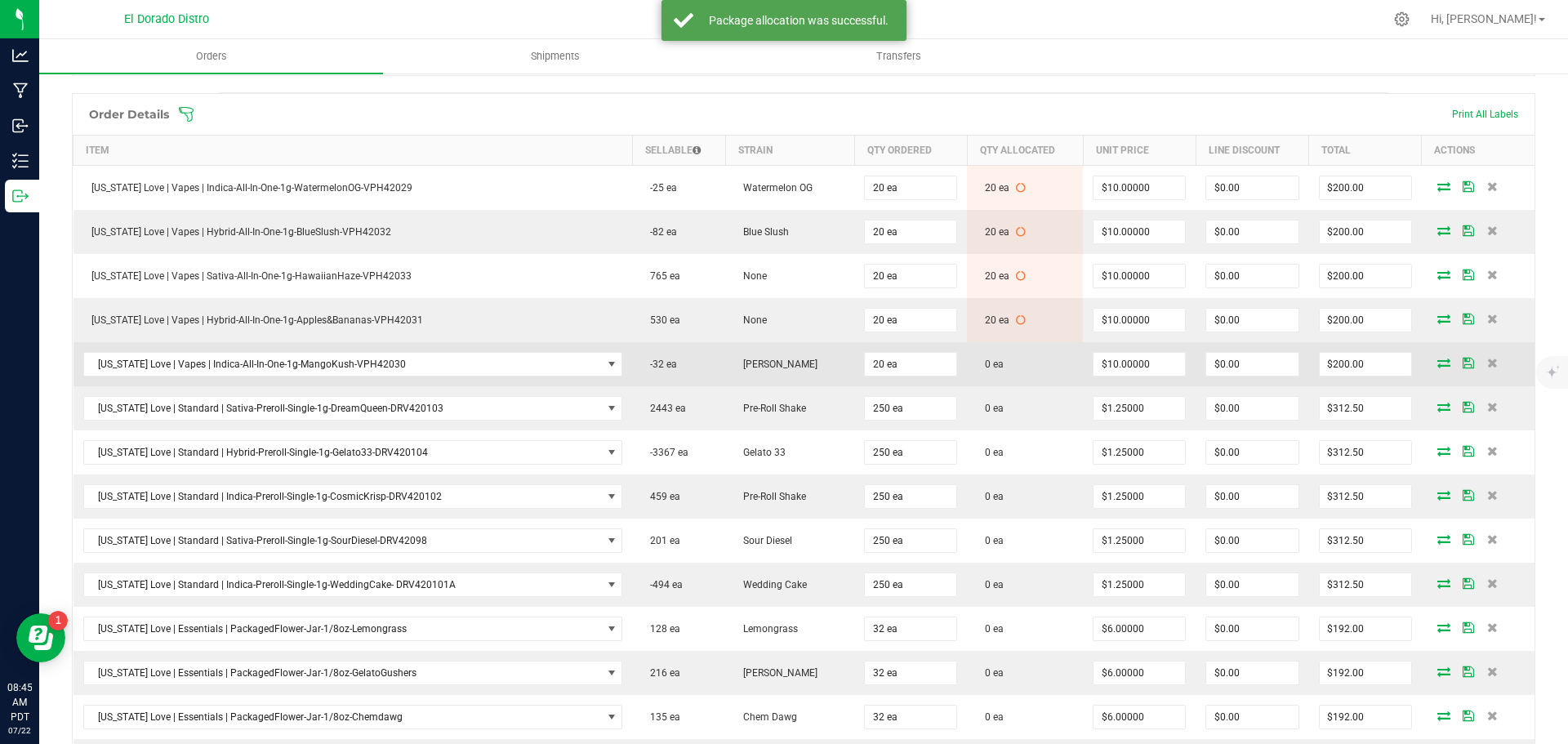 click at bounding box center [1444, 363] 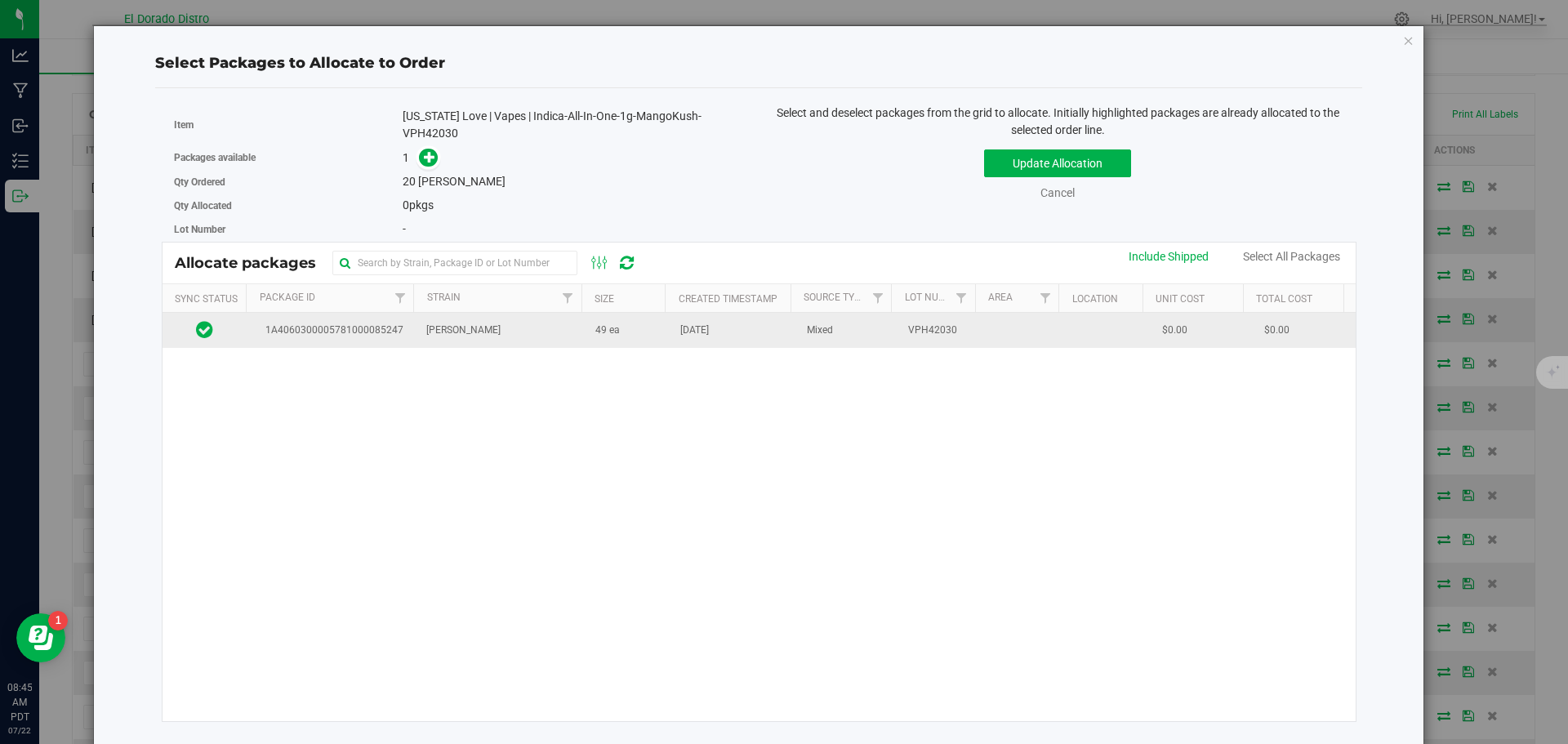 click on "[DATE]" at bounding box center [733, 330] 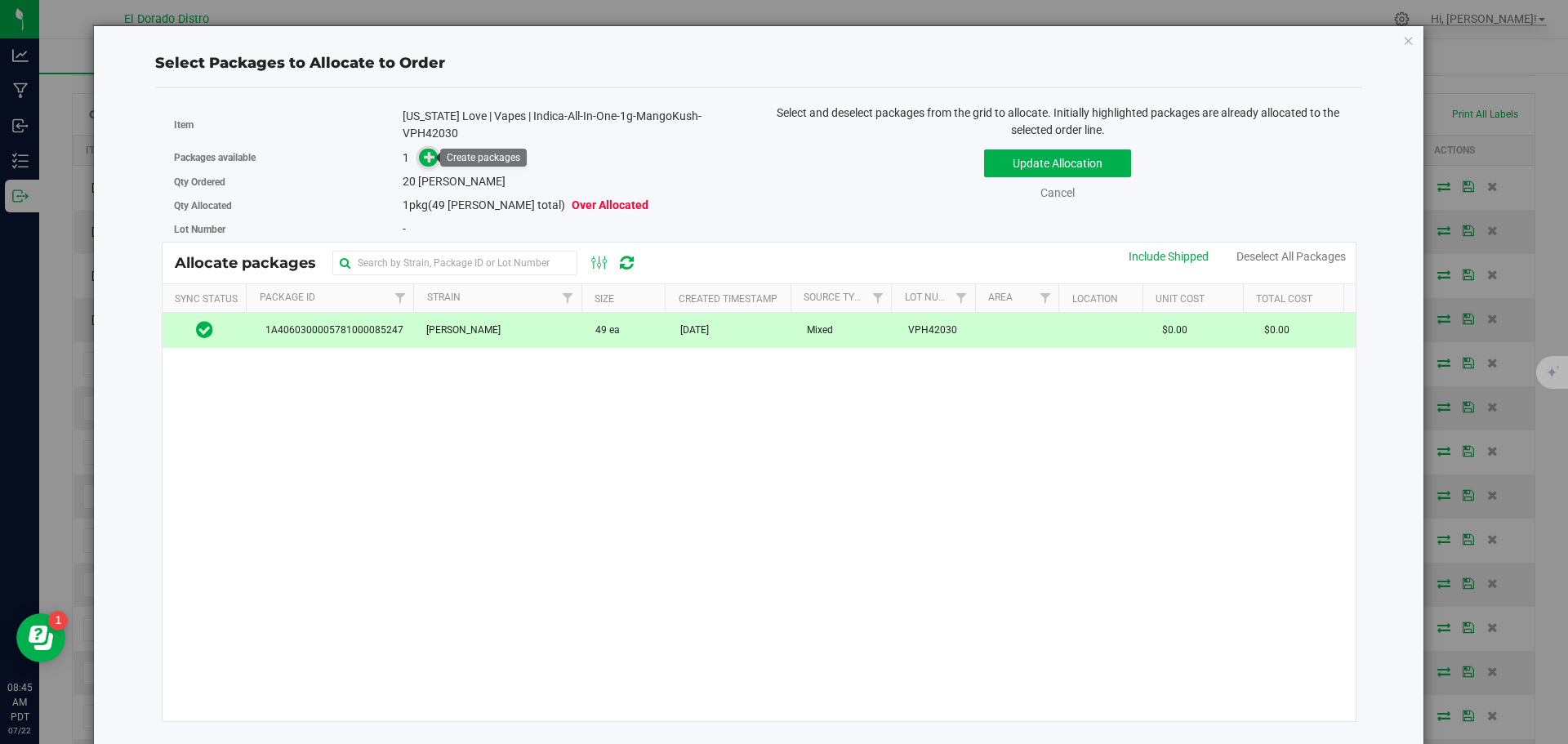 click at bounding box center [430, 157] 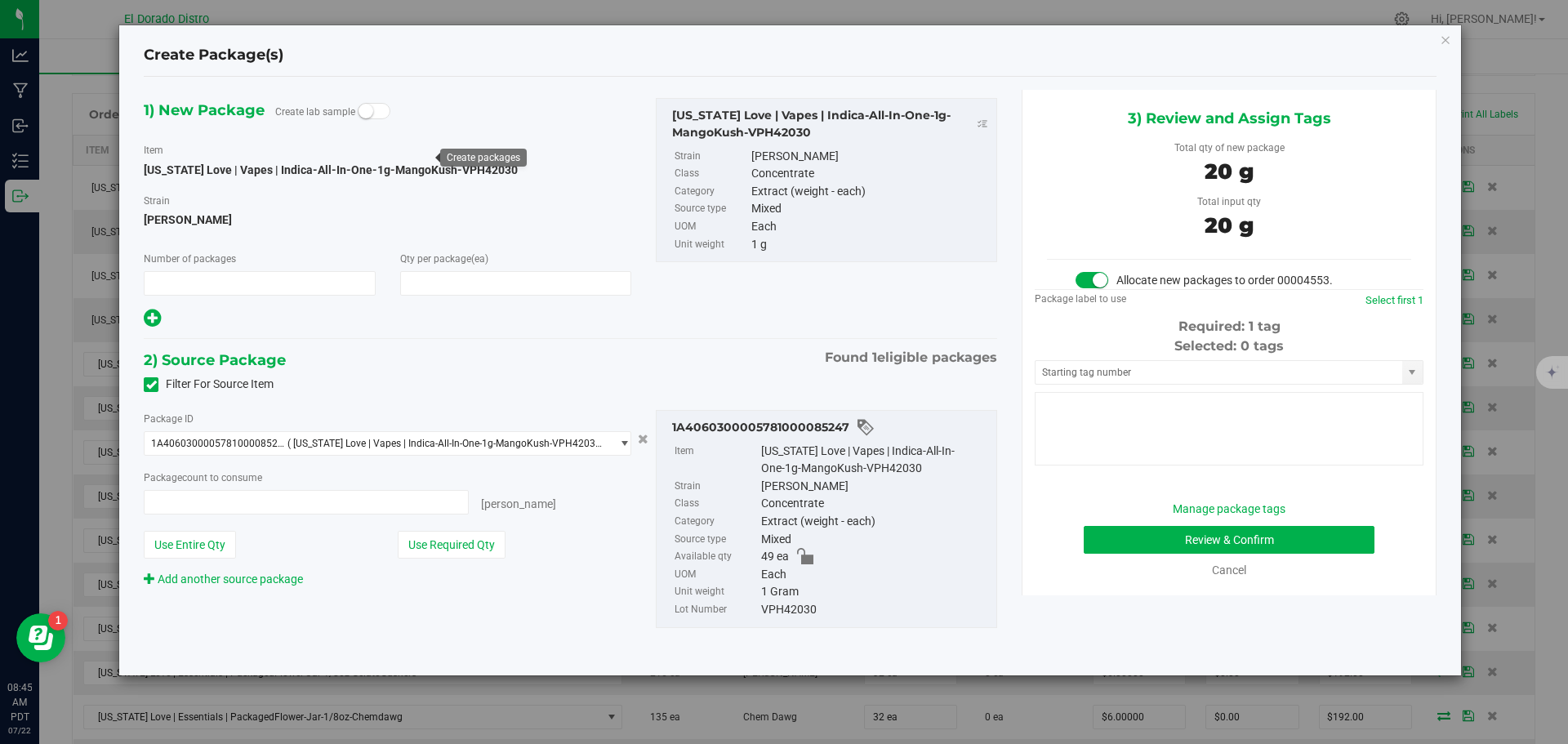 type on "1" 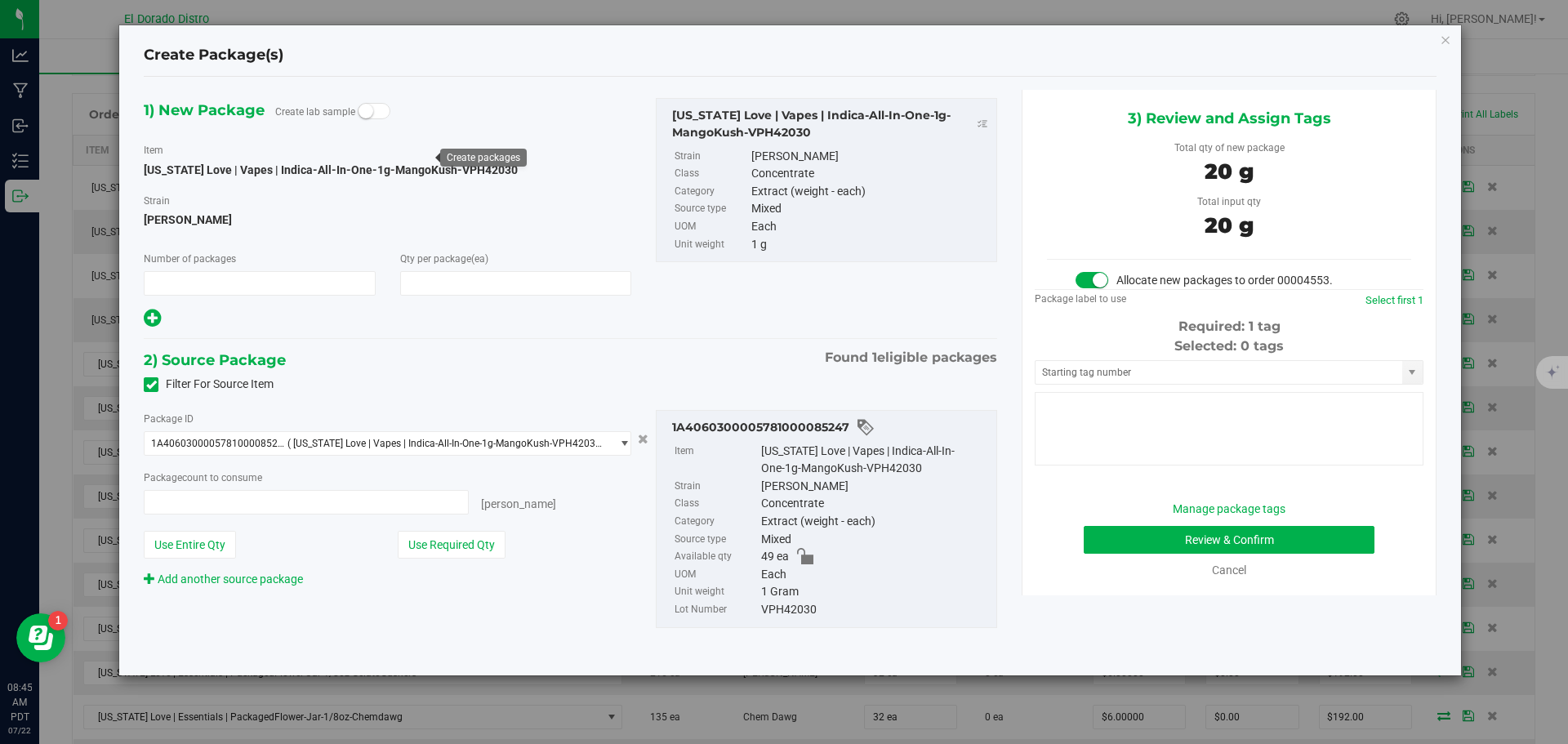 type on "20" 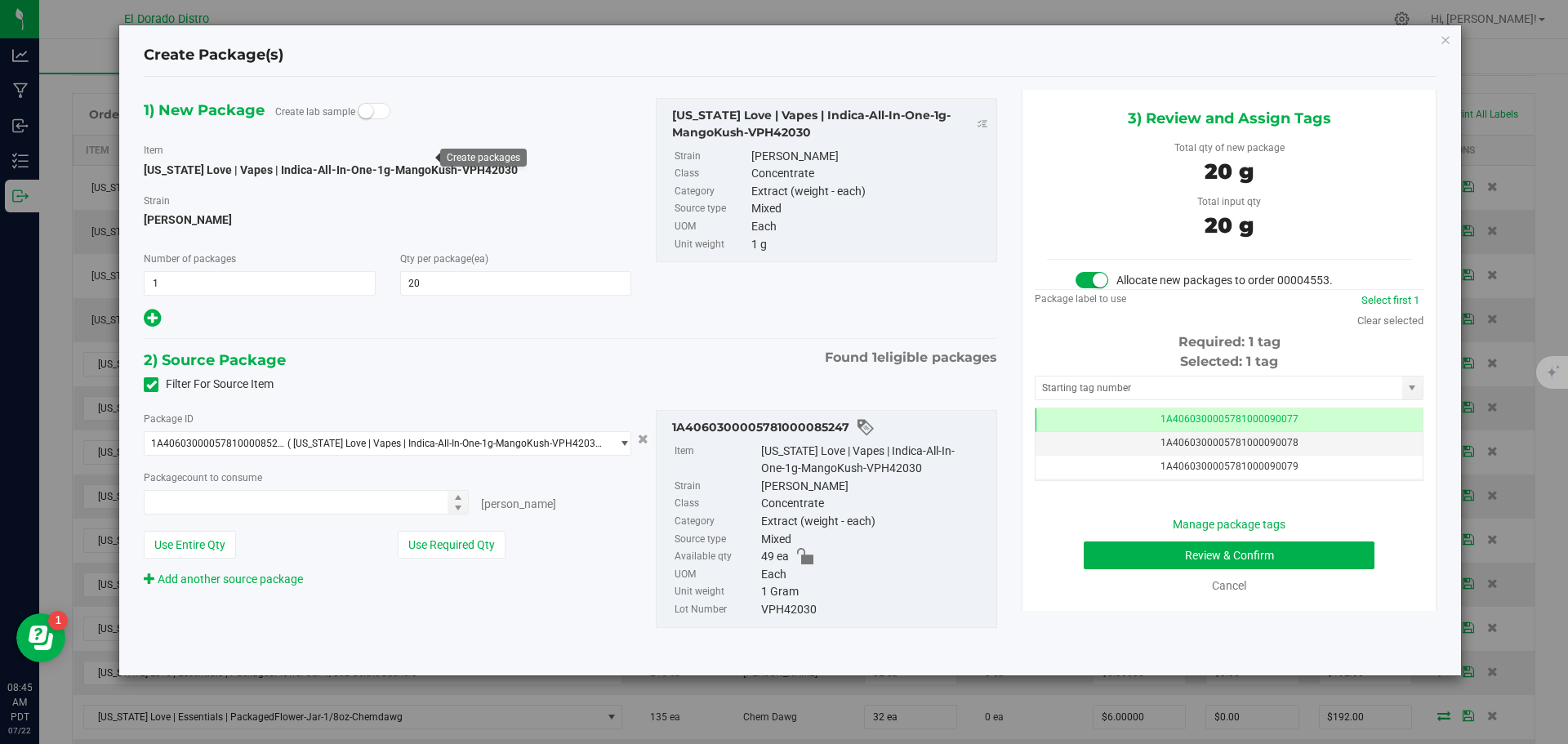 type on "20 ea" 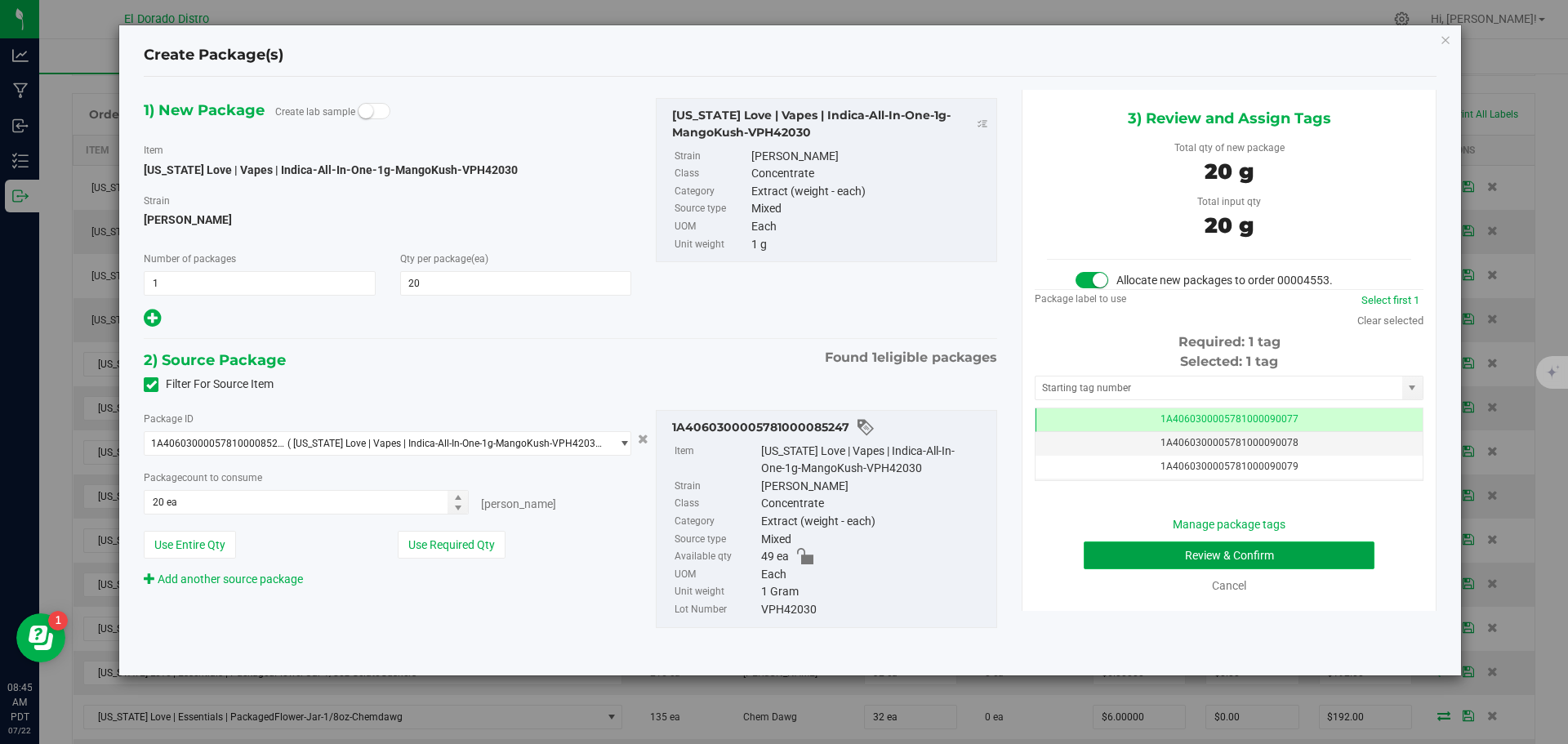 click on "Review & Confirm" at bounding box center (1229, 555) 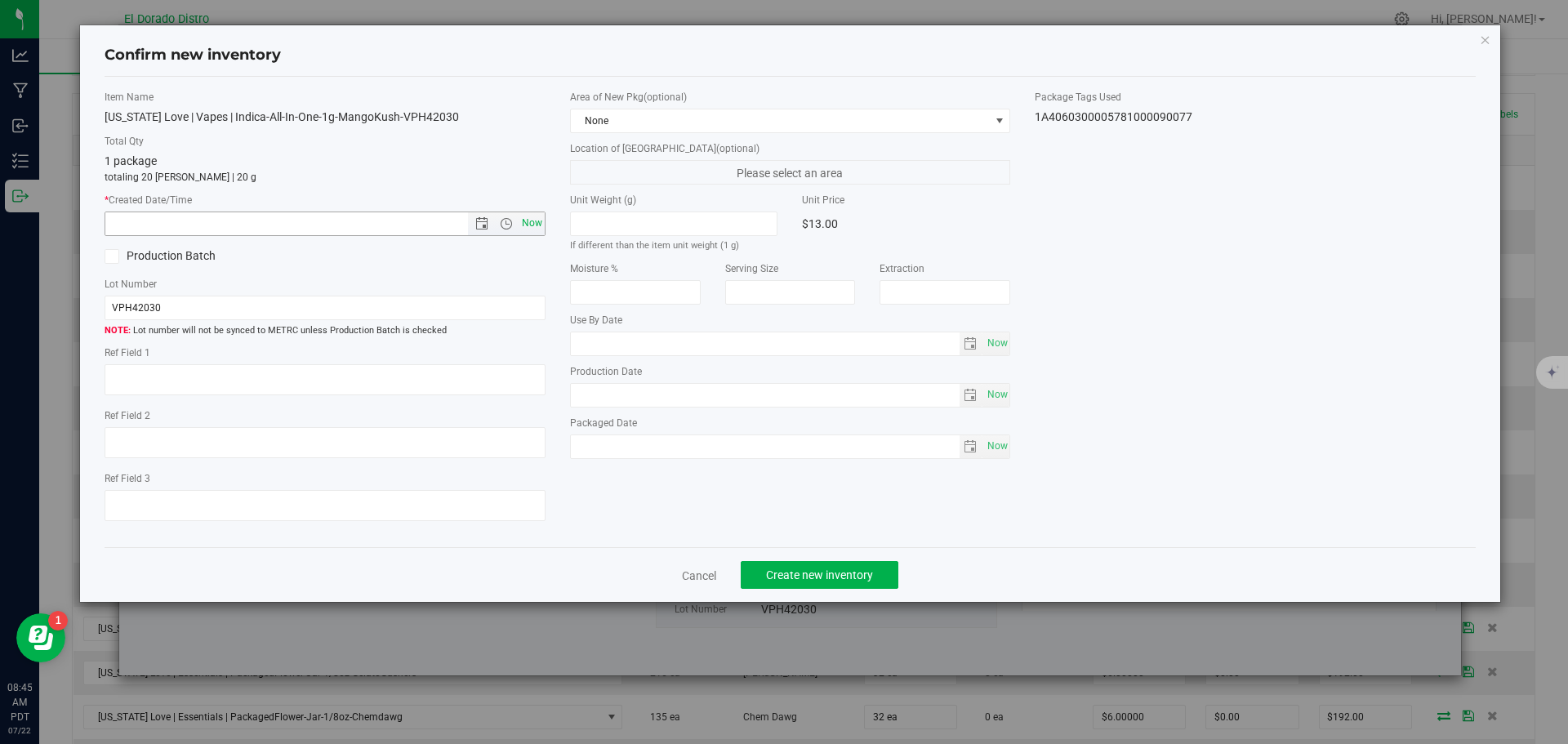 click on "Now" at bounding box center (532, 223) 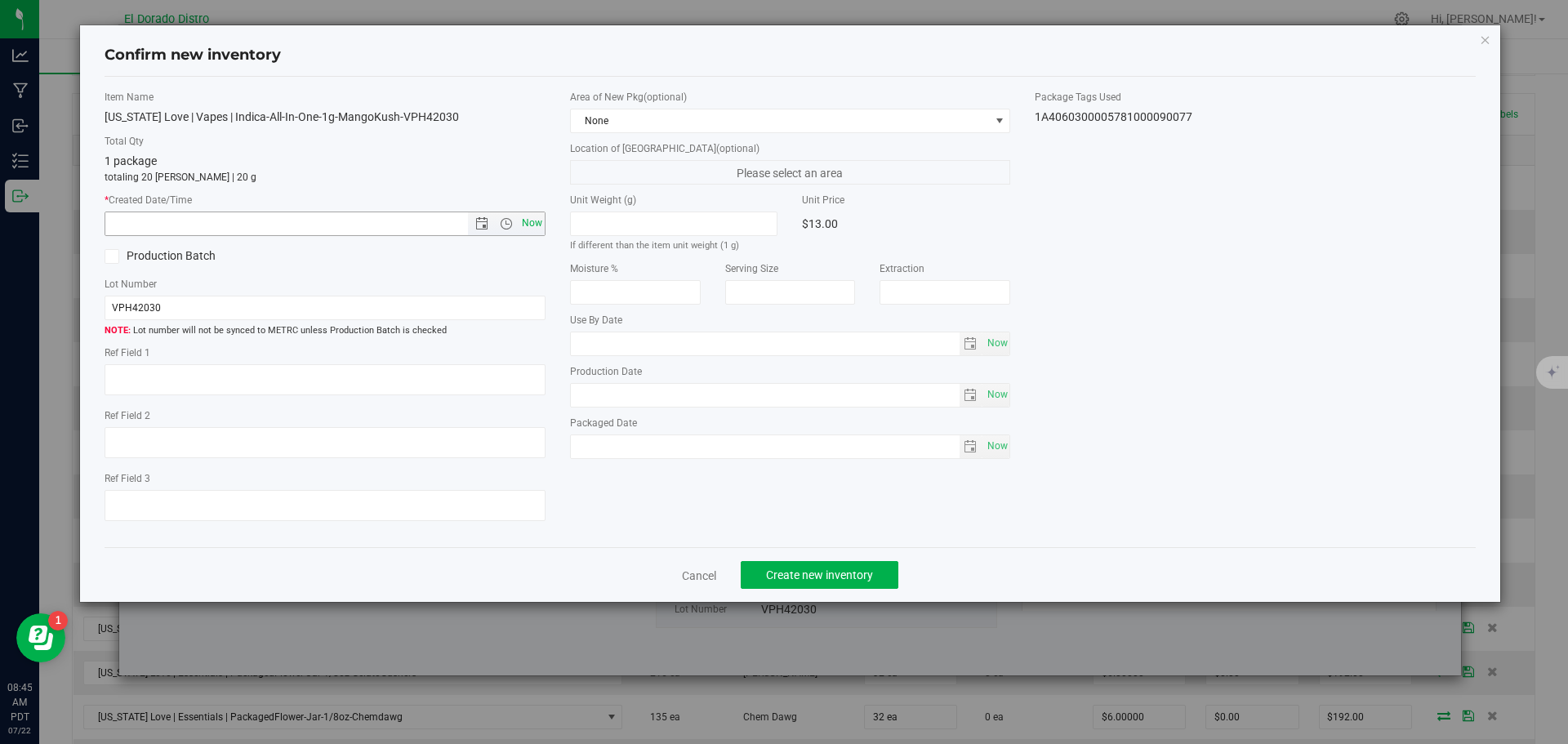 type on "[DATE] 8:45 AM" 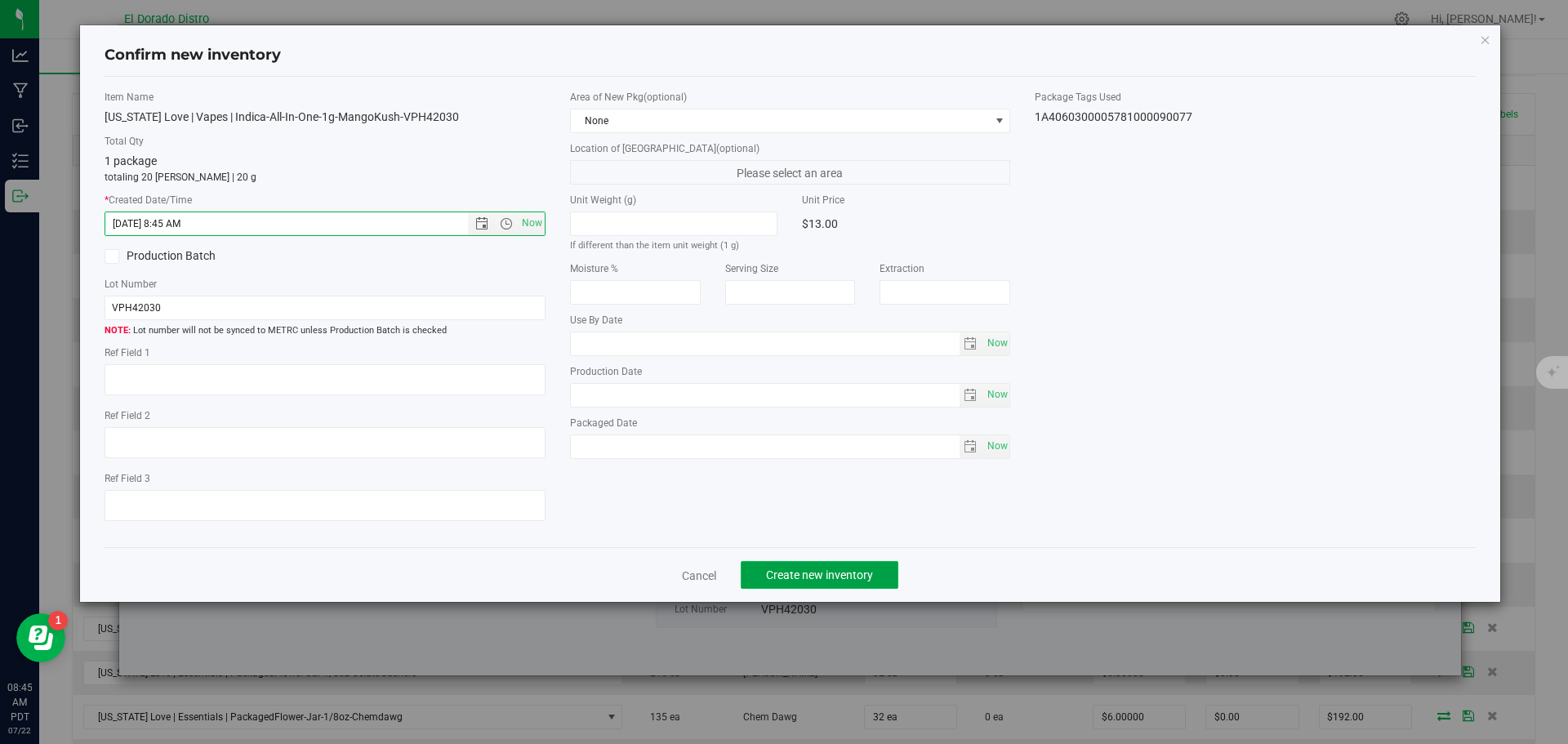 click on "Create new inventory" 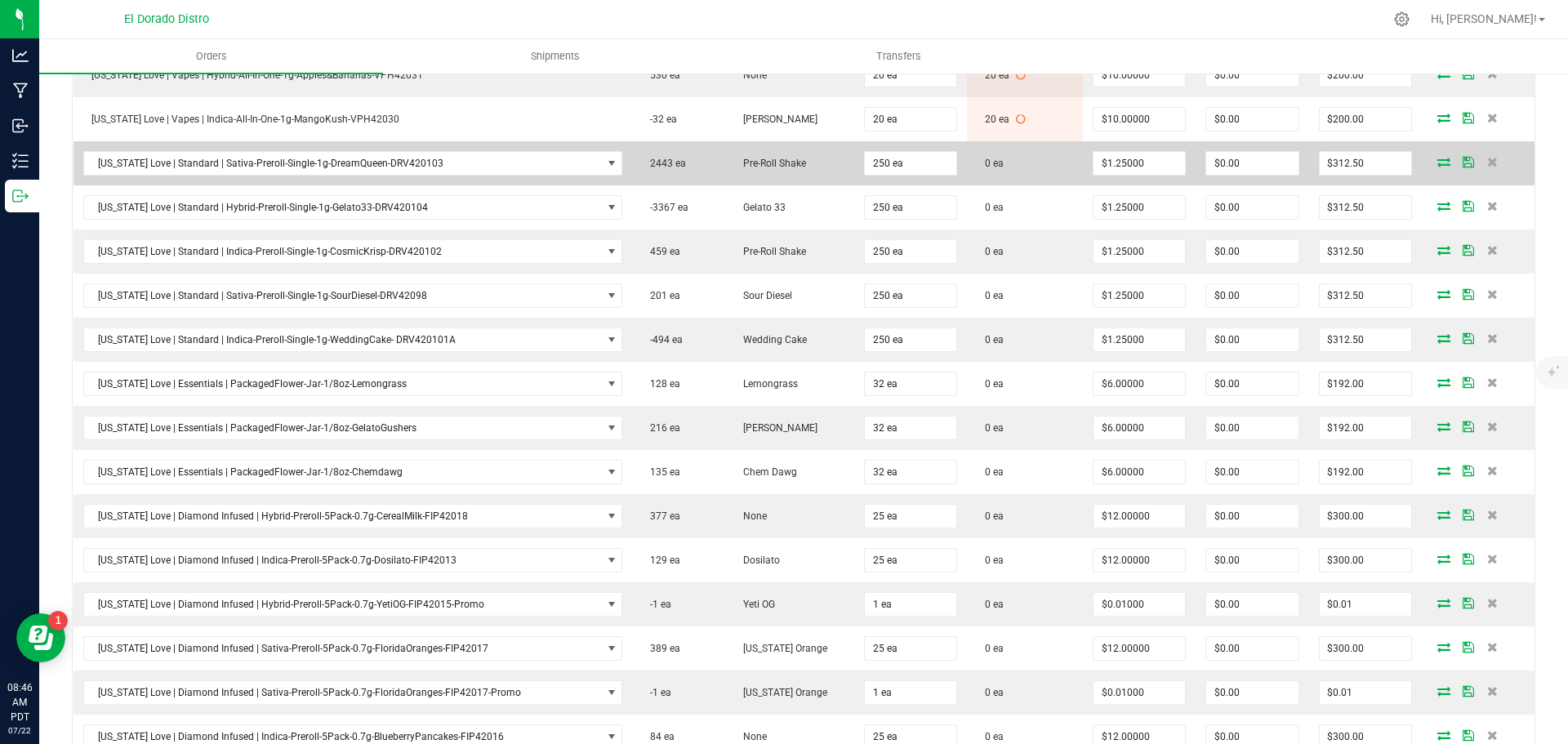click at bounding box center [1444, 162] 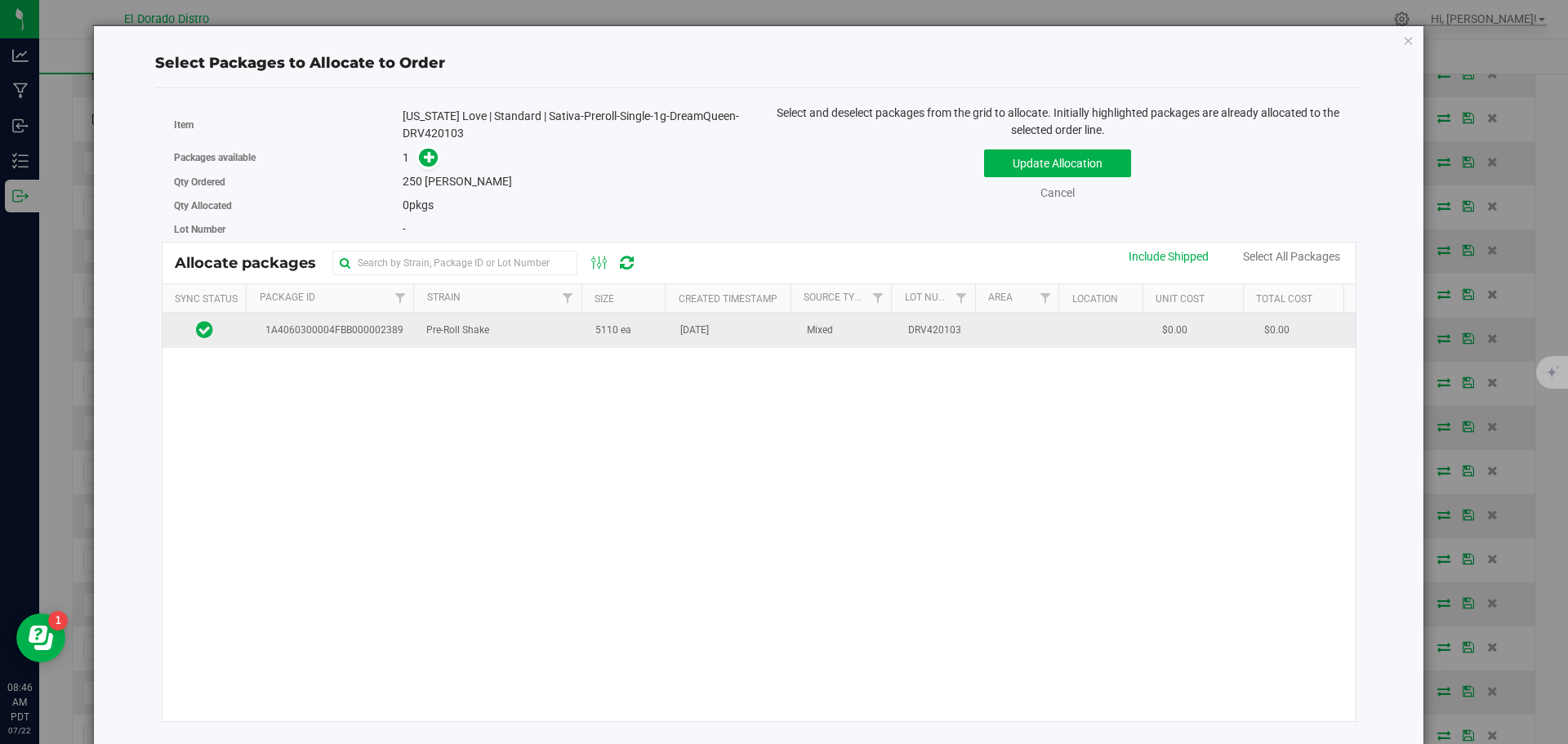 click on "[DATE]" at bounding box center [733, 330] 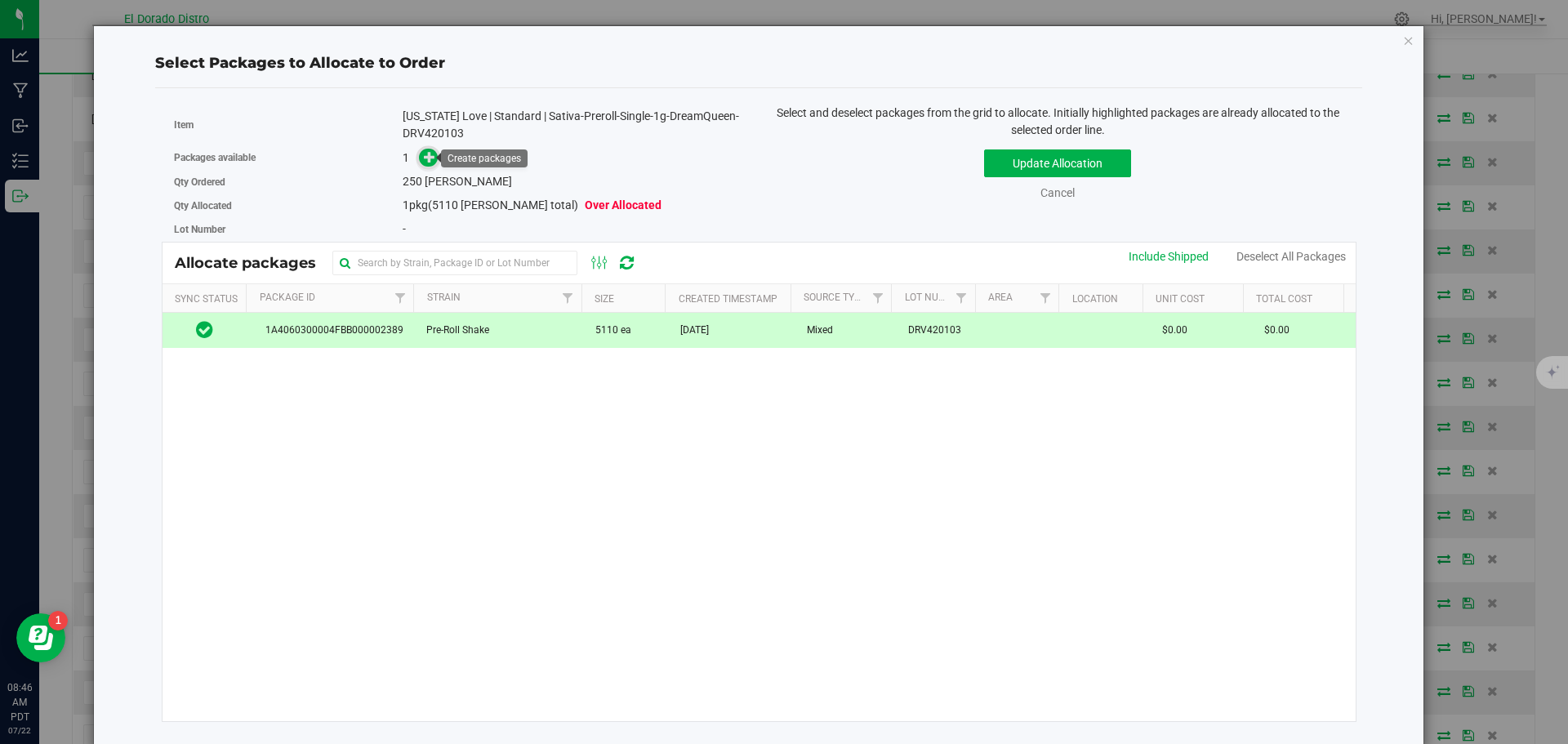click at bounding box center (428, 158) 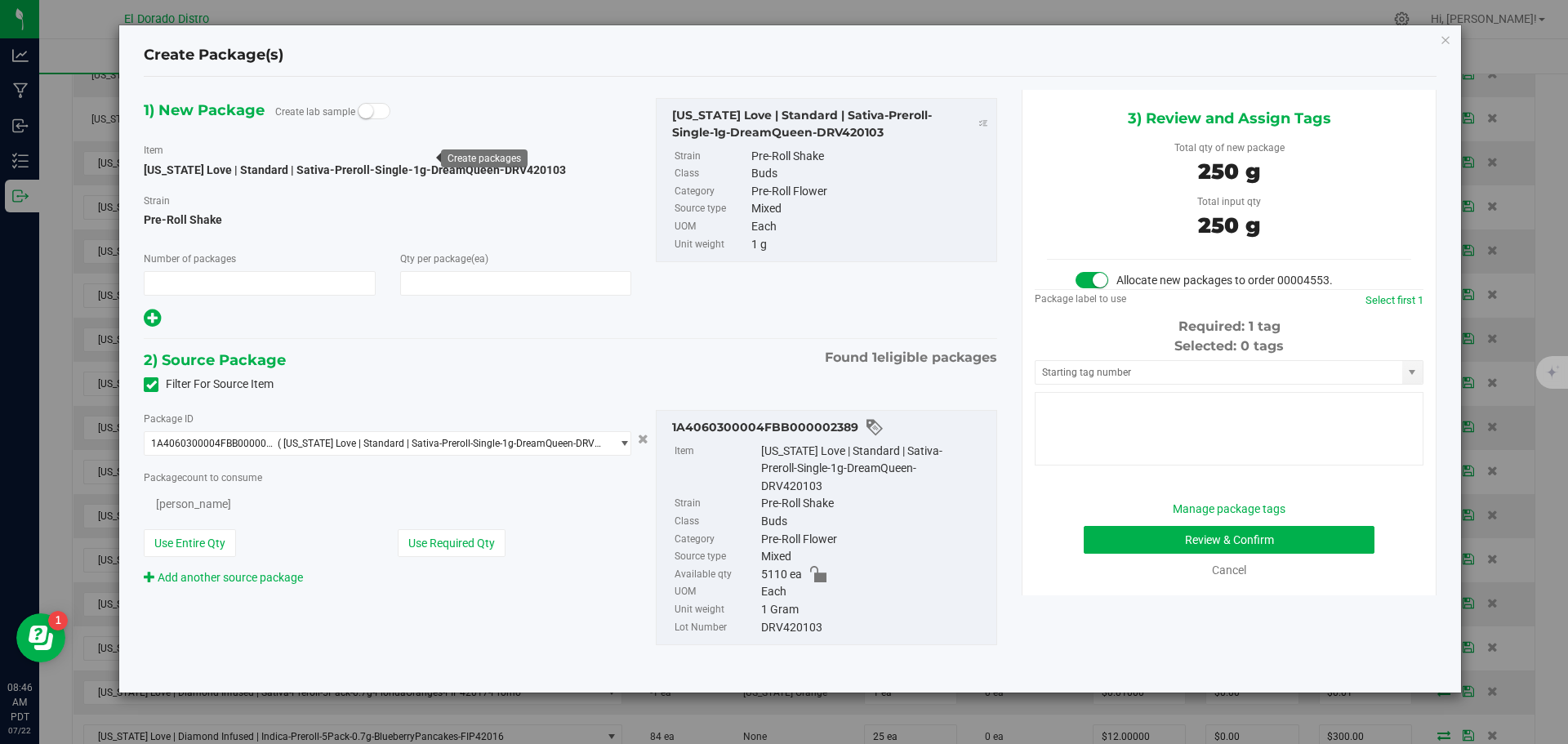 type on "1" 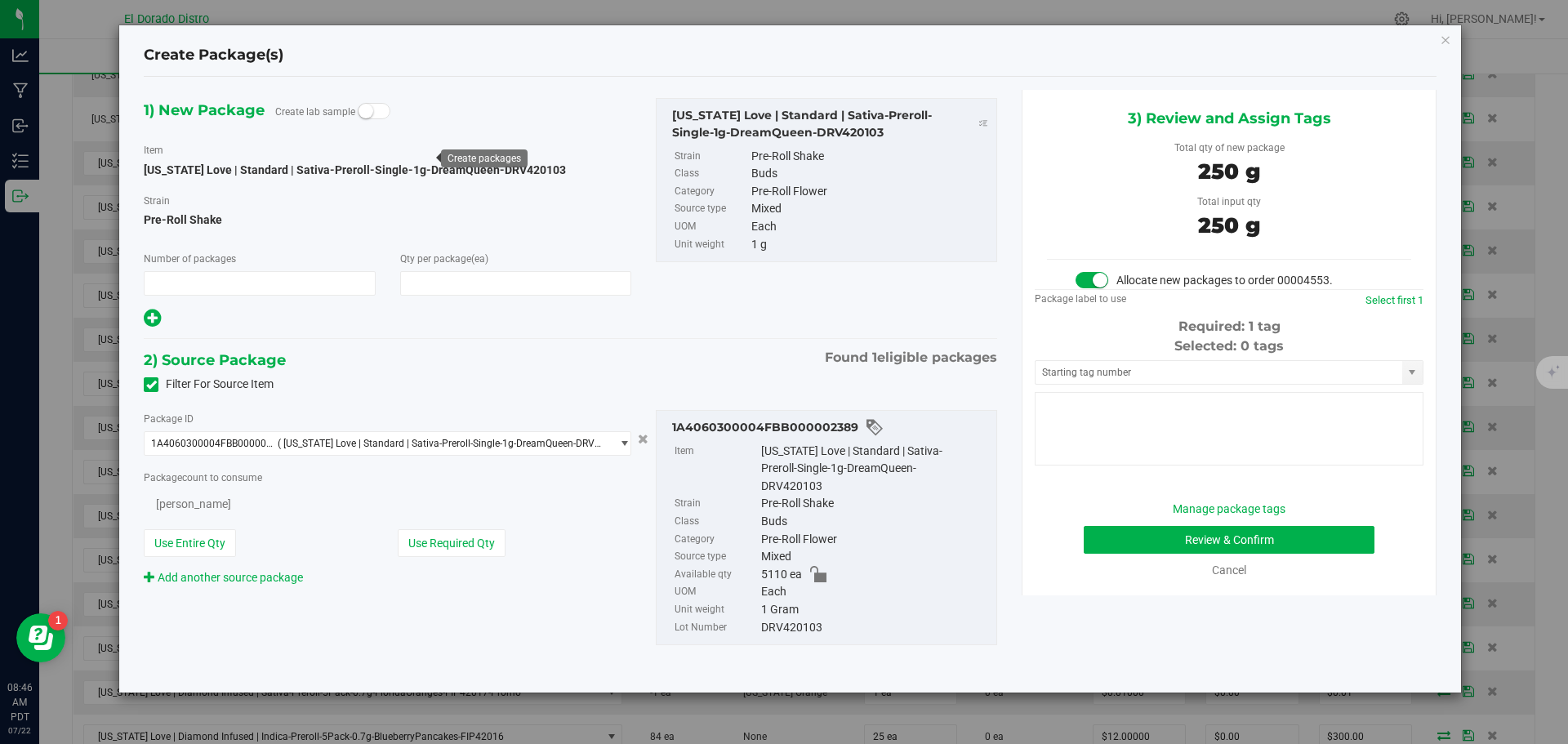 type on "250" 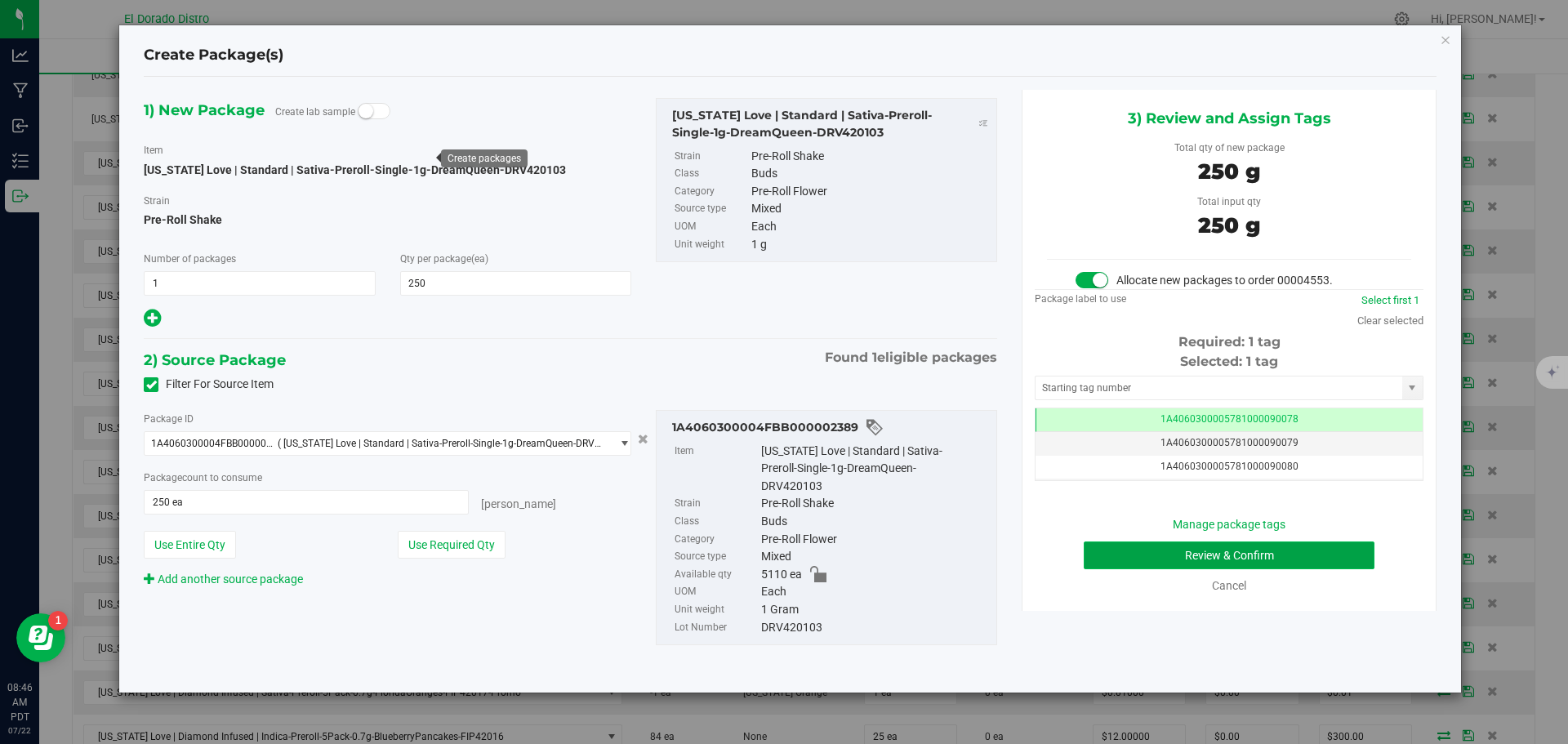 click on "Review & Confirm" at bounding box center (1229, 555) 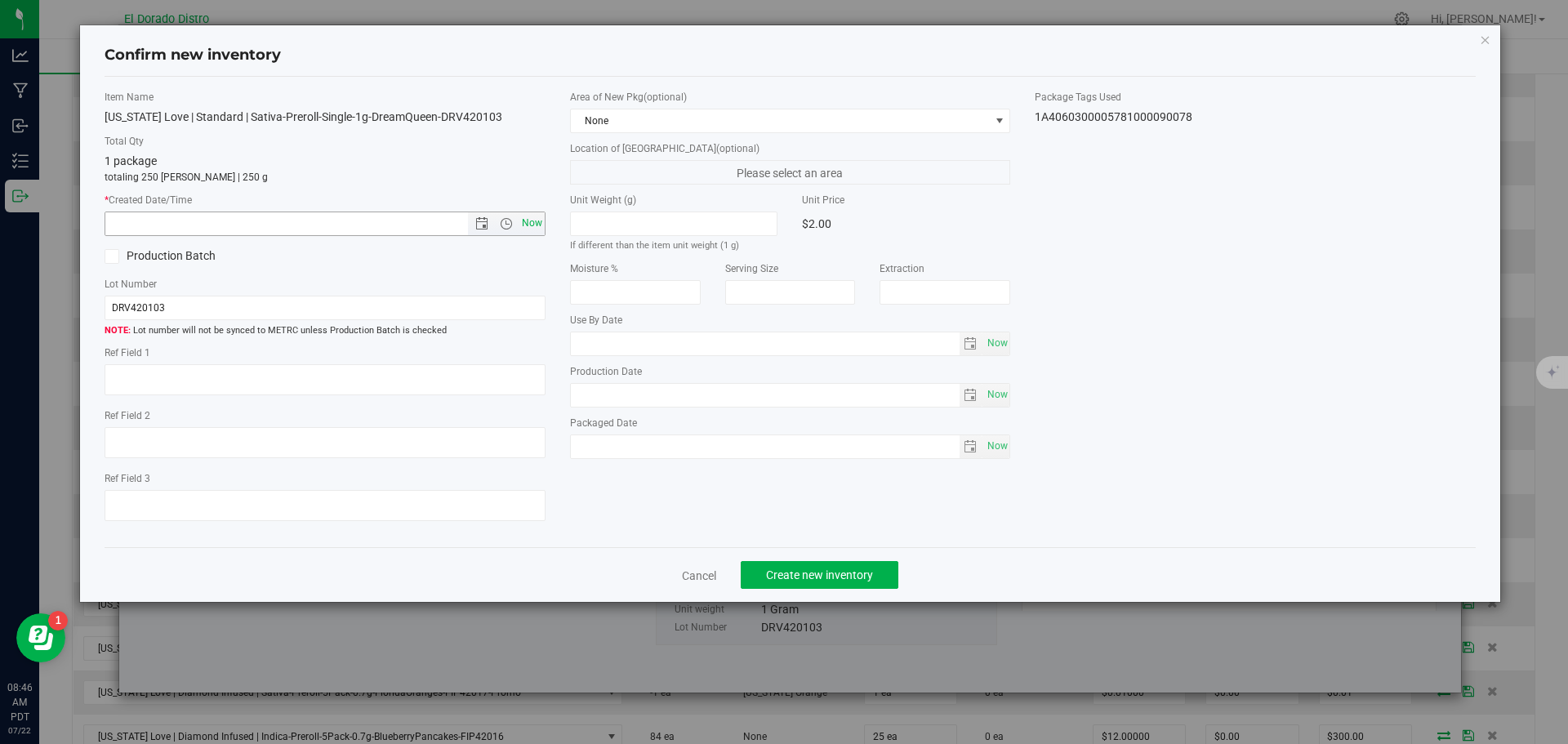 click on "Now" at bounding box center [532, 223] 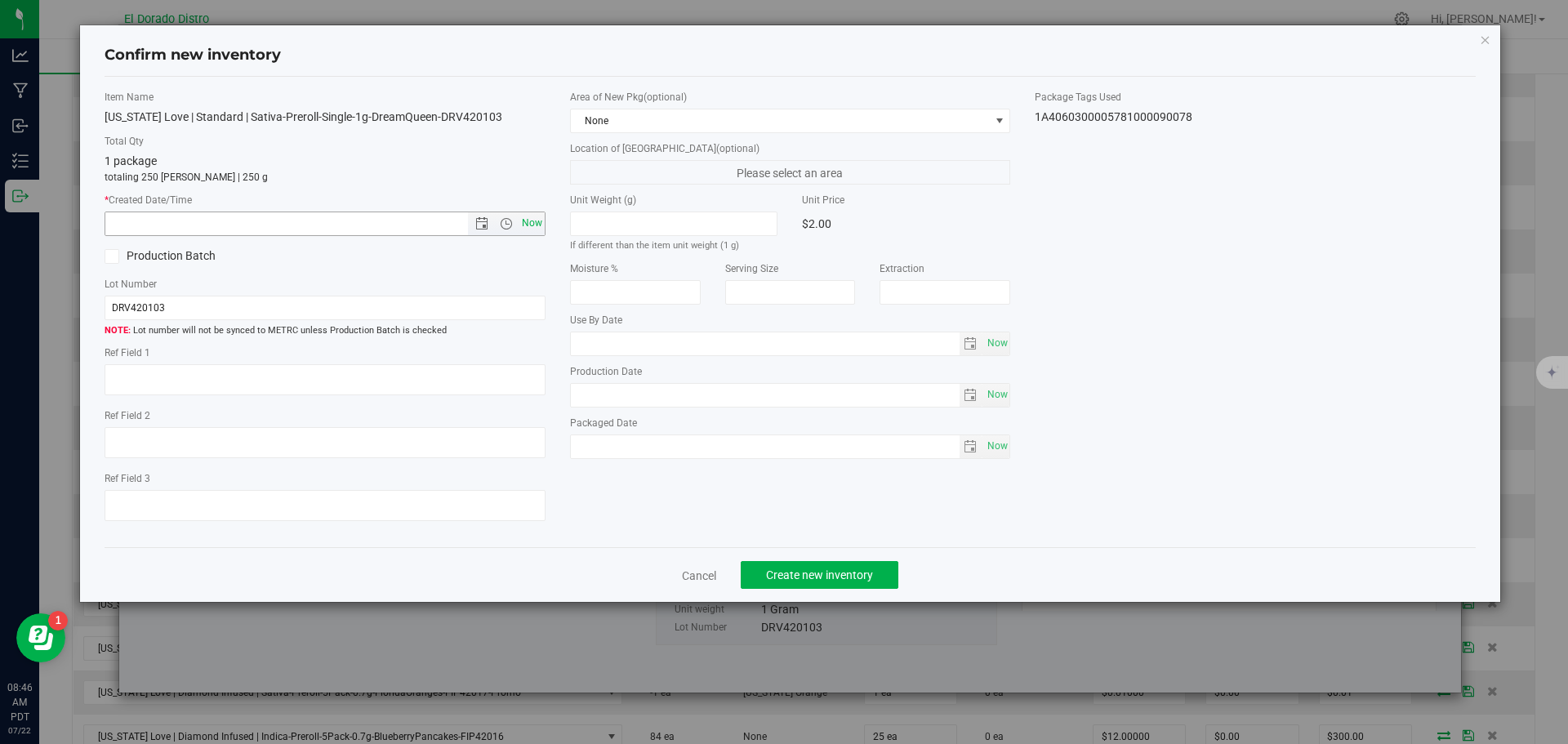 type on "[DATE] 8:46 AM" 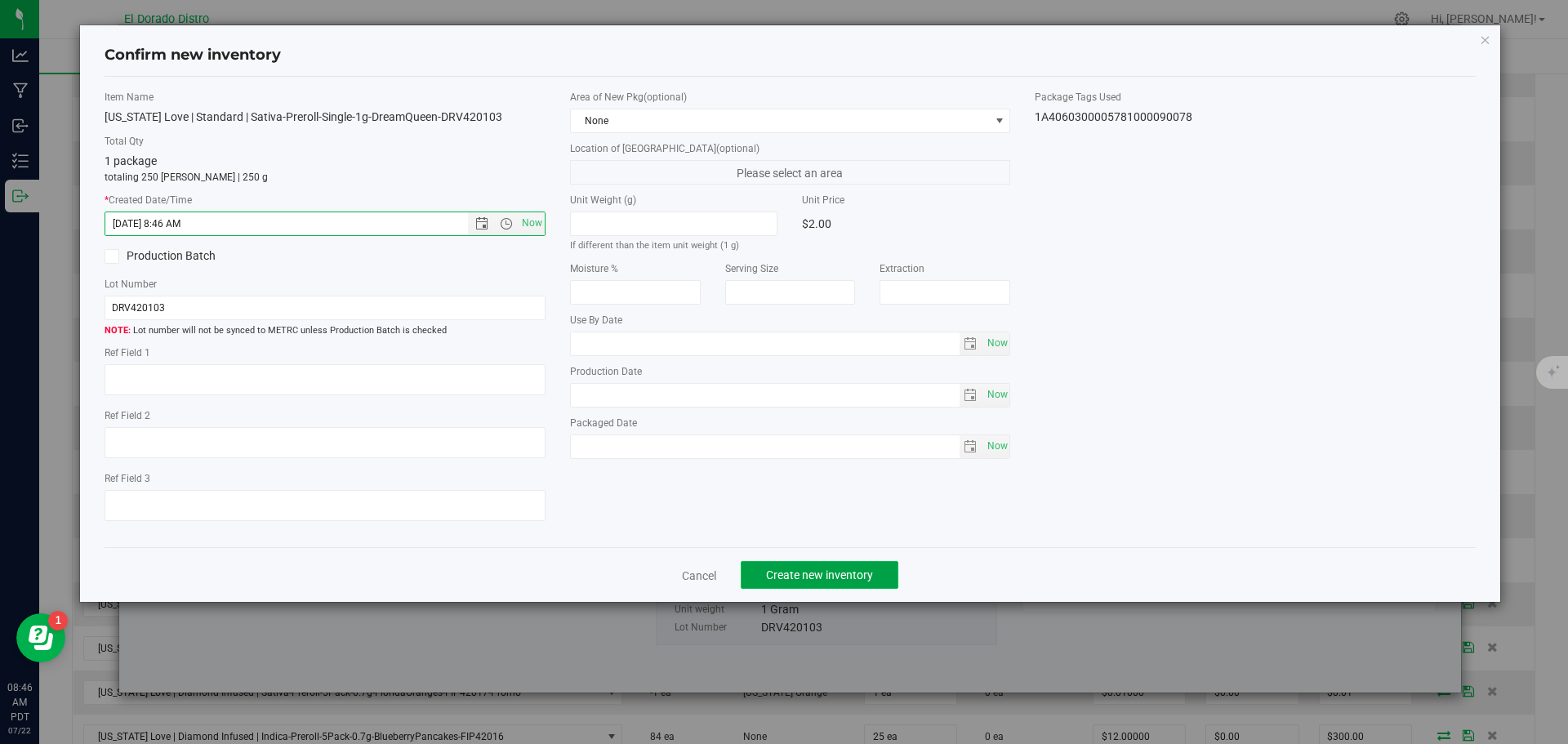 click on "Create new inventory" 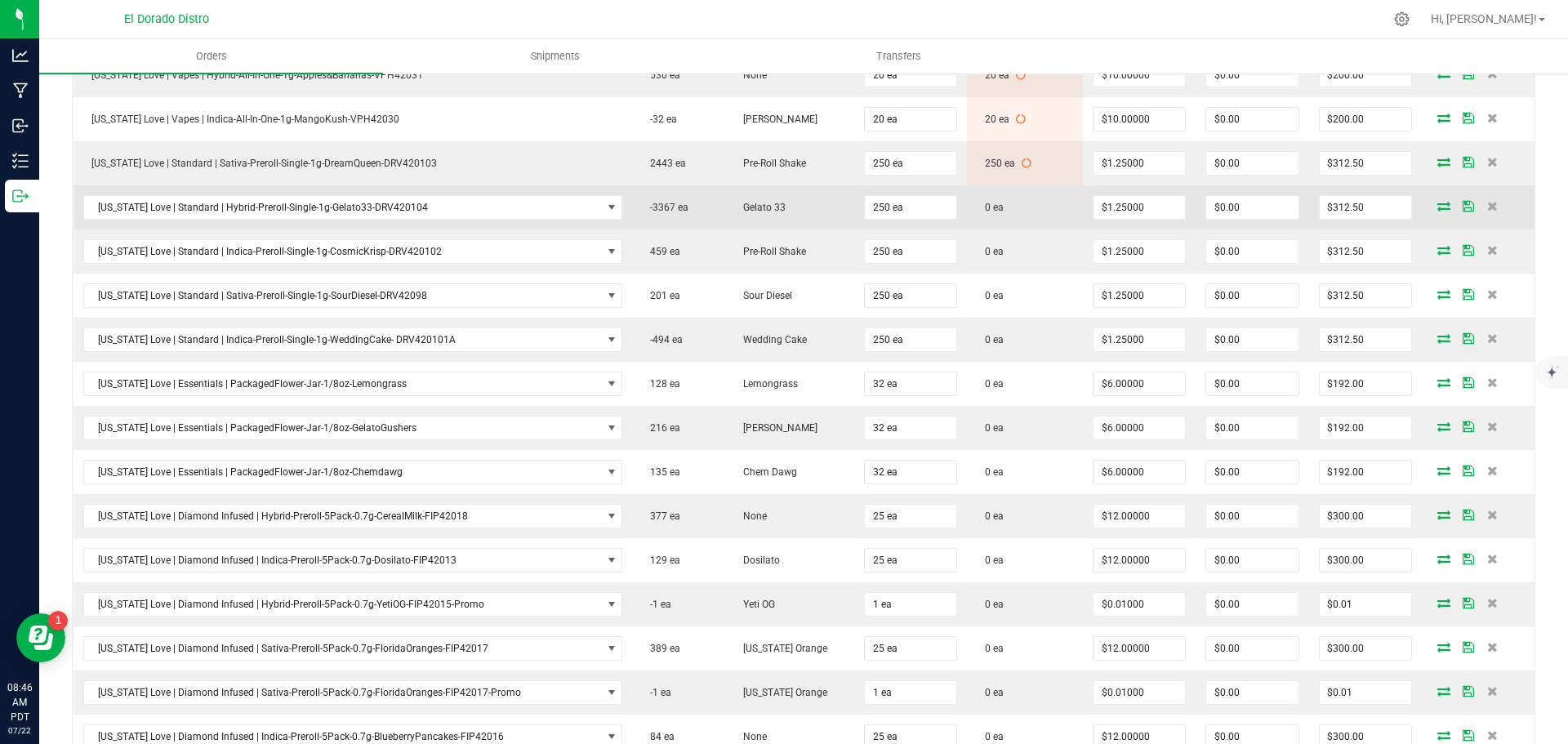 click at bounding box center (1444, 206) 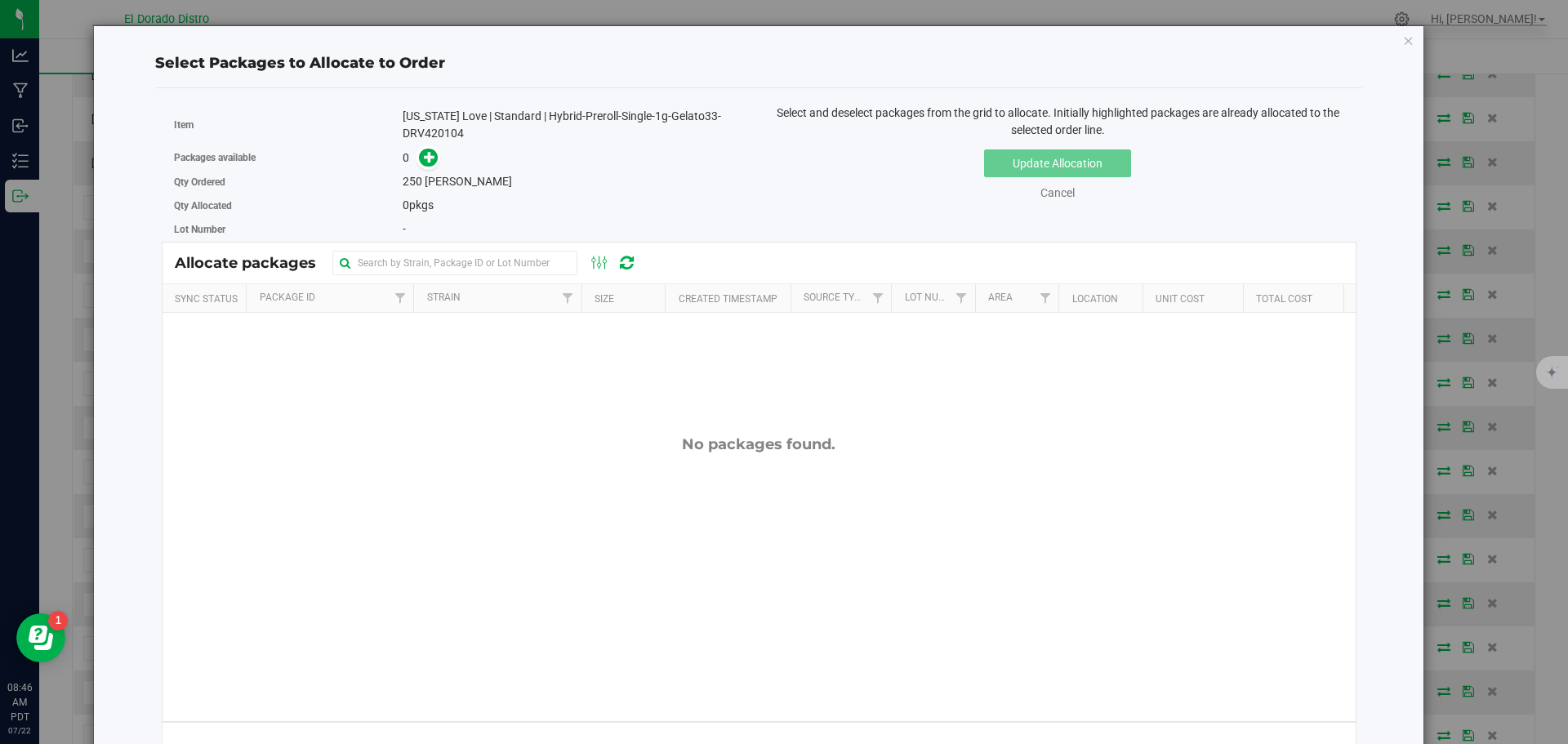 click on "[US_STATE] Love | Standard | Hybrid-Preroll-Single-1g-Gelato33-DRV420104" at bounding box center (574, 125) 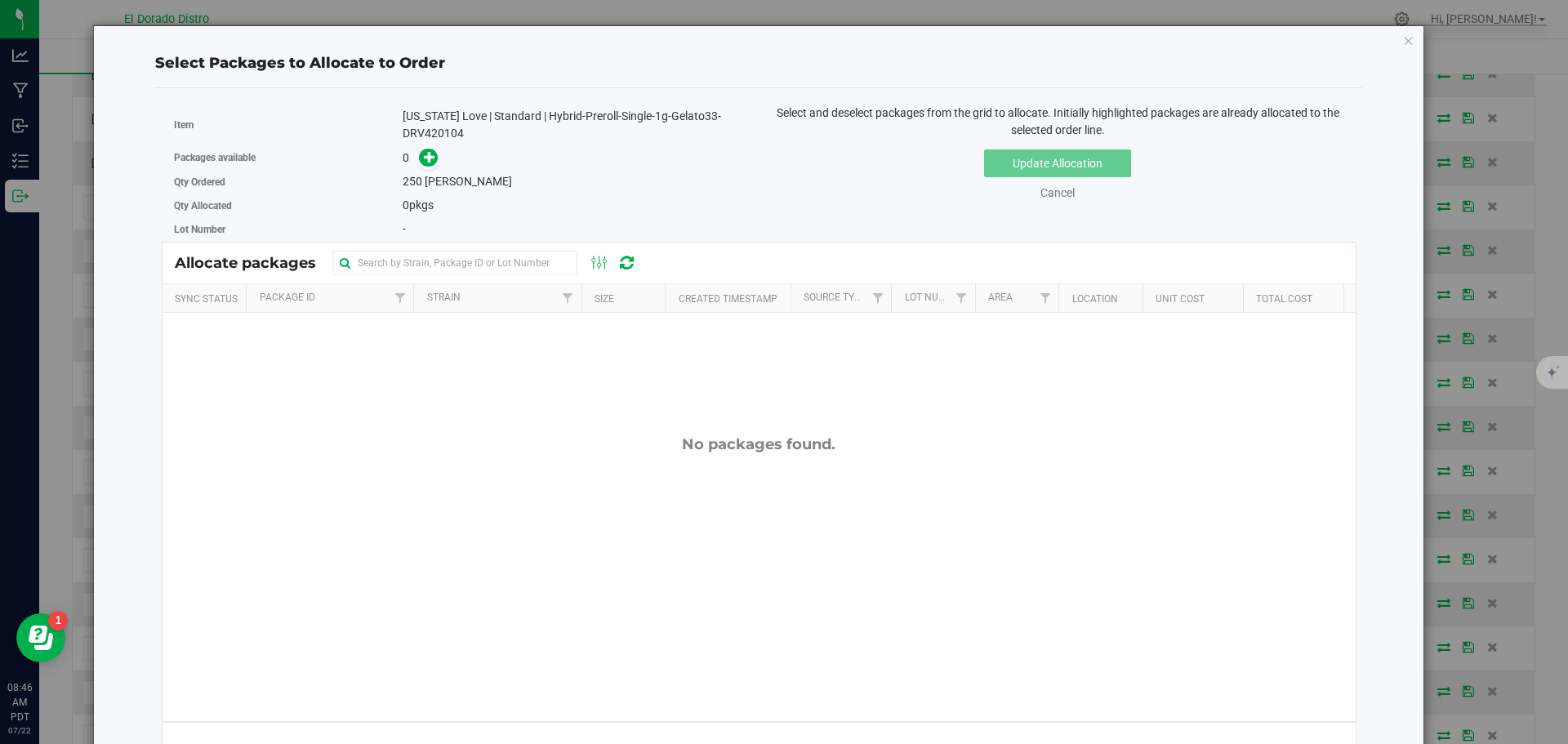 click on "[US_STATE] Love | Standard | Hybrid-Preroll-Single-1g-Gelato33-DRV420104" at bounding box center (574, 125) 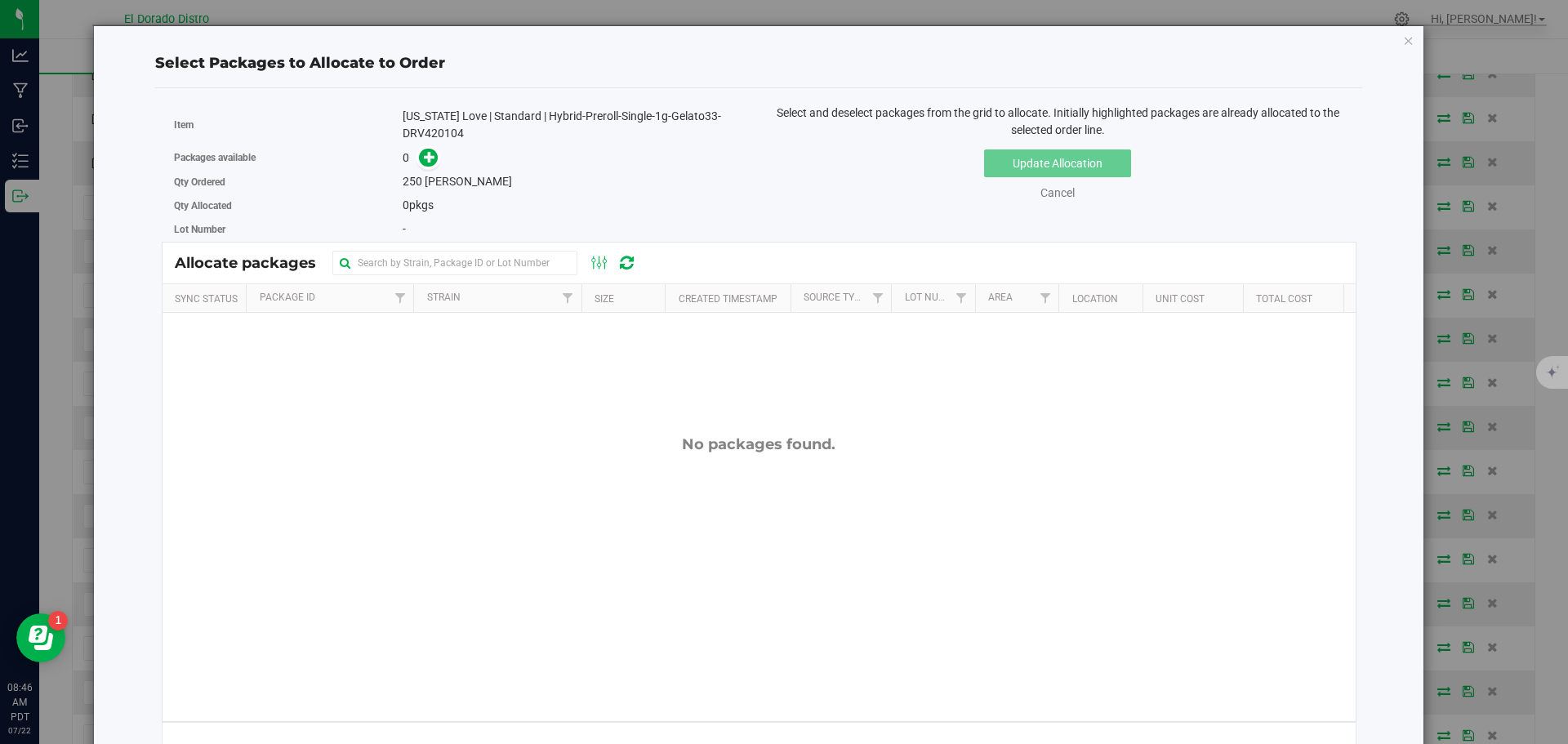 copy on "DRV420104" 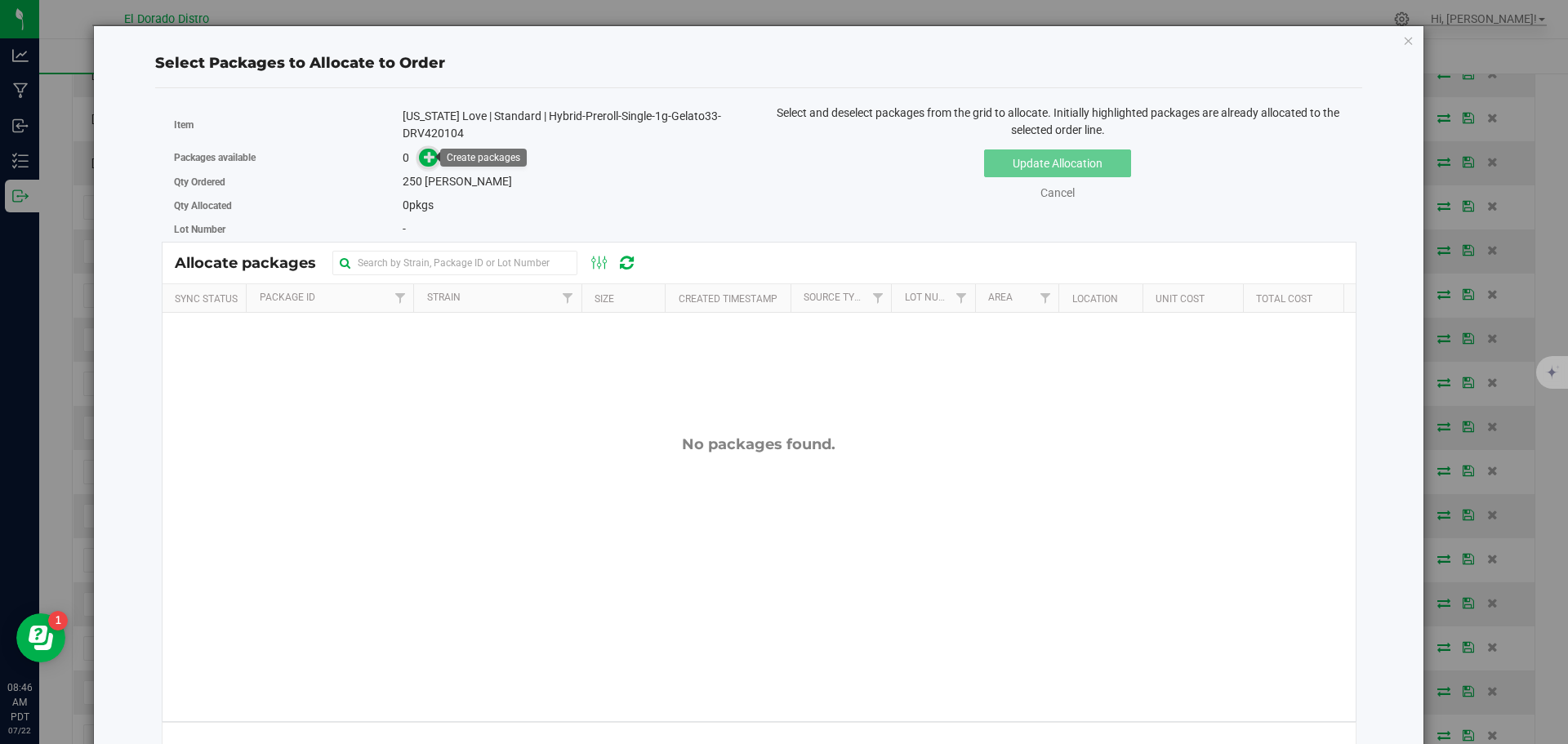 click at bounding box center [430, 156] 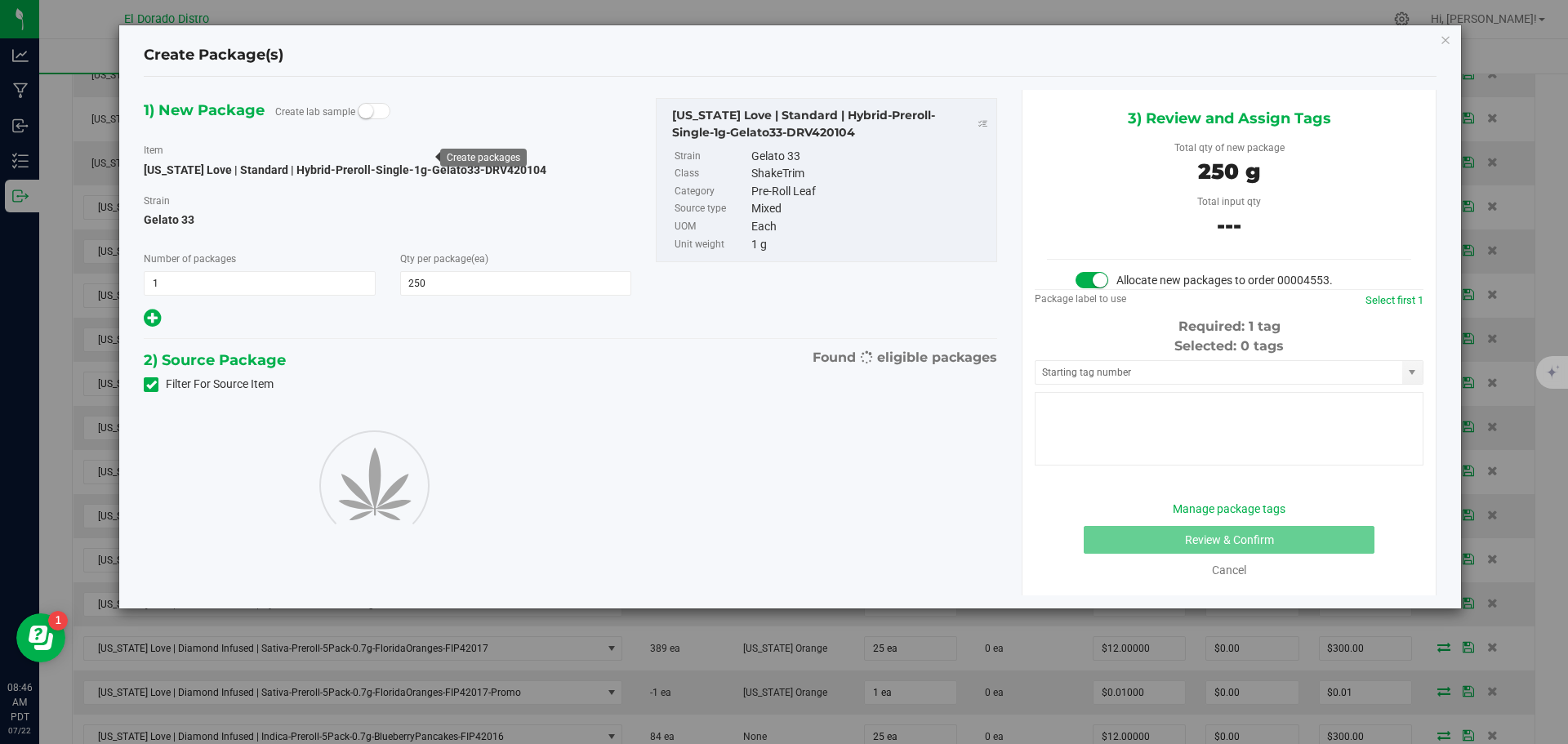 type on "250" 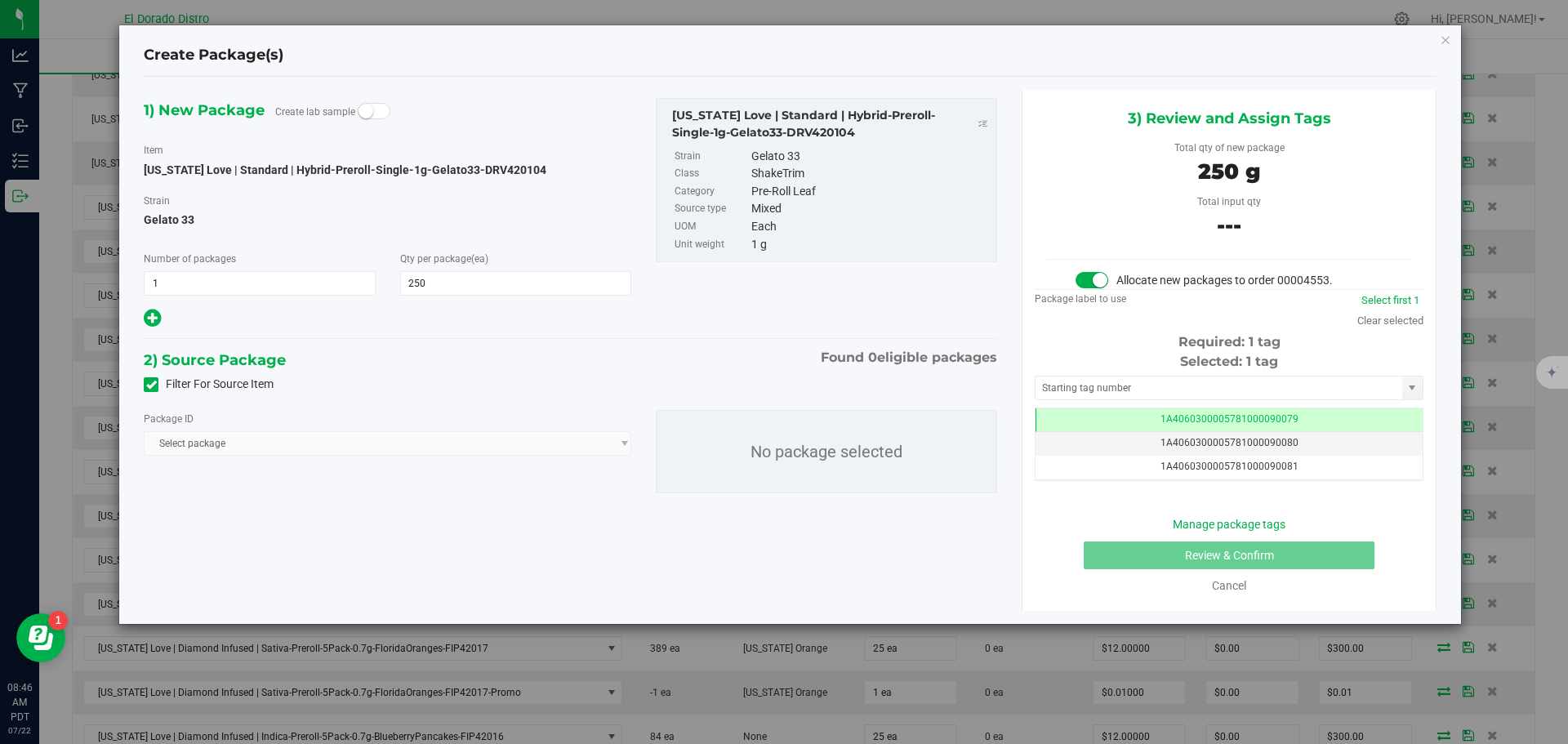click at bounding box center (151, 385) 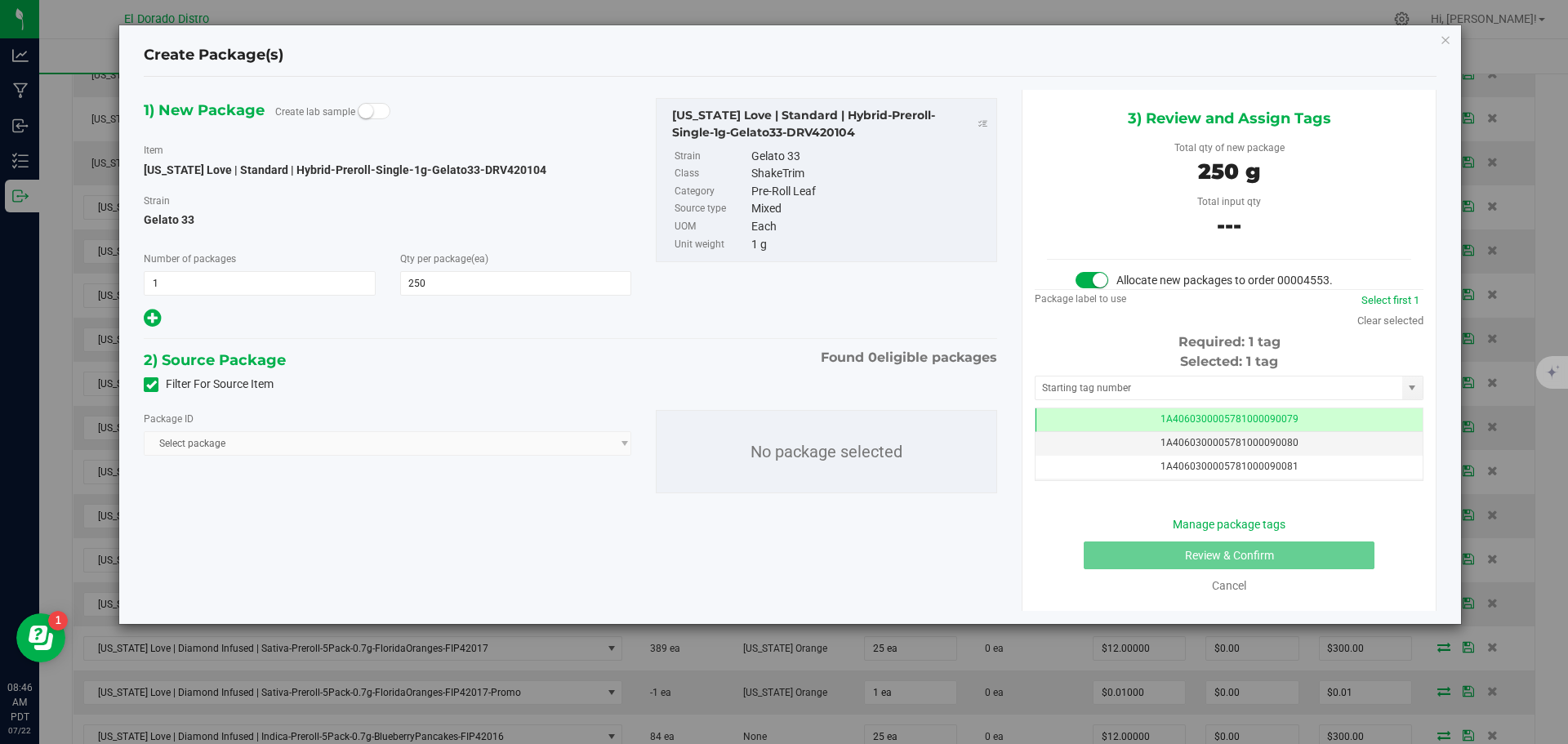 click on "Filter For Source Item" at bounding box center (0, 0) 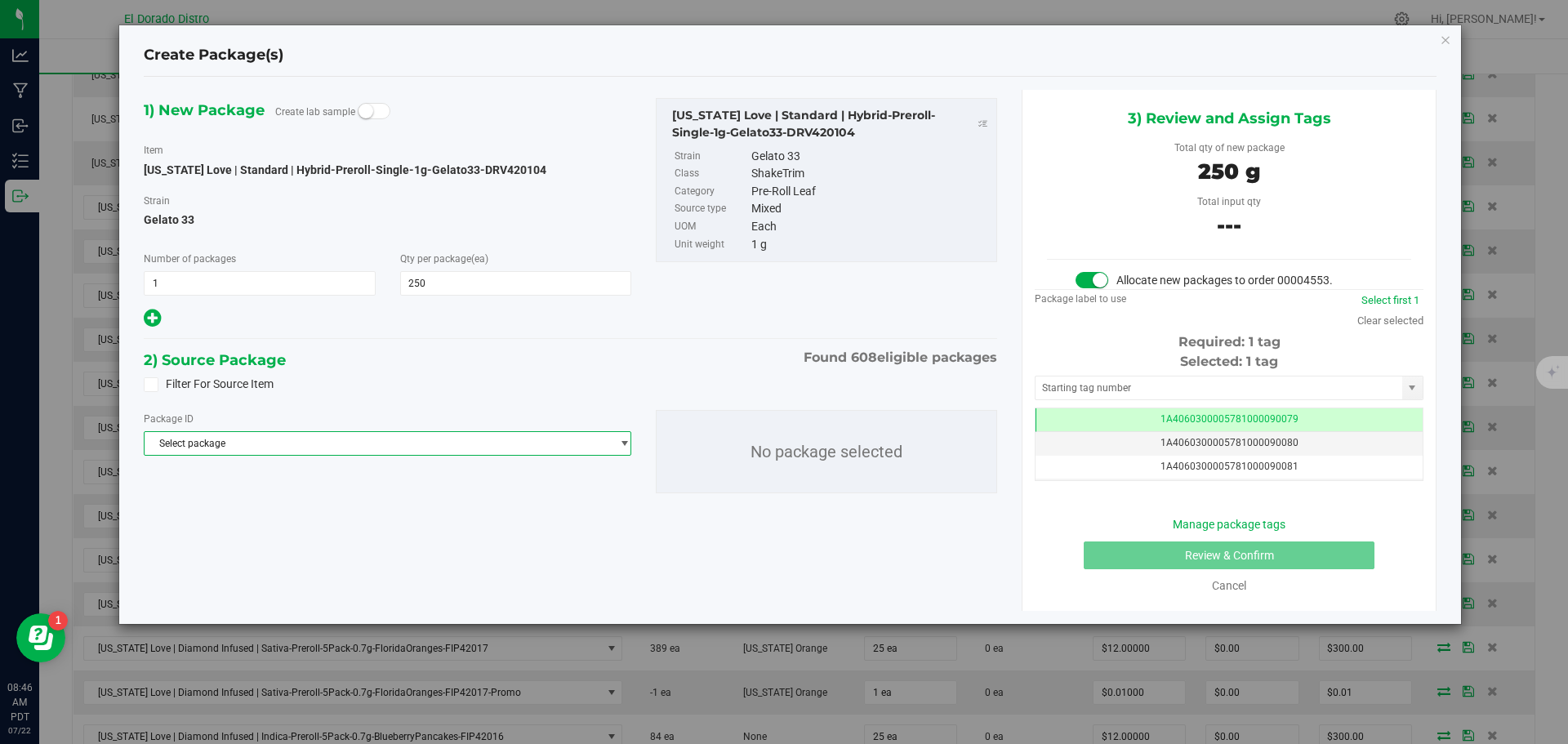click on "Select package" at bounding box center (377, 443) 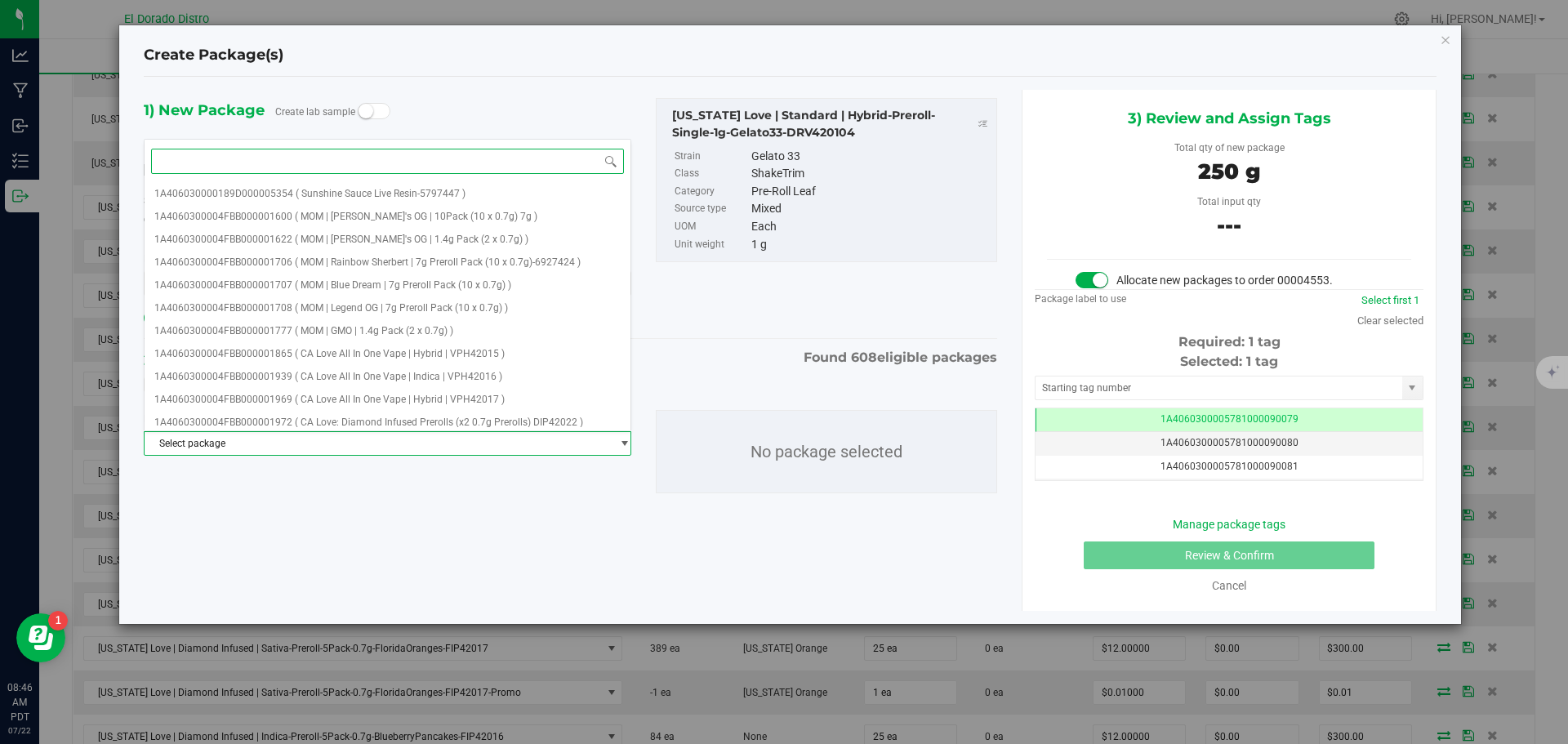 paste on "DRV420104" 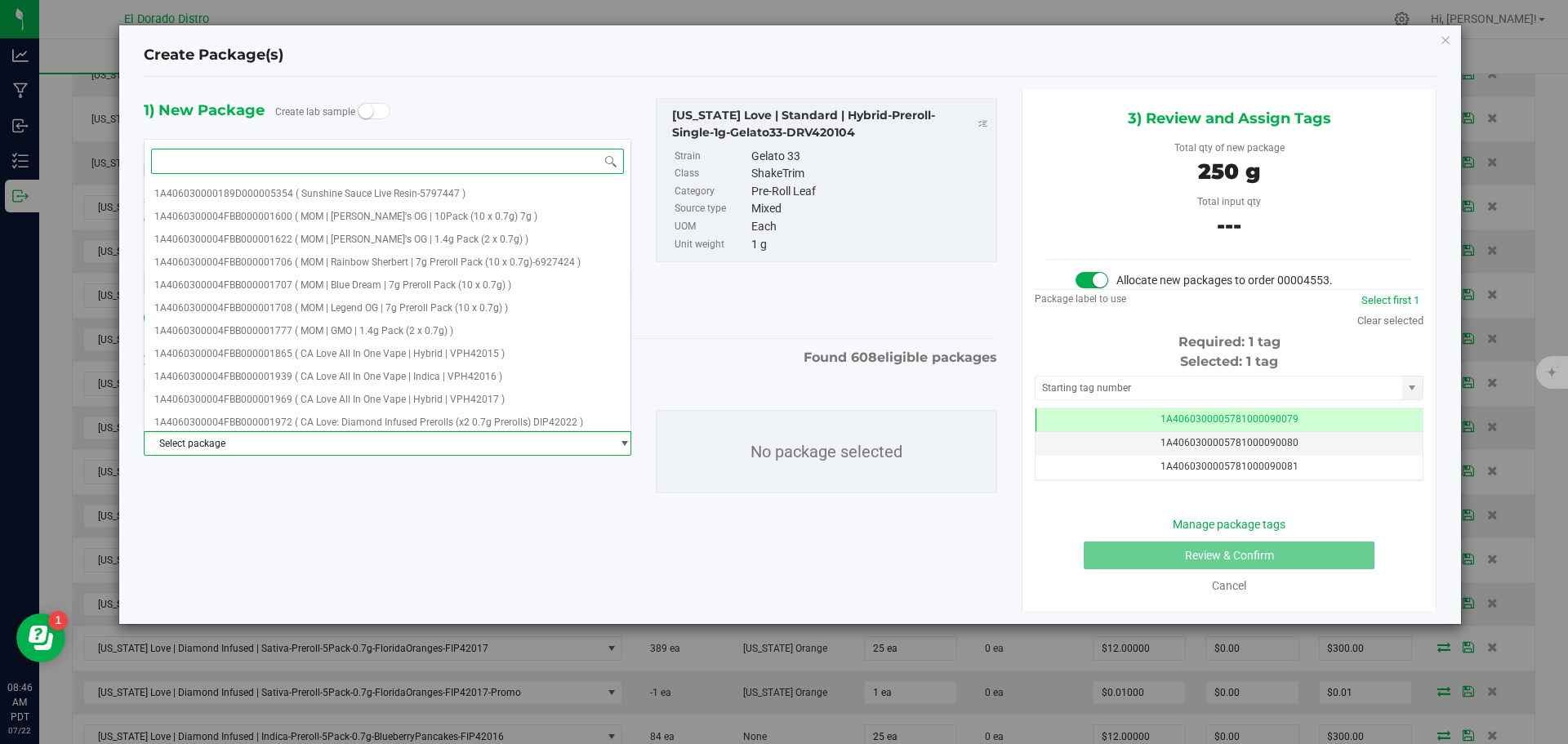 type on "DRV420104" 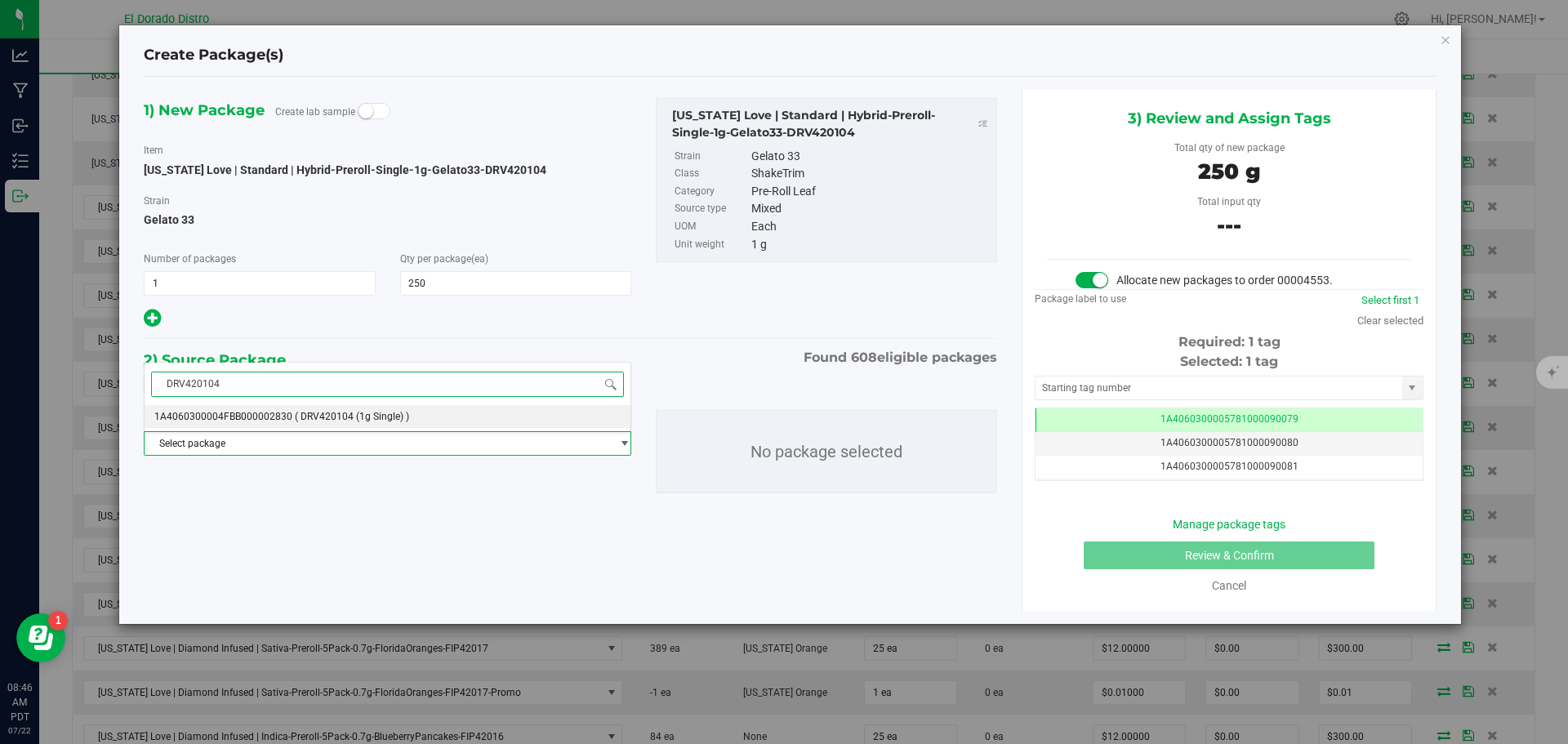 click on "(
DRV420104 (1g Single)
)" at bounding box center [352, 417] 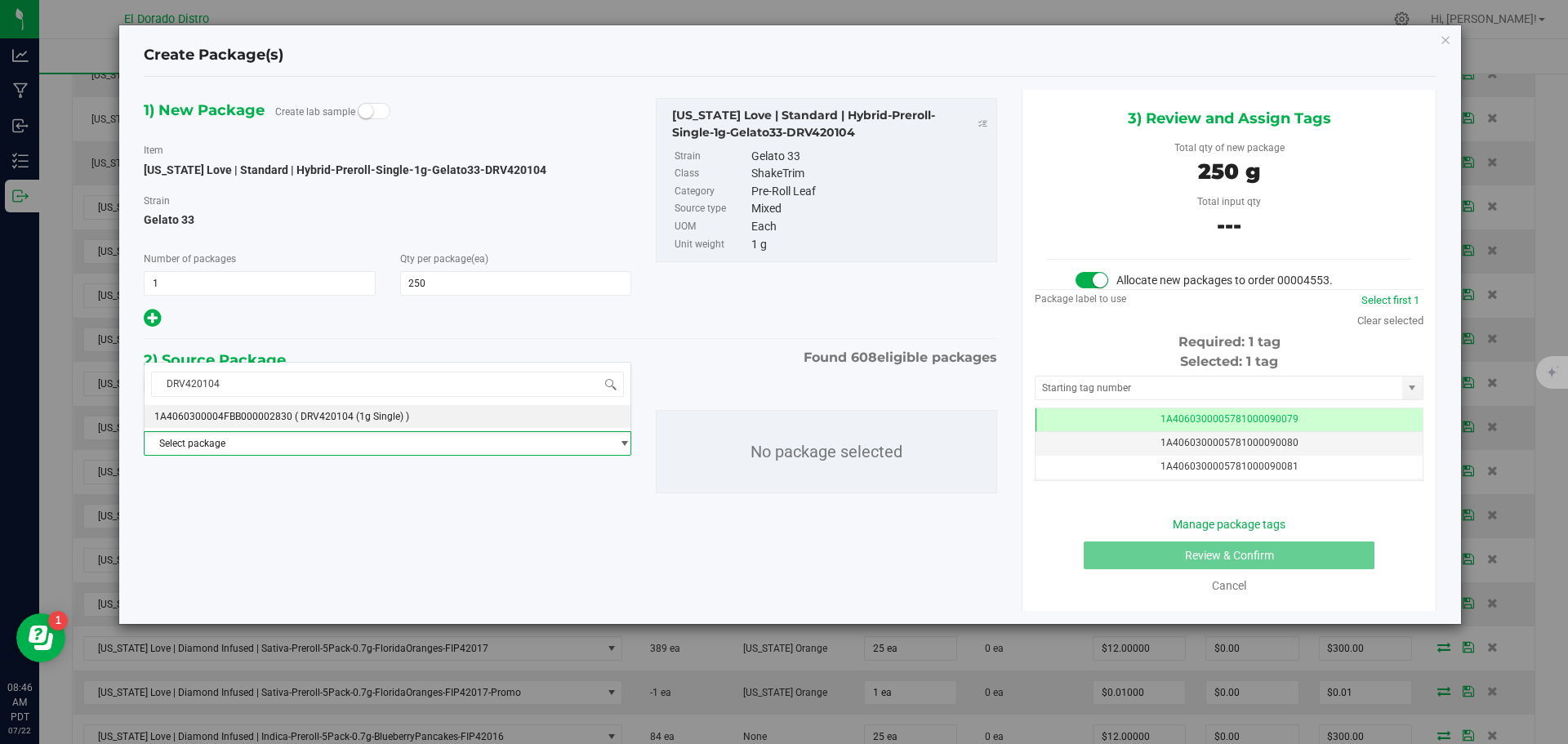 type 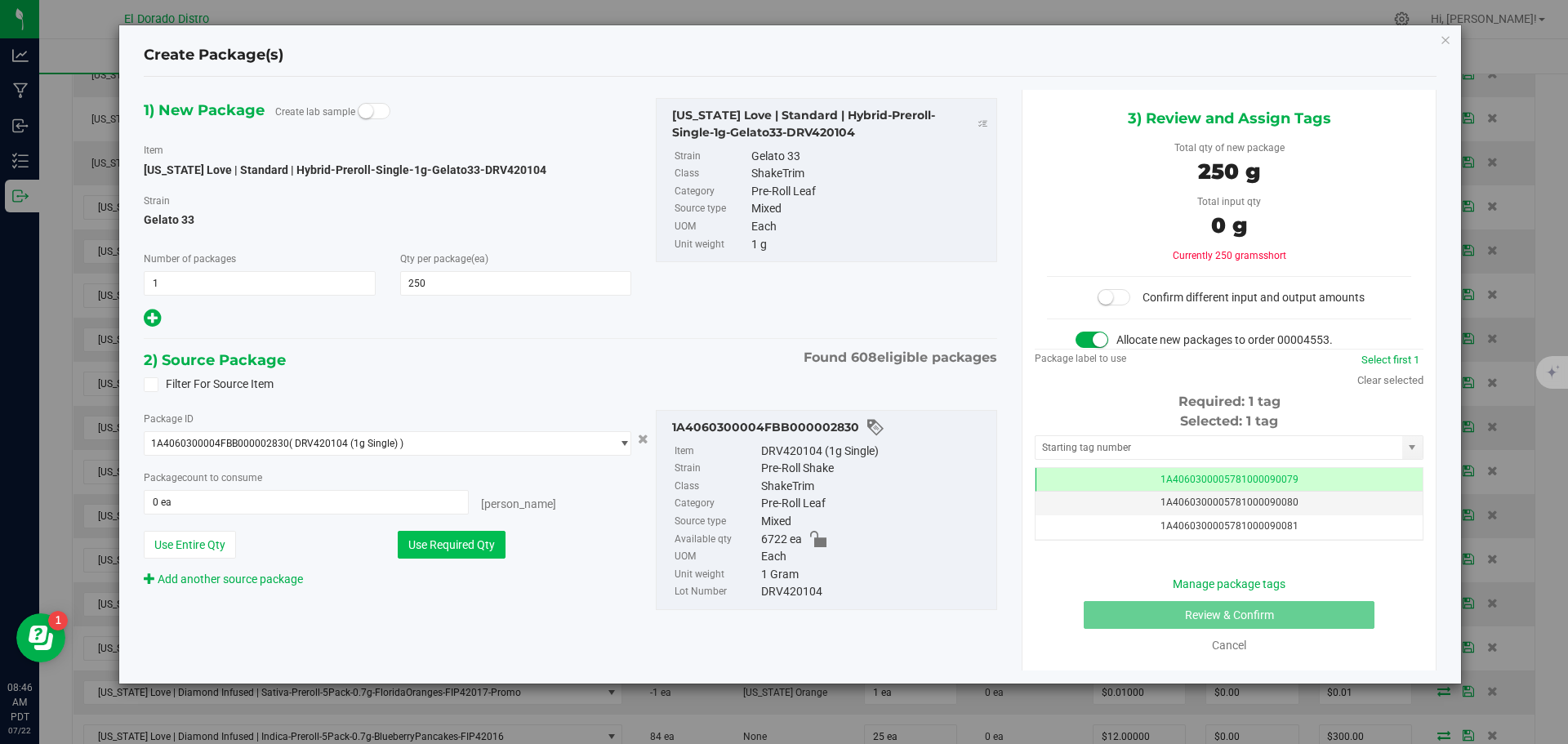 click on "Use Required Qty" at bounding box center (452, 545) 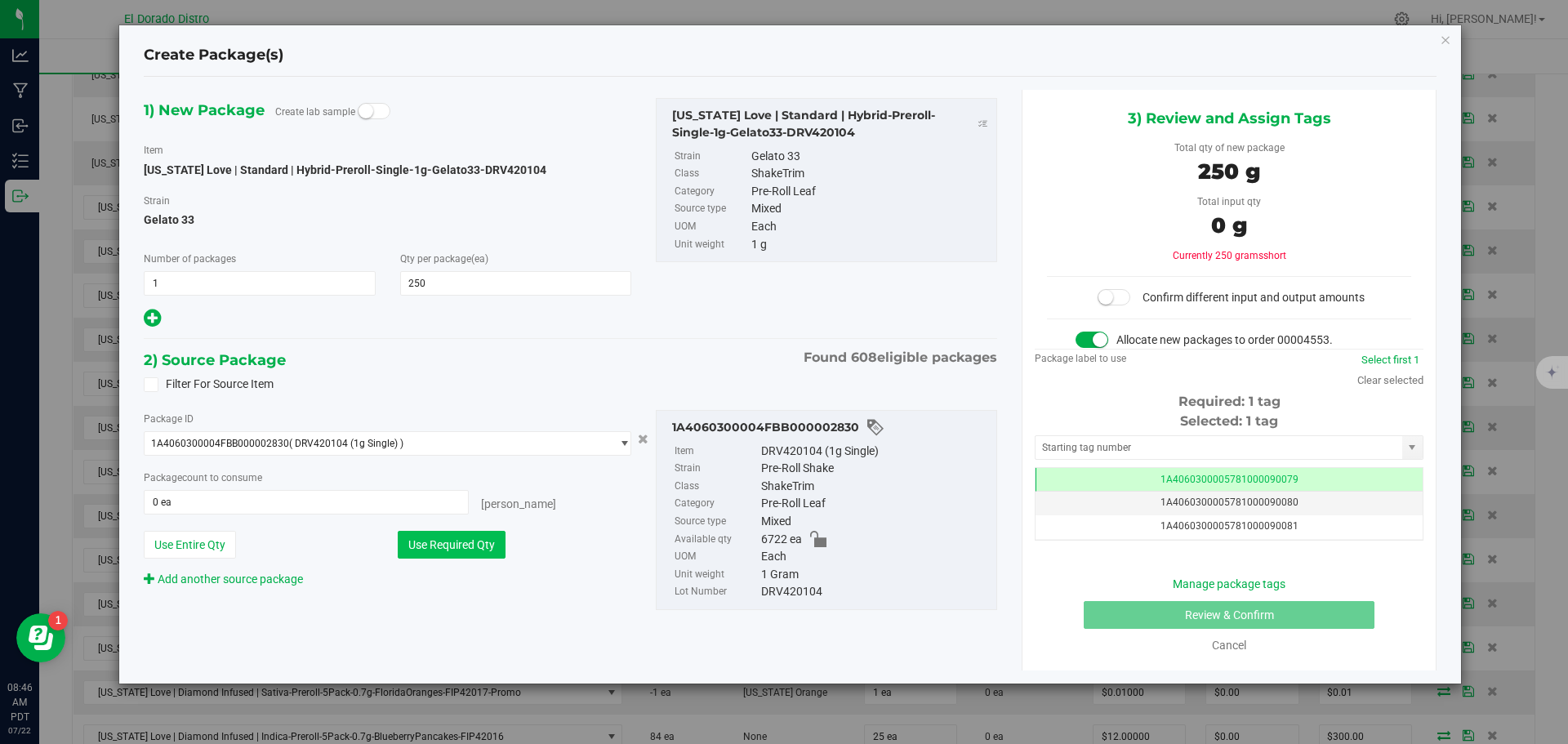 type on "250 ea" 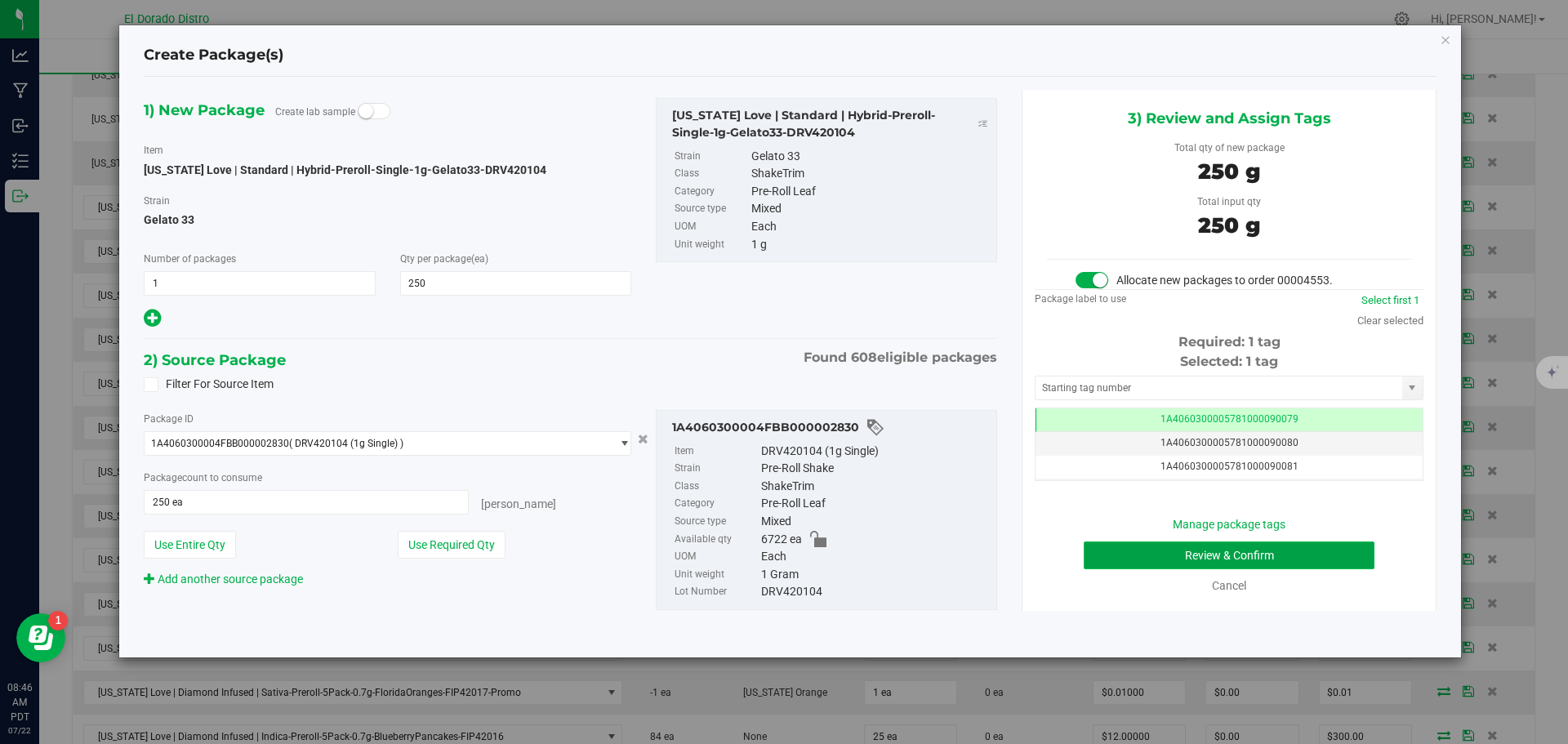 click on "Review & Confirm" at bounding box center (1229, 555) 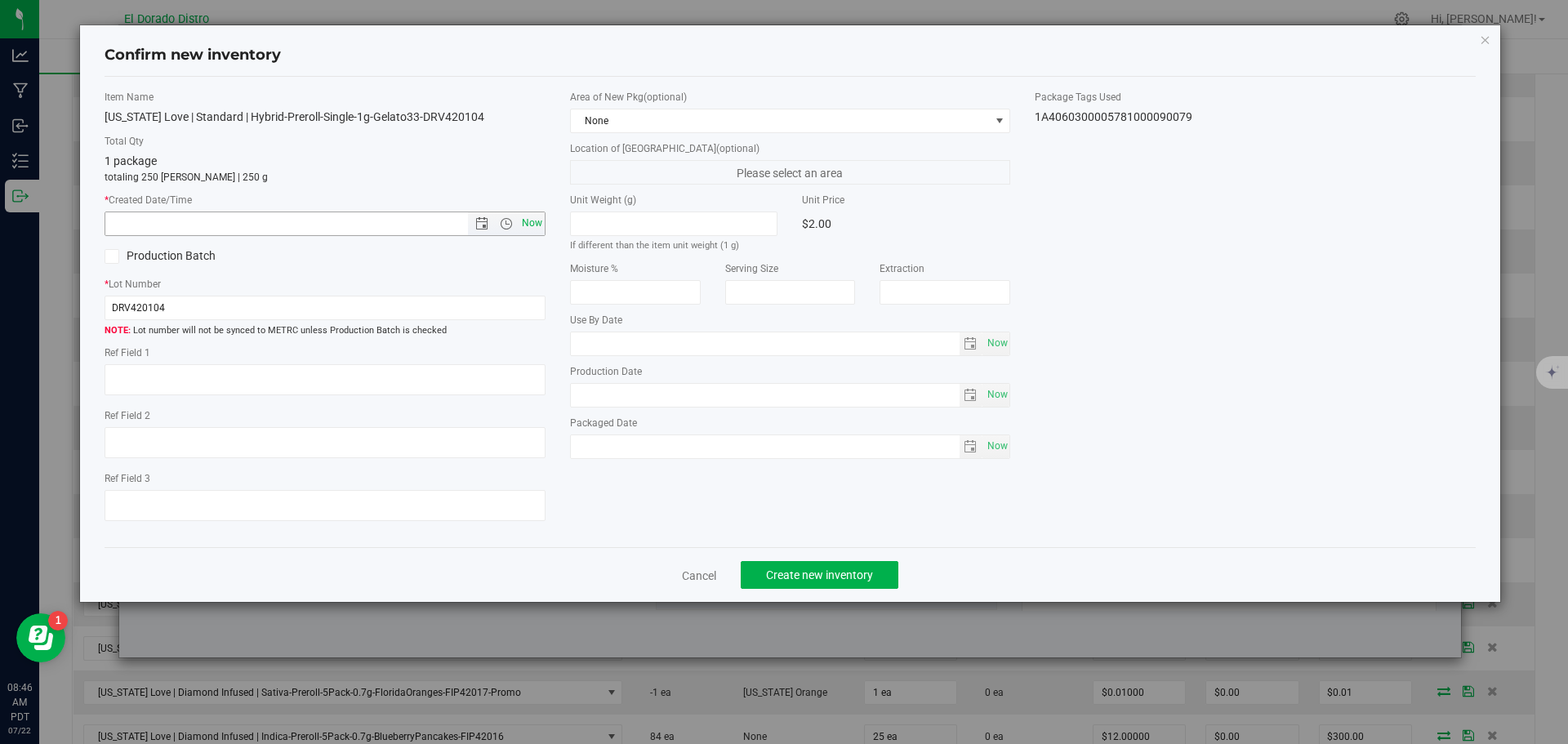 click on "Now" at bounding box center (532, 223) 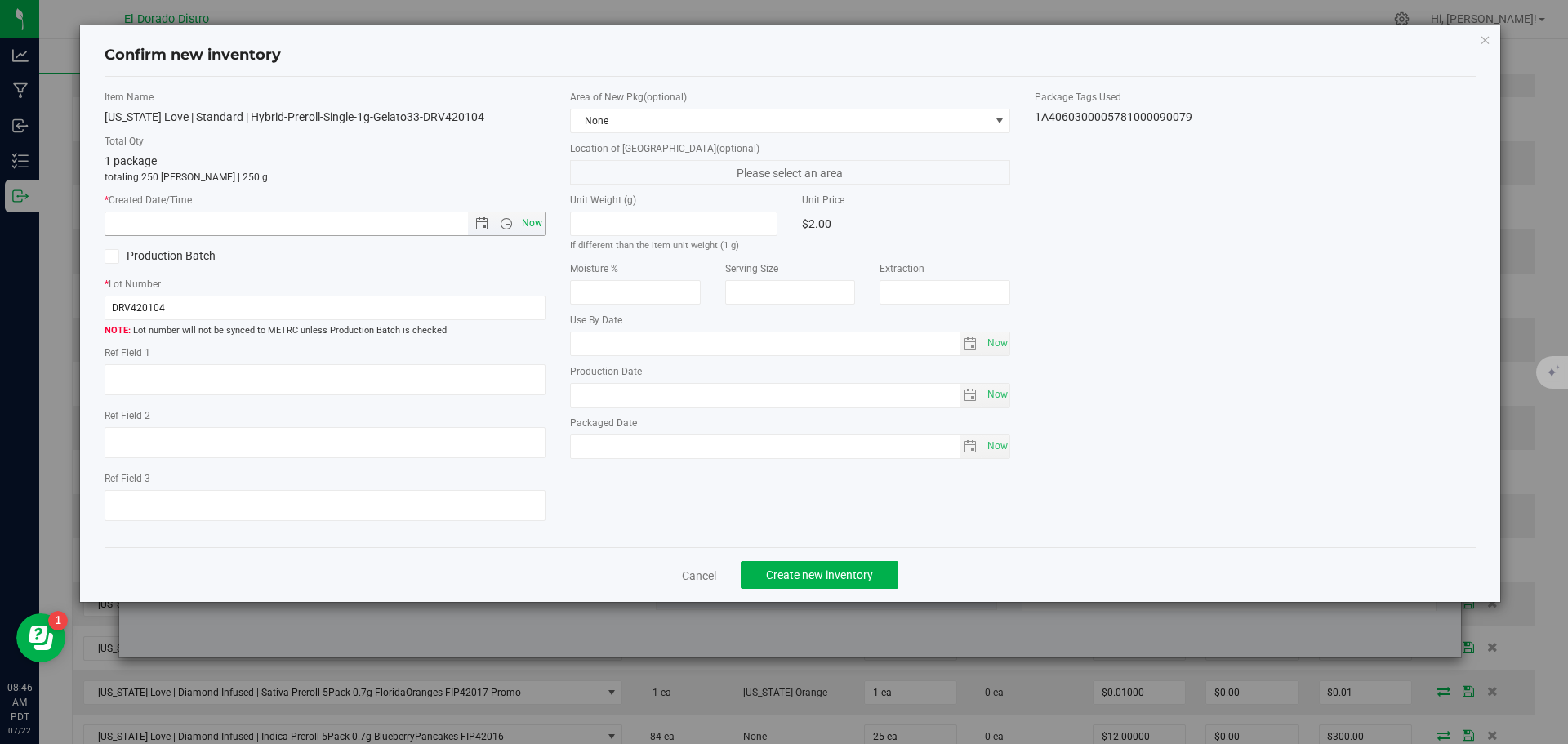 type on "[DATE] 8:46 AM" 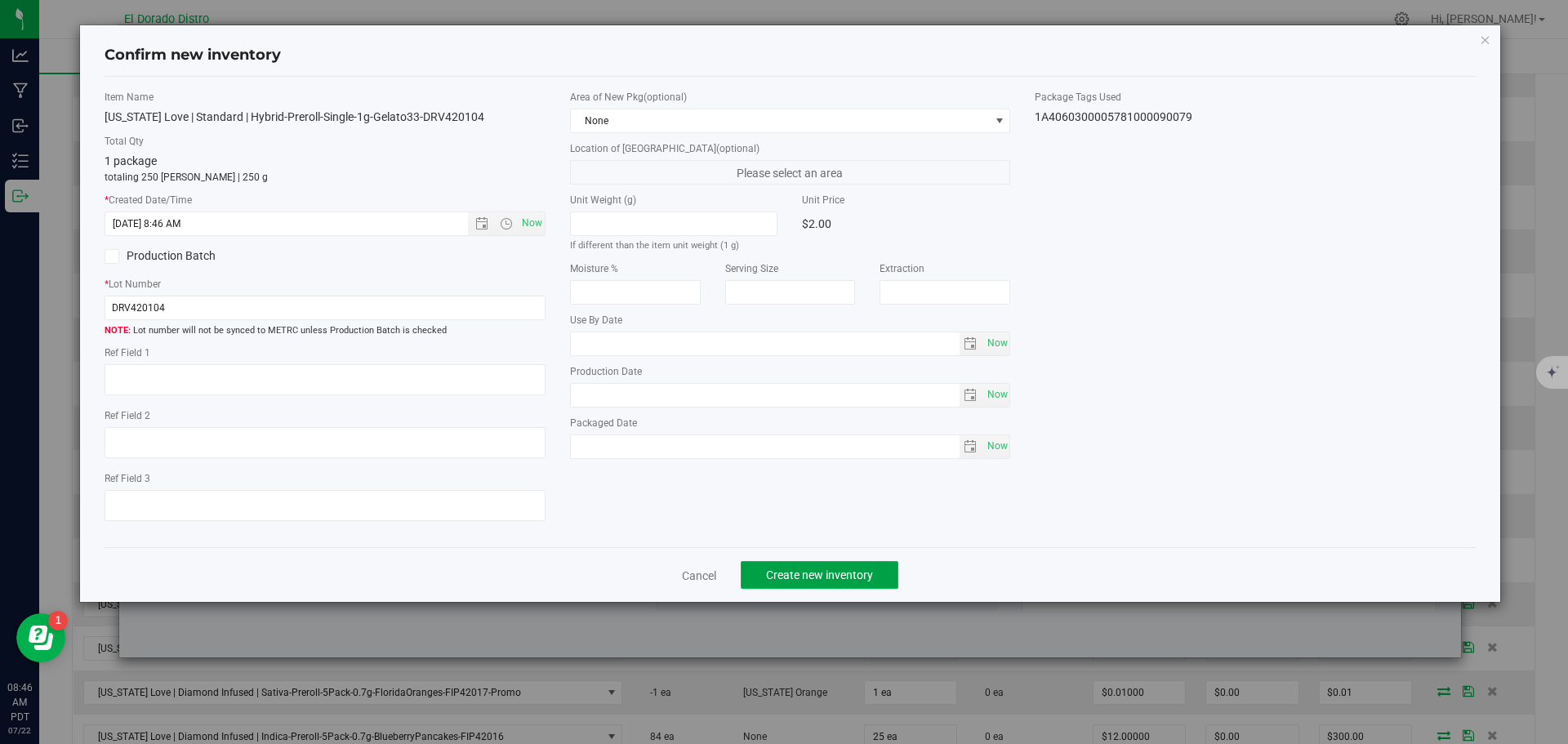 click on "Create new inventory" 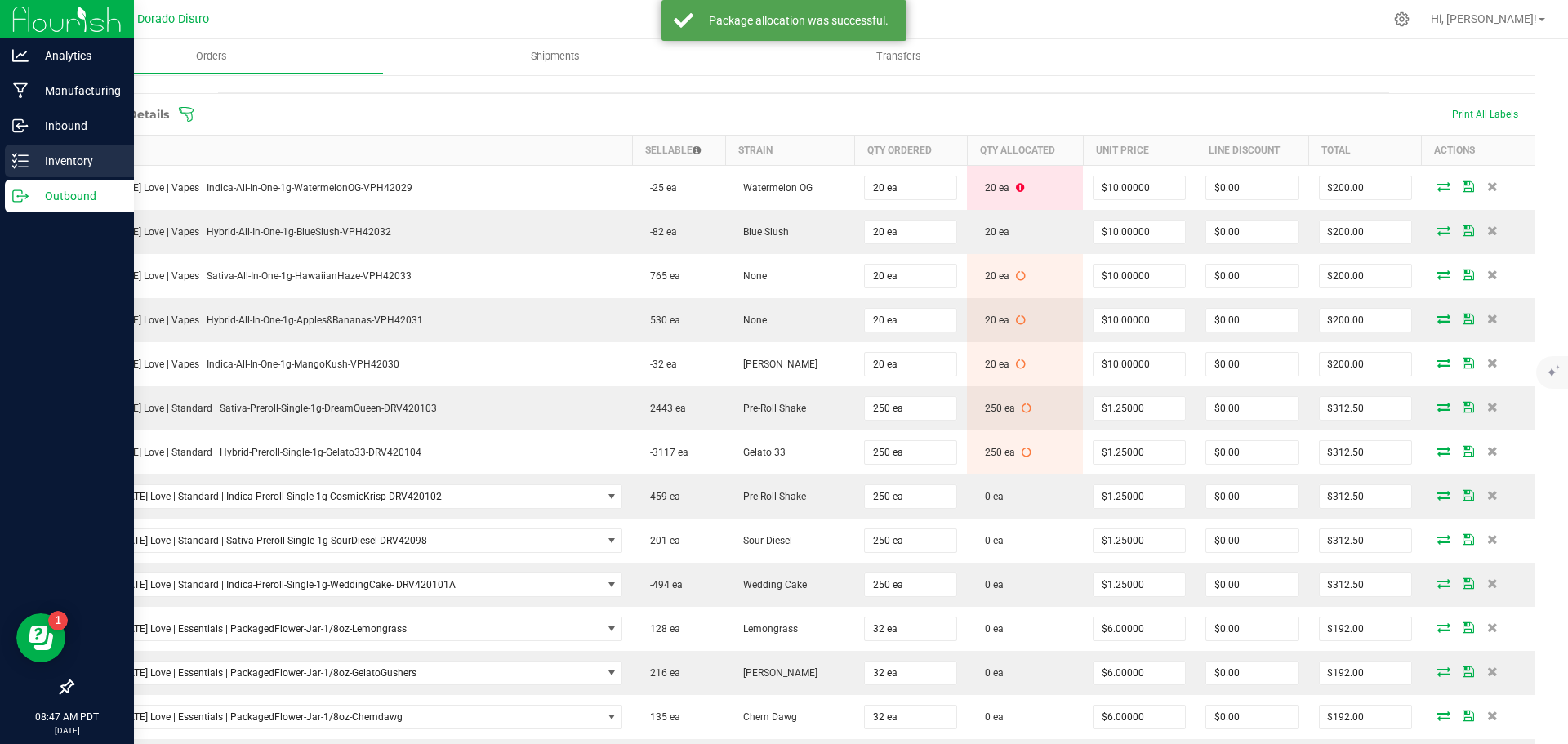 click 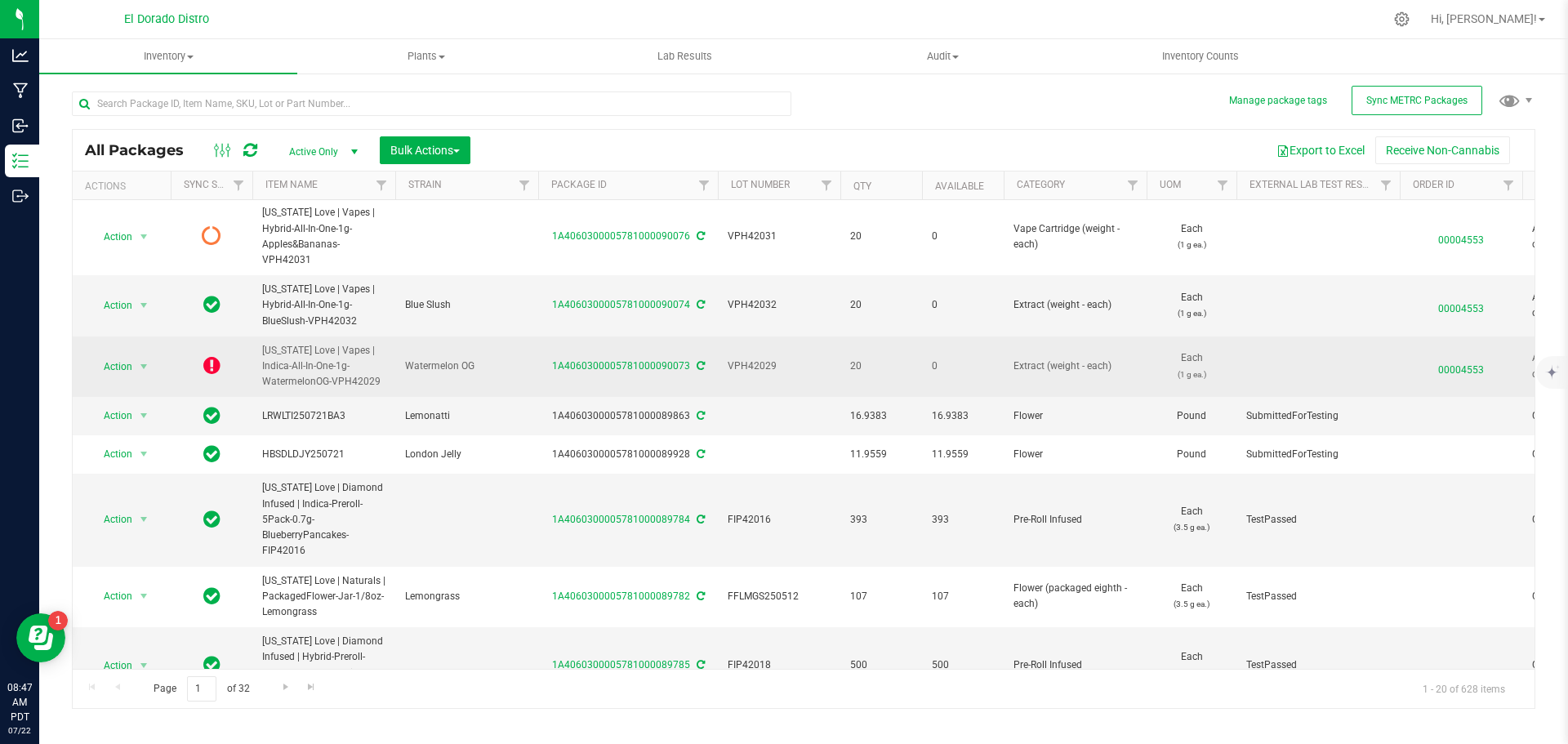 click at bounding box center (212, 365) 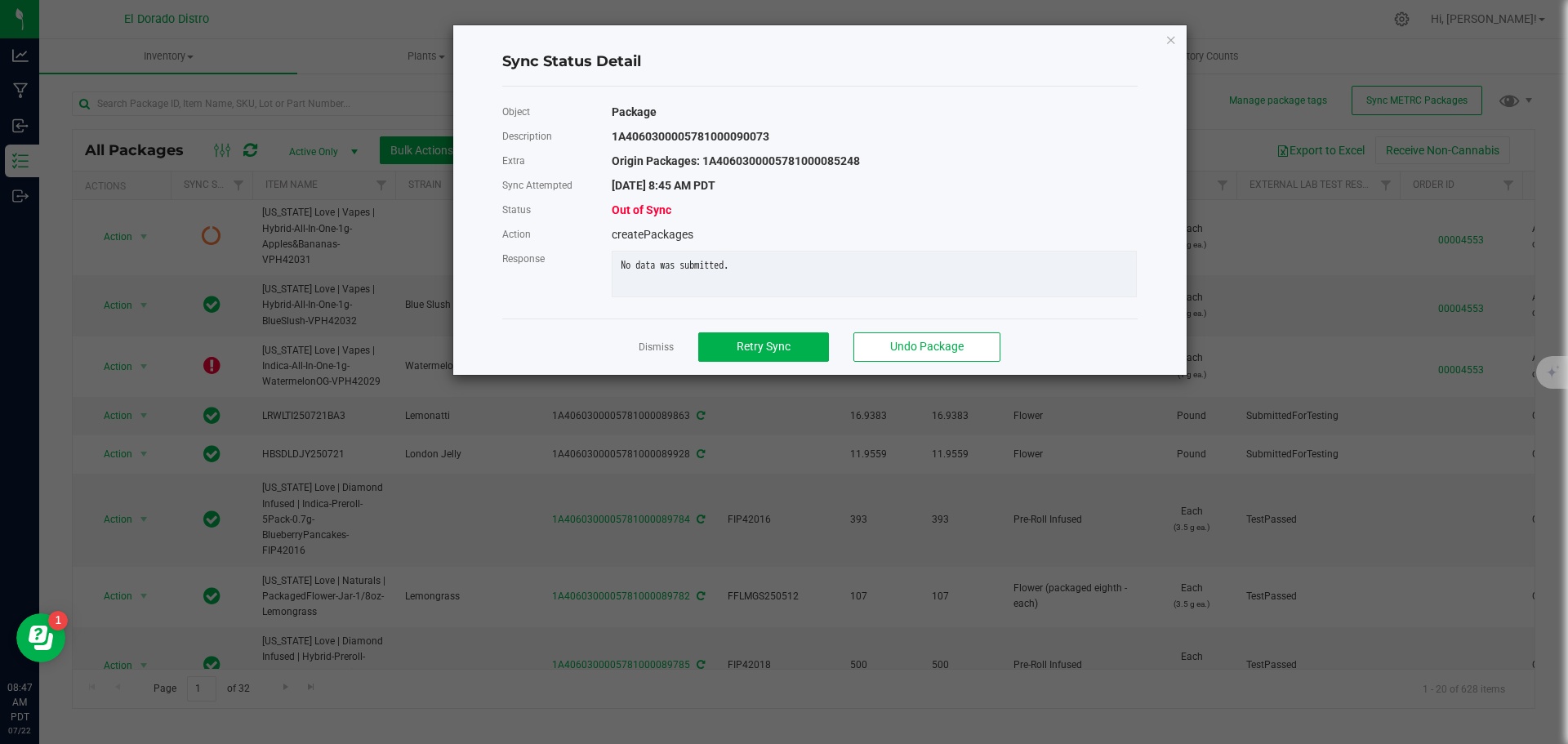 click on "Dismiss   Retry Sync   Undo Package" 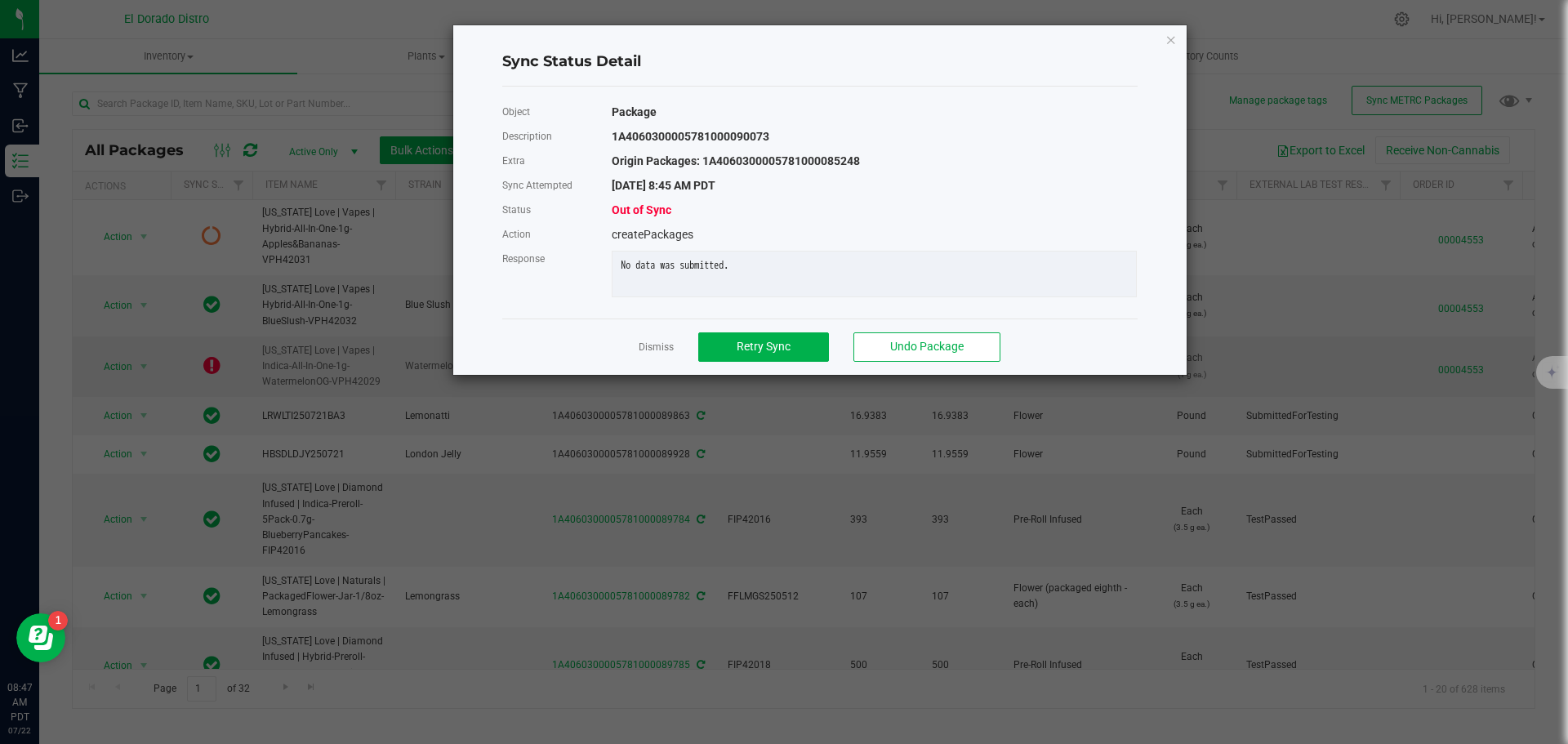 click on "Dismiss" 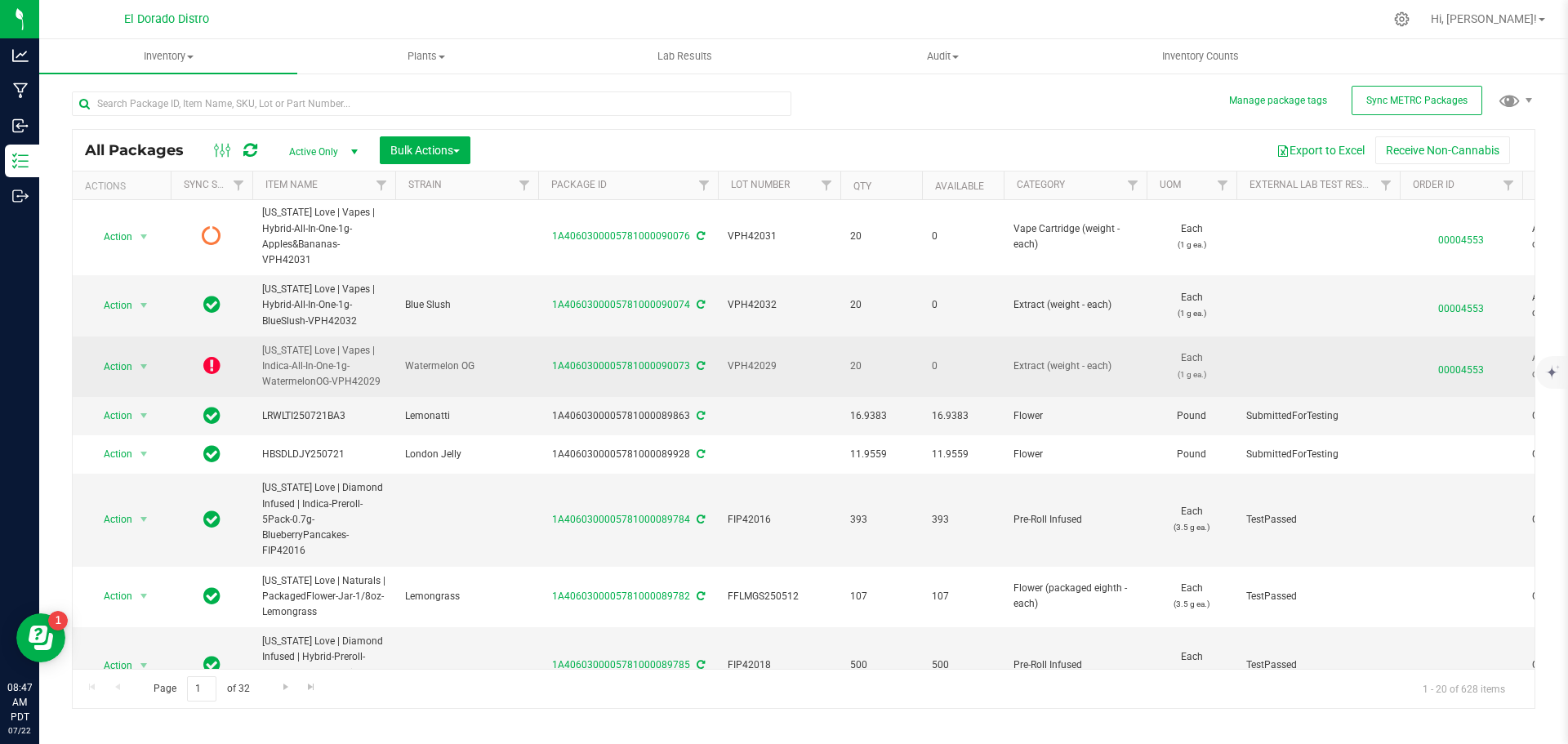 click on "00004553" at bounding box center [1461, 366] 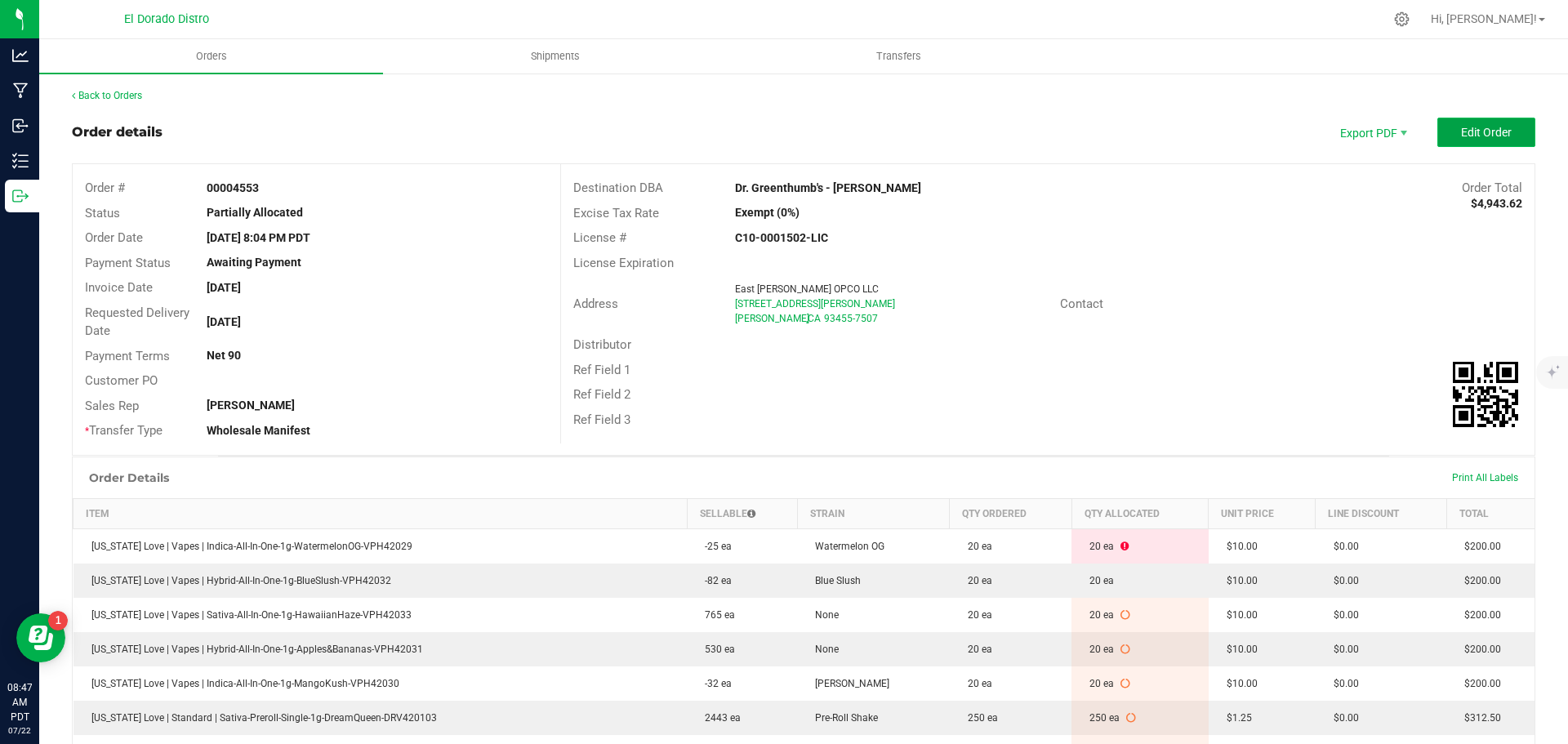 click on "Edit Order" at bounding box center (1486, 132) 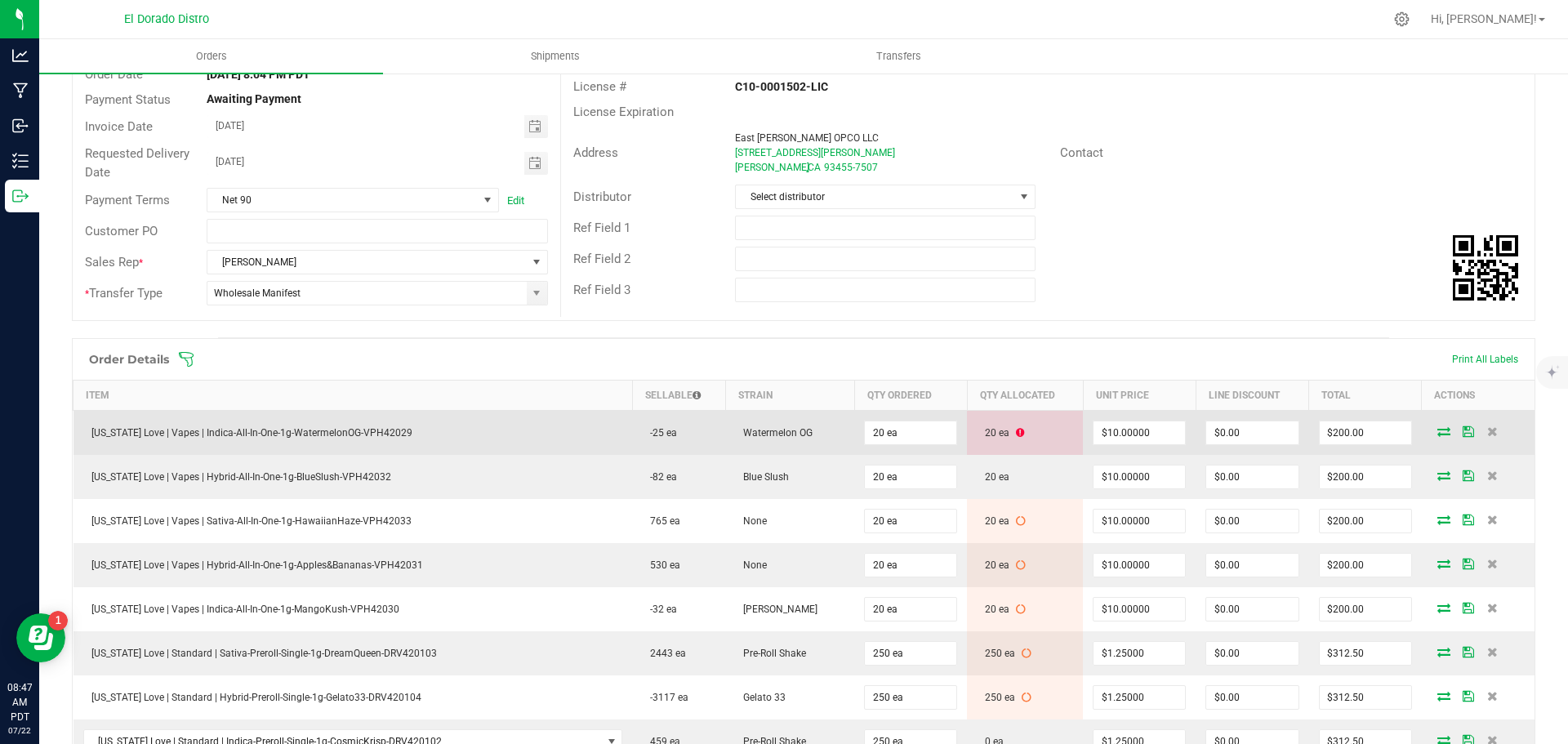 click at bounding box center [1478, 433] 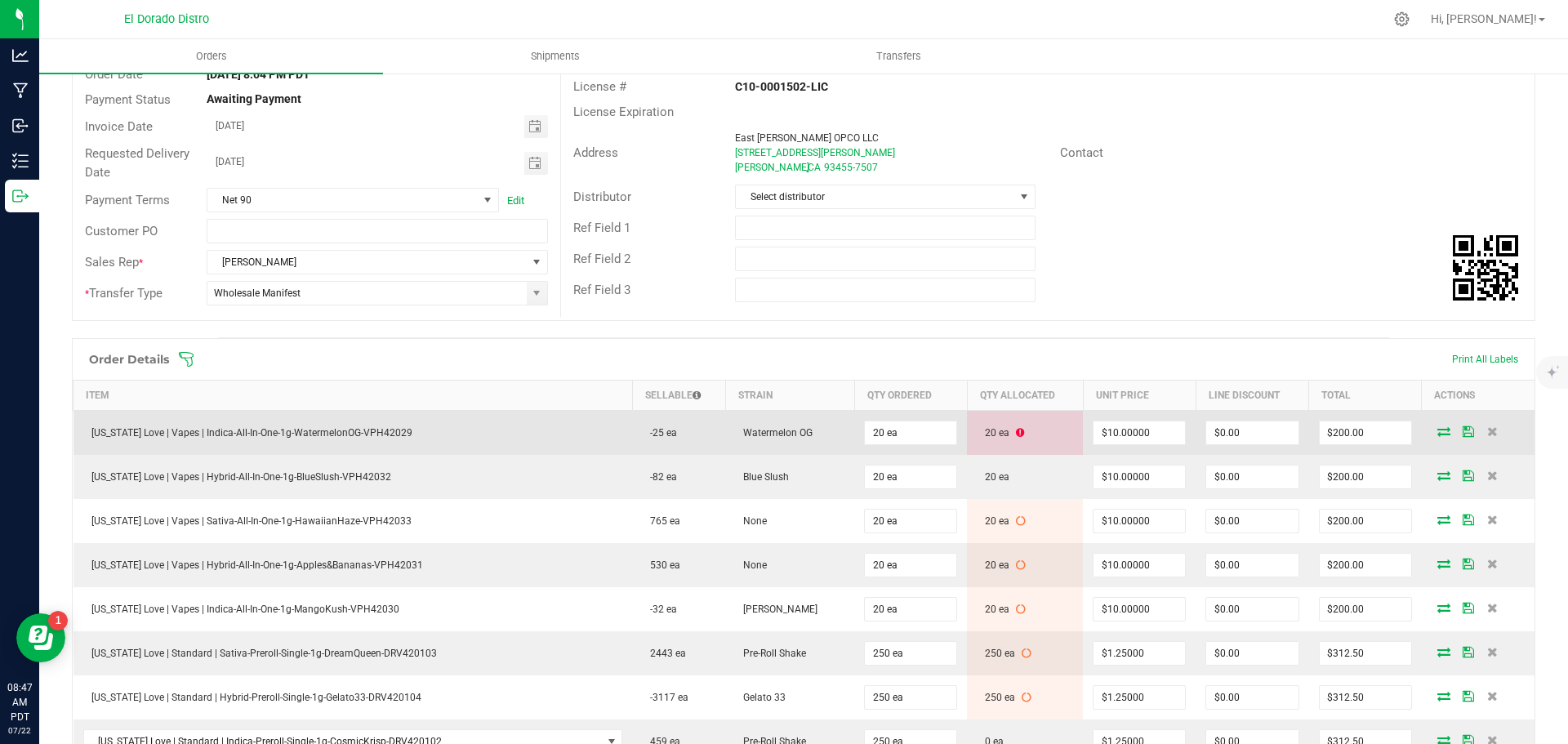 click at bounding box center (1444, 431) 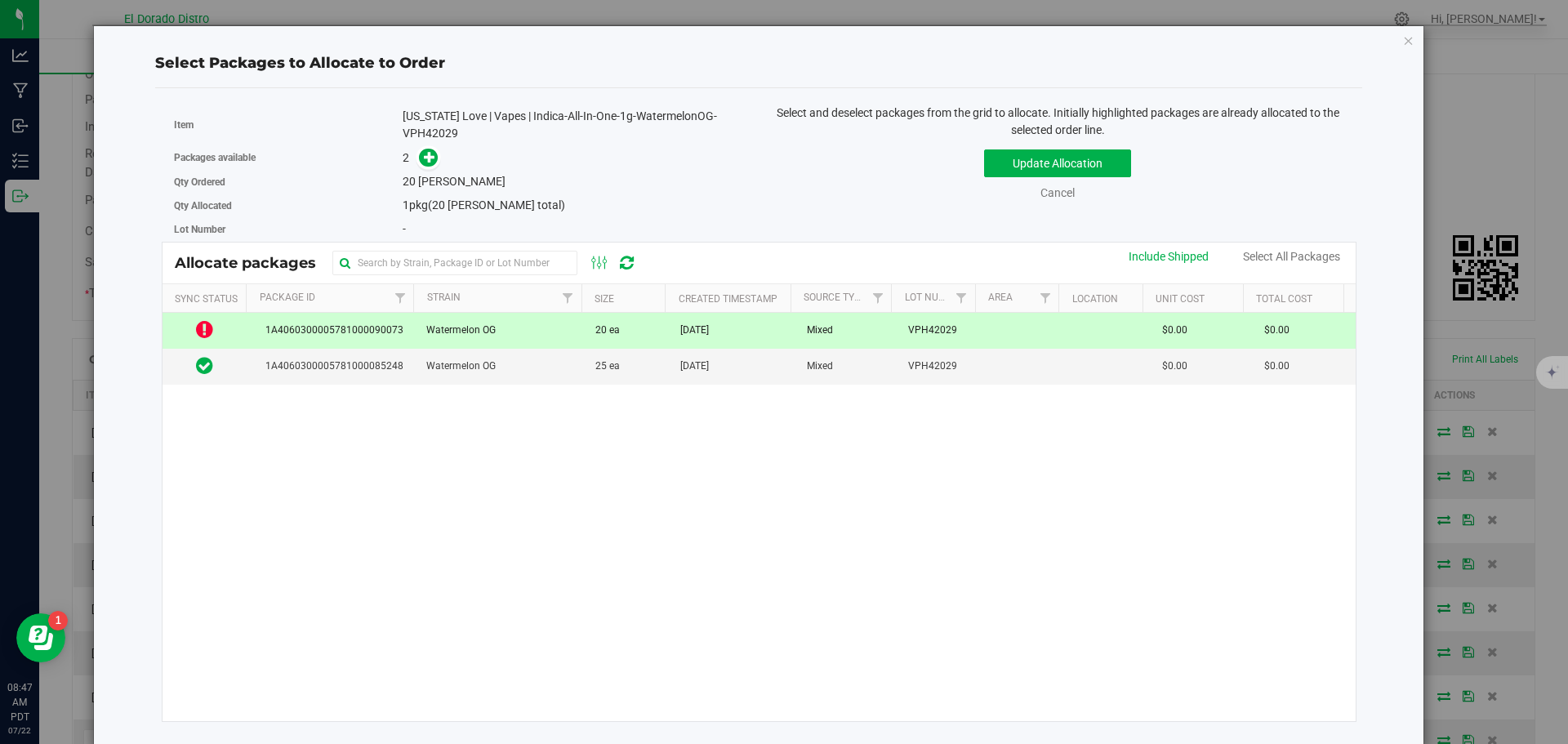 click at bounding box center [1026, 331] 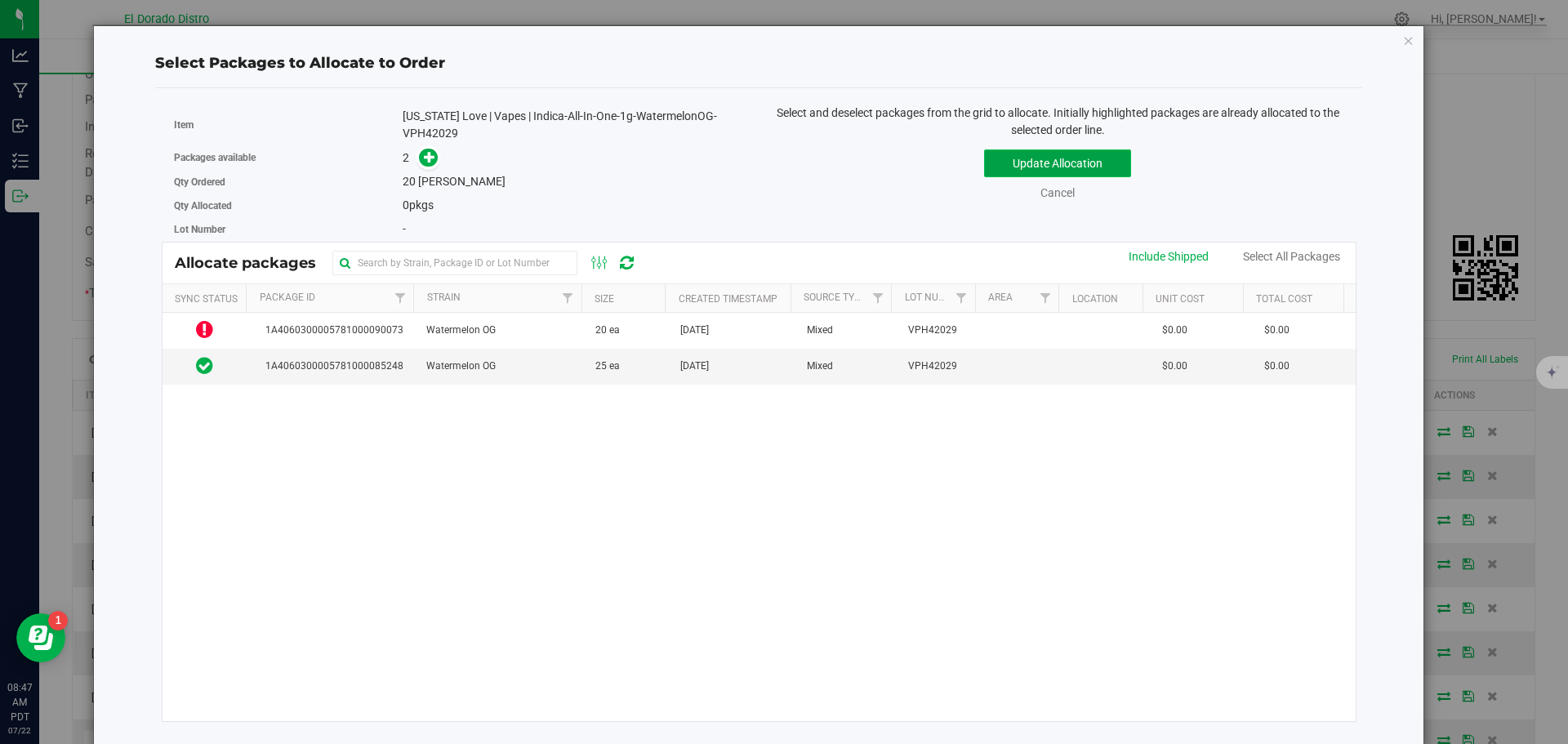 click on "Update Allocation" at bounding box center [1058, 163] 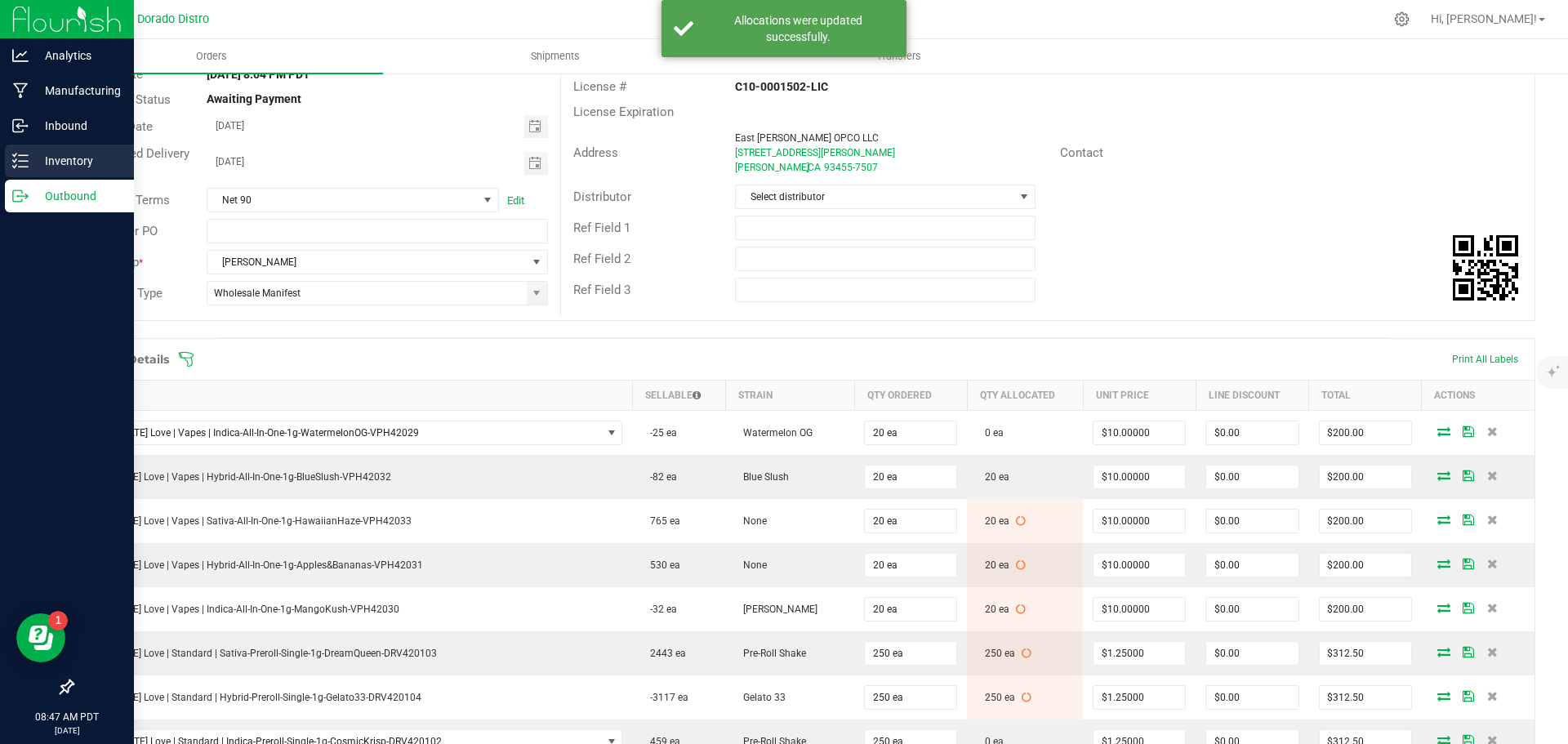 click 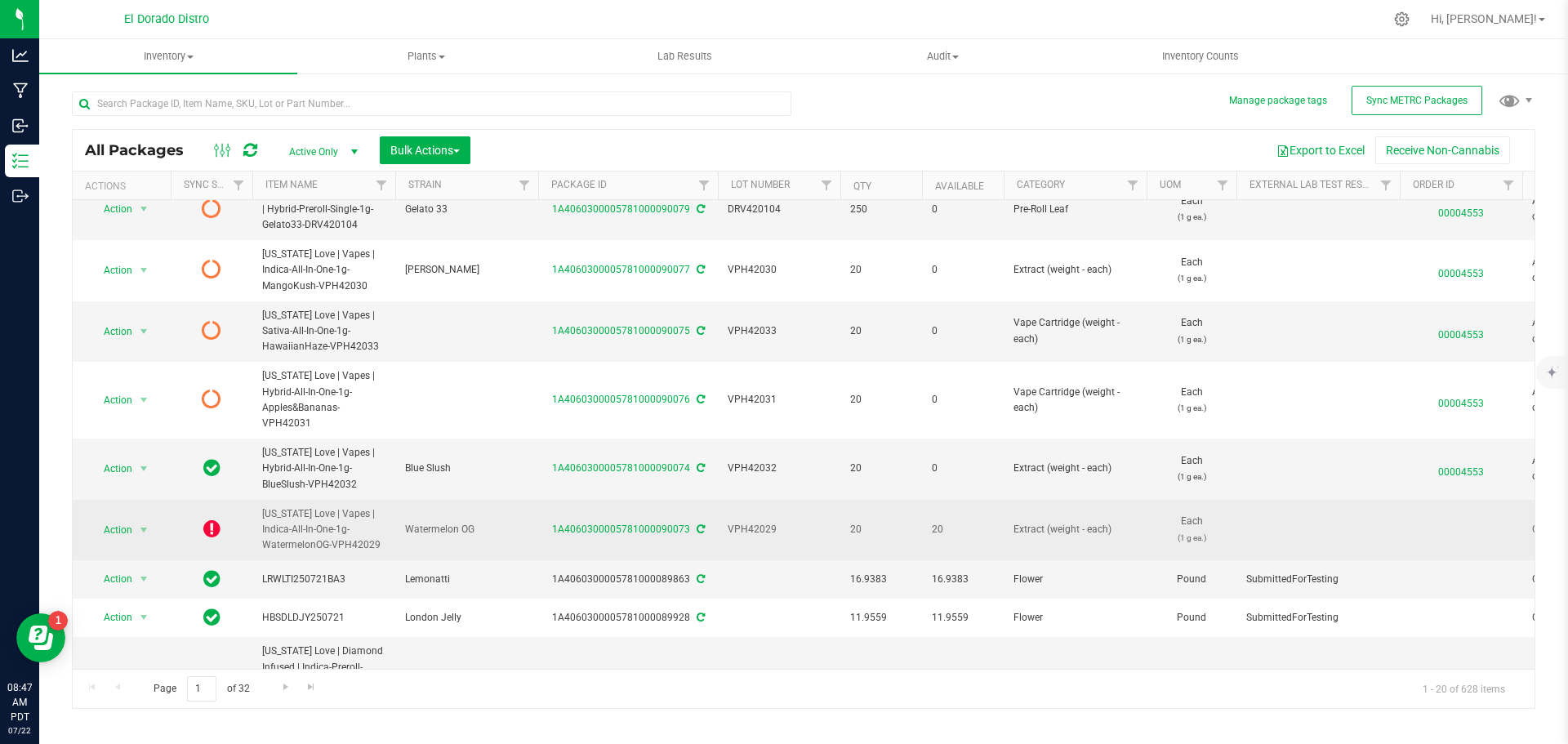 click at bounding box center [701, 529] 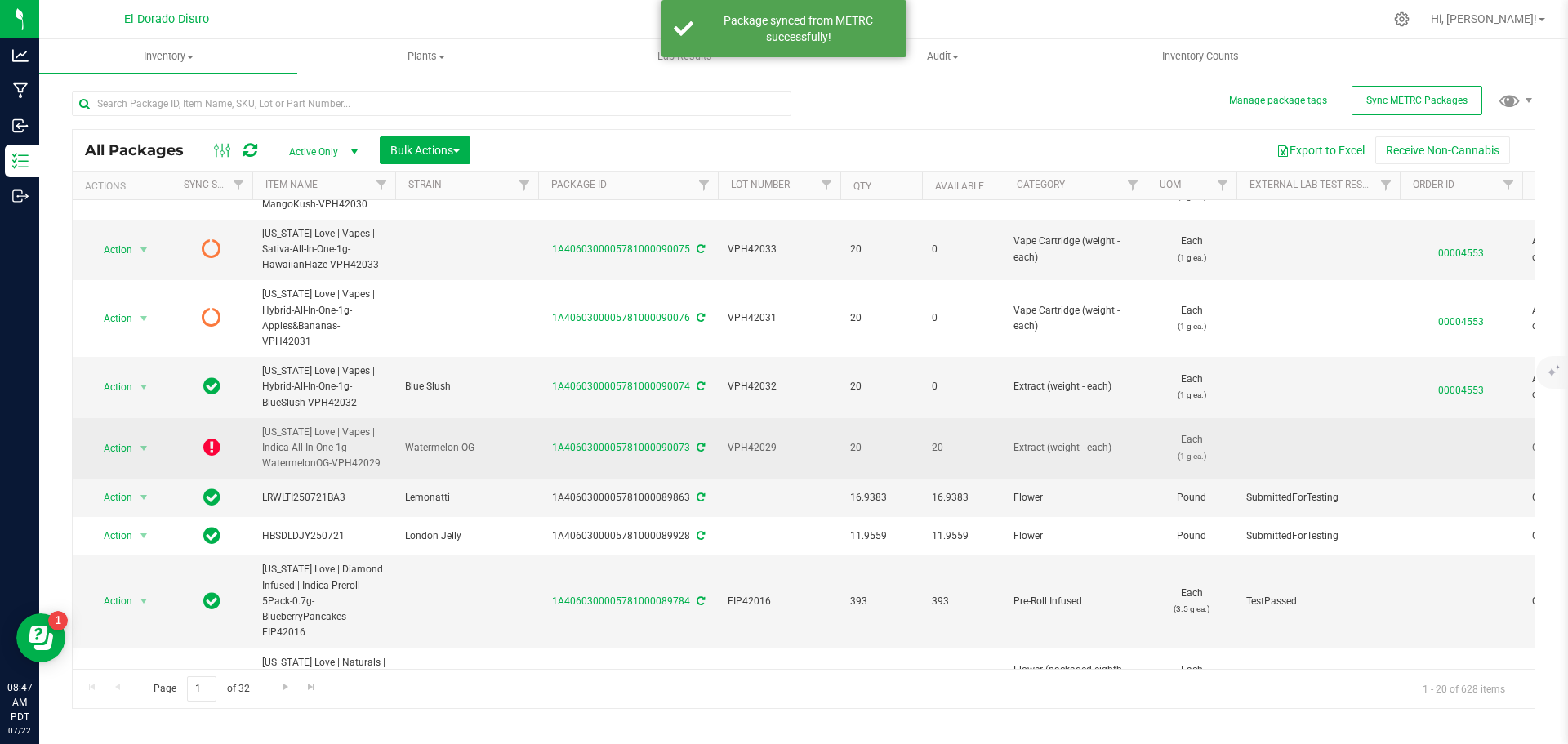 click at bounding box center [701, 448] 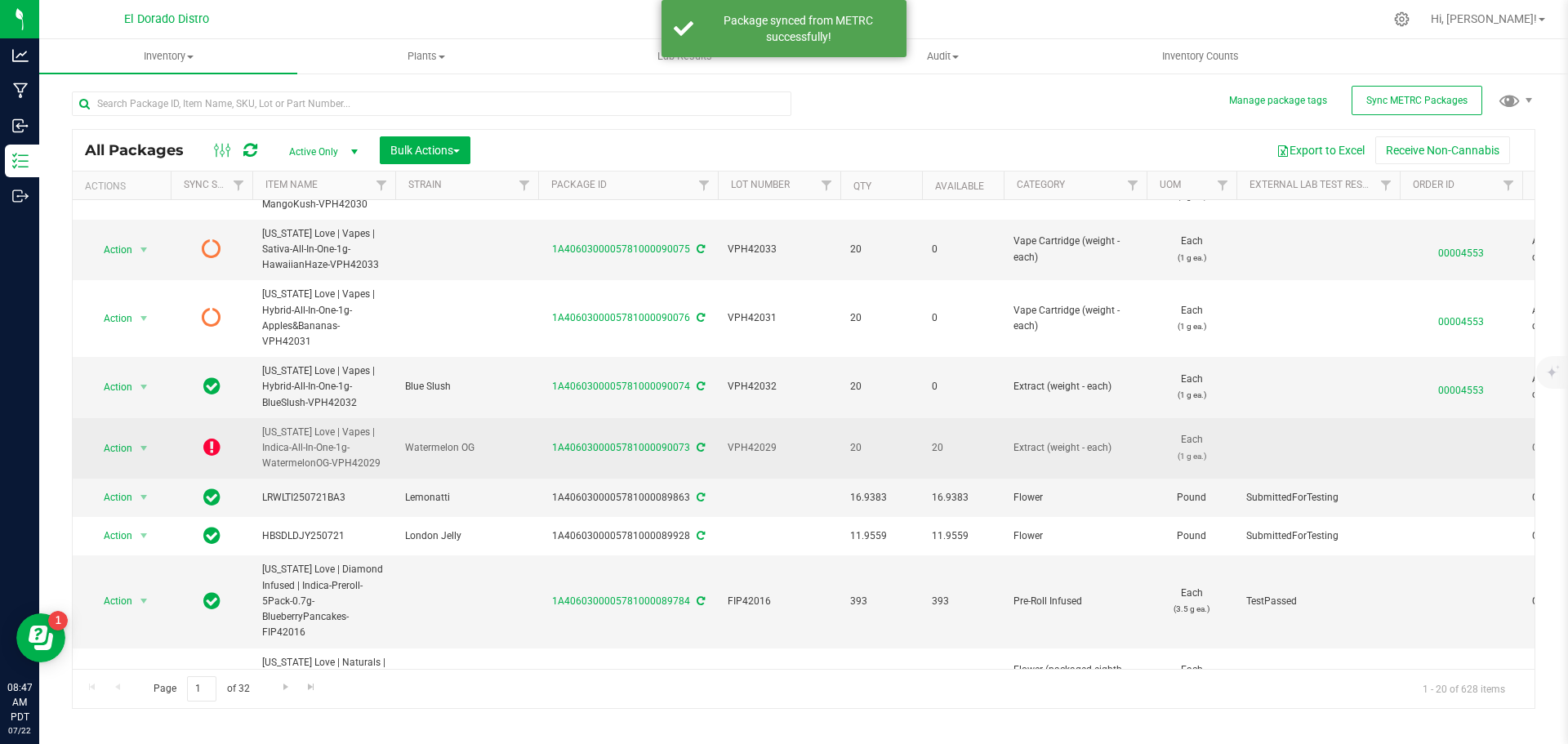 click at bounding box center [701, 448] 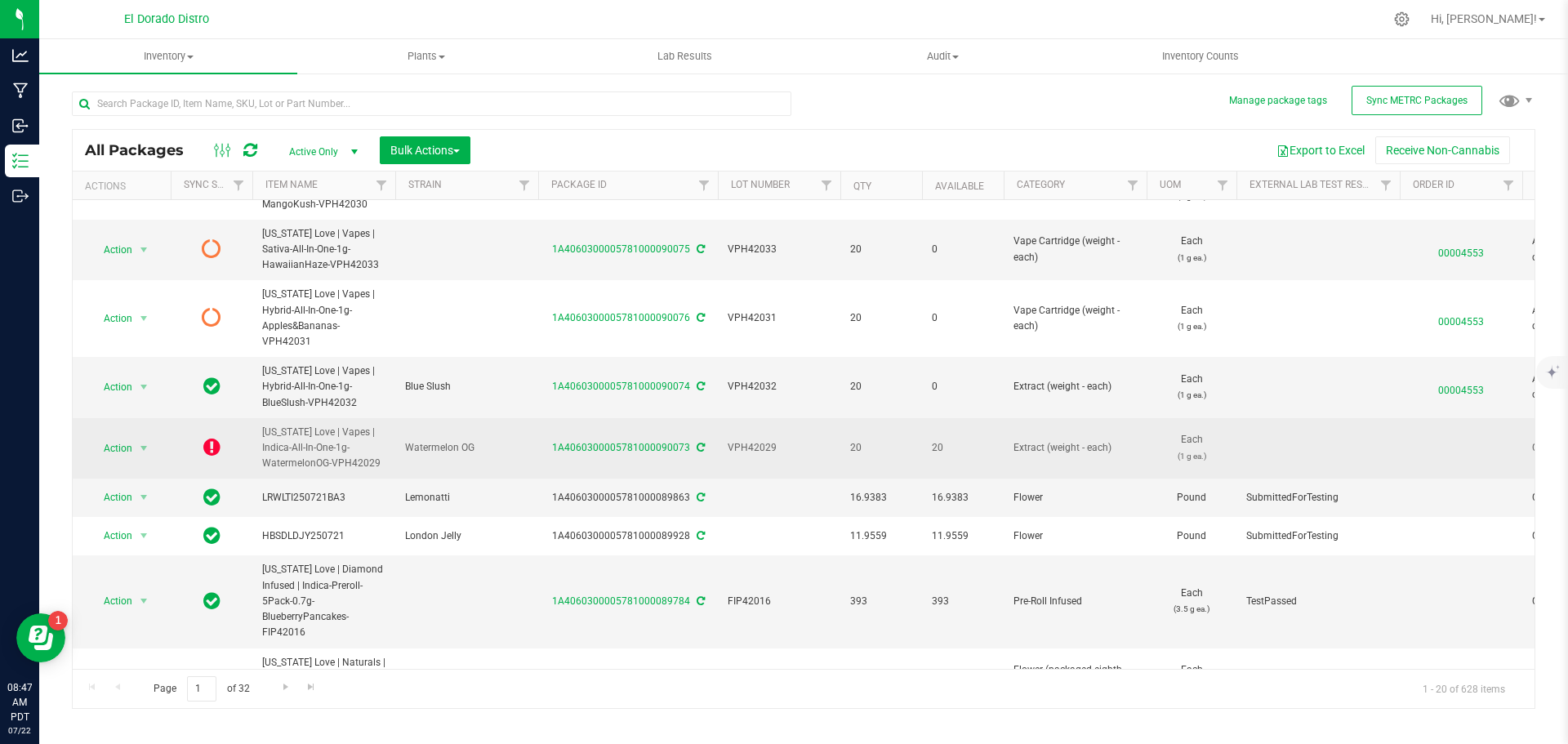 click at bounding box center [701, 448] 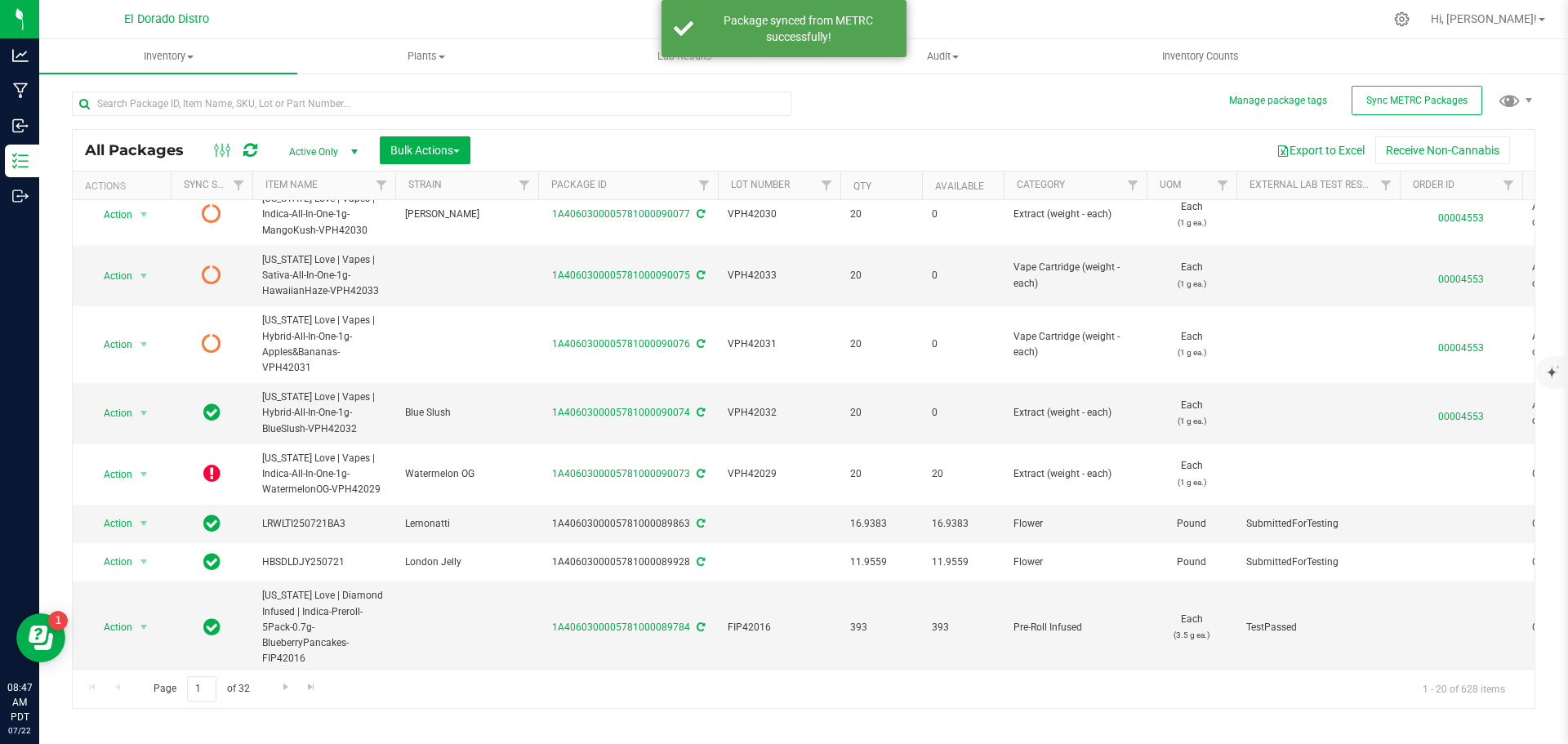scroll, scrollTop: 163, scrollLeft: 0, axis: vertical 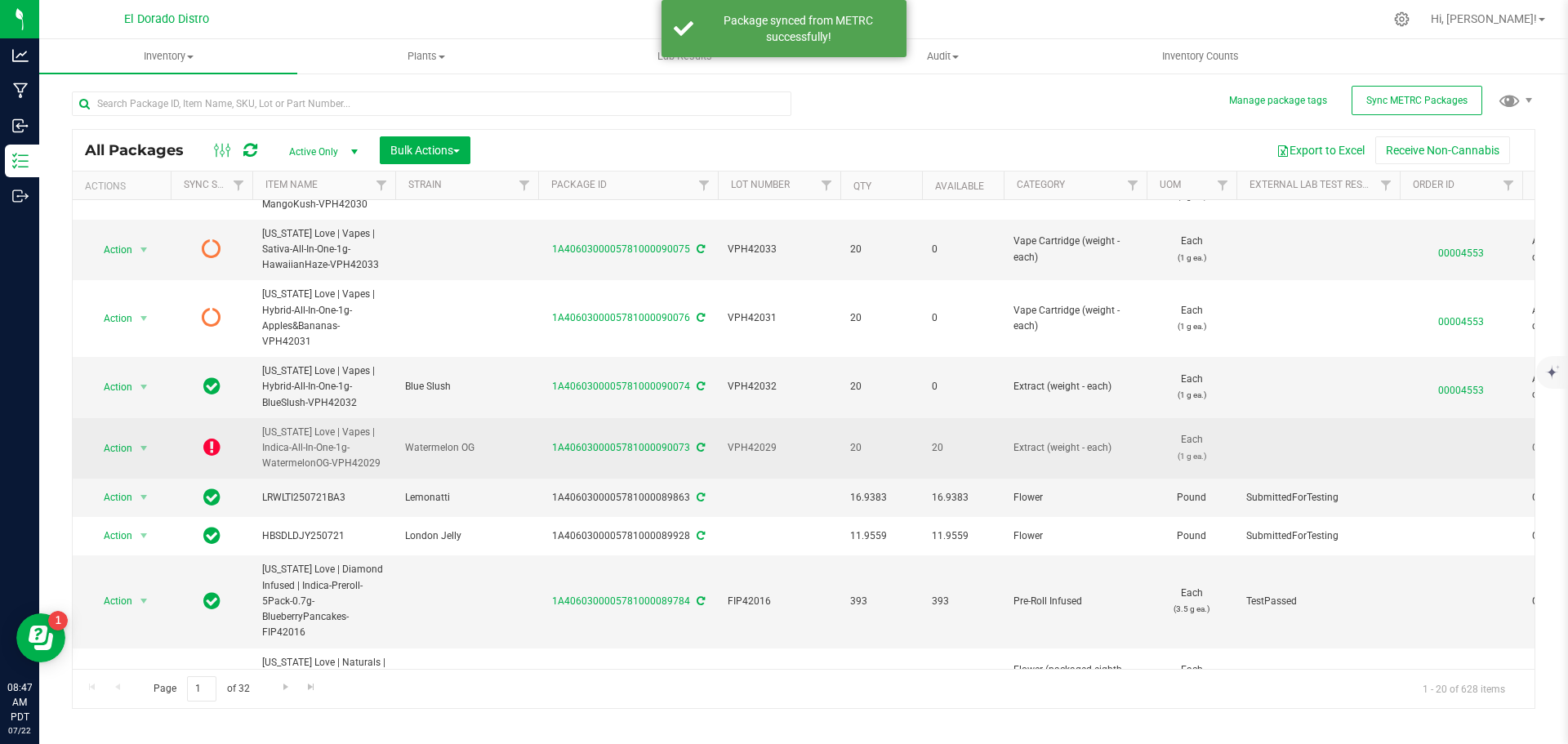 click at bounding box center (212, 447) 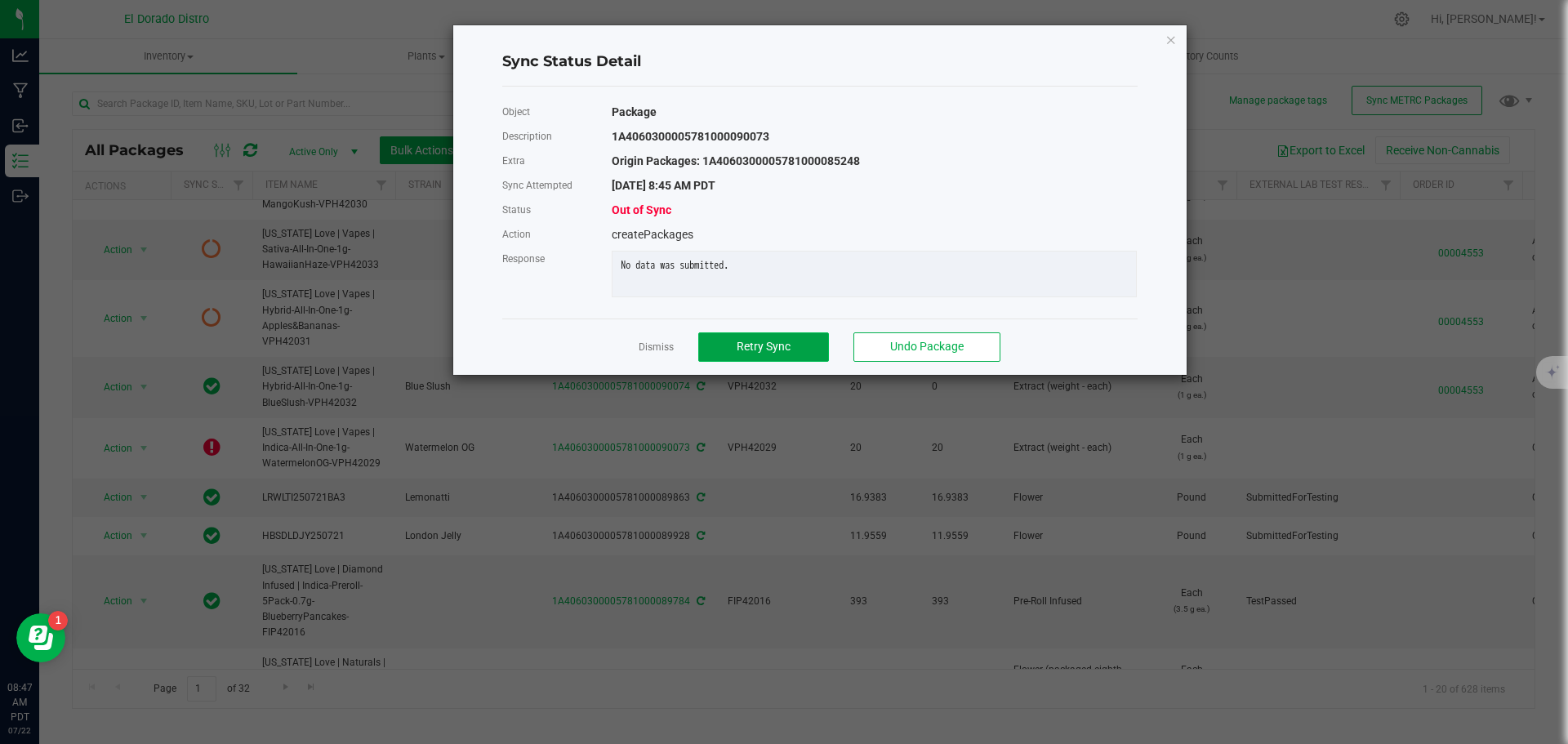 click on "Retry Sync" 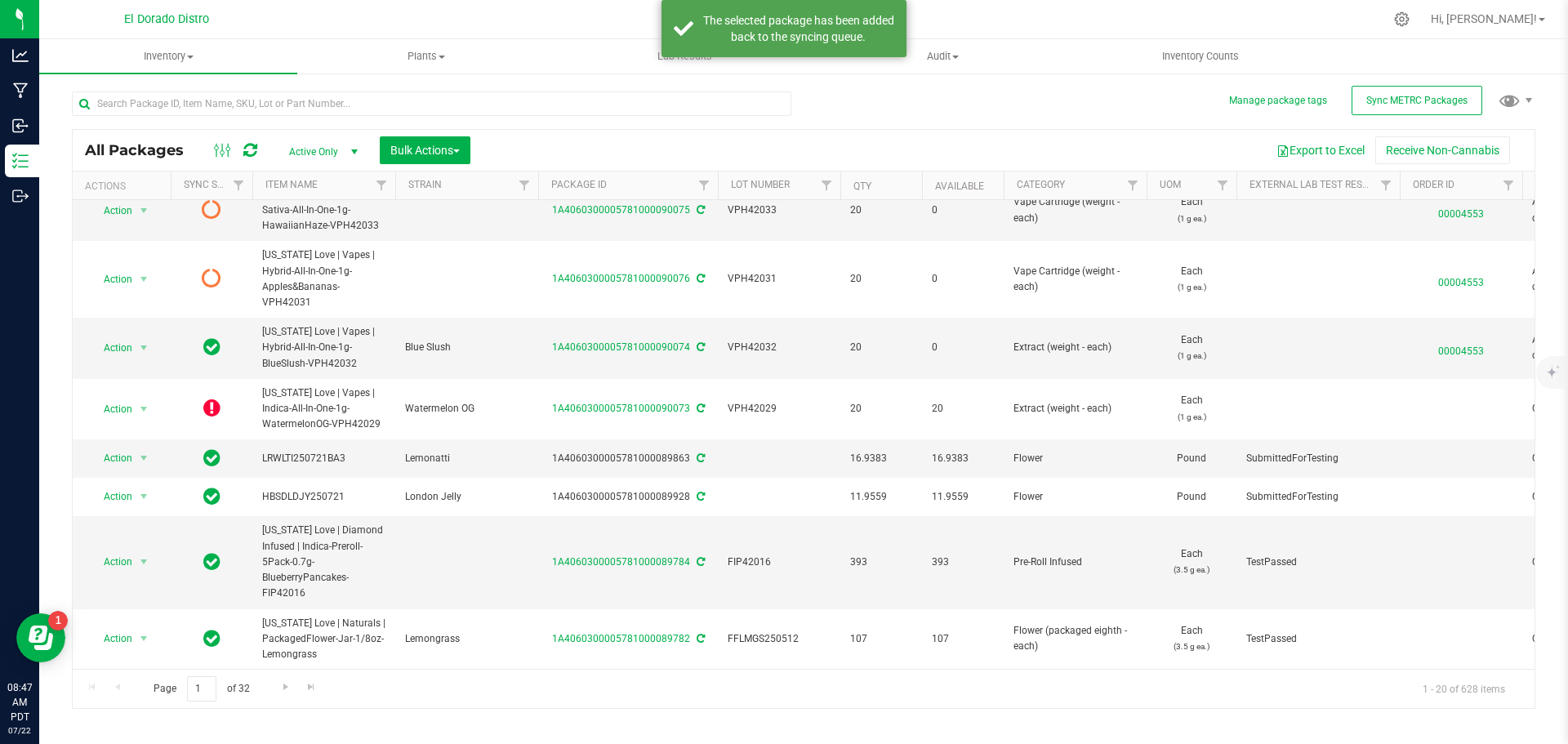 scroll, scrollTop: 245, scrollLeft: 0, axis: vertical 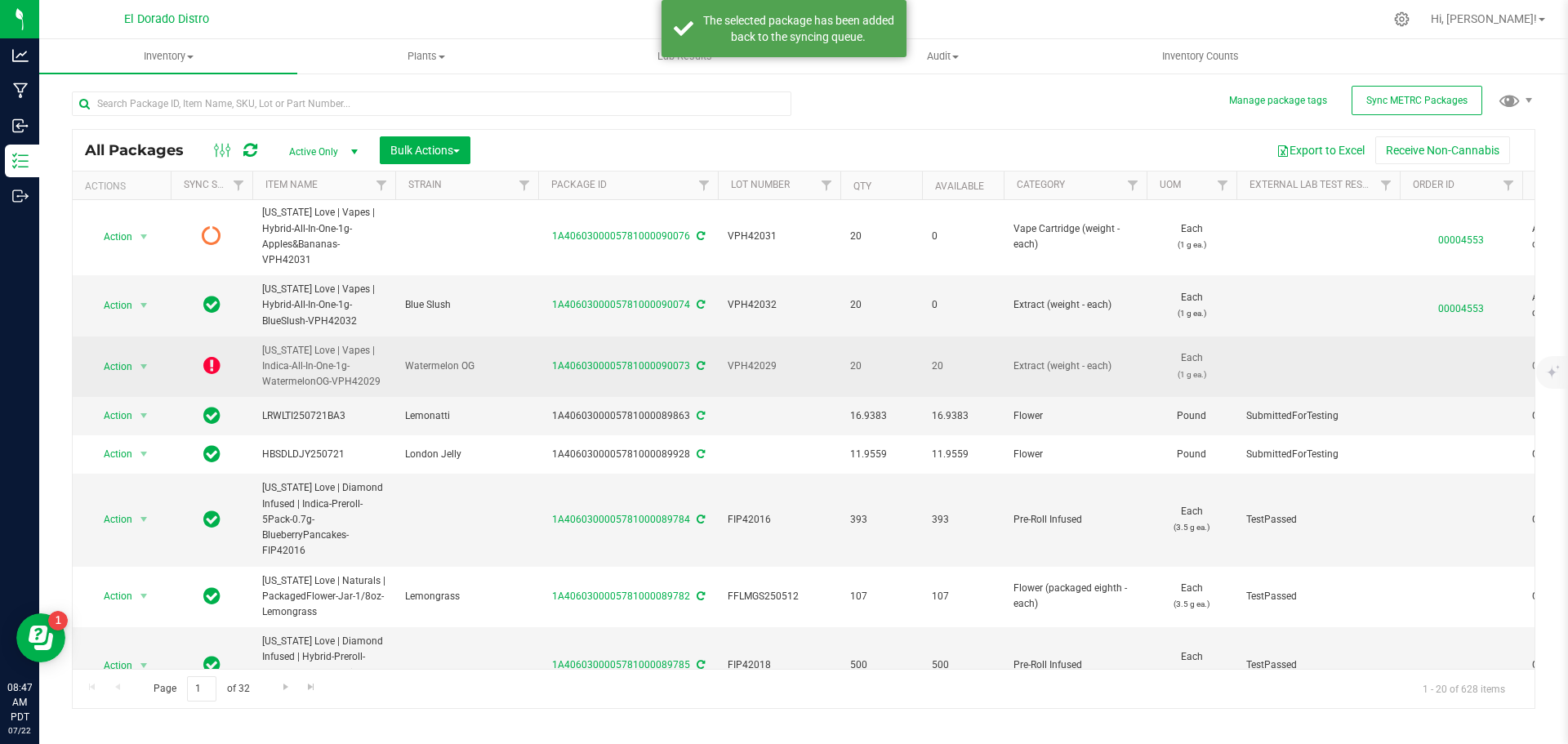 click at bounding box center (701, 366) 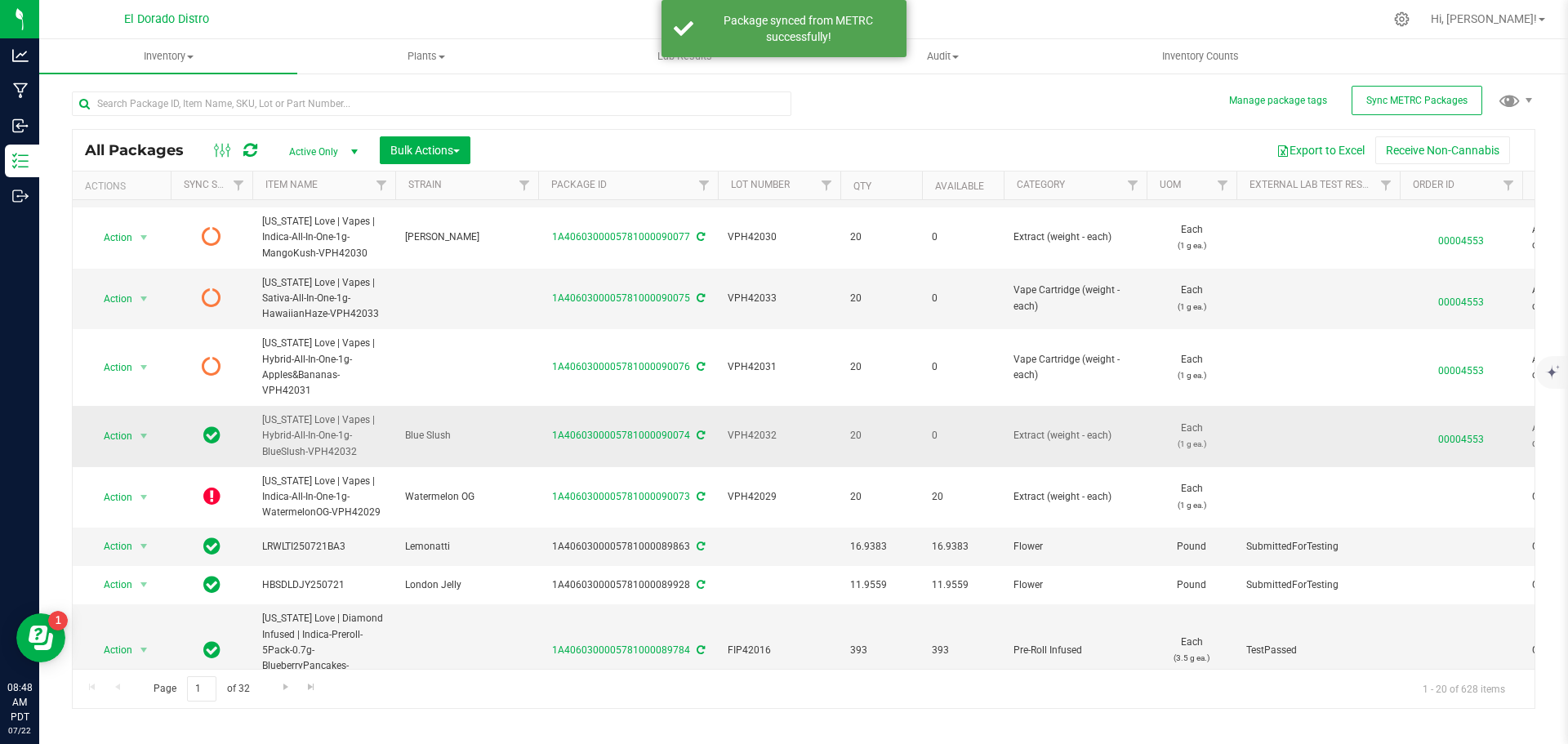 scroll, scrollTop: 163, scrollLeft: 0, axis: vertical 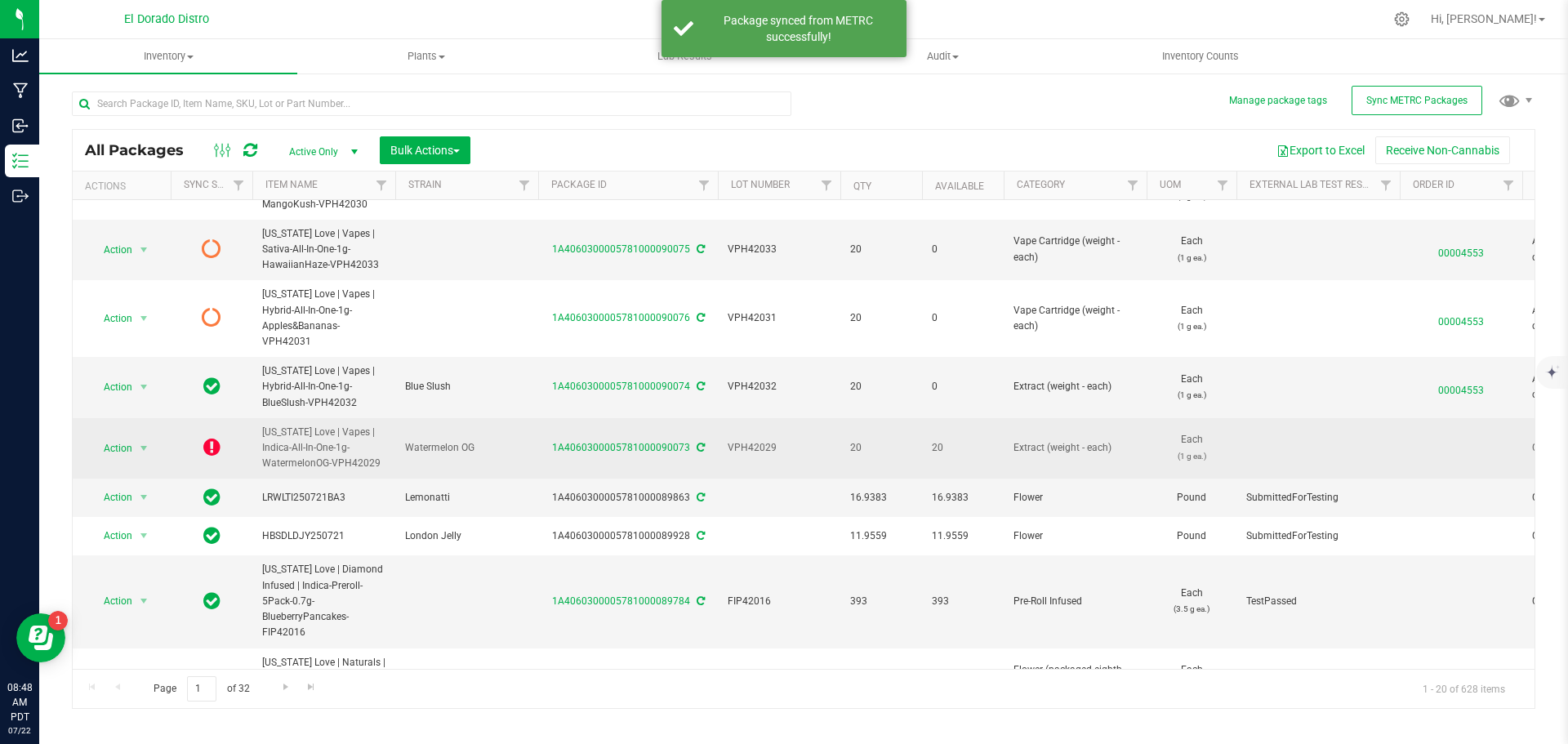 click at bounding box center [212, 447] 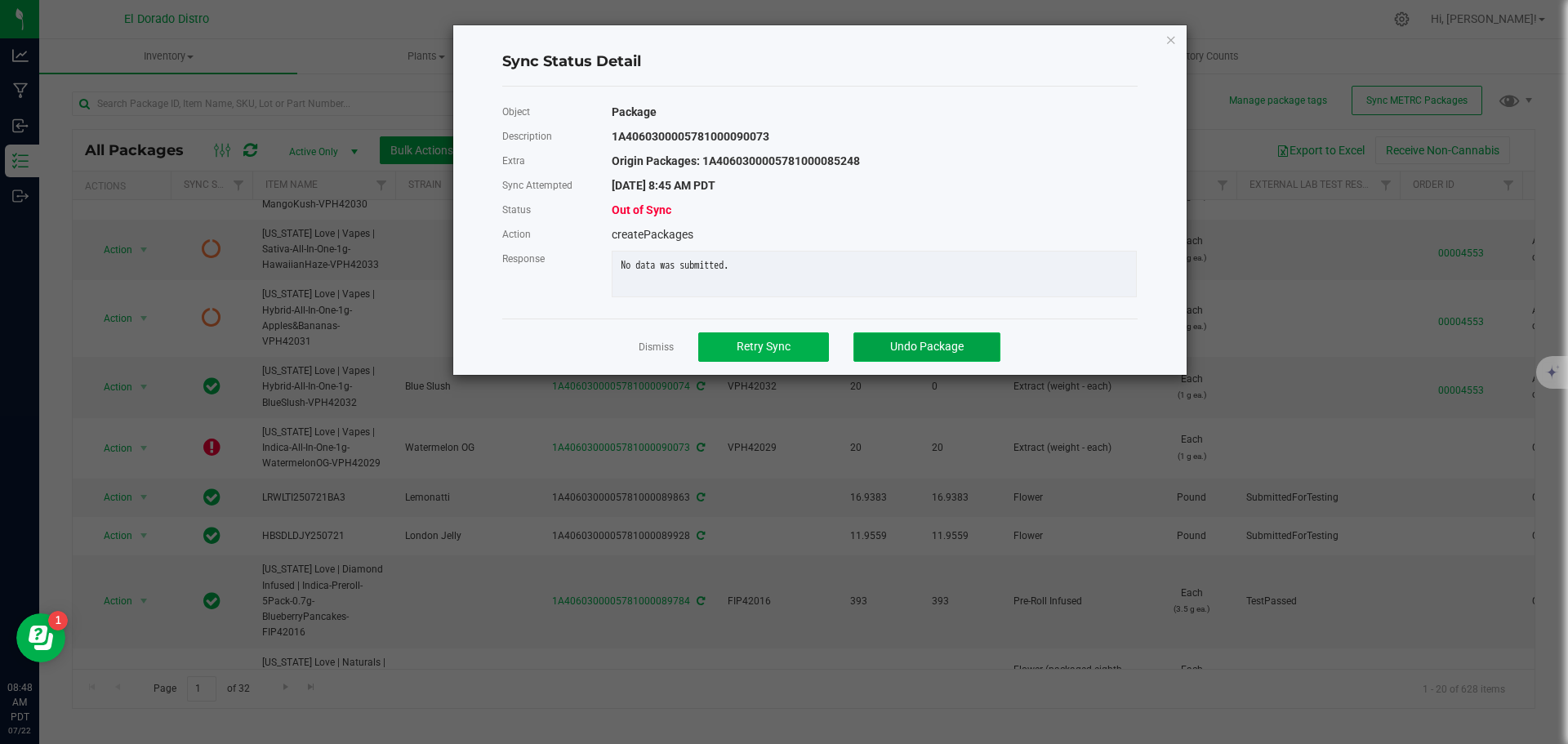 click on "Undo Package" 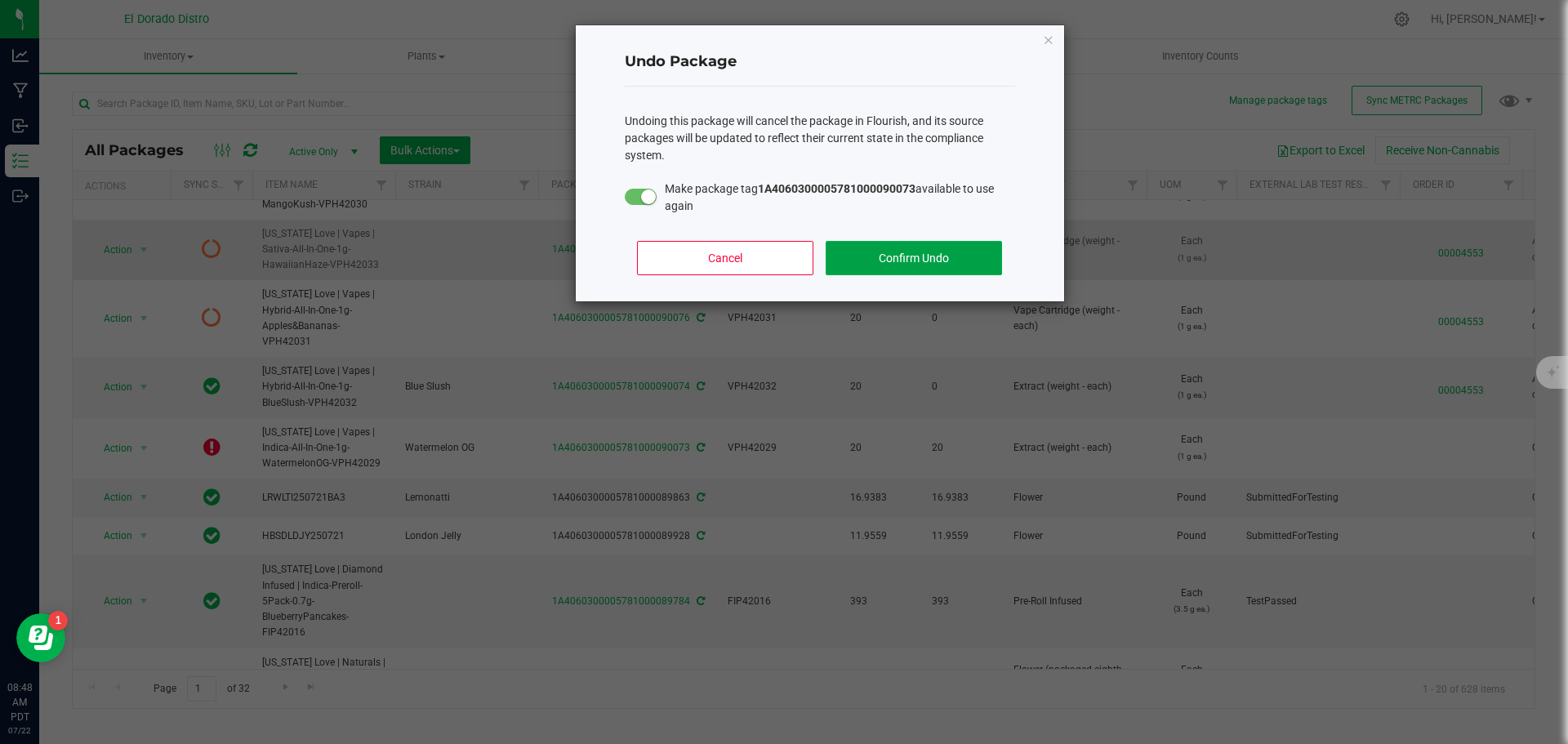 drag, startPoint x: 898, startPoint y: 252, endPoint x: 910, endPoint y: 273, distance: 24.186773 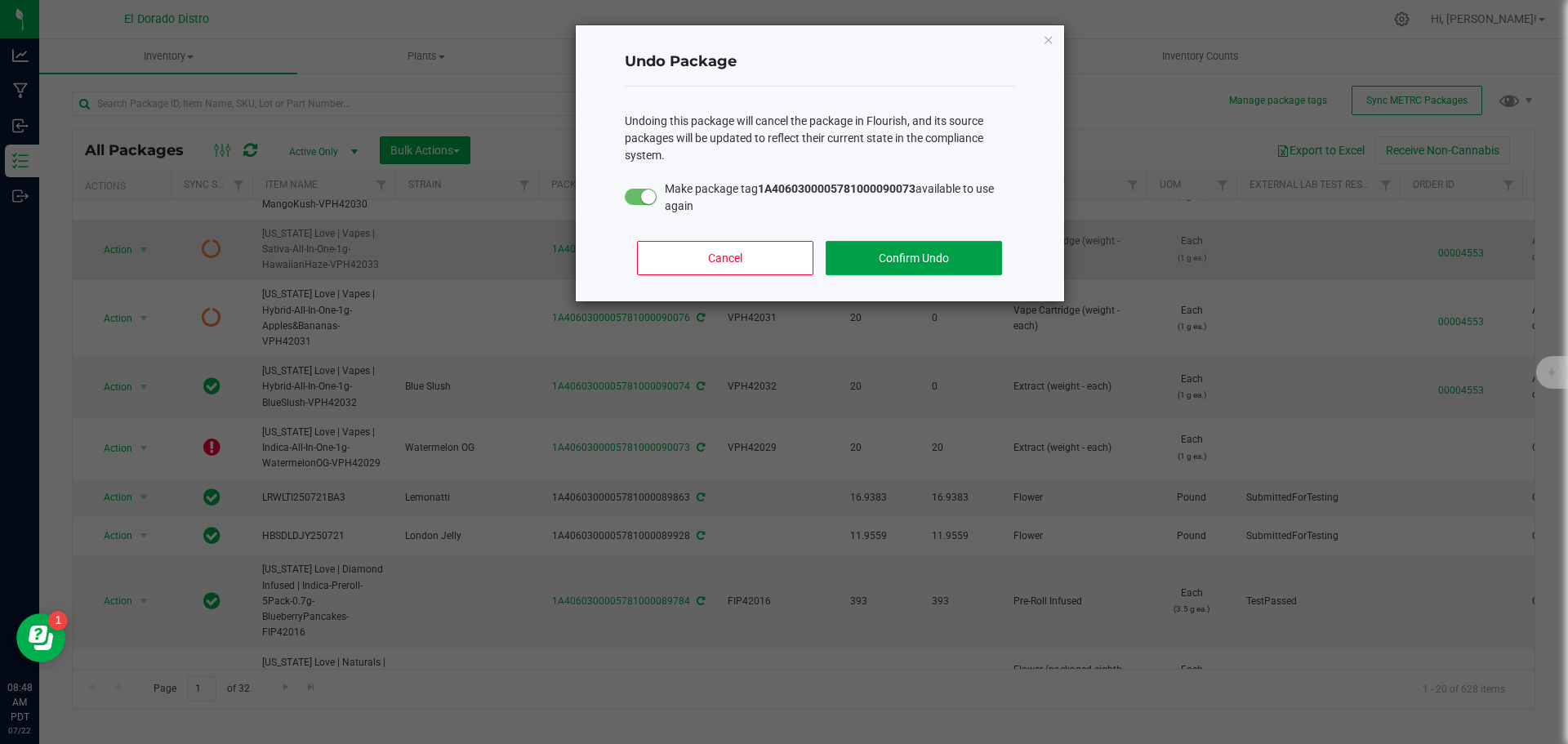 click on "Confirm Undo" 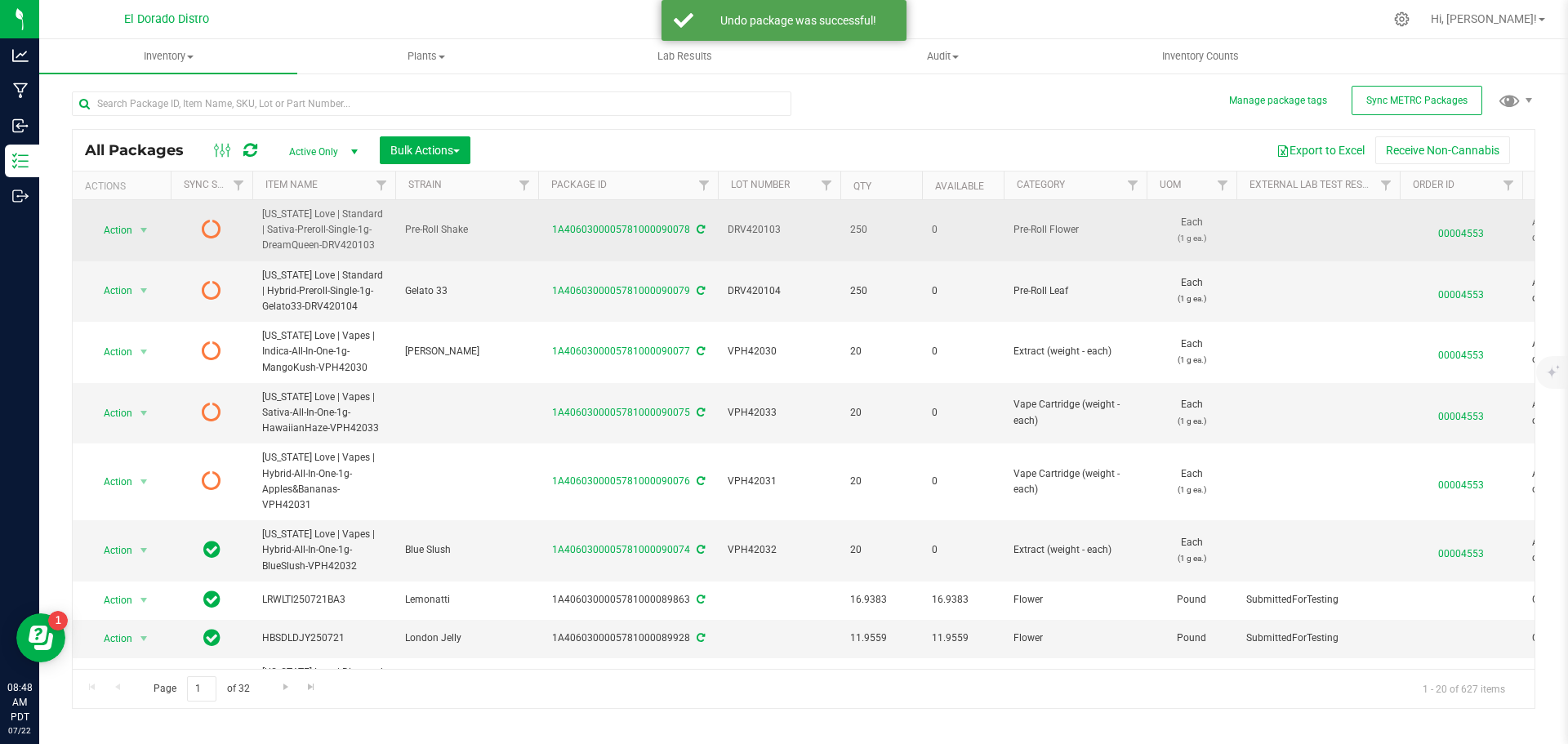click on "00004553" at bounding box center (1461, 229) 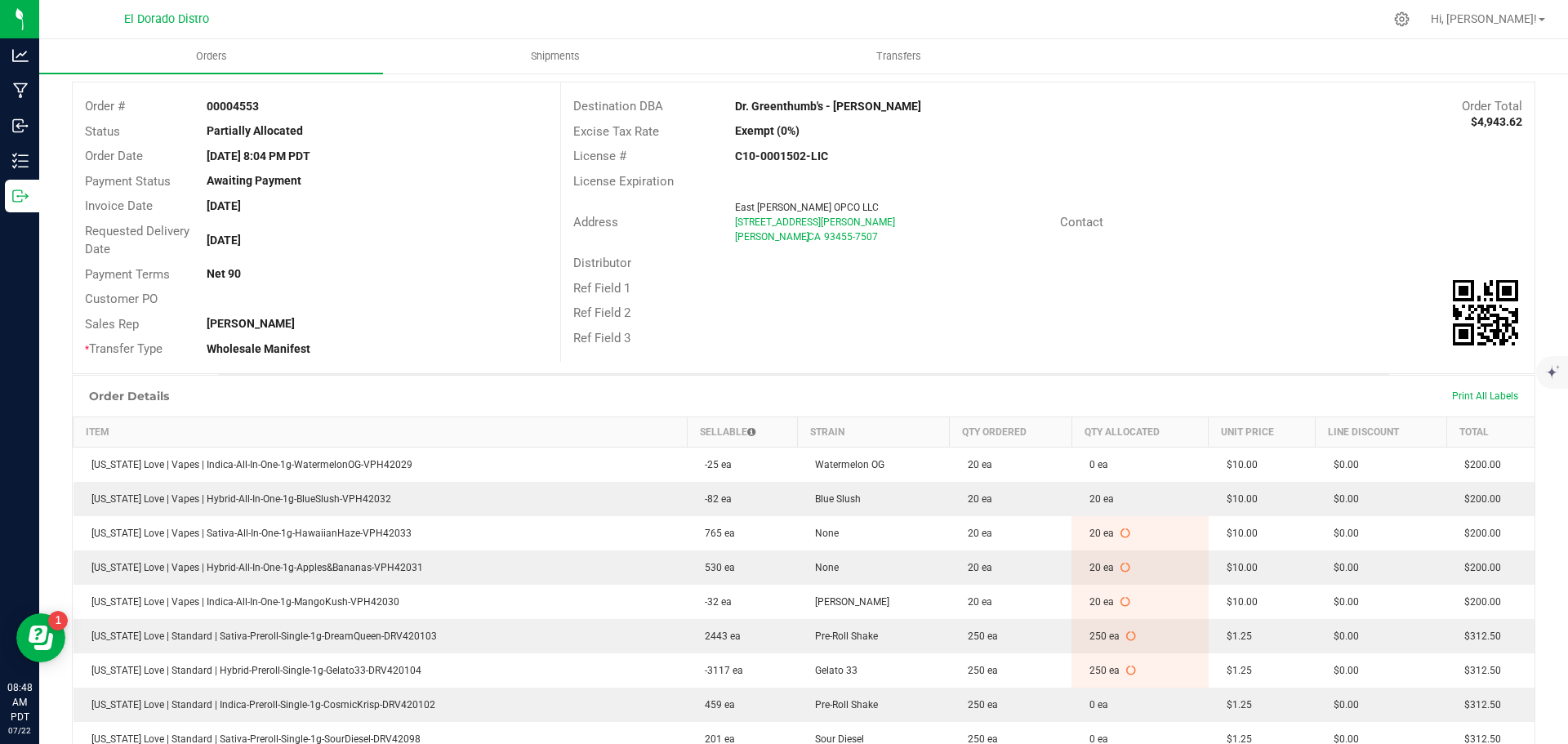 scroll, scrollTop: 0, scrollLeft: 0, axis: both 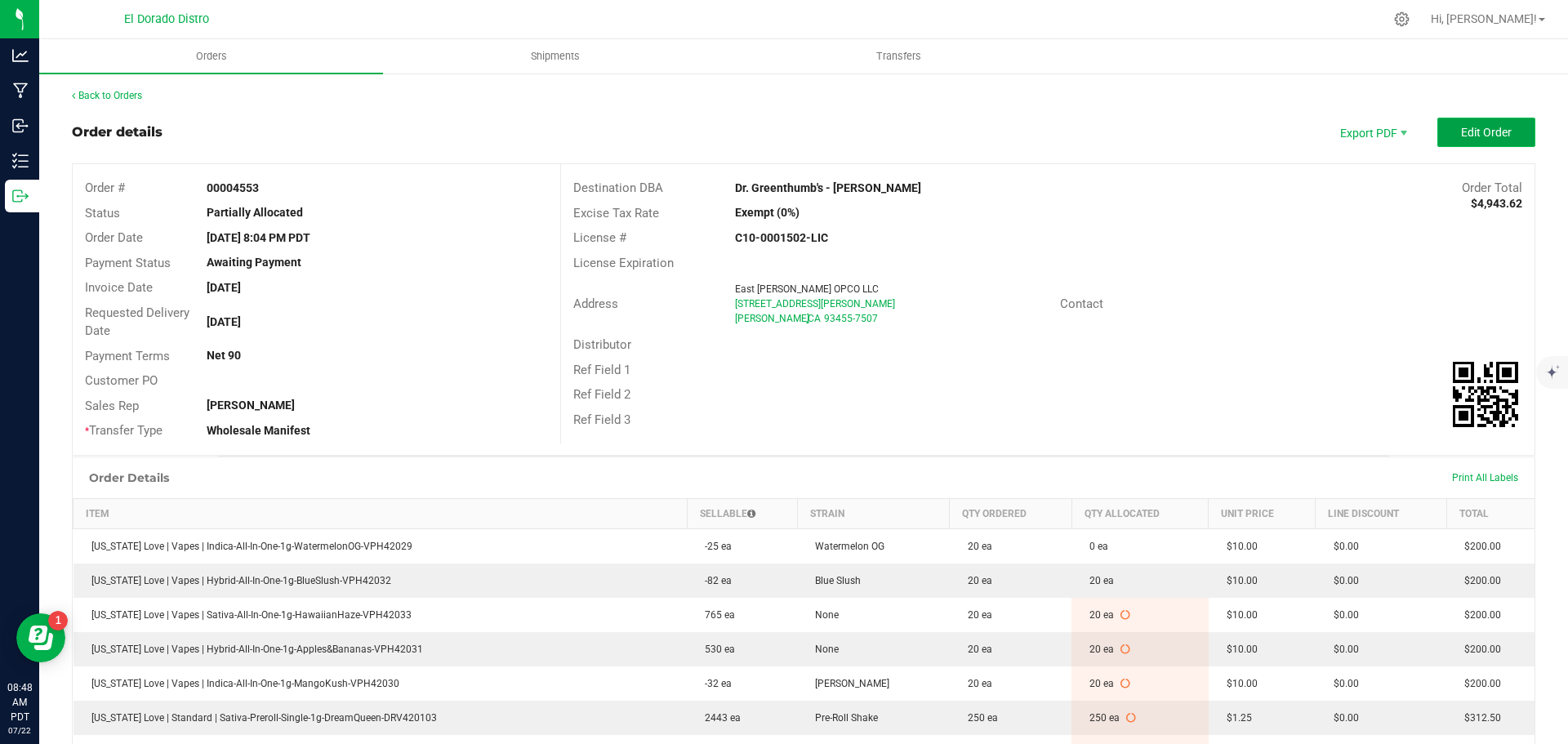 click on "Edit Order" at bounding box center (1486, 132) 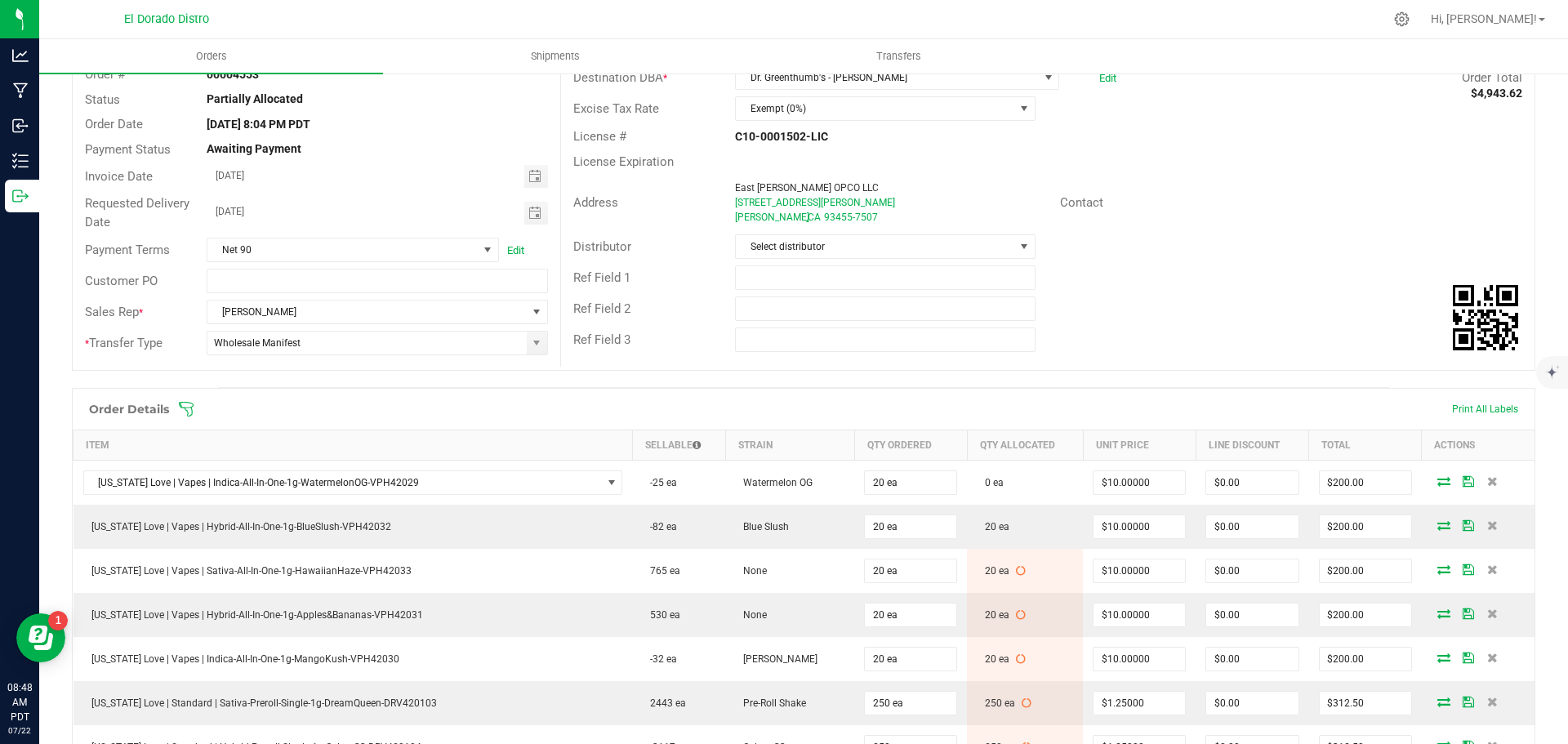 scroll, scrollTop: 163, scrollLeft: 0, axis: vertical 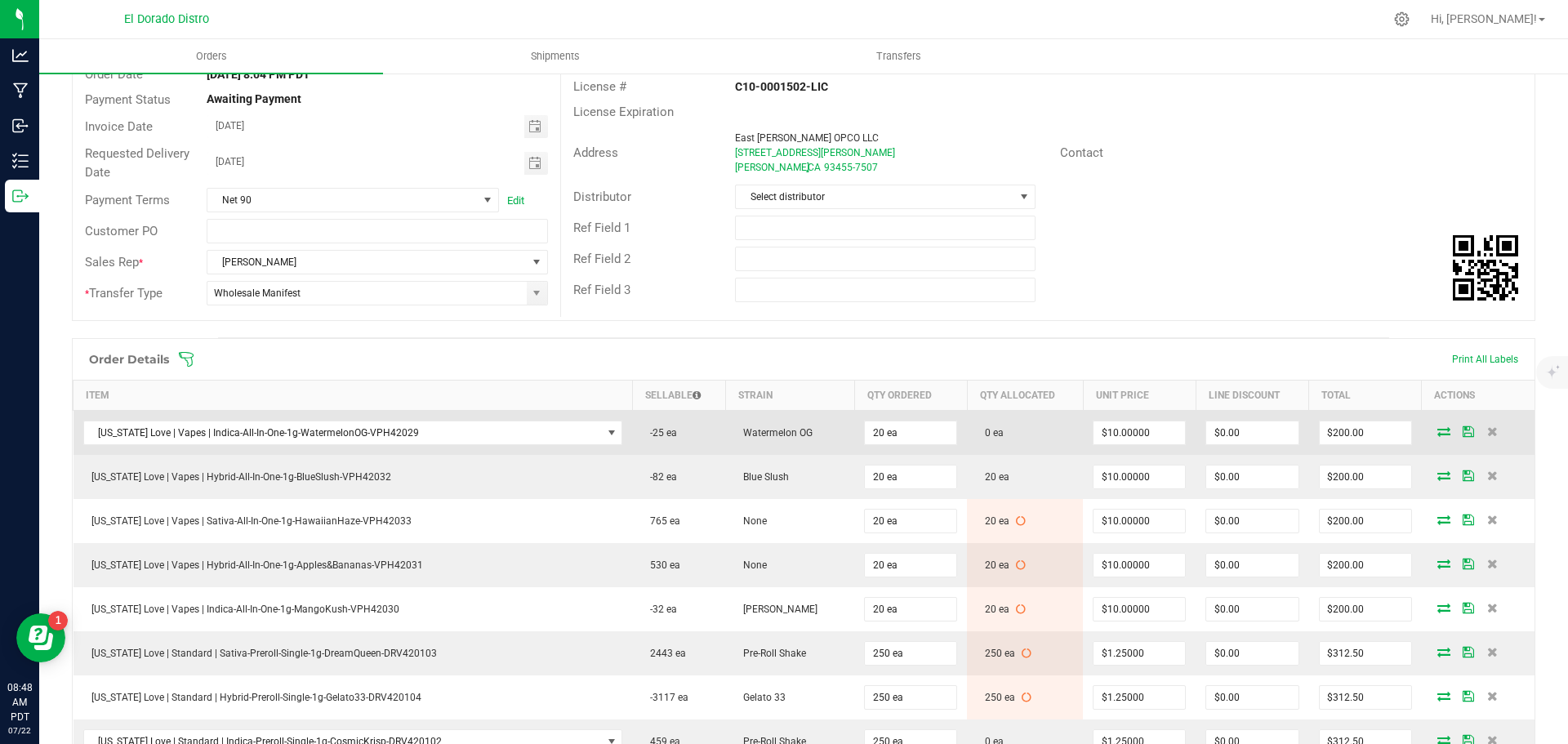 click at bounding box center [1444, 431] 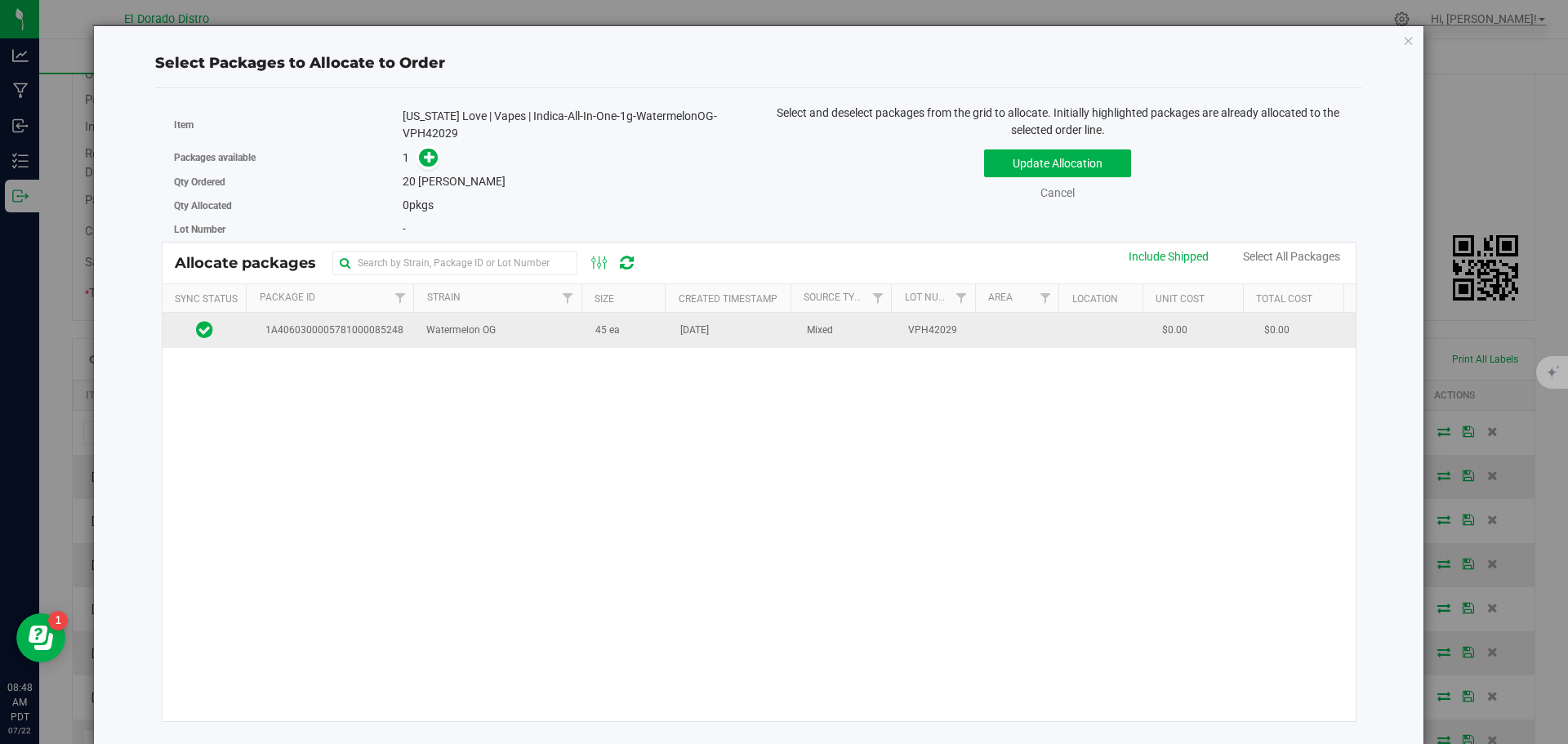 click on "[DATE]" at bounding box center (733, 330) 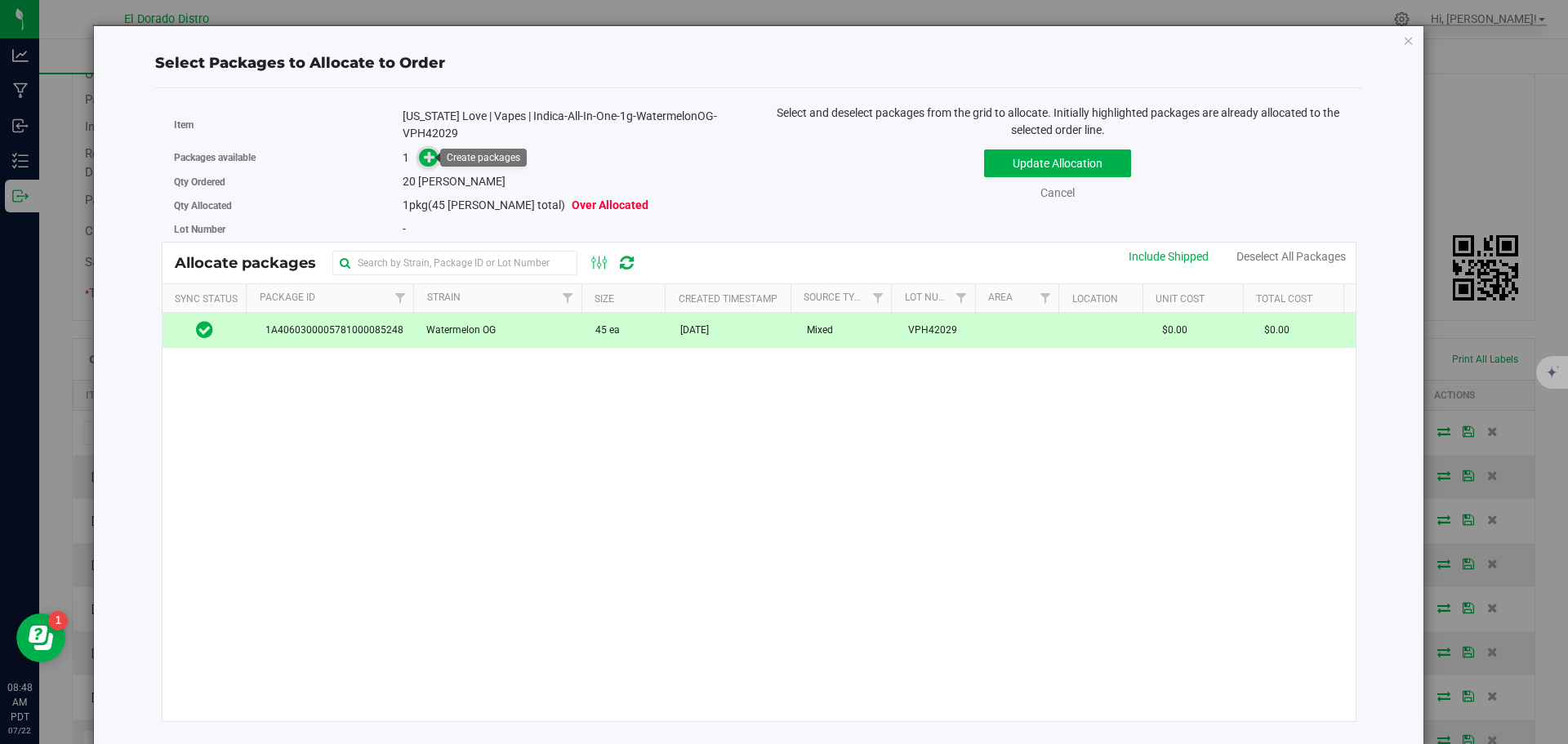 click at bounding box center (430, 157) 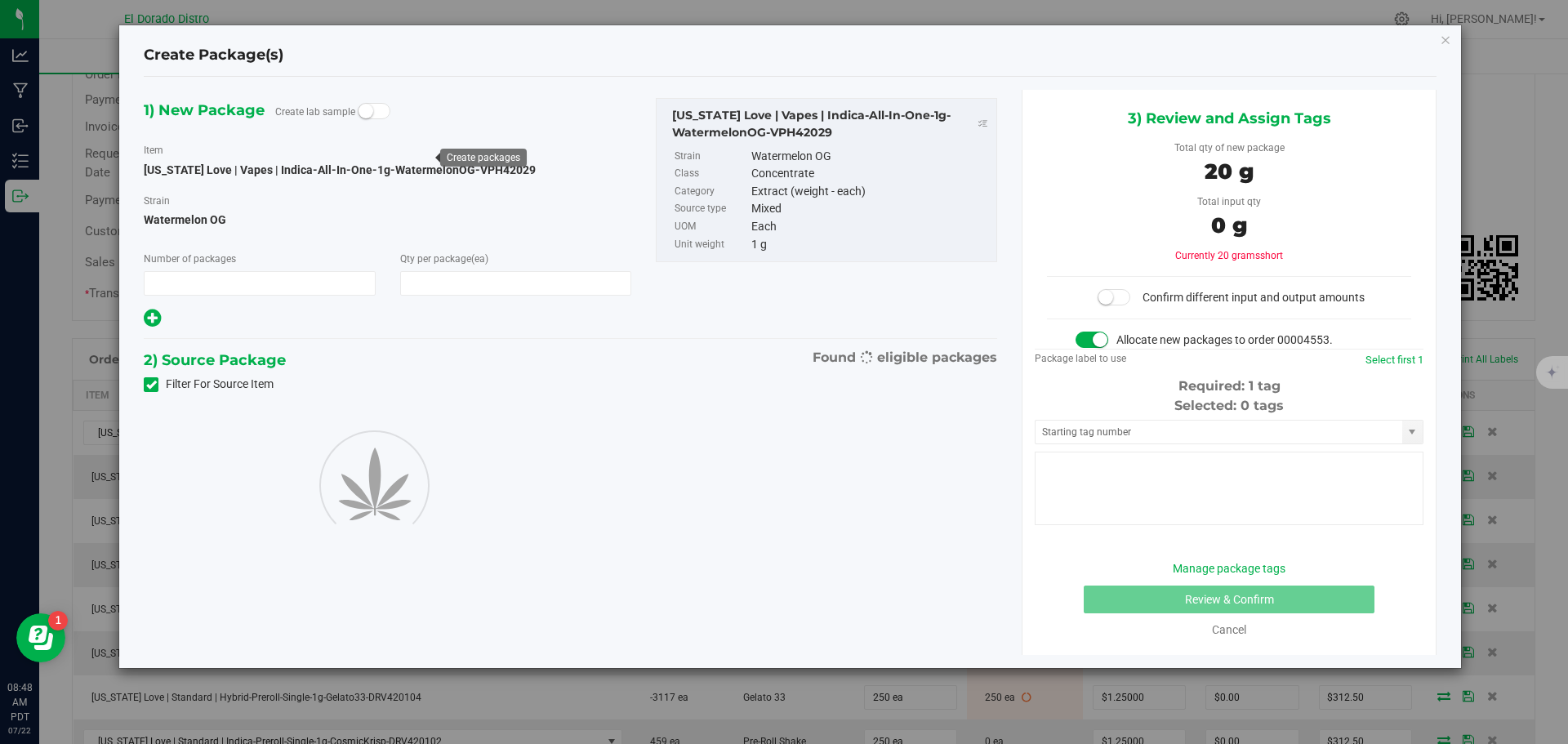 type on "1" 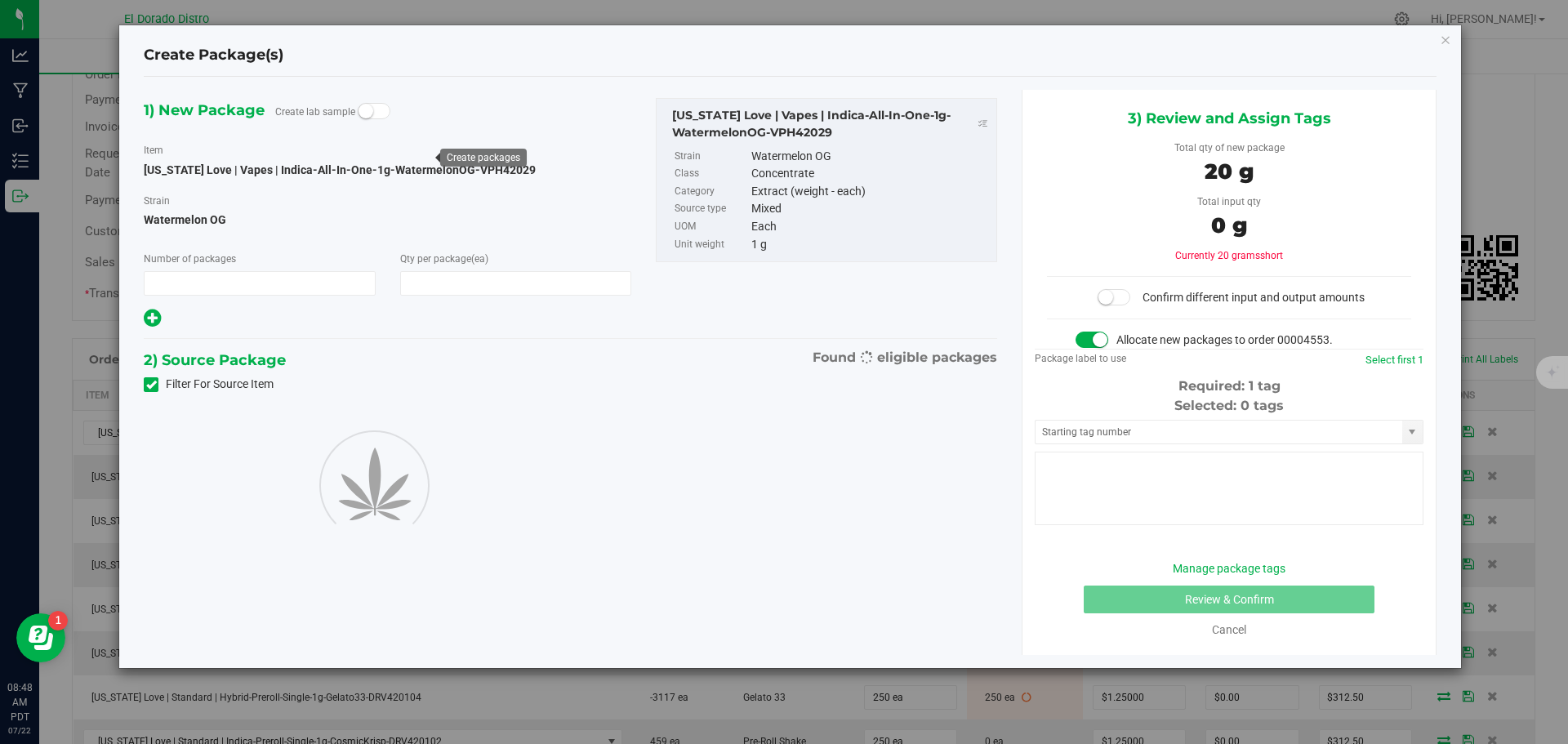 type on "20" 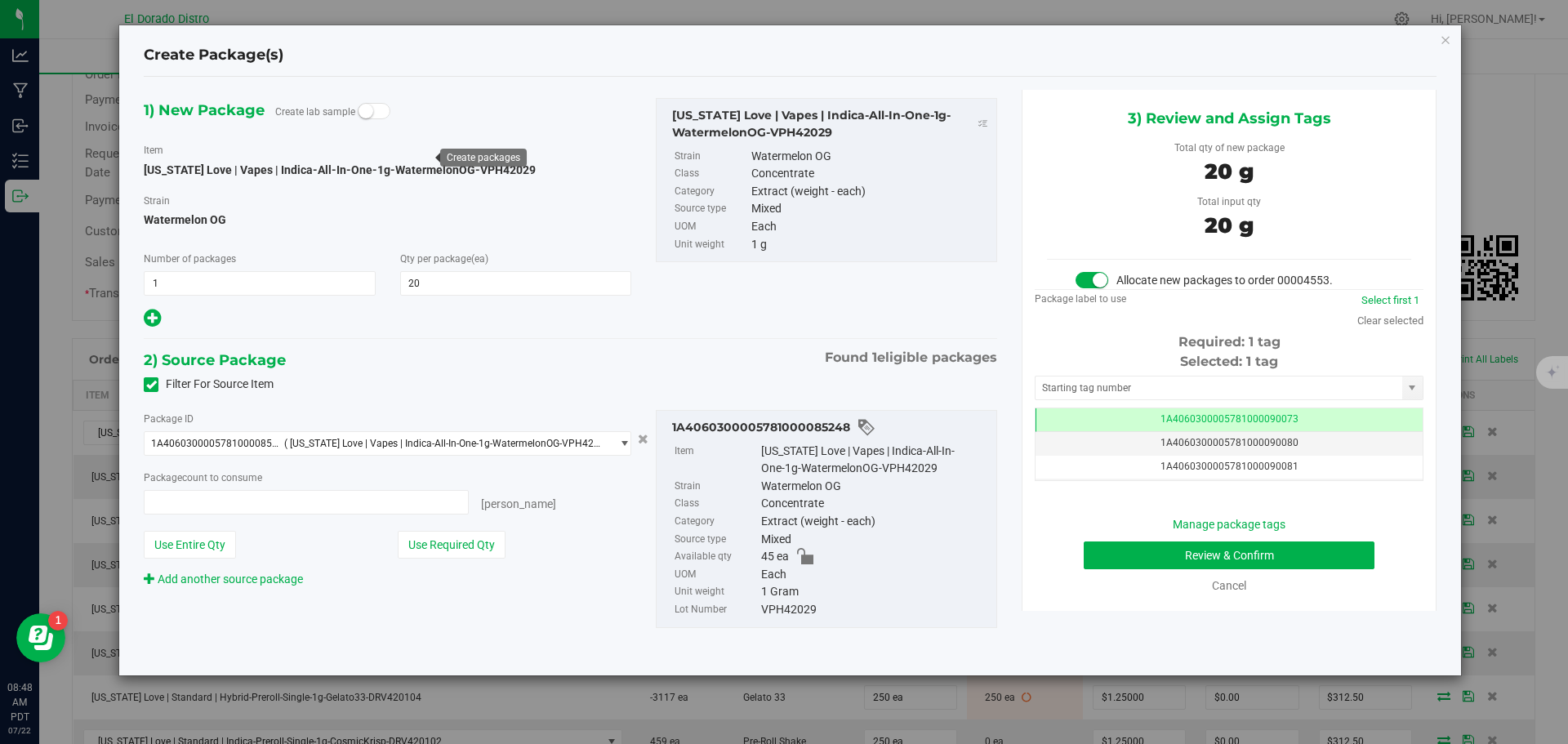 type on "20 ea" 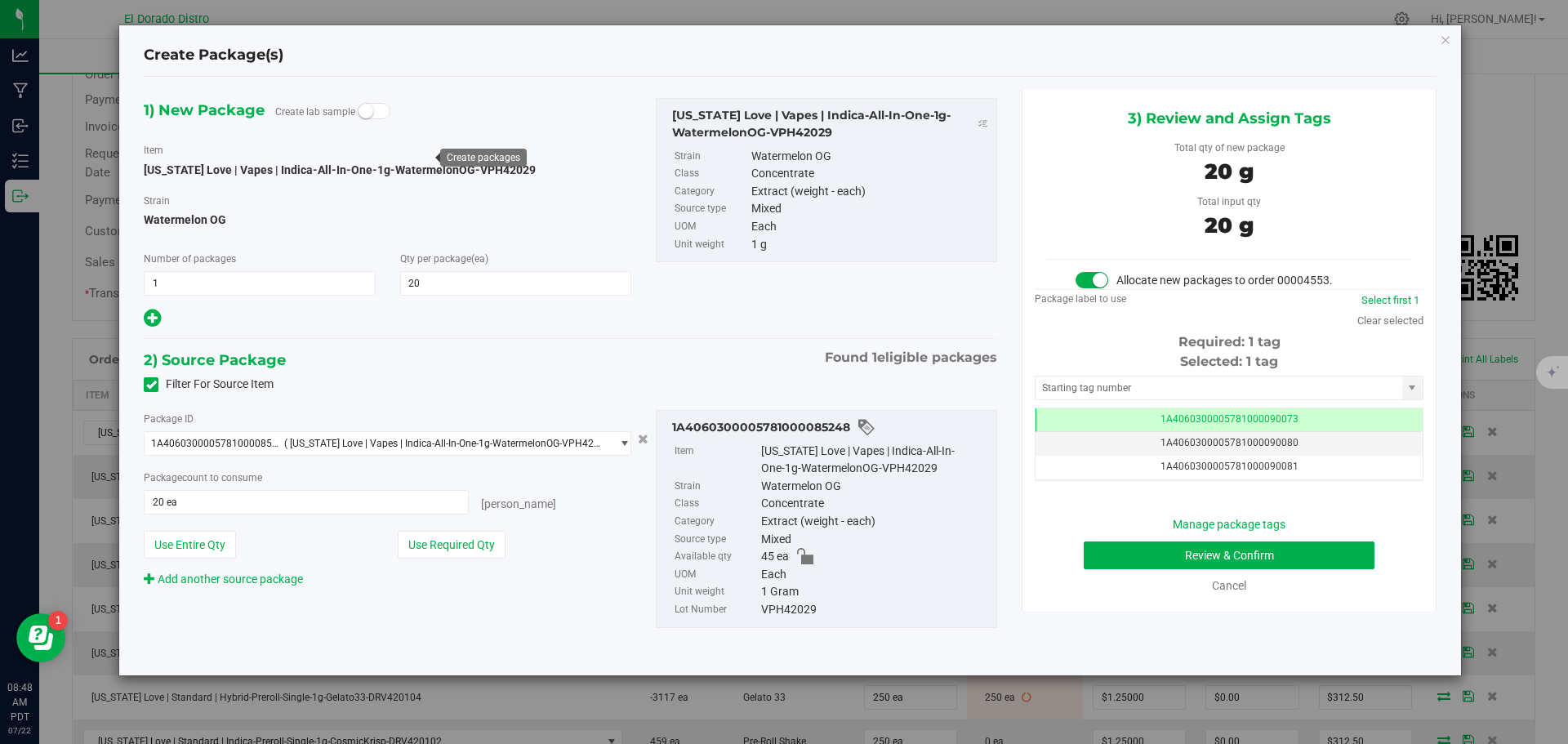 scroll, scrollTop: 0, scrollLeft: -1, axis: horizontal 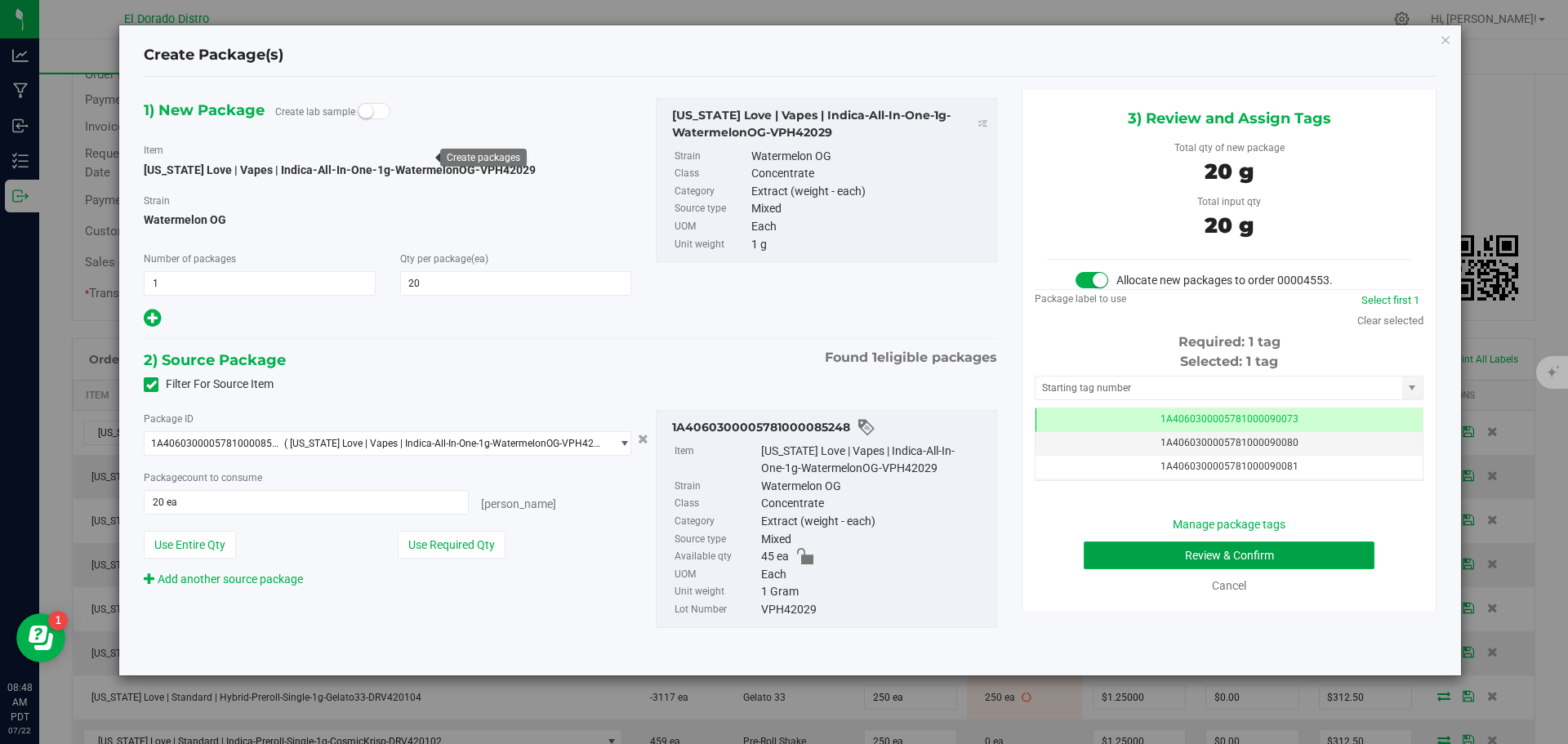 click on "Review & Confirm" at bounding box center [1229, 555] 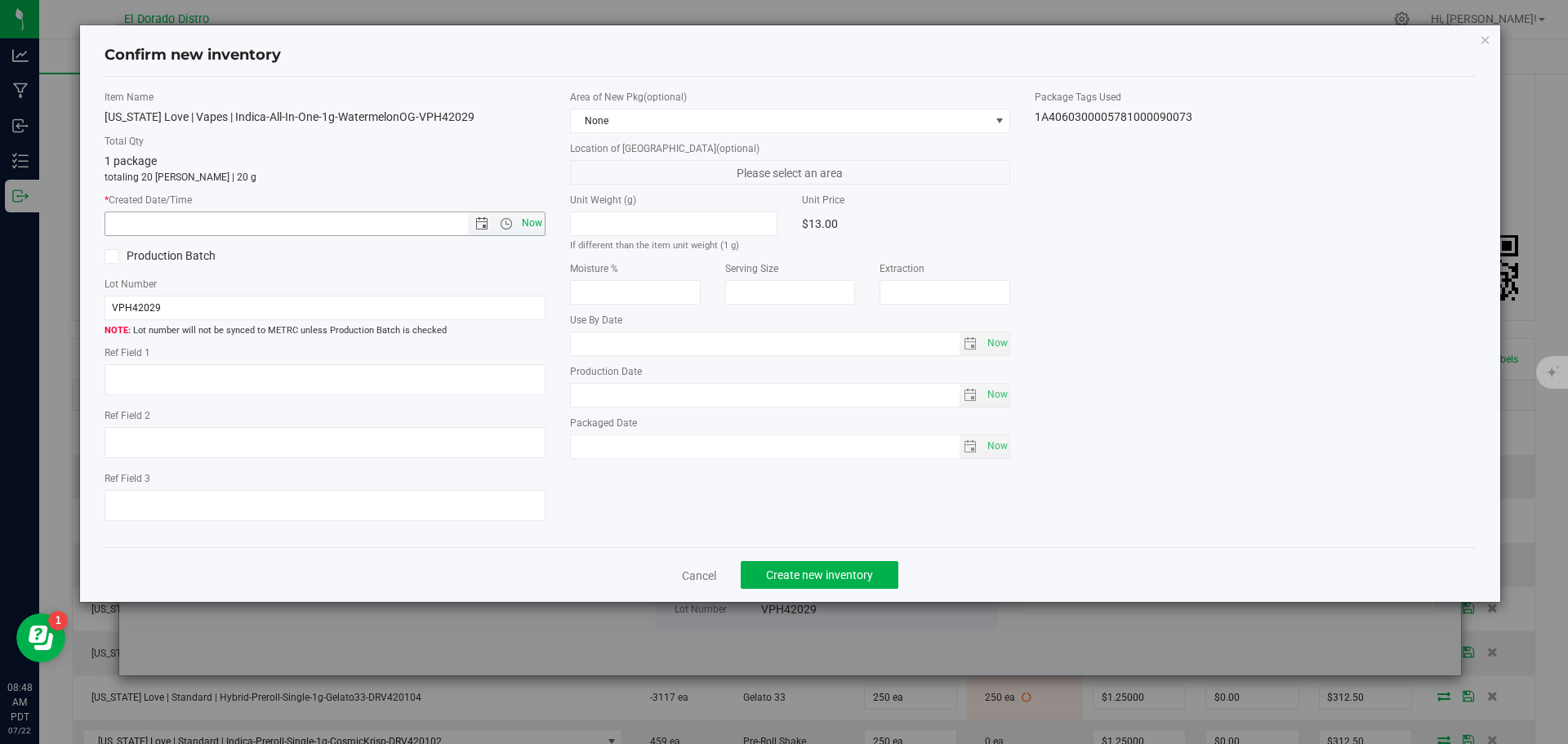 click on "Now" at bounding box center [532, 223] 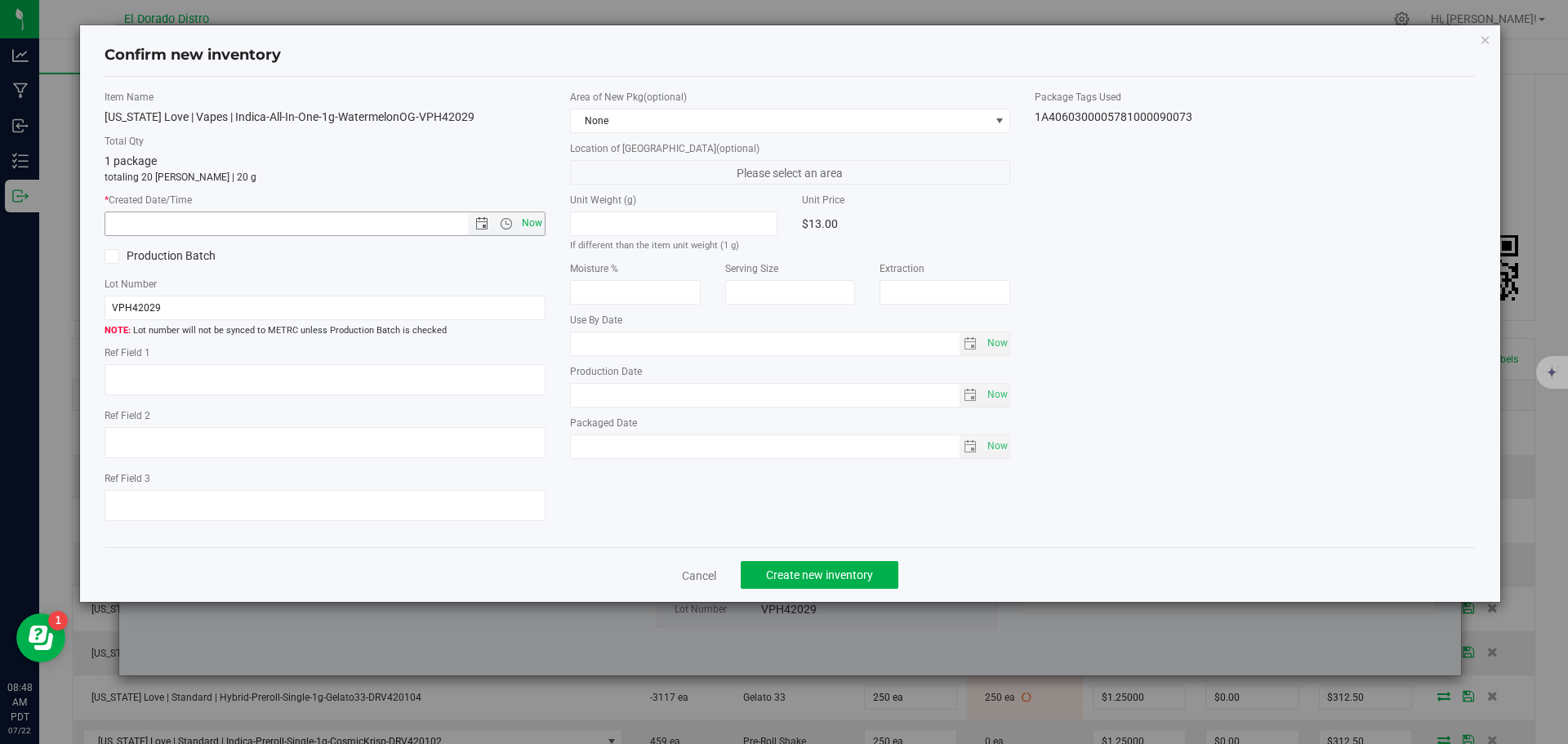 type on "[DATE] 8:48 AM" 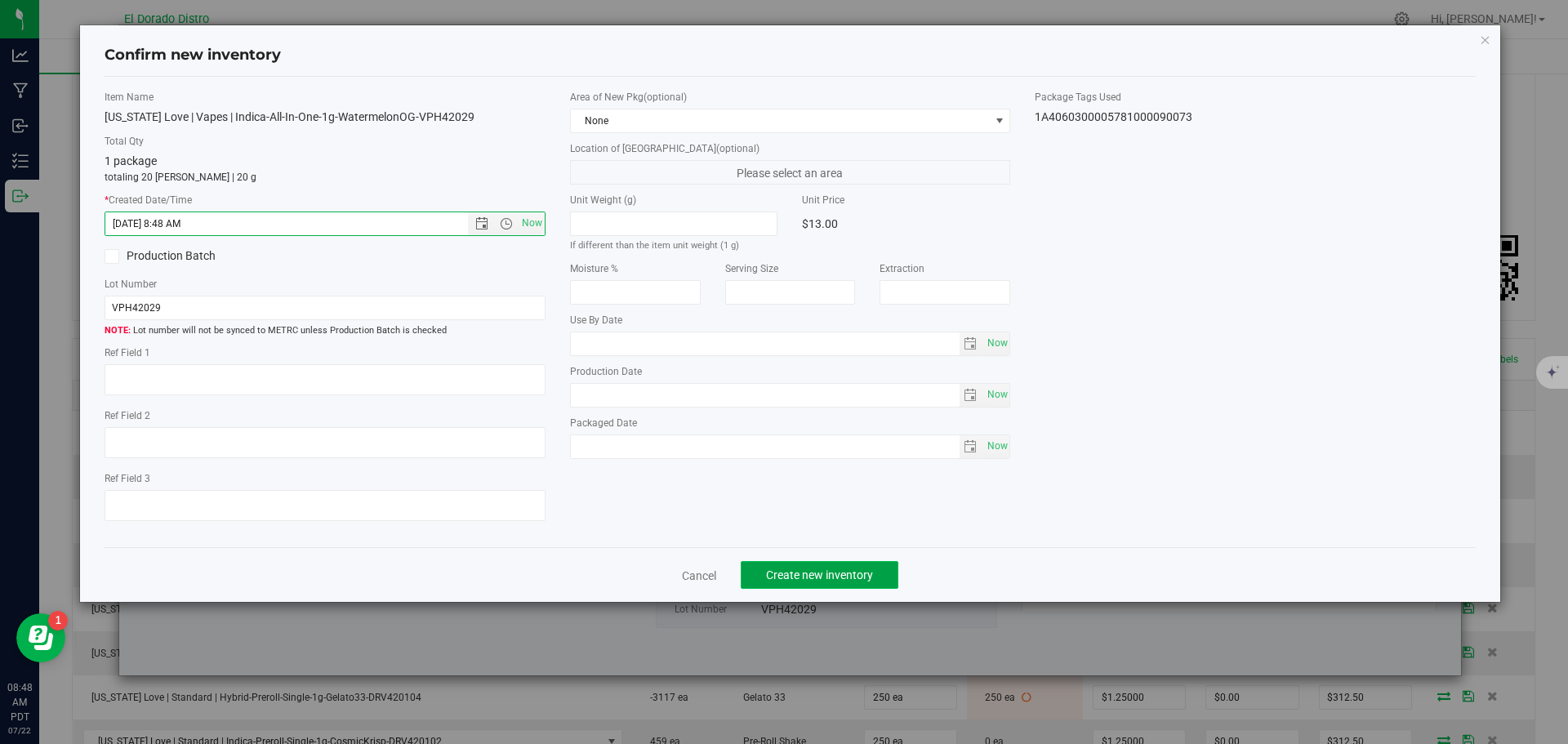 click on "Create new inventory" 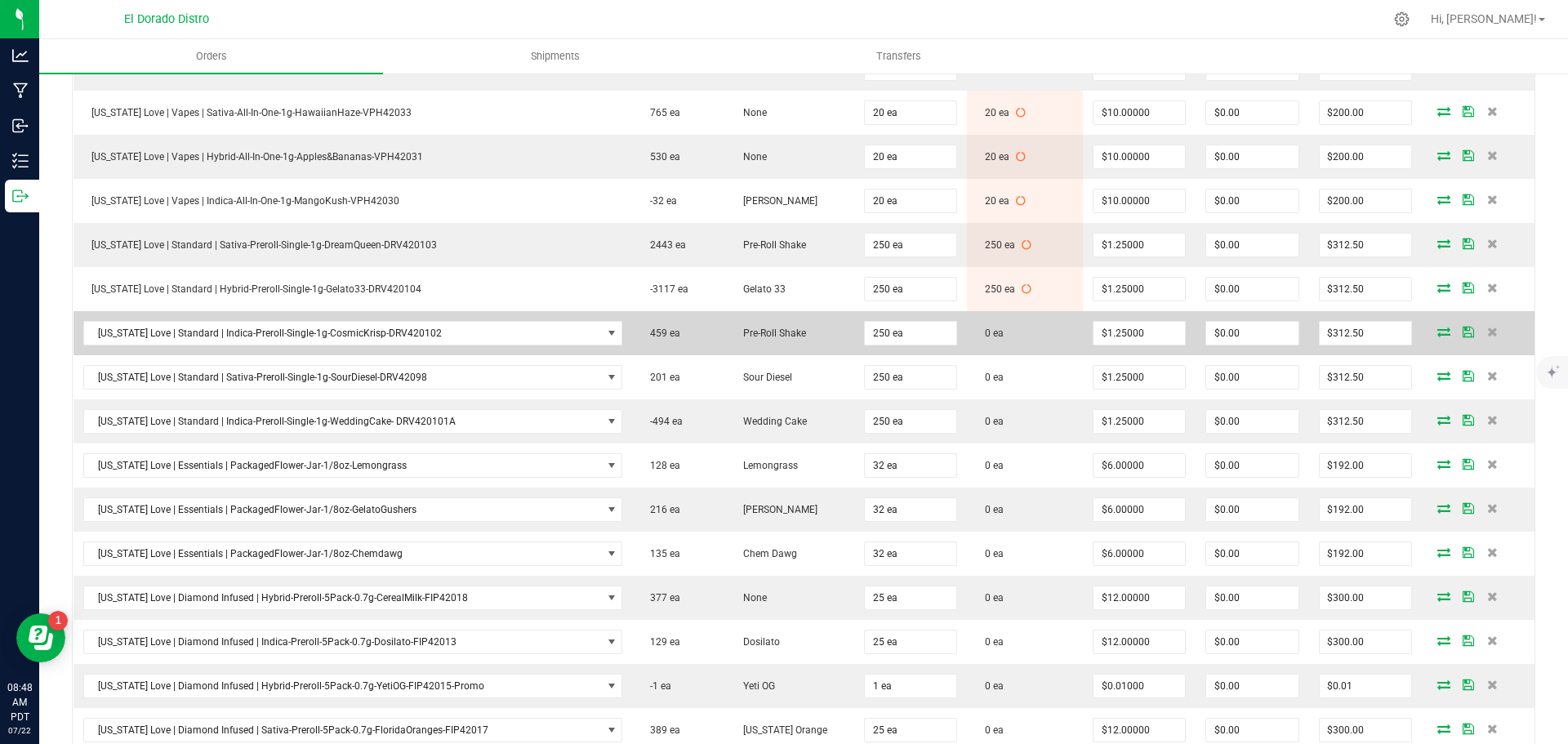click at bounding box center (1444, 332) 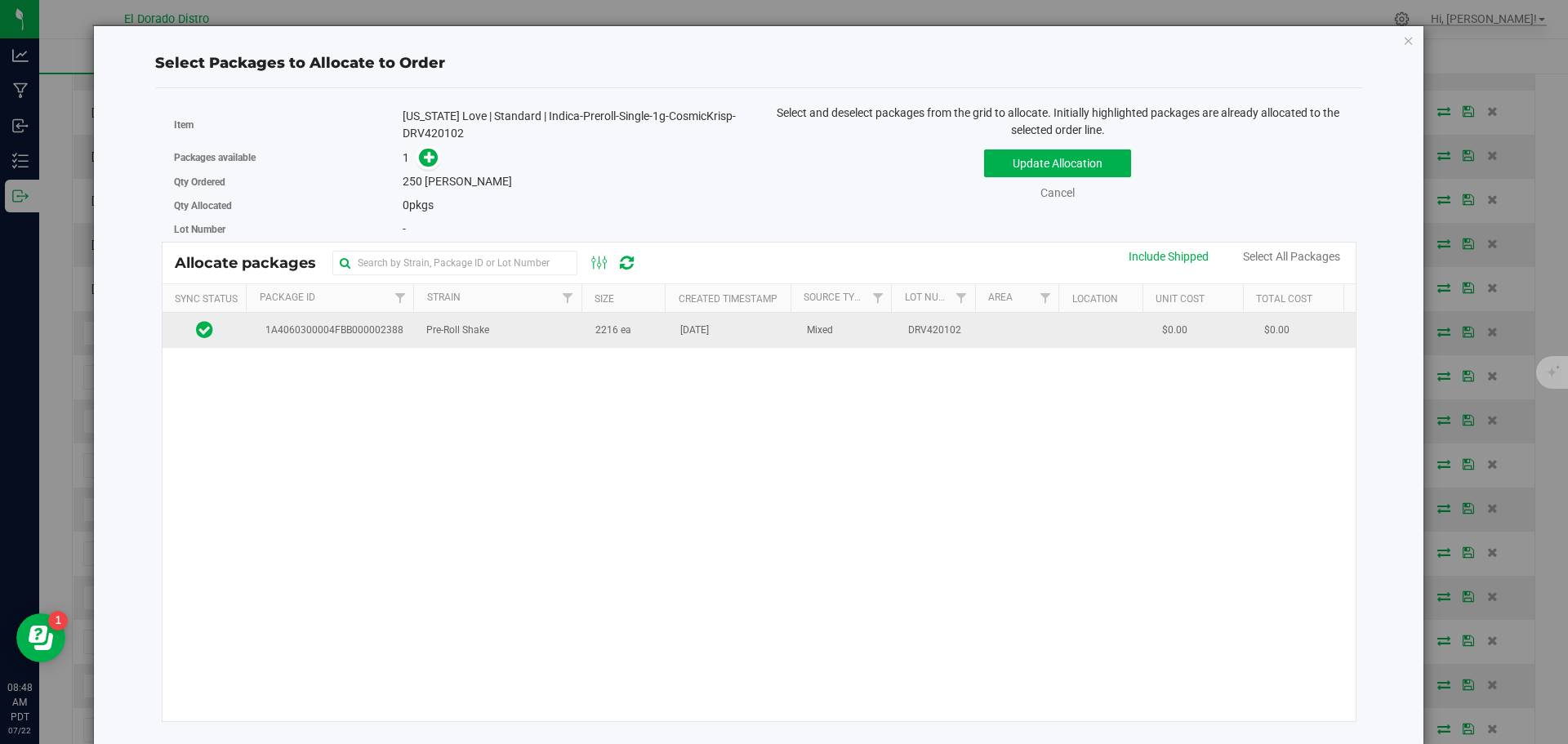 click on "2216 ea" at bounding box center [628, 330] 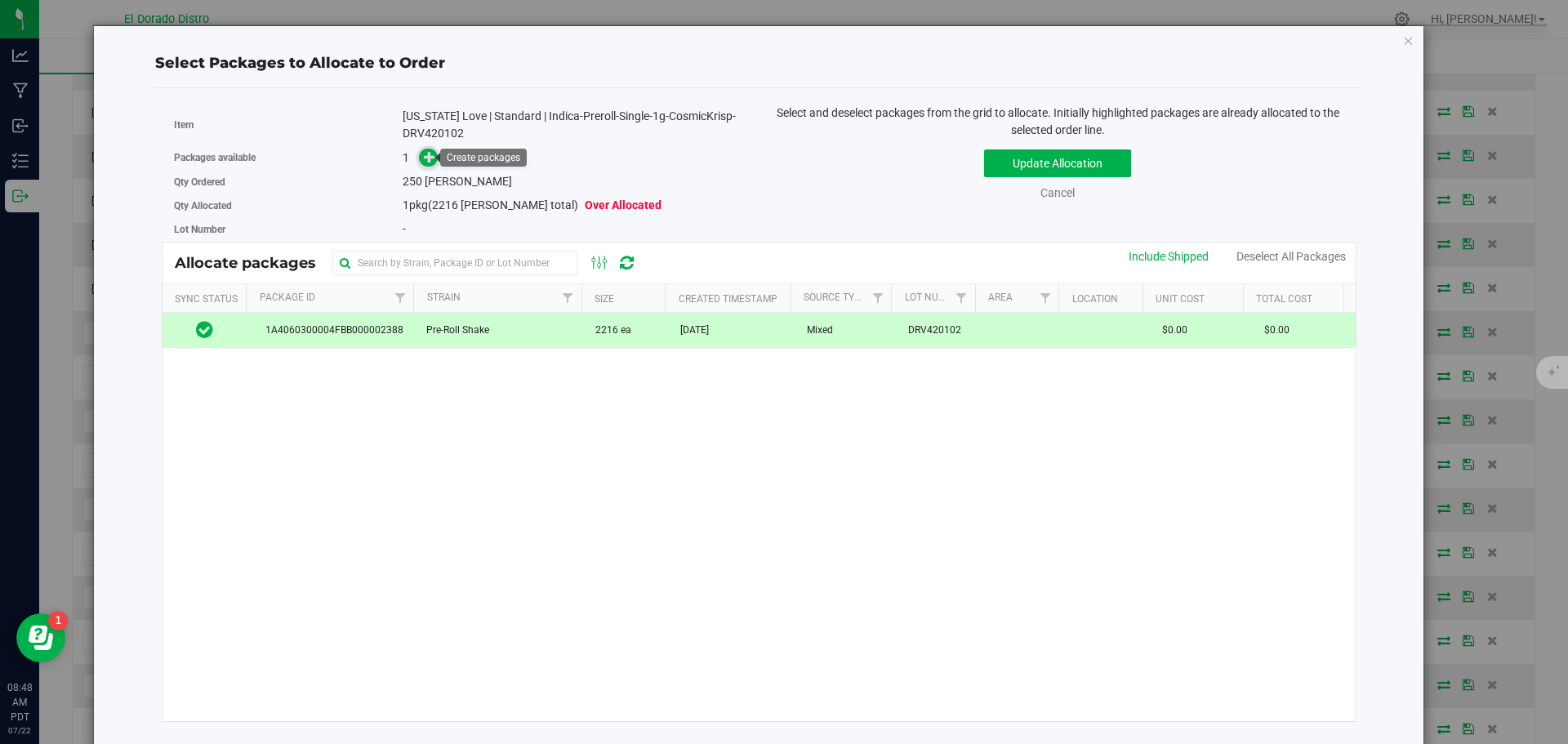 click at bounding box center [430, 157] 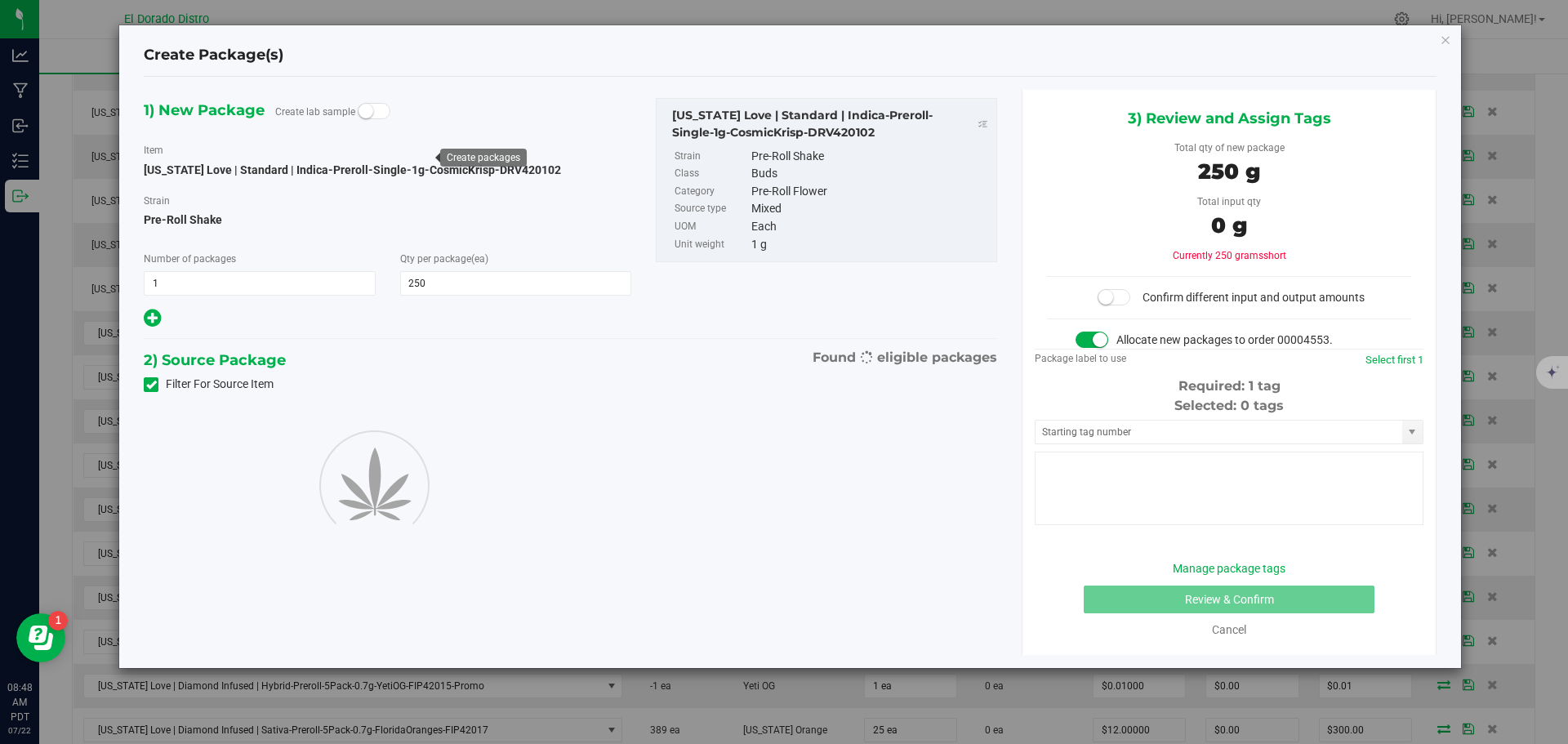 type on "250" 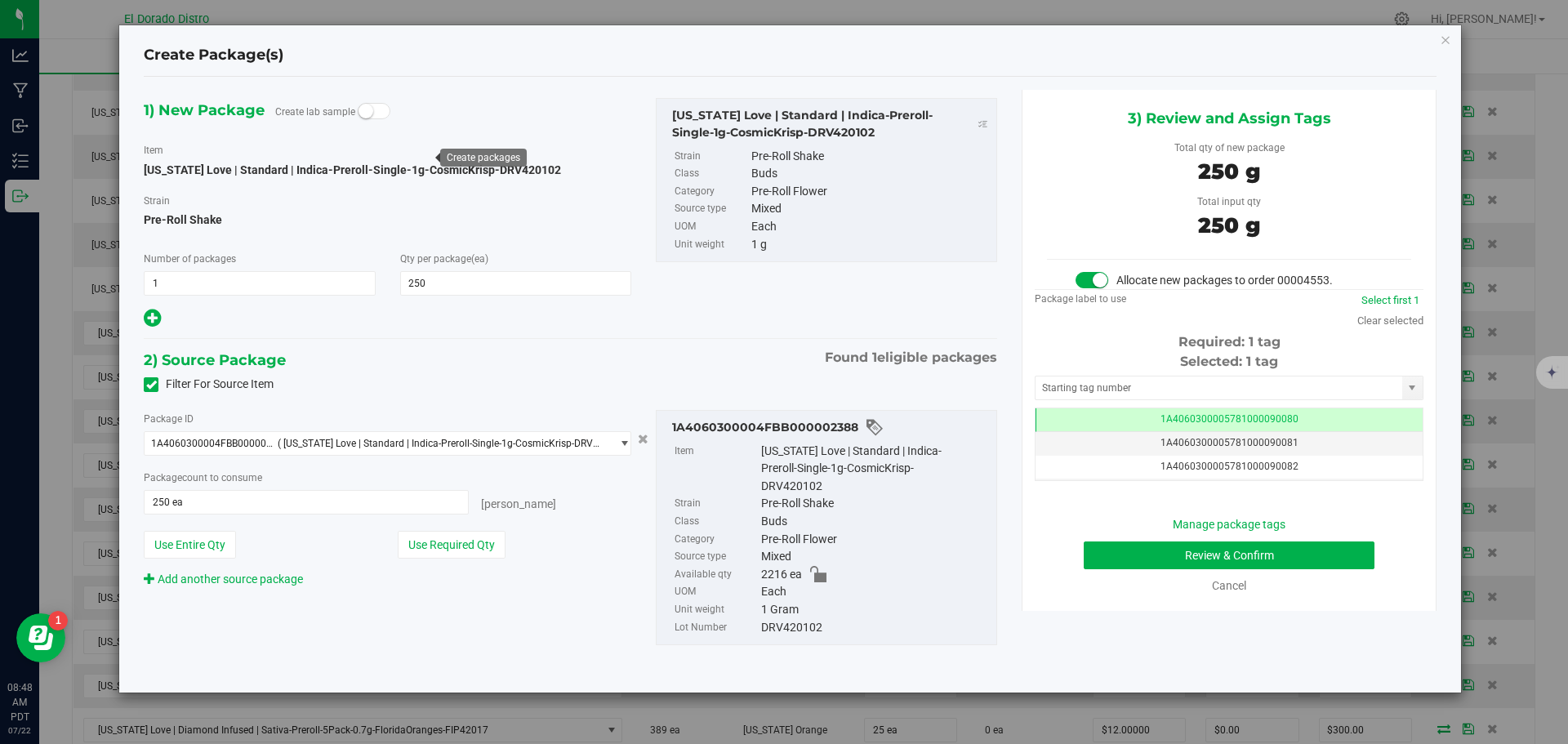 click on "Manage package tags
Review & Confirm
Cancel" at bounding box center [1229, 555] 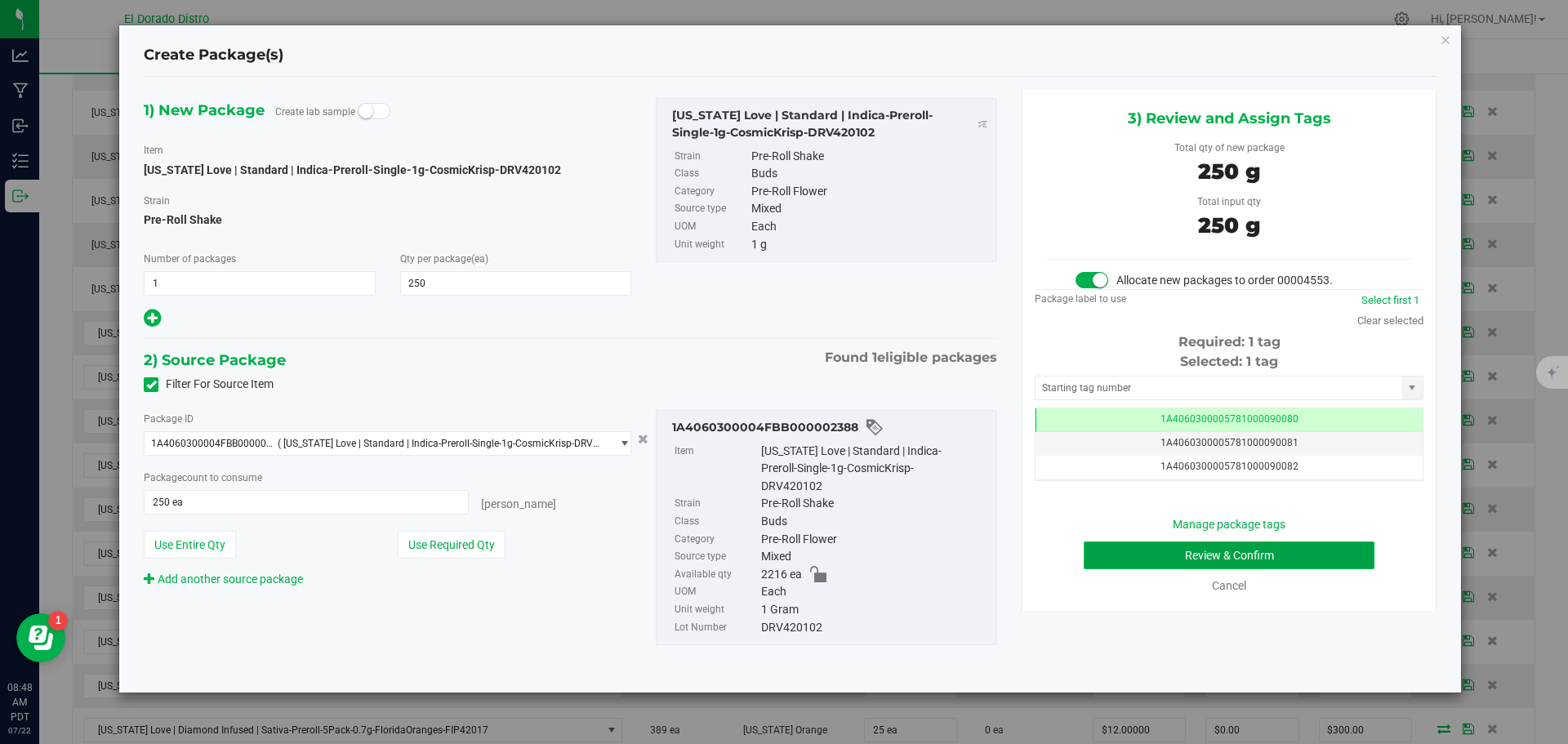 click on "Review & Confirm" at bounding box center [1229, 555] 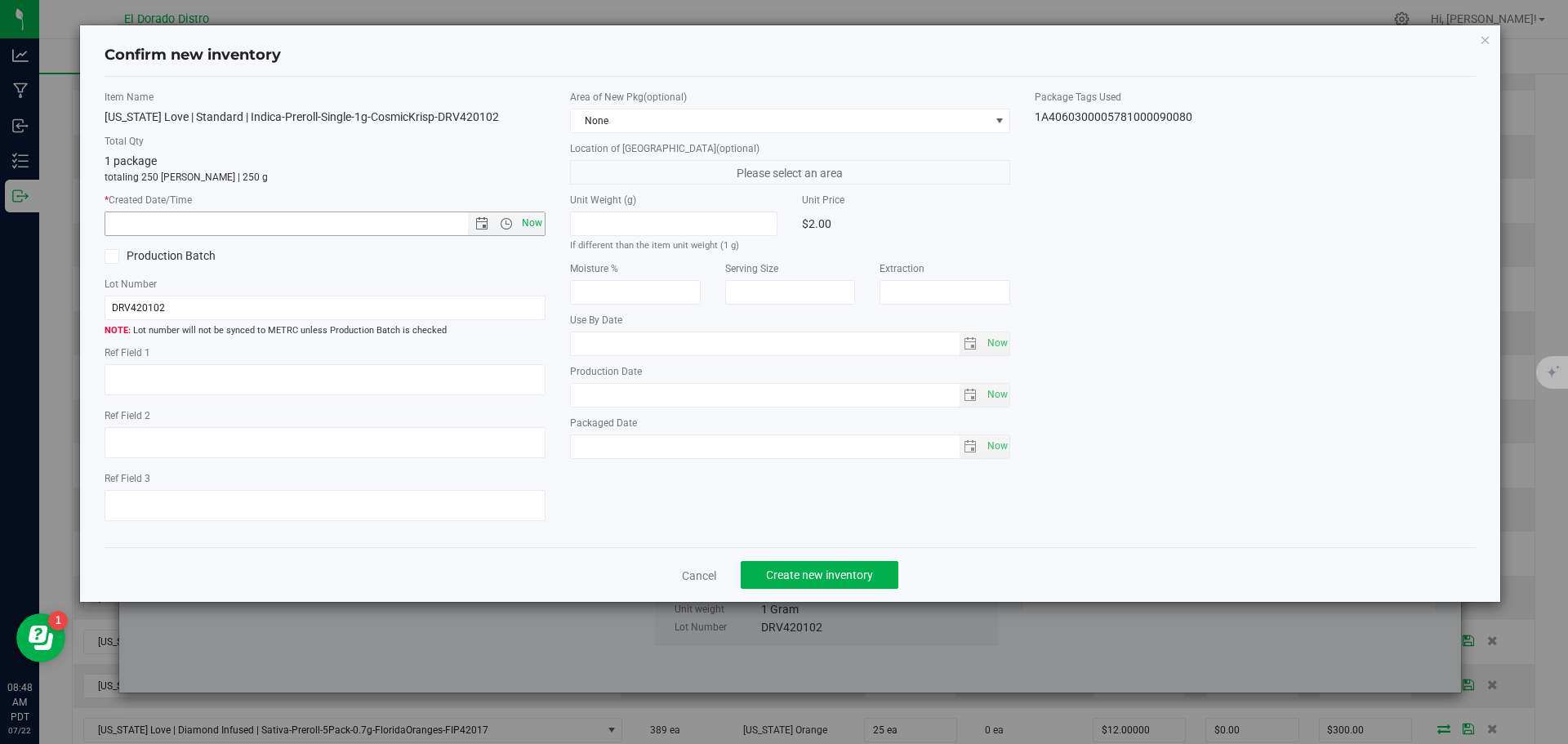 drag, startPoint x: 526, startPoint y: 218, endPoint x: 532, endPoint y: 226, distance: 10 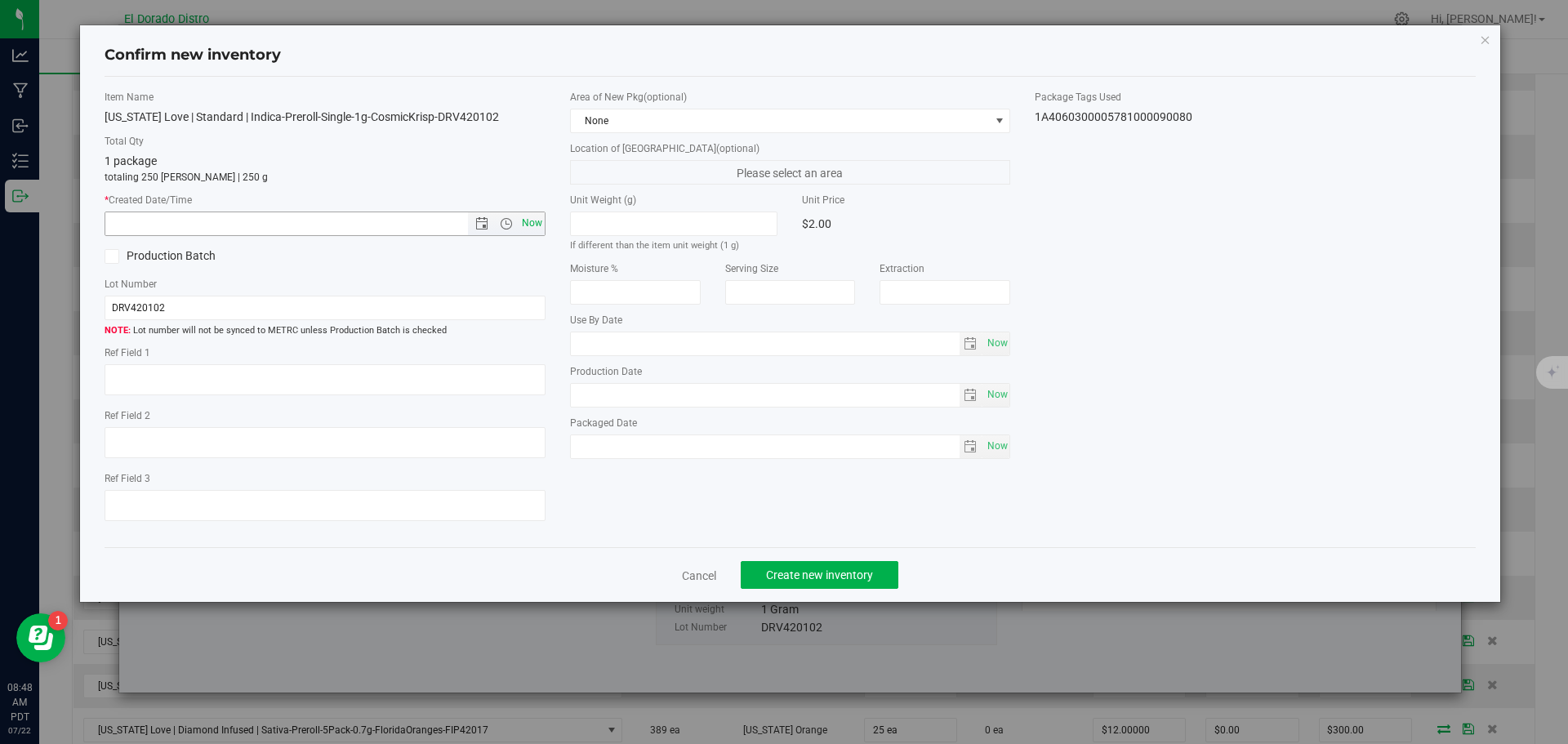 click on "Now" at bounding box center (532, 223) 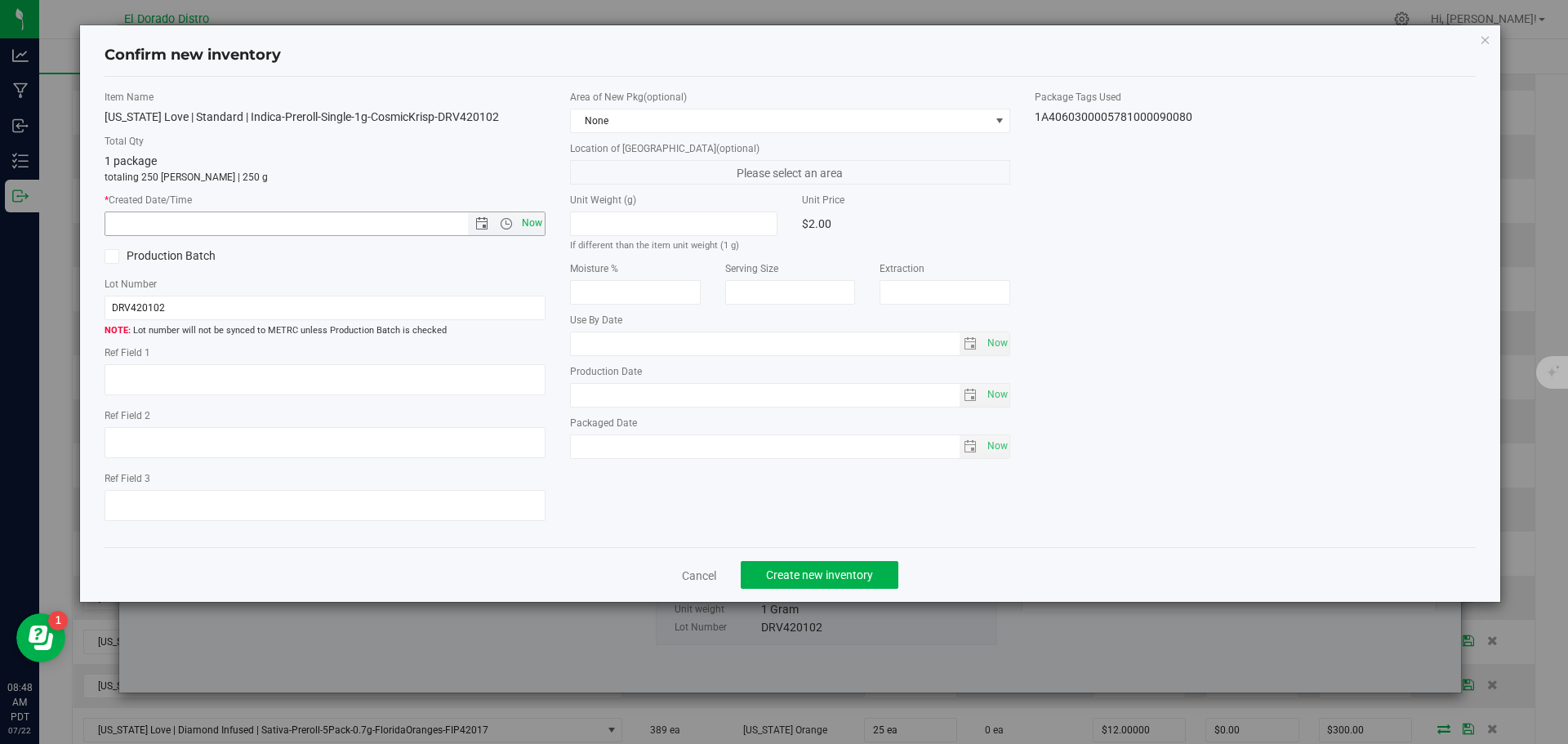 type on "[DATE] 8:48 AM" 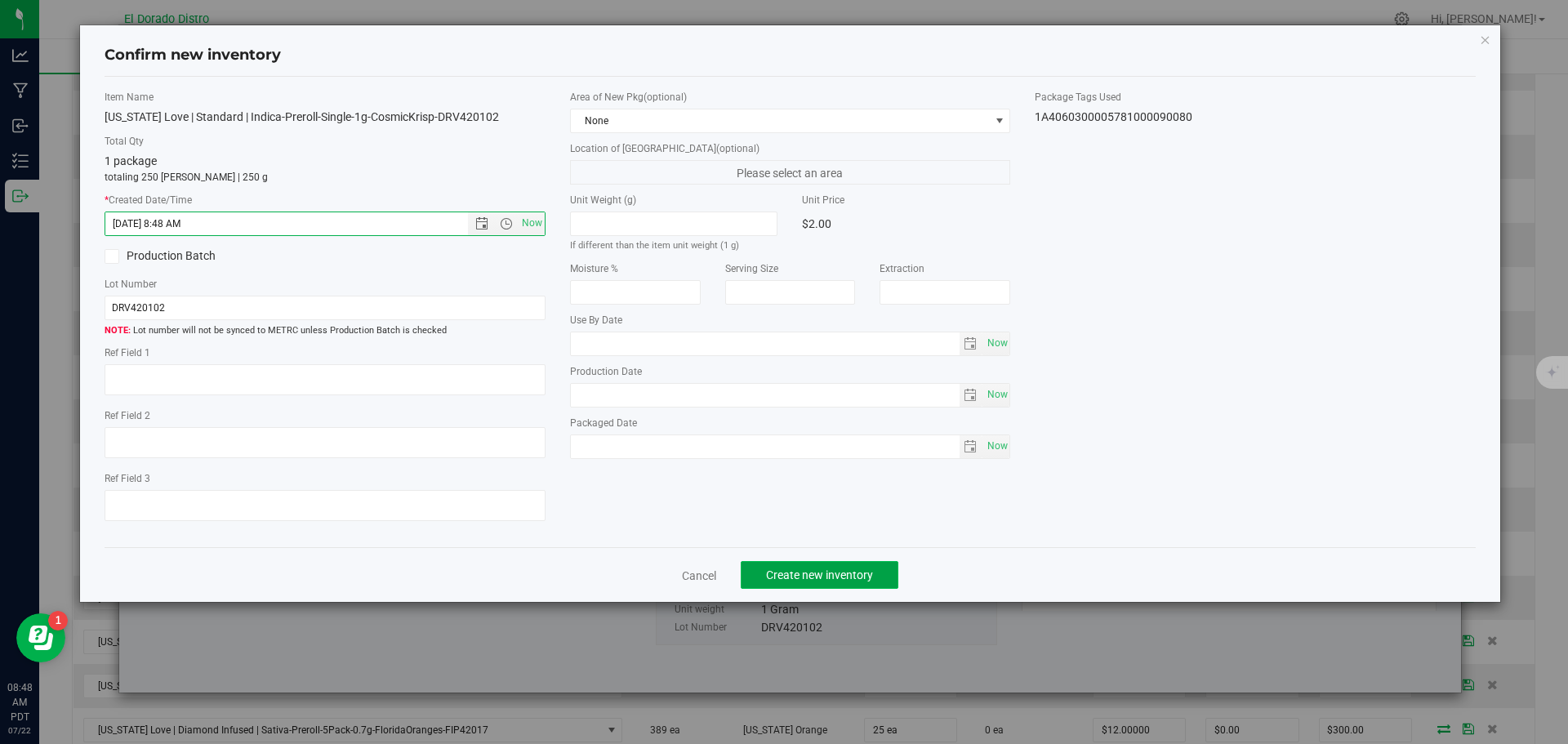click on "Create new inventory" 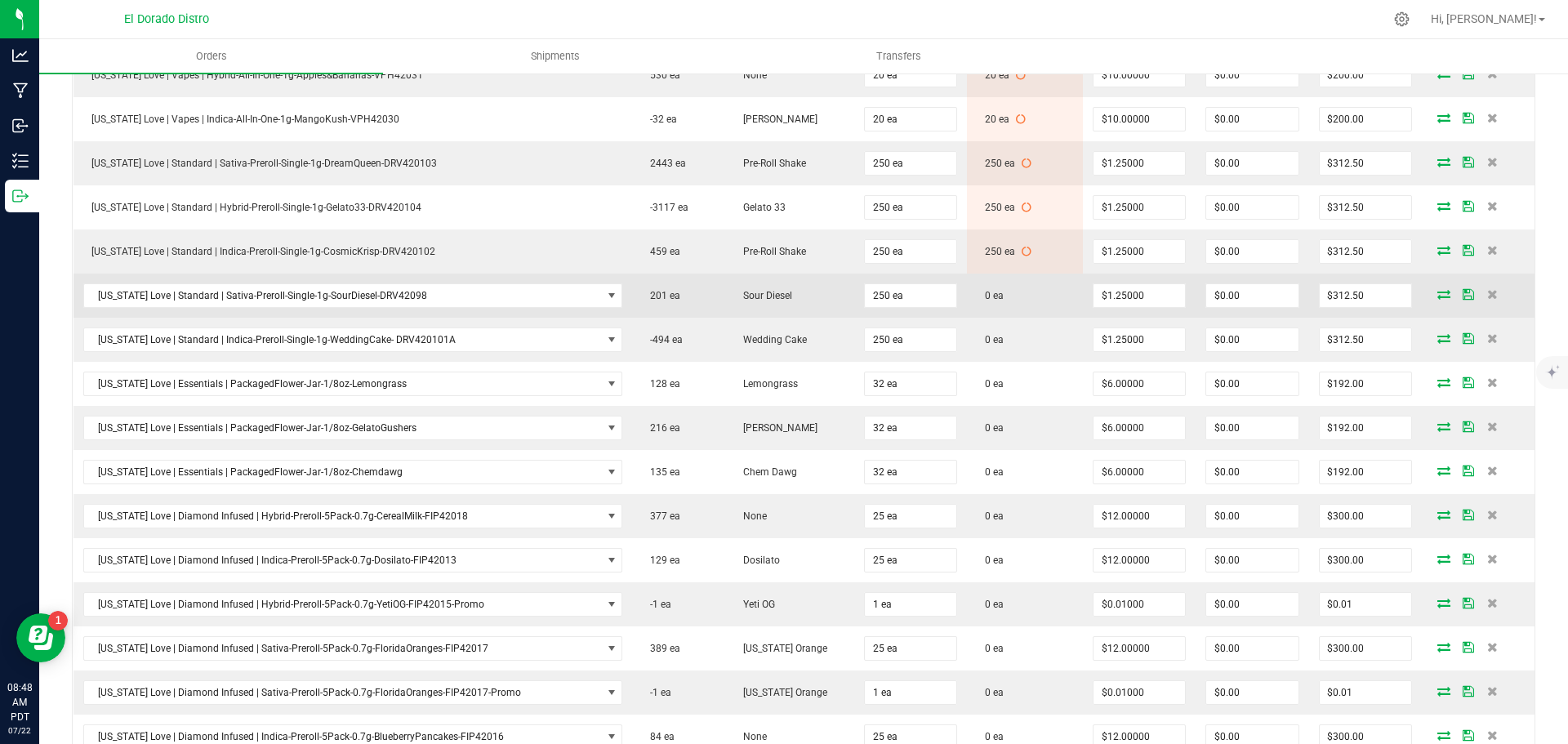 click at bounding box center [1444, 294] 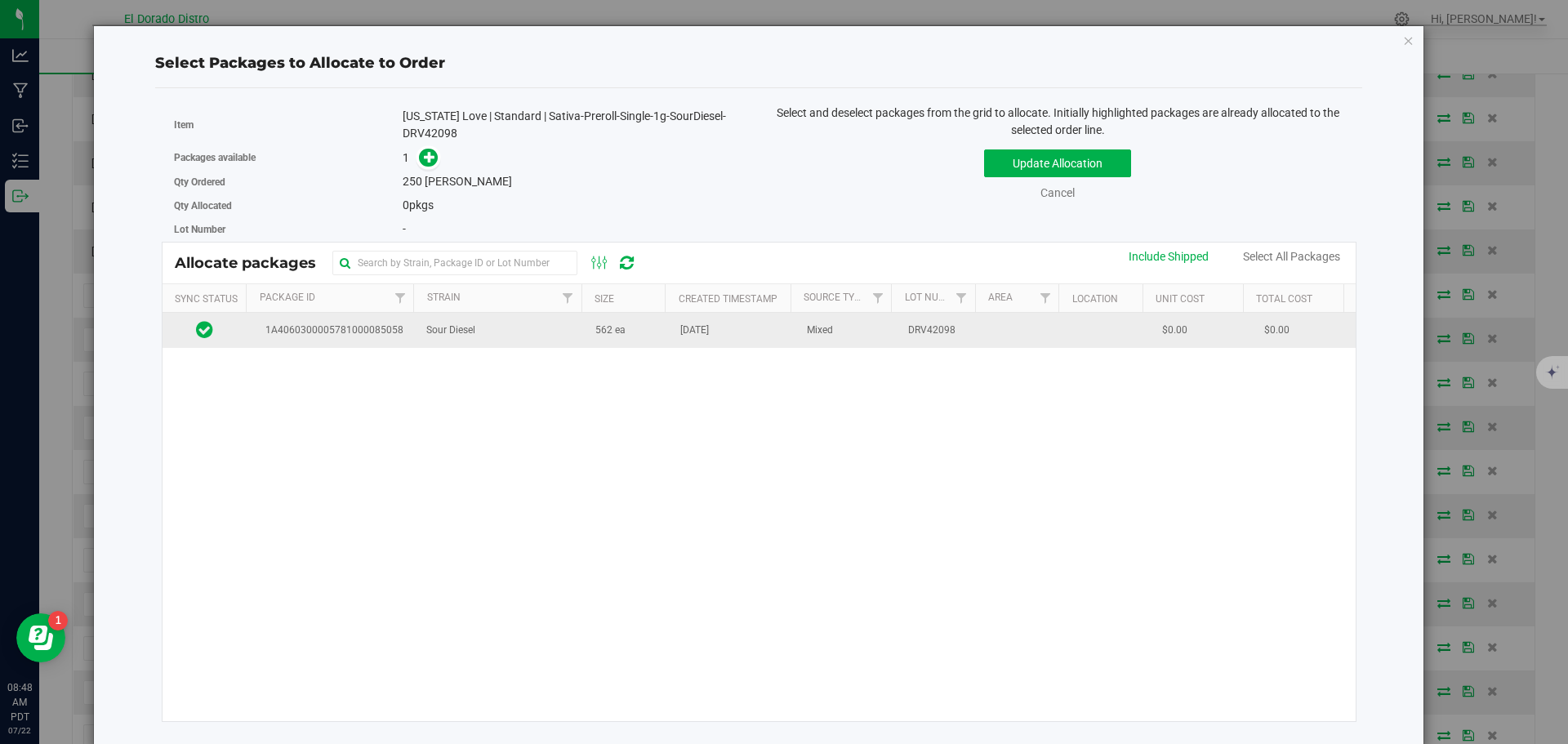 click on "[DATE]" at bounding box center (733, 330) 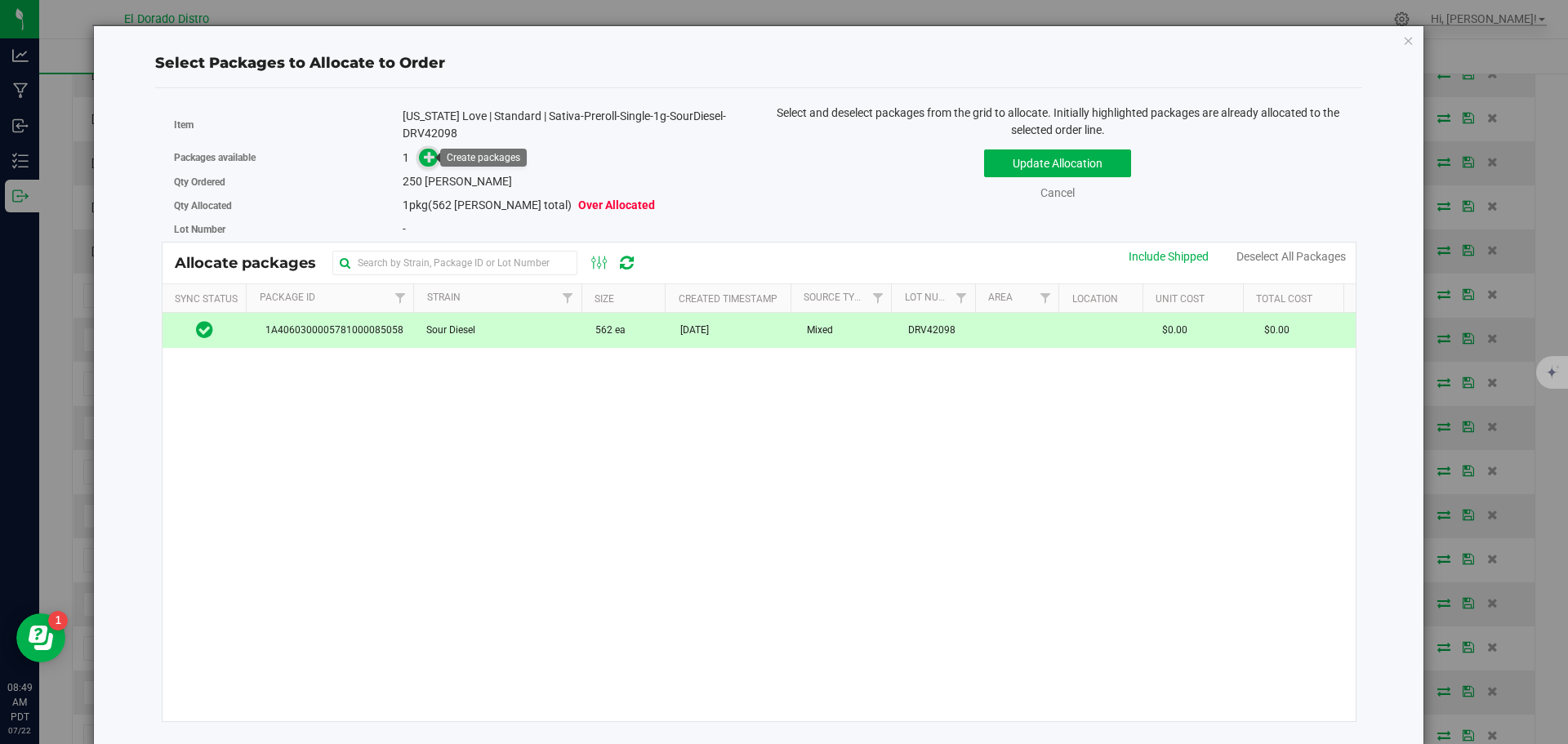 click at bounding box center [430, 157] 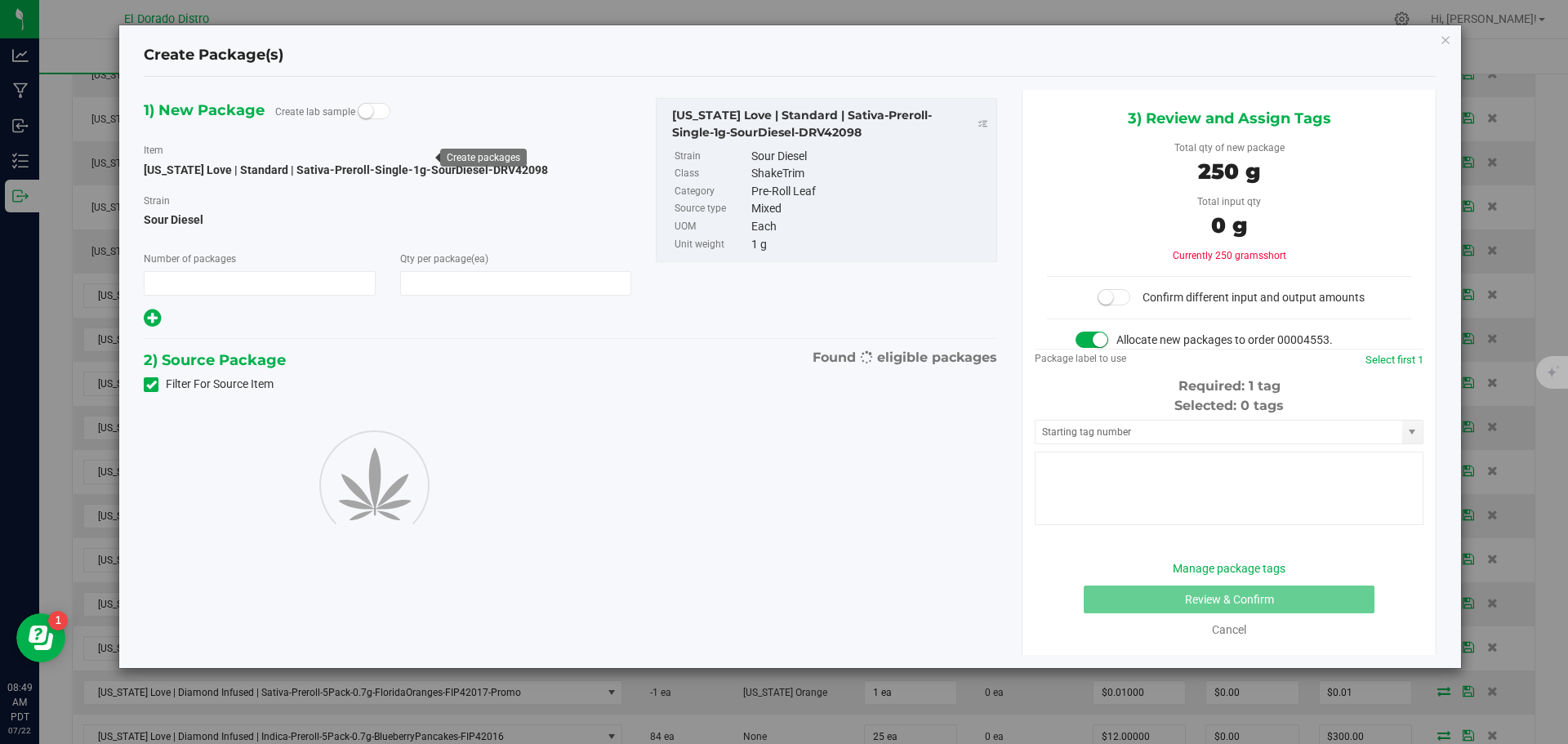 type on "1" 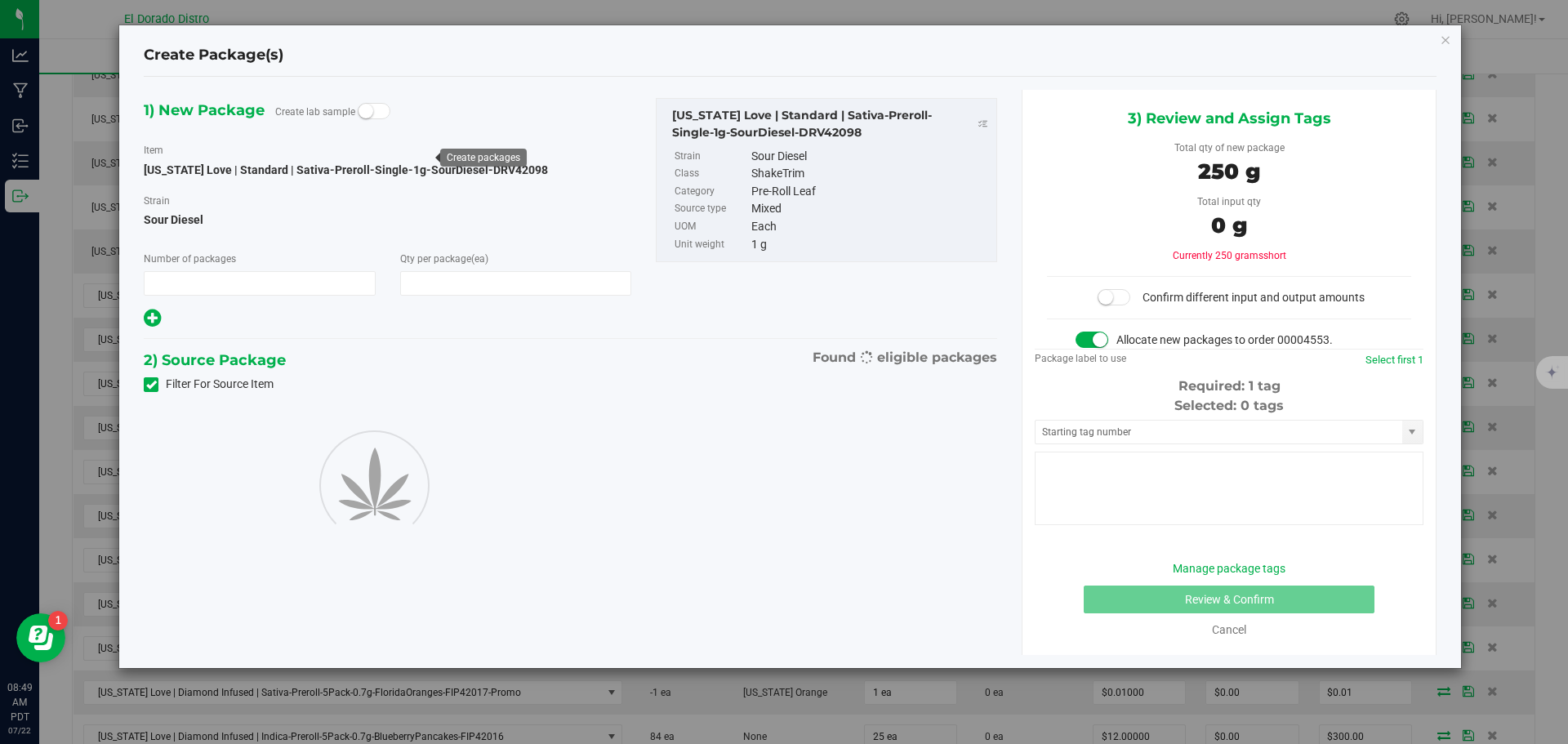 type on "250" 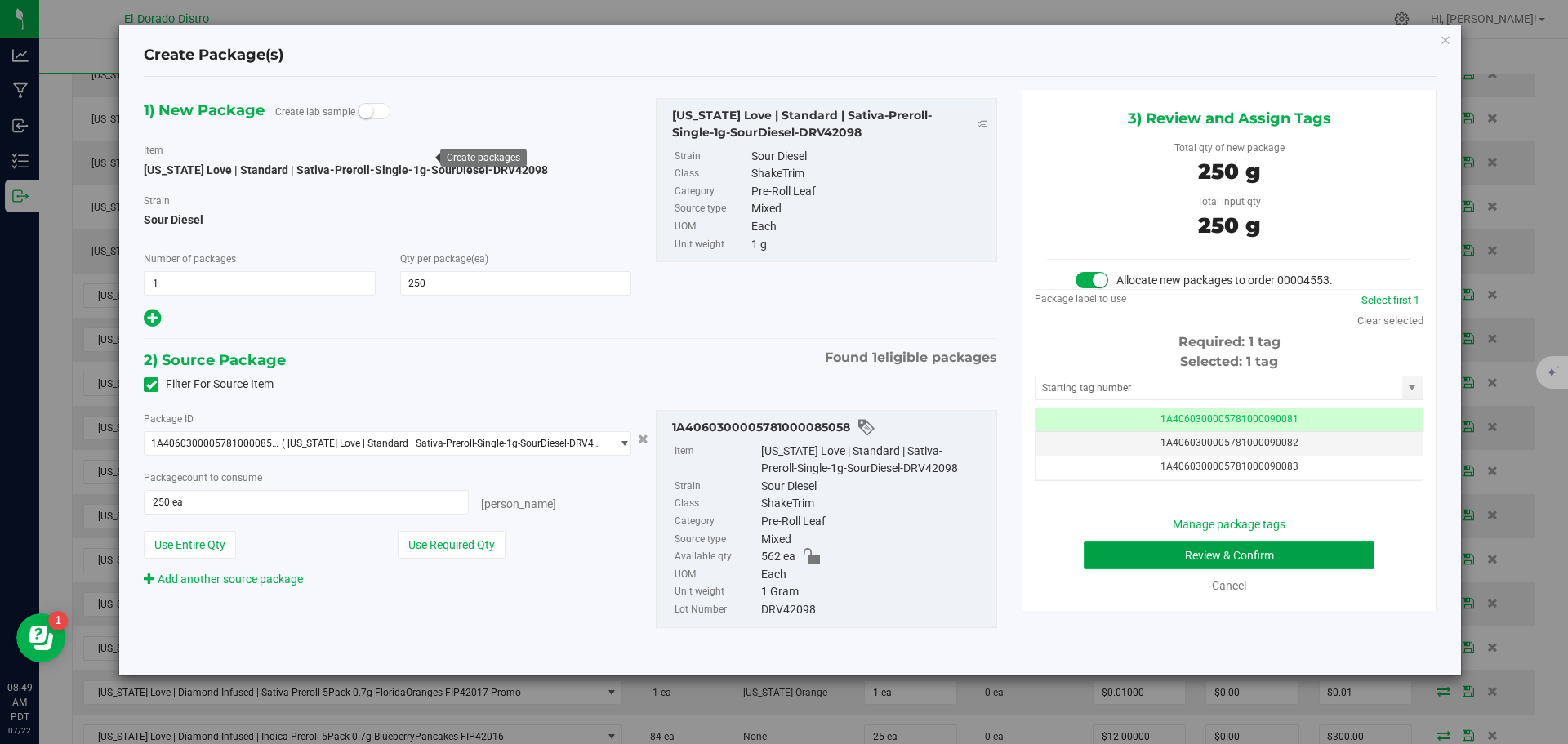 click on "Review & Confirm" at bounding box center (1229, 555) 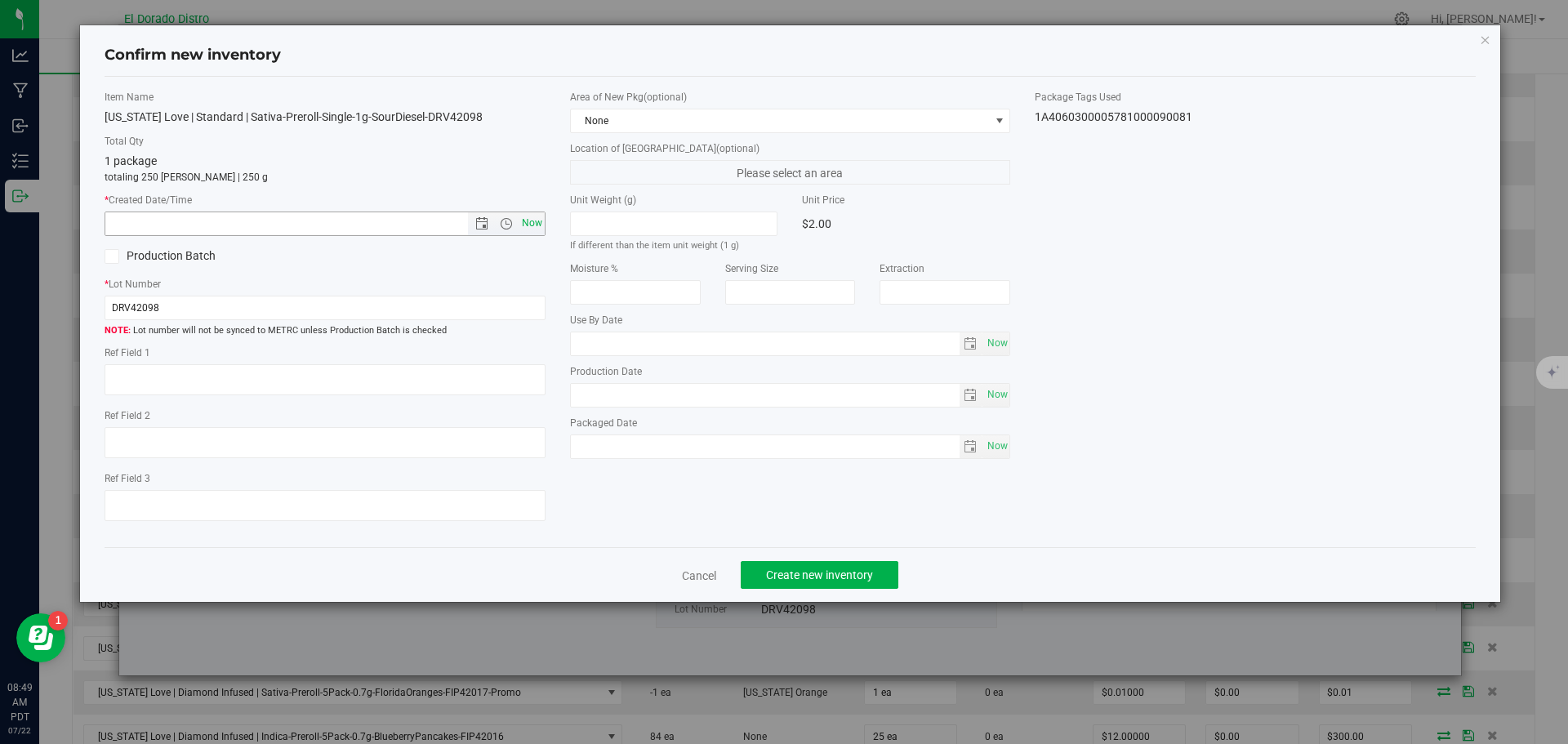 click on "Now" at bounding box center (532, 223) 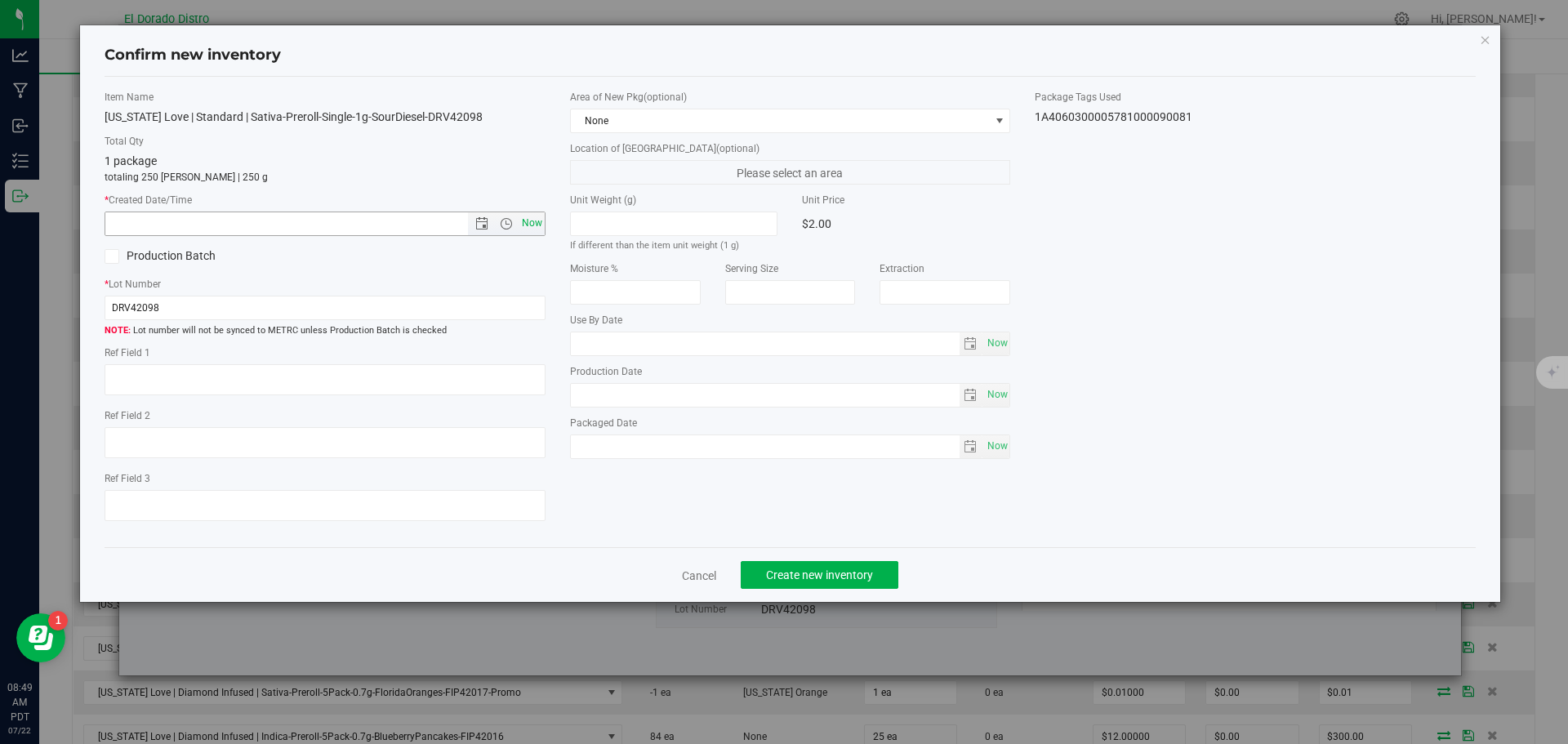type on "[DATE] 8:49 AM" 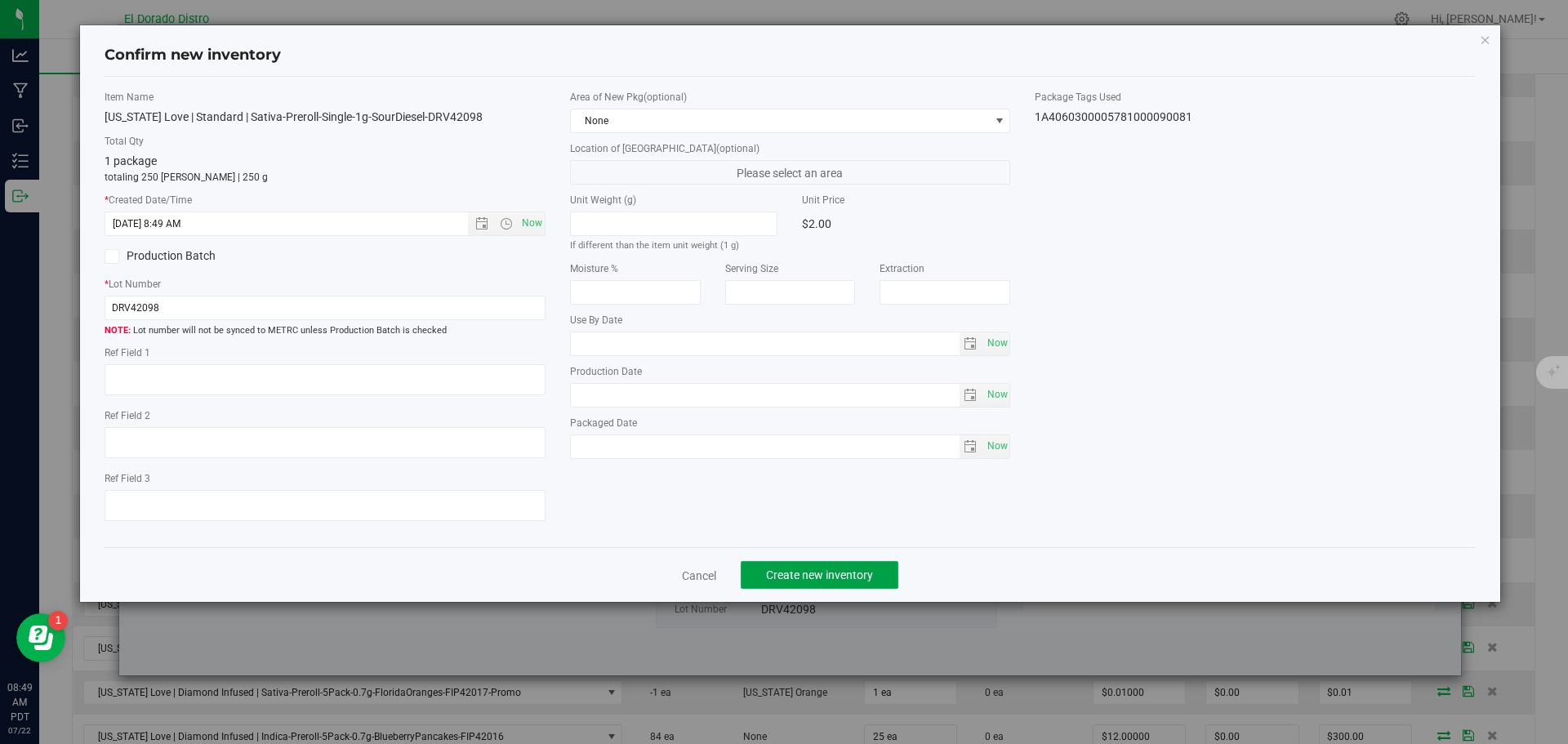 click on "Create new inventory" 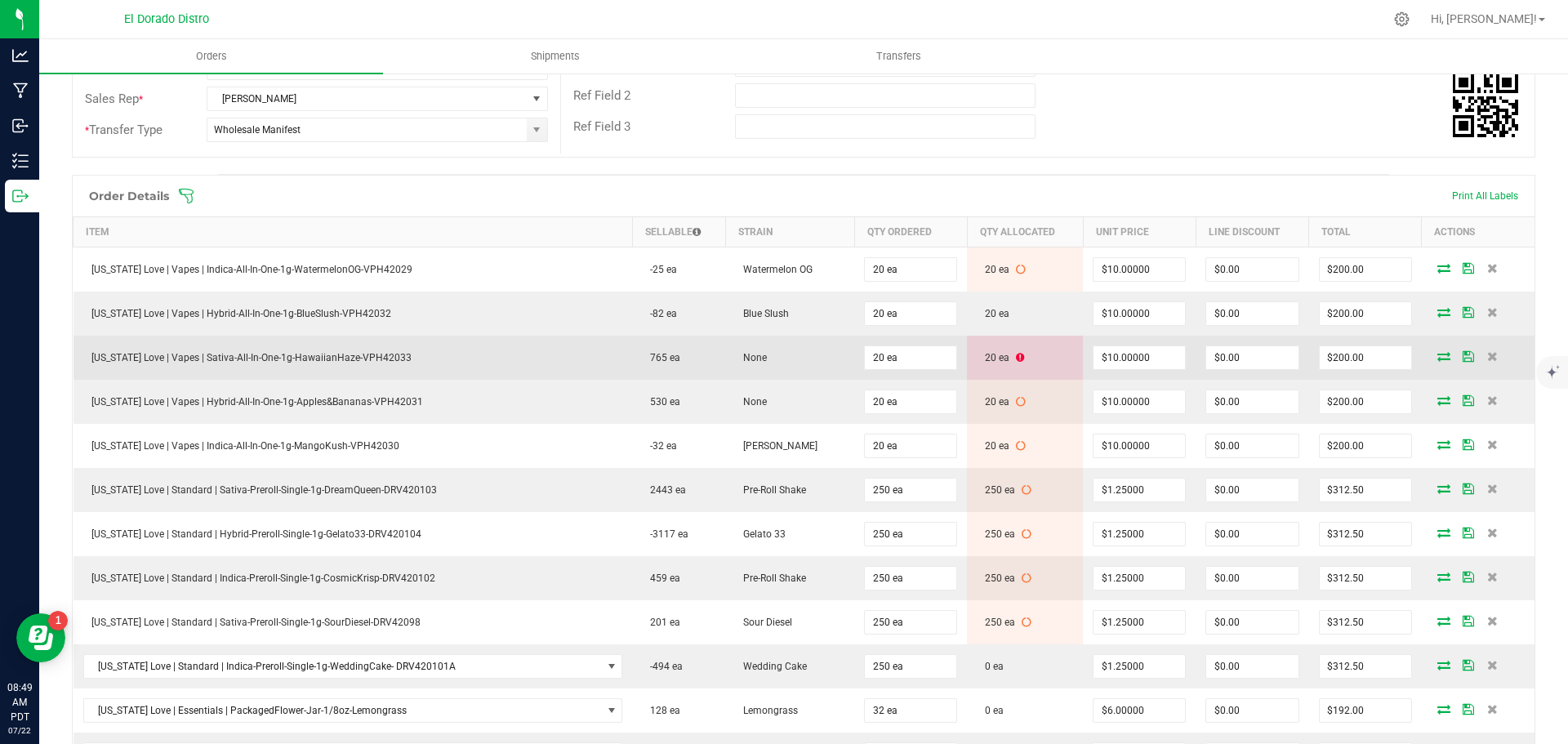 click at bounding box center (1444, 356) 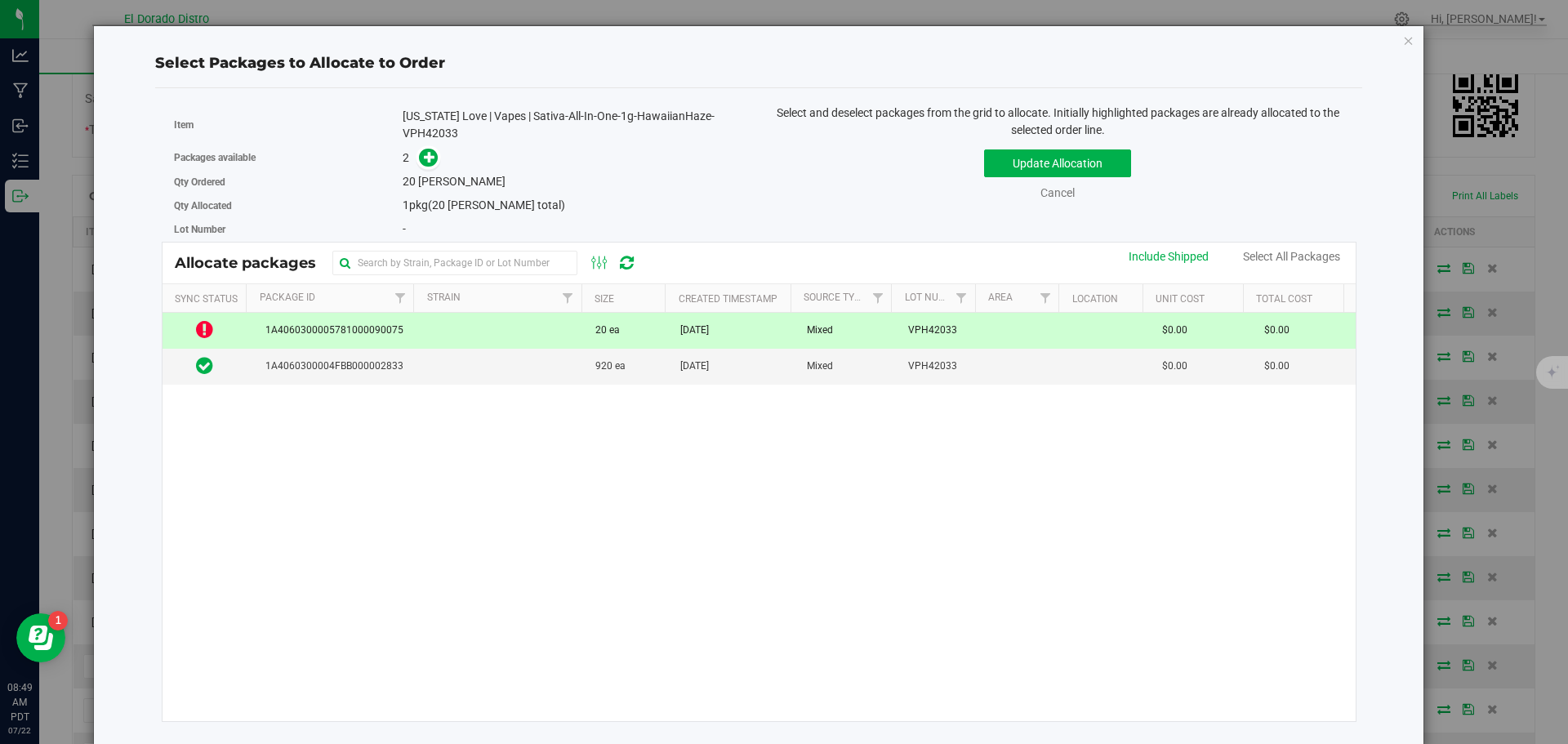 click on "20 ea" at bounding box center (608, 330) 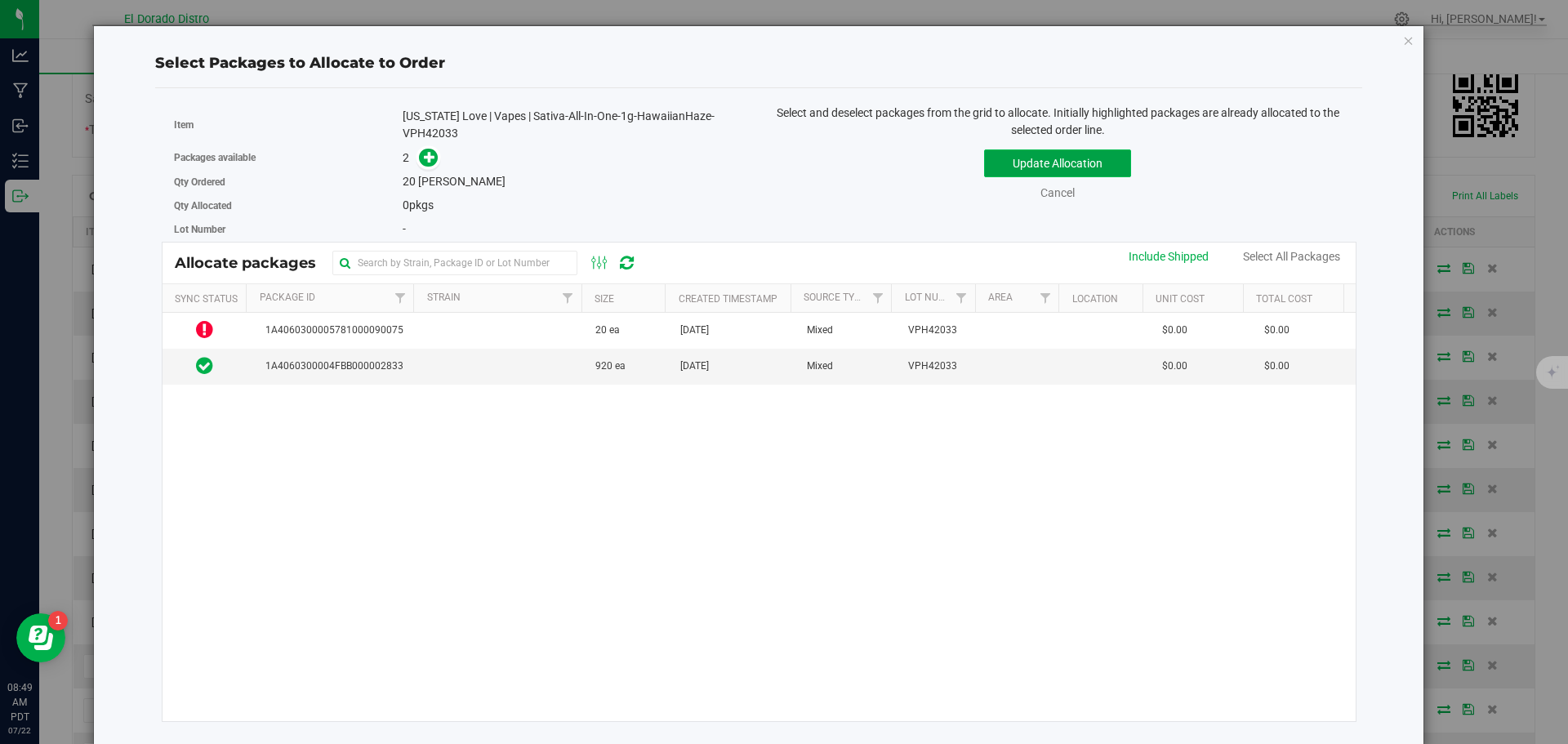 click on "Update Allocation" at bounding box center [1058, 163] 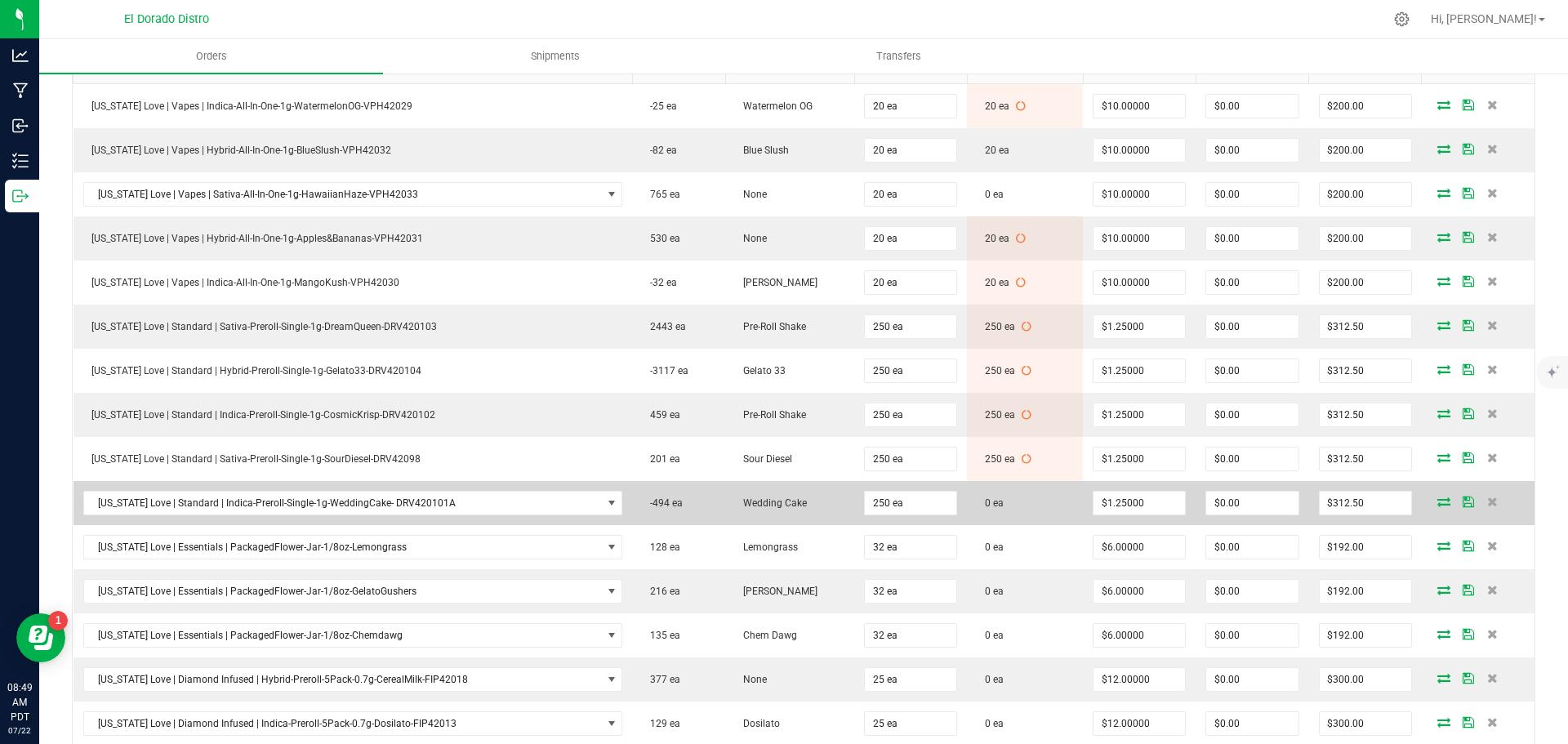 click at bounding box center [1444, 501] 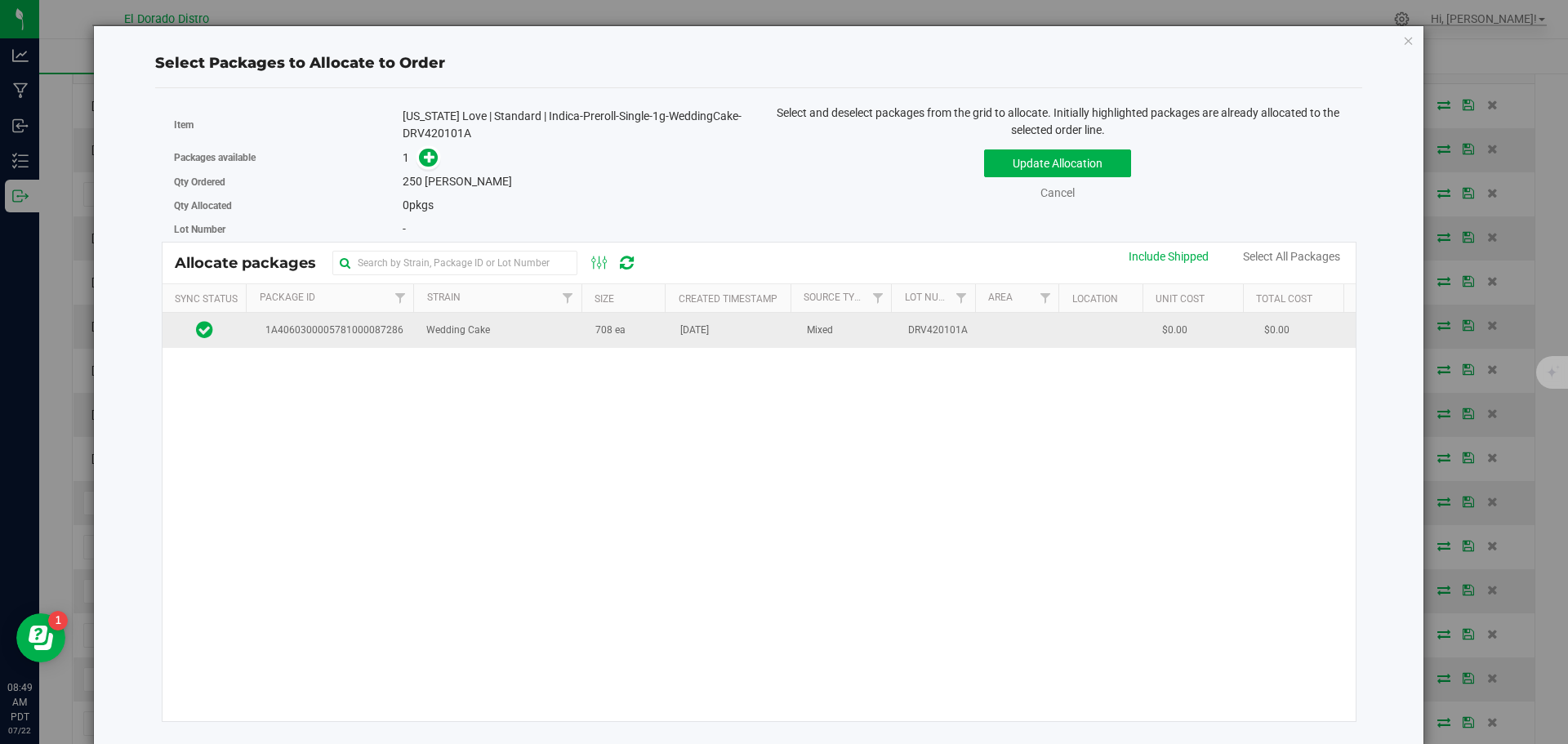 click on "708 ea" at bounding box center [628, 330] 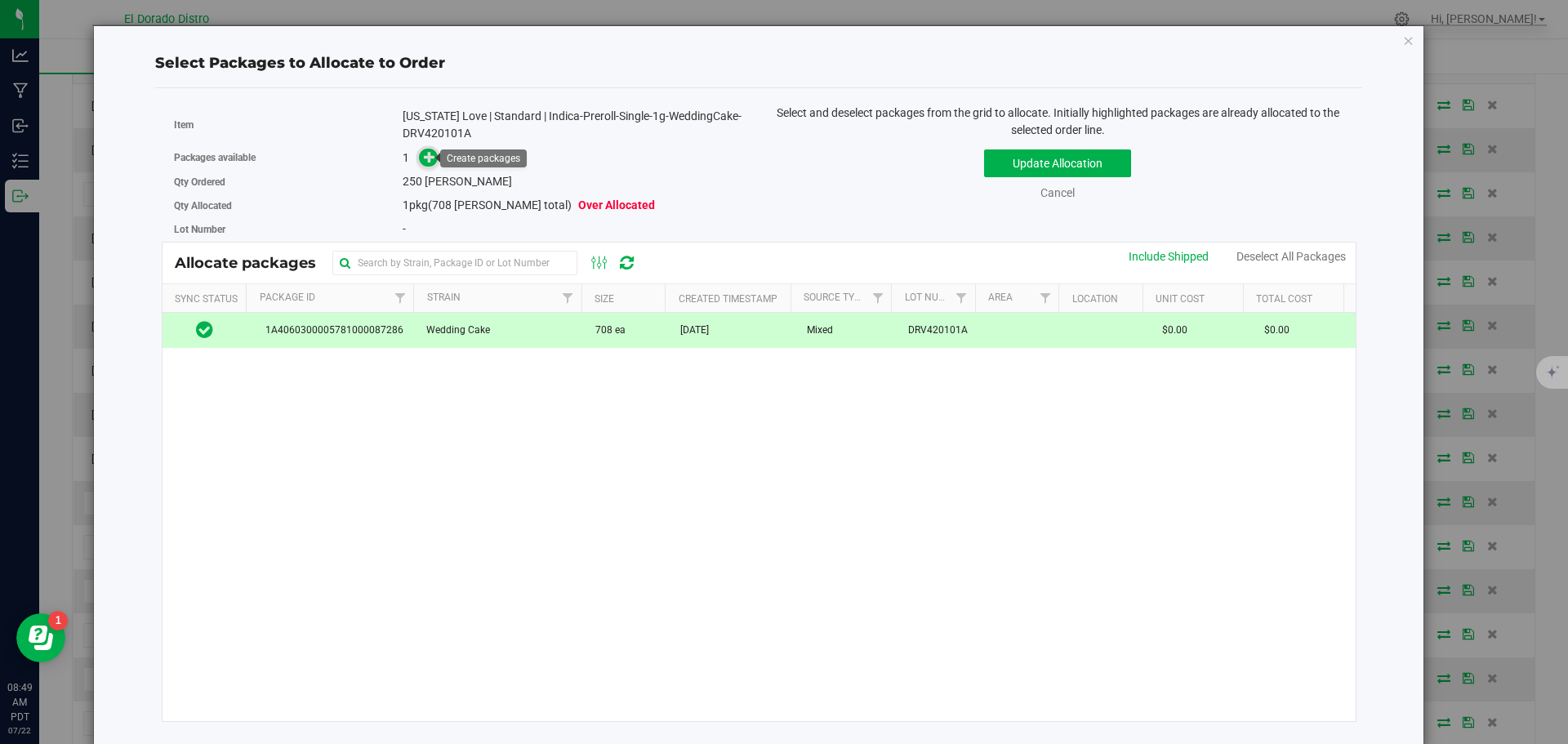 click at bounding box center [430, 157] 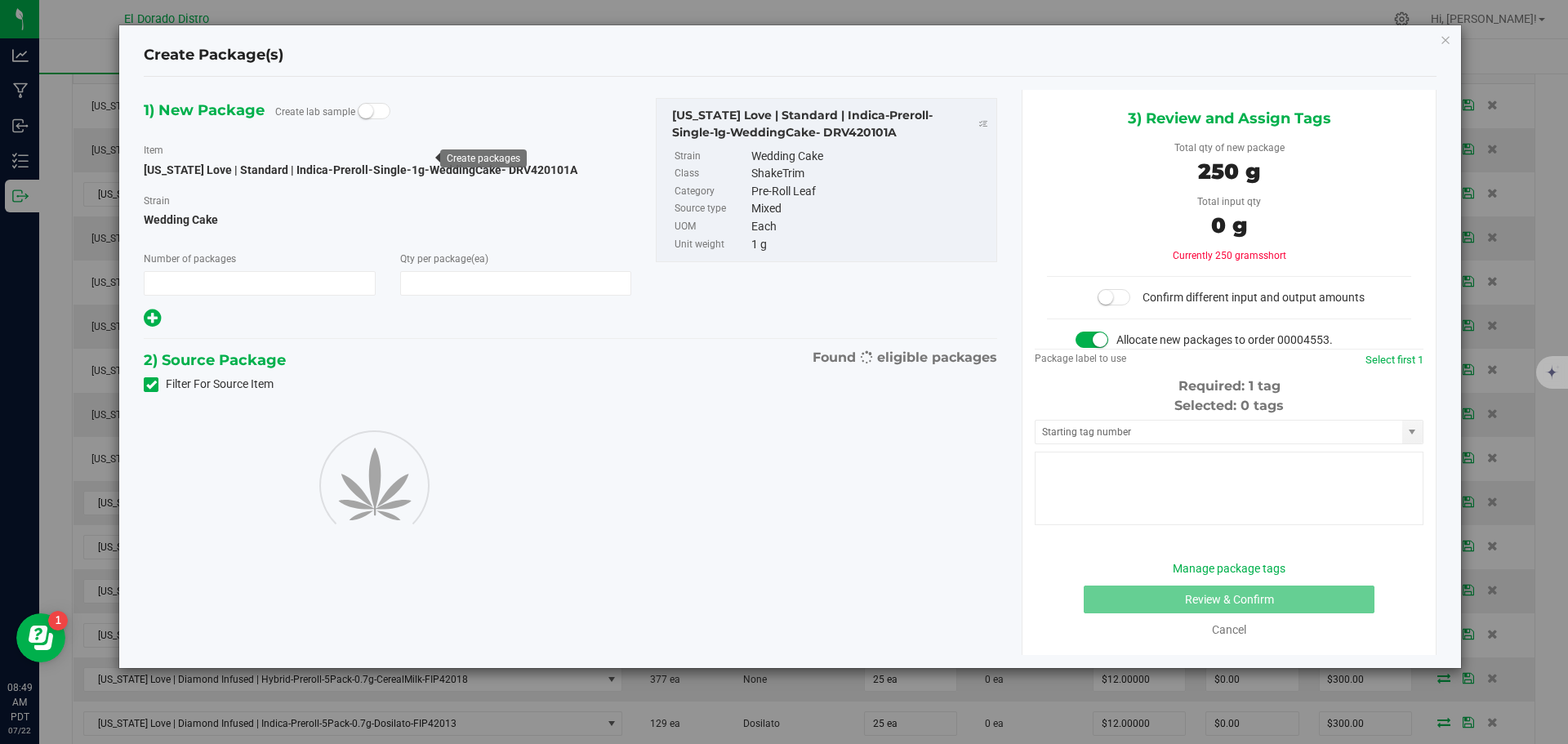 type on "1" 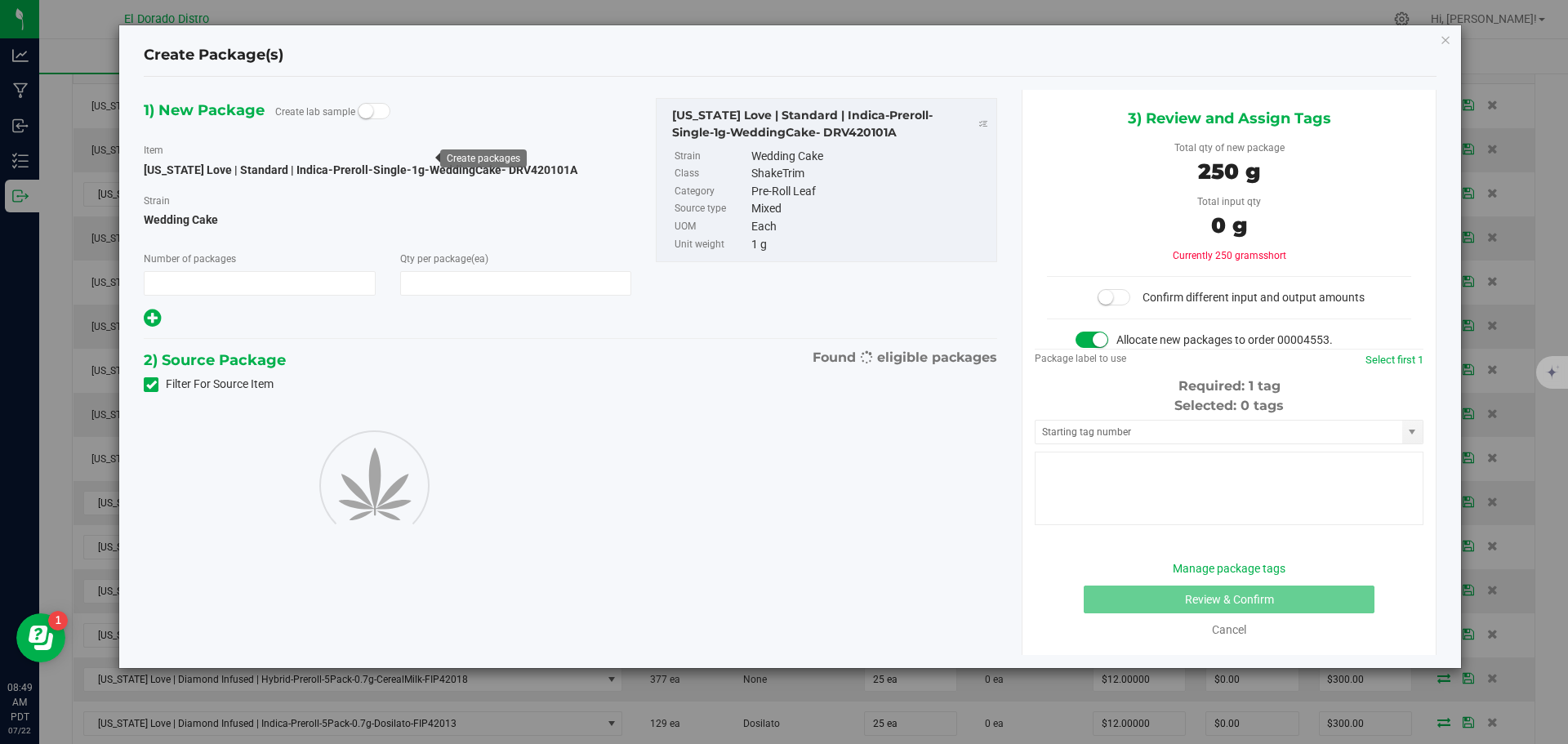 type on "250" 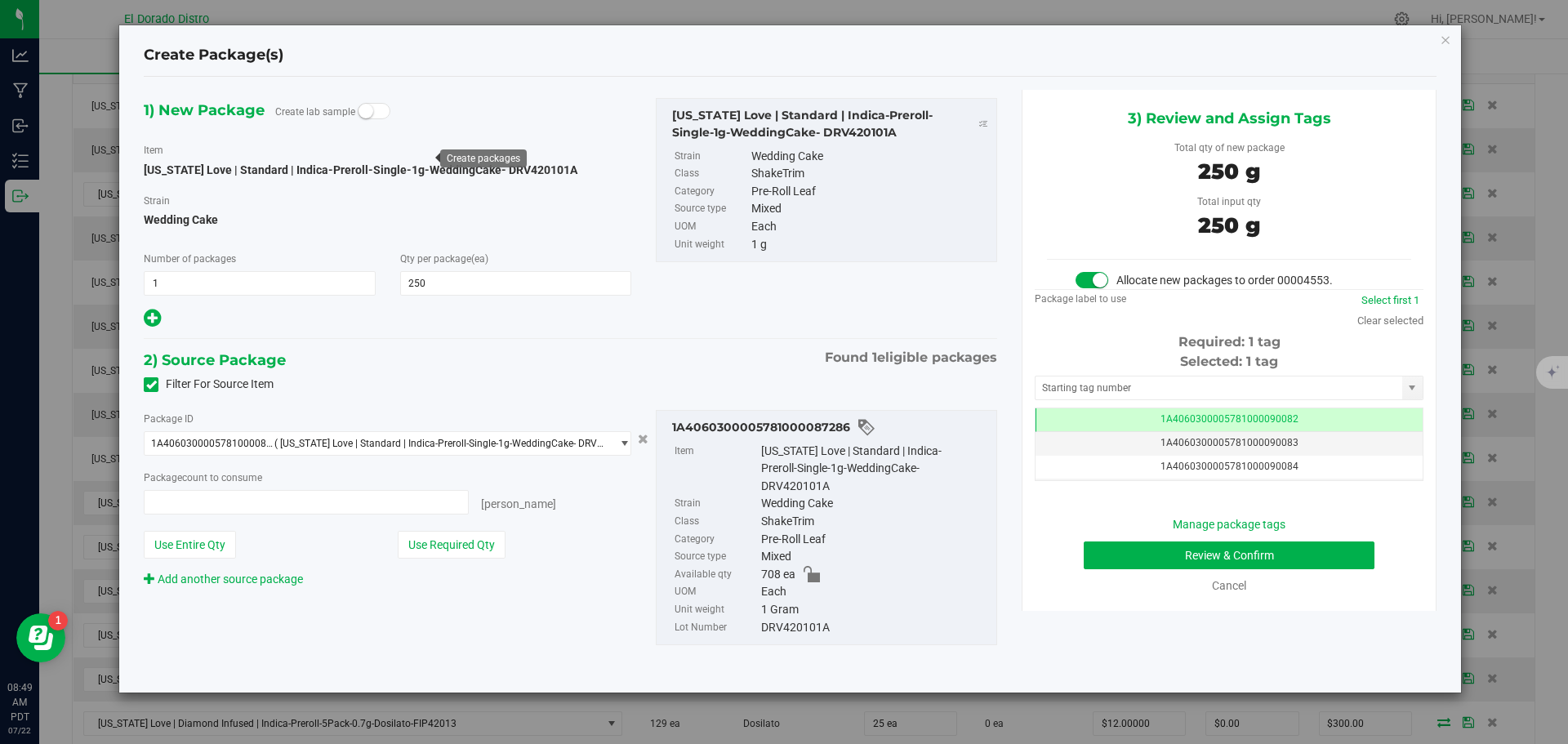 type on "250 ea" 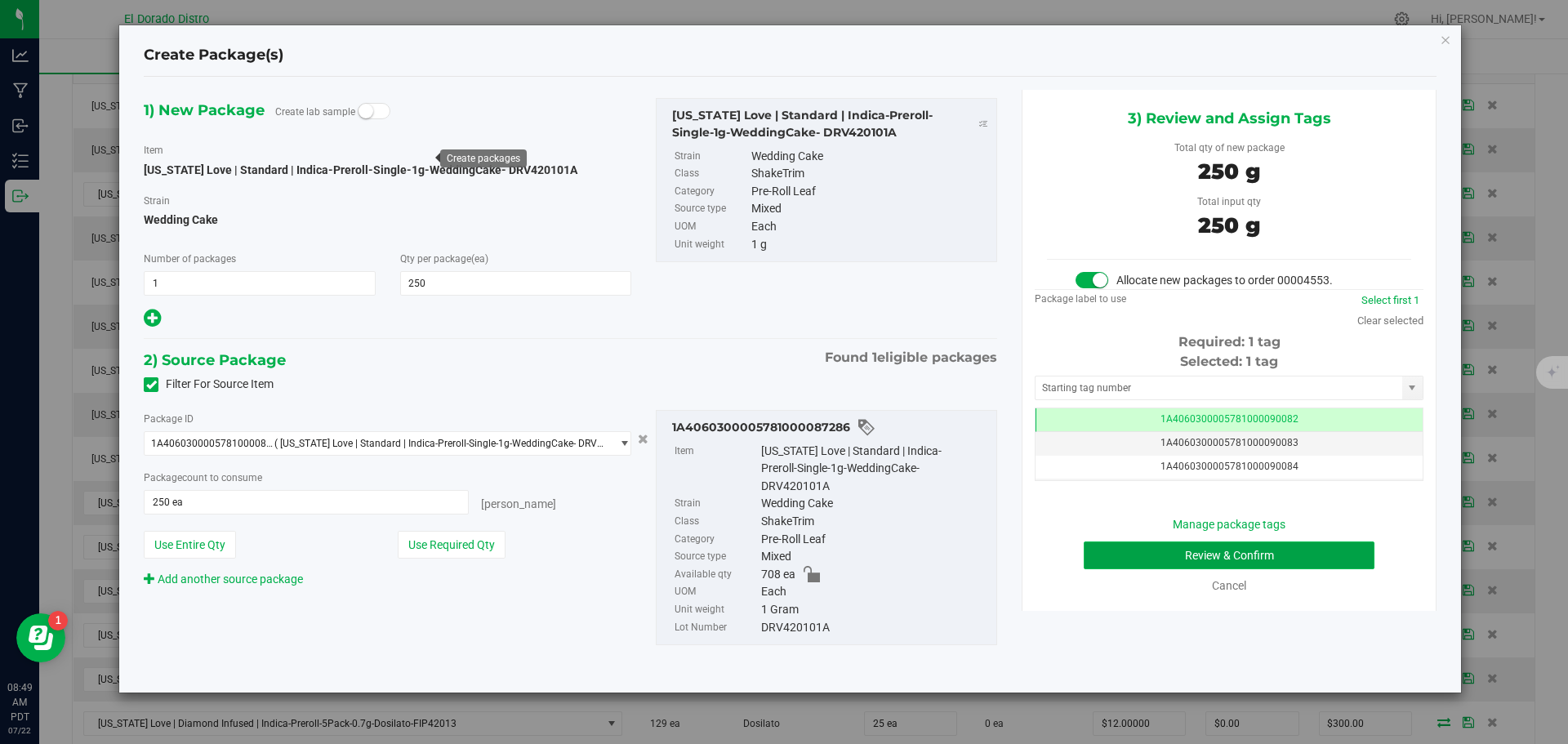 click on "Review & Confirm" at bounding box center (1229, 555) 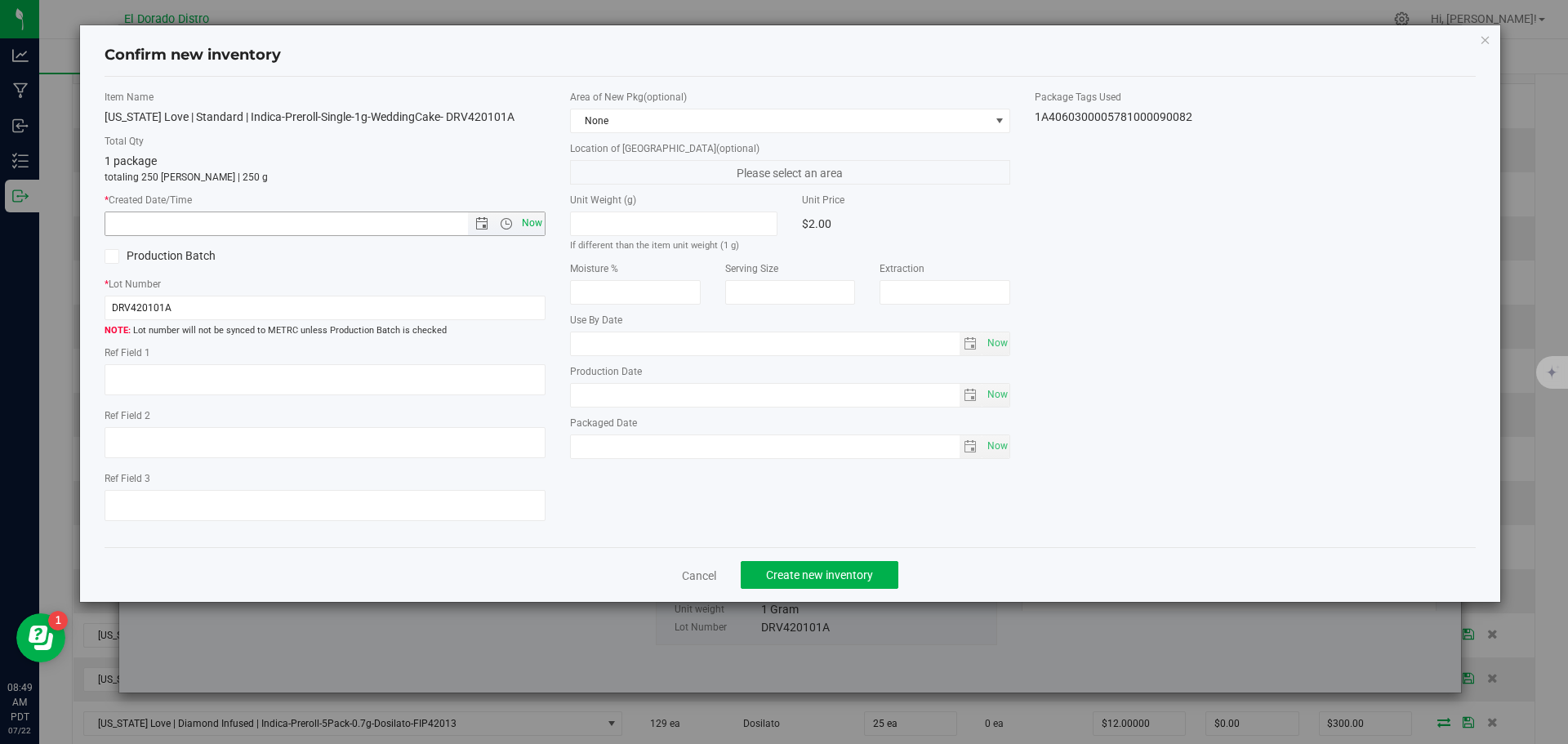 click on "Now" at bounding box center (532, 223) 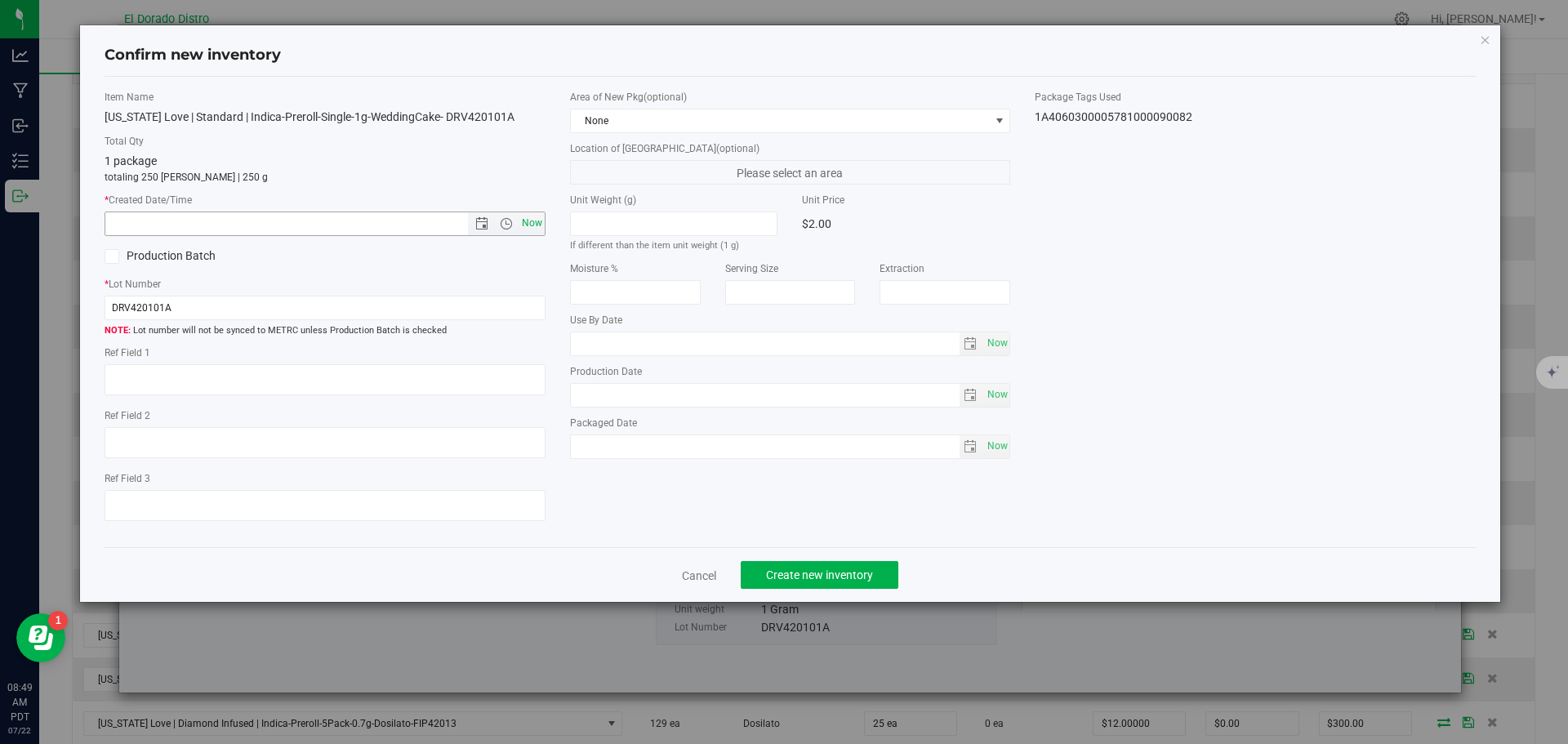 type on "[DATE] 8:49 AM" 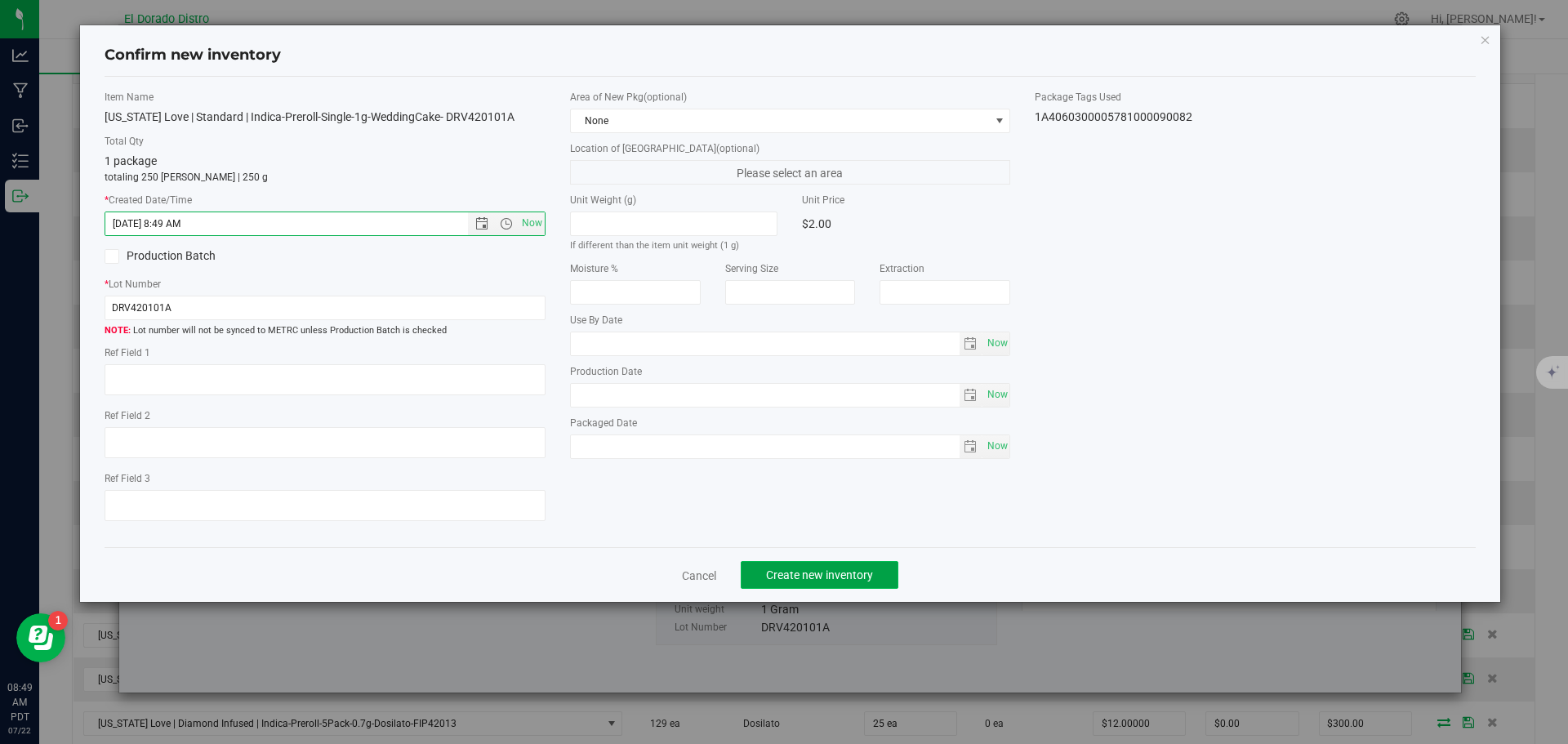 click on "Create new inventory" 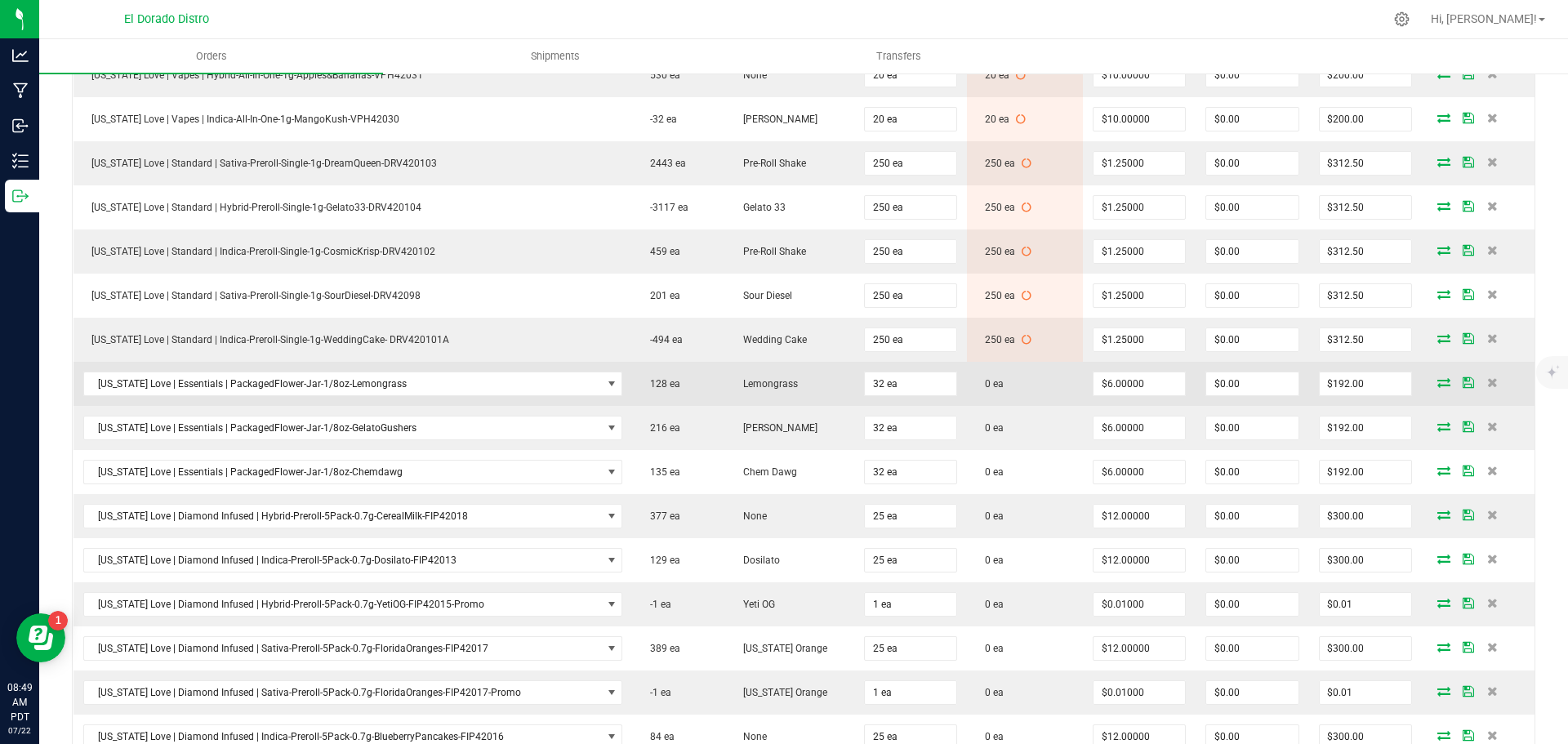 click at bounding box center [1444, 382] 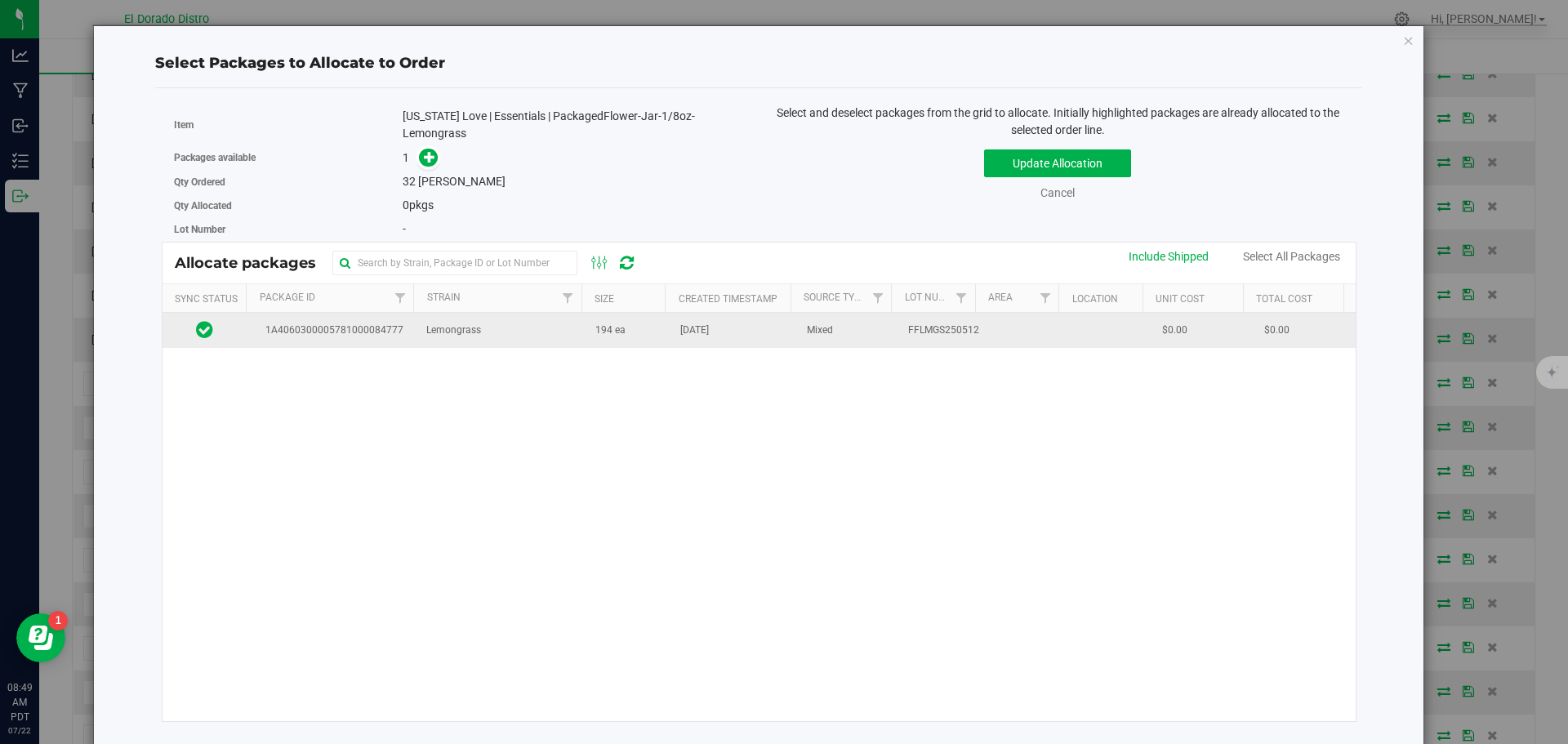 click on "194 ea" at bounding box center [628, 330] 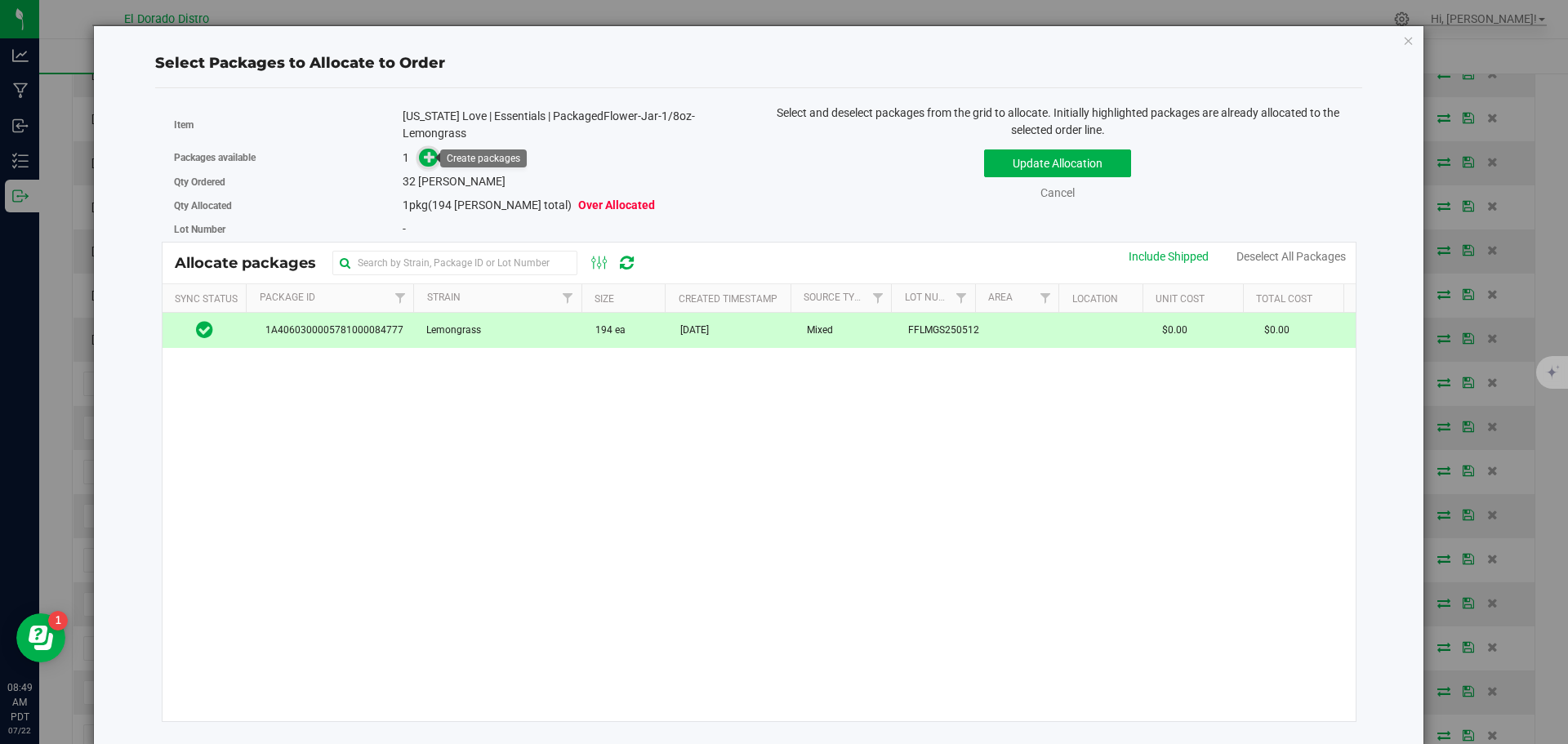 click at bounding box center [430, 157] 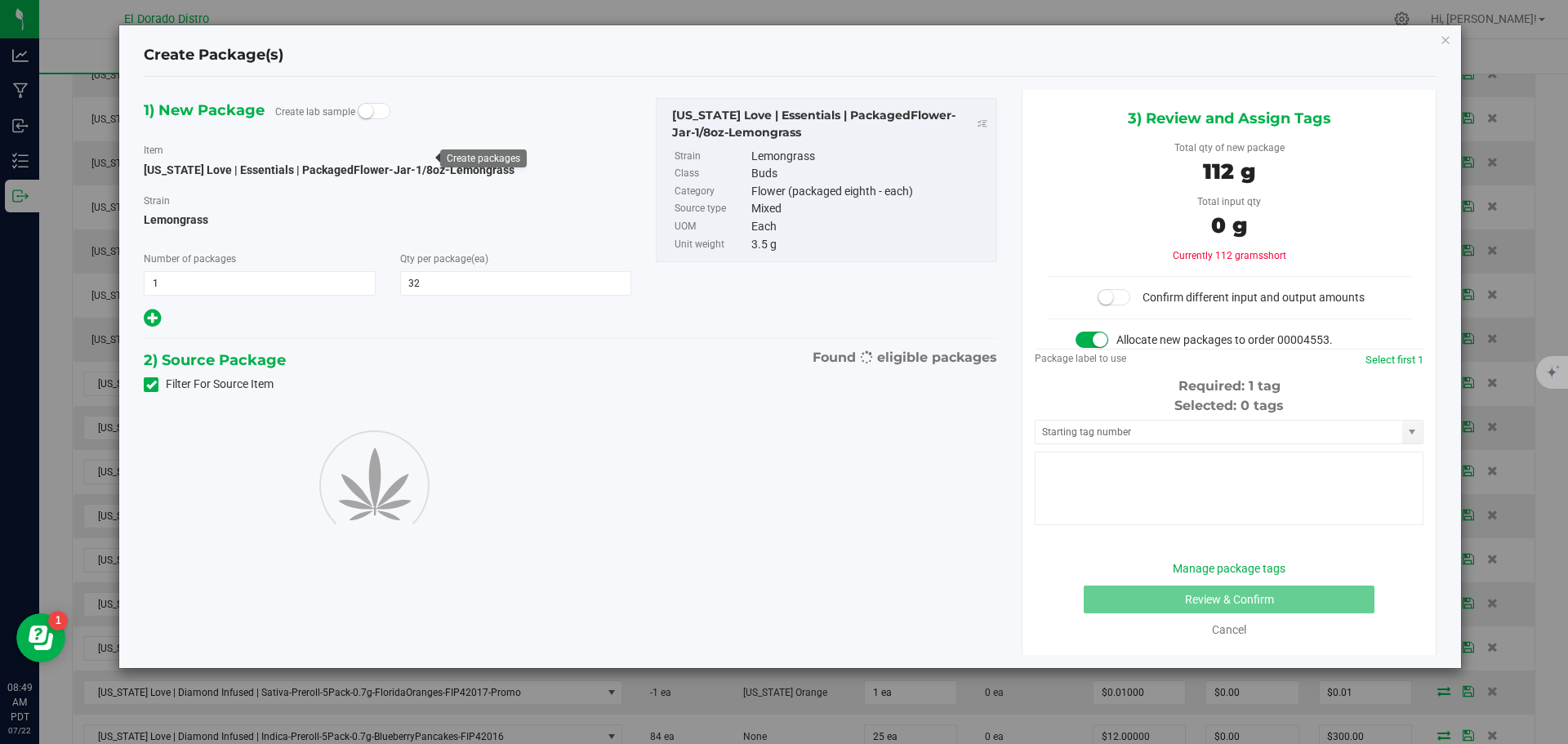 type on "32" 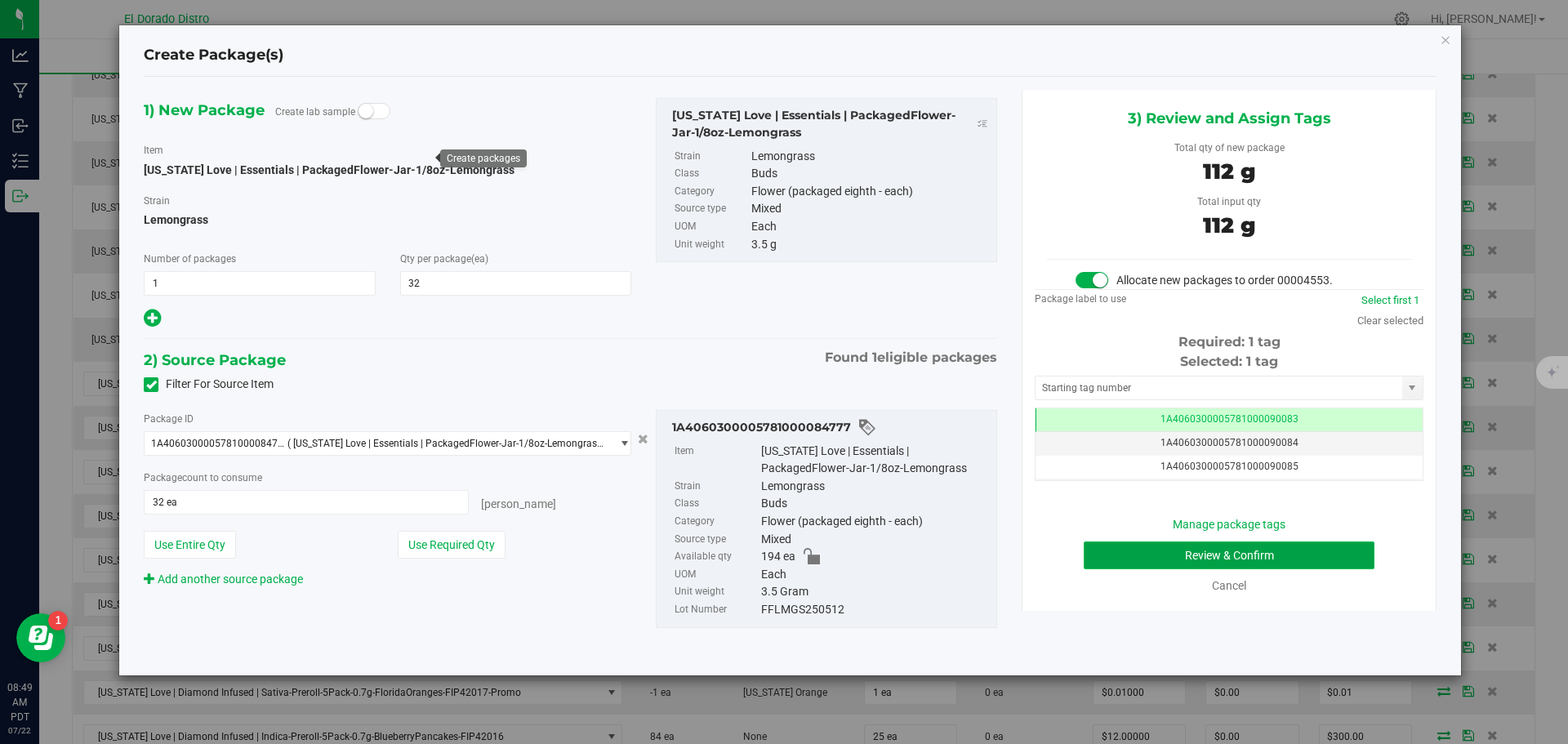 click on "Review & Confirm" at bounding box center (1229, 555) 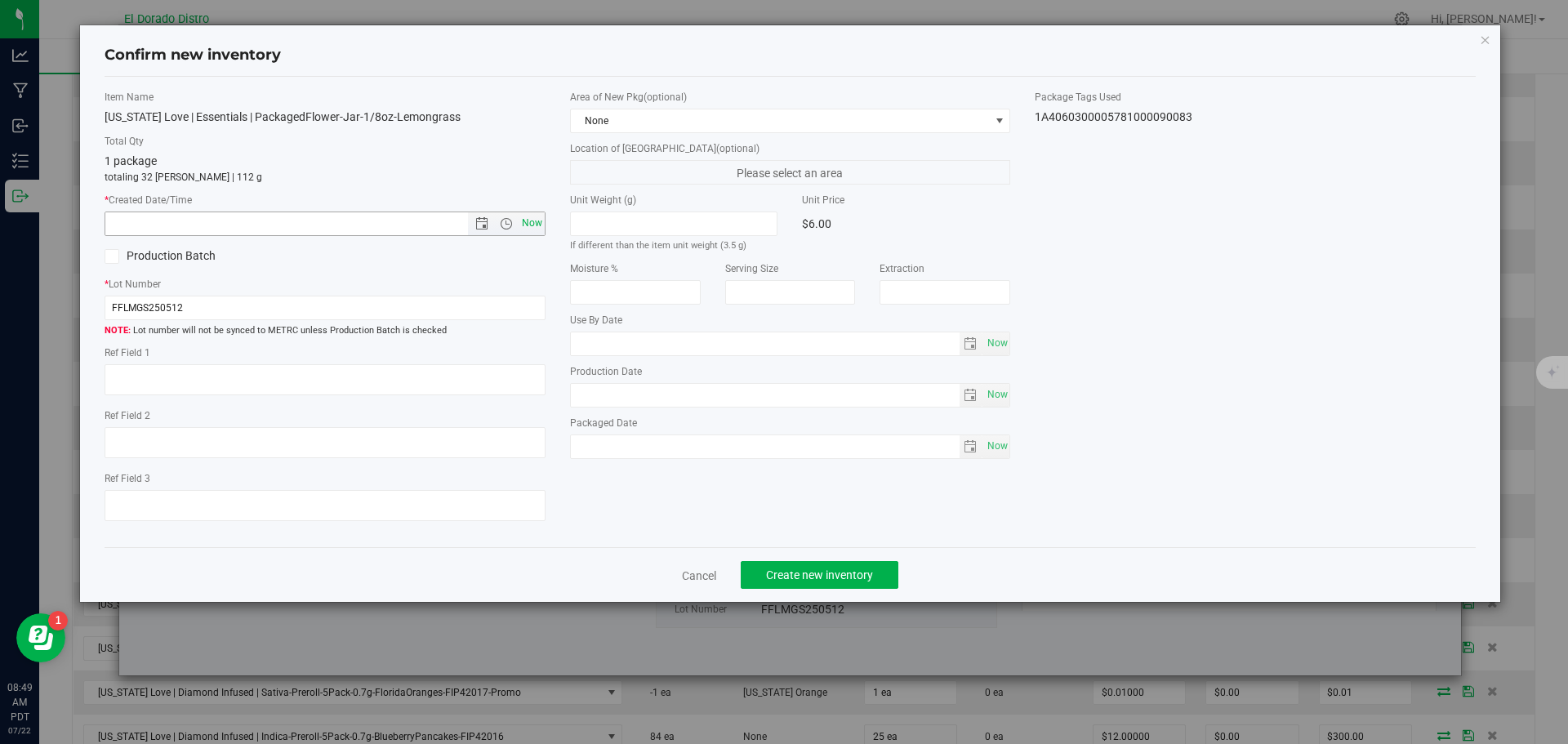 click on "Now" at bounding box center (532, 223) 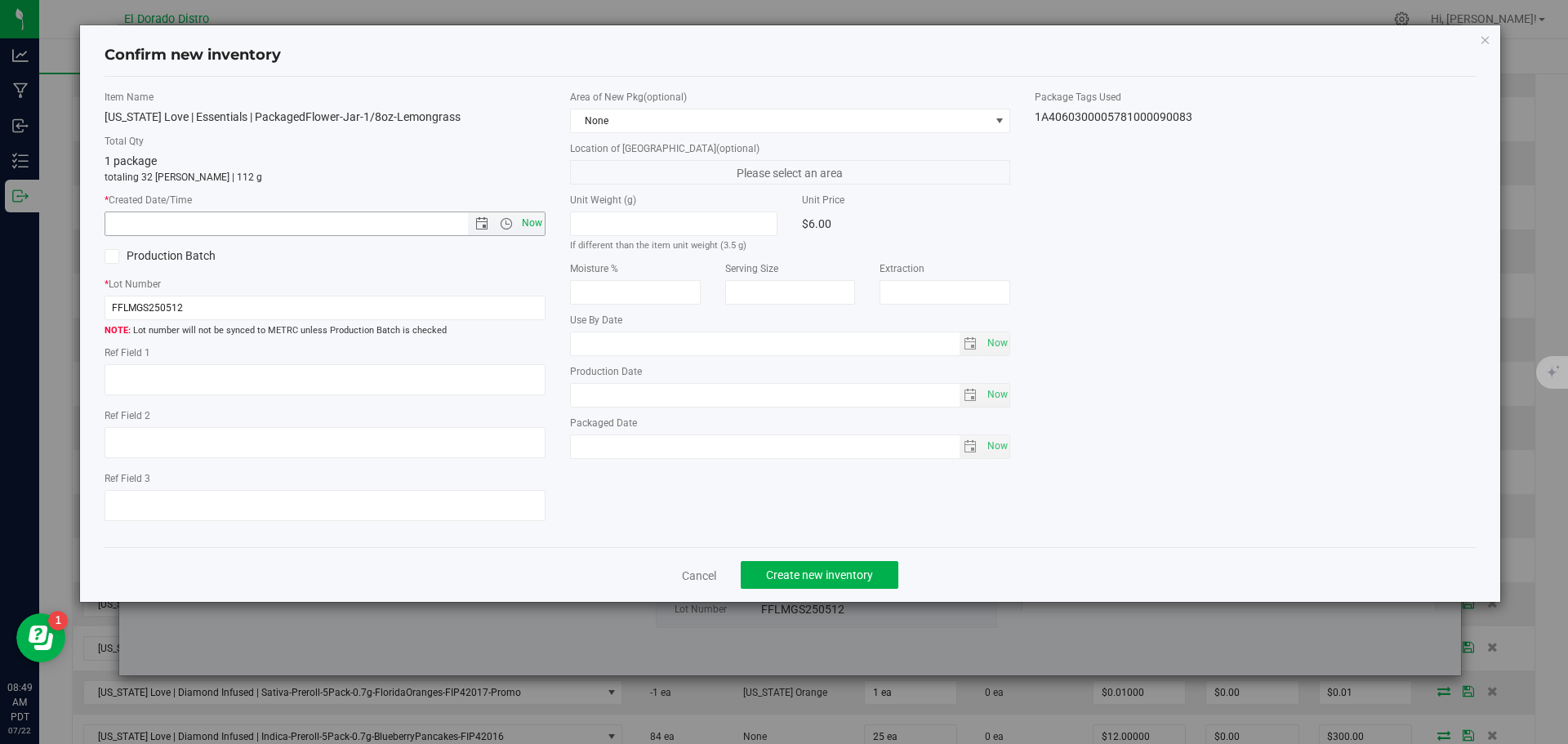 type on "[DATE] 8:49 AM" 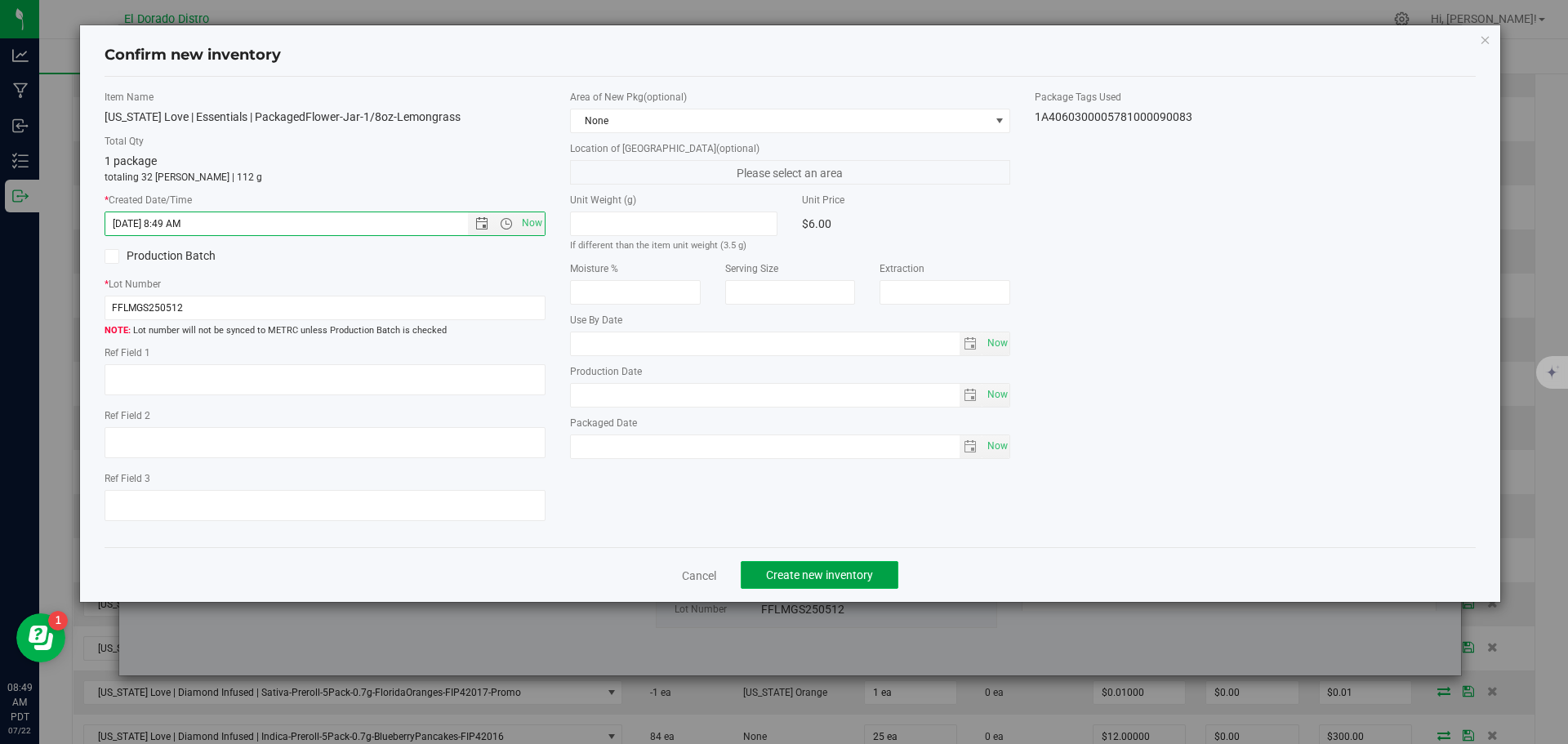 click on "Create new inventory" 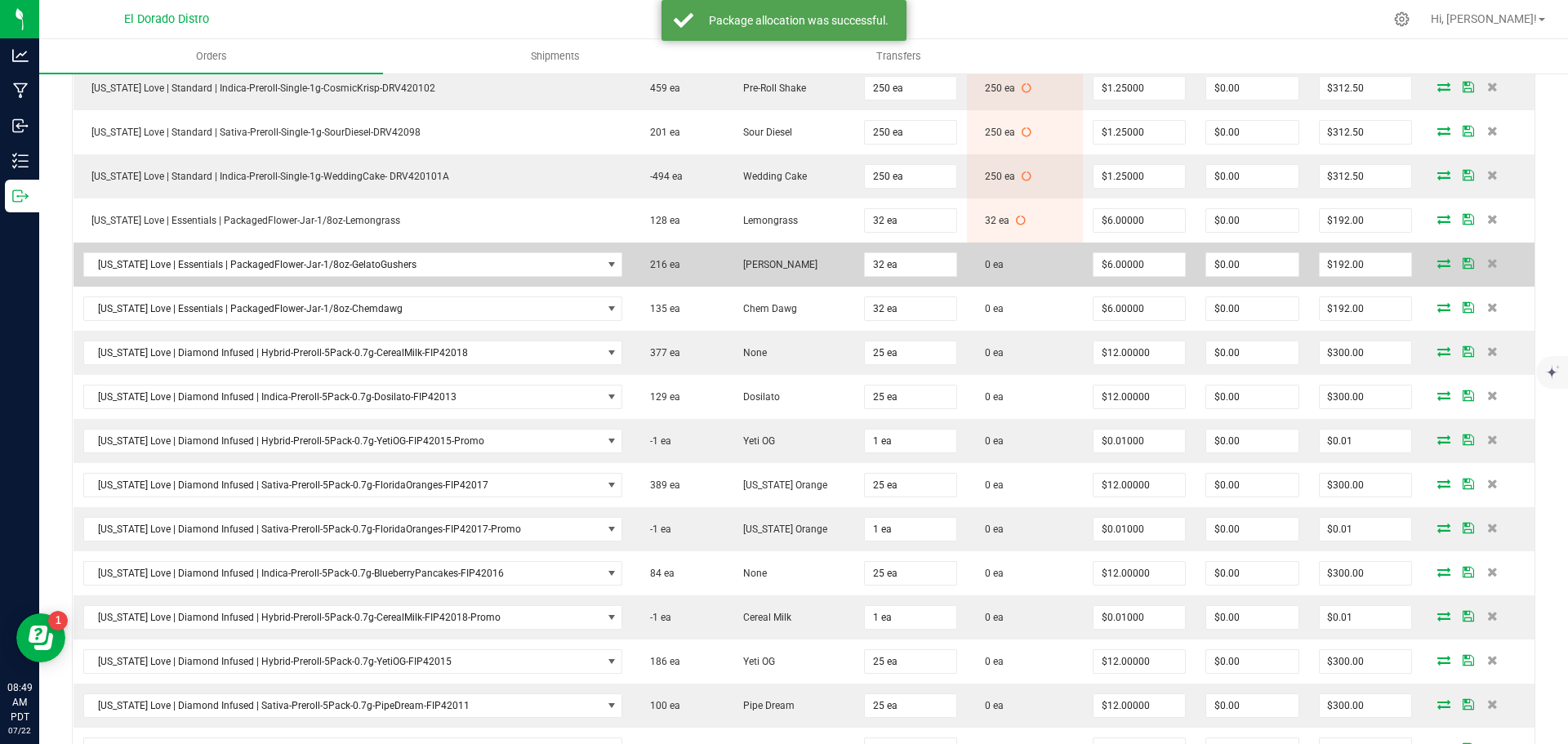 click at bounding box center (1444, 263) 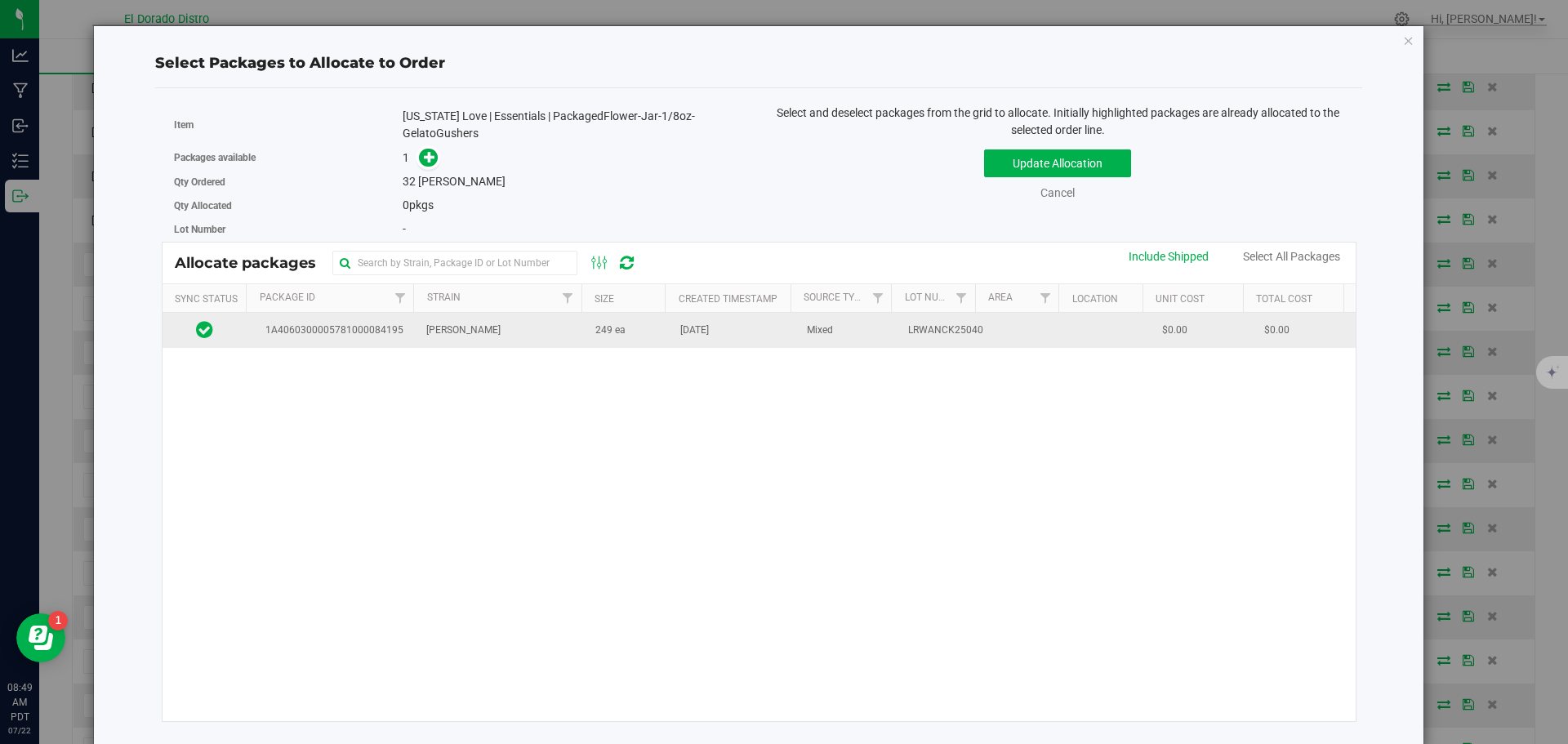 click on "[DATE]" at bounding box center (733, 330) 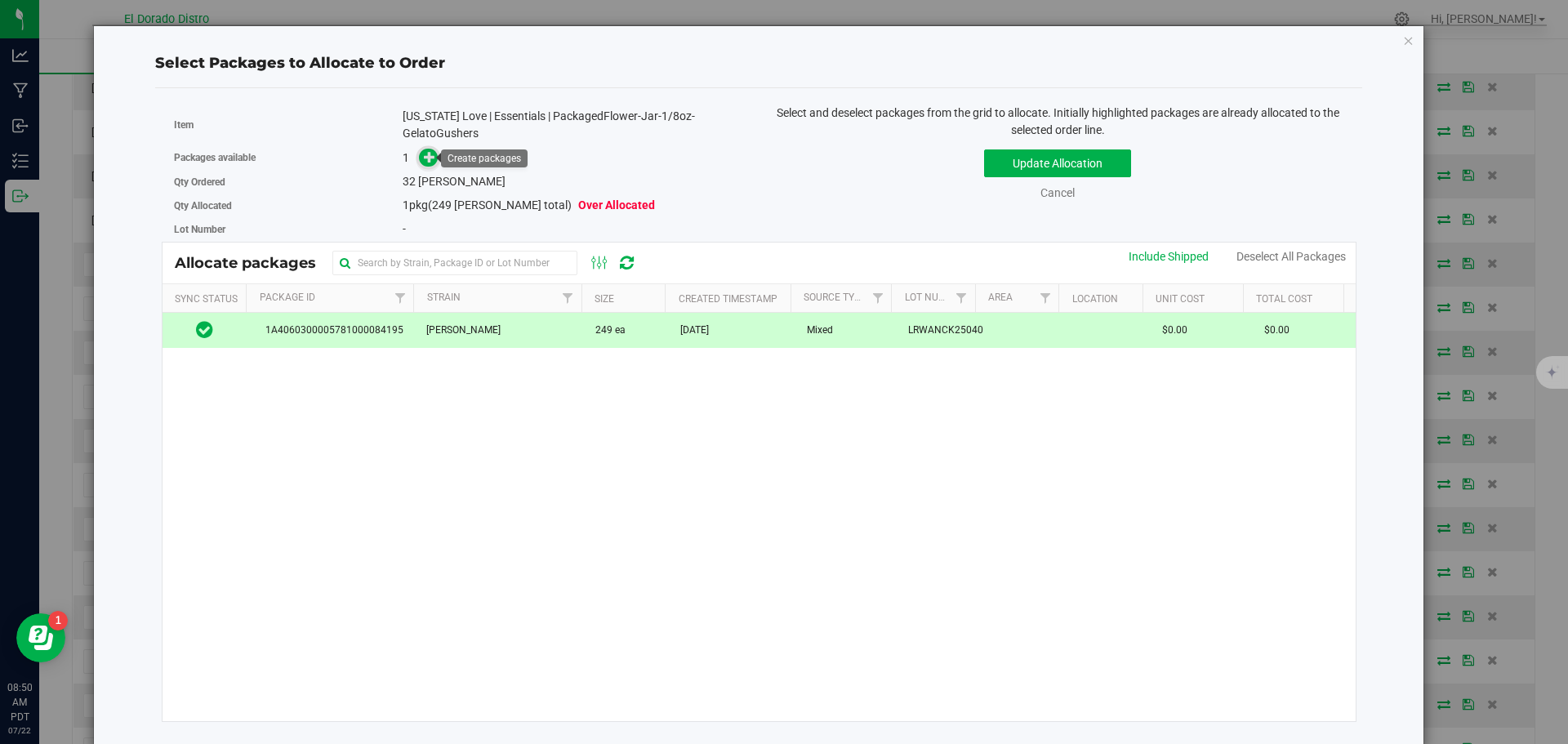 click at bounding box center [428, 158] 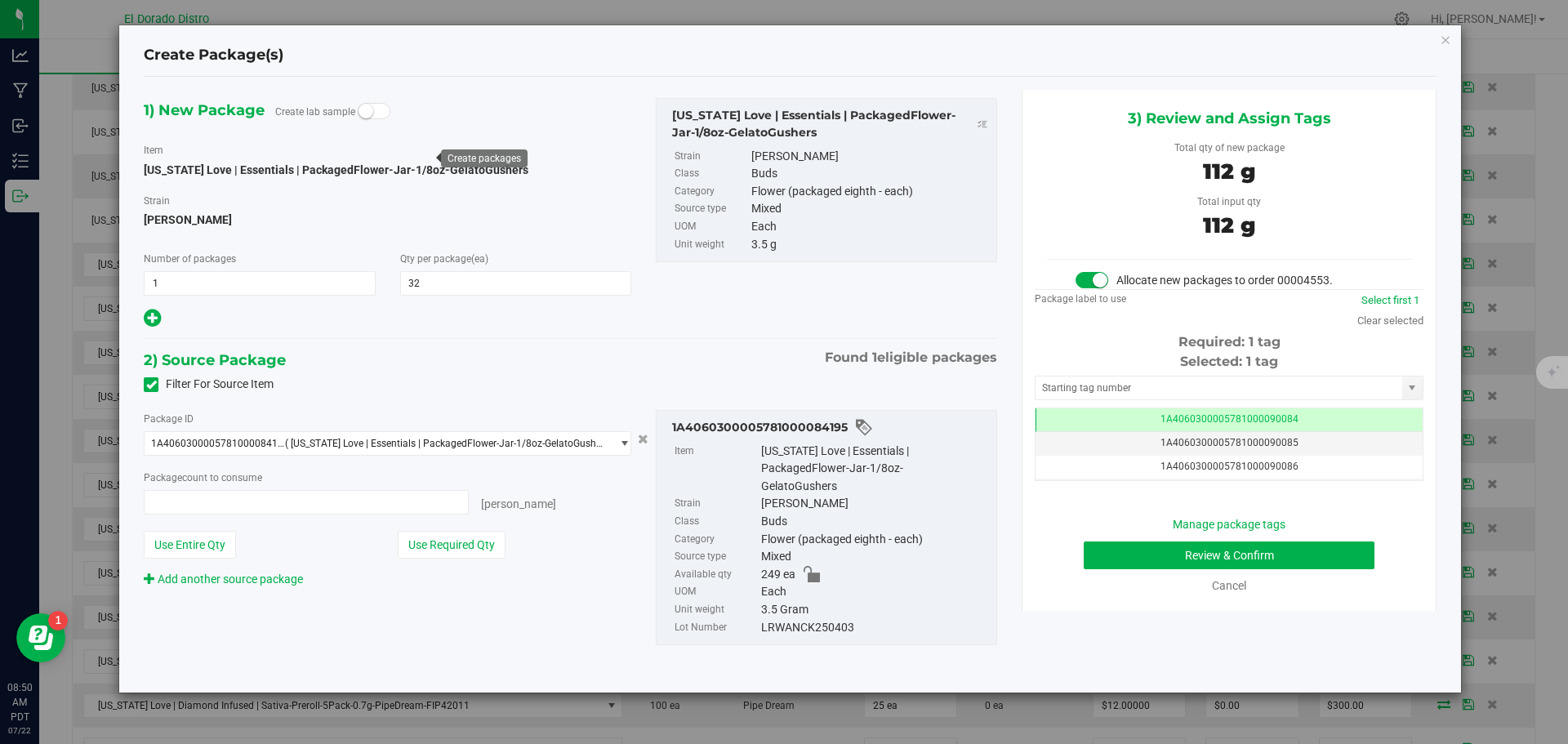 type on "32 ea" 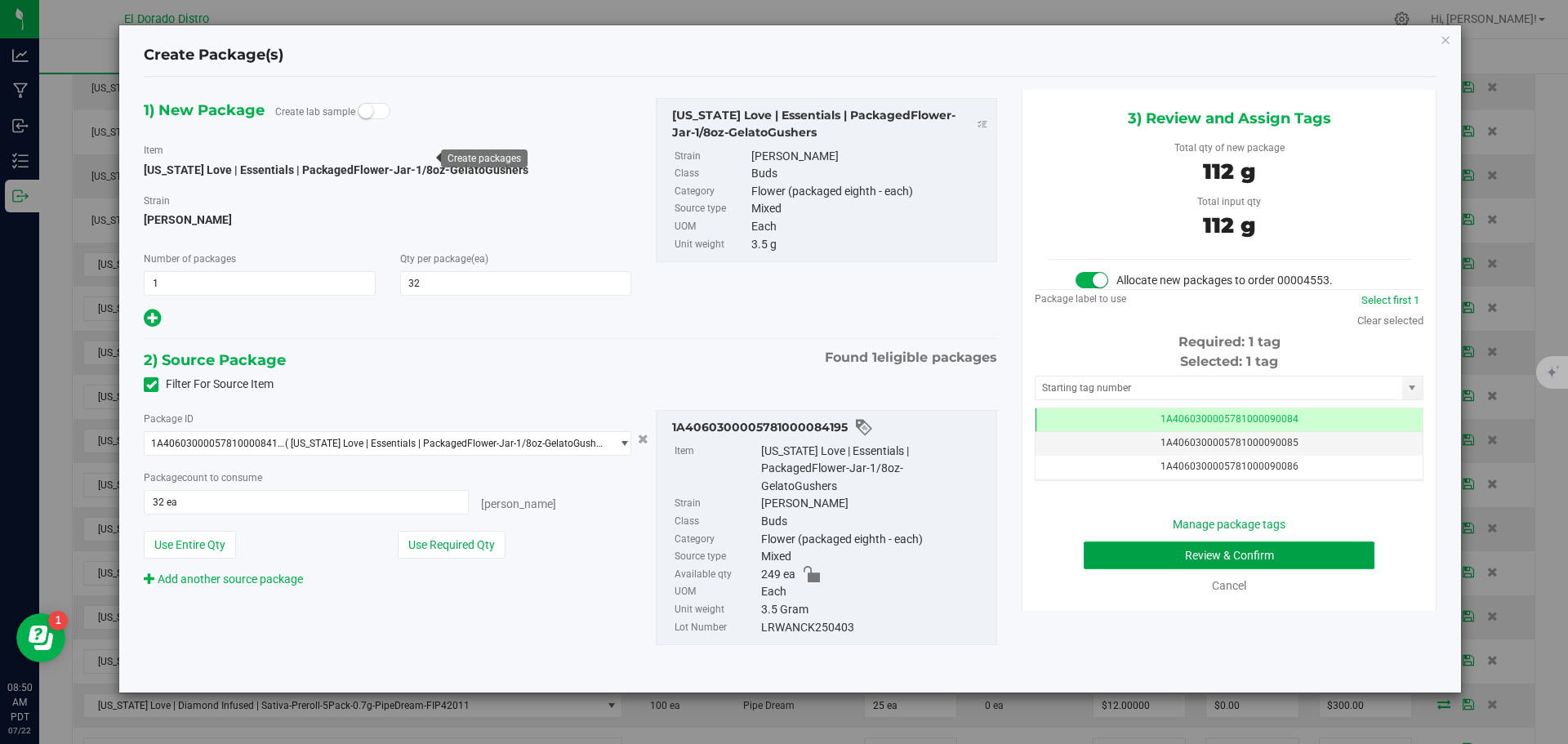 click on "Review & Confirm" at bounding box center [1229, 555] 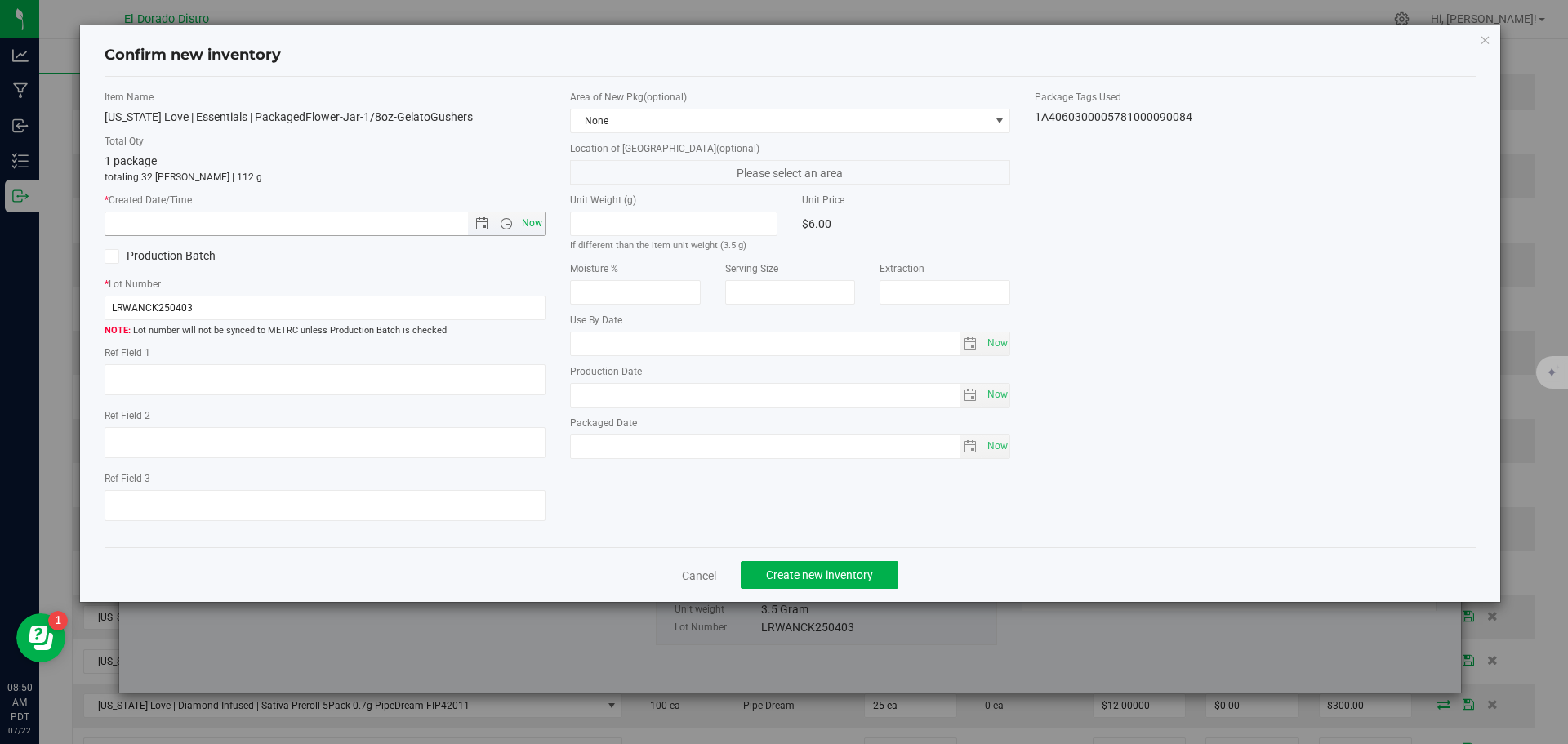 click on "Now" at bounding box center [532, 223] 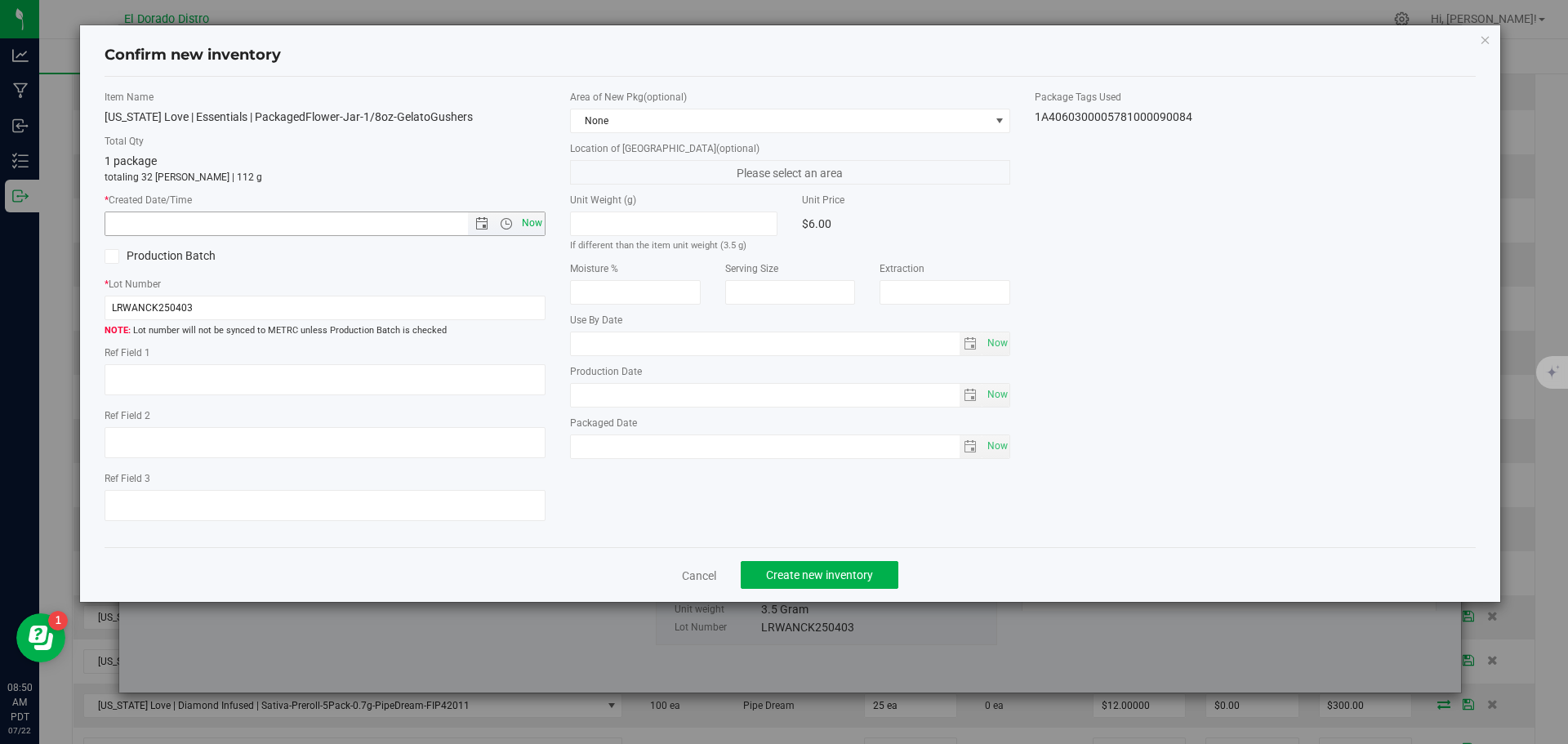 type on "[DATE] 8:50 AM" 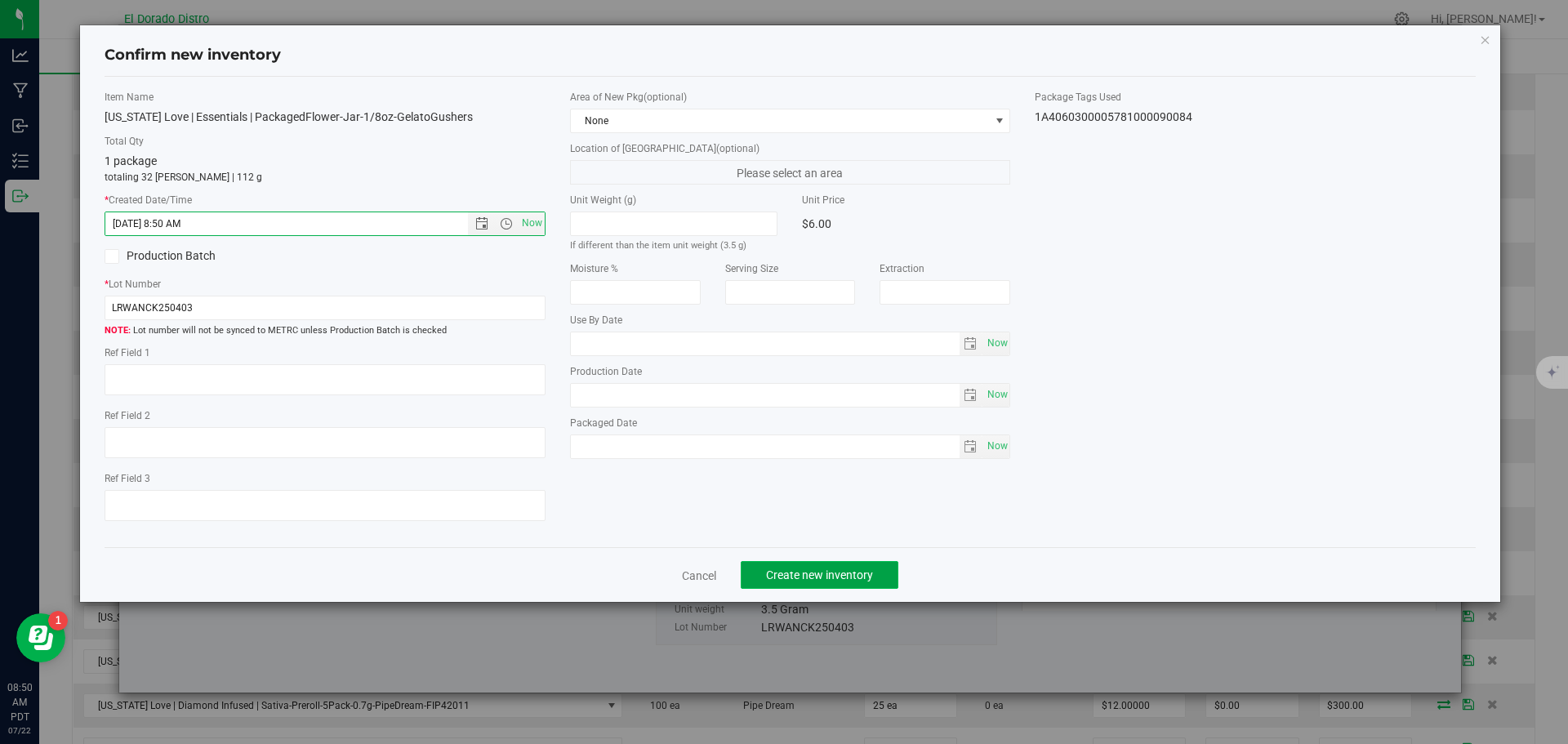 click on "Create new inventory" 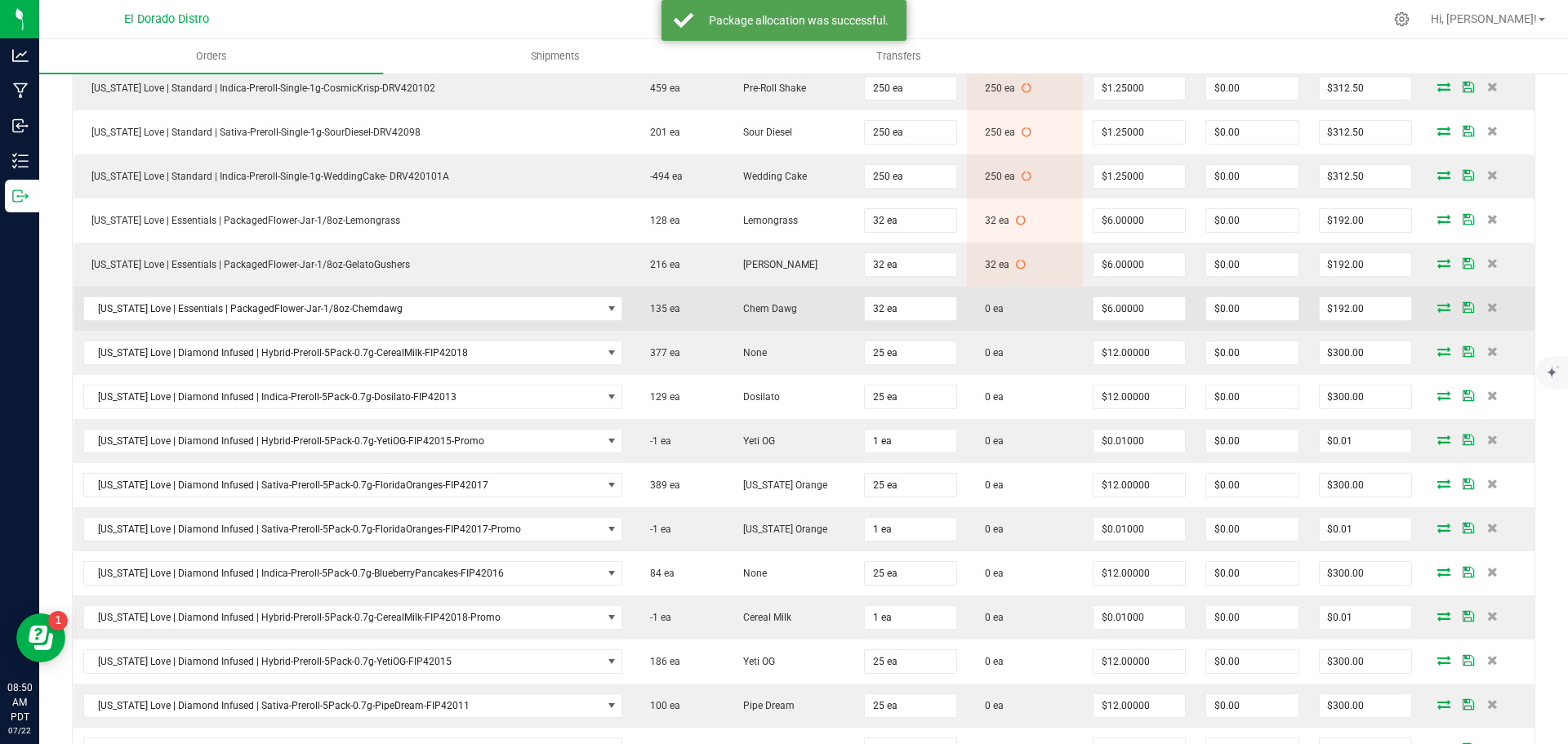 click at bounding box center [1444, 307] 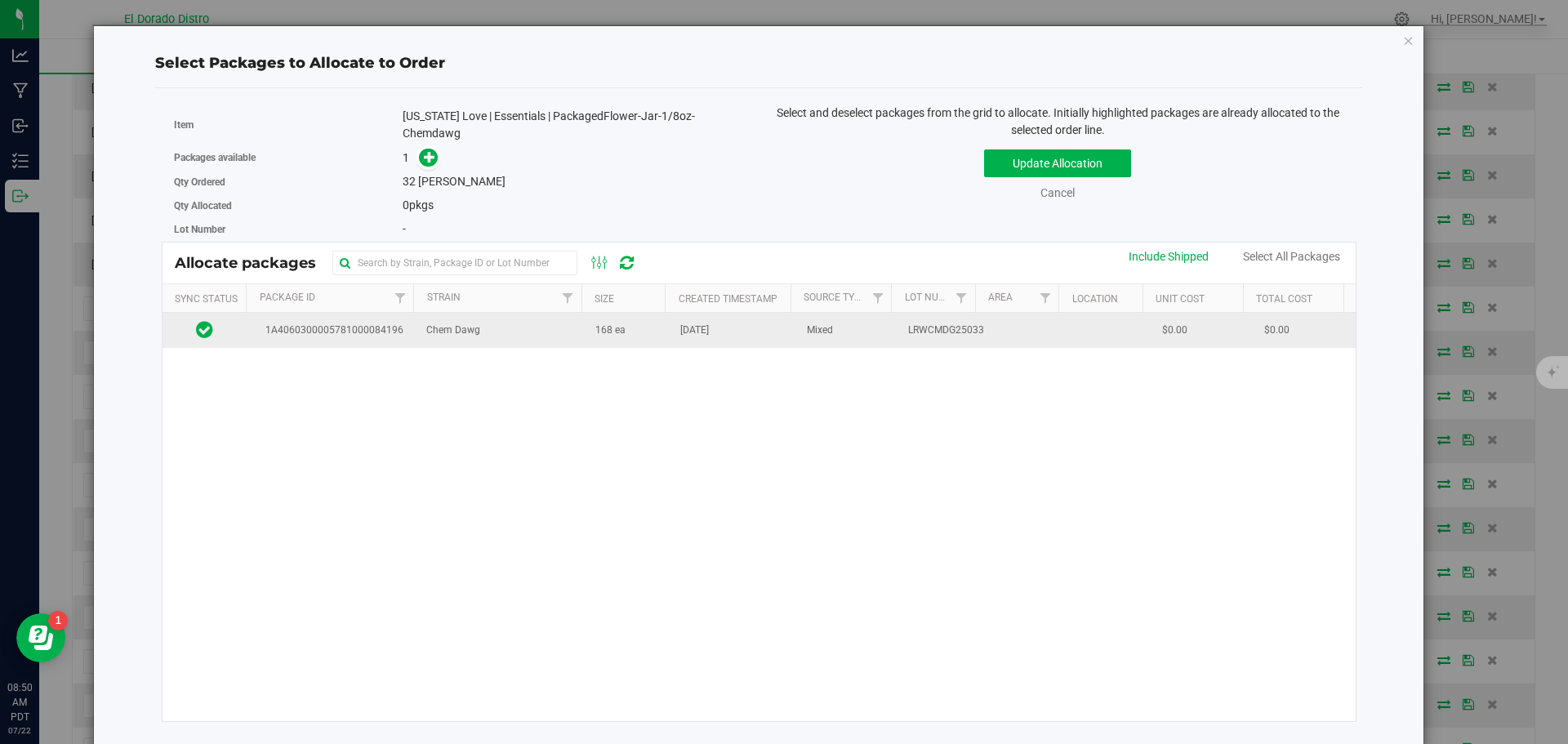 click on "168 ea" at bounding box center (628, 330) 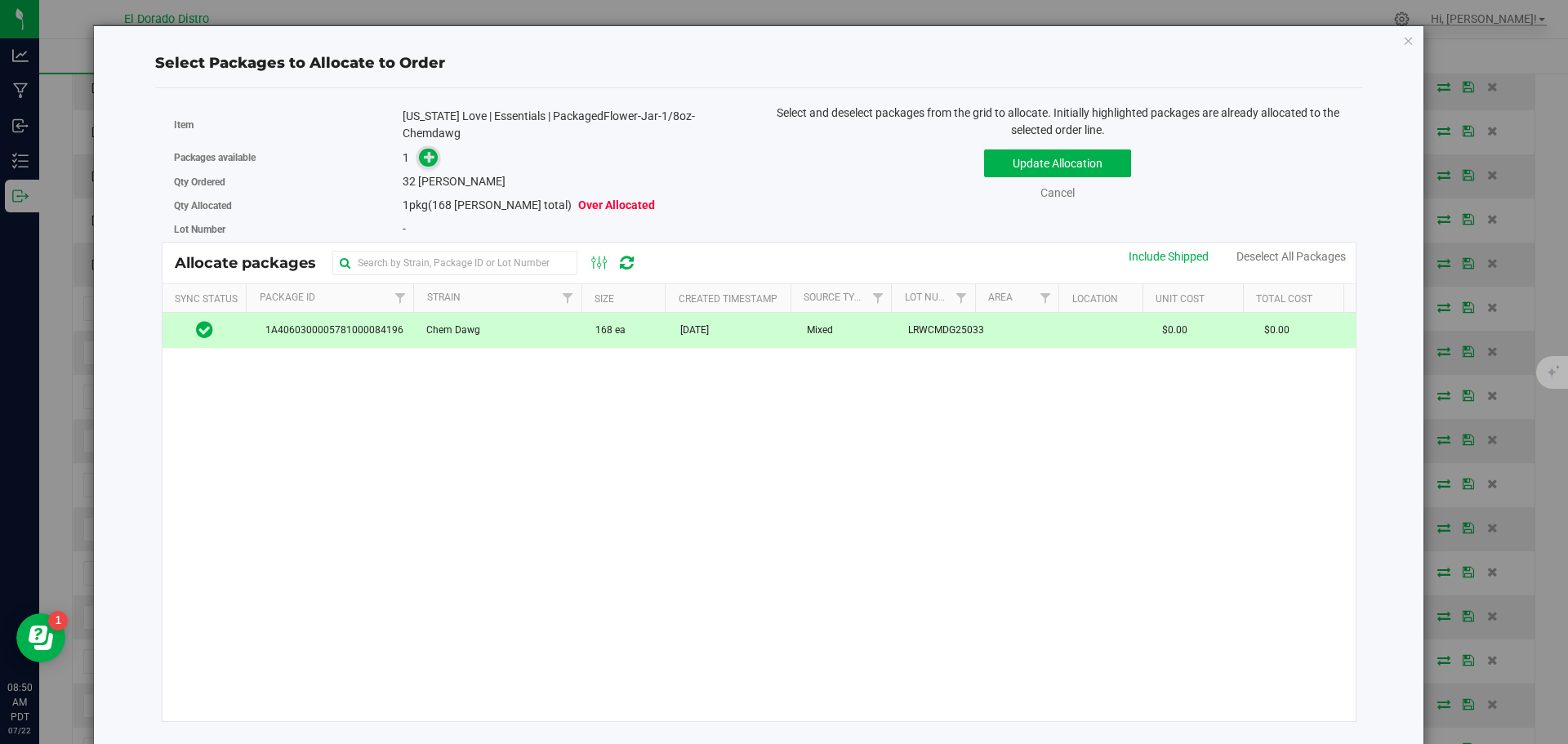 click at bounding box center [428, 158] 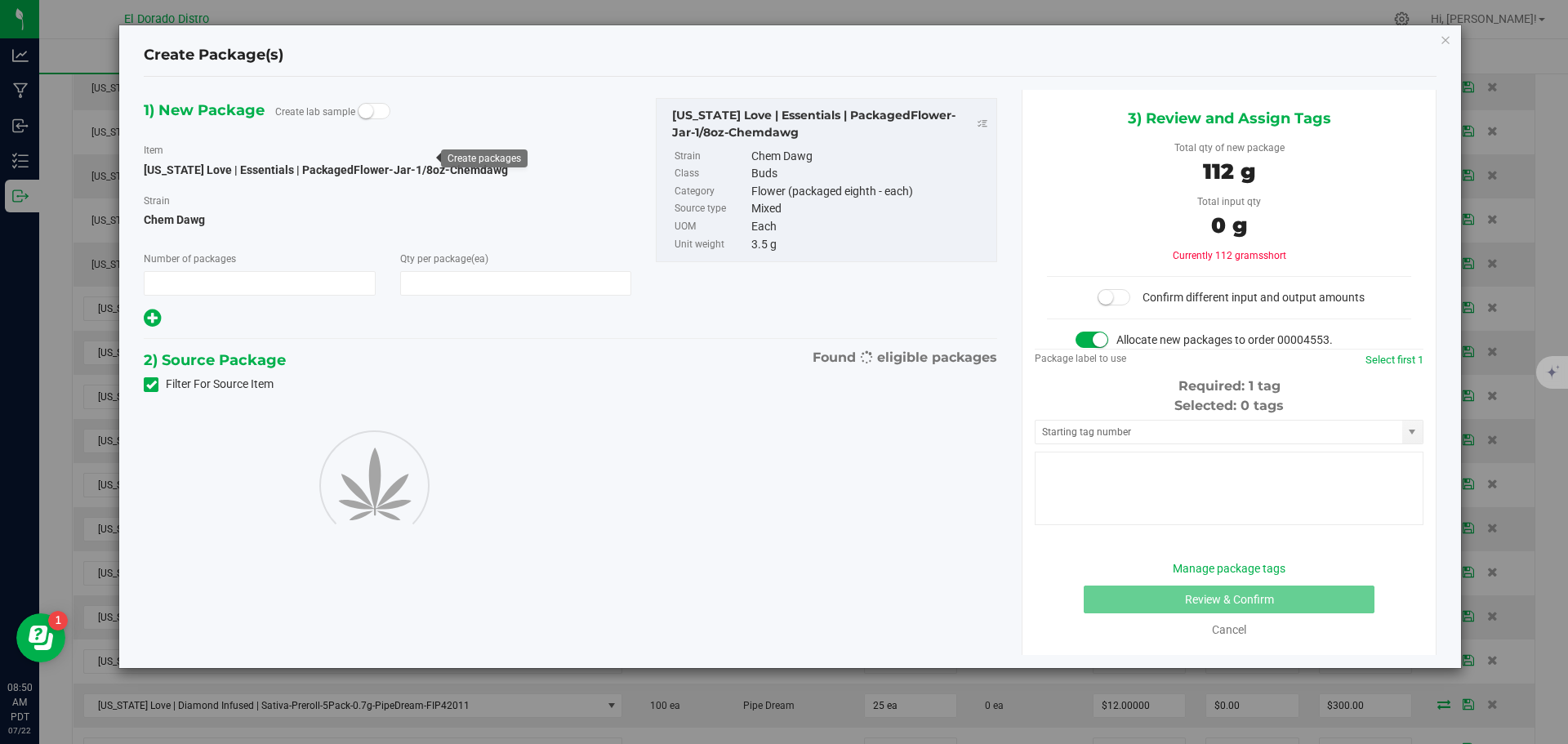 type on "1" 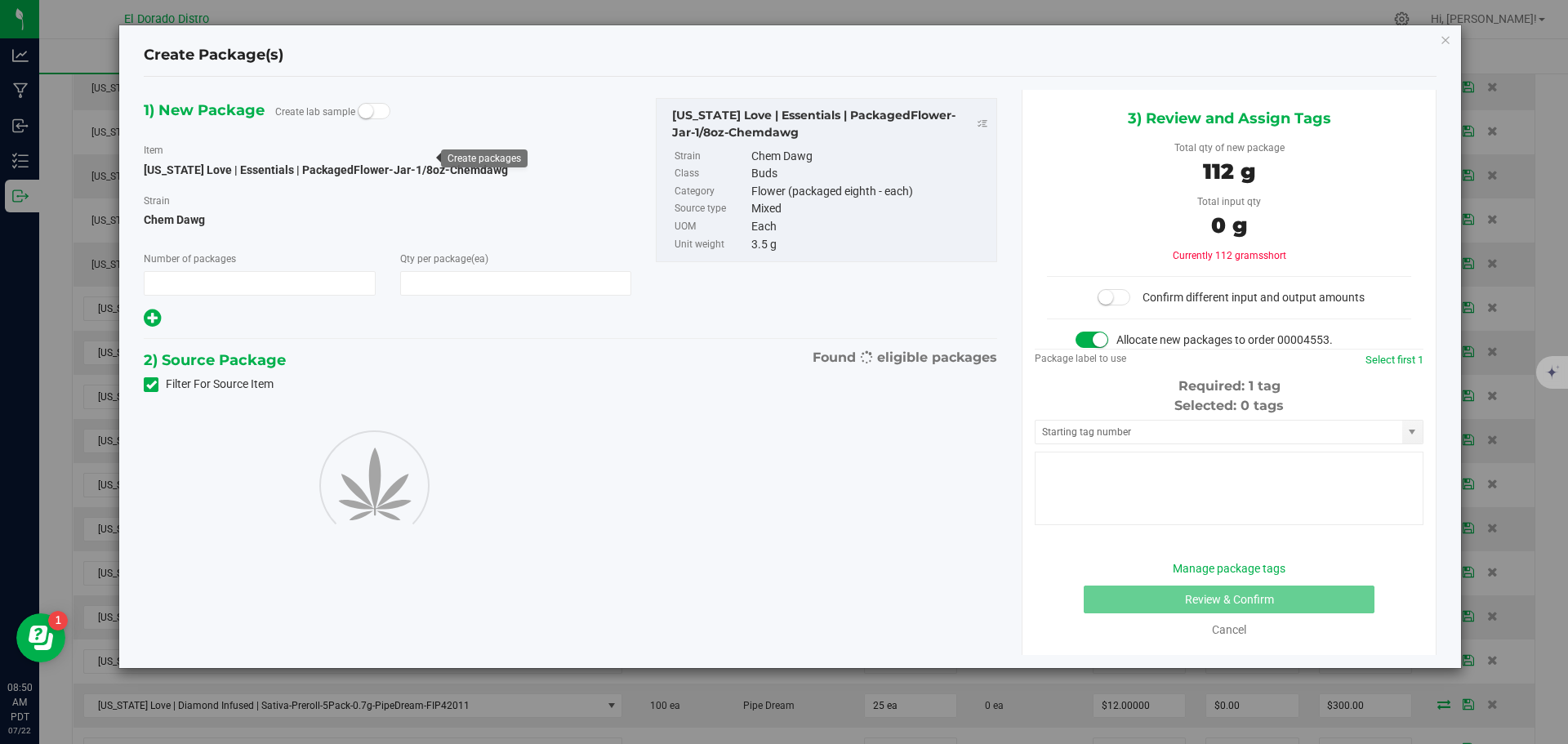 type on "32" 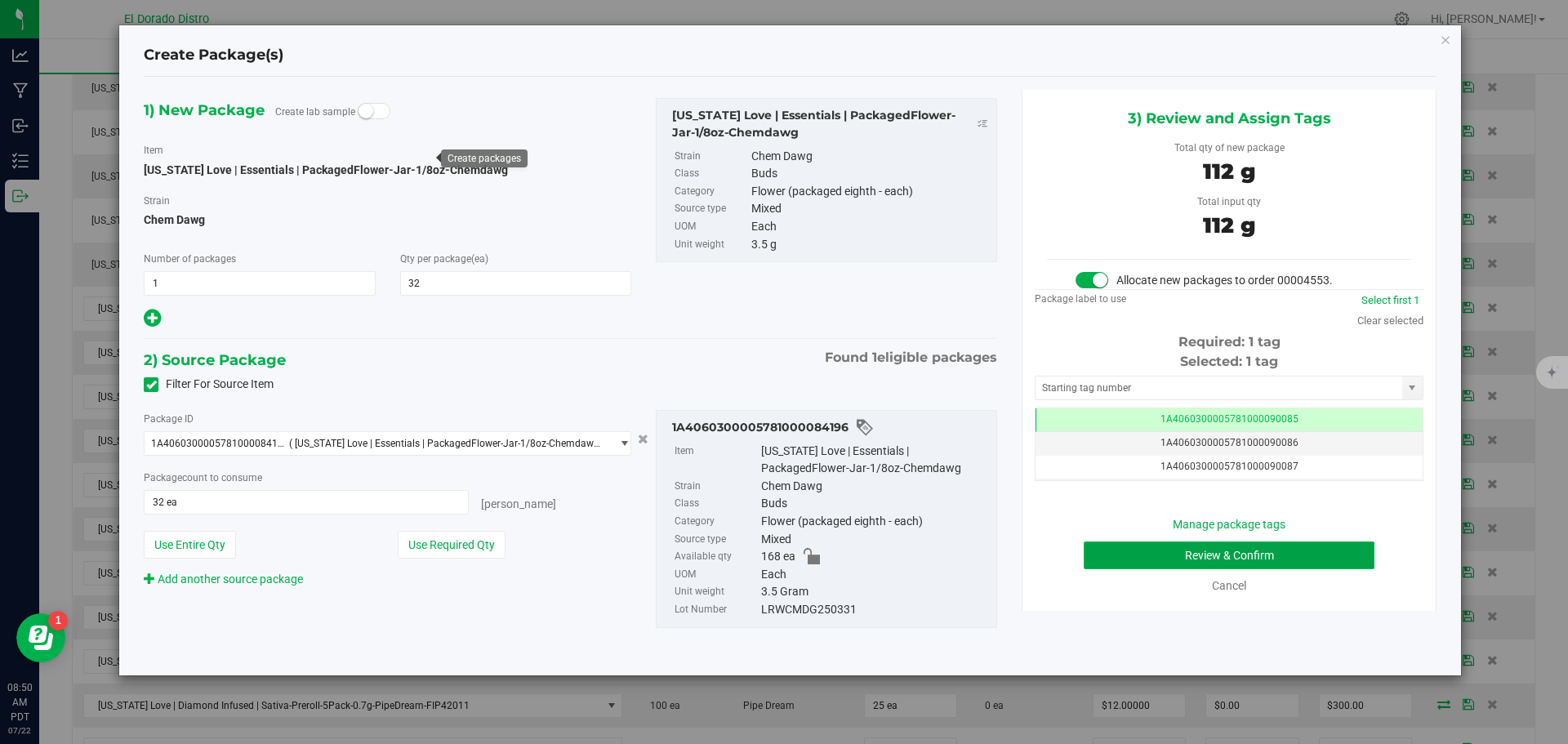 click on "Review & Confirm" at bounding box center [1229, 555] 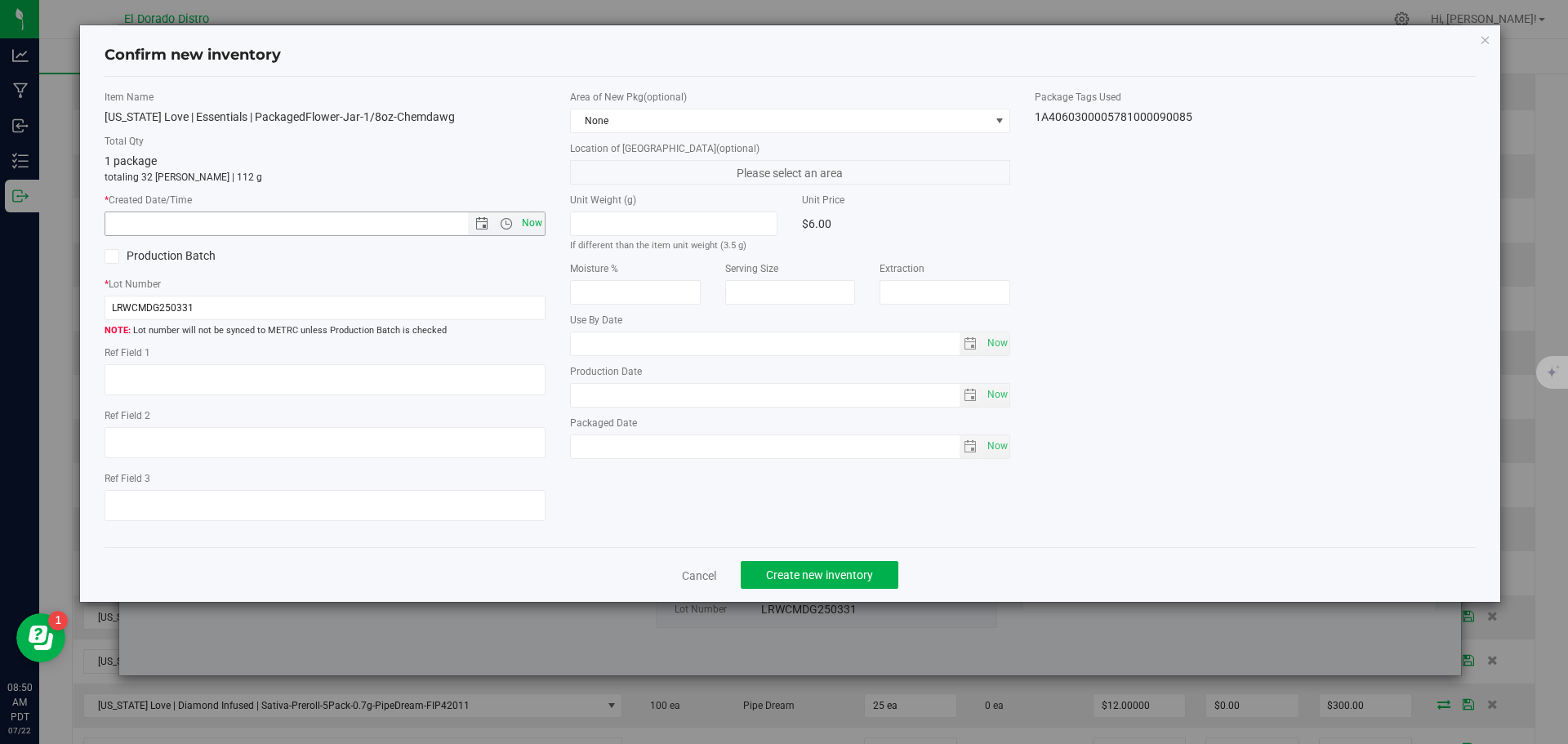 click on "Now" at bounding box center [532, 223] 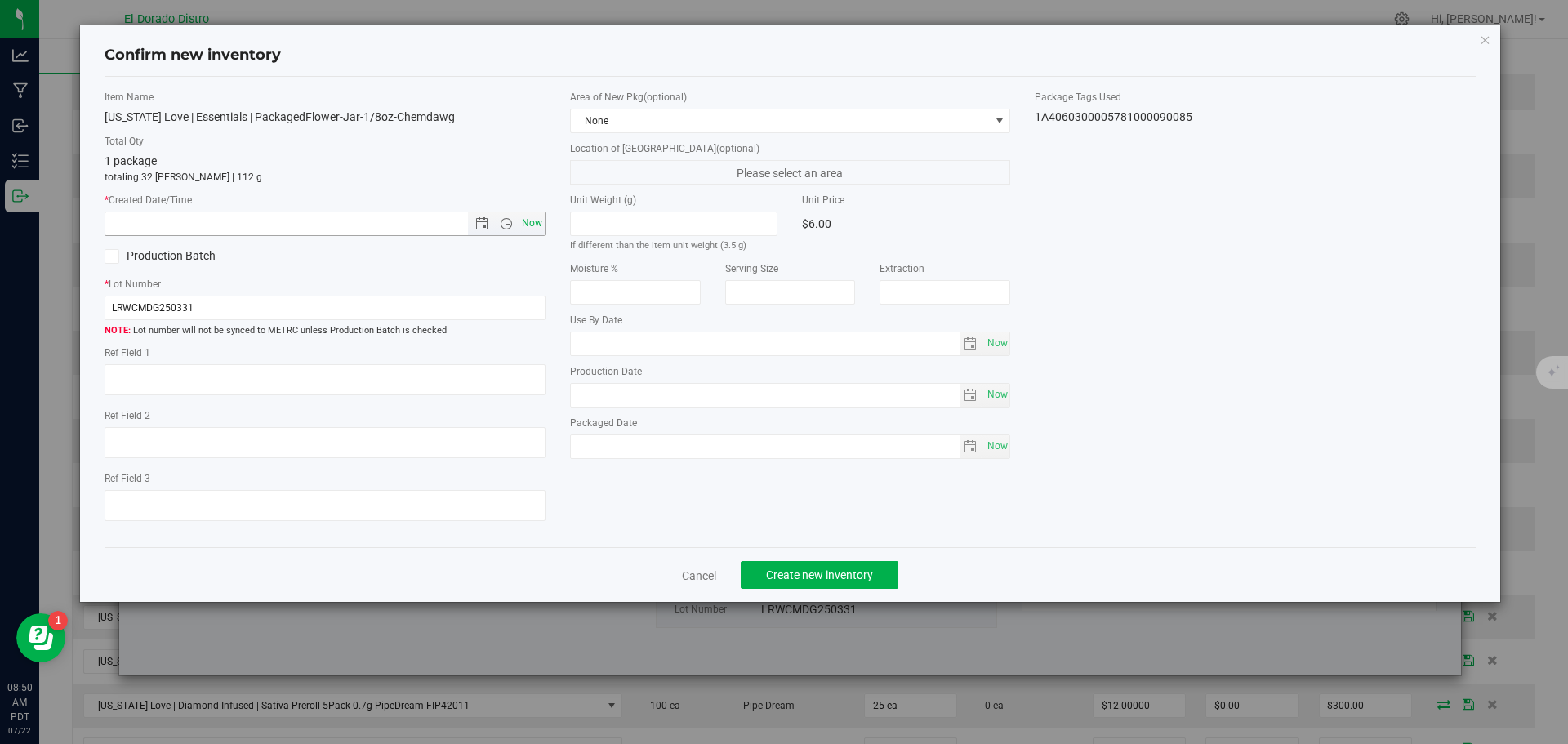 type on "[DATE] 8:50 AM" 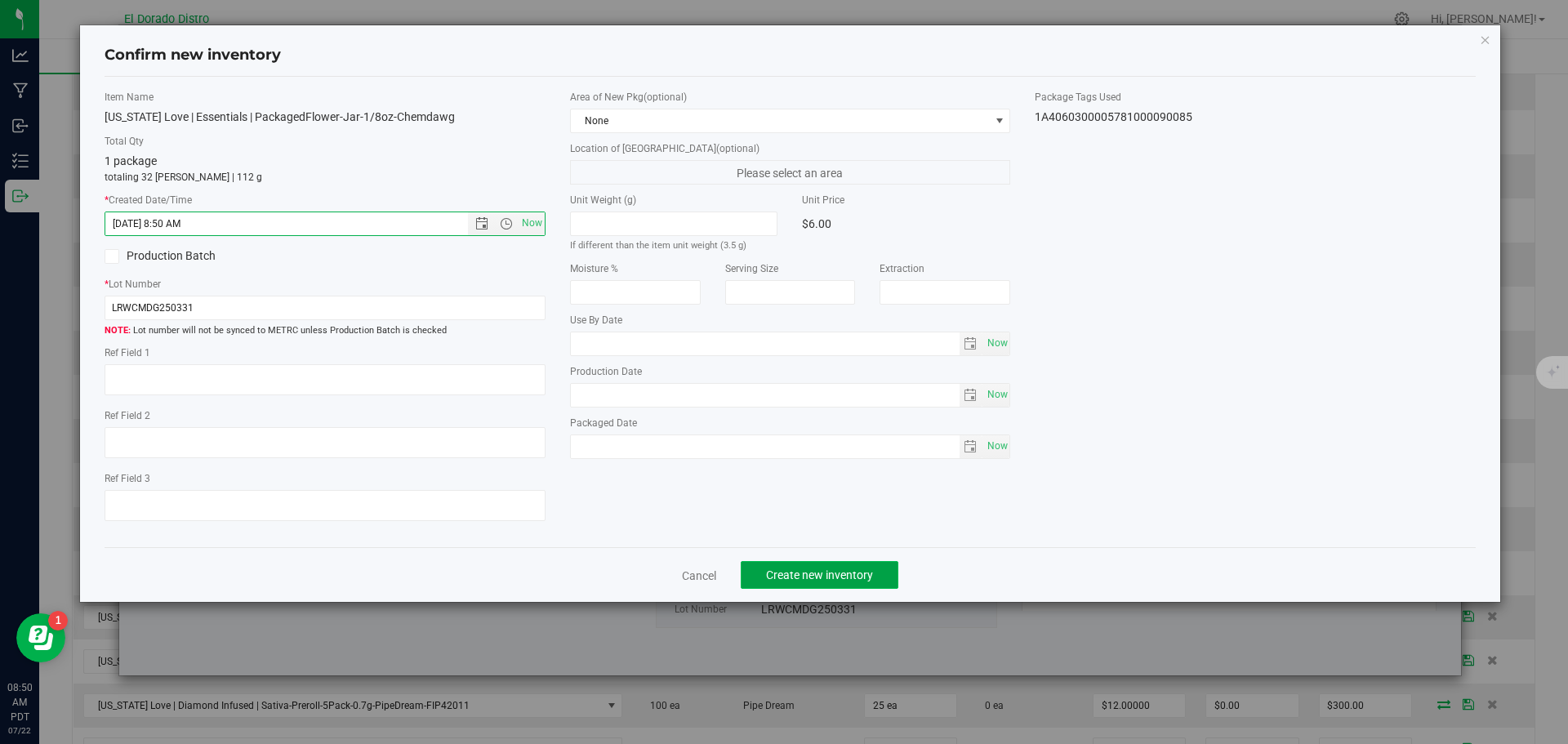click on "Create new inventory" 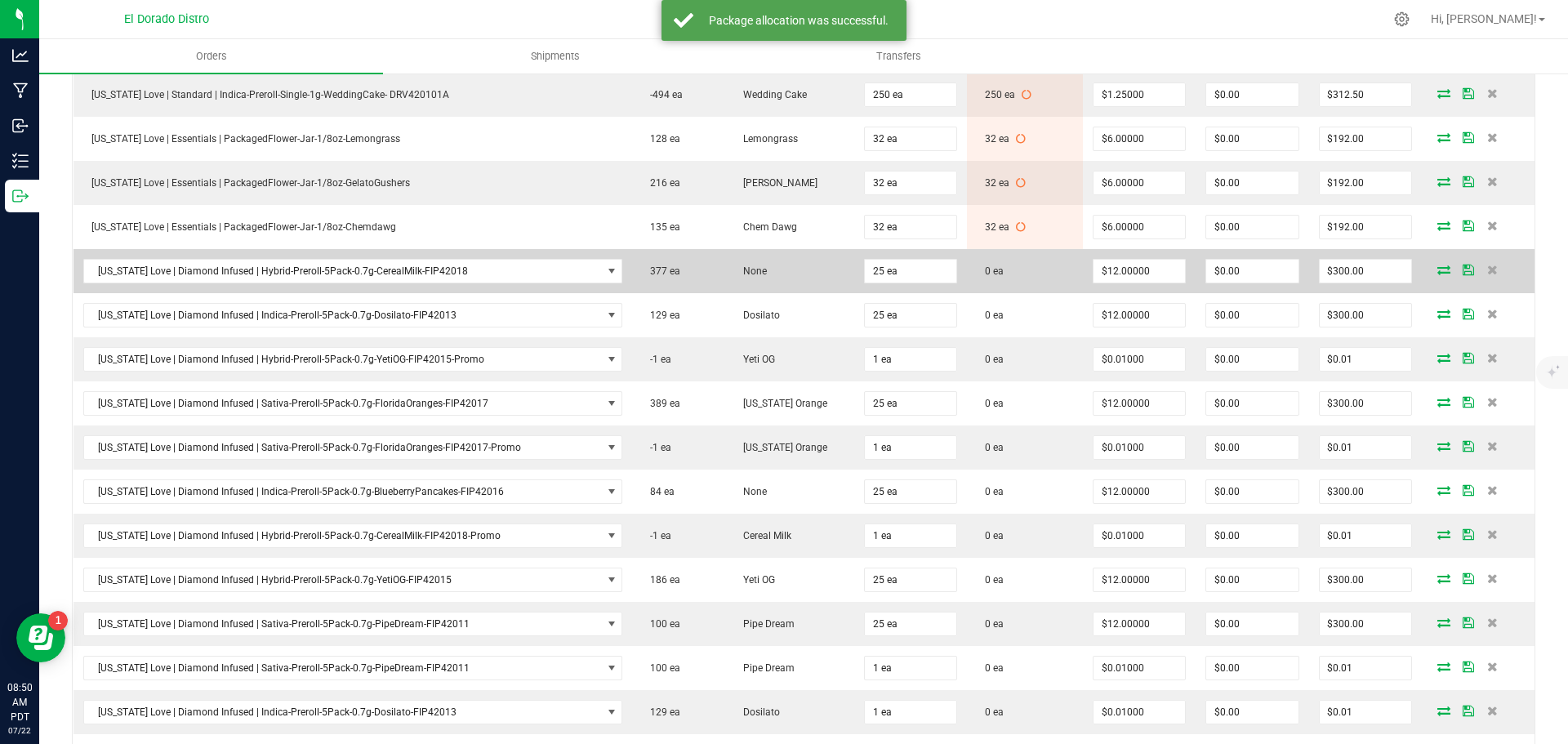 click at bounding box center (1444, 270) 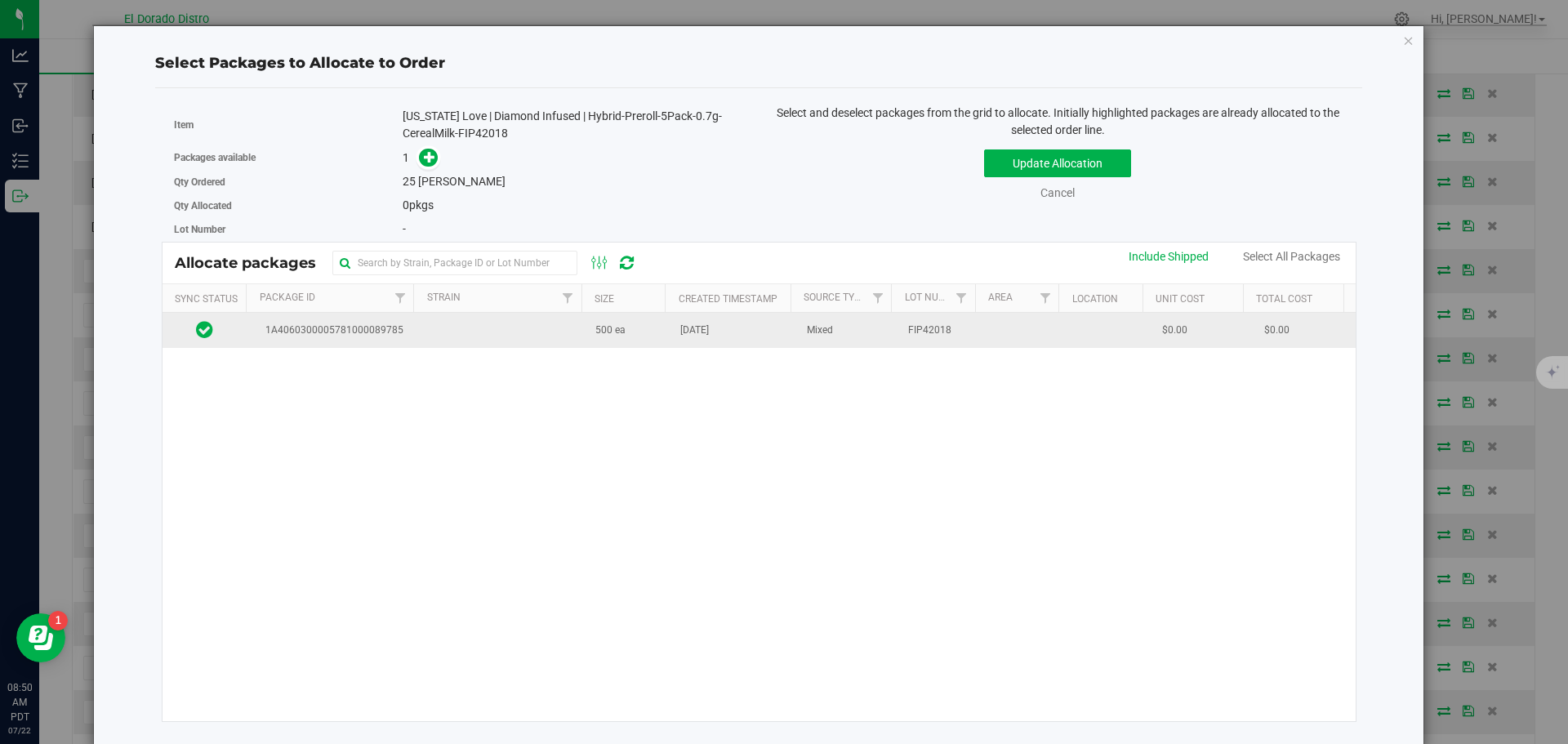click on "[DATE]" at bounding box center [733, 330] 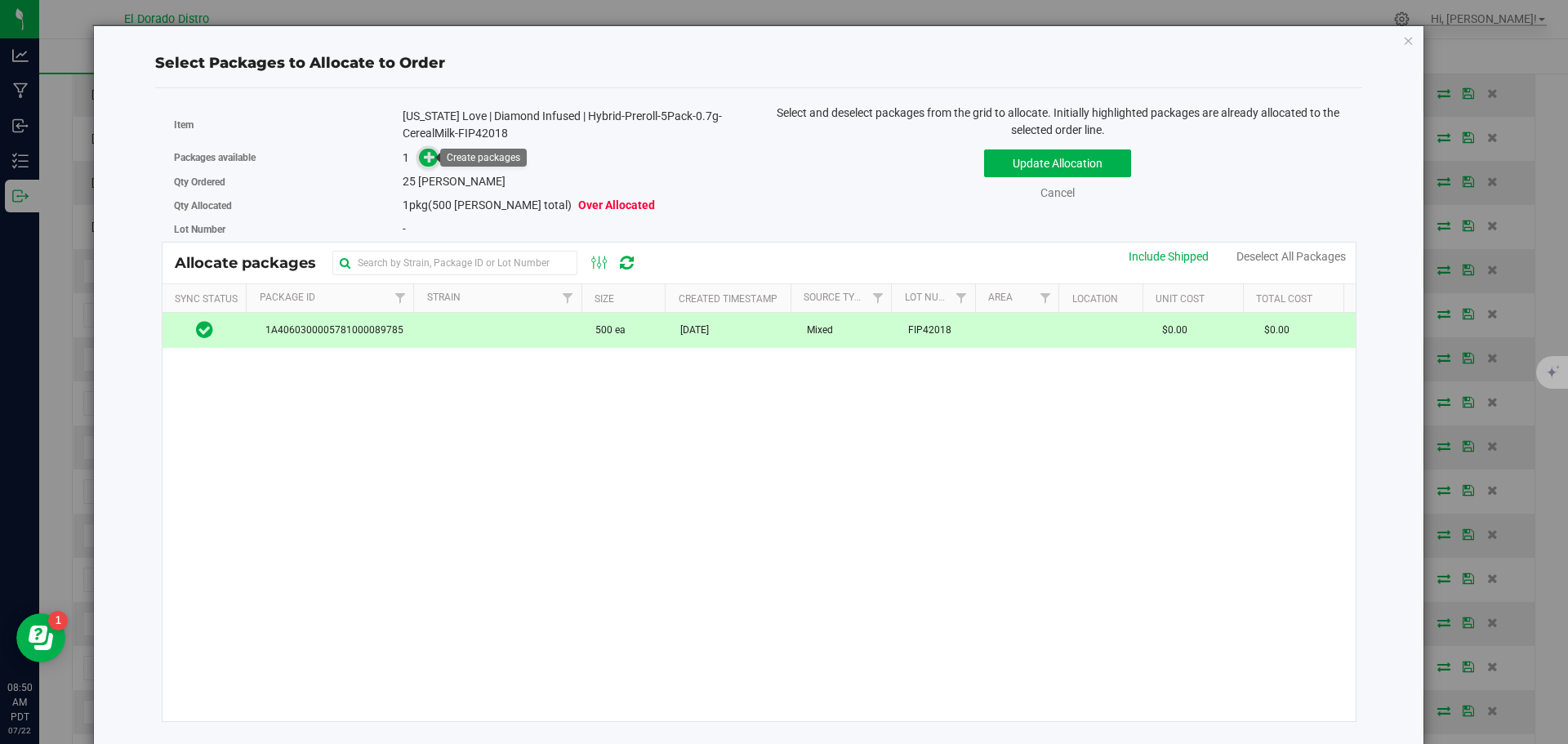 click at bounding box center [430, 157] 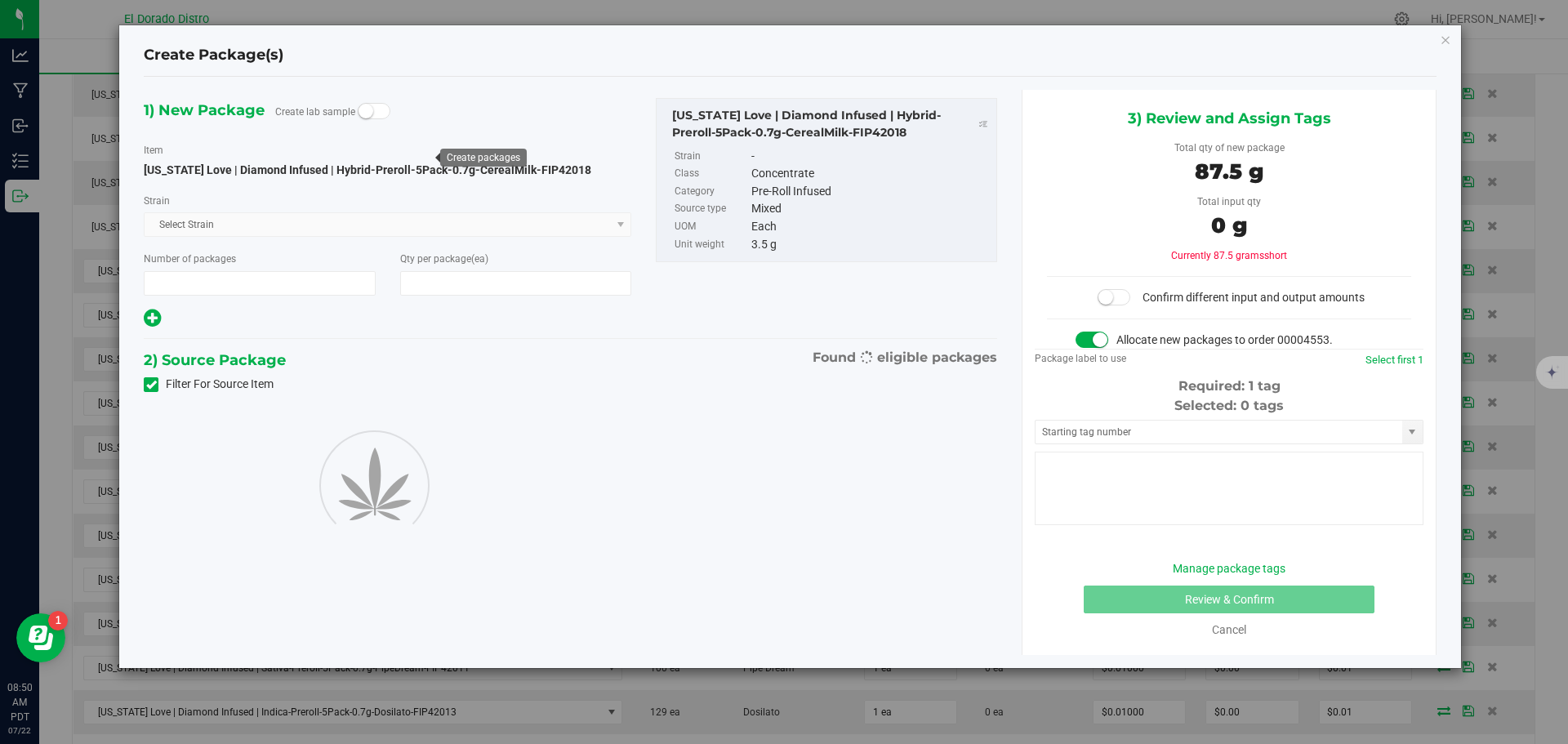 type on "1" 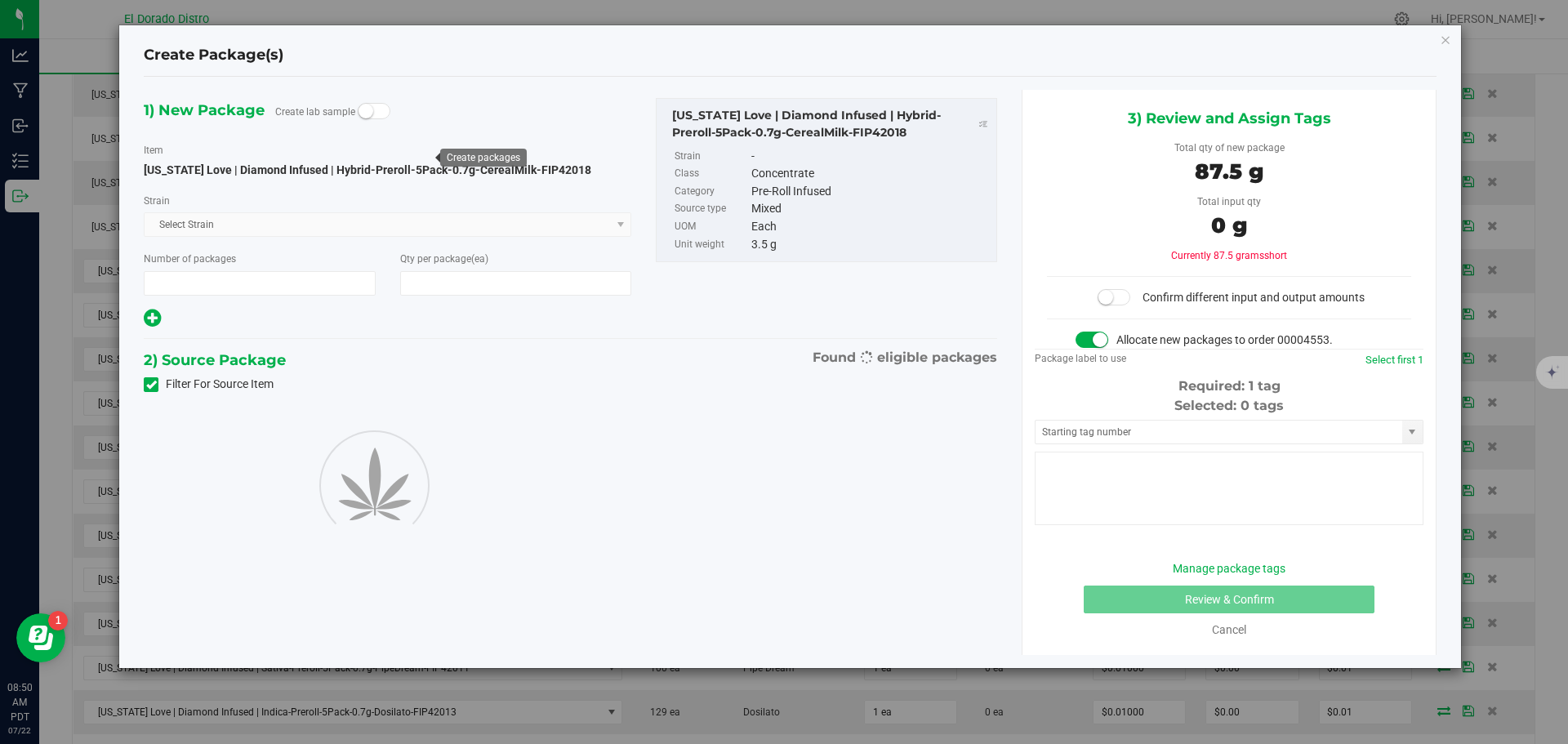 type on "25" 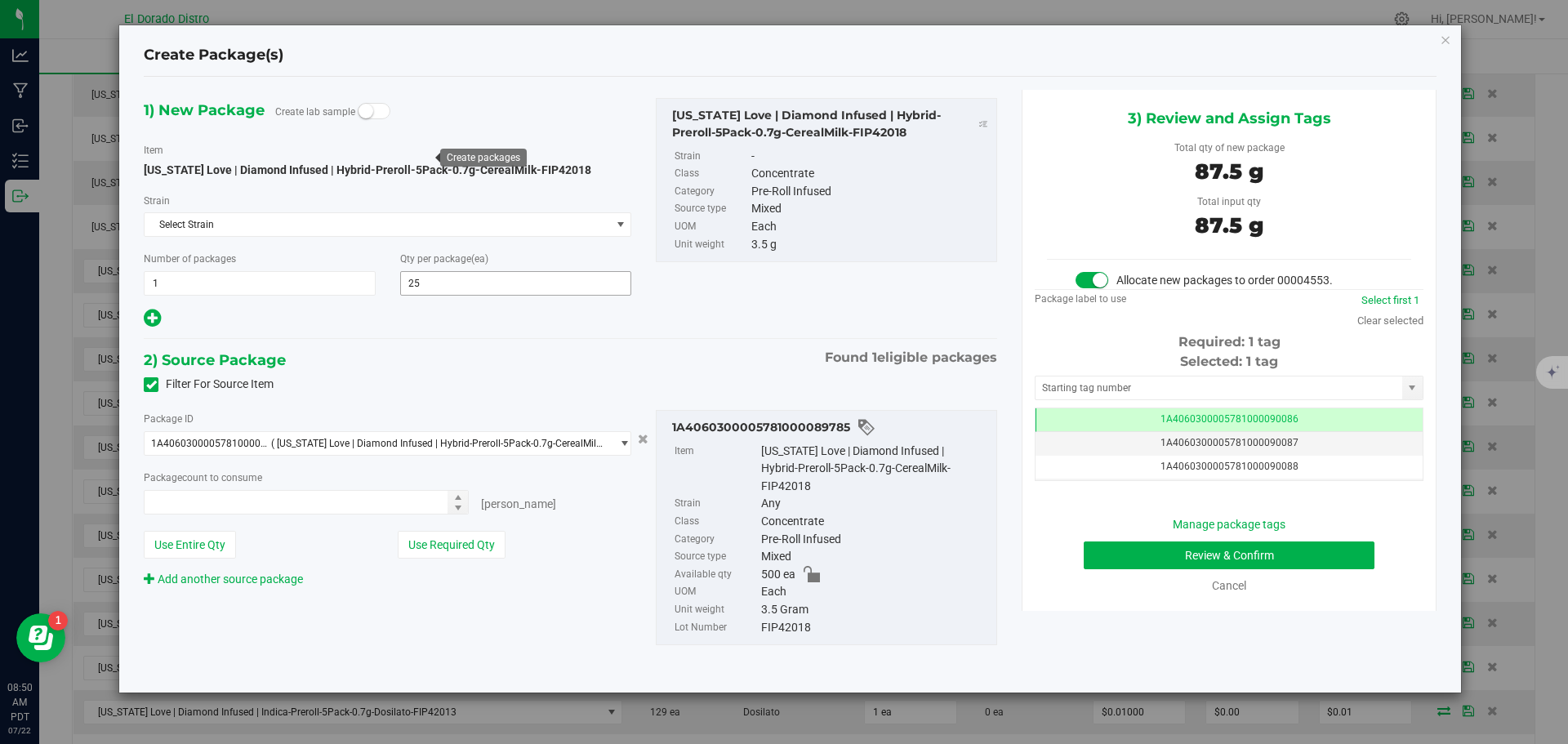 type on "25 ea" 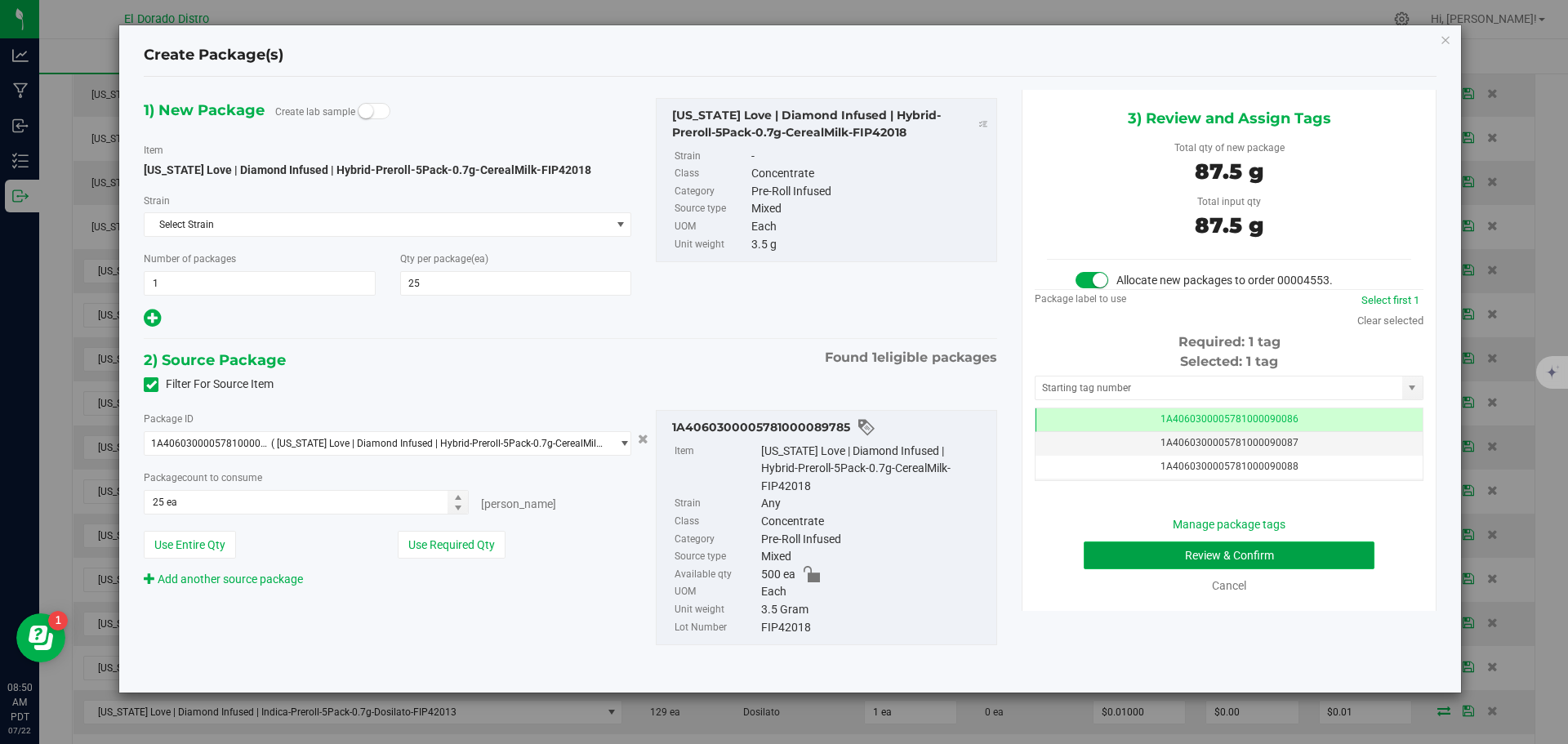 click on "Review & Confirm" at bounding box center [1229, 555] 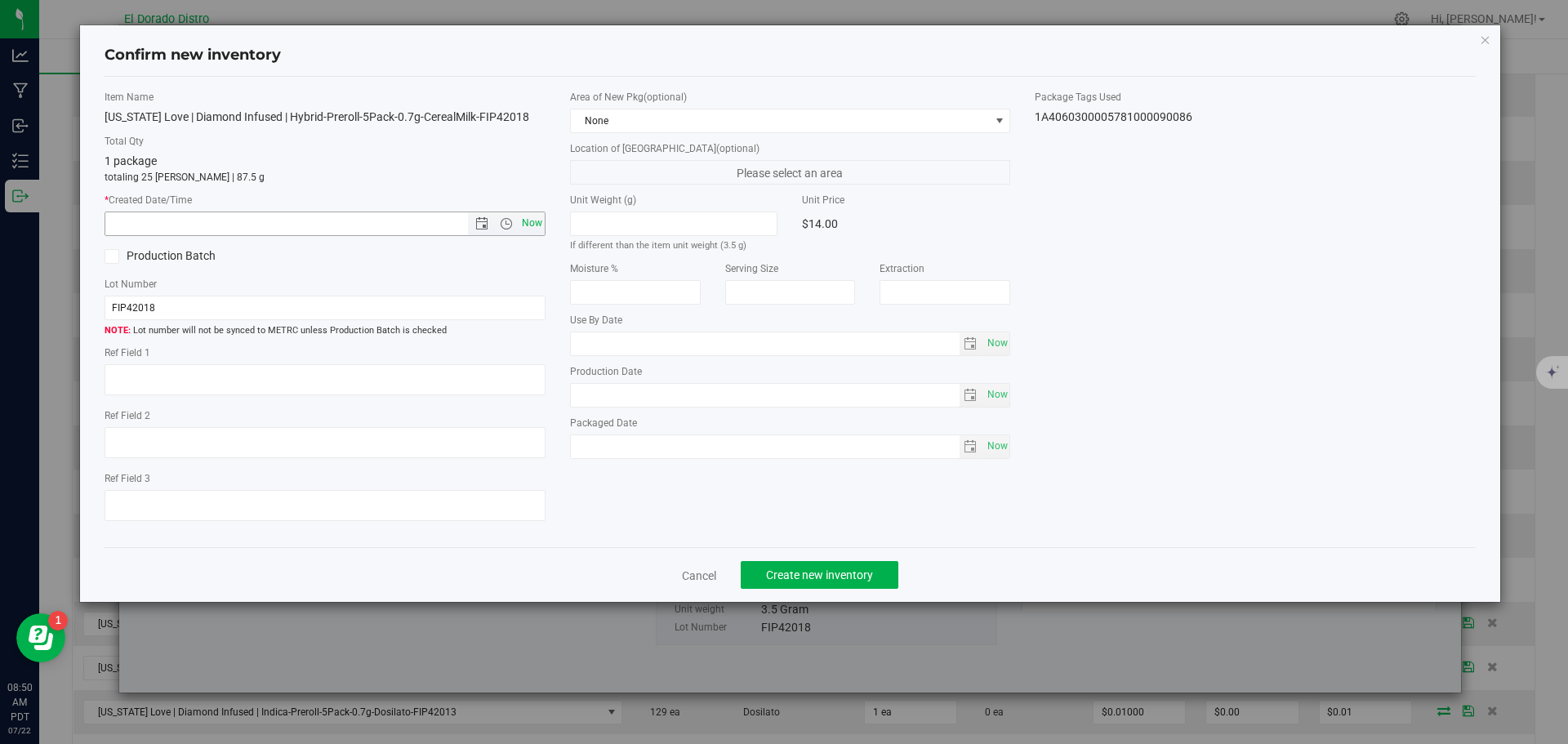click on "Now" at bounding box center [532, 223] 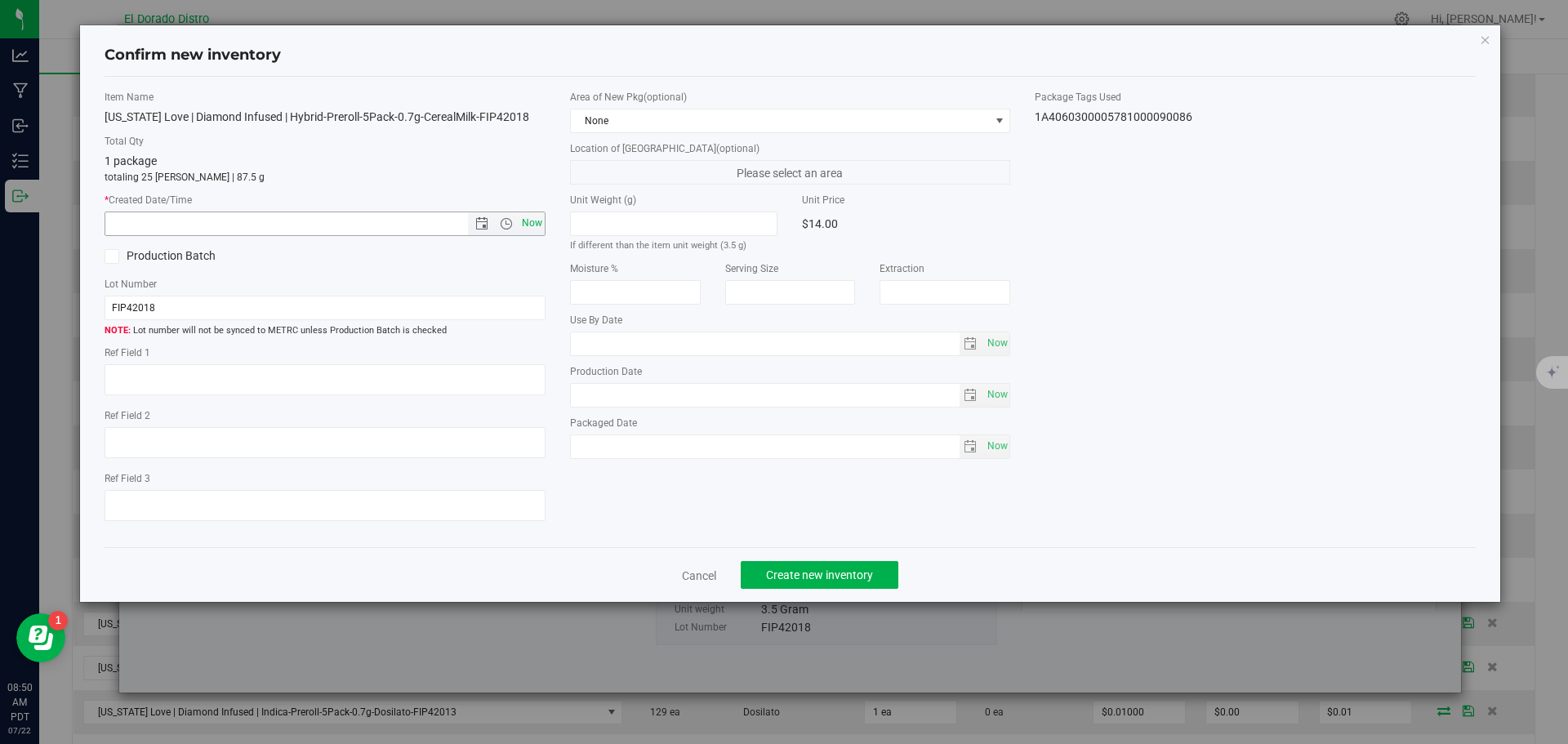 type on "[DATE] 8:50 AM" 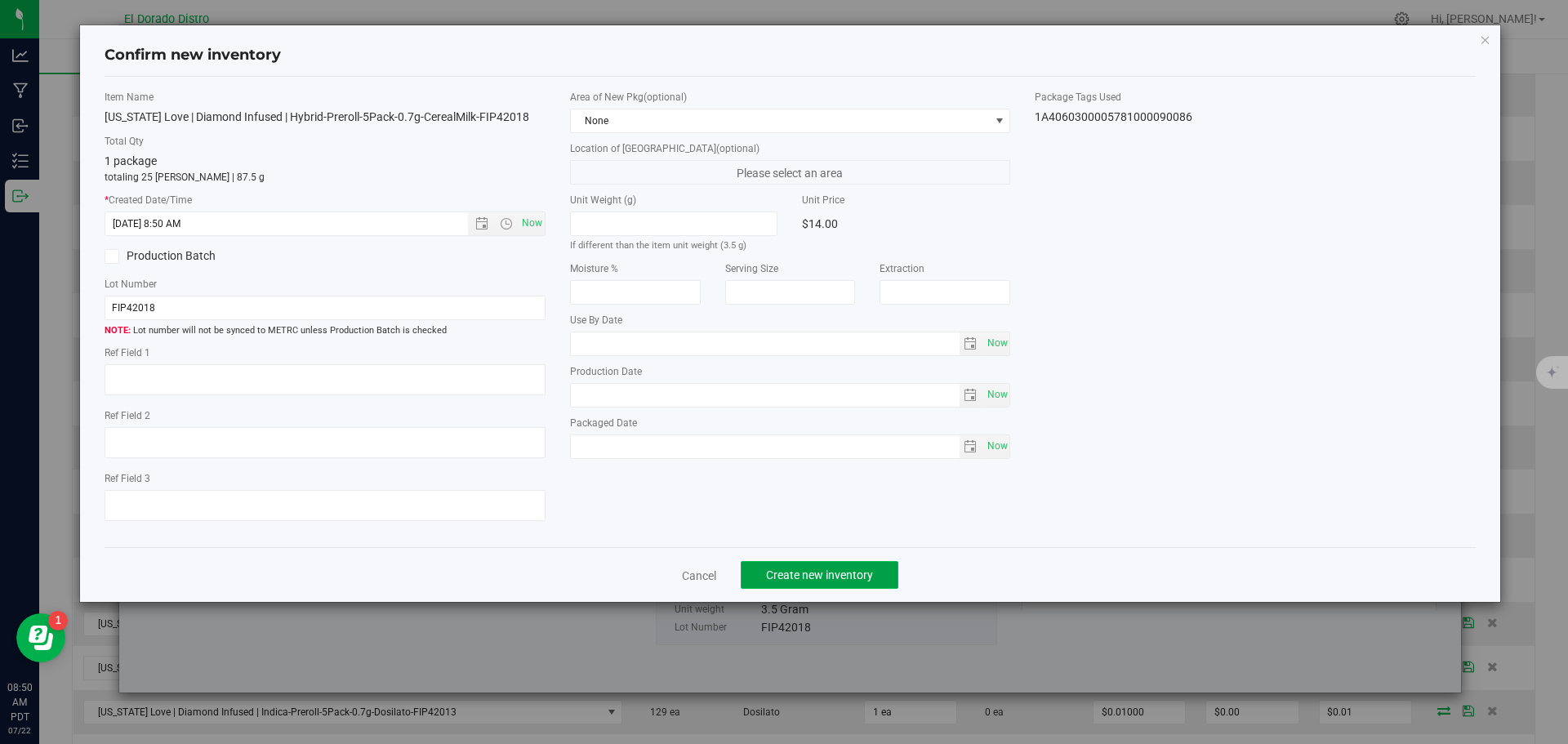 click on "Create new inventory" 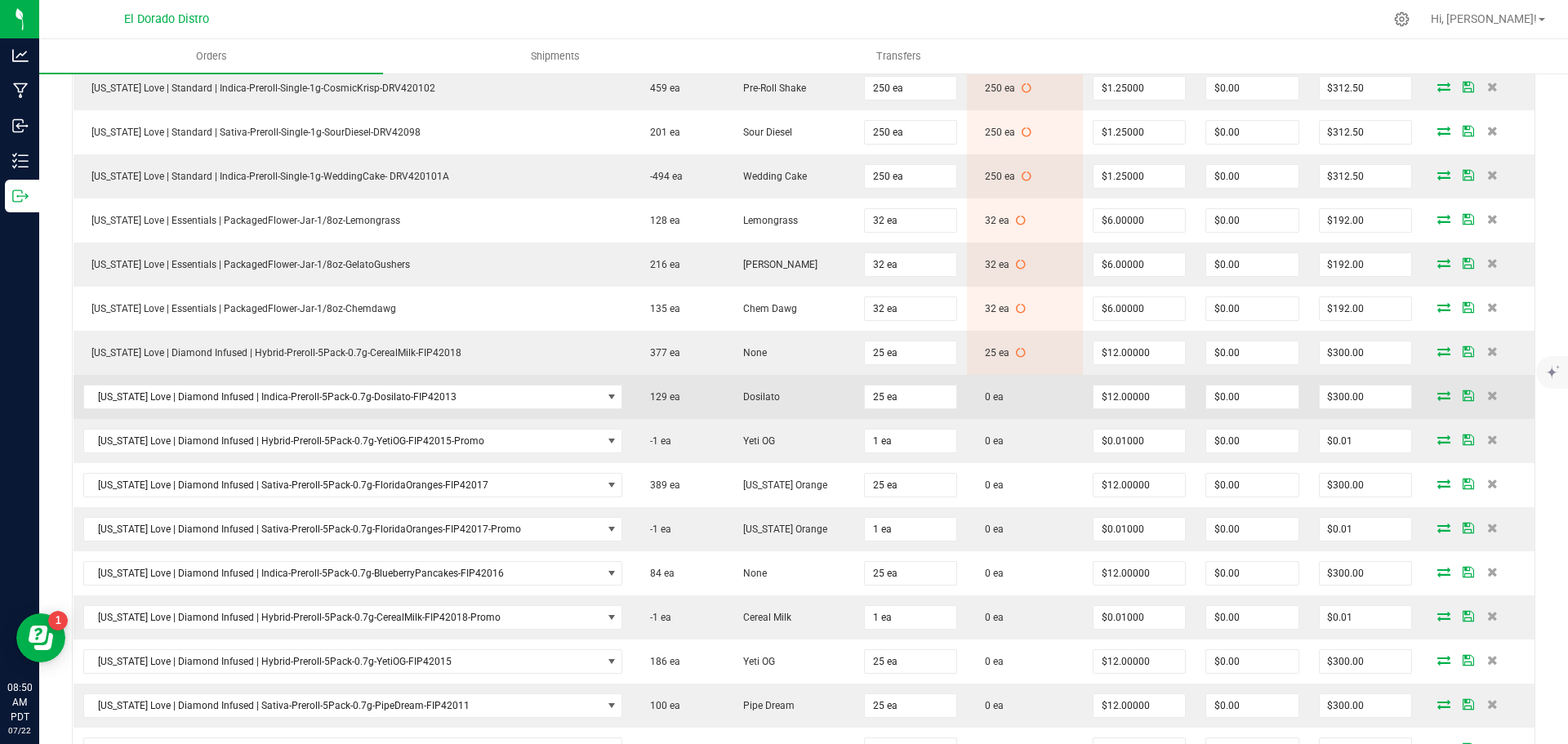 click at bounding box center [1444, 395] 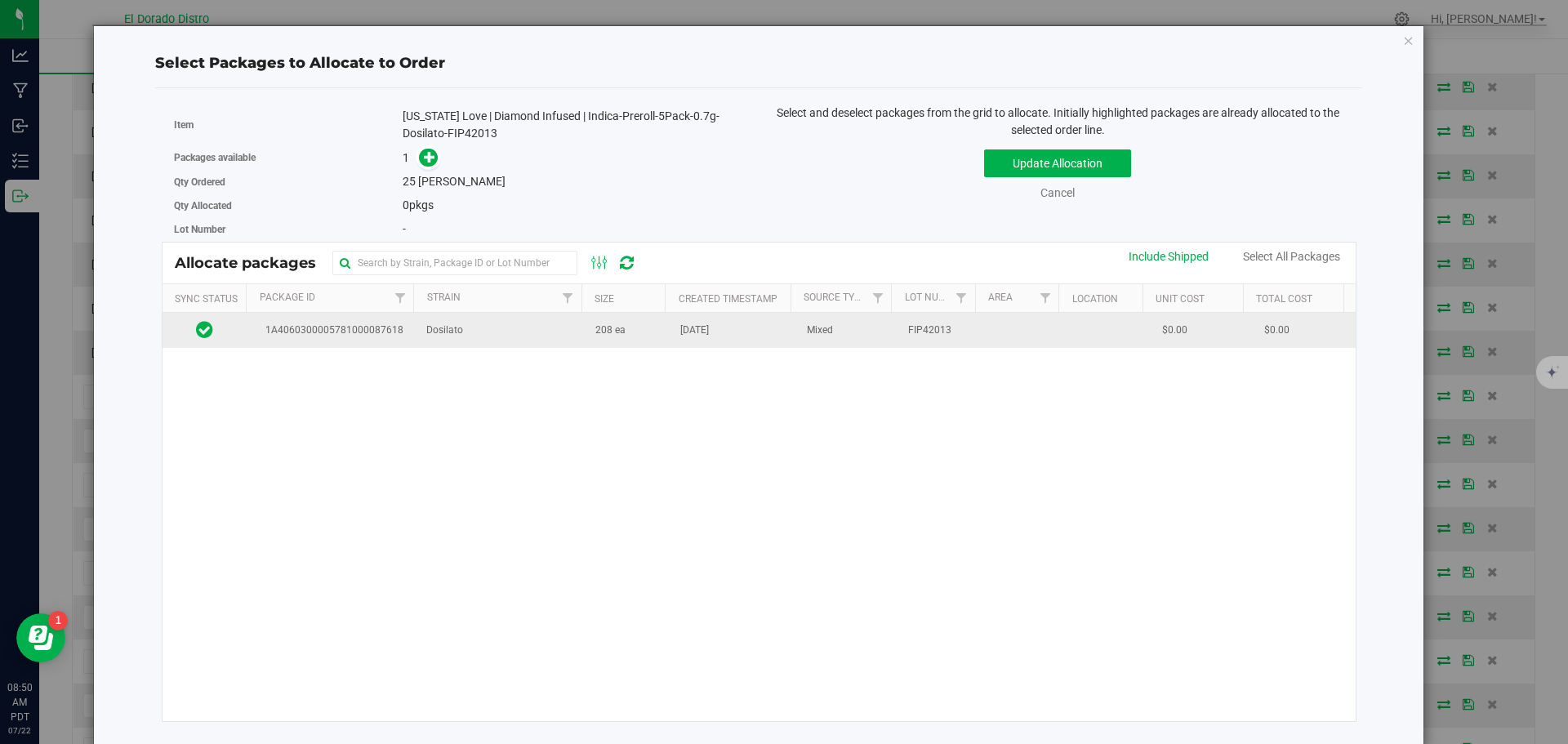 click on "208 ea" at bounding box center (628, 330) 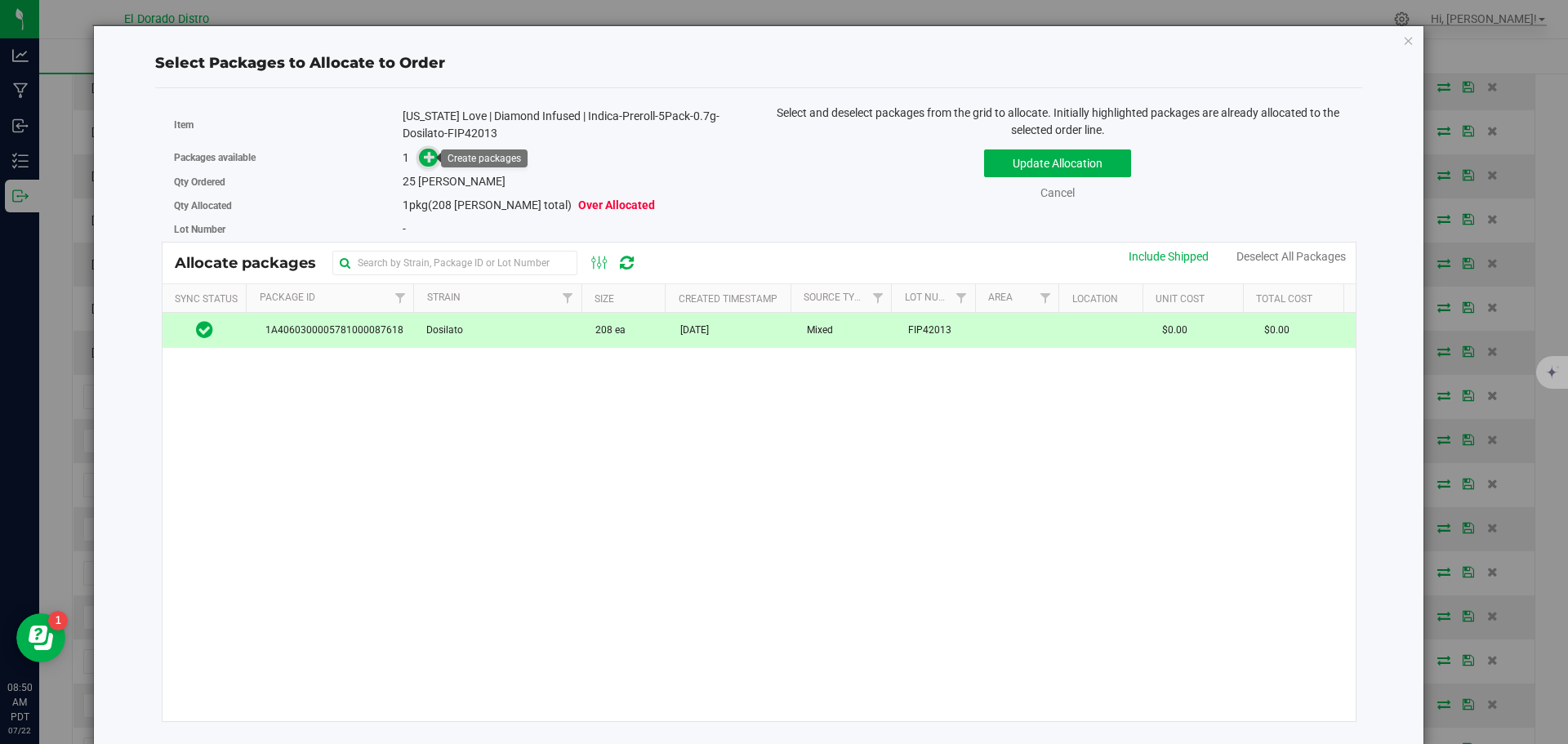 click at bounding box center [430, 157] 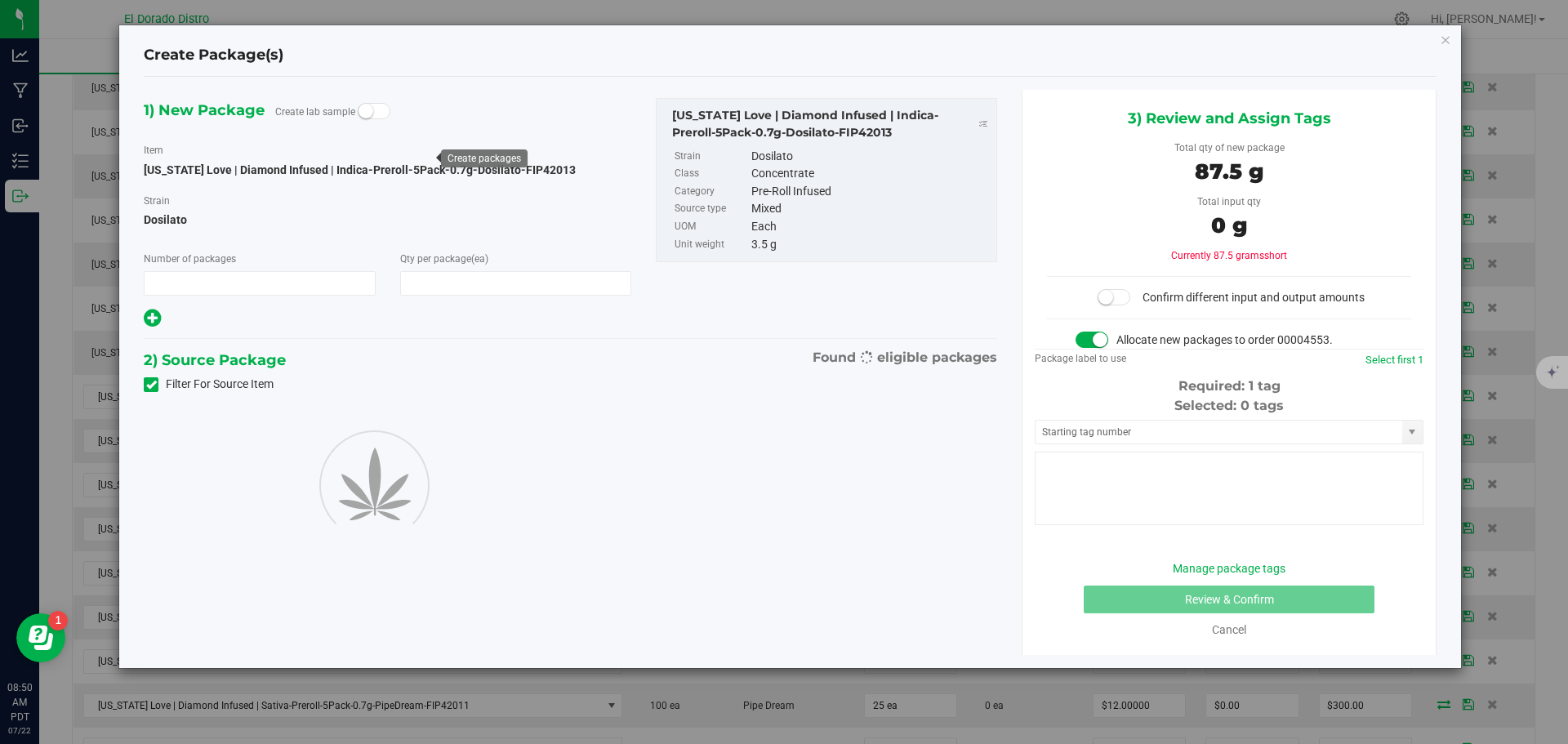type on "1" 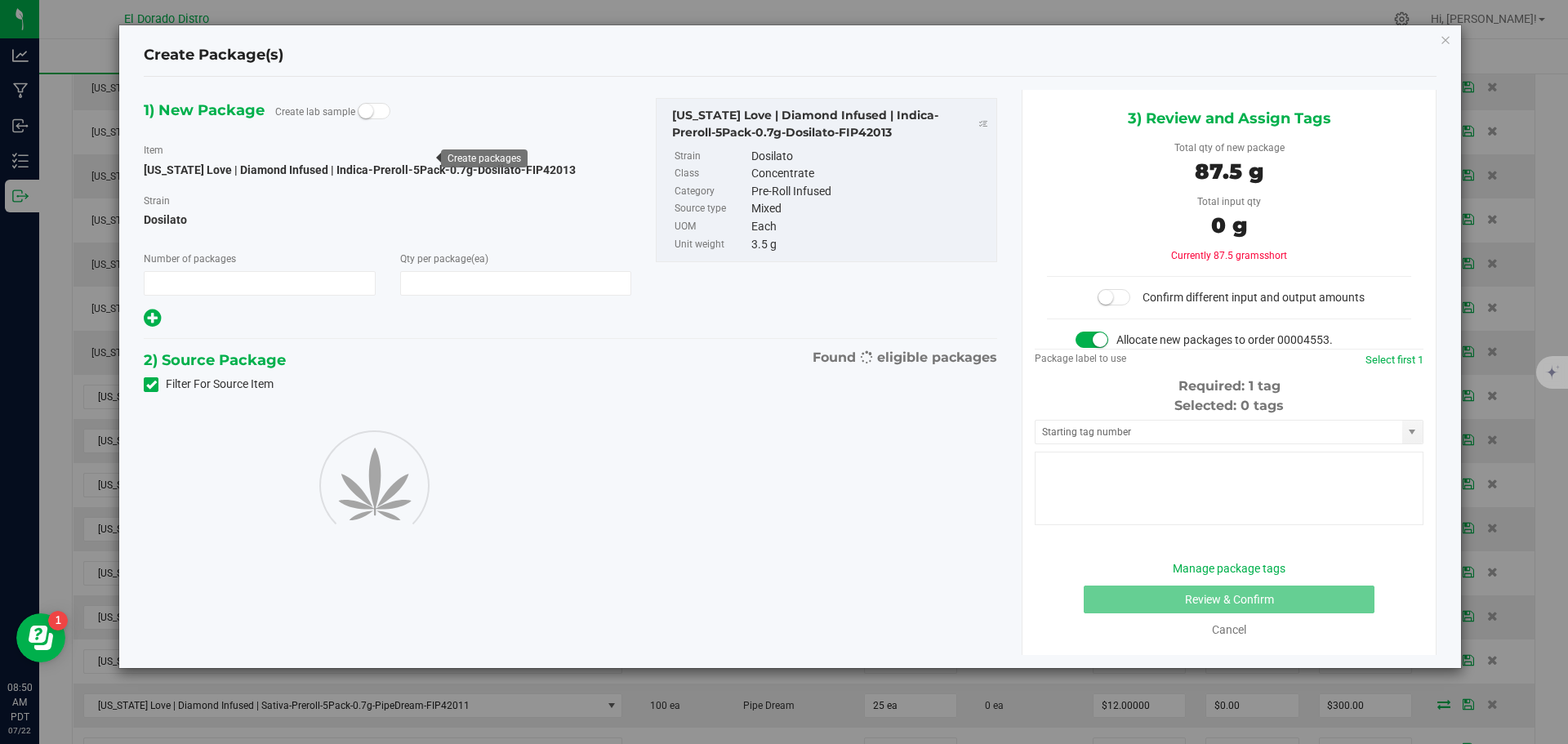 type on "25" 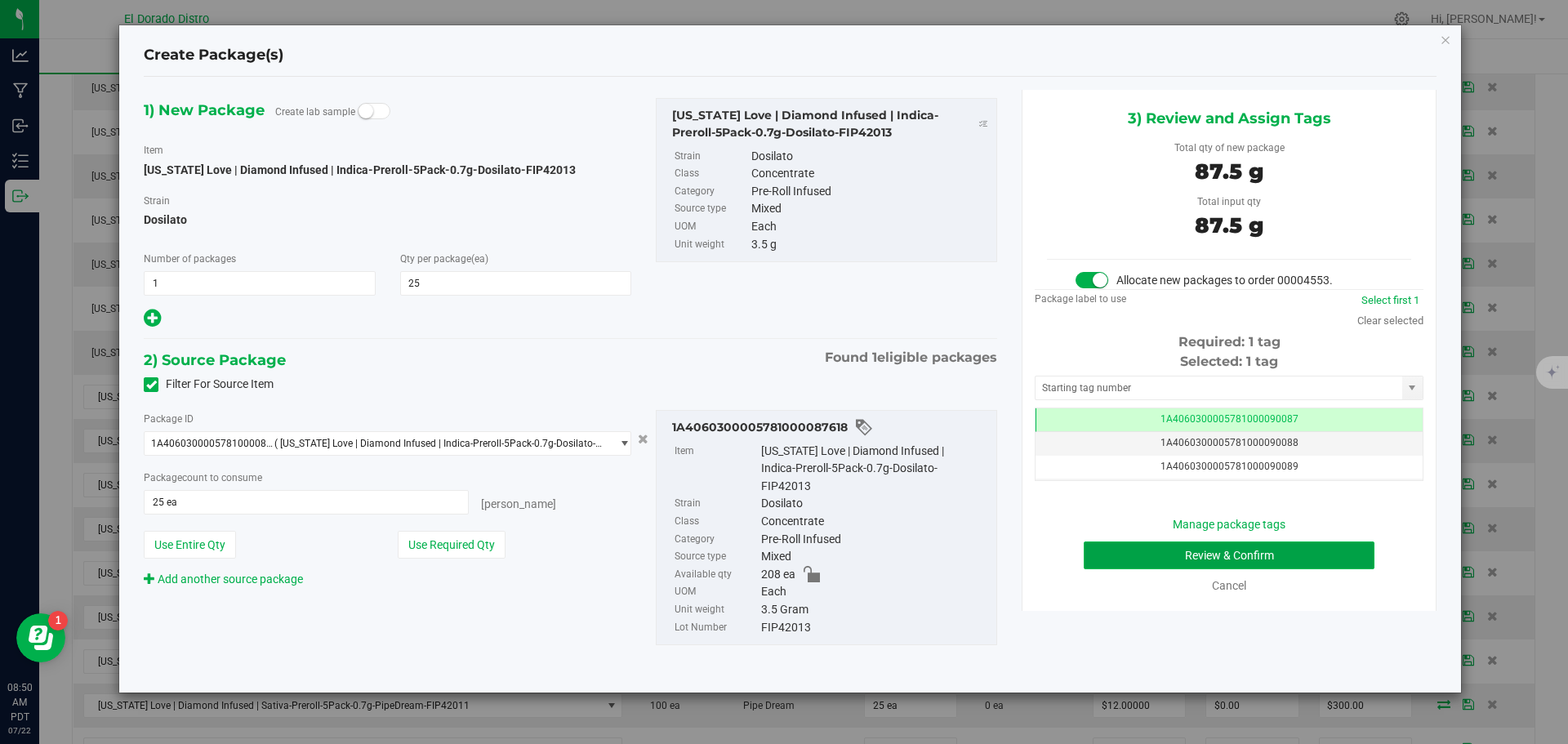 click on "Review & Confirm" at bounding box center [1229, 555] 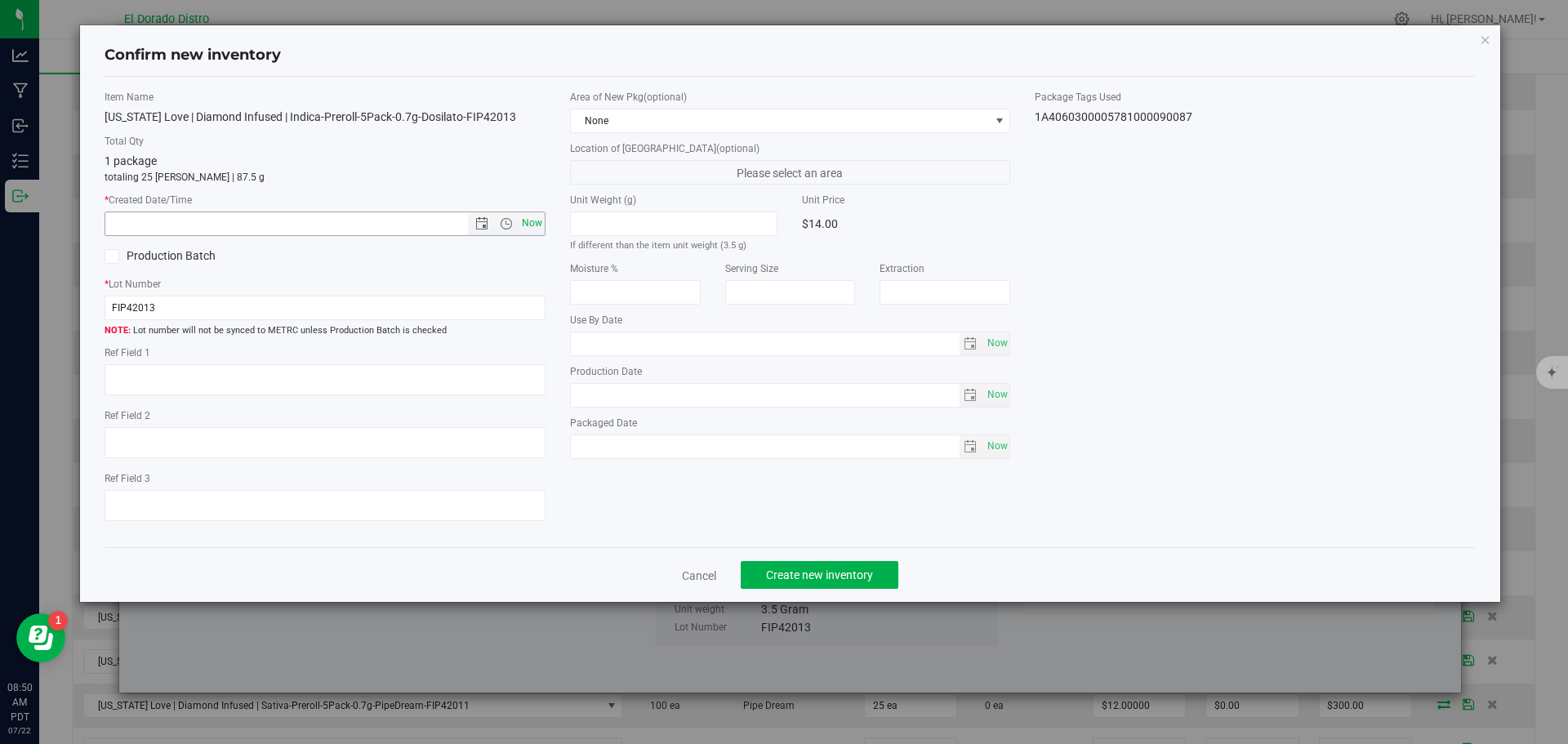click on "Now" at bounding box center (532, 223) 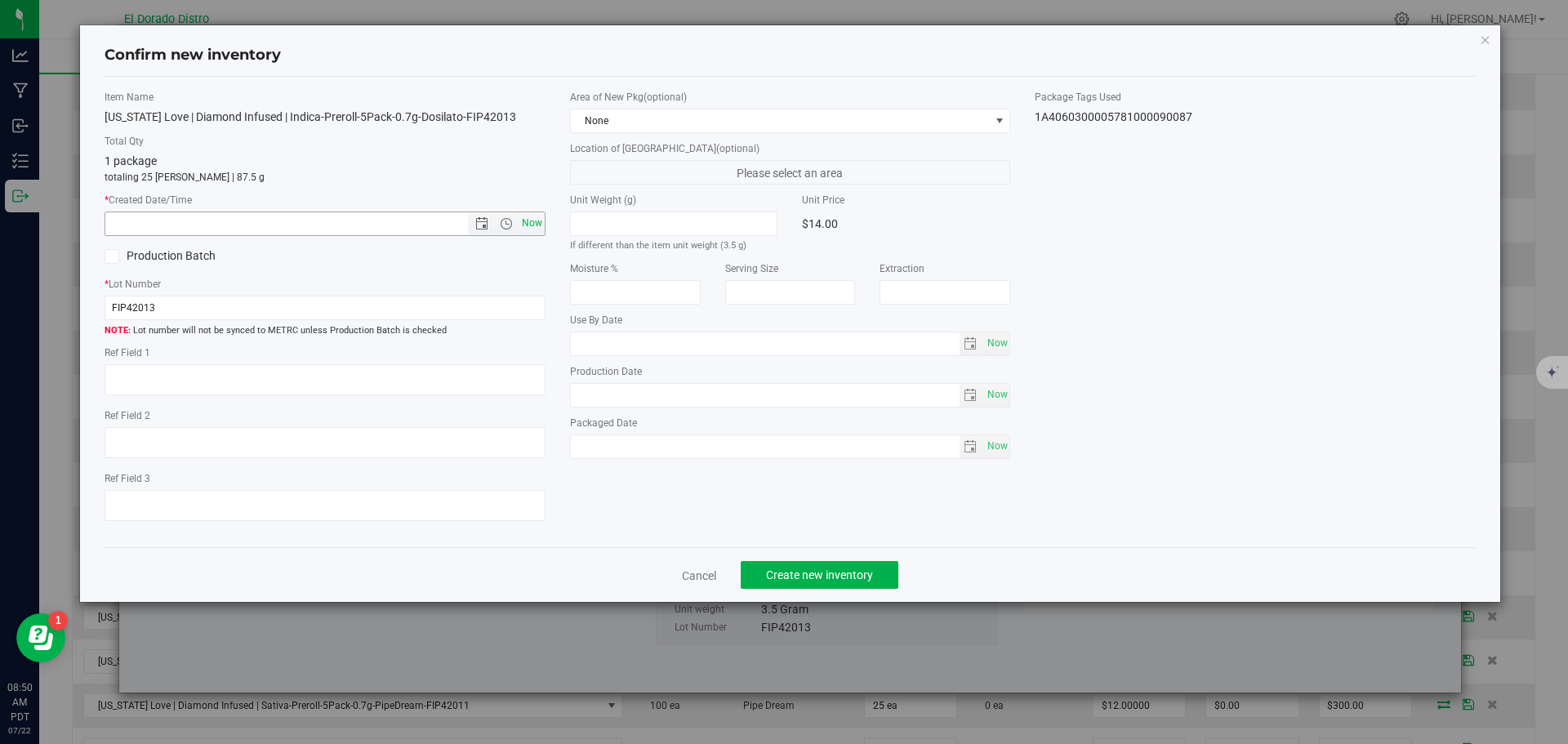 type on "[DATE] 8:50 AM" 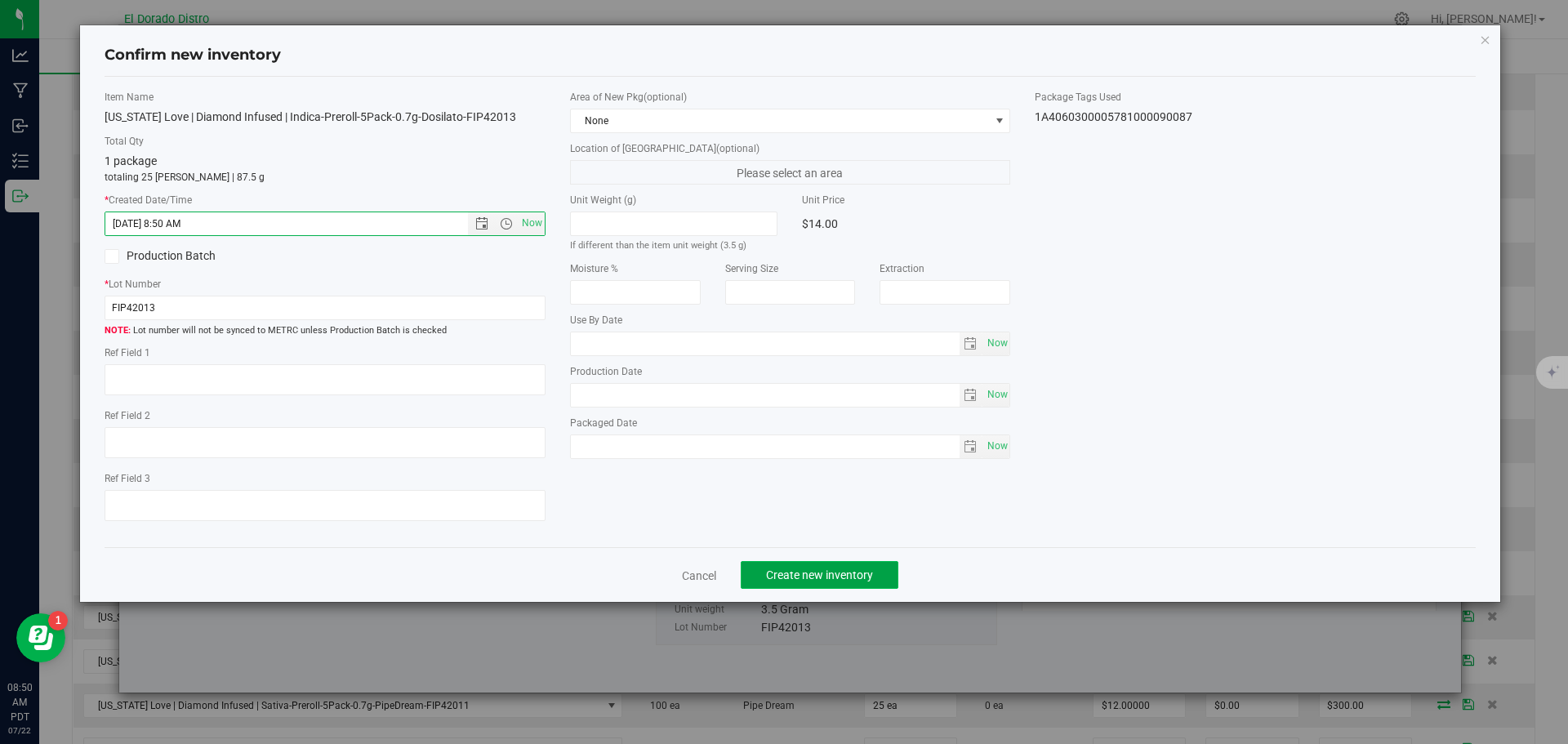 click on "Create new inventory" 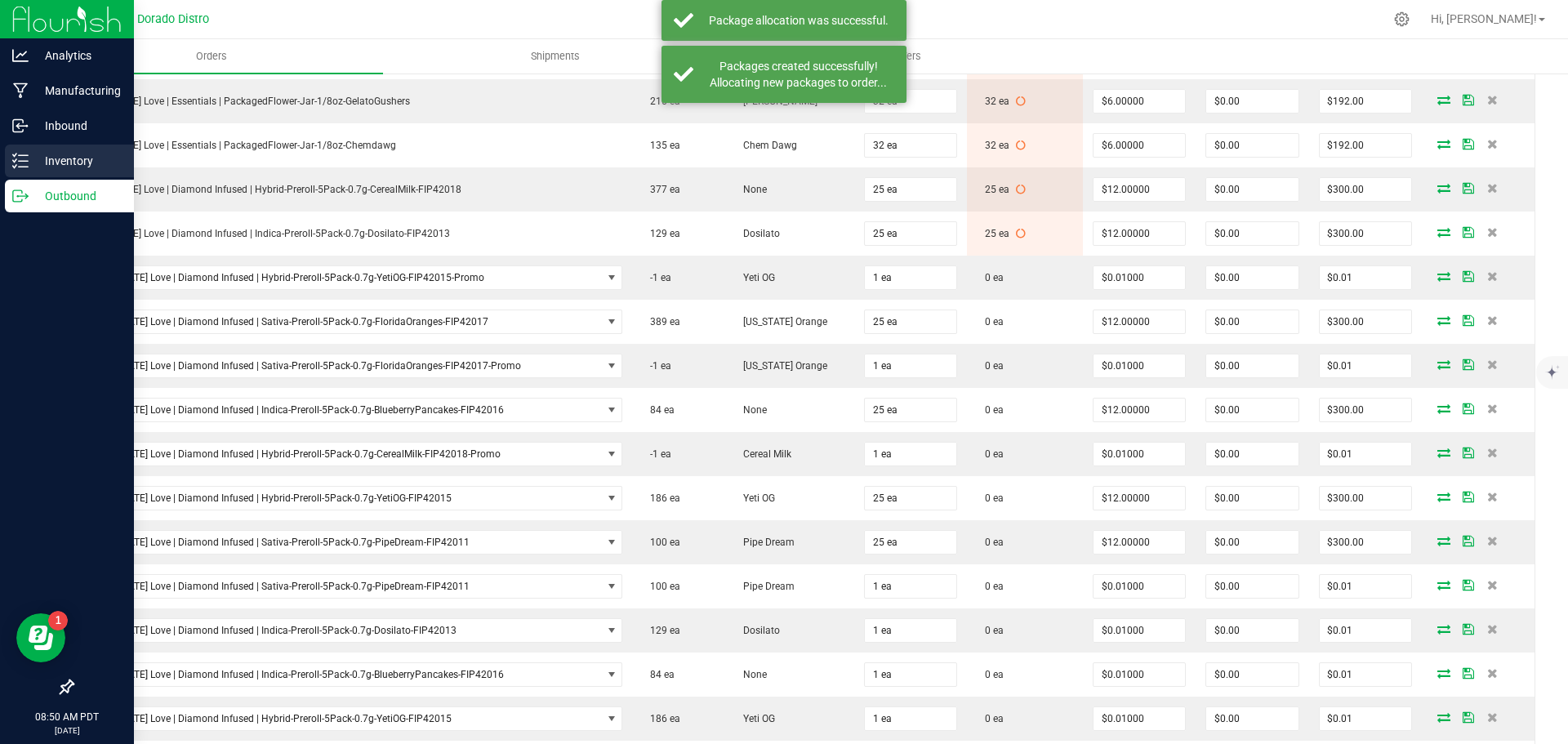 click 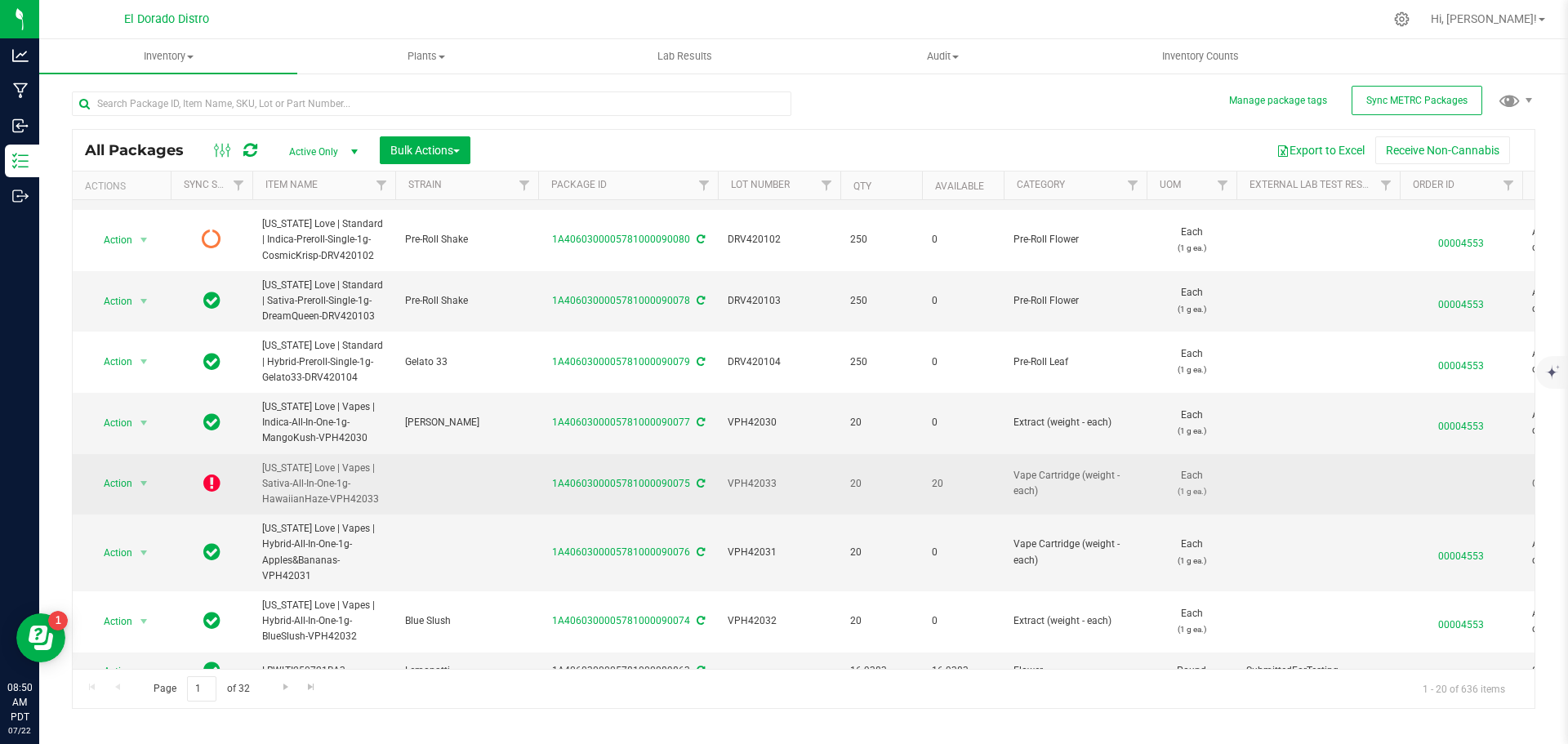 click at bounding box center [212, 483] 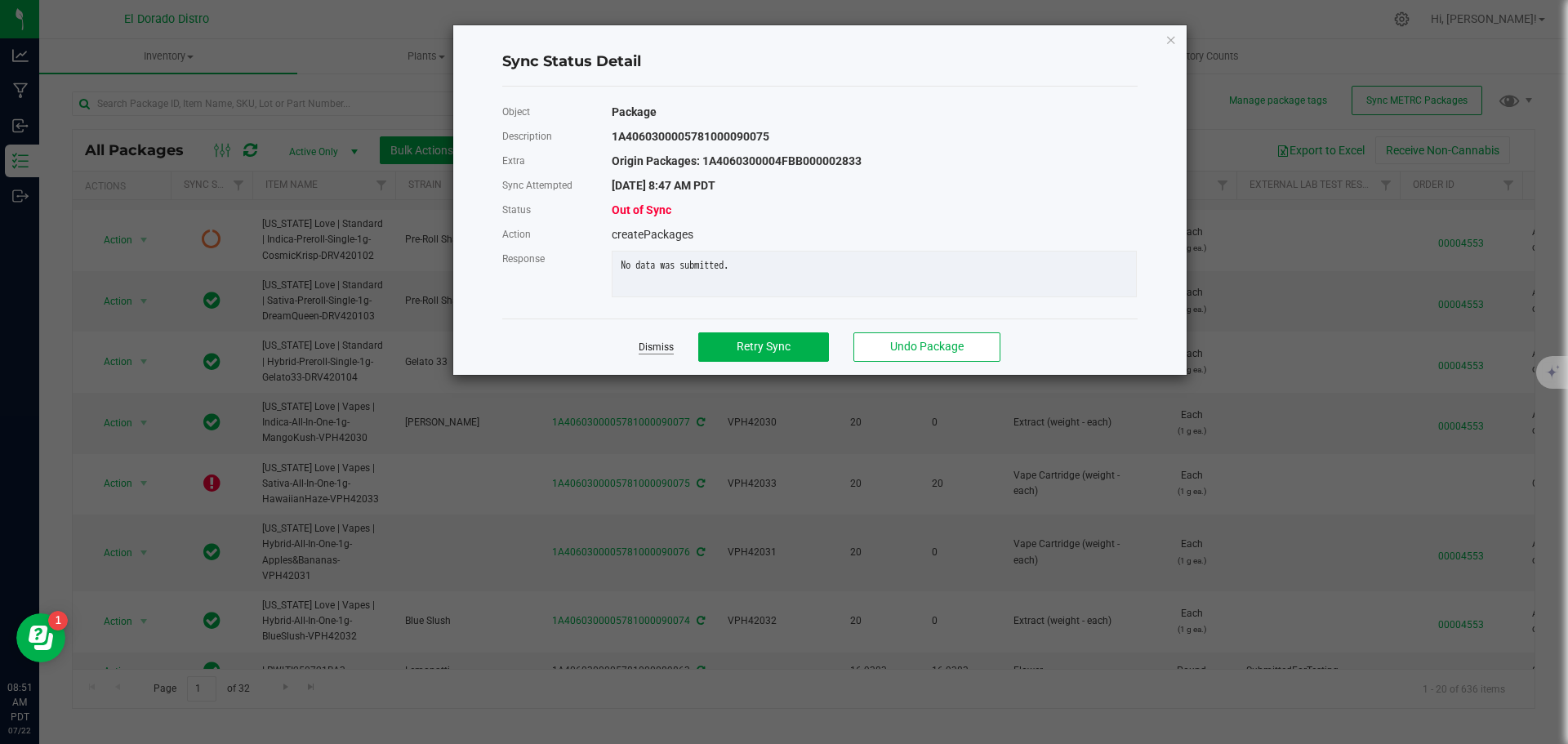 click on "Dismiss" 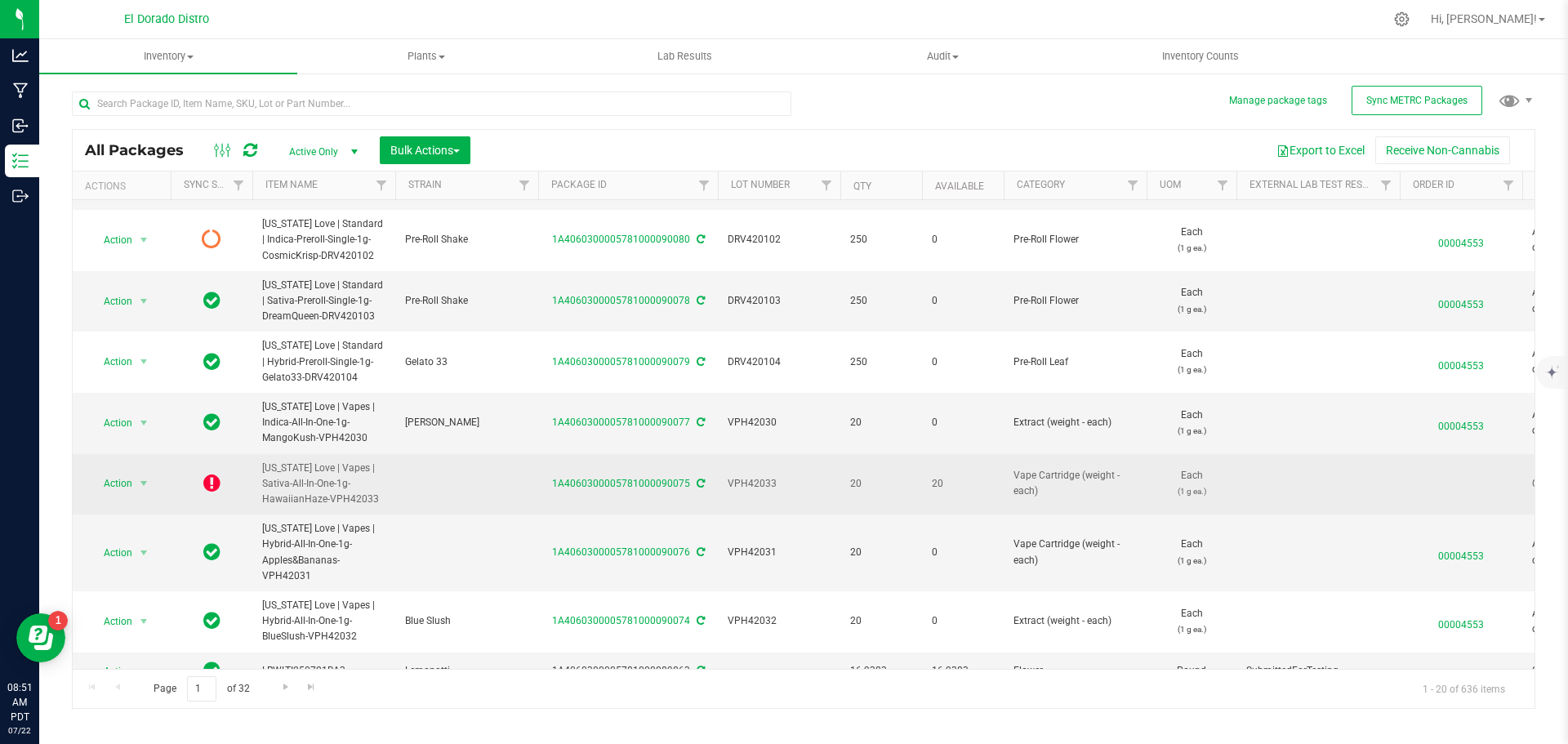 click at bounding box center [701, 483] 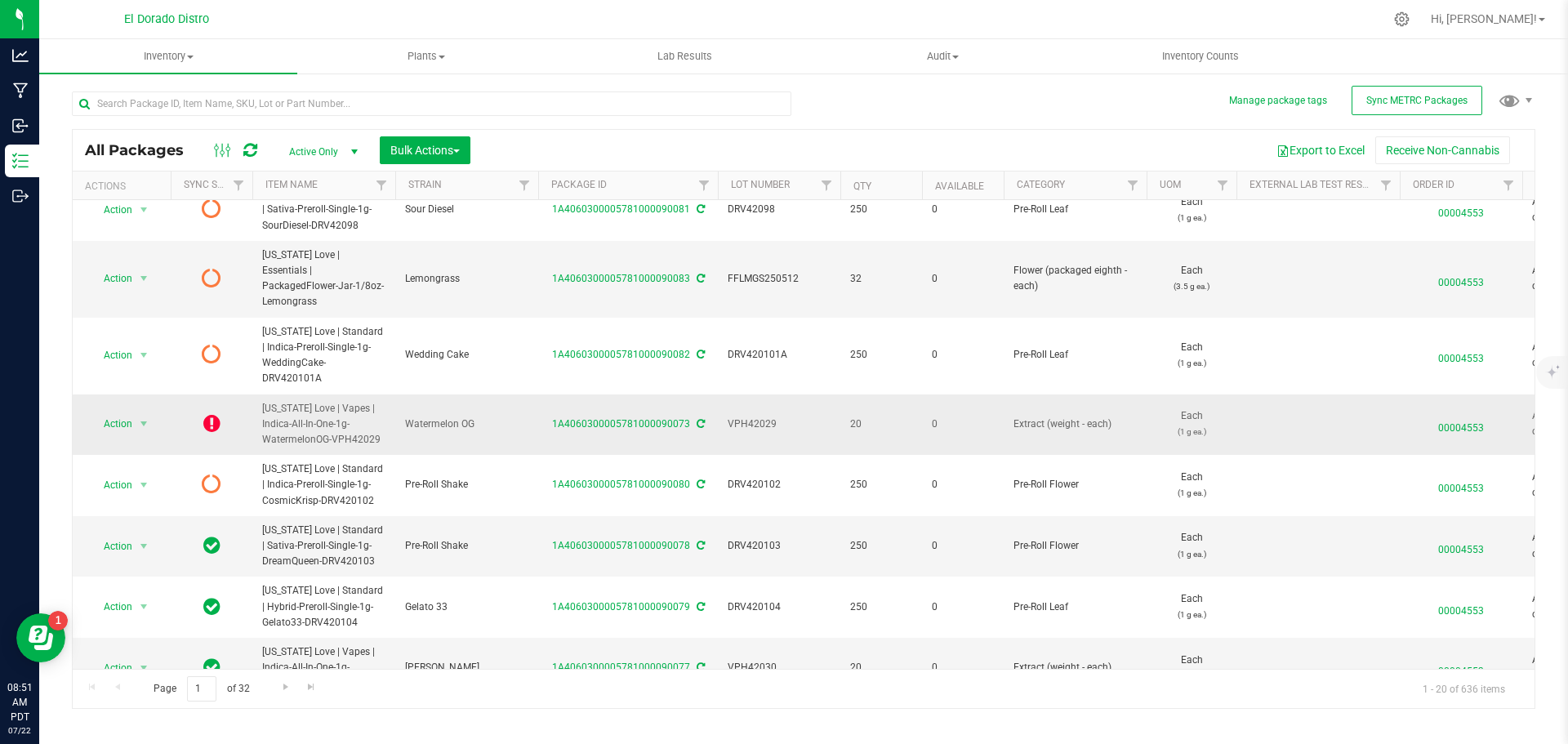click at bounding box center [701, 424] 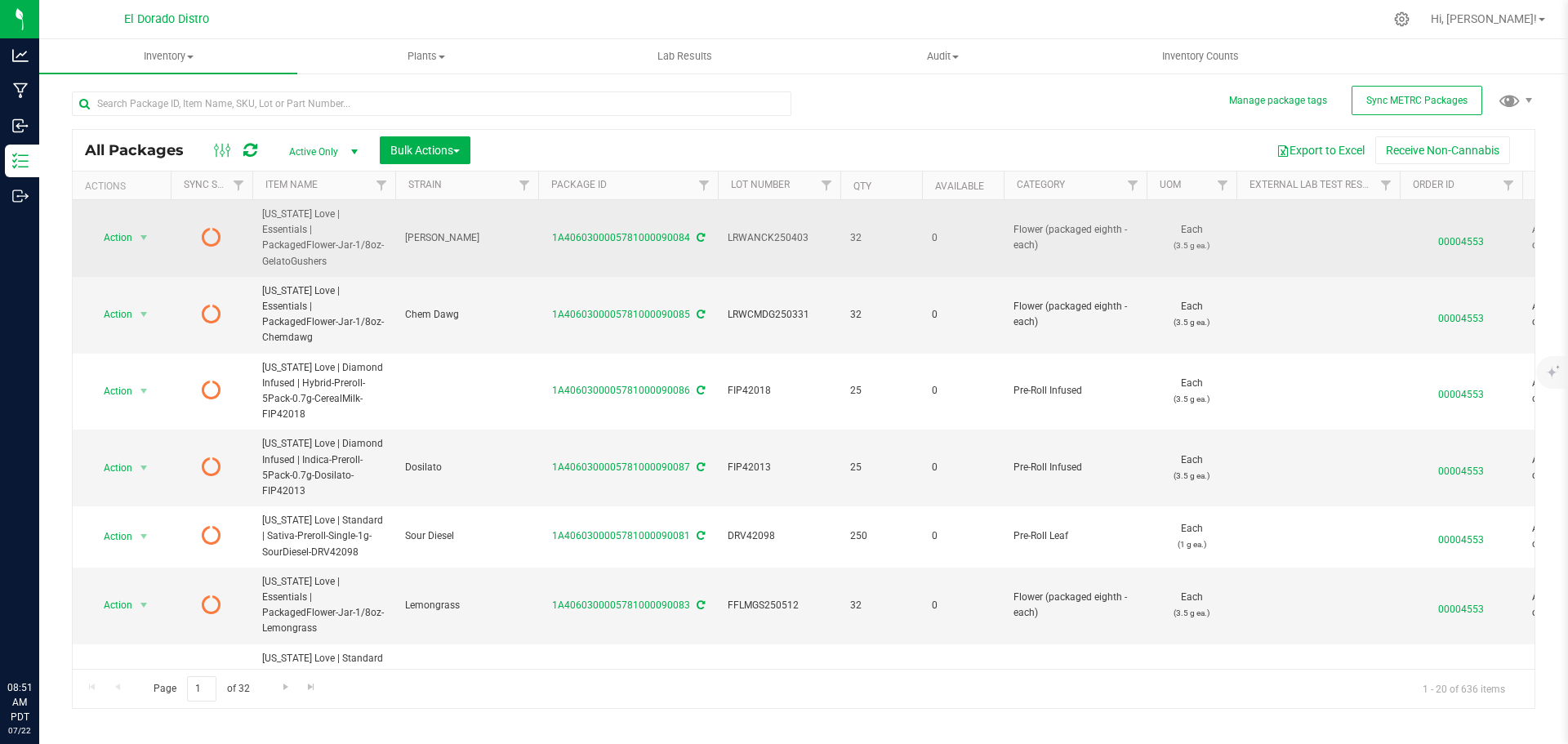 scroll, scrollTop: 0, scrollLeft: 0, axis: both 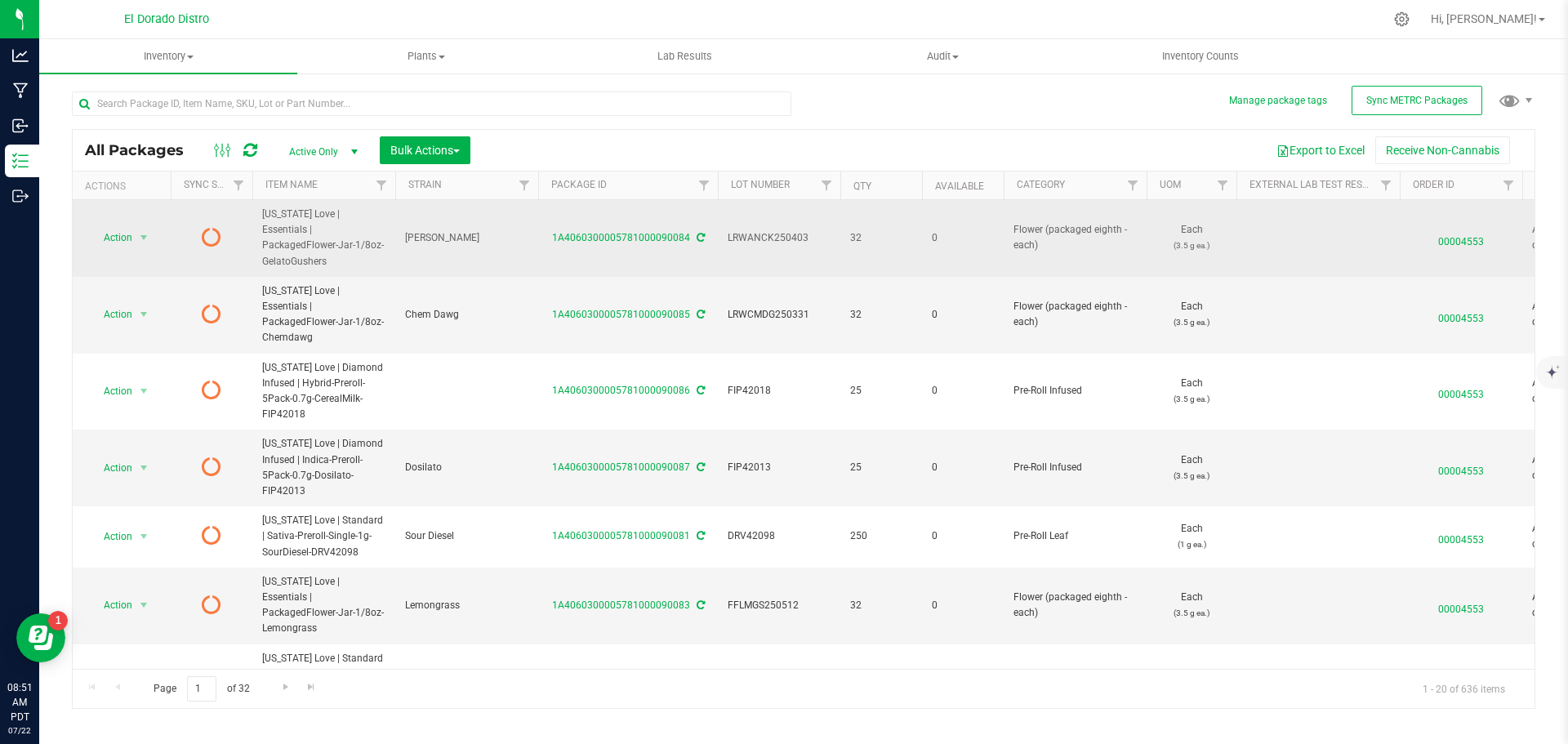 click on "00004553" at bounding box center (1461, 238) 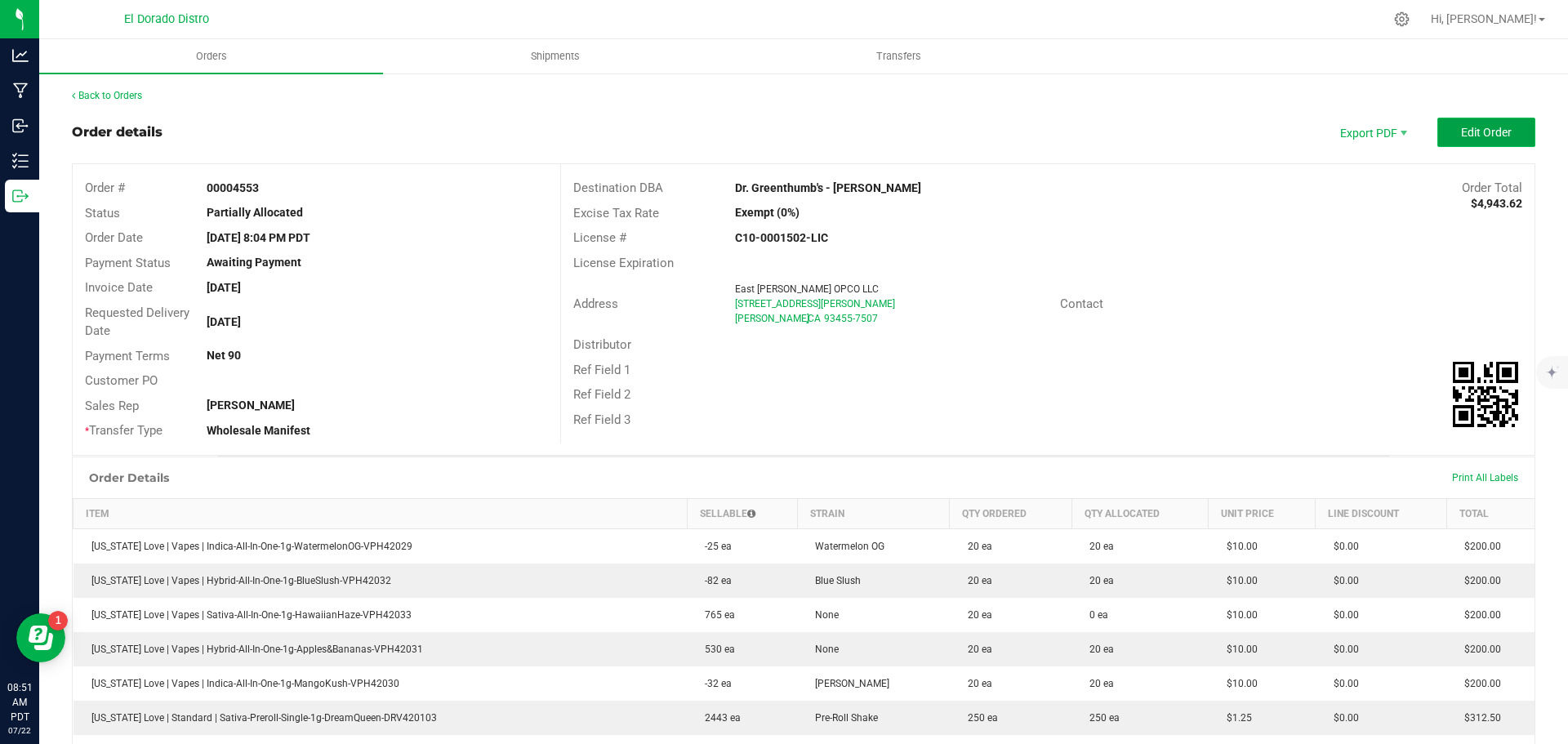click on "Edit Order" at bounding box center (1486, 132) 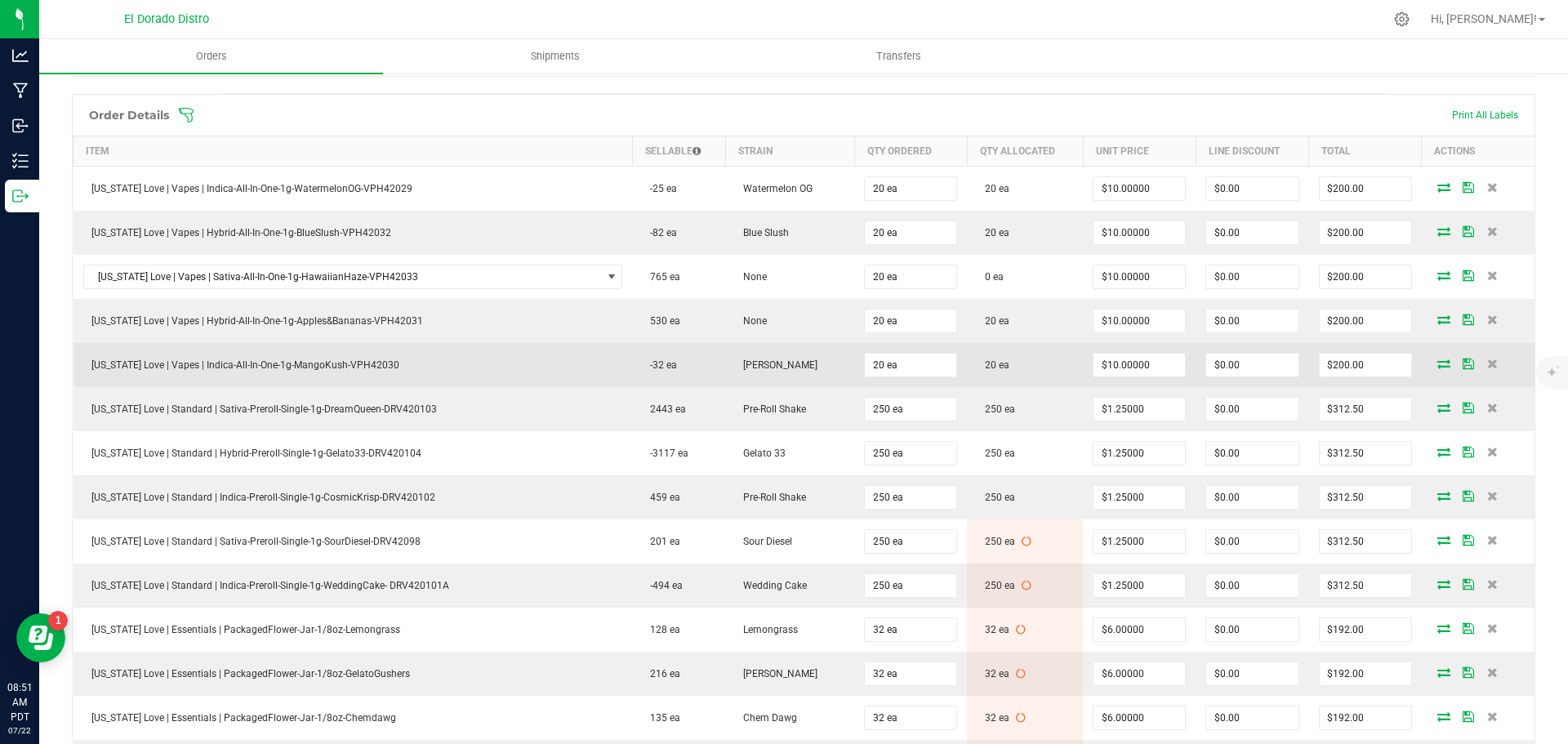 scroll, scrollTop: 408, scrollLeft: 0, axis: vertical 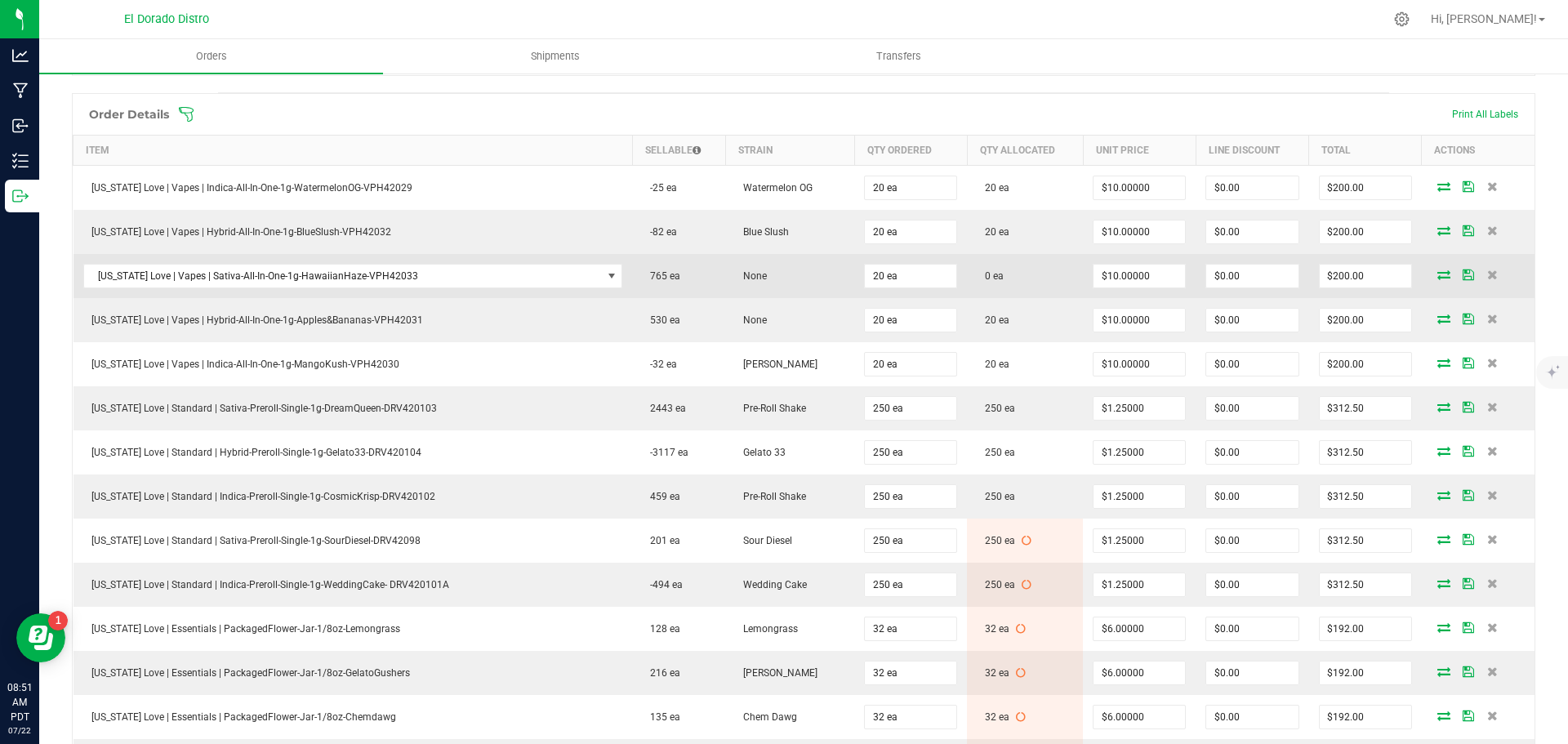 click at bounding box center (1444, 274) 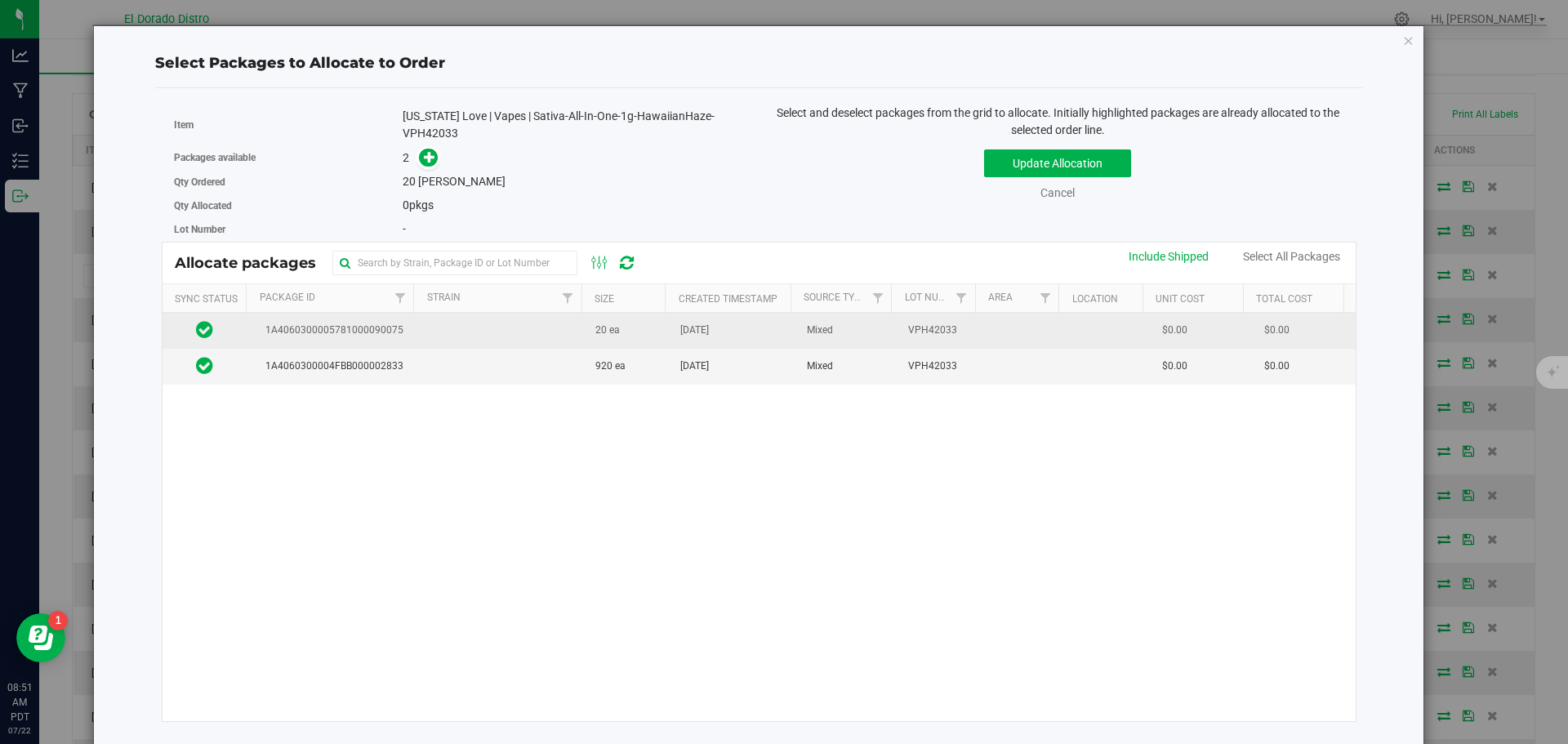 click at bounding box center (1026, 331) 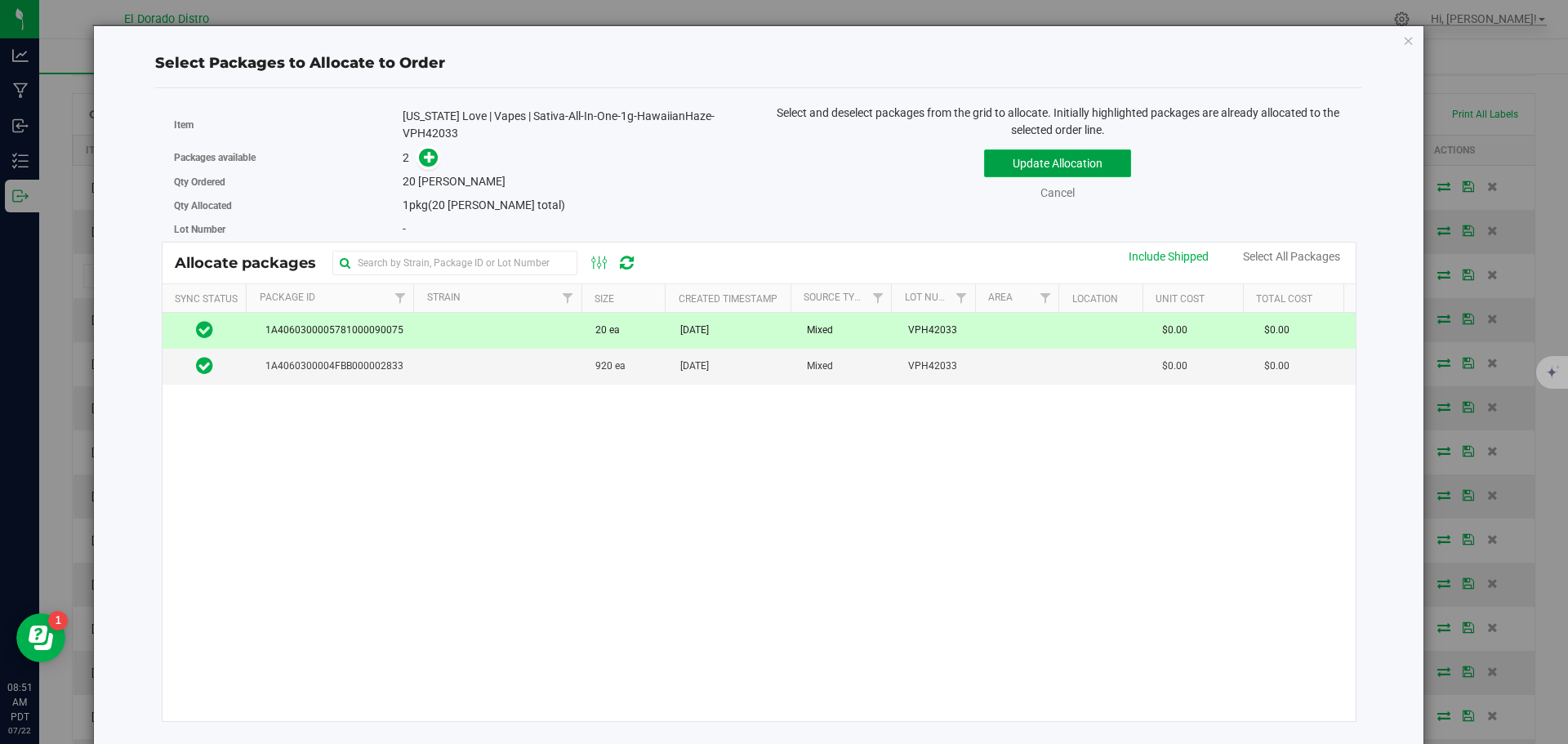 click on "Update Allocation" at bounding box center [1058, 163] 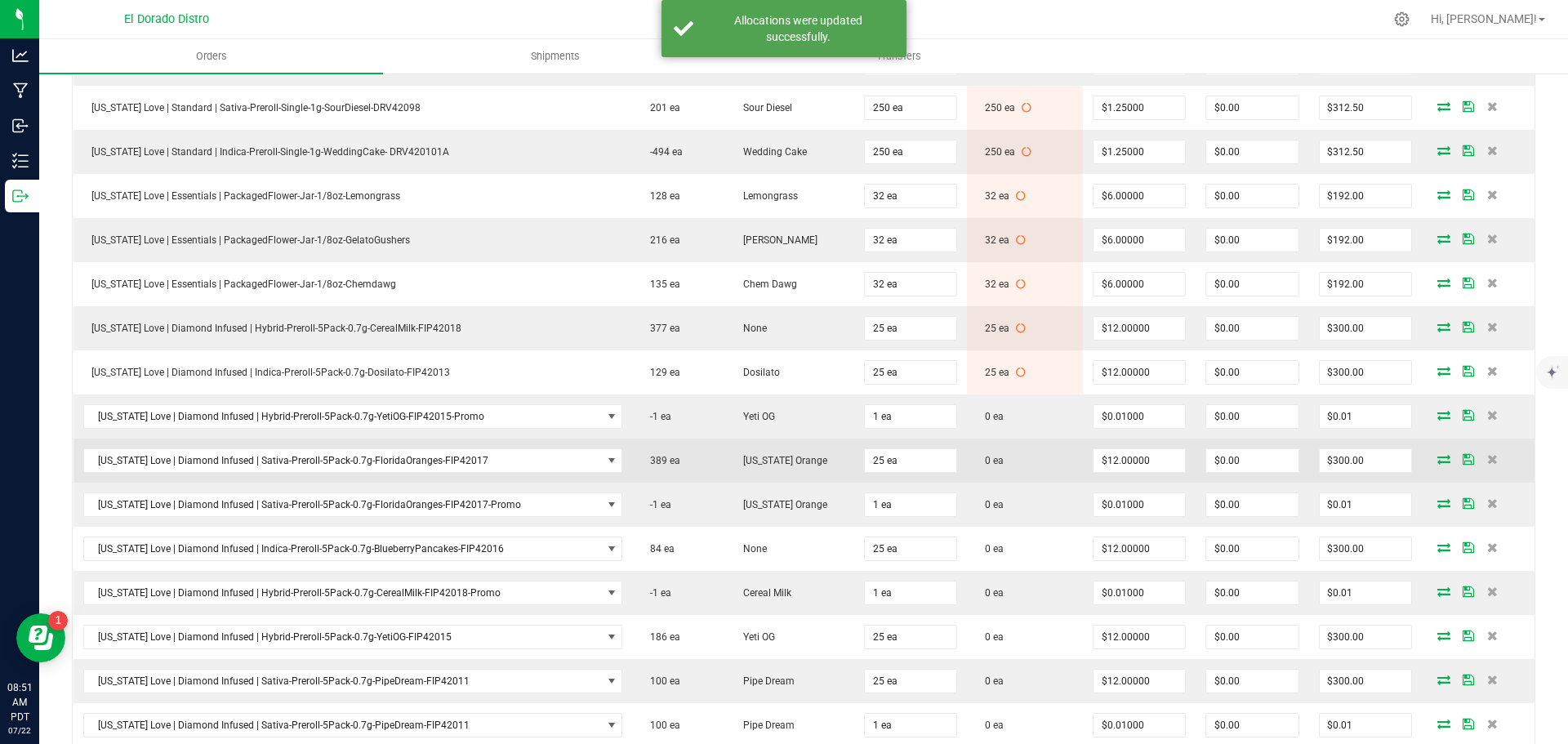scroll, scrollTop: 980, scrollLeft: 0, axis: vertical 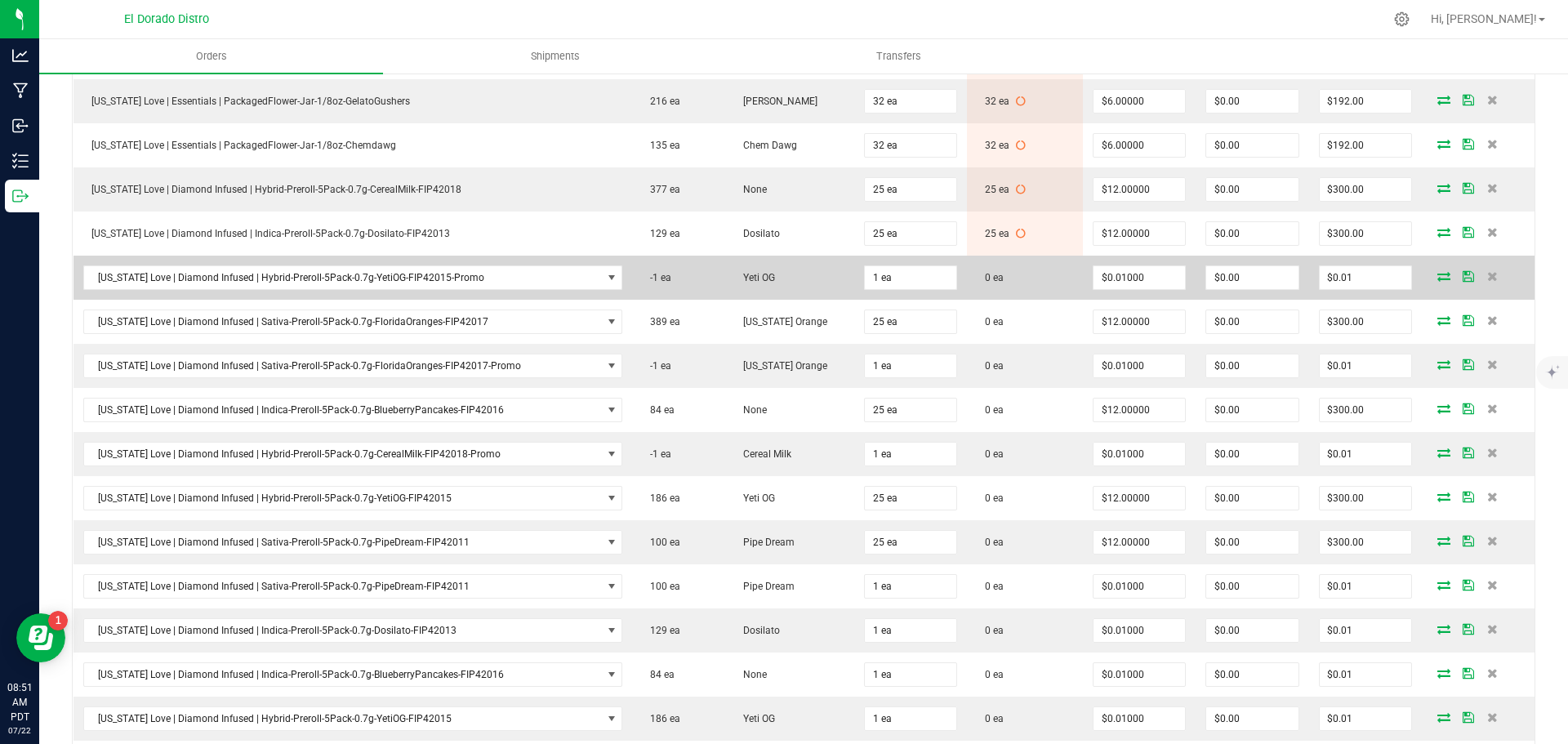click at bounding box center (1444, 276) 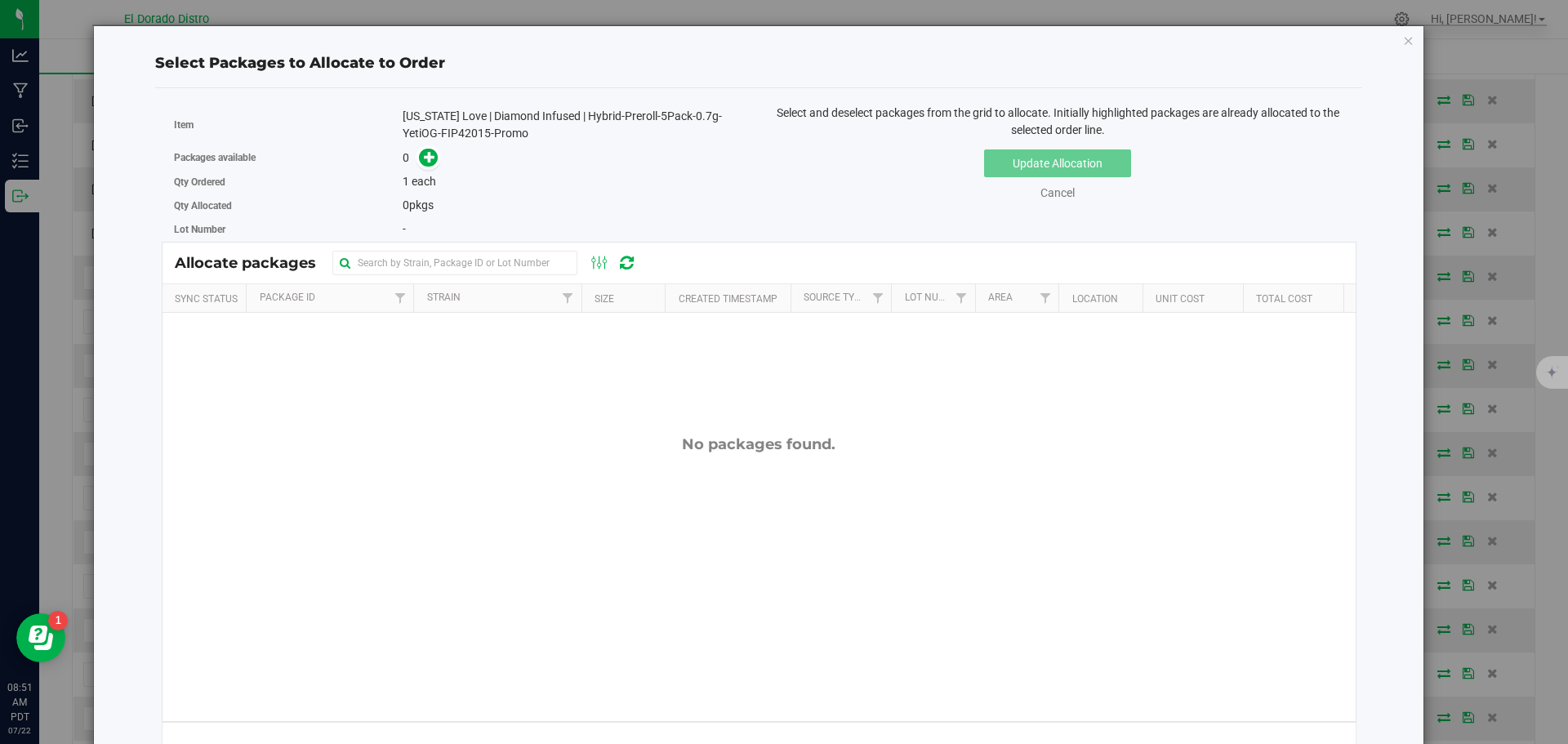 click on "[US_STATE] Love | Diamond Infused | Hybrid-Preroll-5Pack-0.7g-YetiOG-FIP42015-Promo" at bounding box center (574, 125) 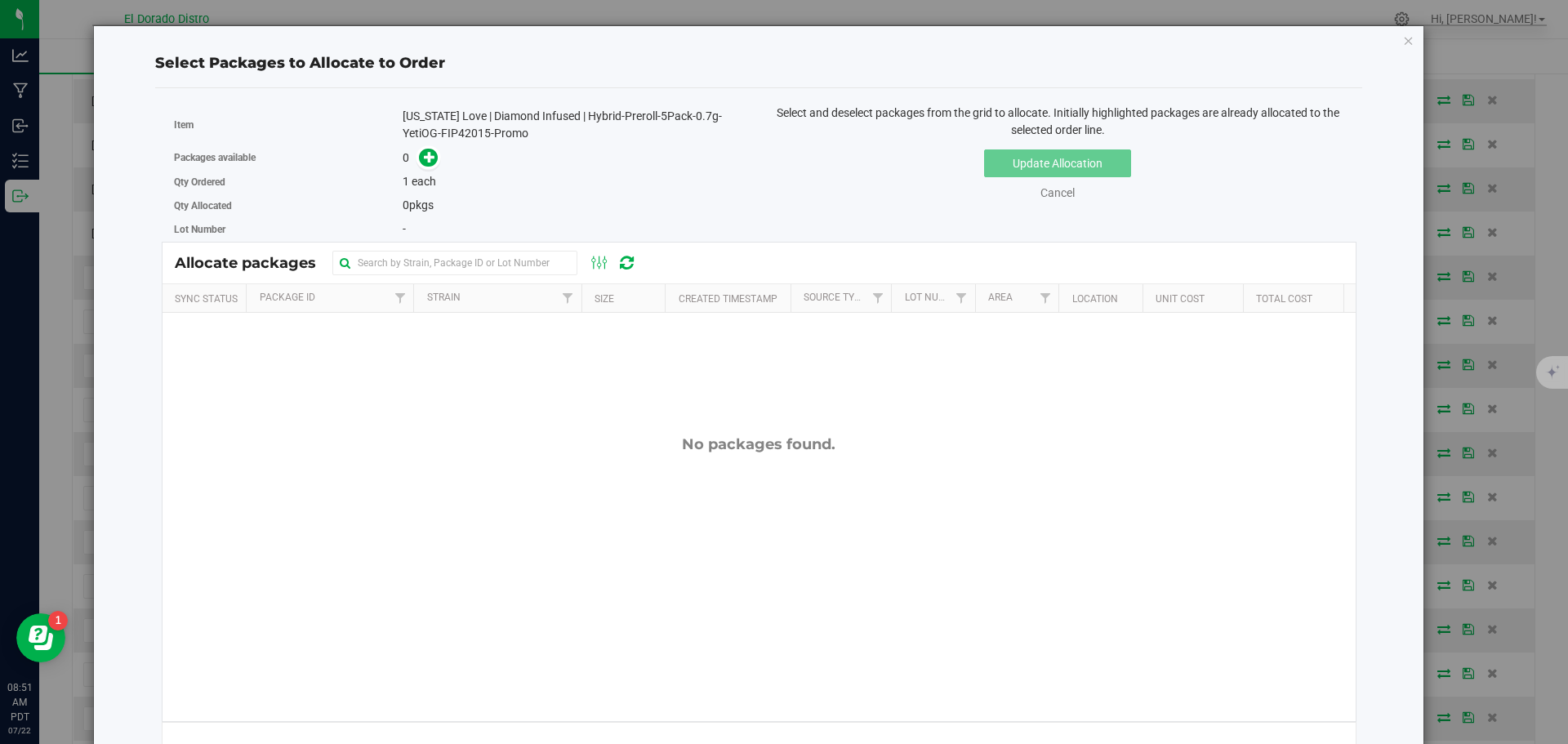click on "[US_STATE] Love | Diamond Infused | Hybrid-Preroll-5Pack-0.7g-YetiOG-FIP42015-Promo" at bounding box center (574, 125) 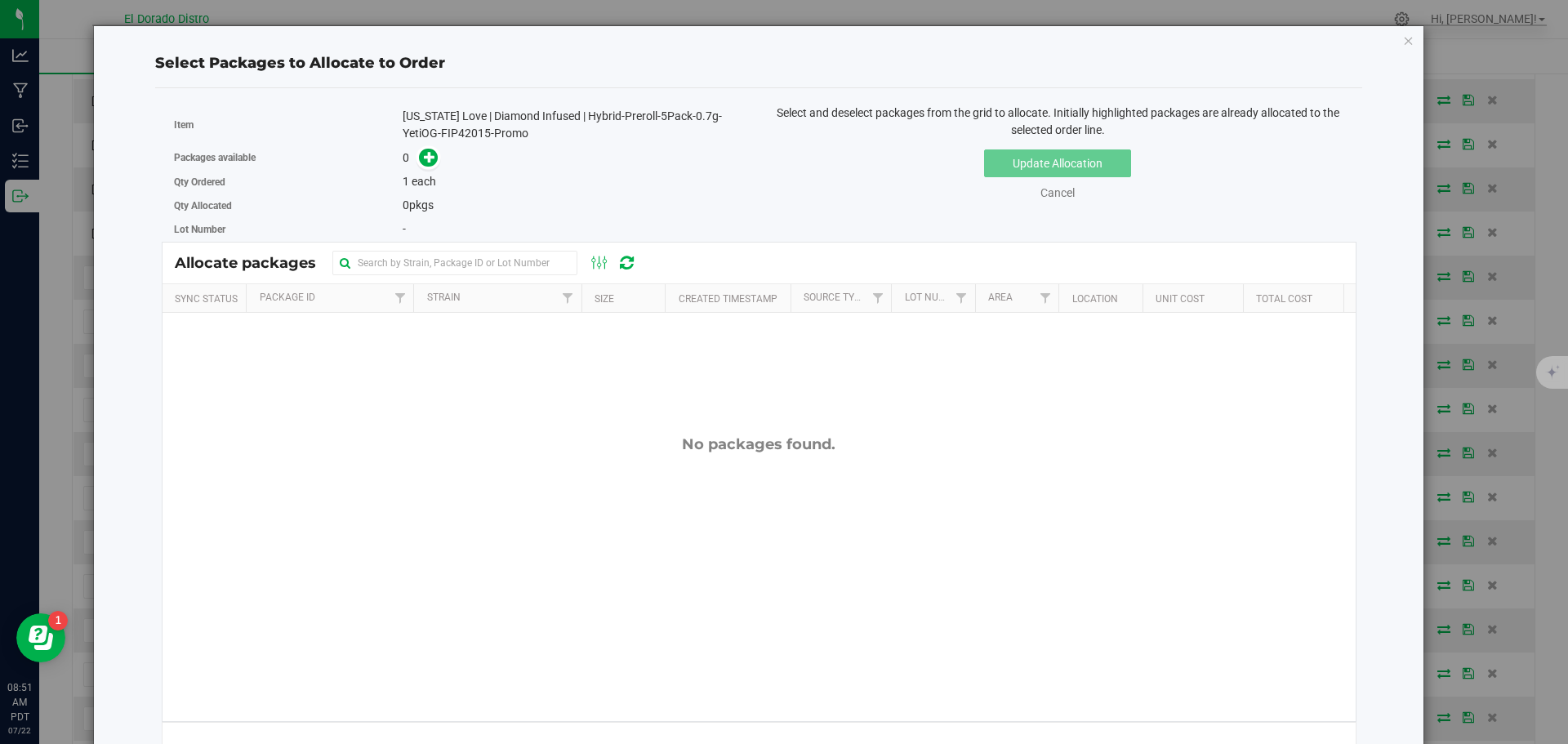 copy on "FIP42015" 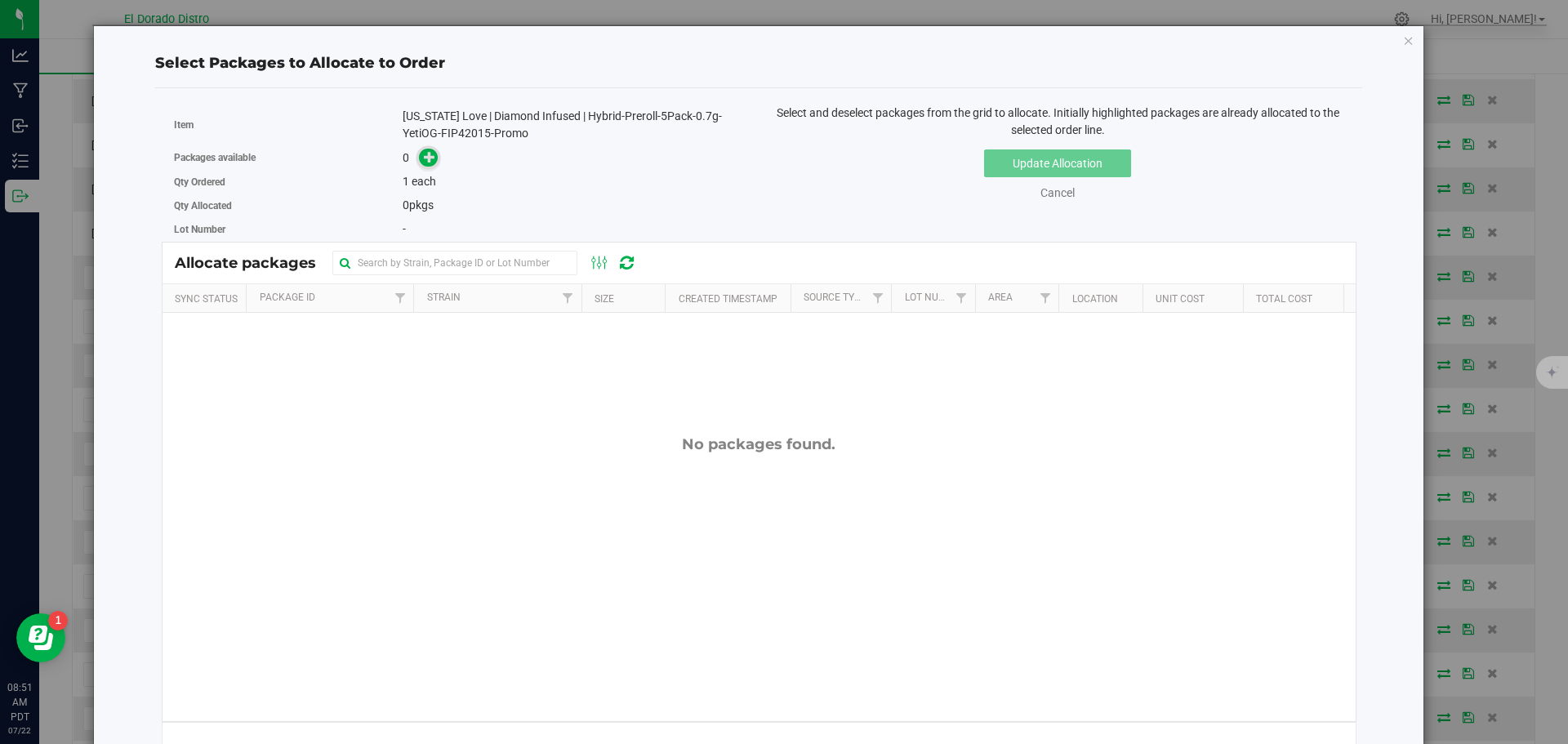 click at bounding box center (430, 157) 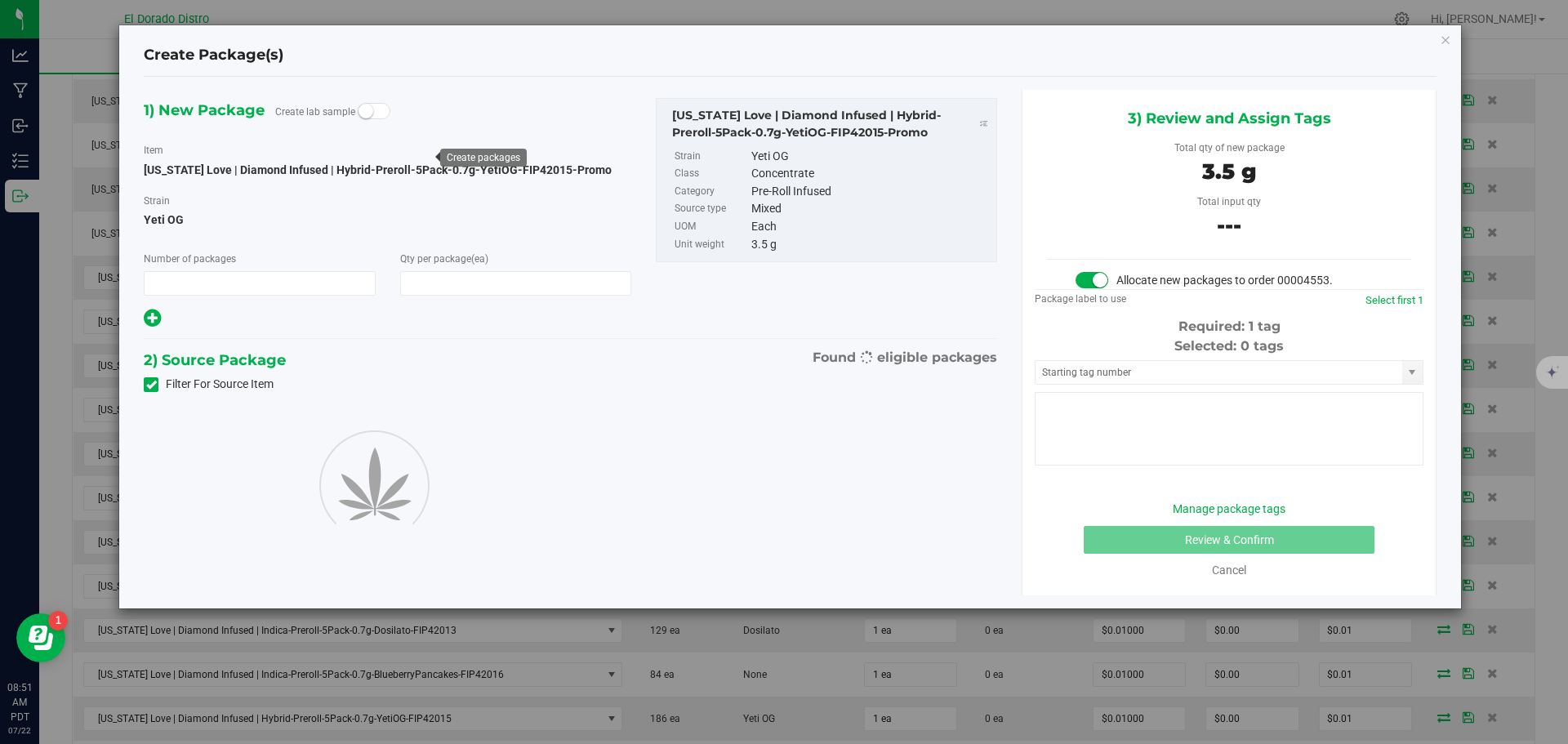type on "1" 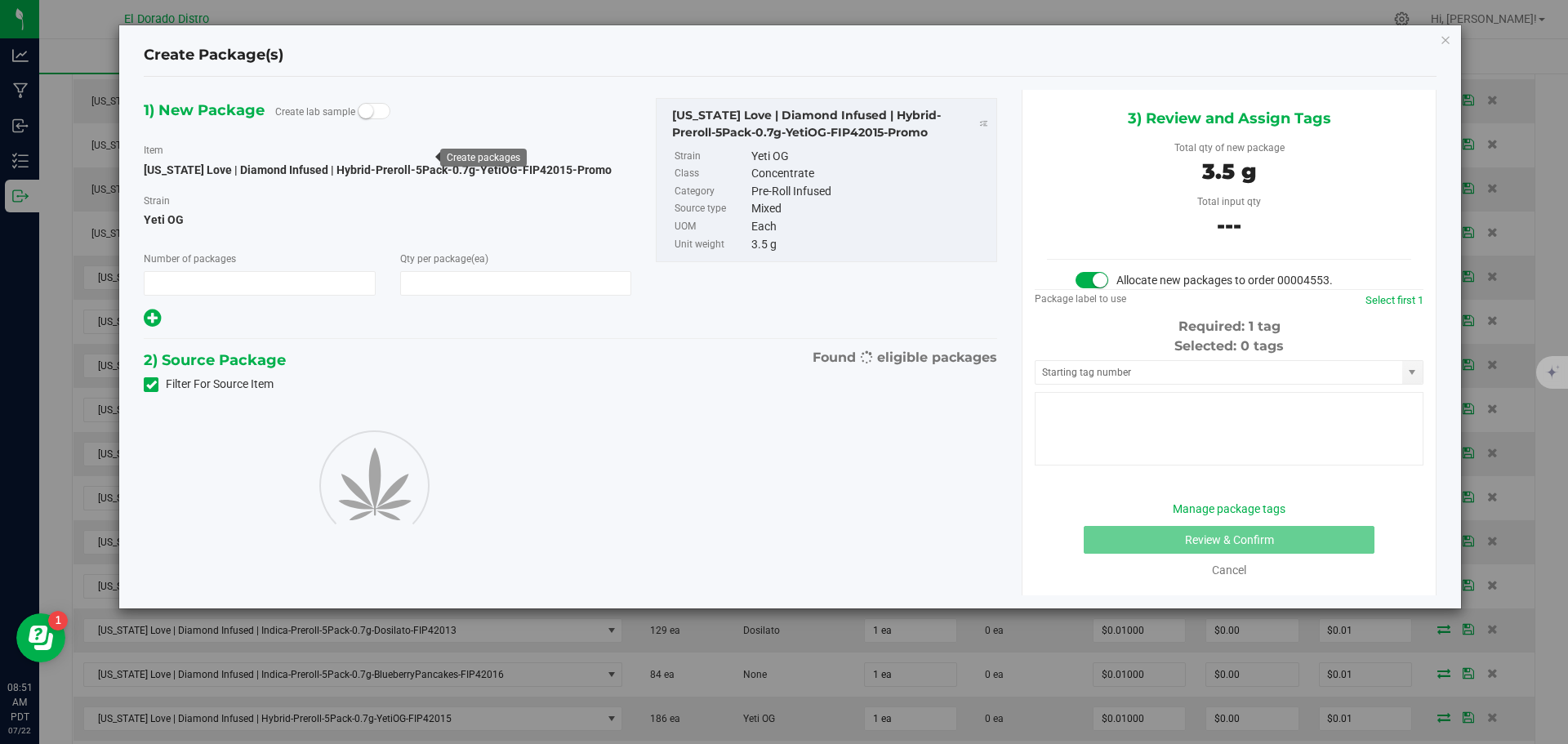 type on "1" 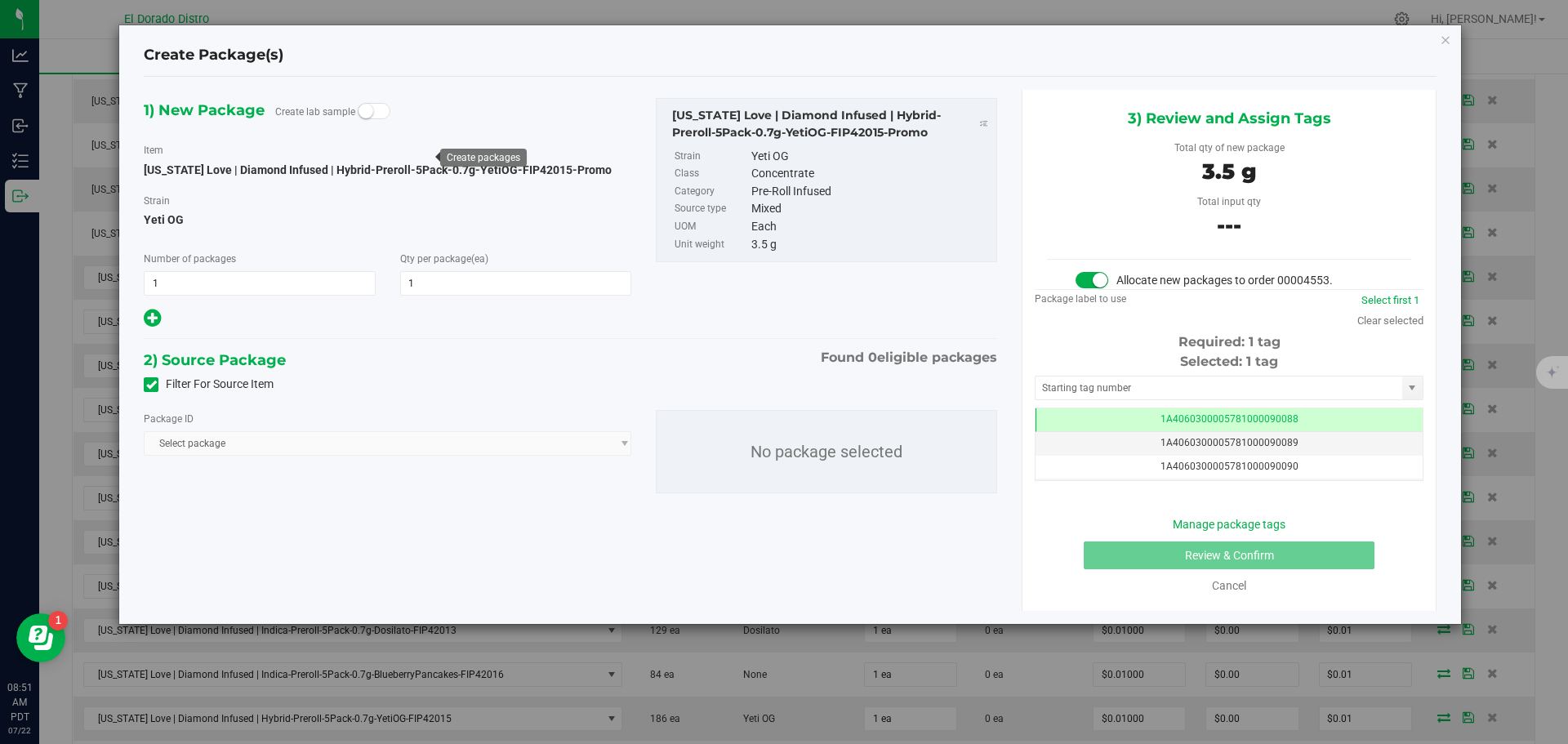 scroll, scrollTop: 0, scrollLeft: -1, axis: horizontal 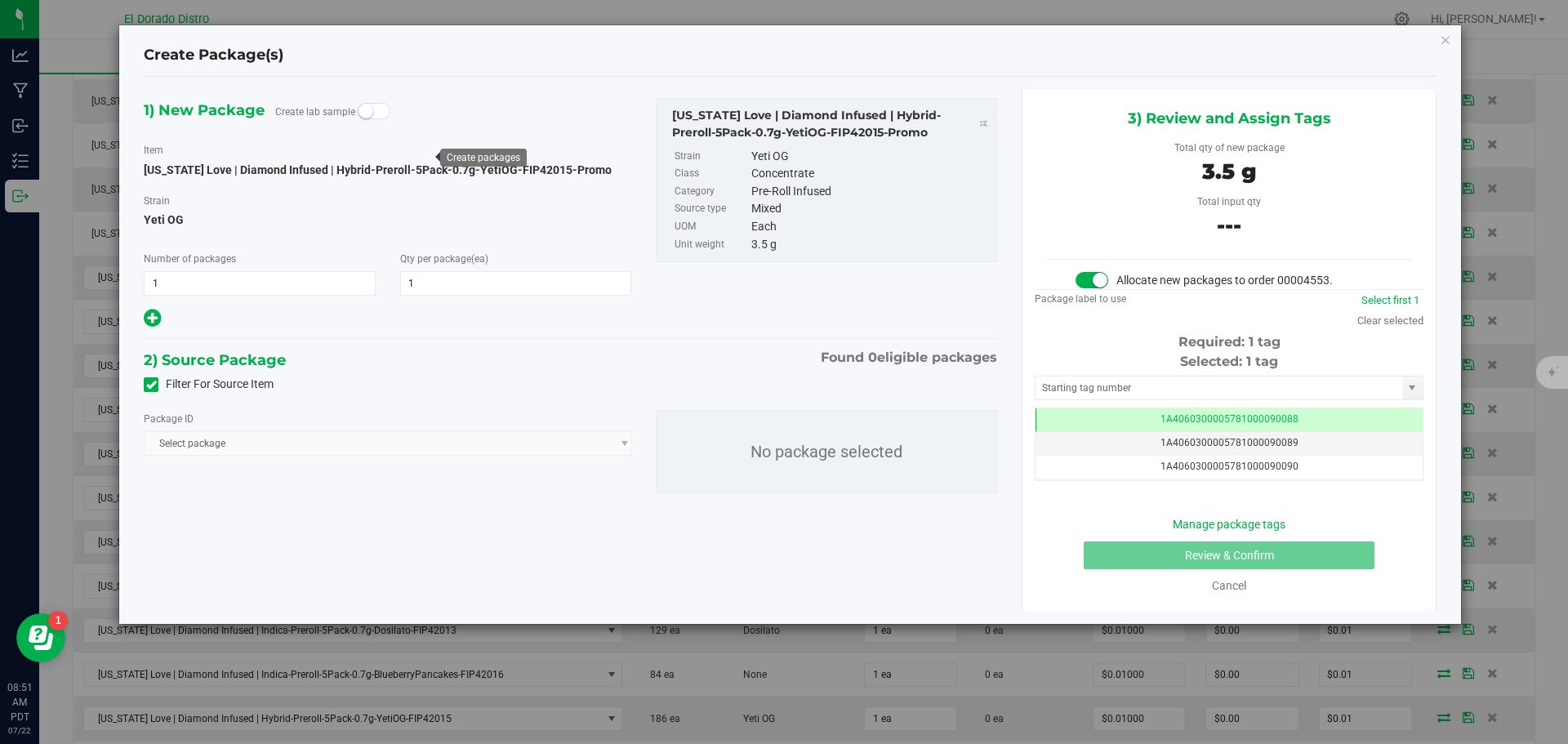 click at bounding box center [151, 385] 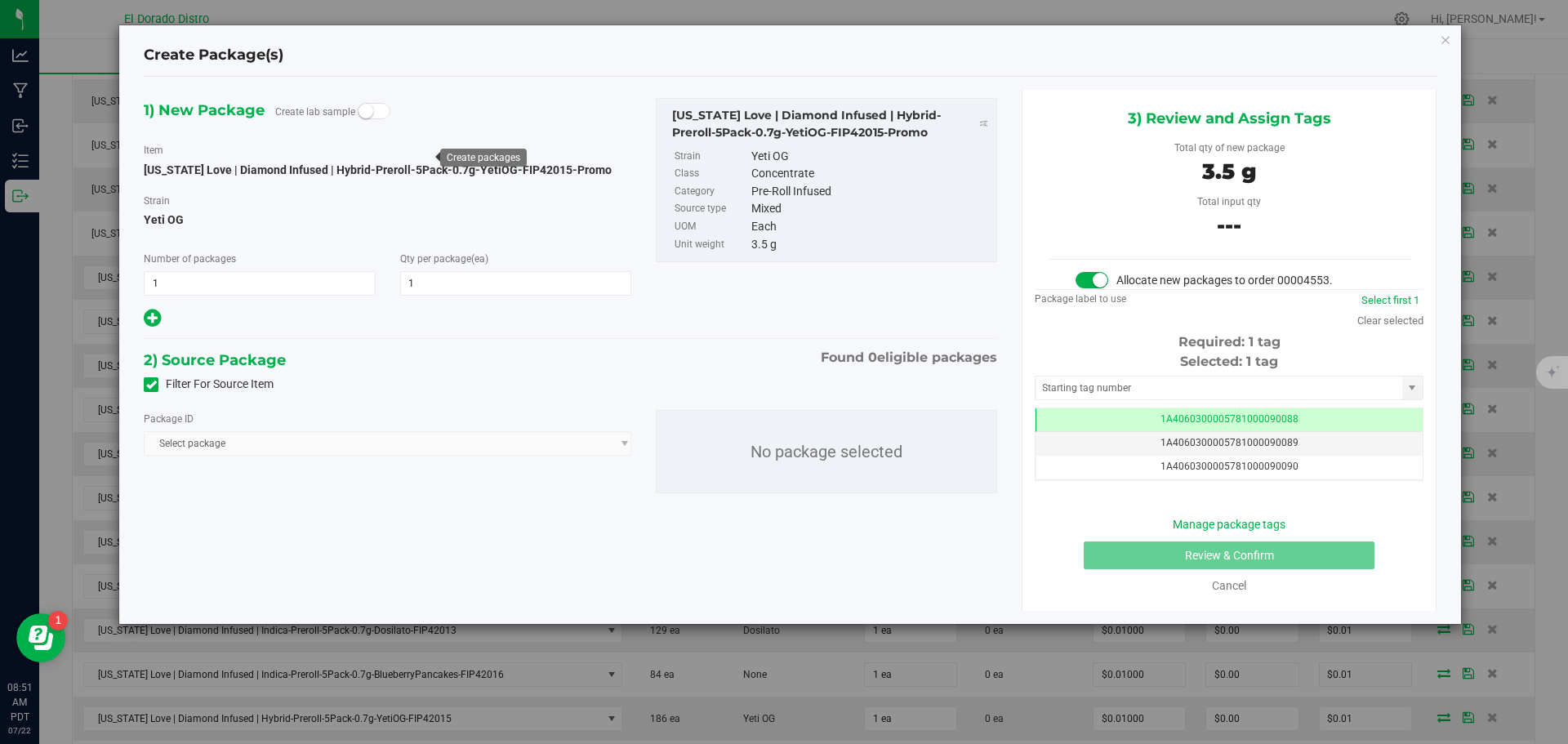 click on "Filter For Source Item" at bounding box center (0, 0) 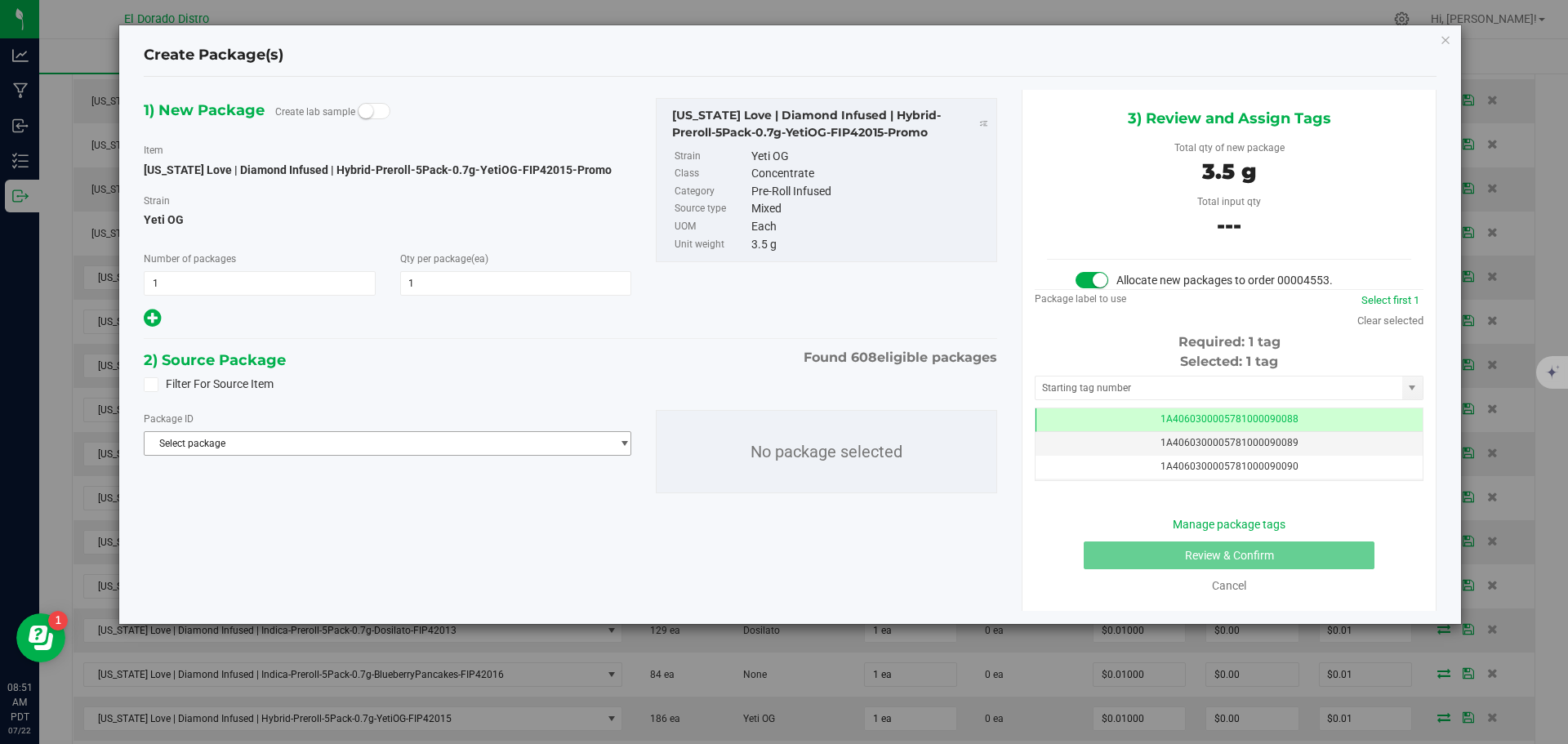 click on "Select package" at bounding box center (377, 443) 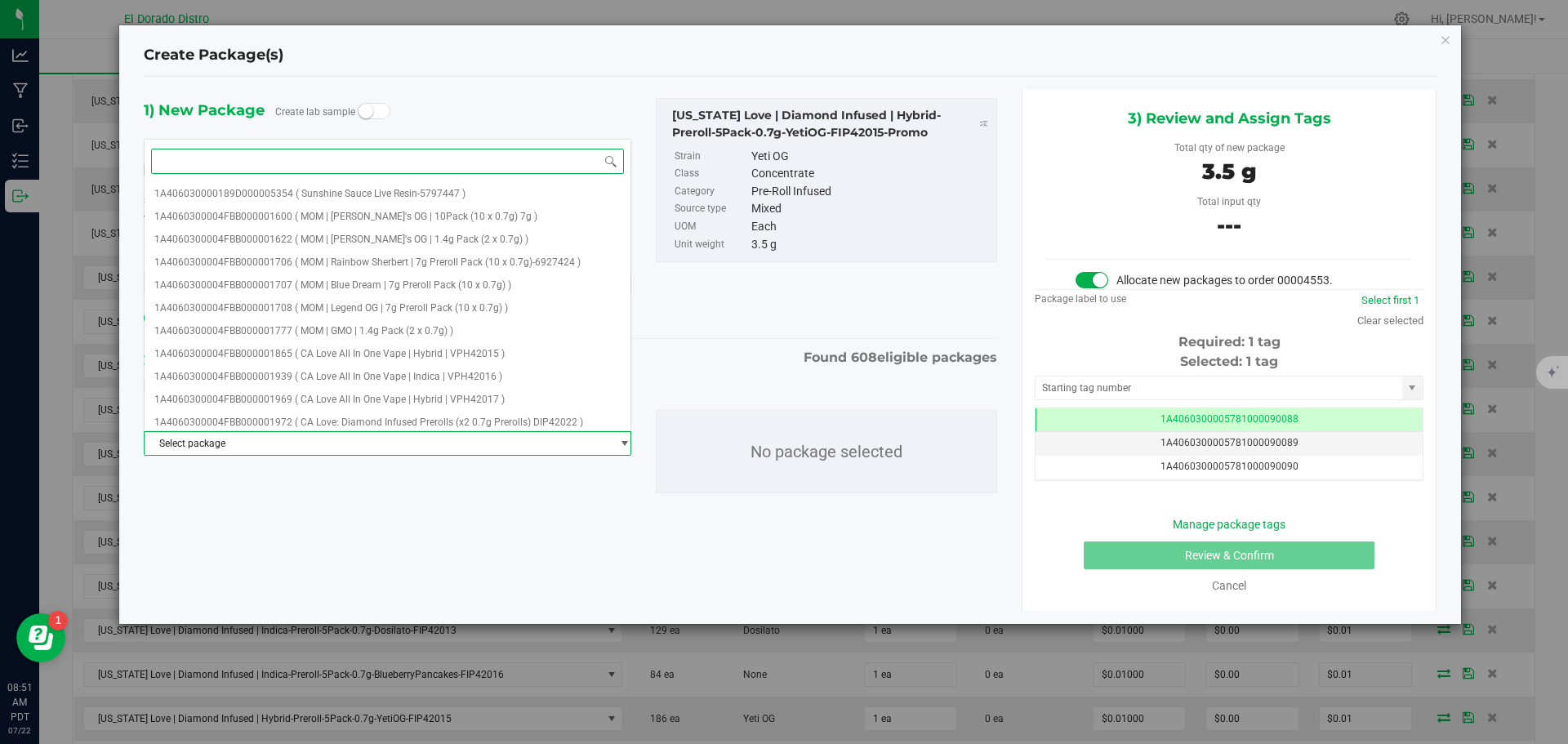 paste on "FIP42015" 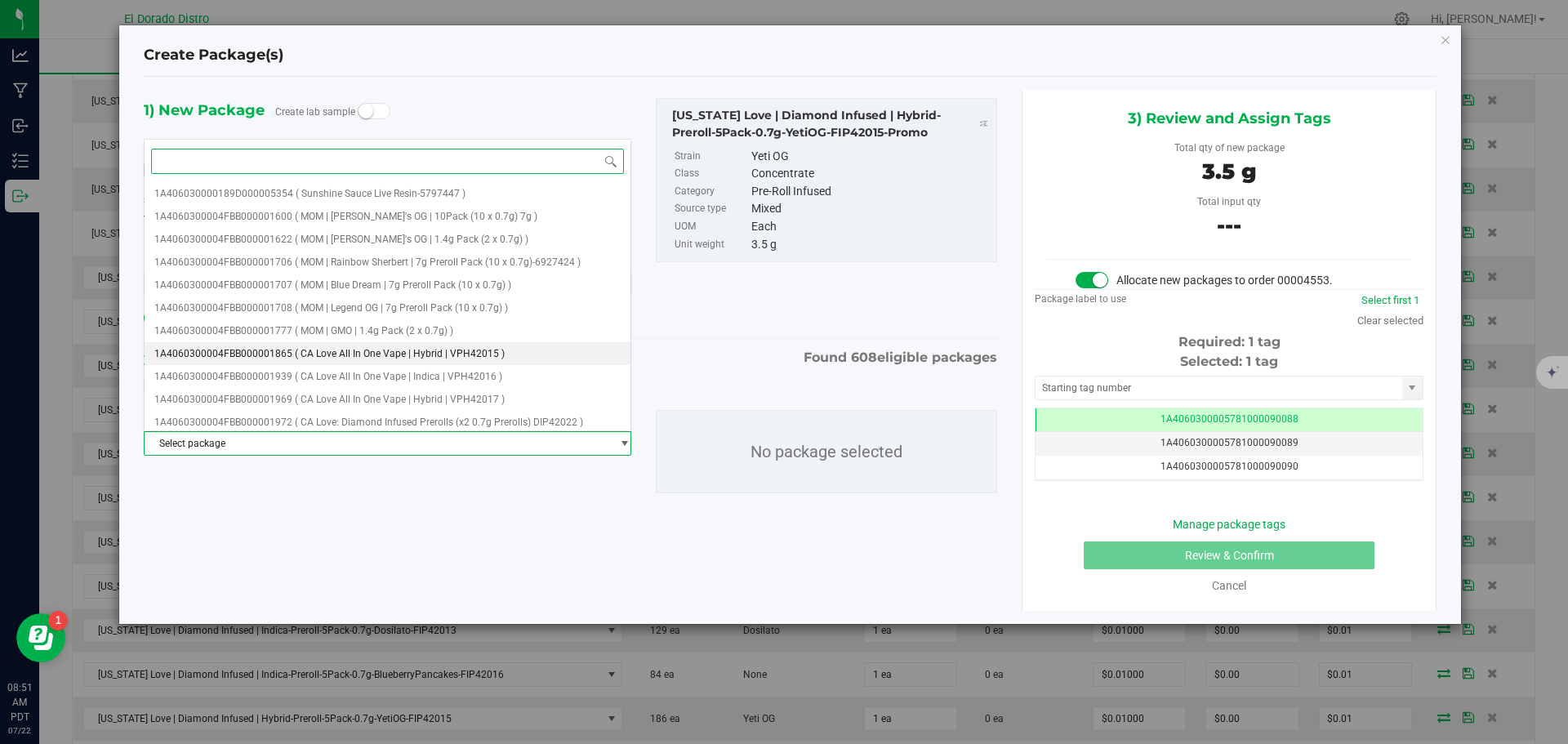 type on "FIP42015" 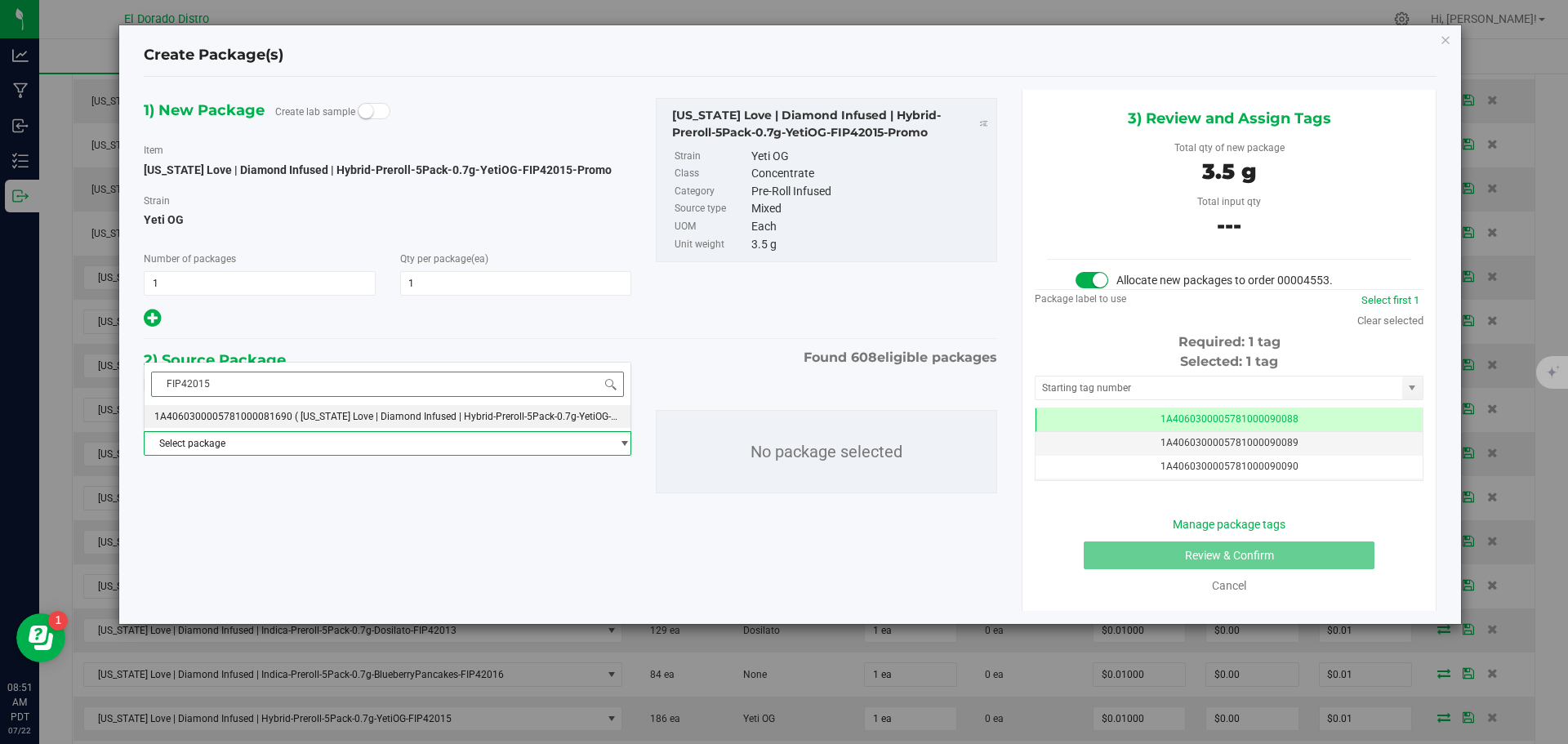 click on "(
California Love | Diamond Infused | Hybrid-Preroll-5Pack-0.7g-YetiOG-FIP42015
)" at bounding box center [477, 417] 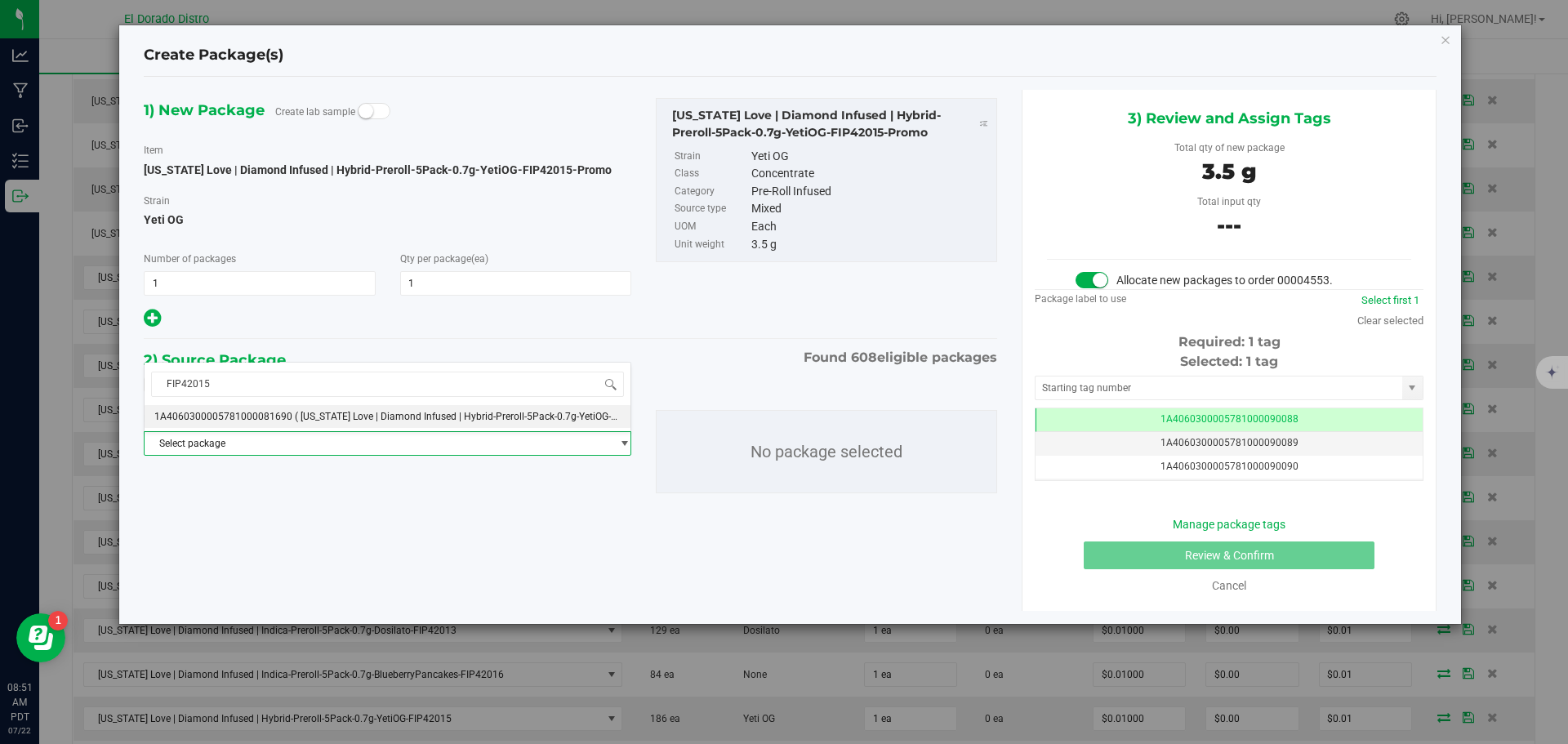 type 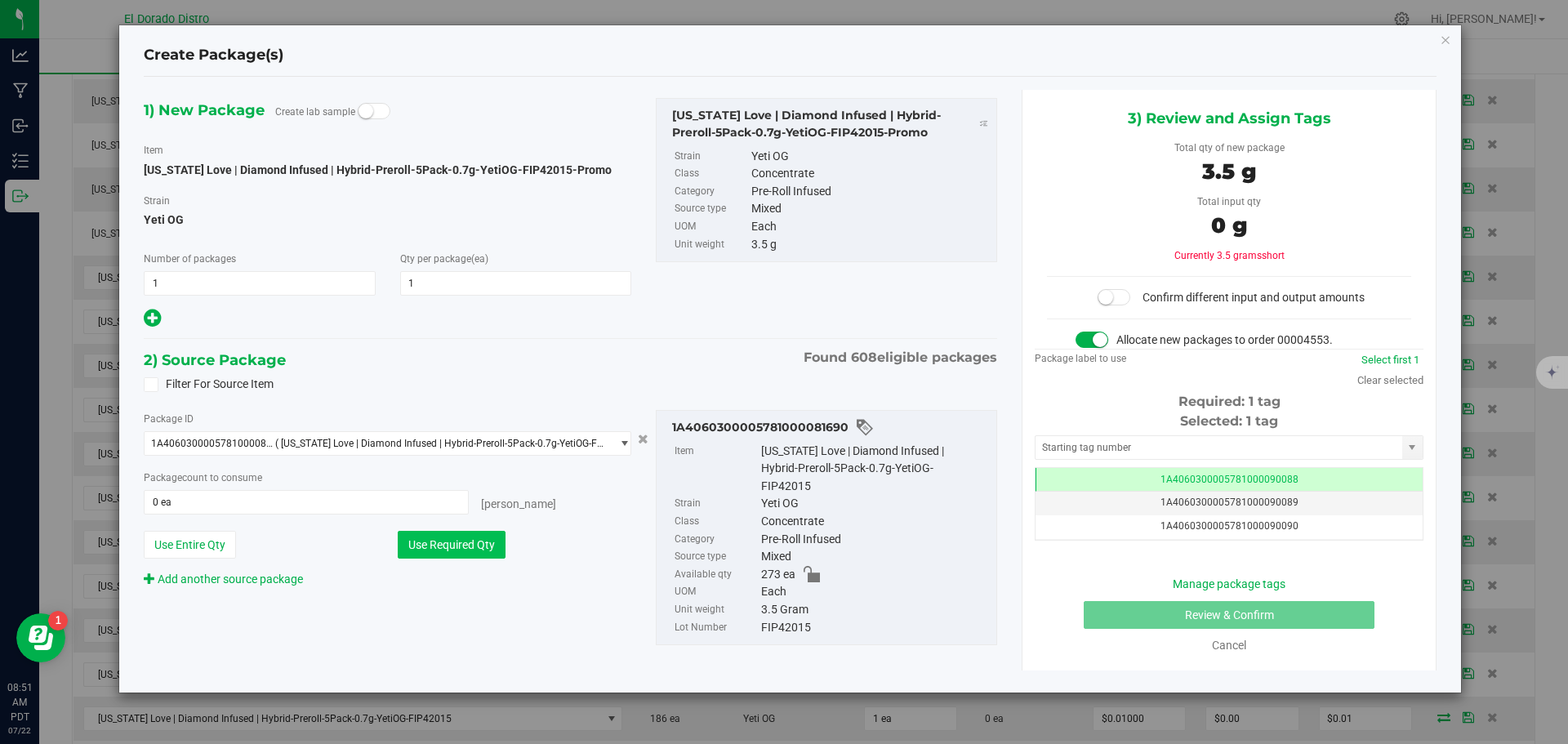 click on "Use Required Qty" at bounding box center (452, 545) 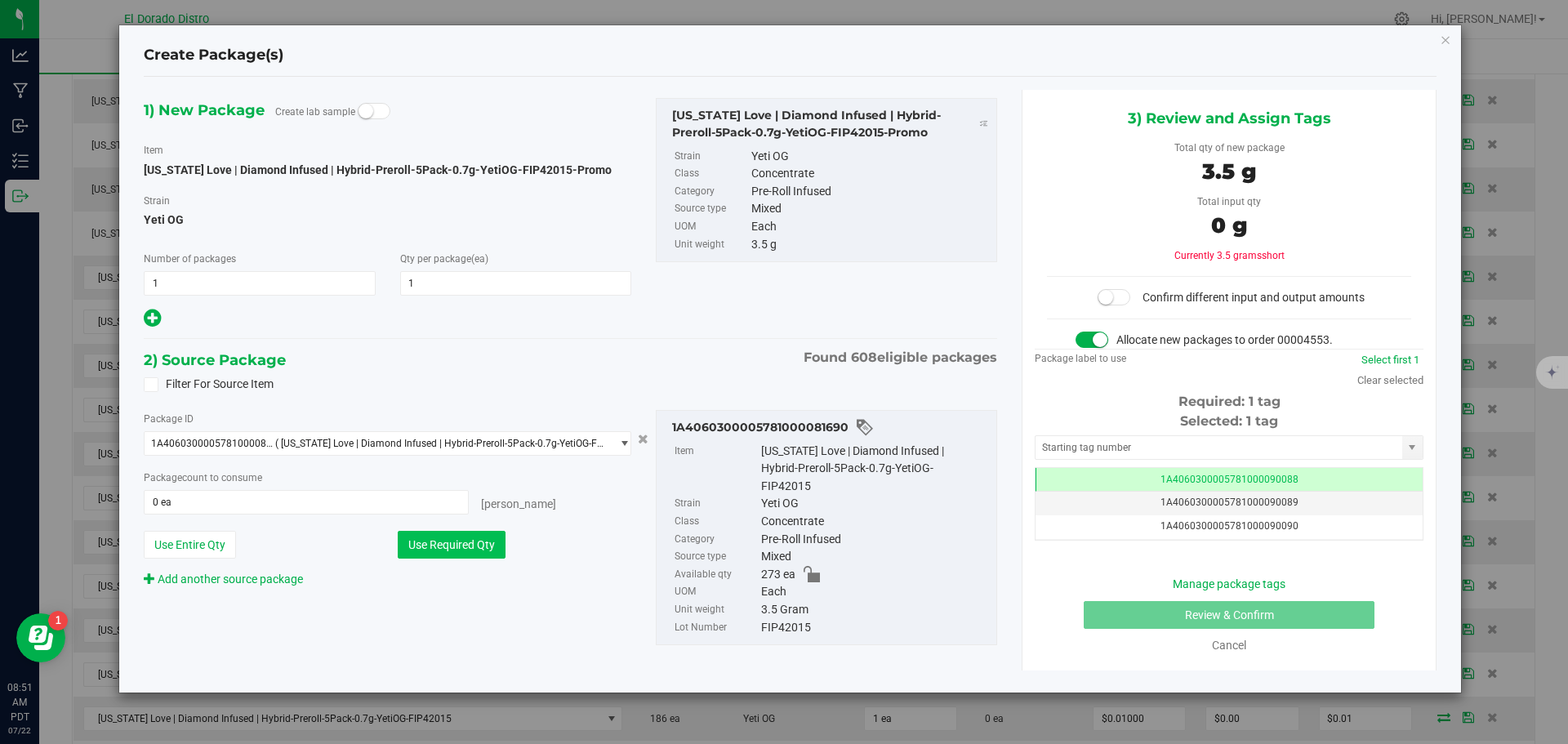type on "1 ea" 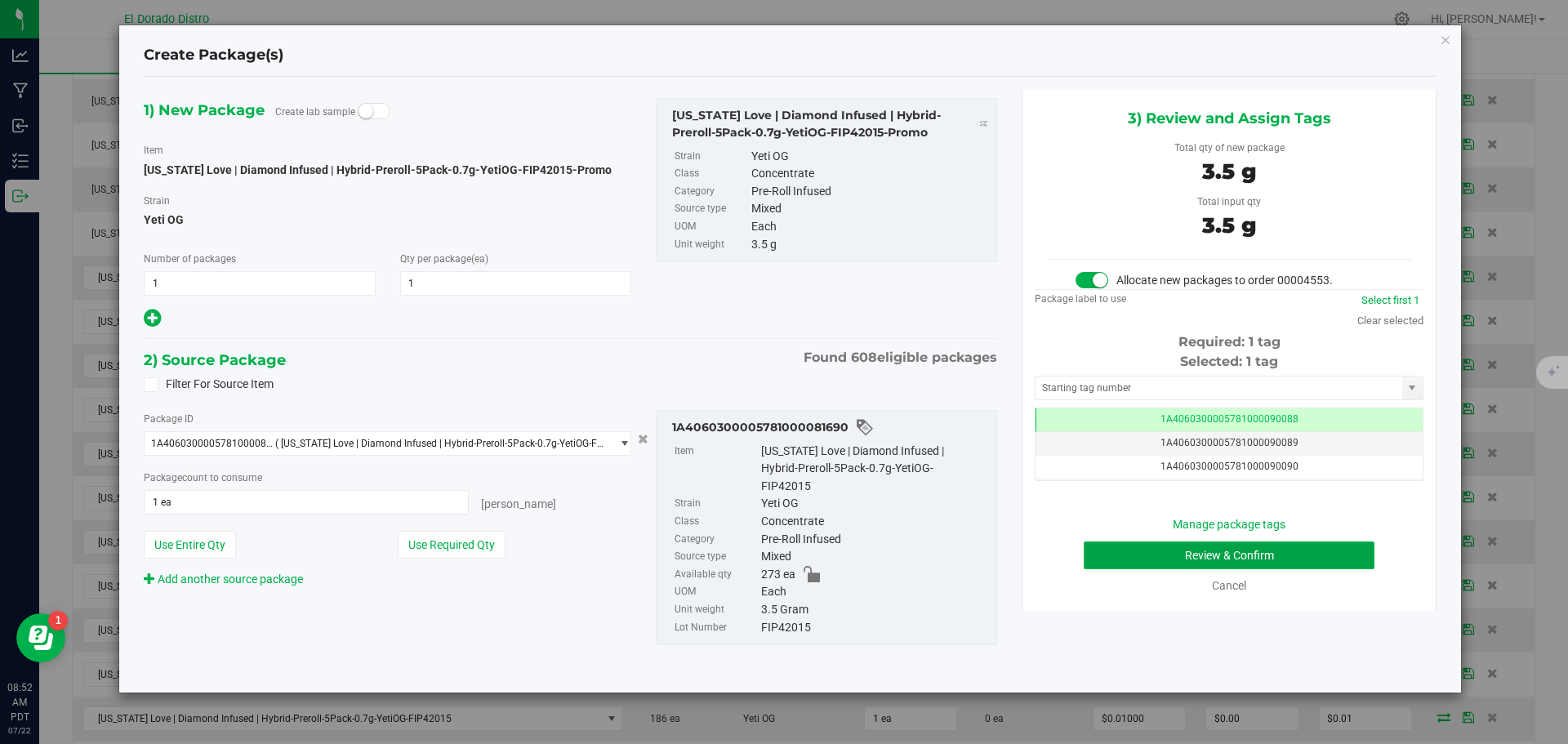 click on "Review & Confirm" at bounding box center (1229, 555) 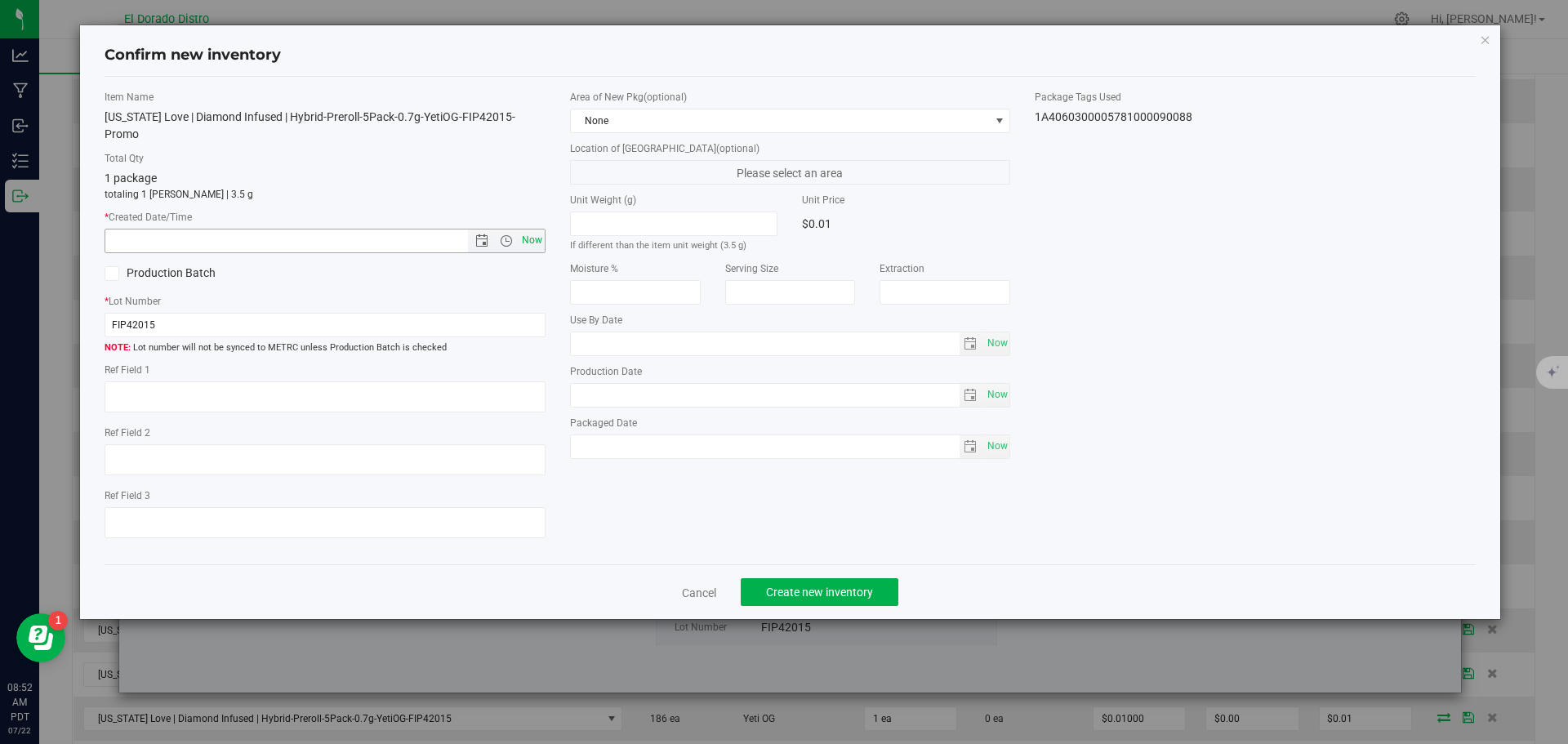 click on "Now" at bounding box center (532, 240) 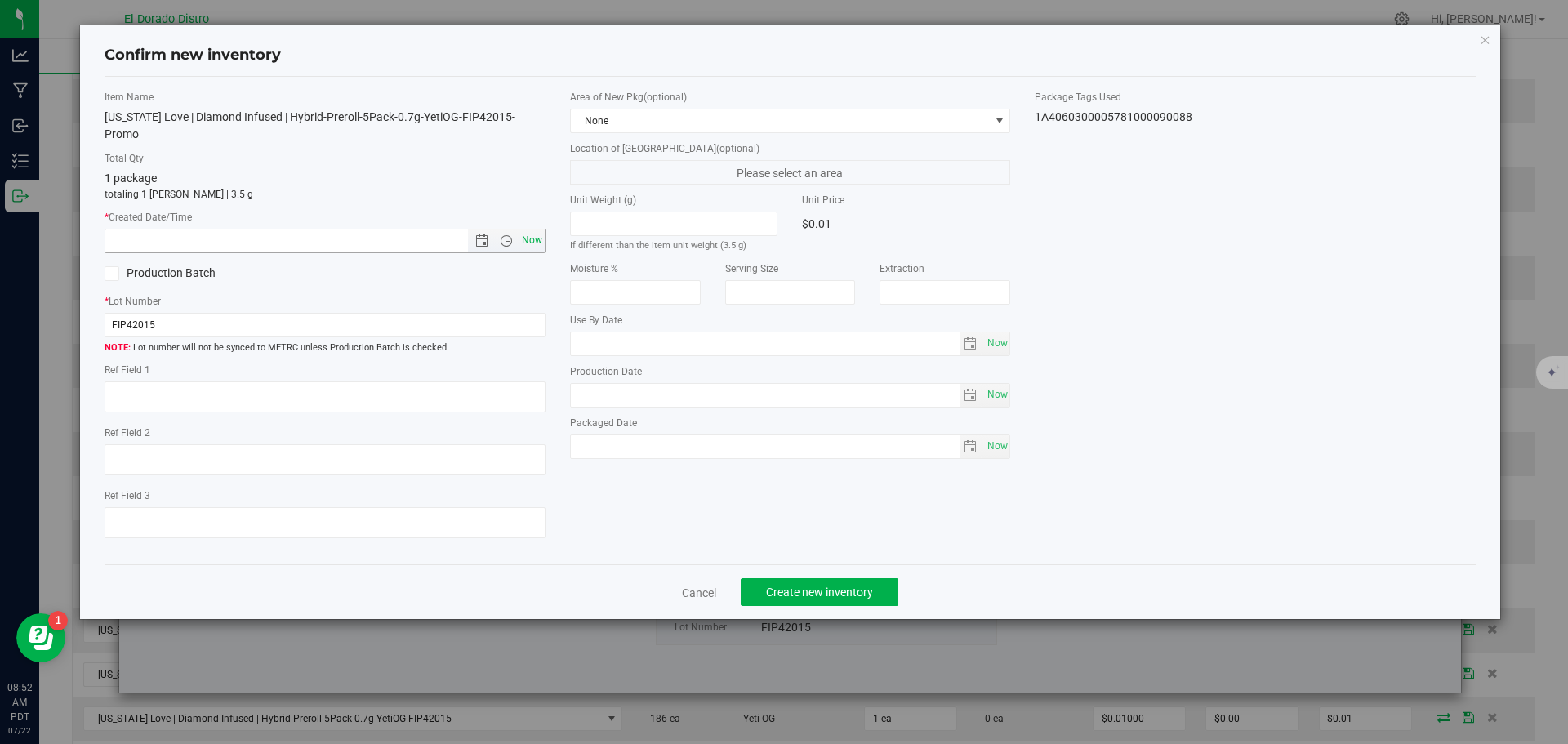 type on "7/22/2025 8:52 AM" 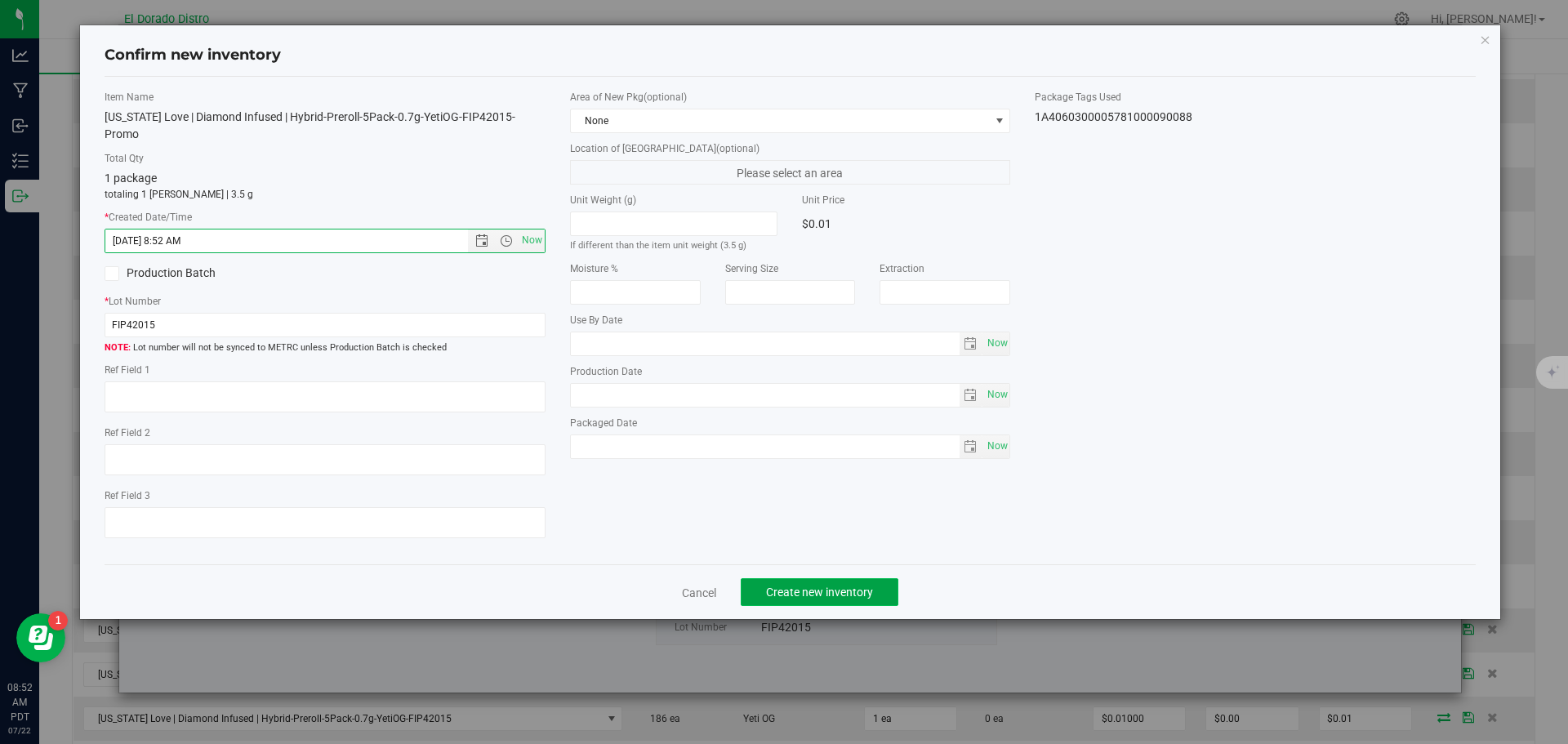 click on "Create new inventory" 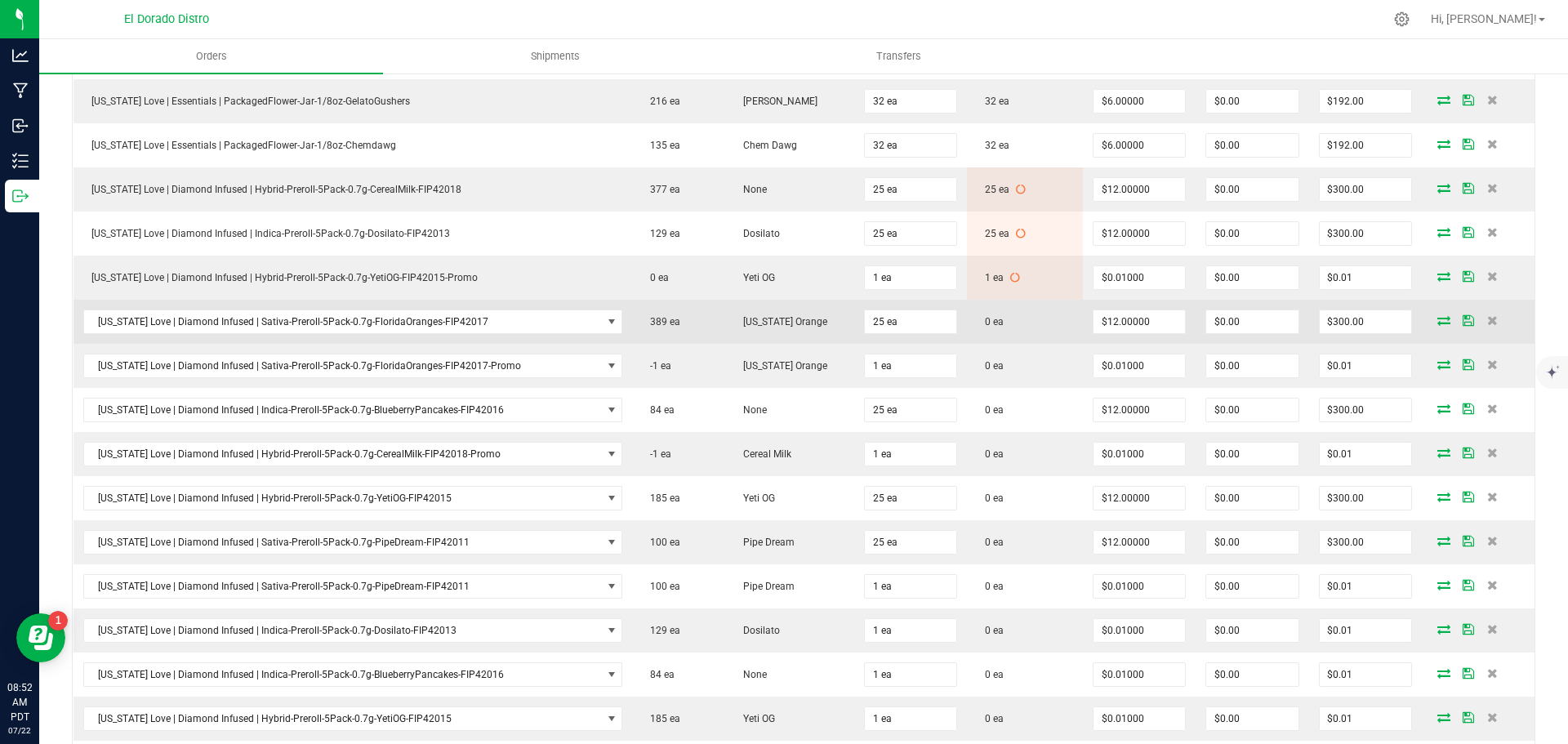 click at bounding box center [1444, 320] 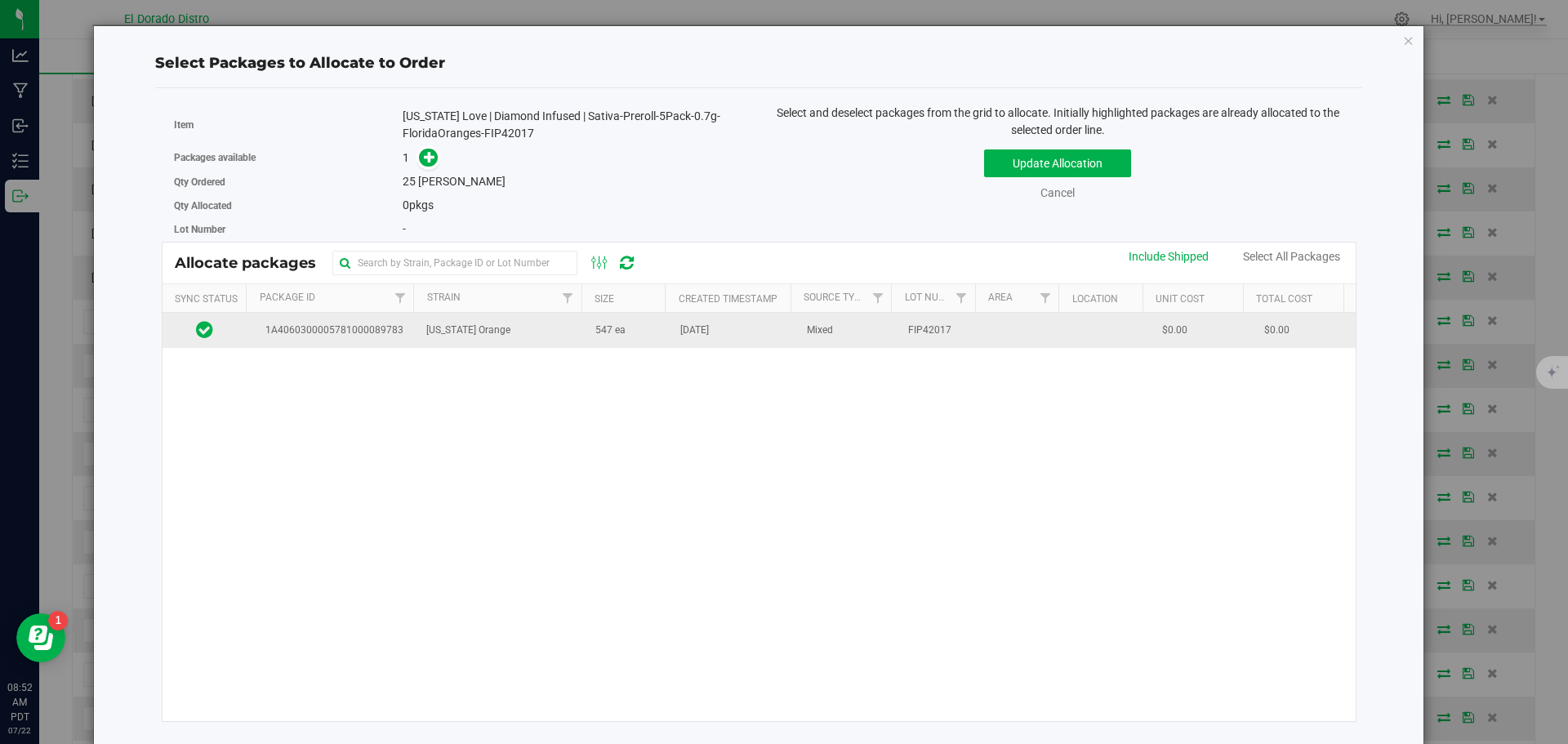 click on "[DATE]" at bounding box center [694, 330] 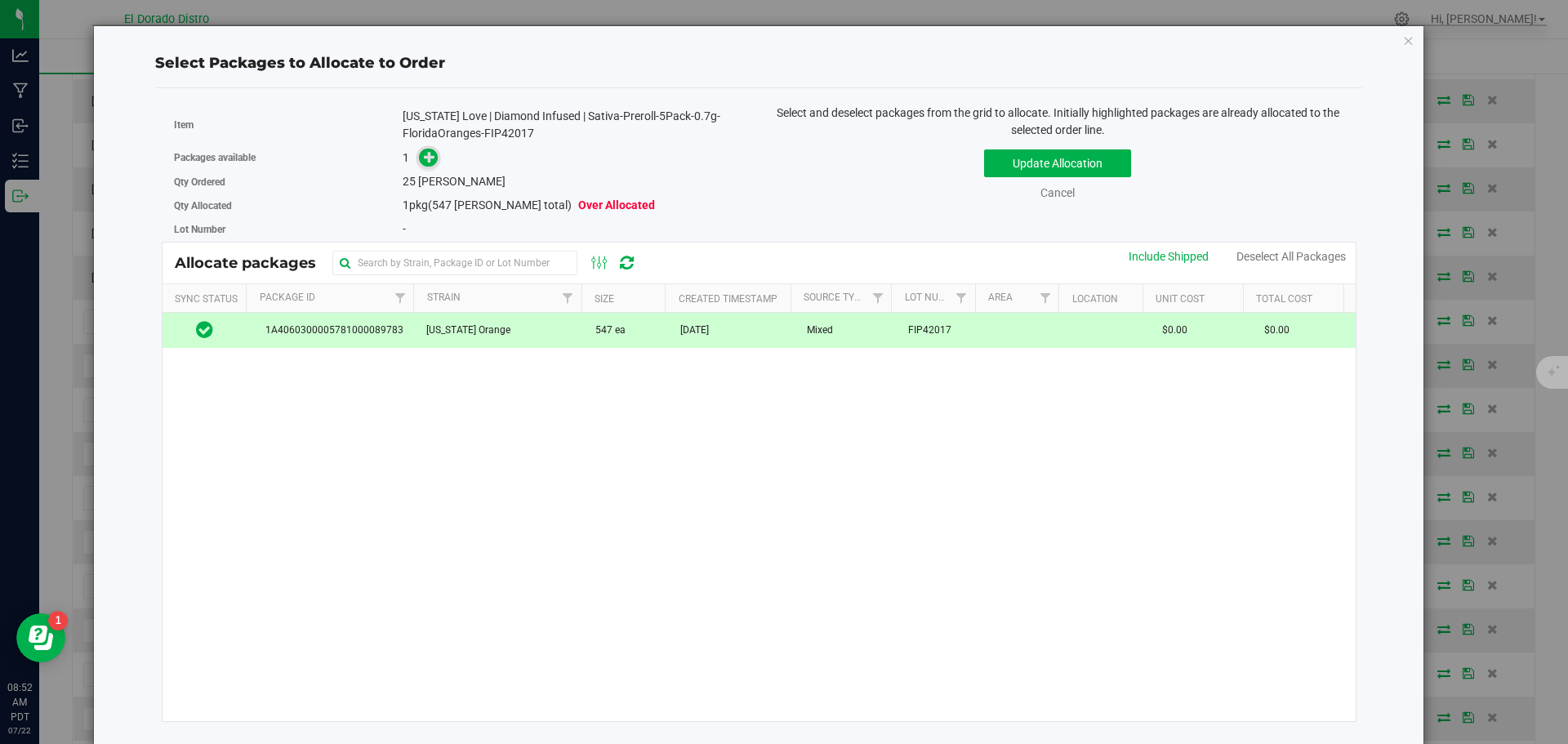 click at bounding box center (430, 157) 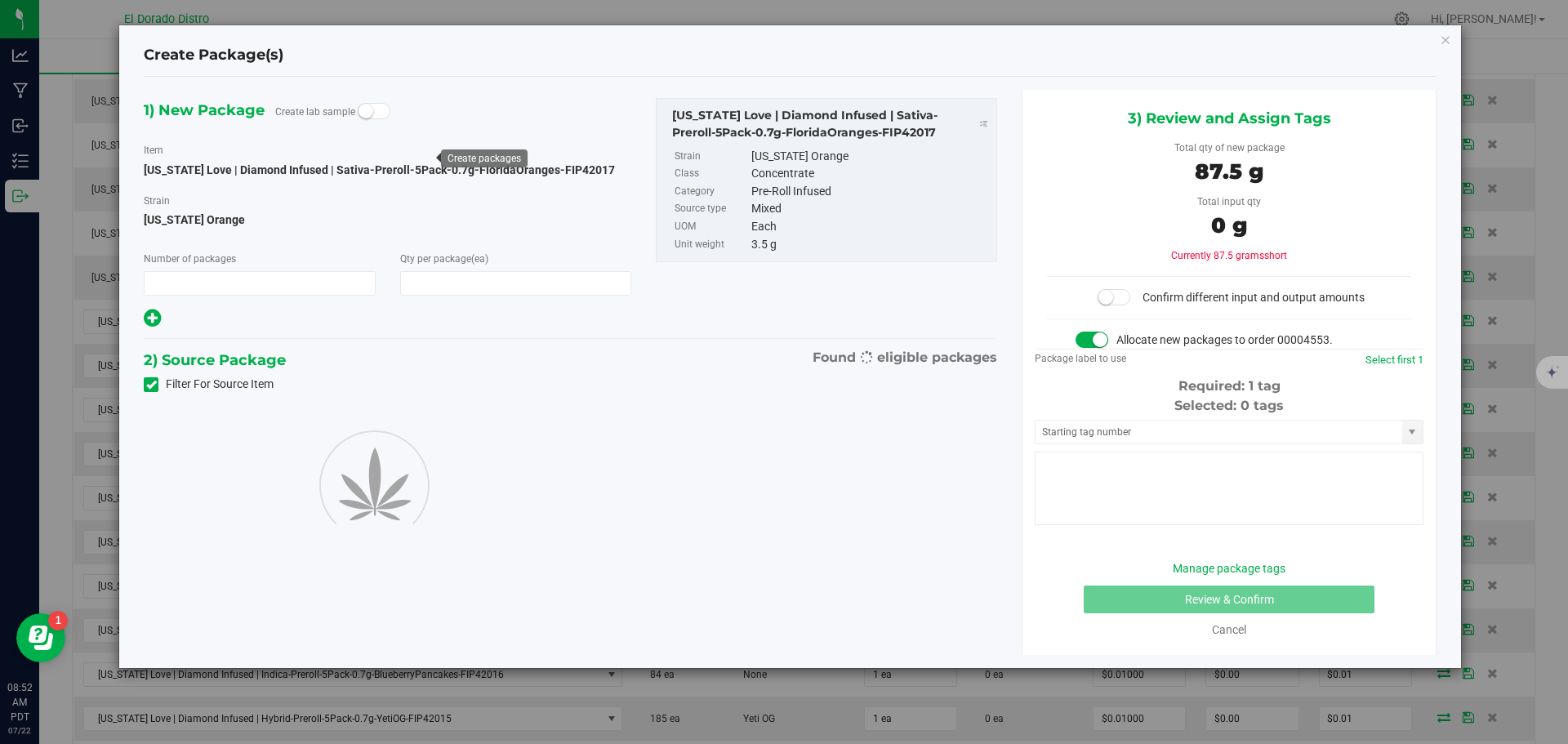 type on "1" 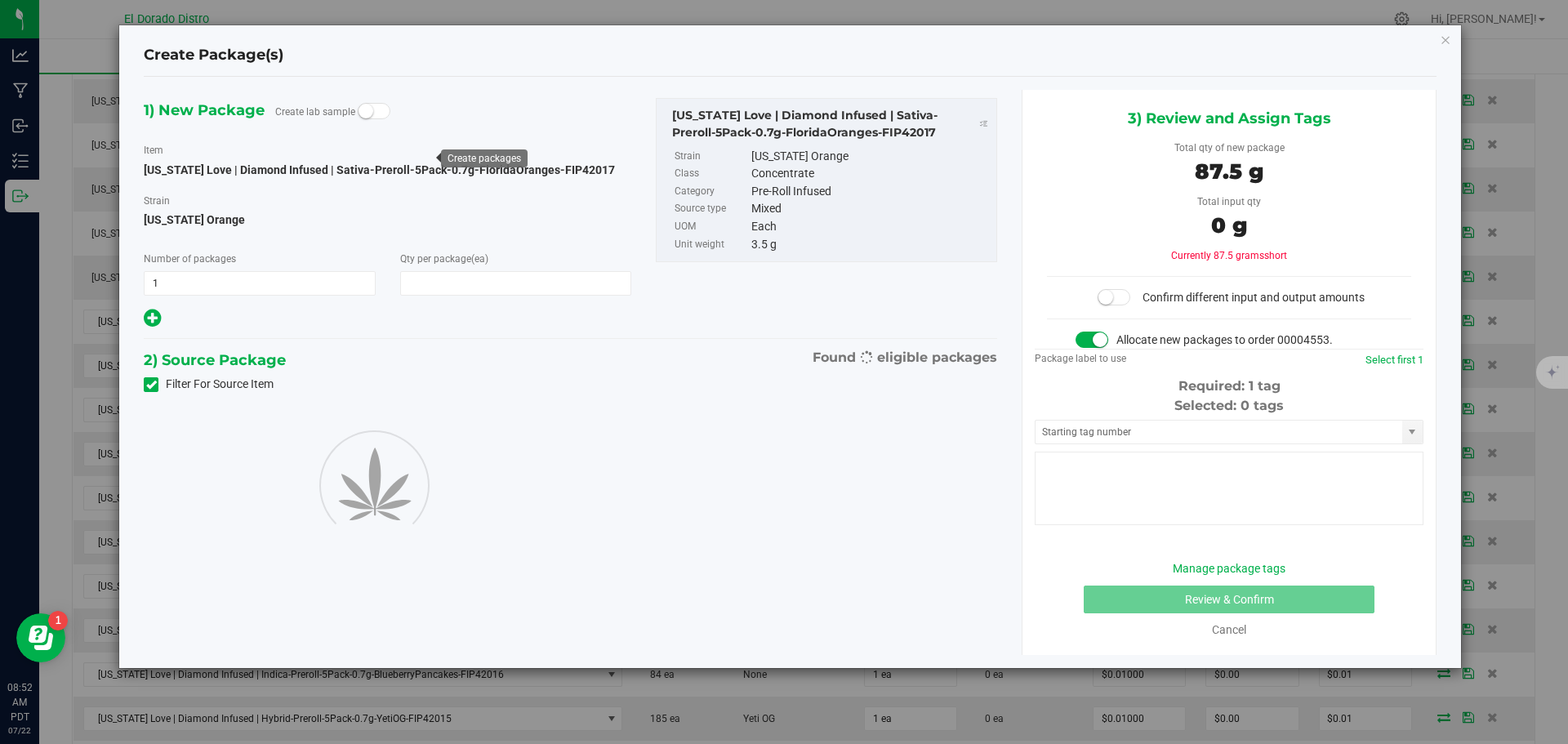 type on "25" 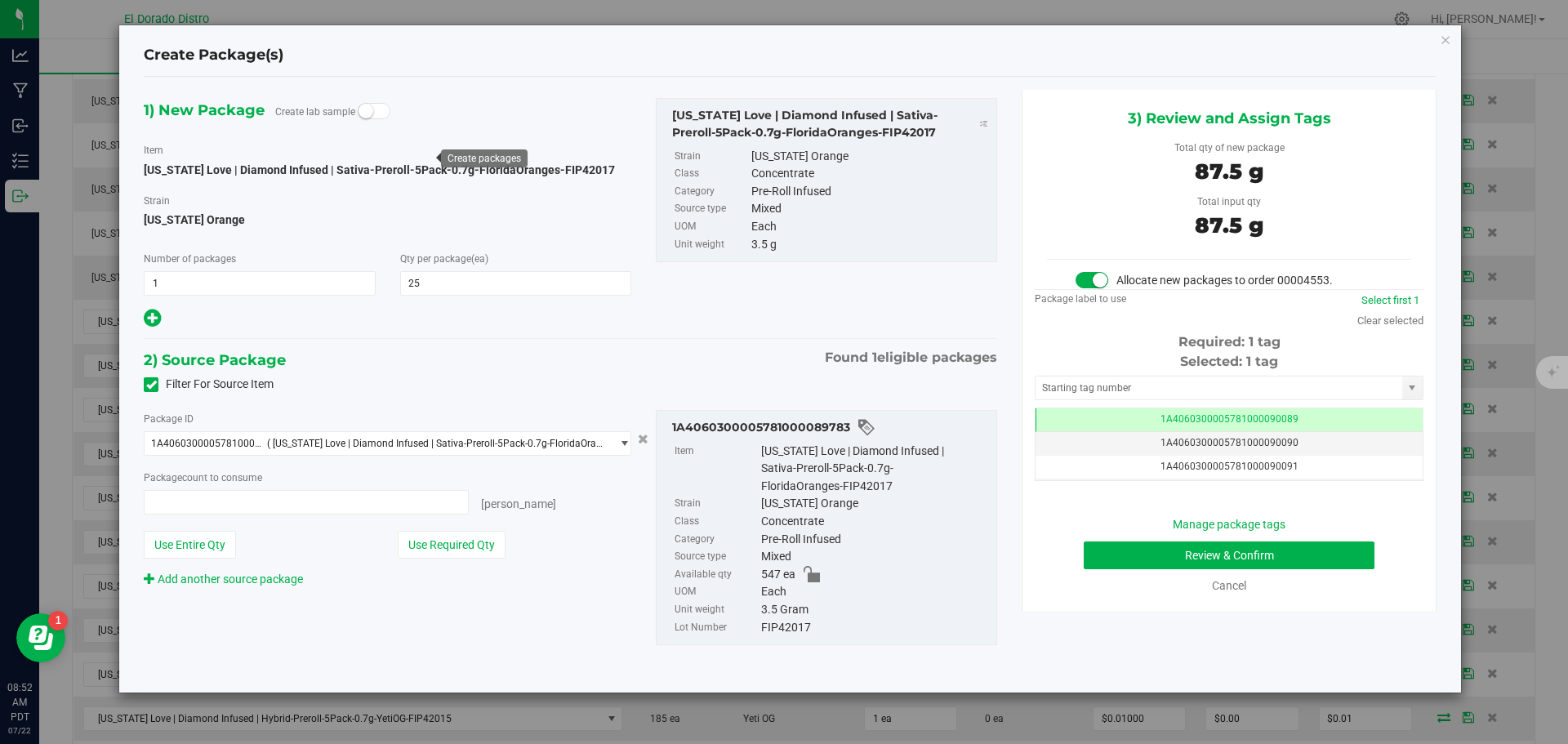 type on "25 ea" 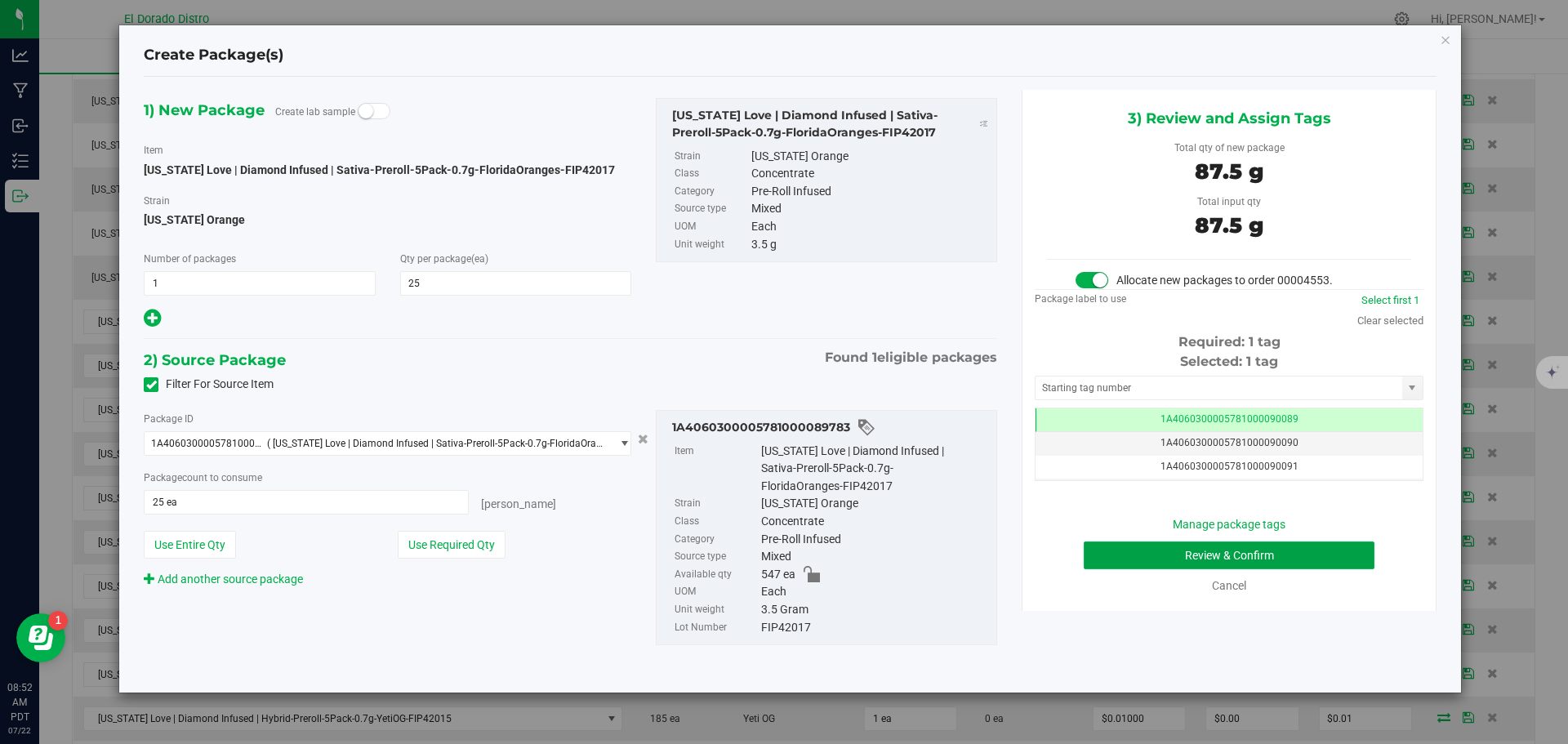 click on "Review & Confirm" at bounding box center (1229, 555) 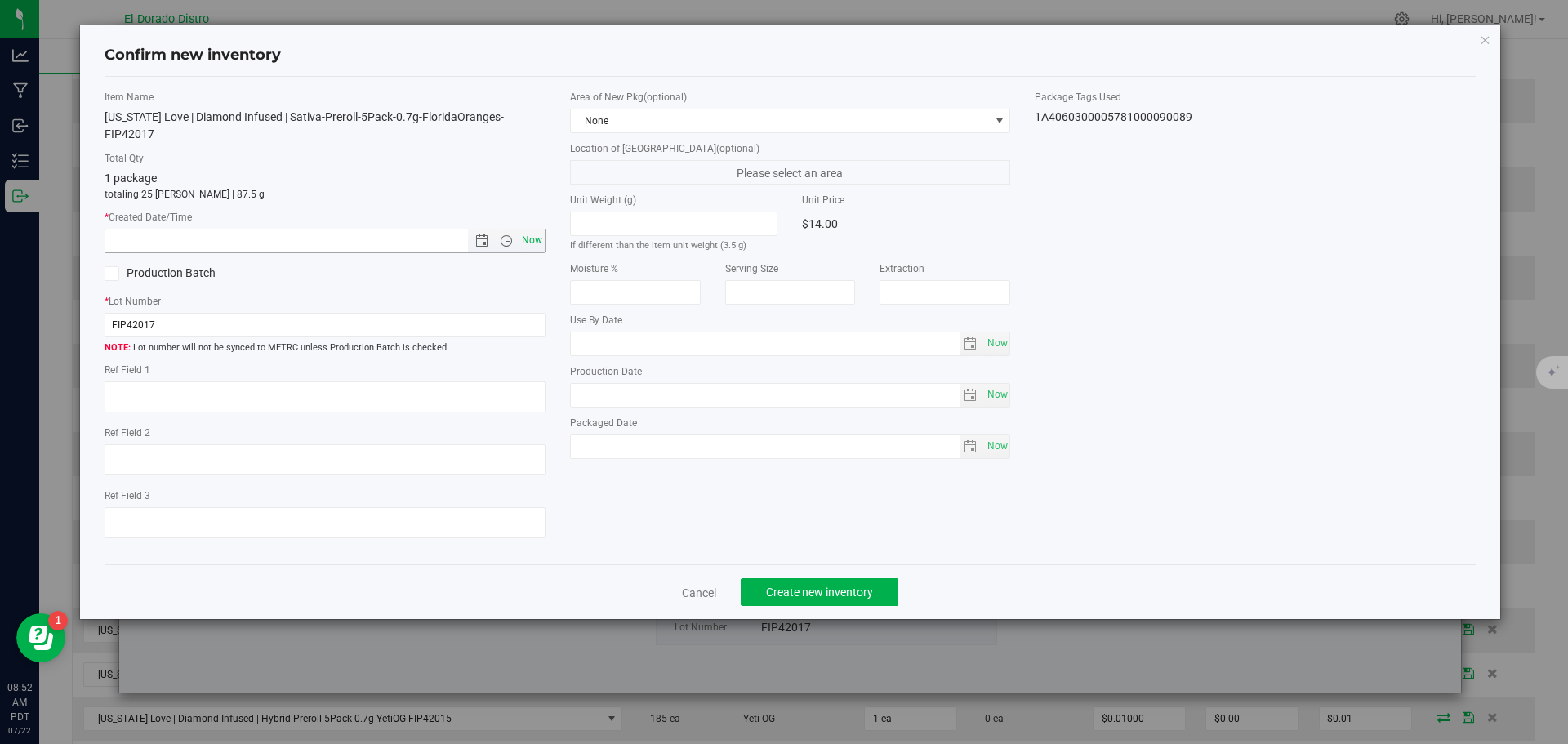 click on "Now" at bounding box center (532, 240) 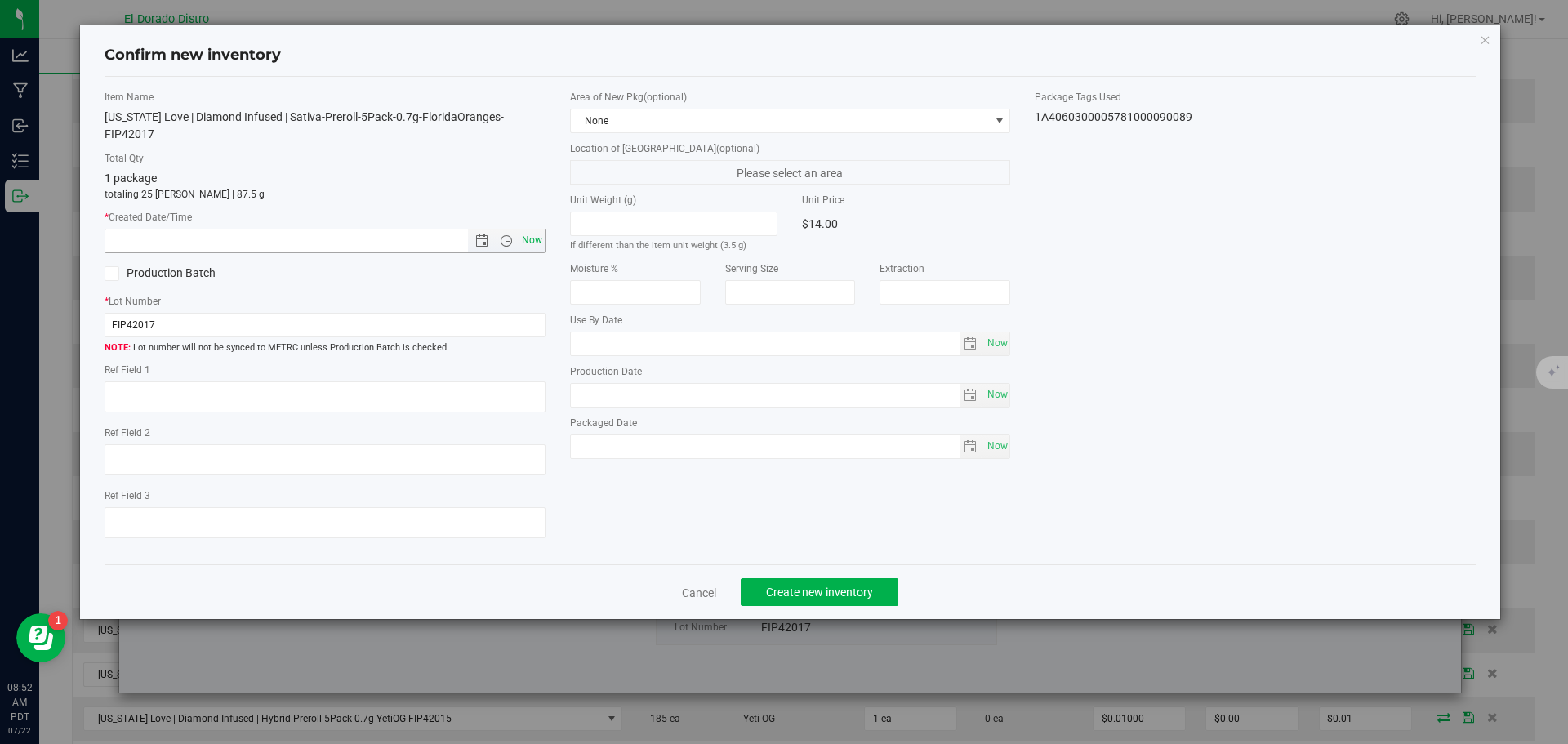 type on "7/22/2025 8:52 AM" 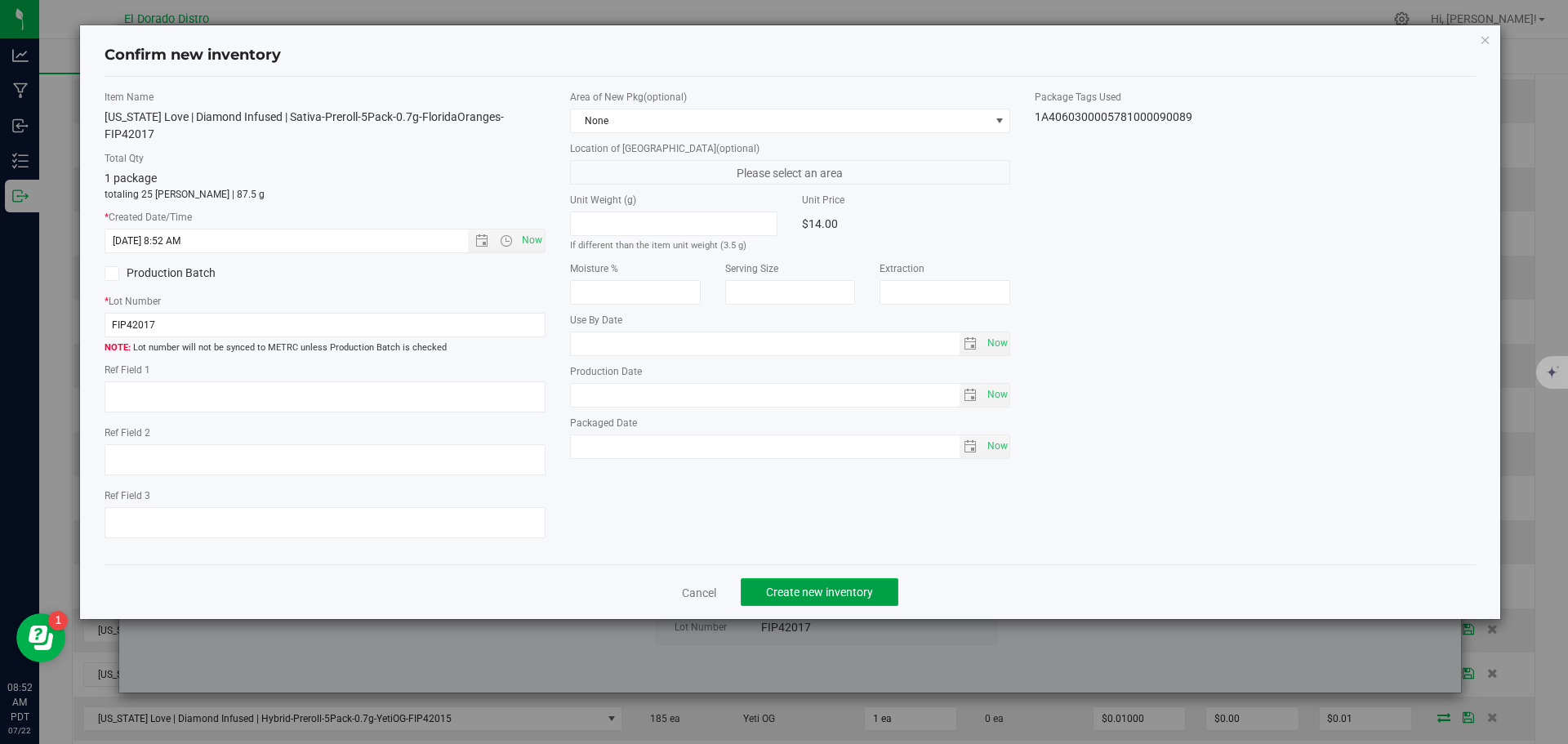 click on "Create new inventory" 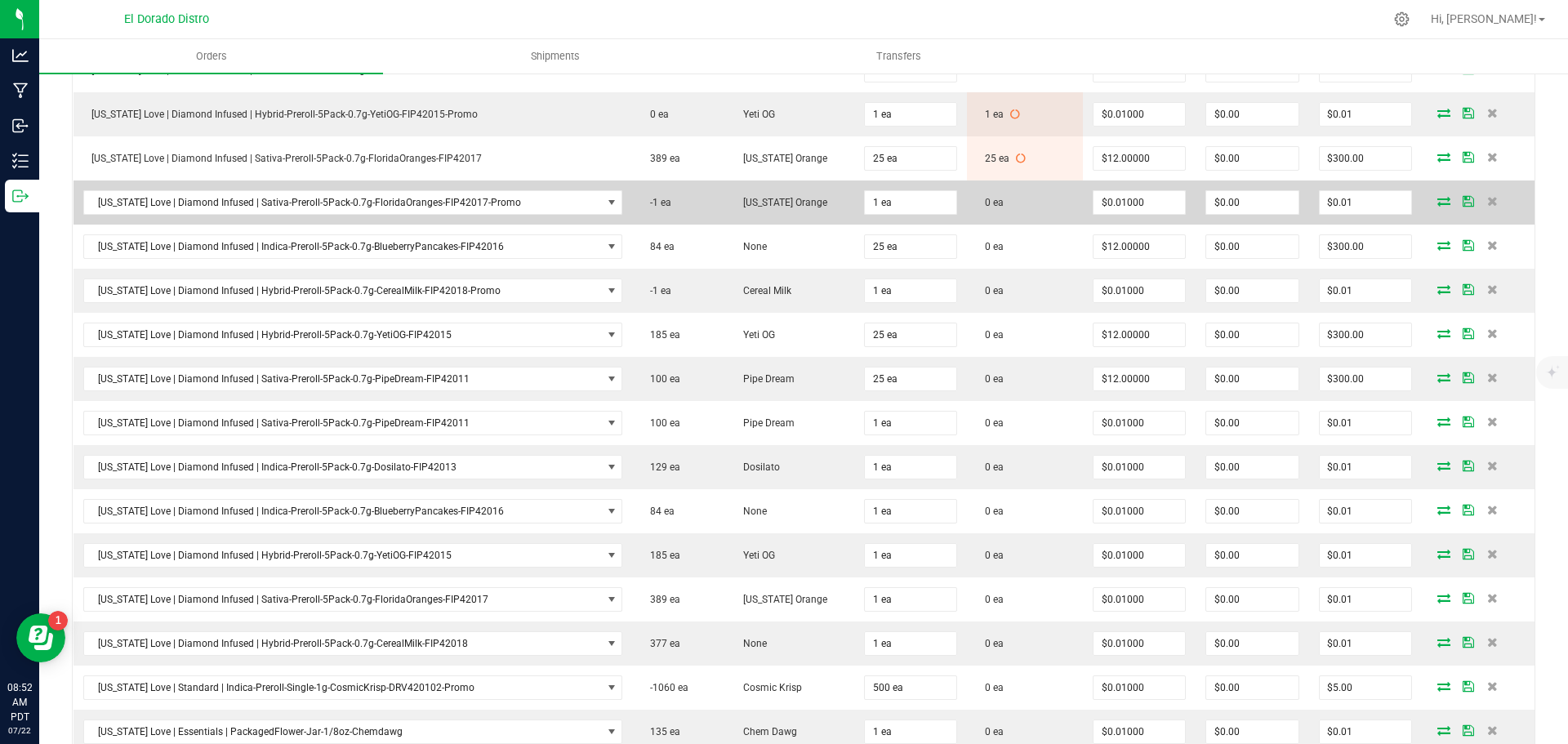 click at bounding box center [1444, 201] 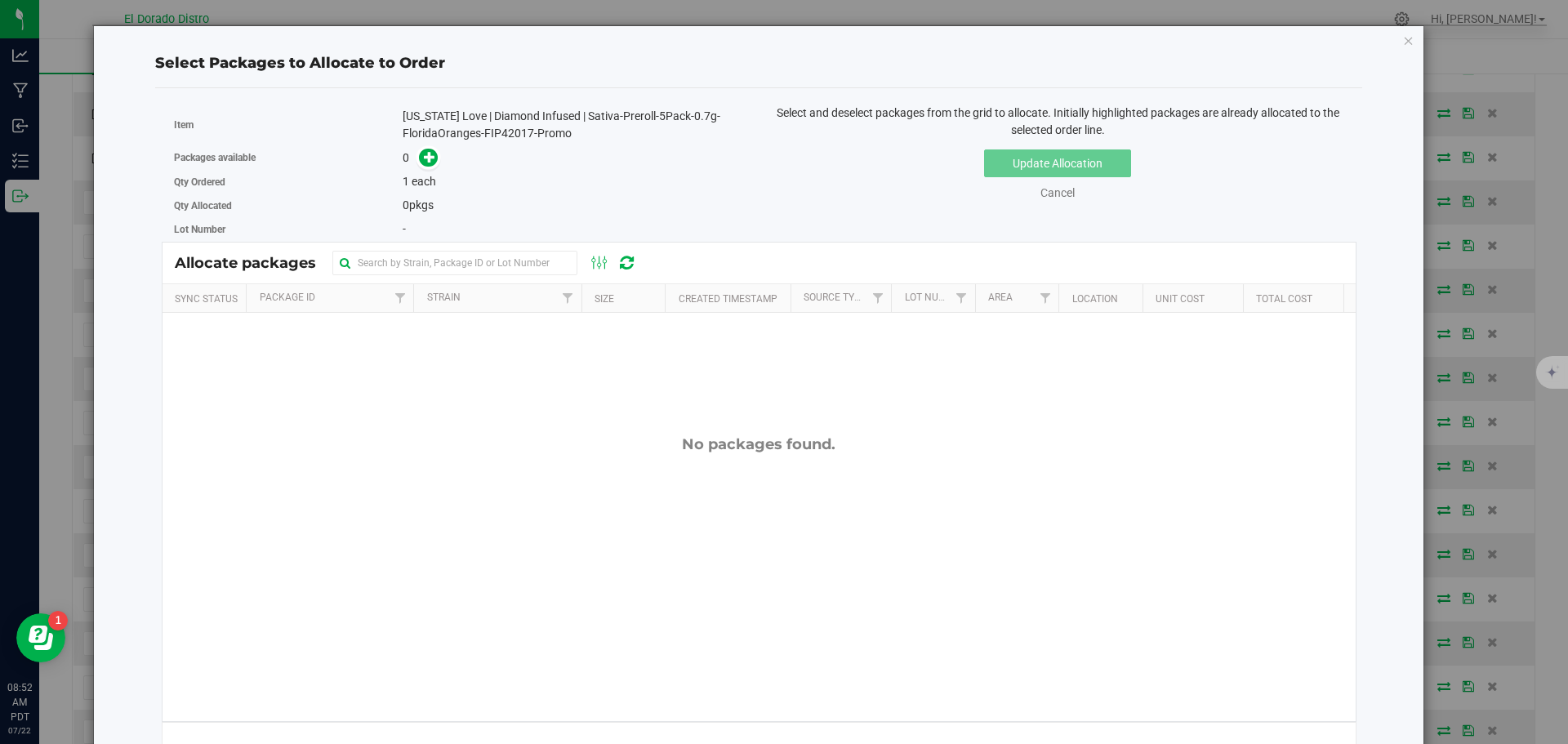 click on "[US_STATE] Love | Diamond Infused | Sativa-Preroll-5Pack-0.7g-FloridaOranges-FIP42017-Promo" at bounding box center [574, 125] 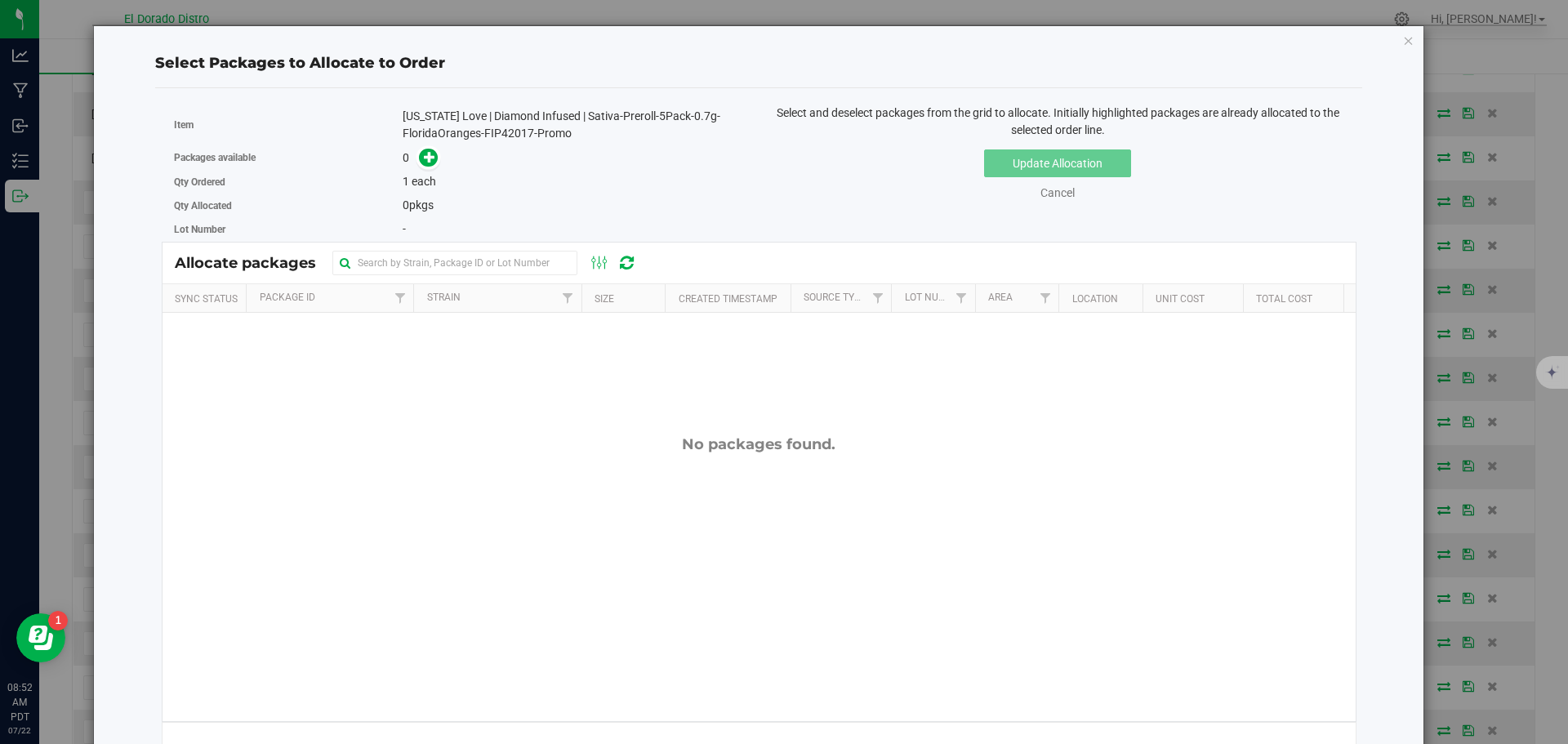 click on "[US_STATE] Love | Diamond Infused | Sativa-Preroll-5Pack-0.7g-FloridaOranges-FIP42017-Promo" at bounding box center (574, 125) 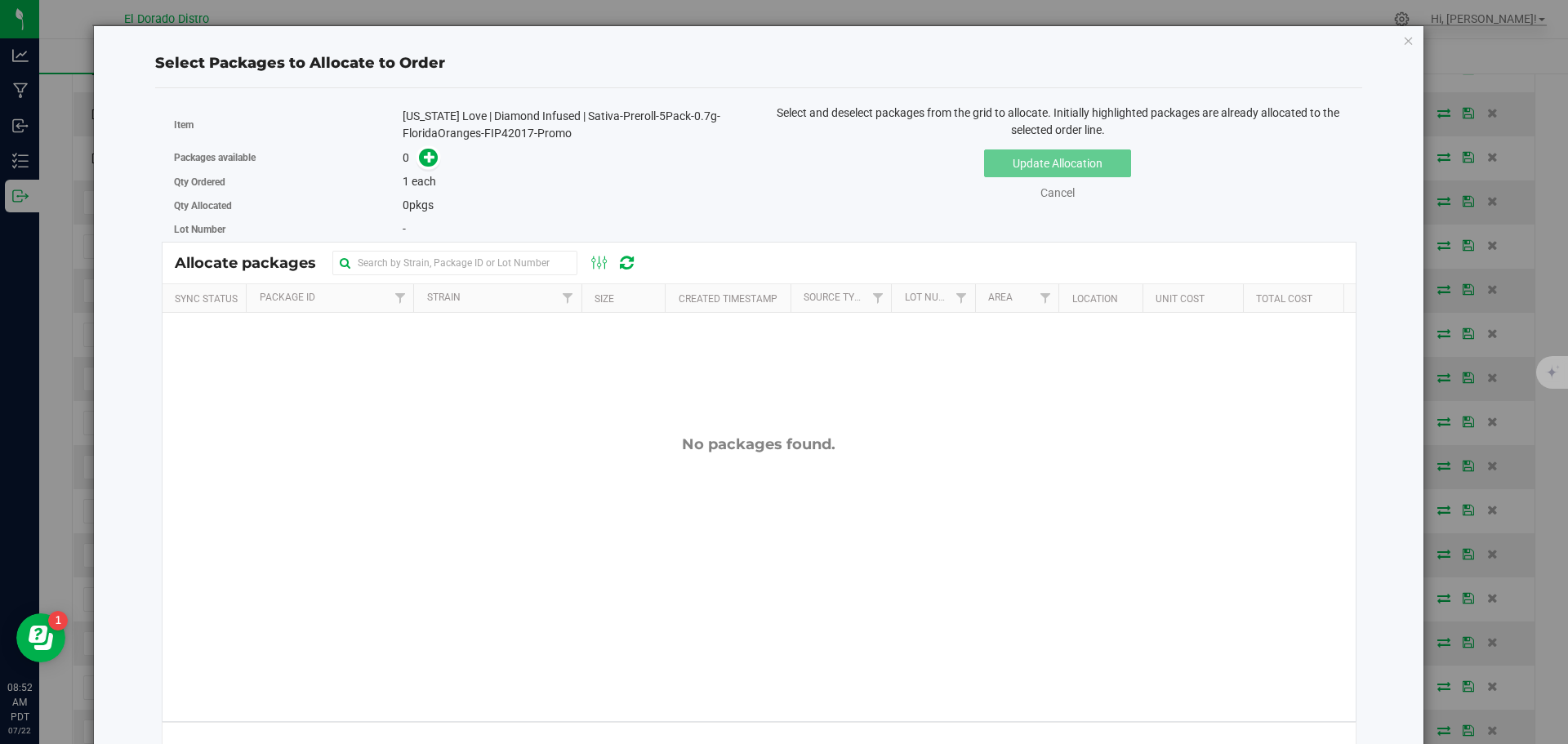 copy on "FIP42017" 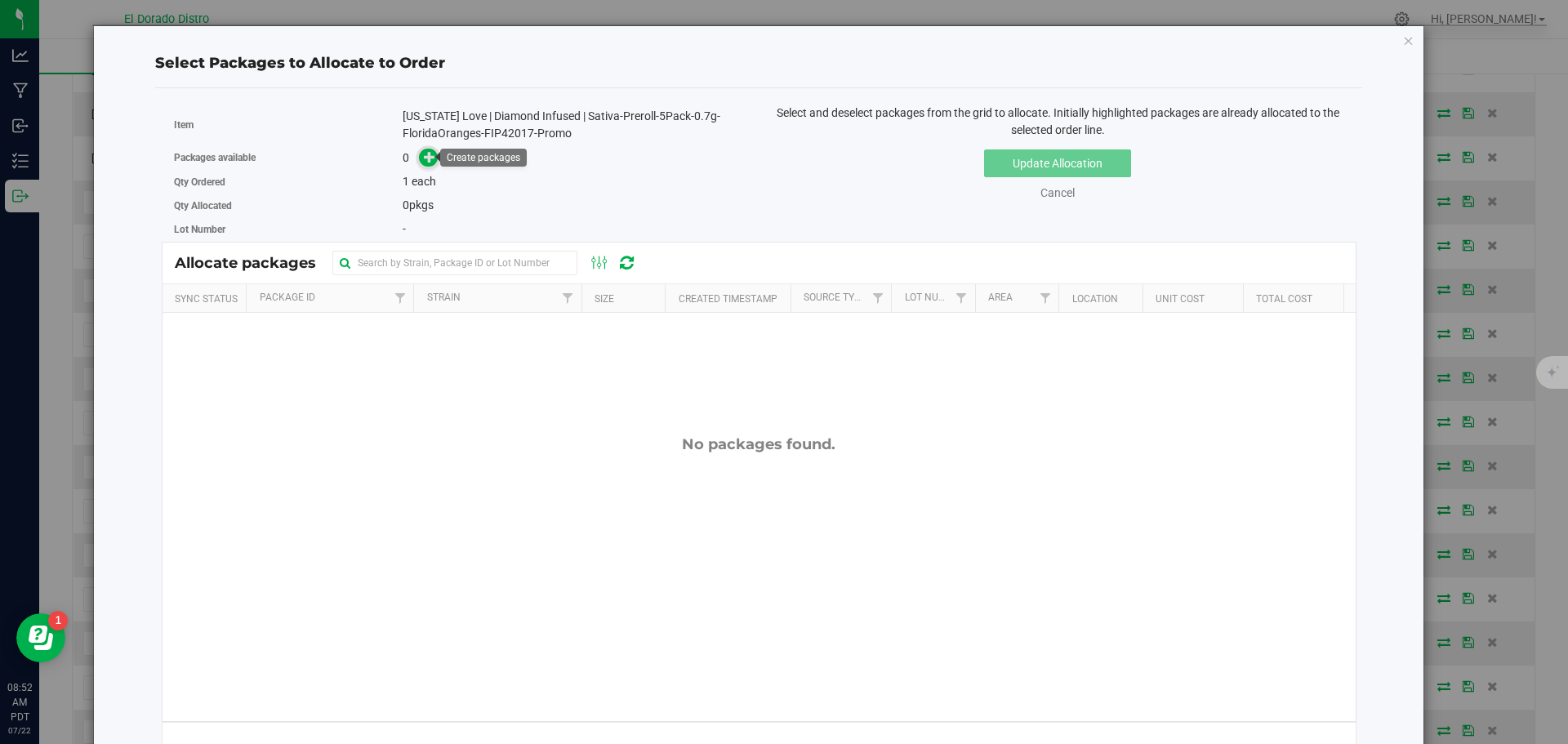 click at bounding box center (430, 157) 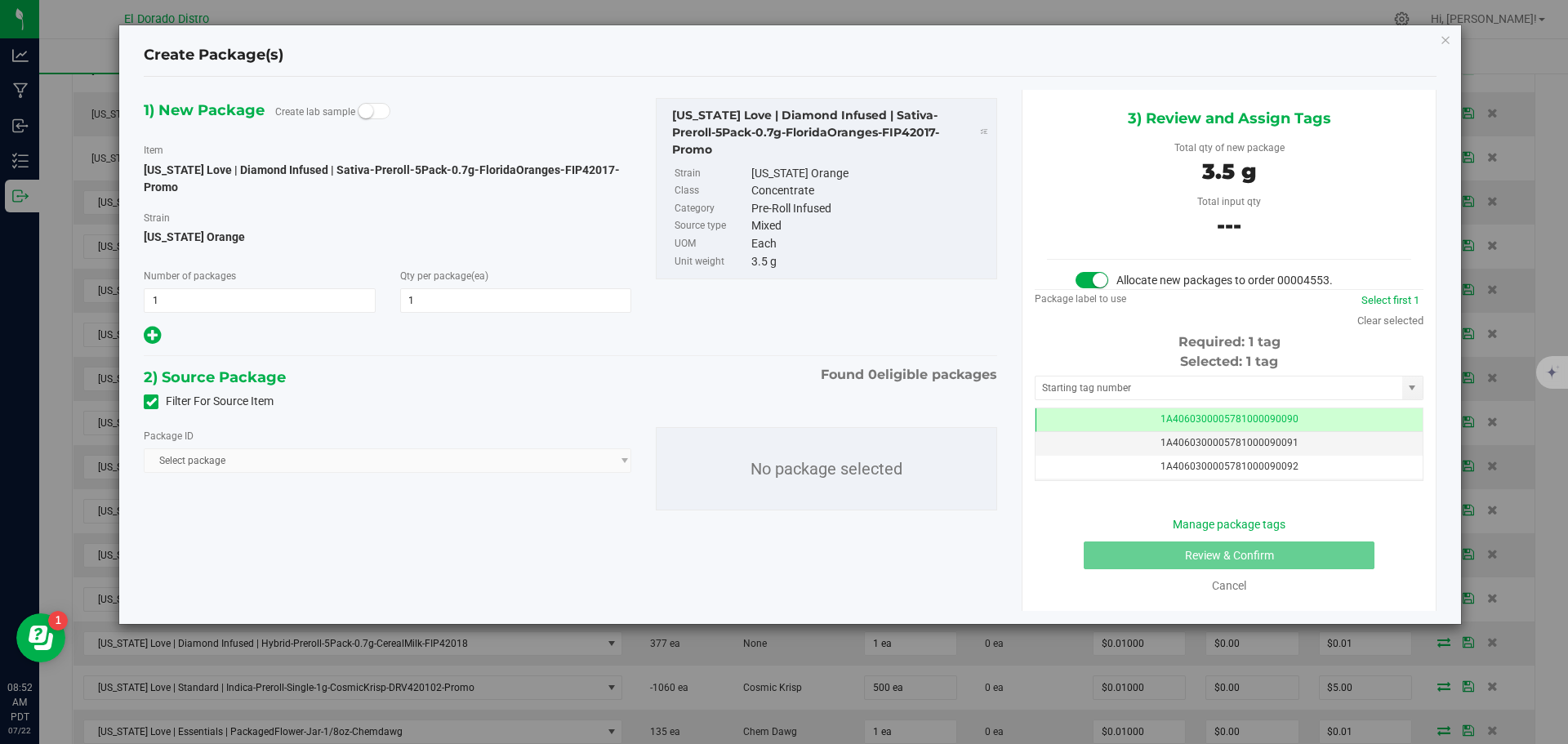 click at bounding box center (151, 402) 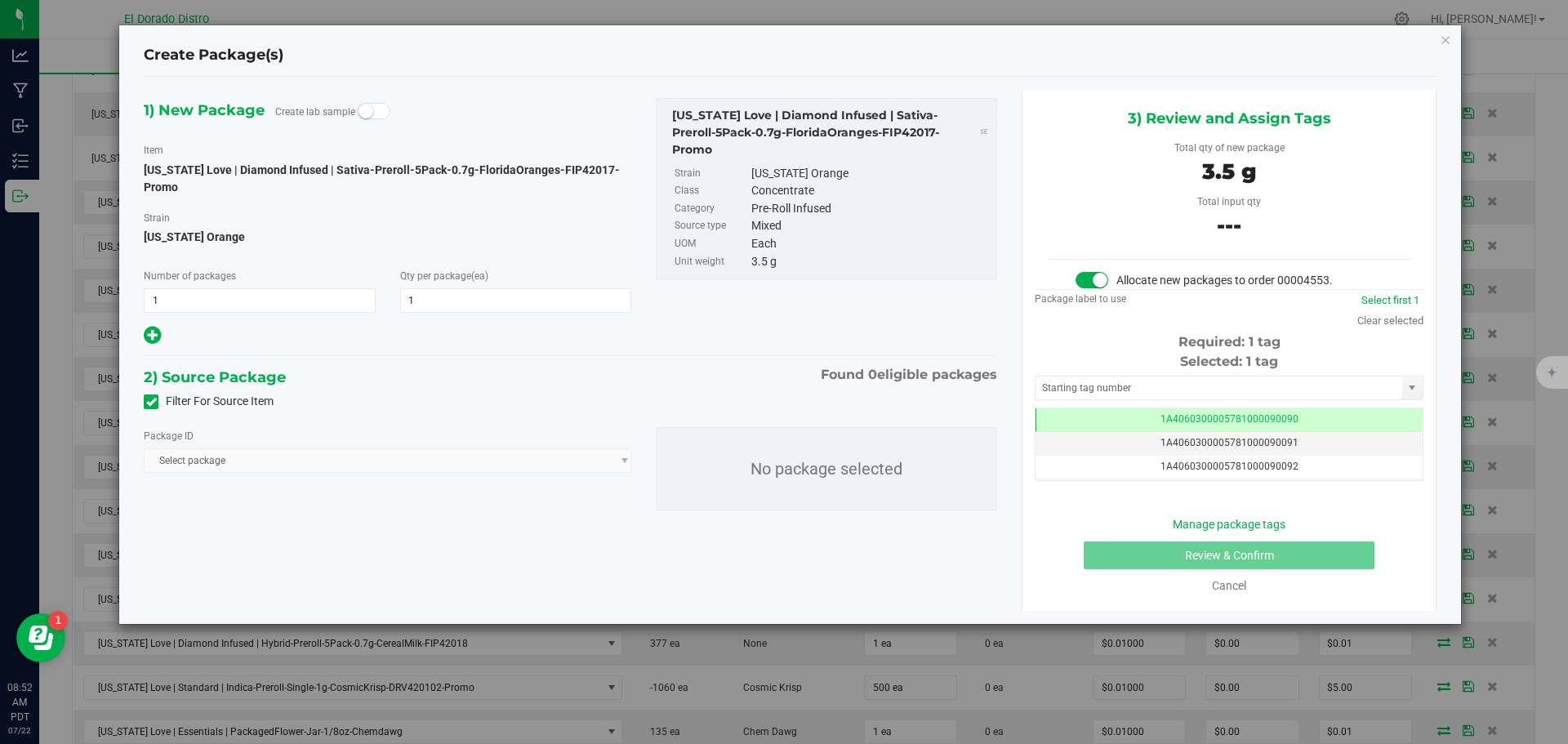 click on "Filter For Source Item" at bounding box center (0, 0) 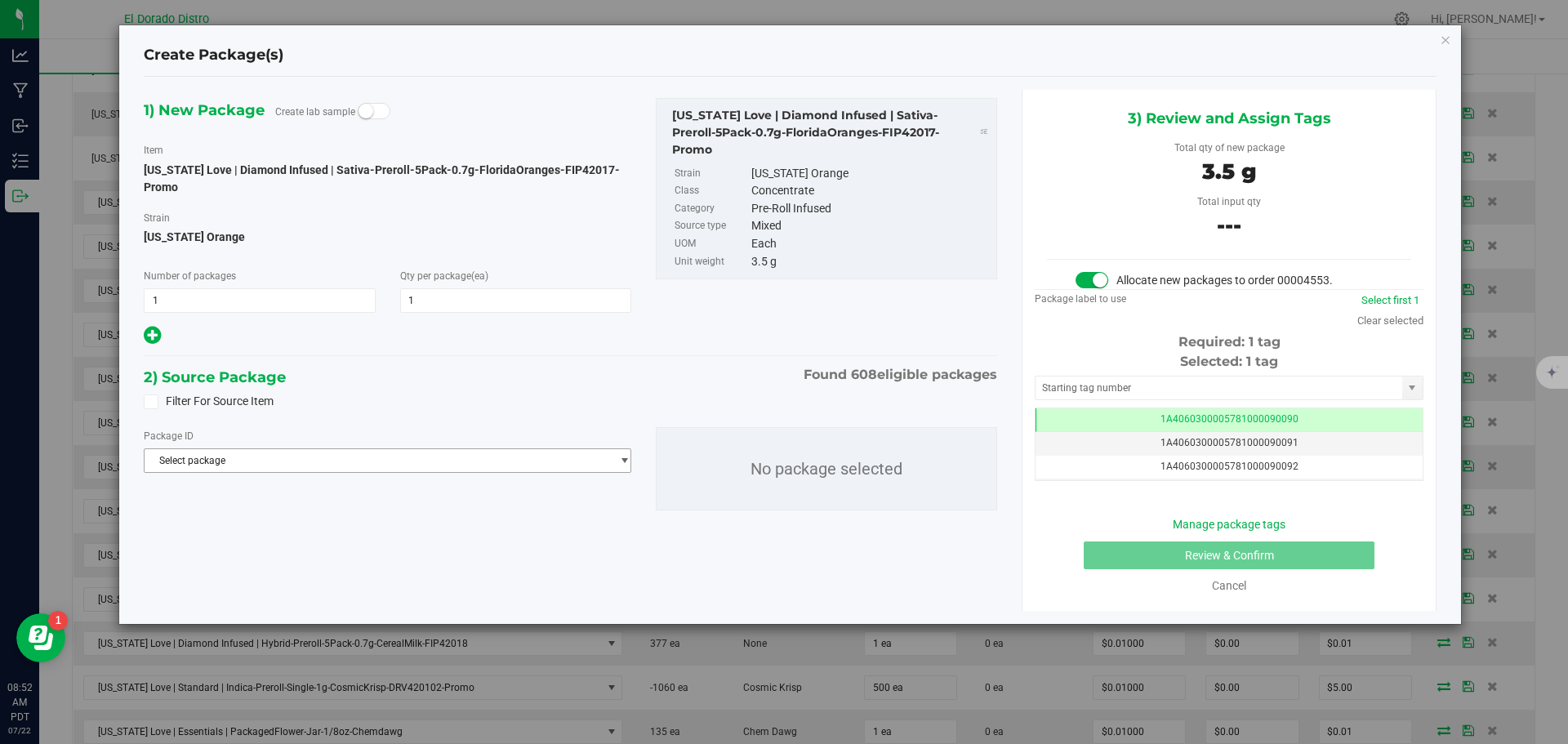 click on "Select package" at bounding box center [377, 461] 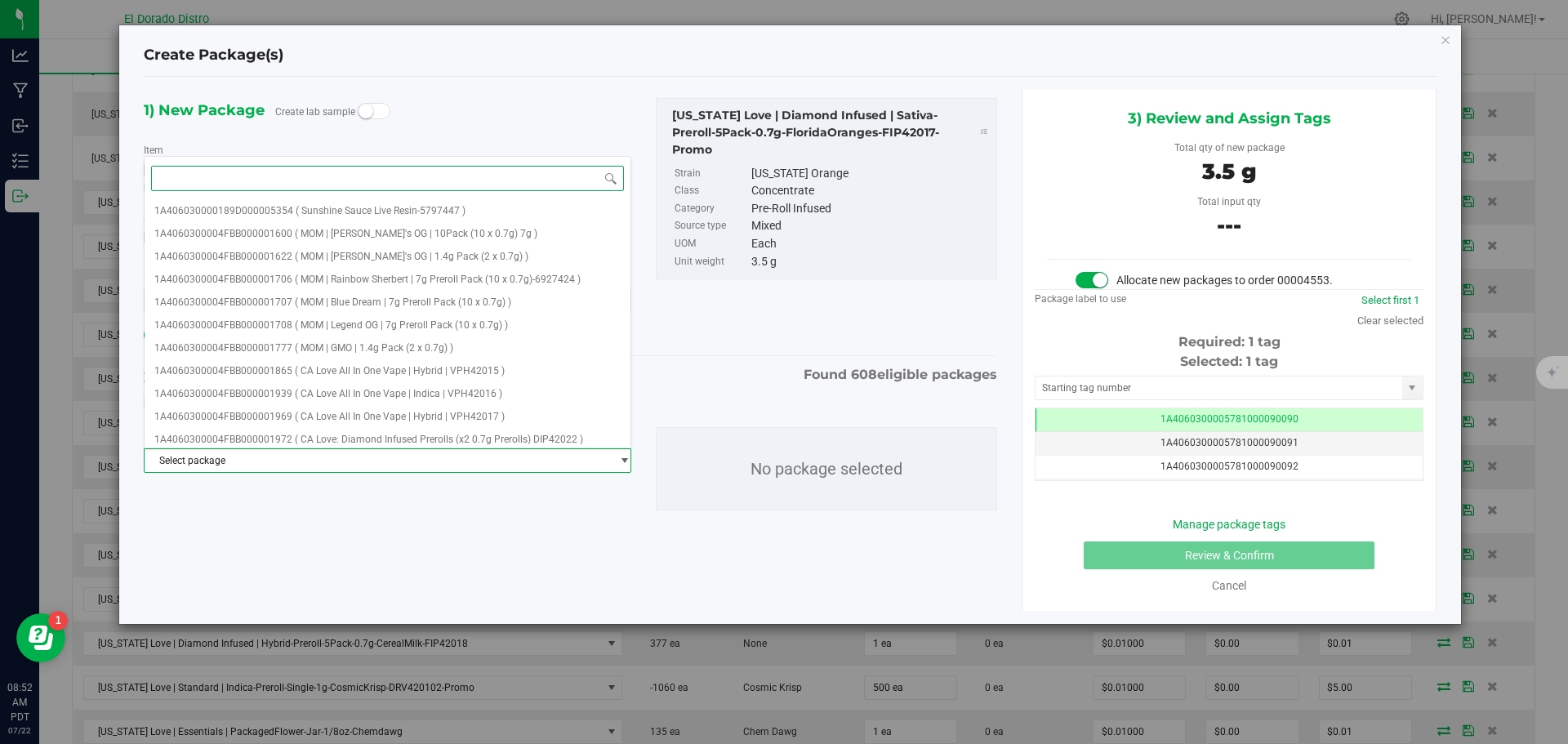 paste on "FIP42017" 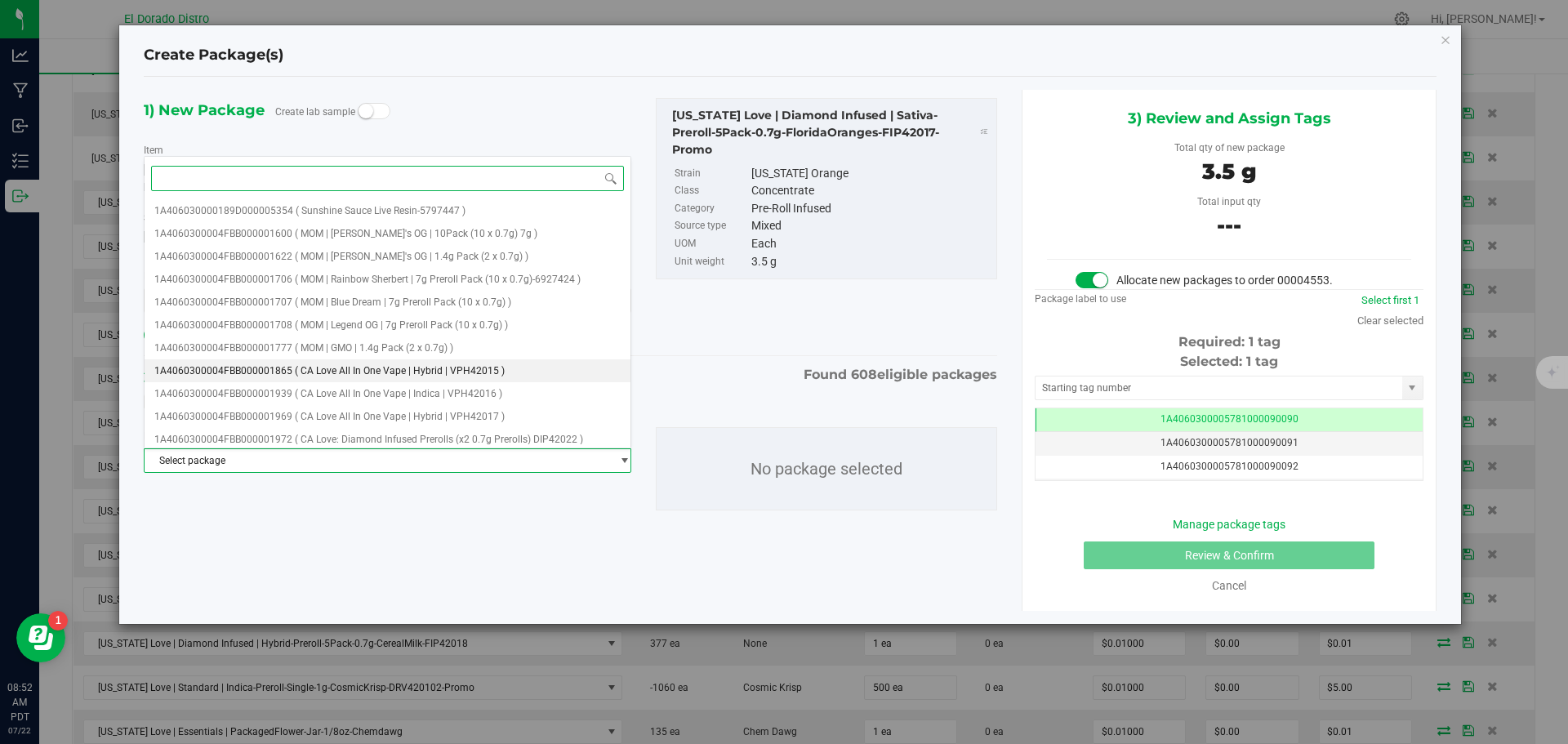 type on "FIP42017" 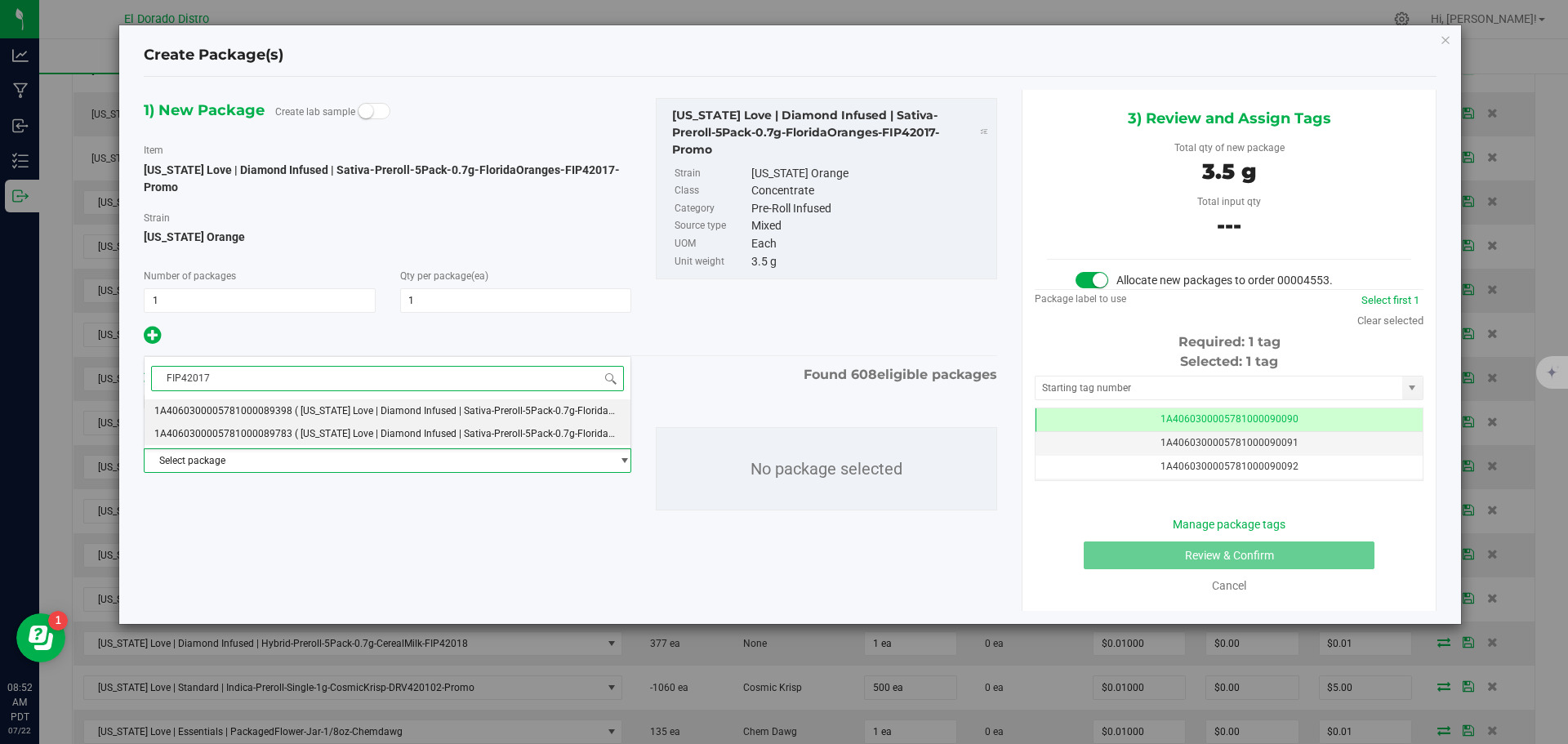 click on "1A4060300005781000089783
(
California Love | Diamond Infused | Sativa-Preroll-5Pack-0.7g-FloridaOranges-FIP42017
)" at bounding box center (387, 434) 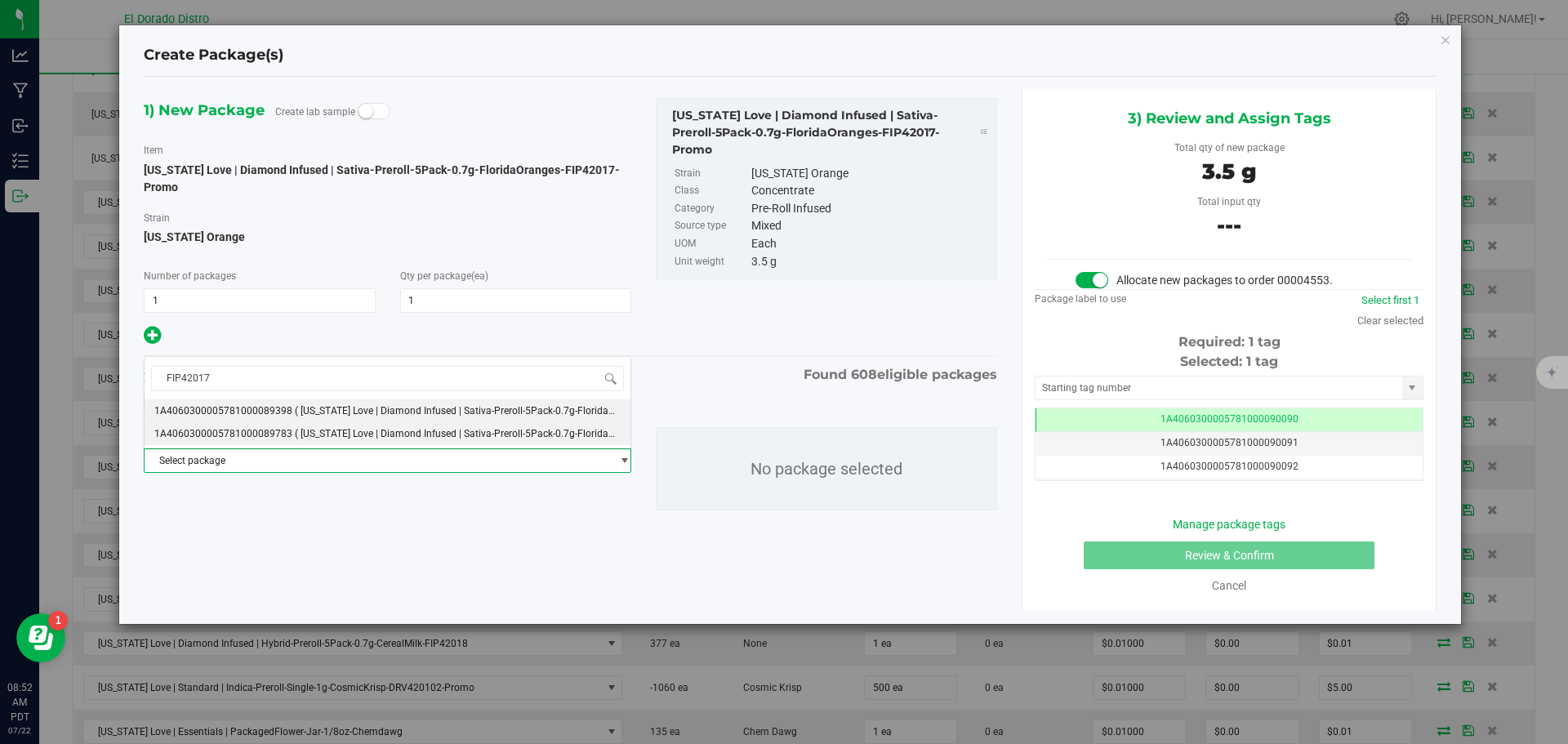type 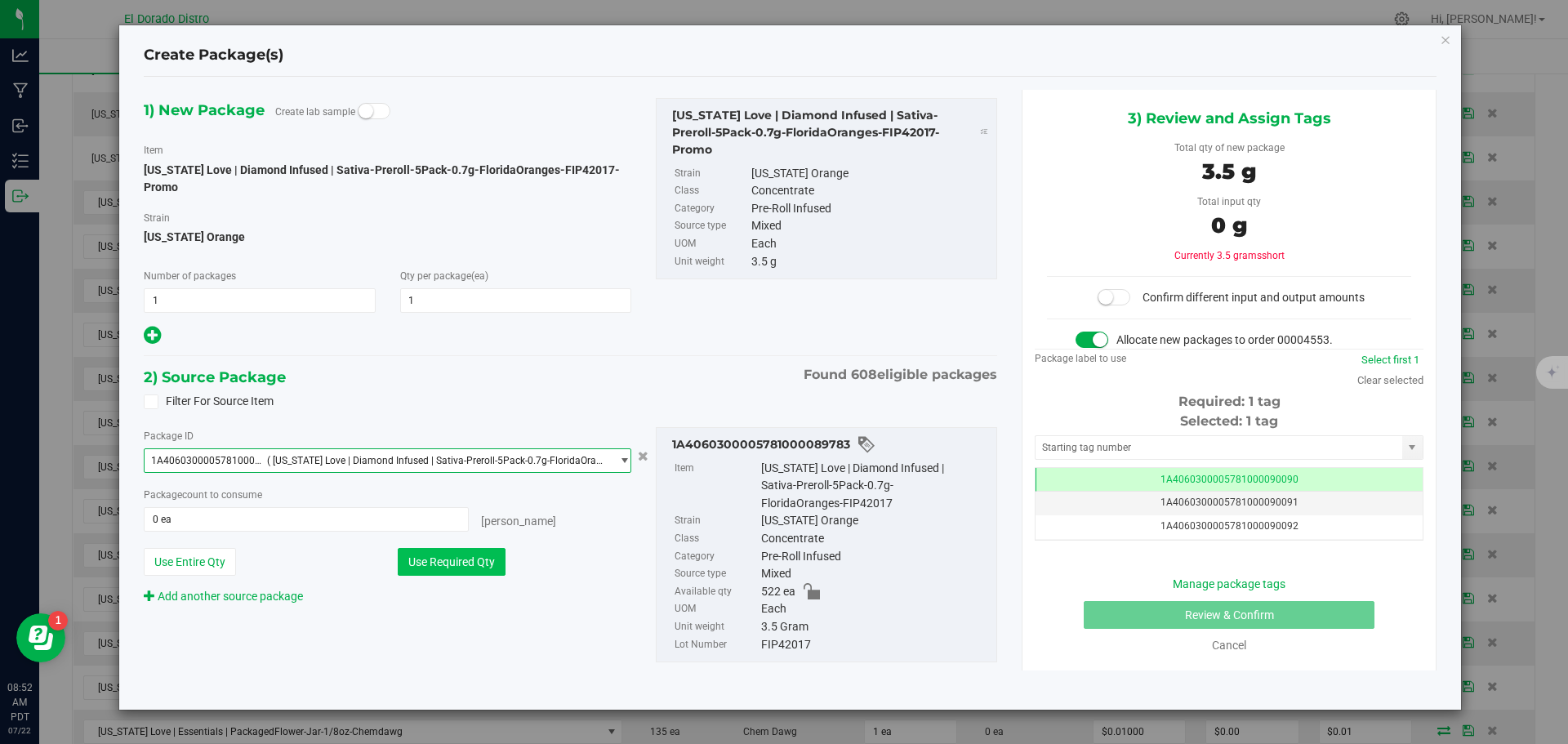 click on "Use Required Qty" at bounding box center (452, 562) 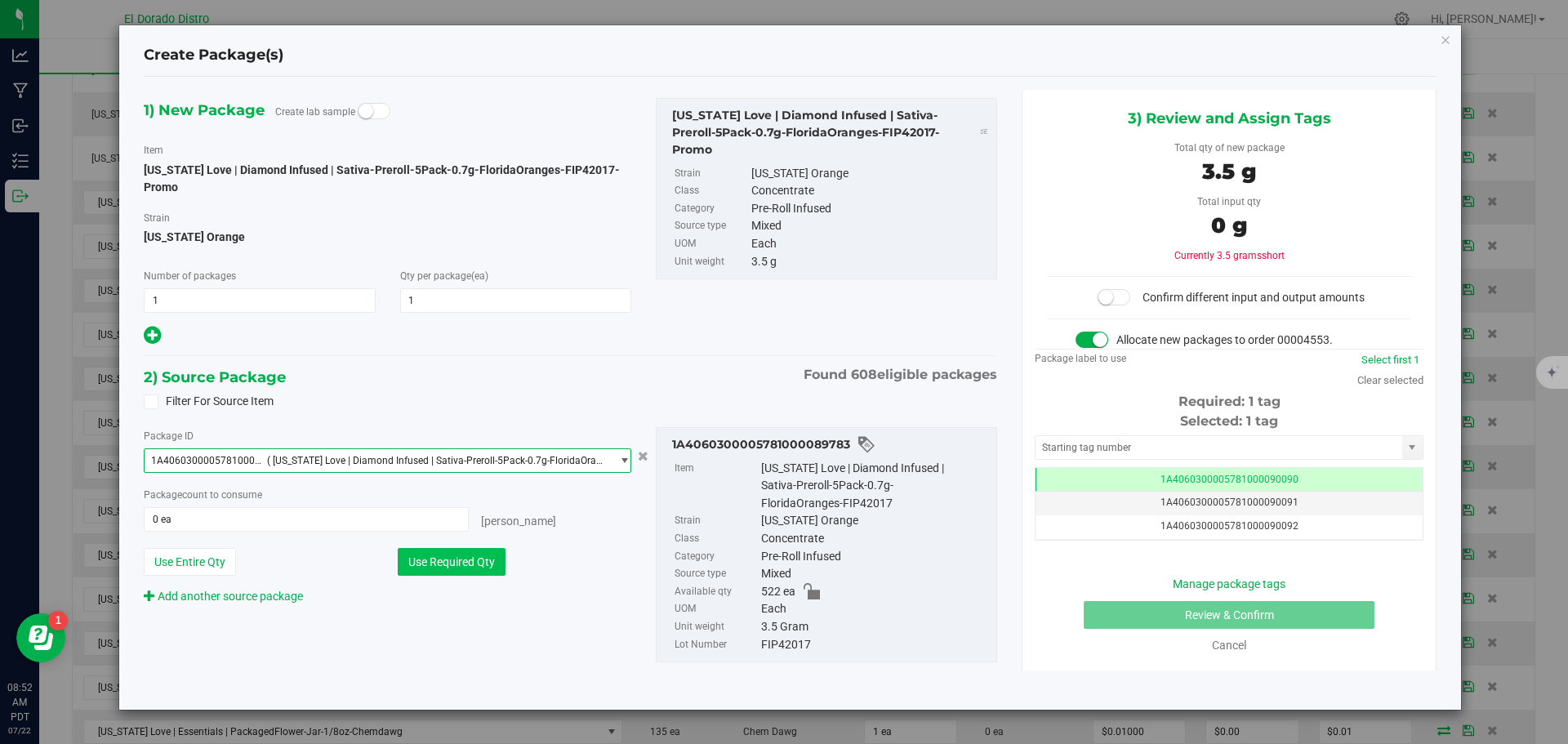 type on "1 ea" 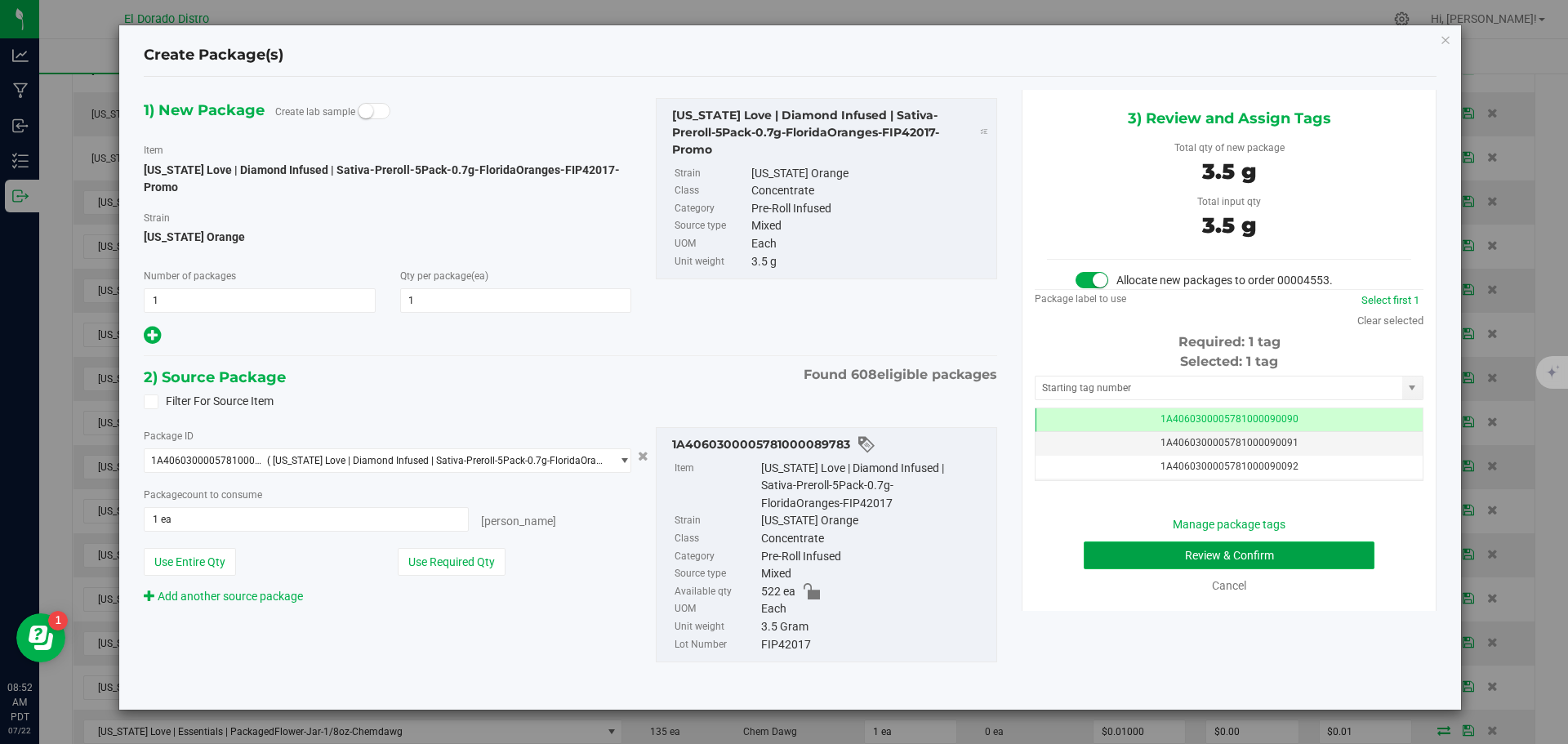 click on "Review & Confirm" at bounding box center [1229, 555] 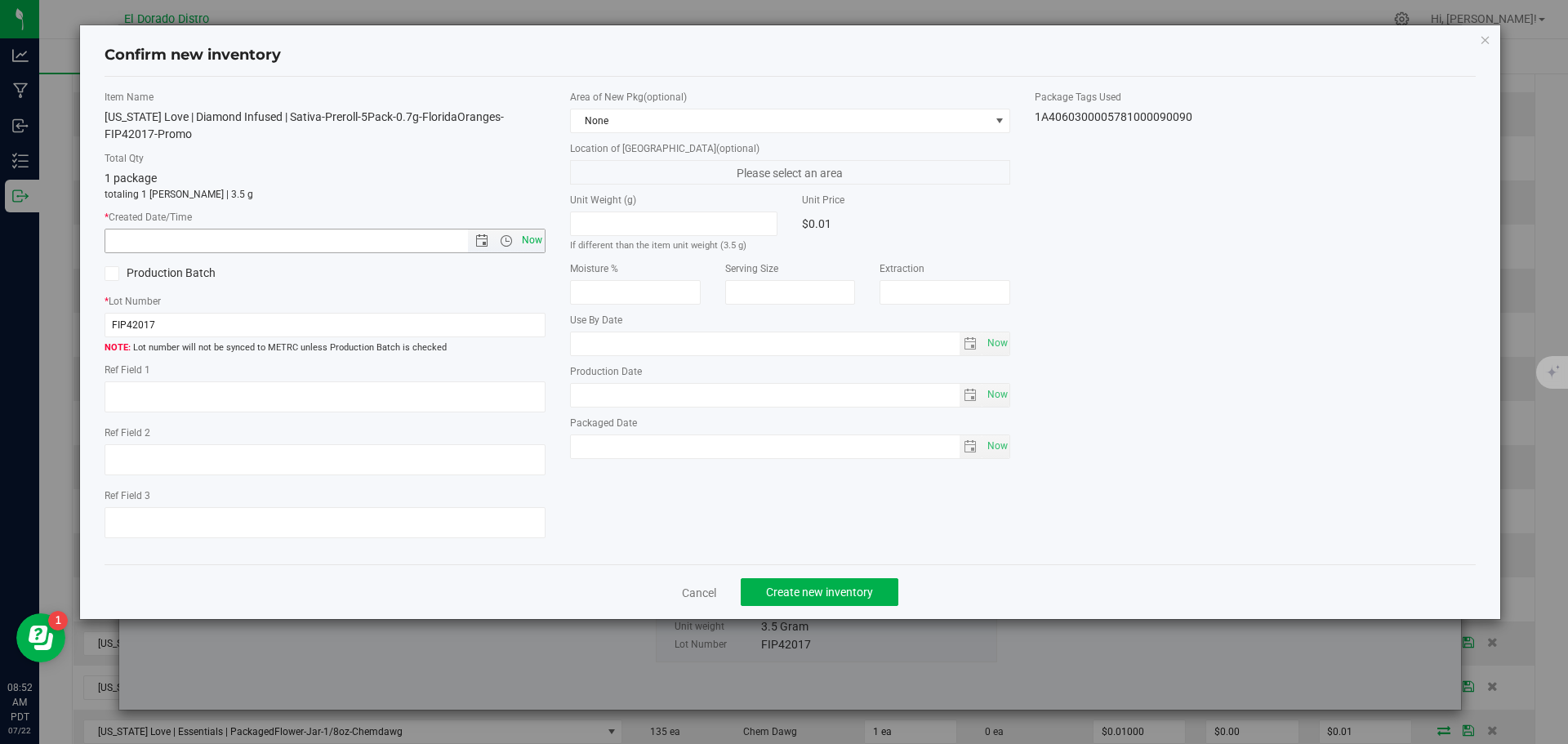 click on "Now" at bounding box center (532, 240) 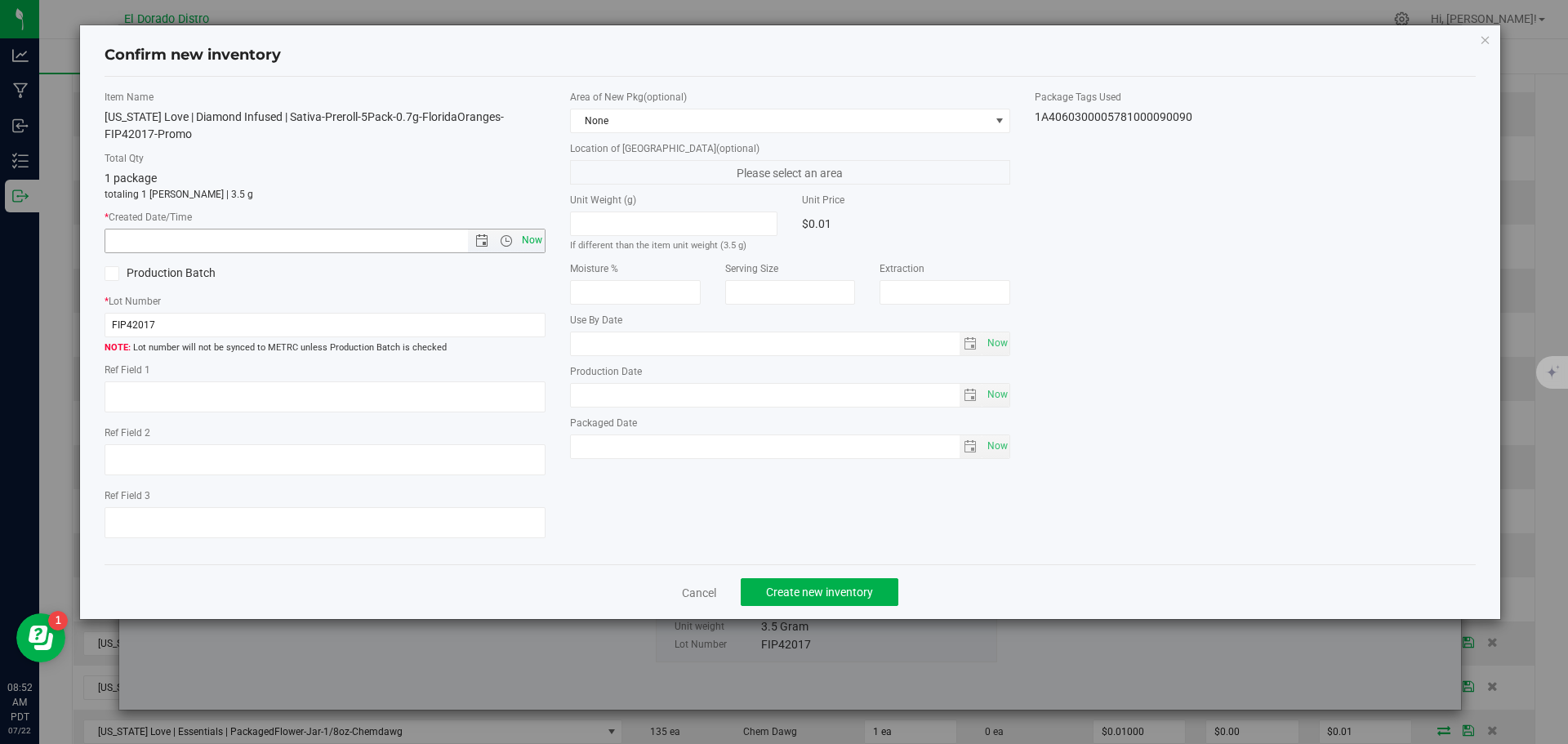 type on "7/22/2025 8:52 AM" 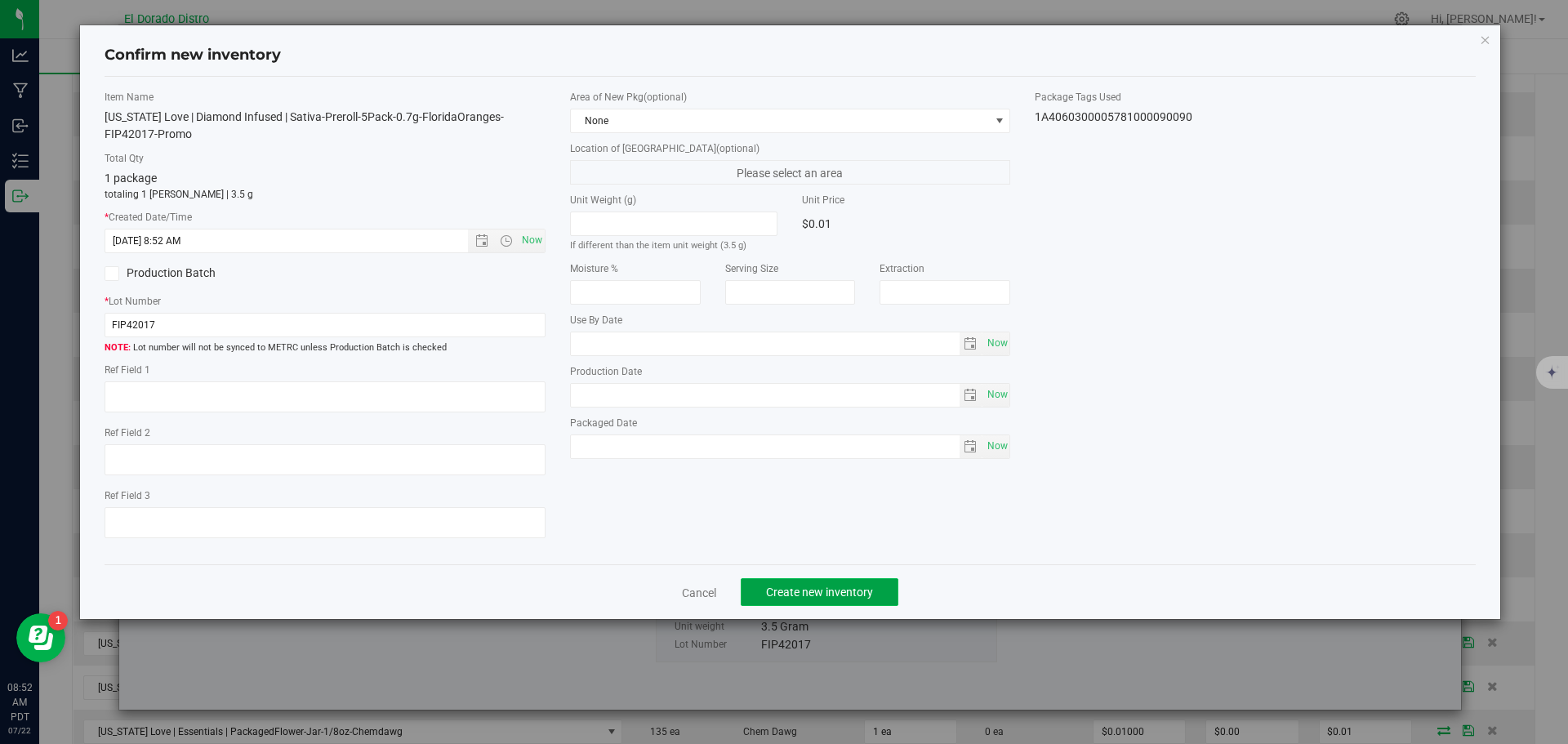 click on "Create new inventory" 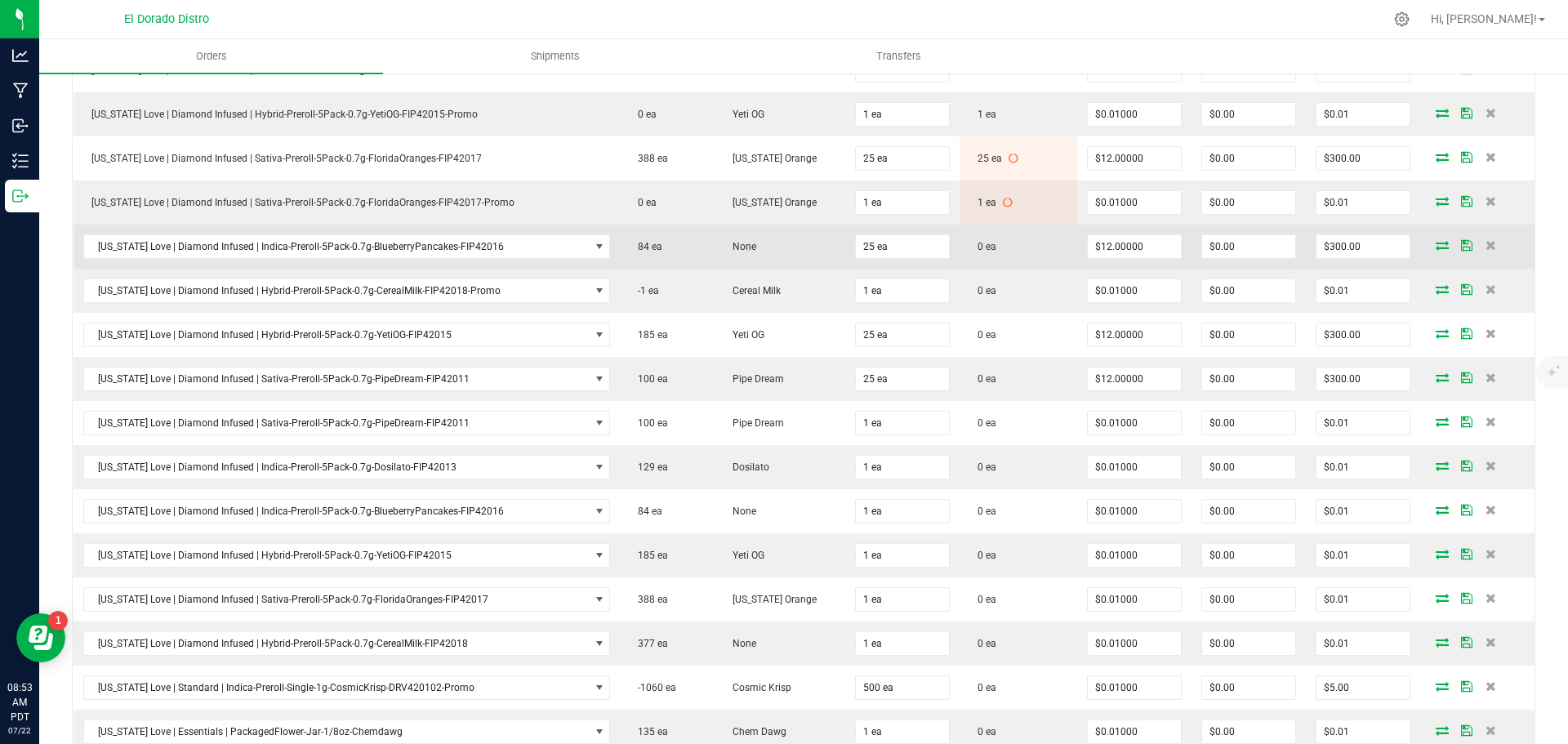 click at bounding box center (1442, 245) 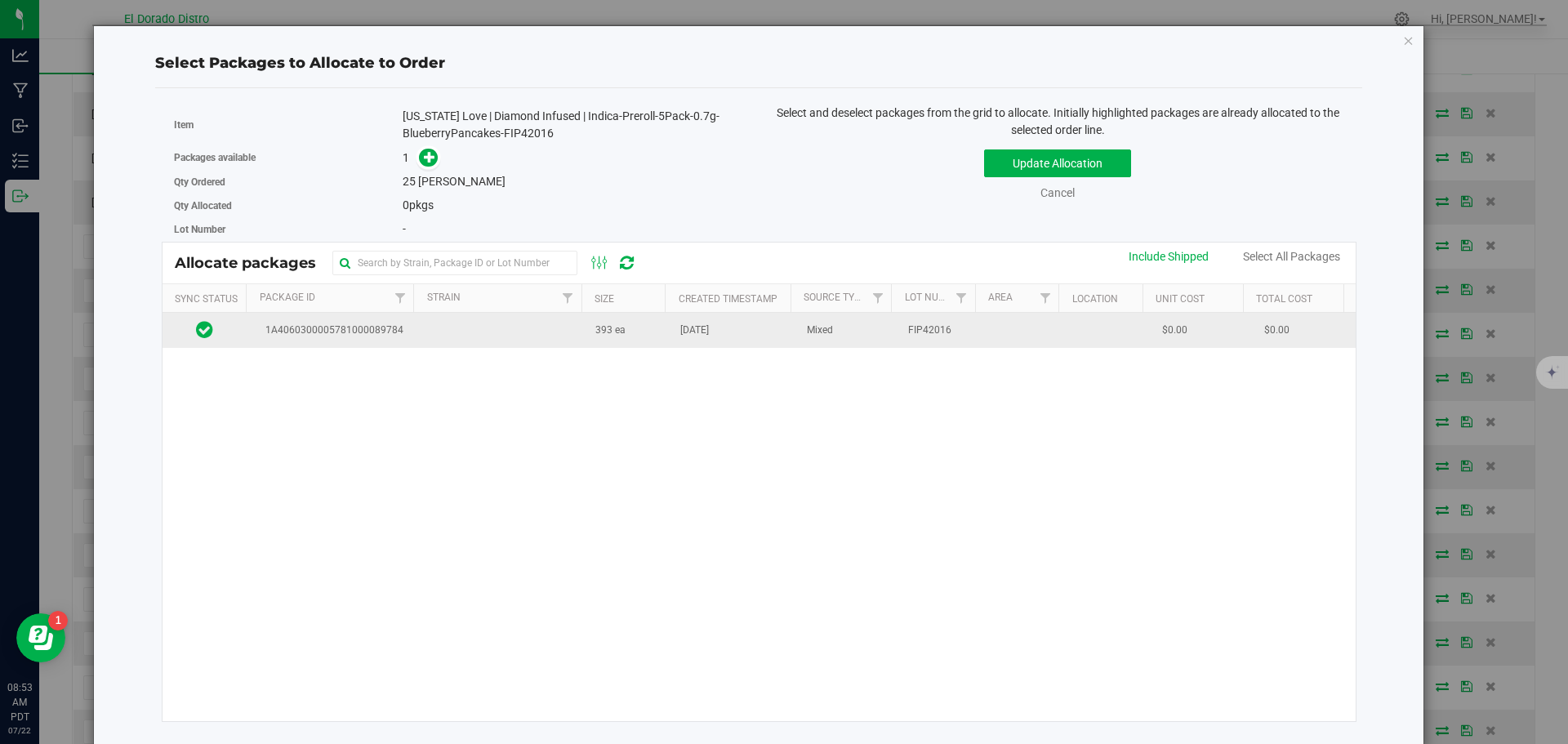 click on "[DATE]" at bounding box center (733, 330) 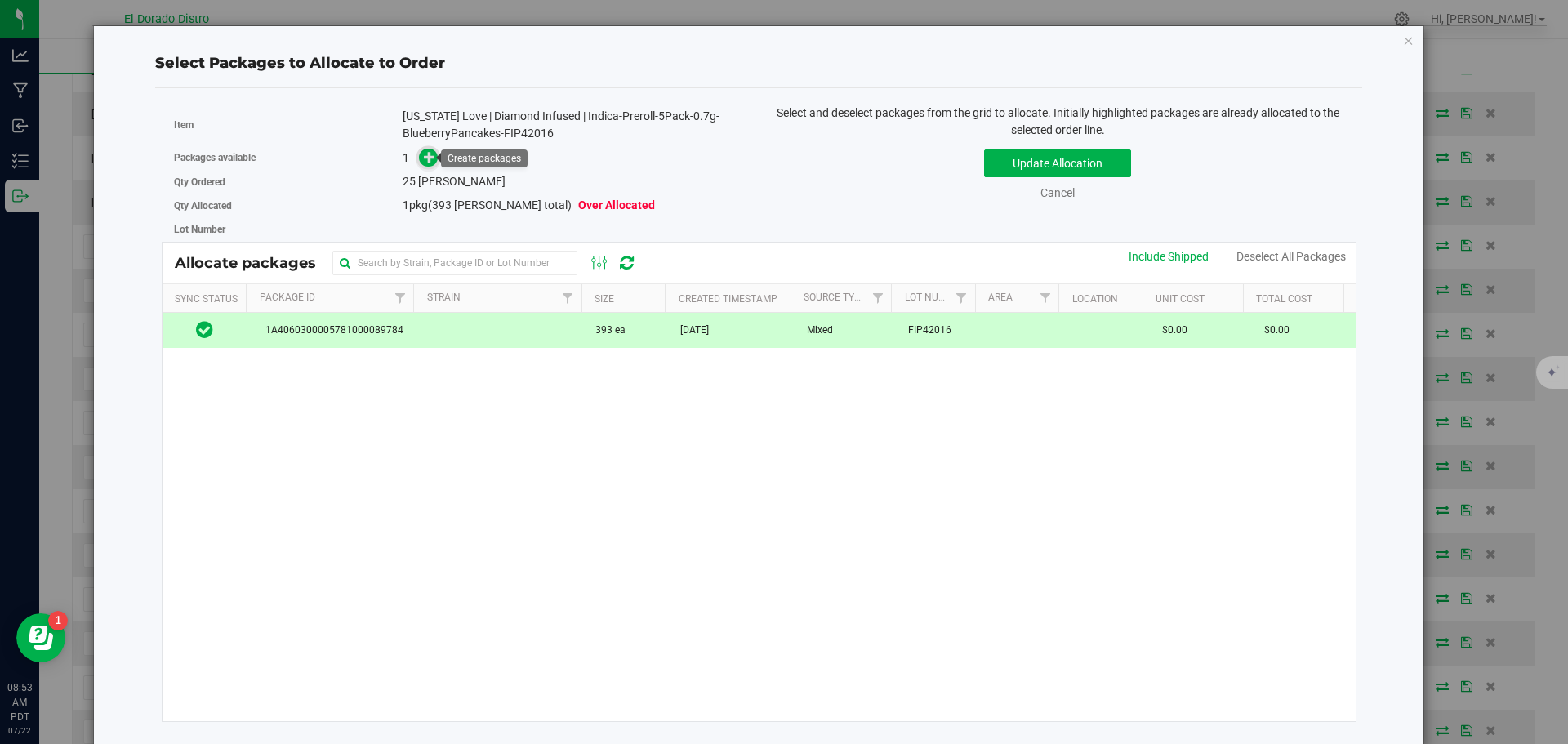 click at bounding box center [430, 157] 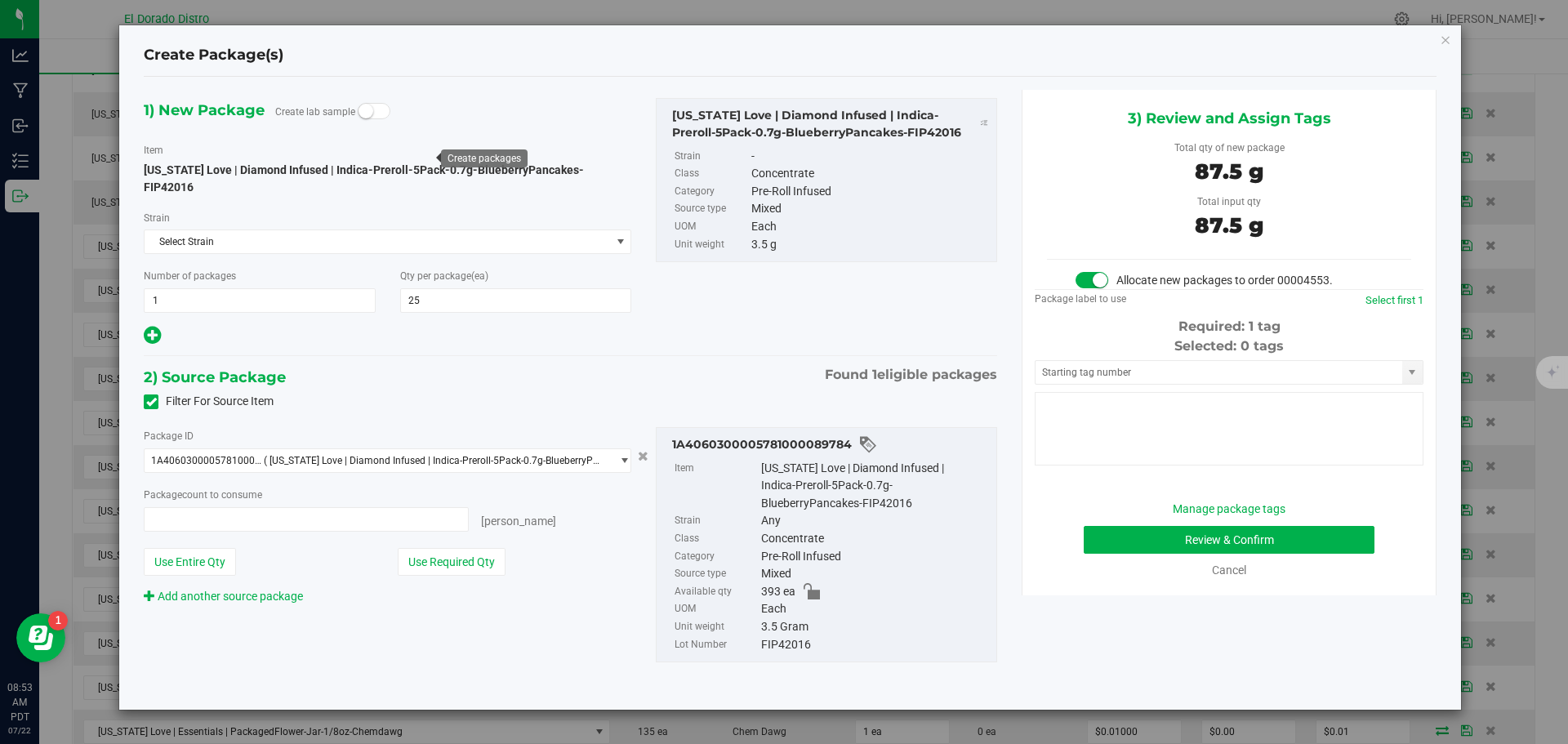 type on "25 ea" 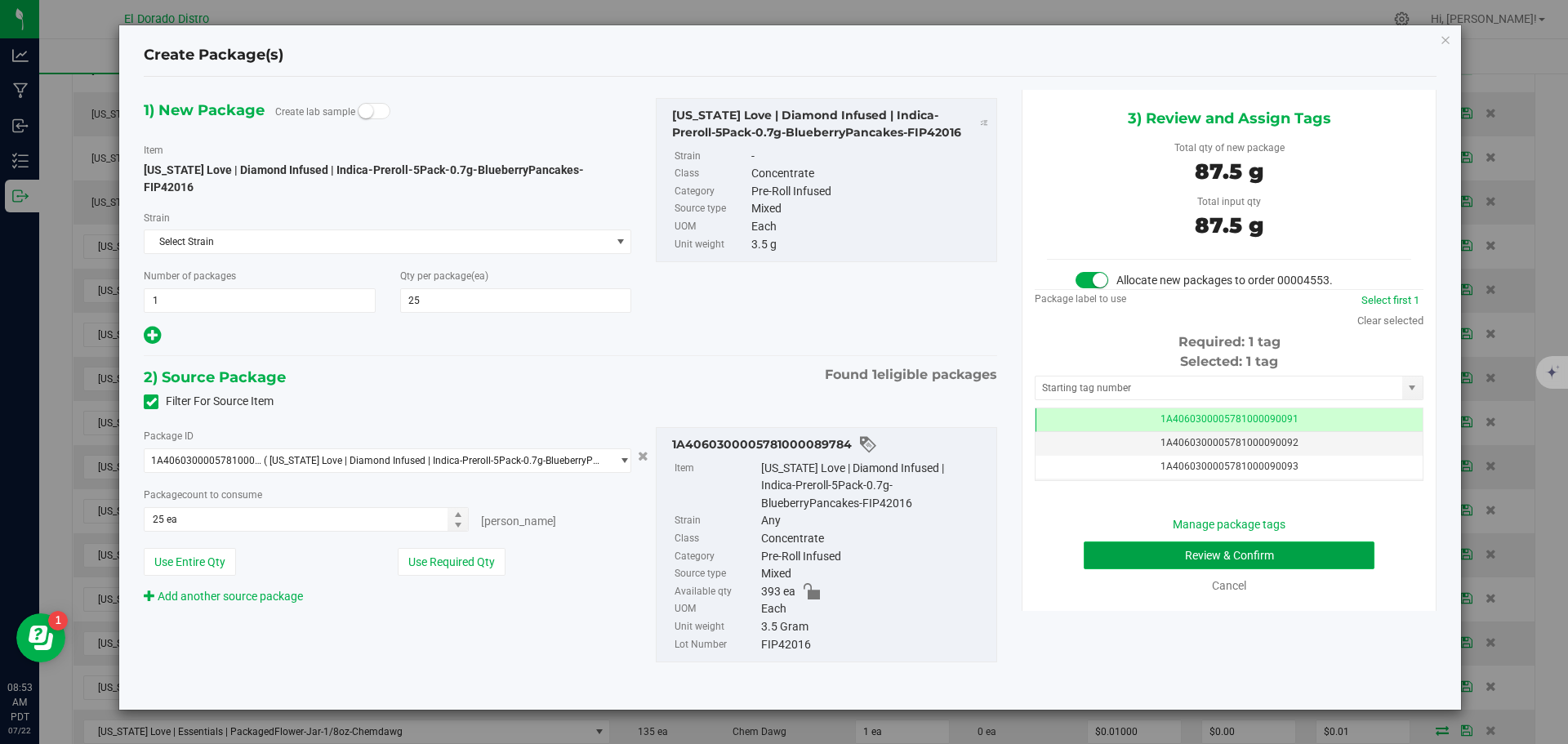 click on "Review & Confirm" at bounding box center (1229, 555) 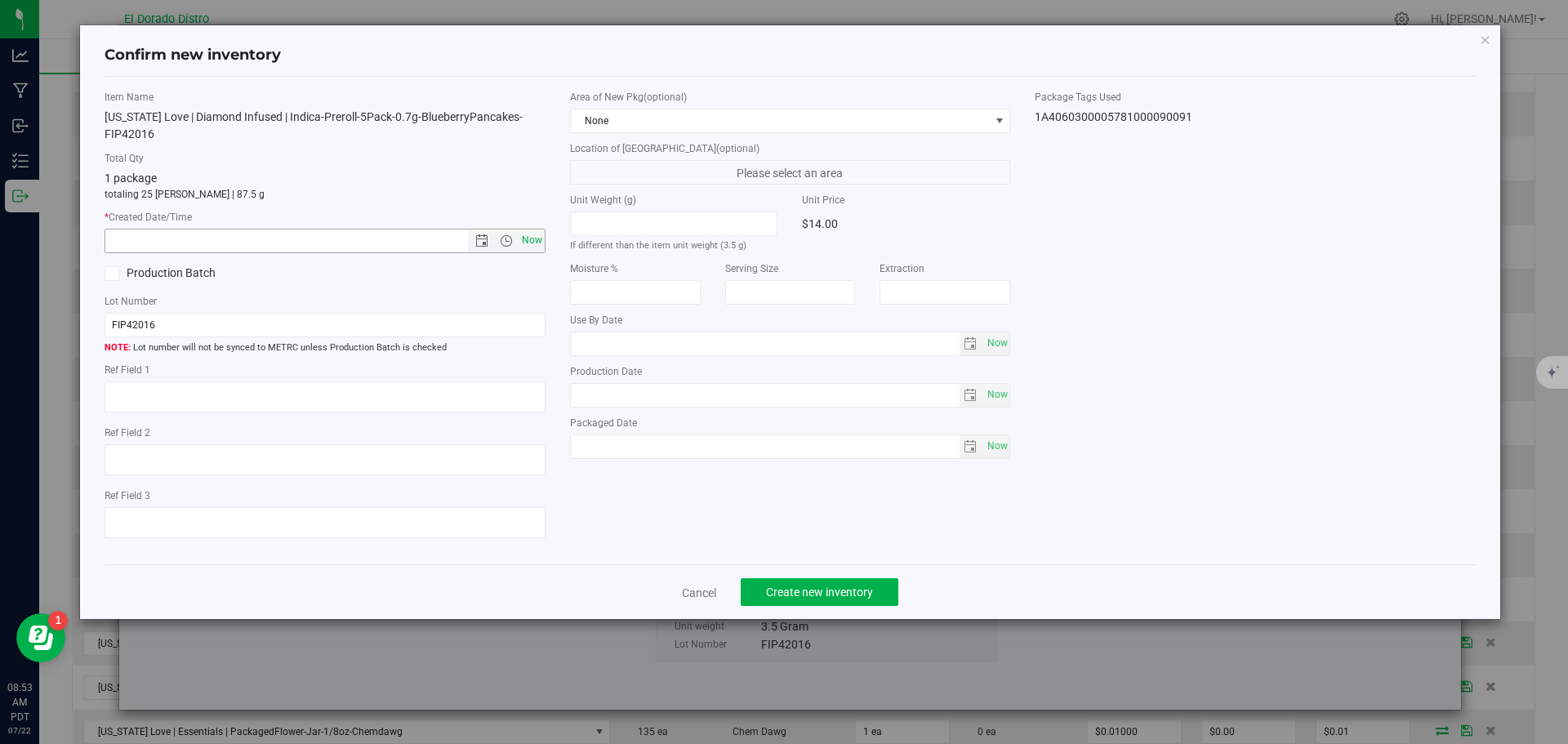 click on "Now" at bounding box center (532, 240) 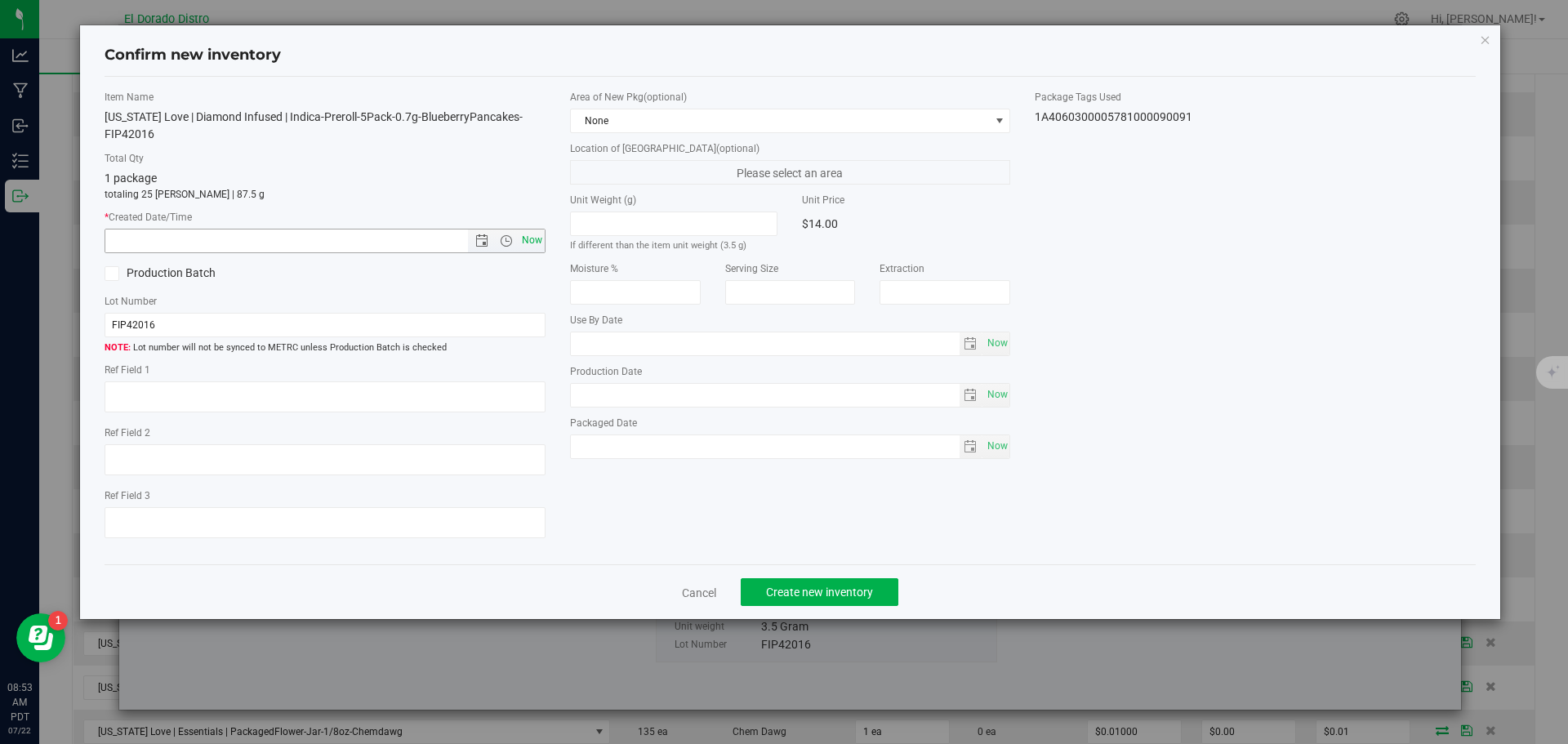 type on "7/22/2025 8:53 AM" 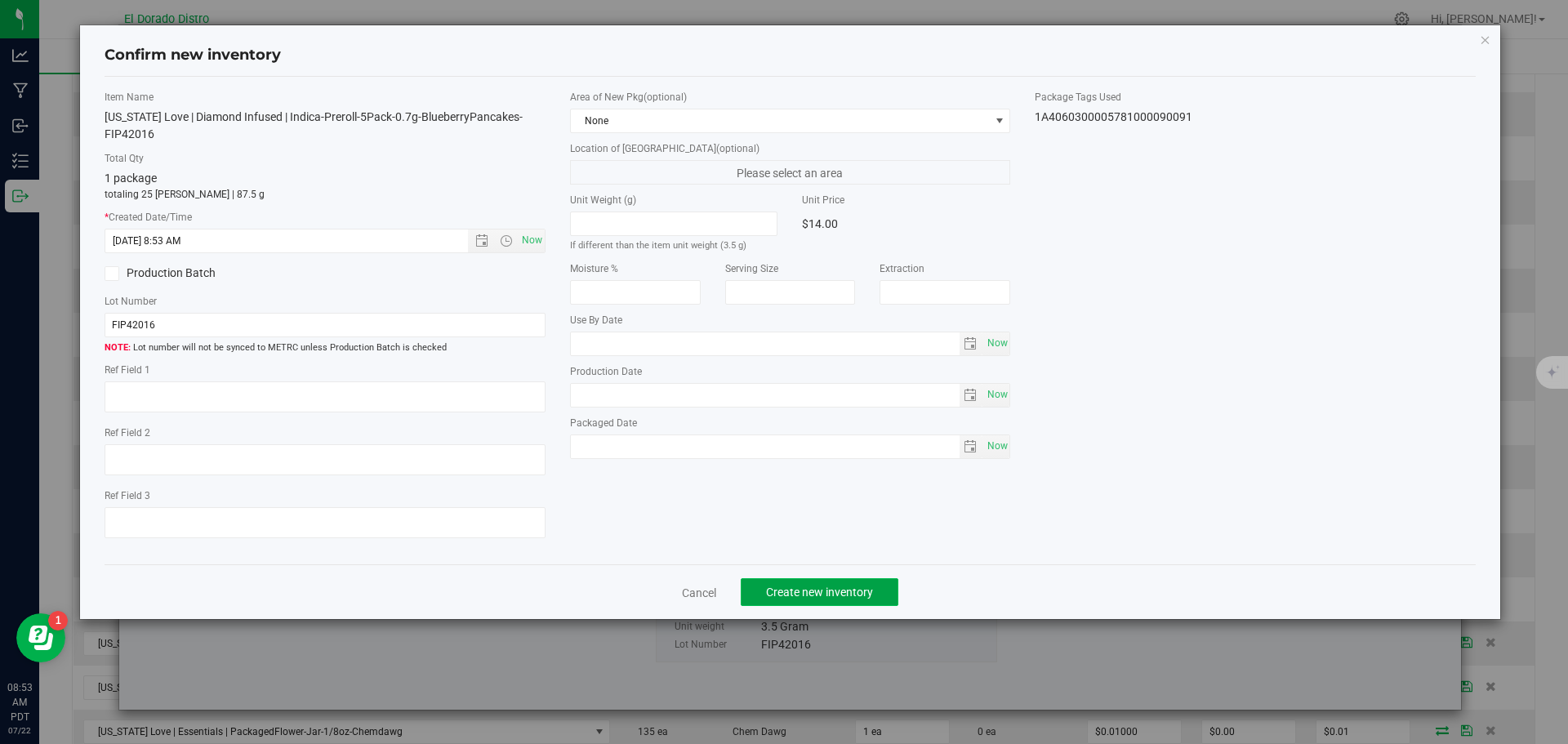 click on "Create new inventory" 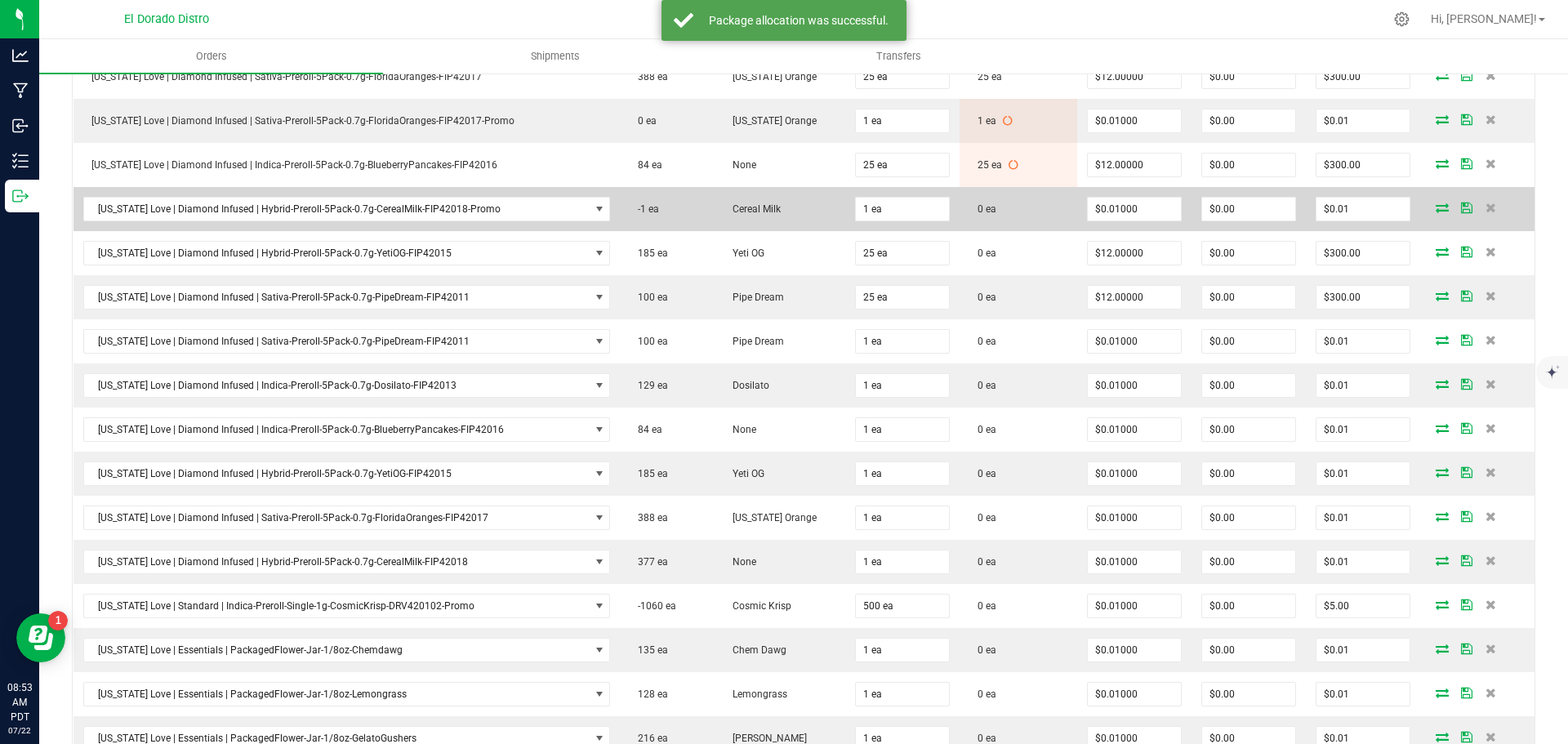 click at bounding box center (1442, 207) 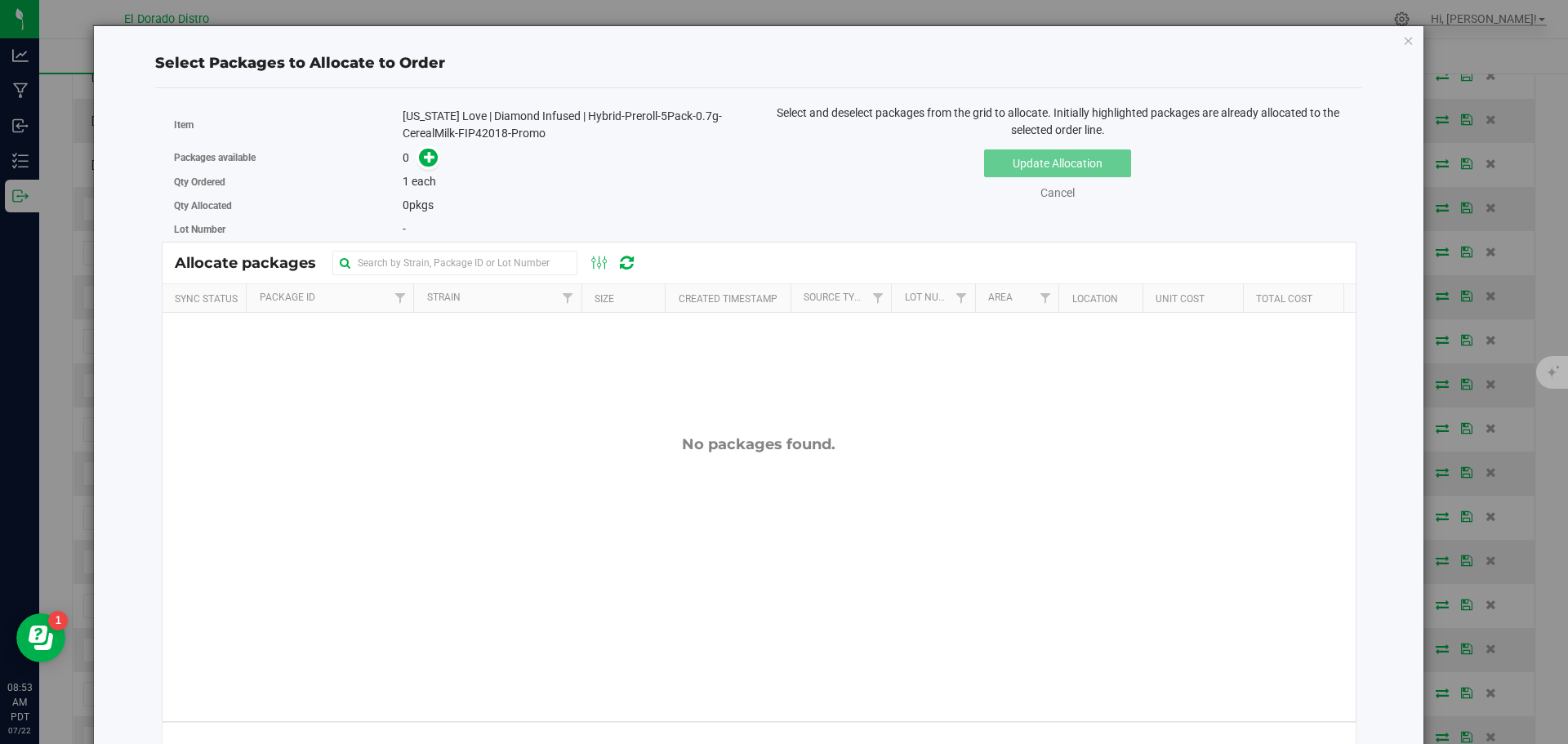 click on "[US_STATE] Love | Diamond Infused | Hybrid-Preroll-5Pack-0.7g-CerealMilk-FIP42018-Promo" at bounding box center (574, 125) 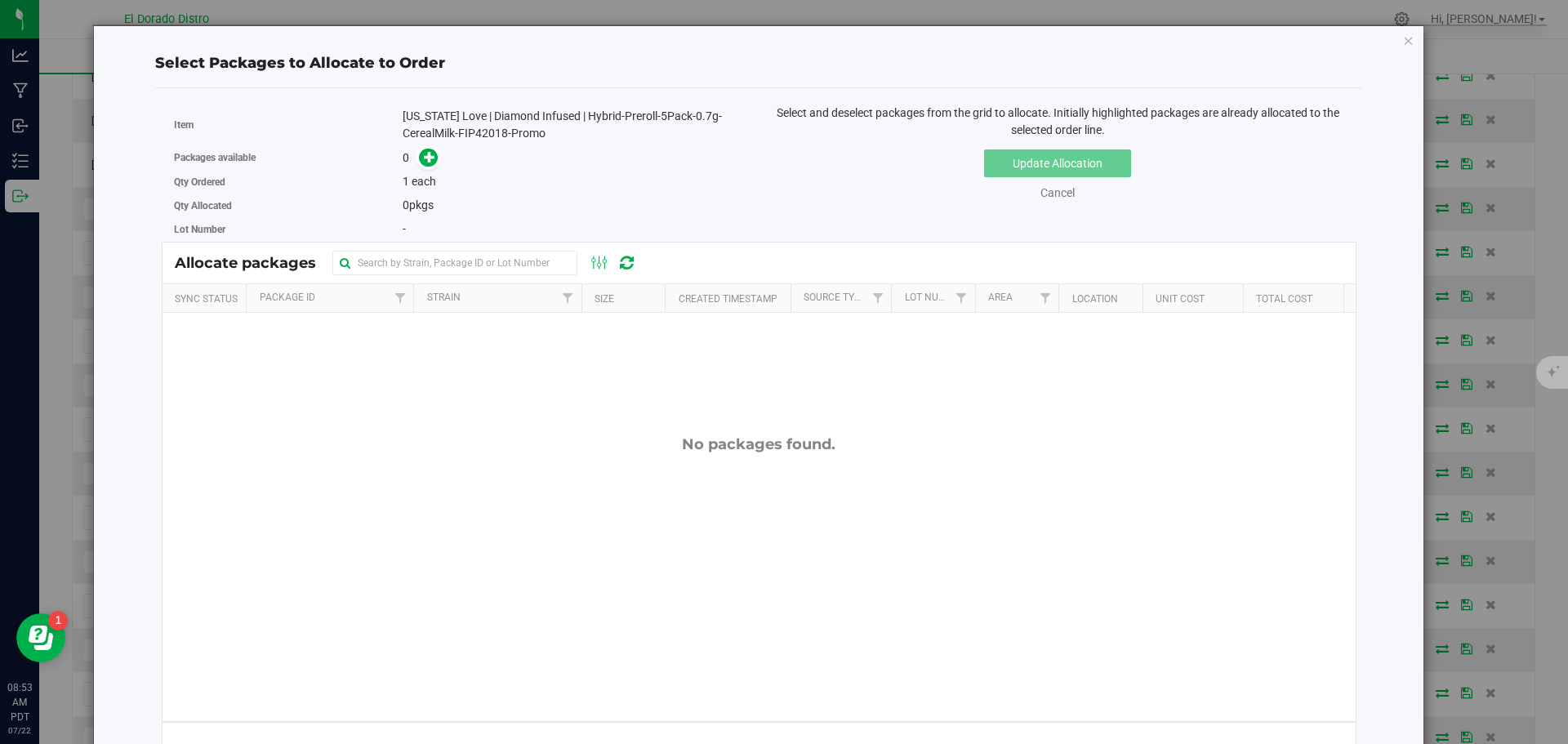 click on "[US_STATE] Love | Diamond Infused | Hybrid-Preroll-5Pack-0.7g-CerealMilk-FIP42018-Promo" at bounding box center [574, 125] 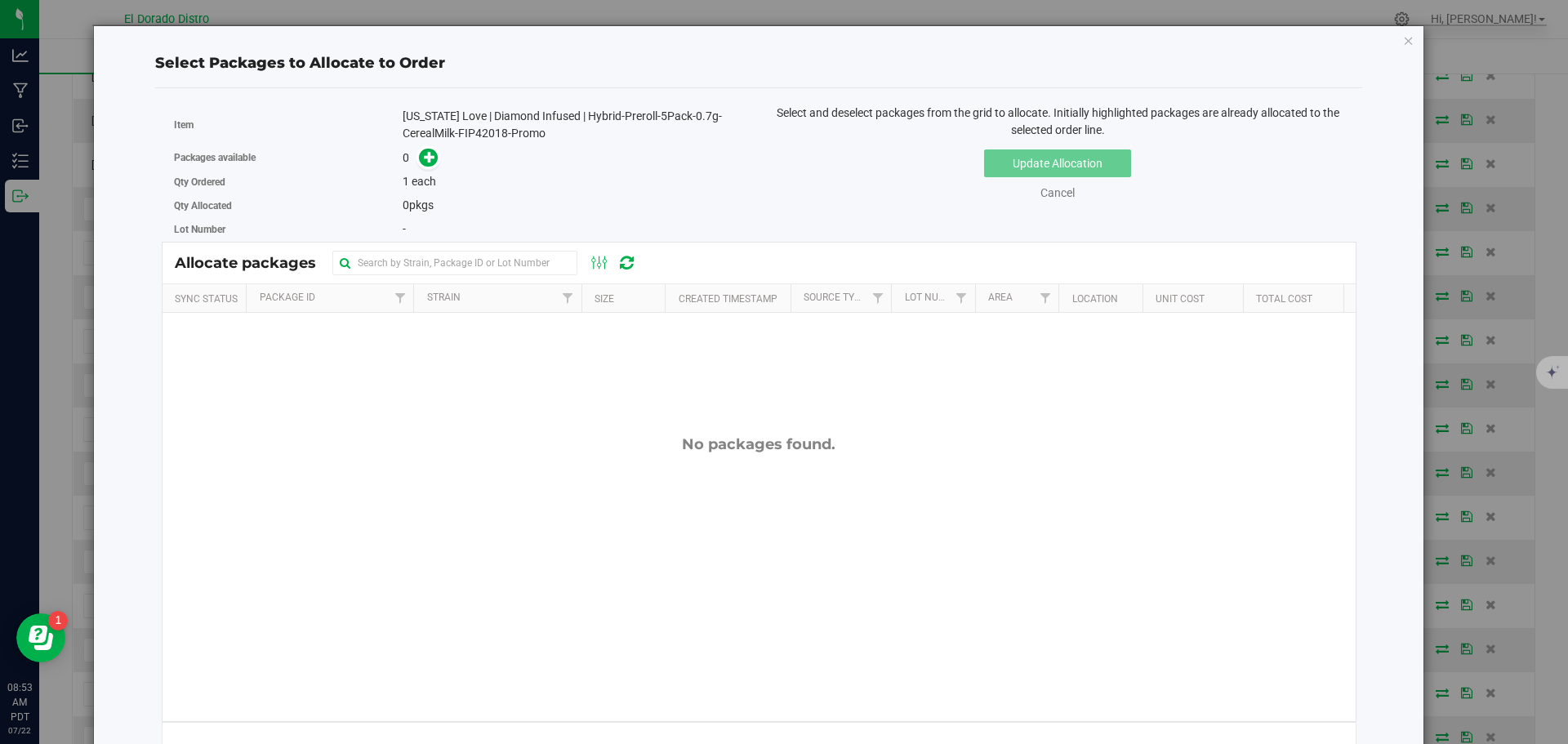 copy on "FIP42018" 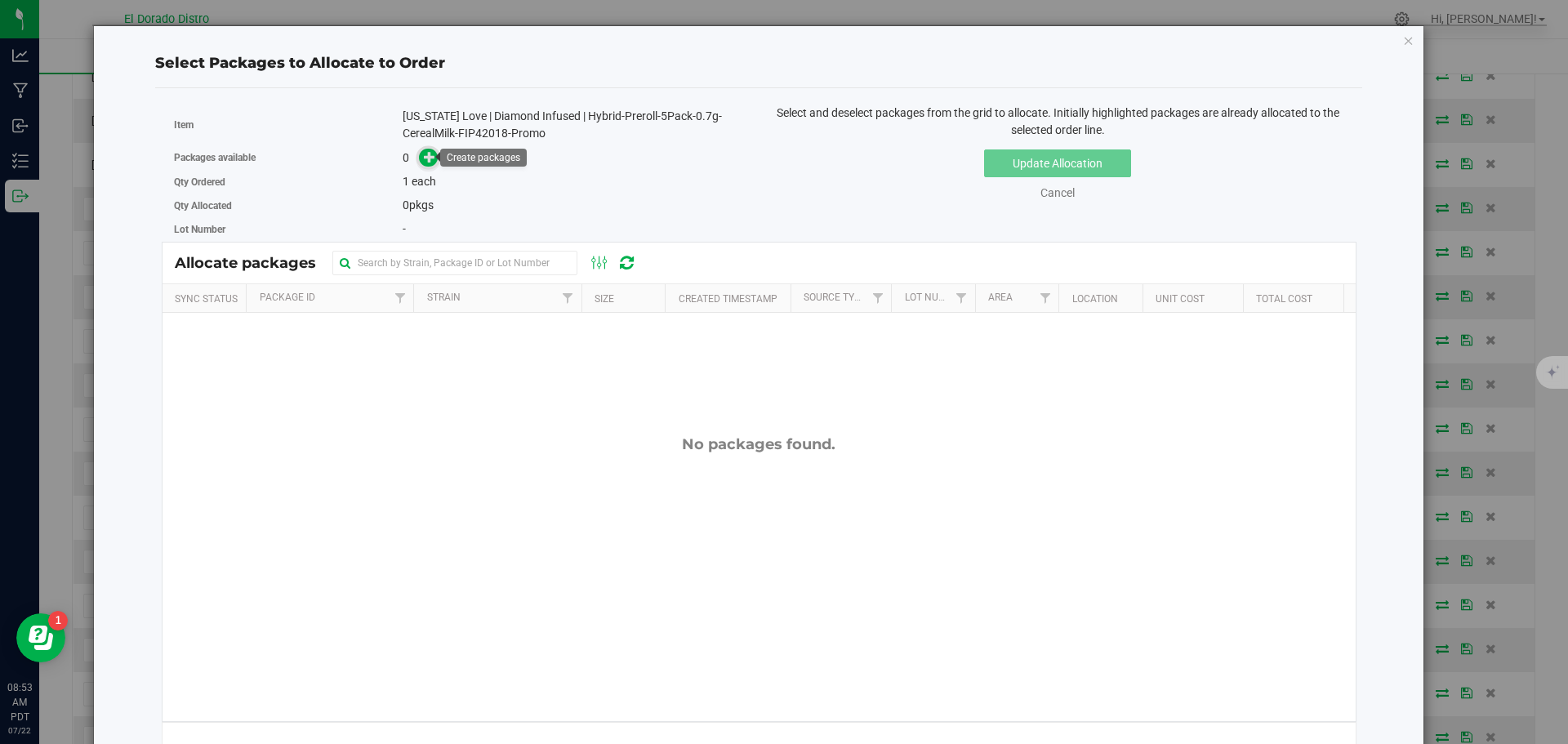 click at bounding box center (430, 157) 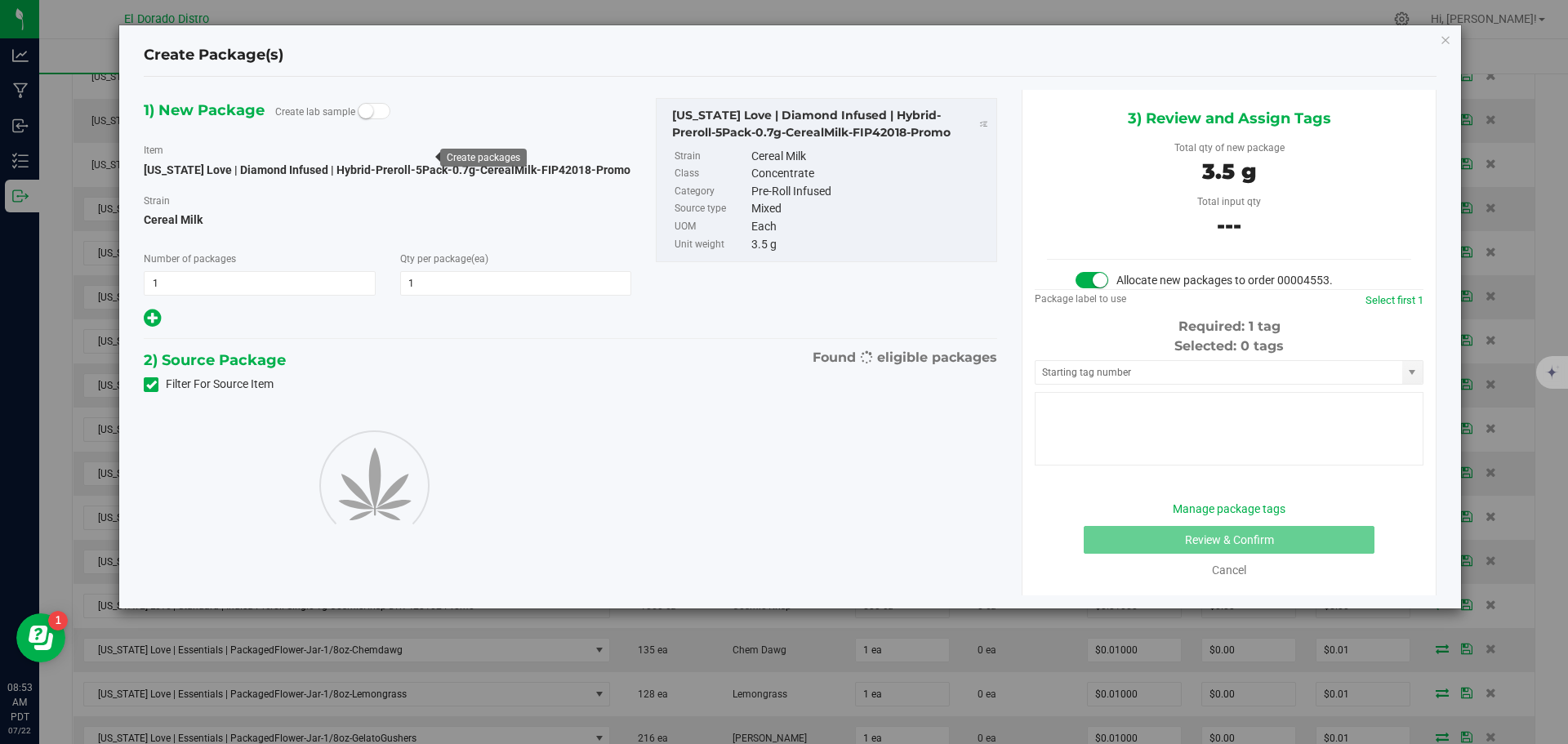type on "1" 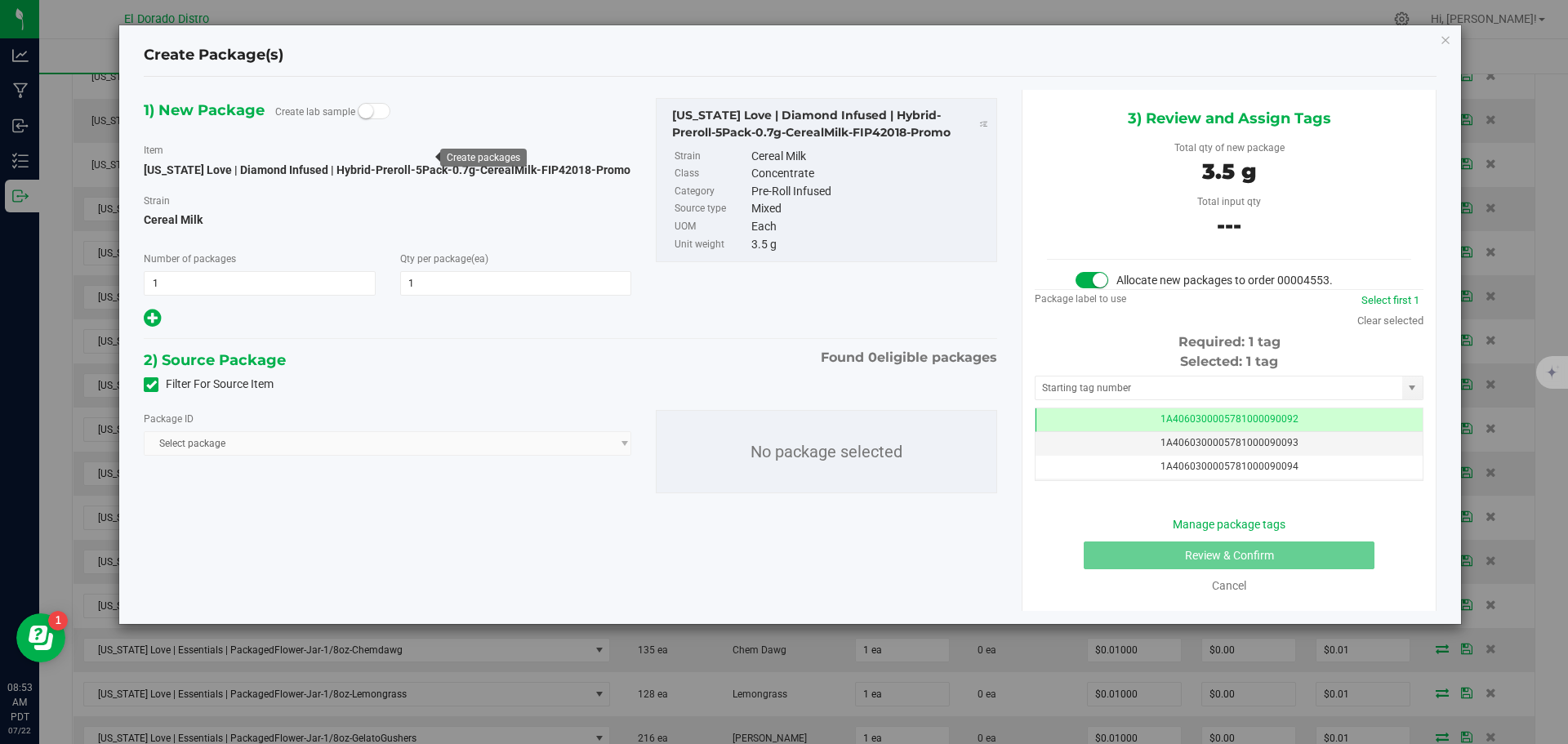 click at bounding box center [151, 385] 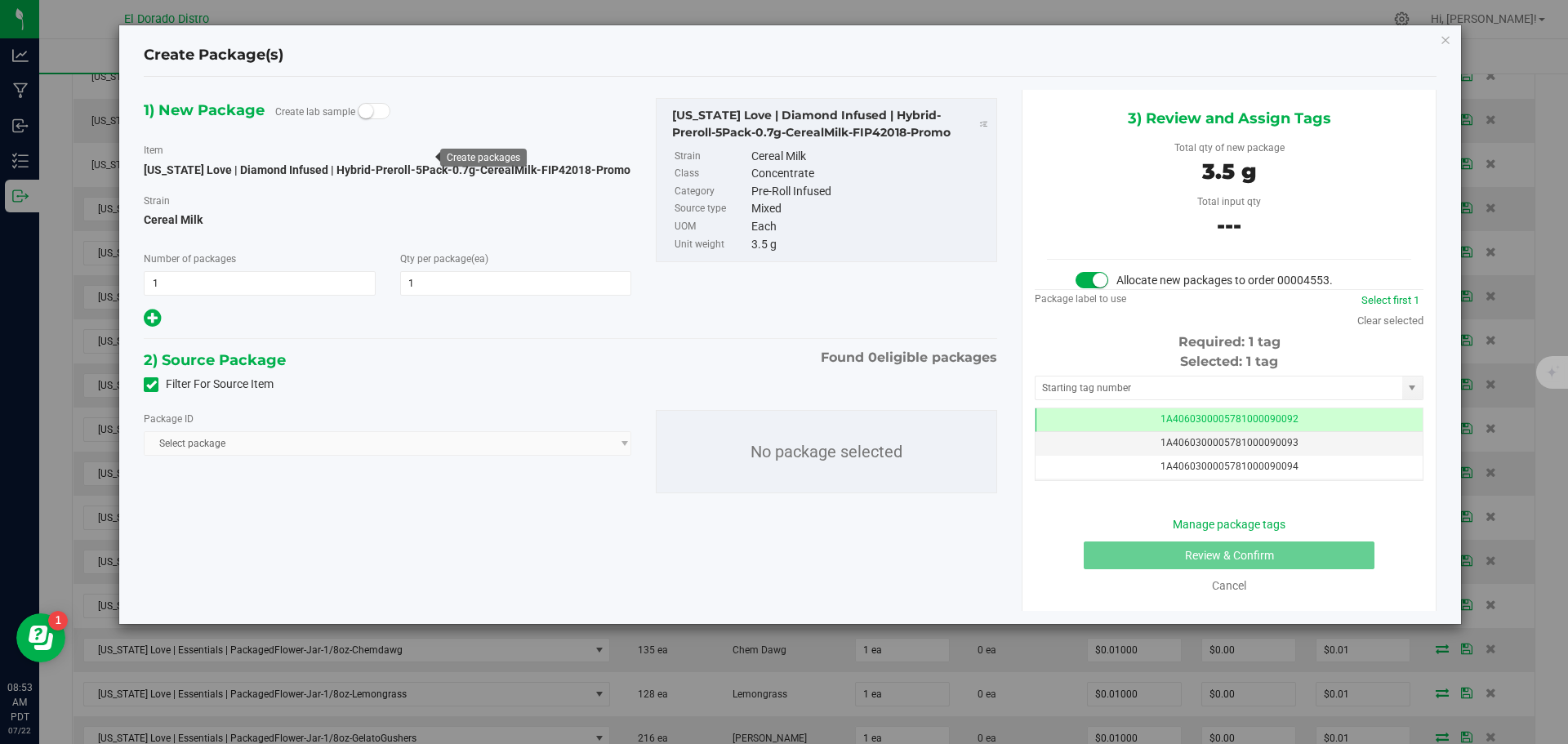 click on "Filter For Source Item" at bounding box center [0, 0] 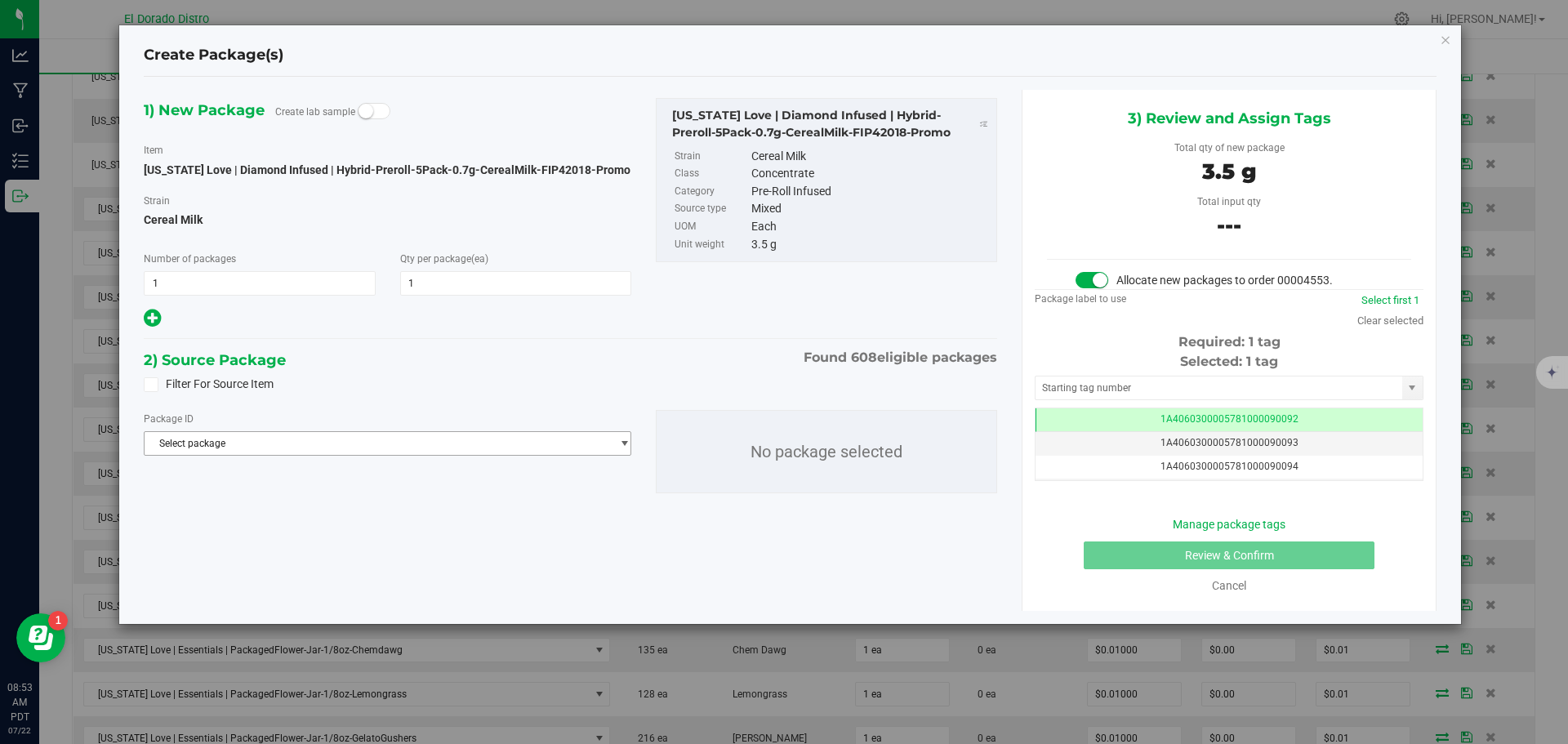click on "Select package" at bounding box center [377, 443] 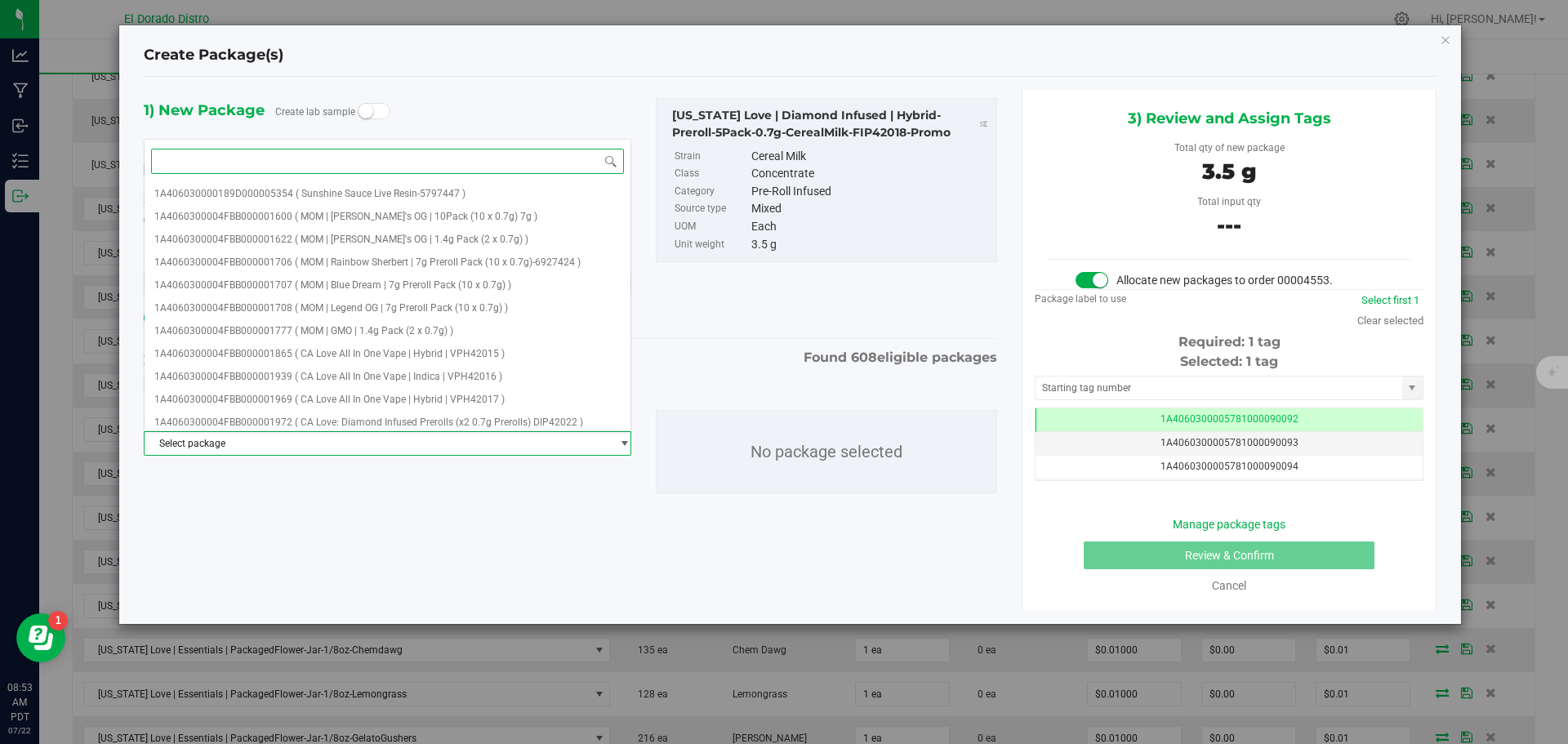 paste on "FIP42018" 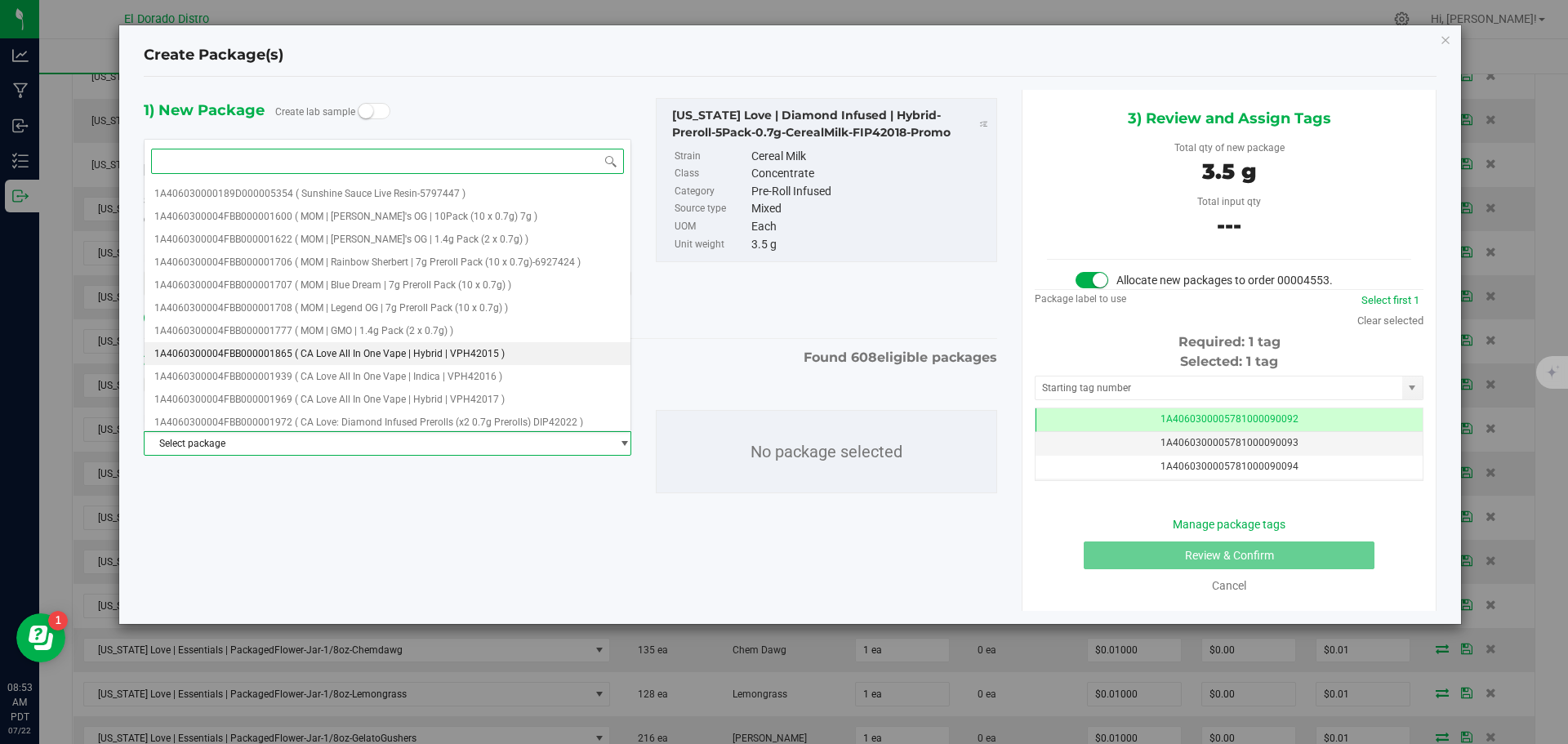 type on "FIP42018" 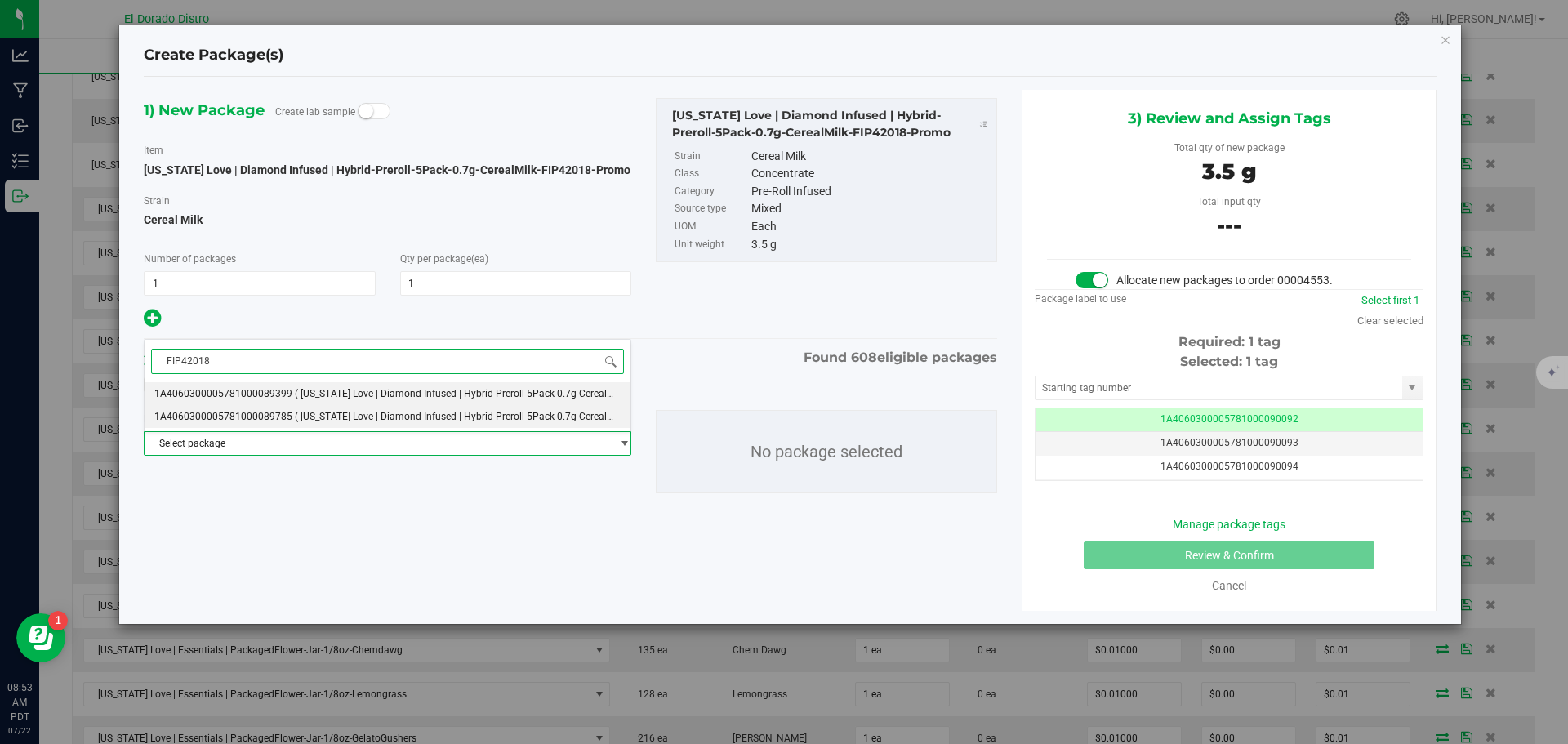 click on "(
[US_STATE] Love | Diamond Infused | Hybrid-Preroll-5Pack-0.7g-CerealMilk-FIP42018
)" at bounding box center [485, 417] 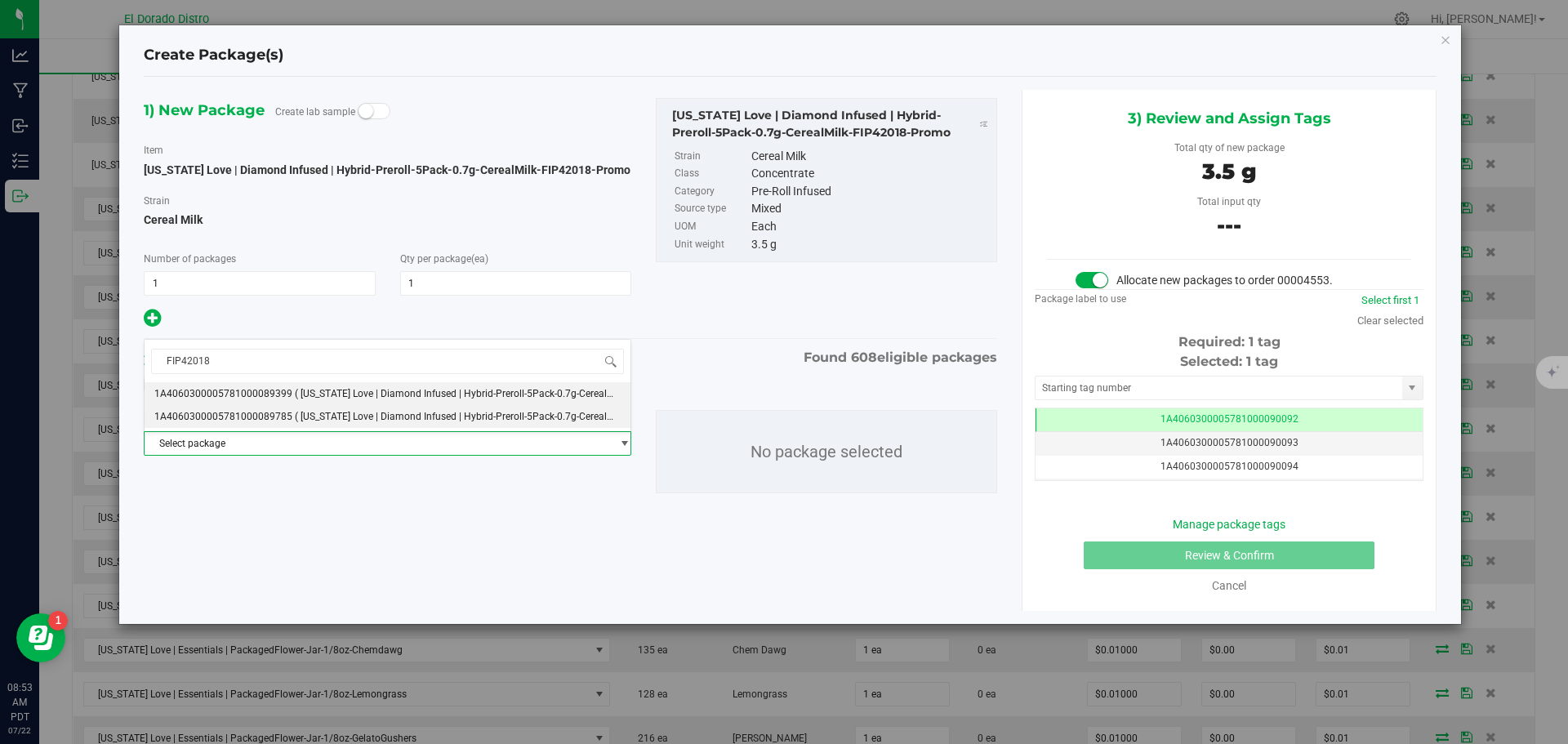 type 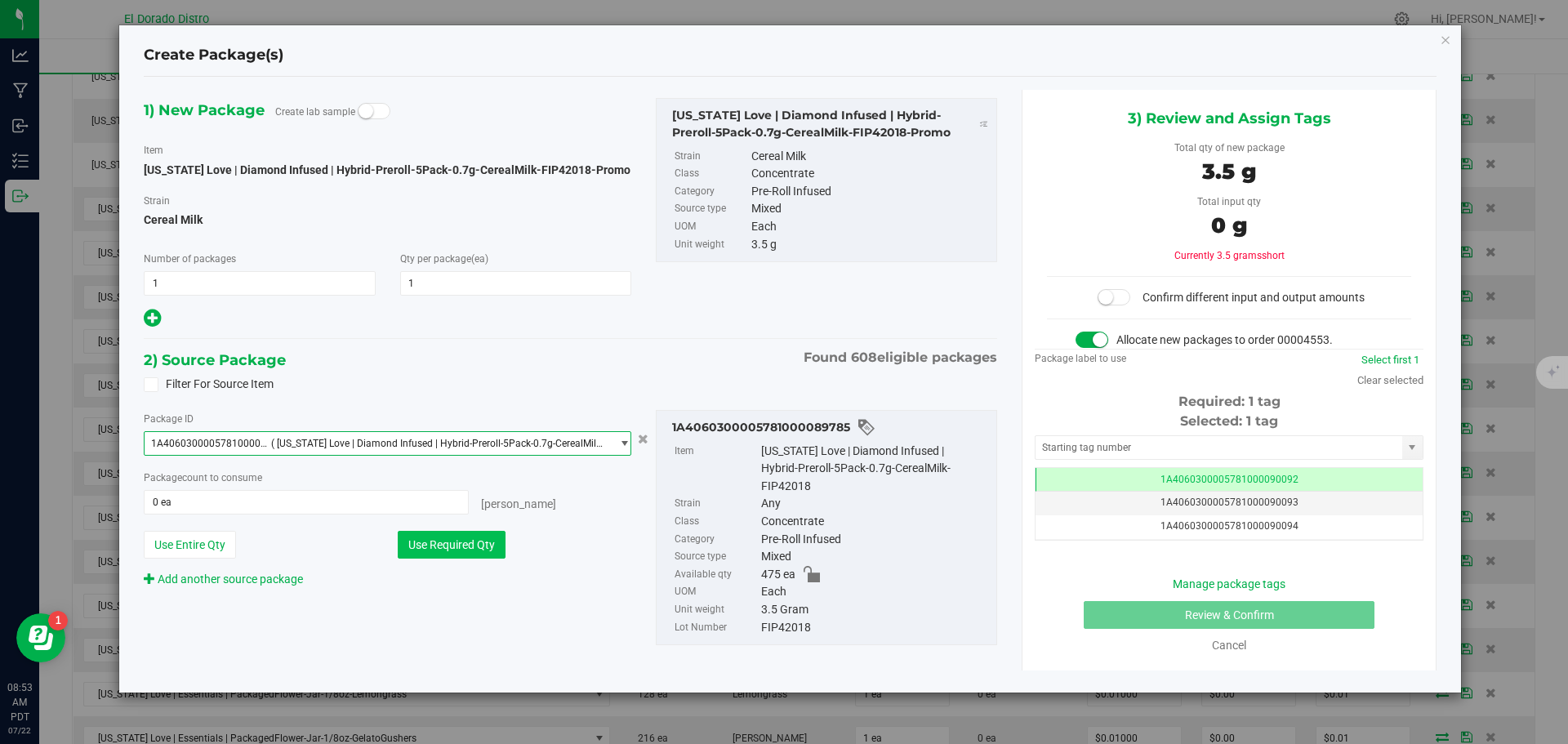 click on "Use Required Qty" at bounding box center (452, 545) 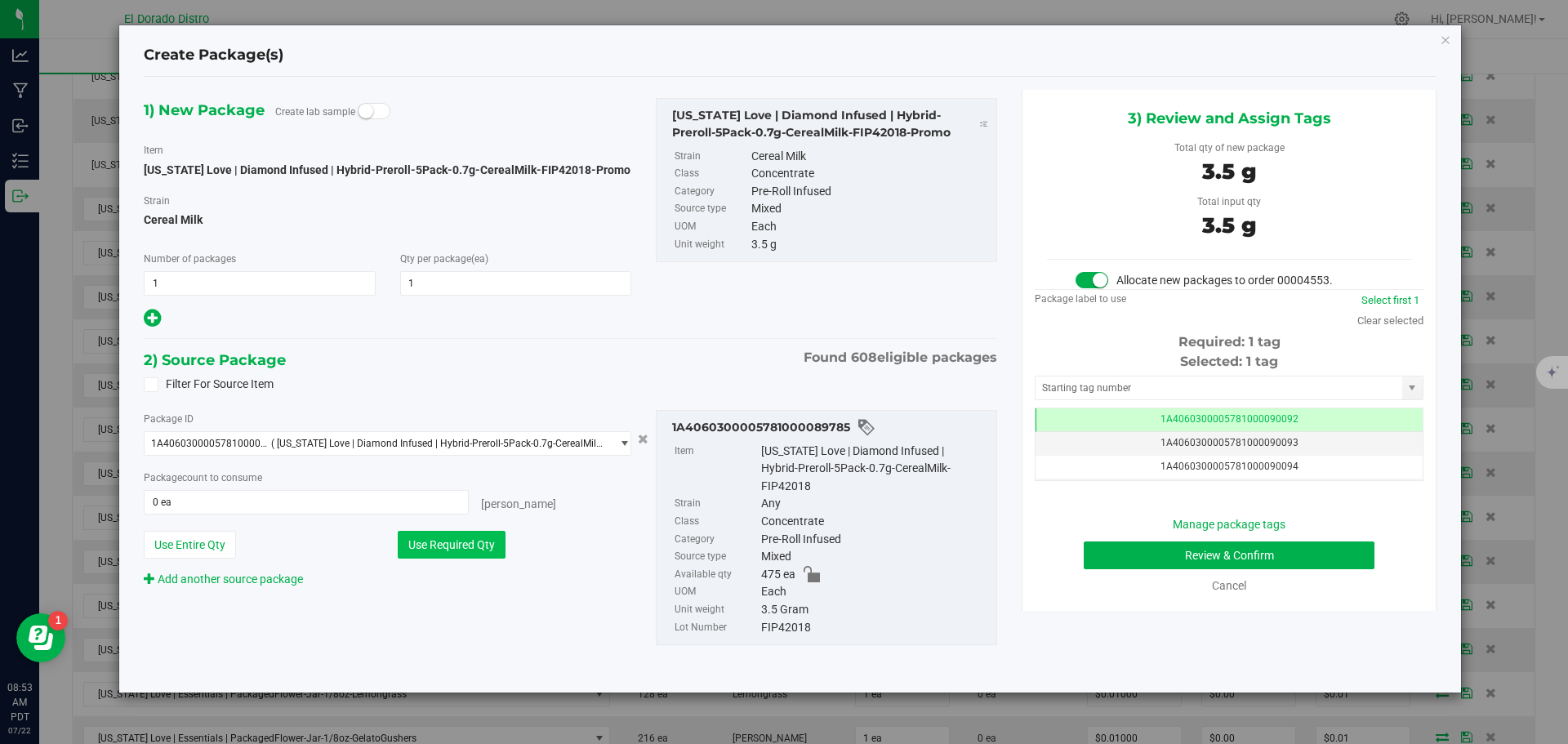 type on "1 ea" 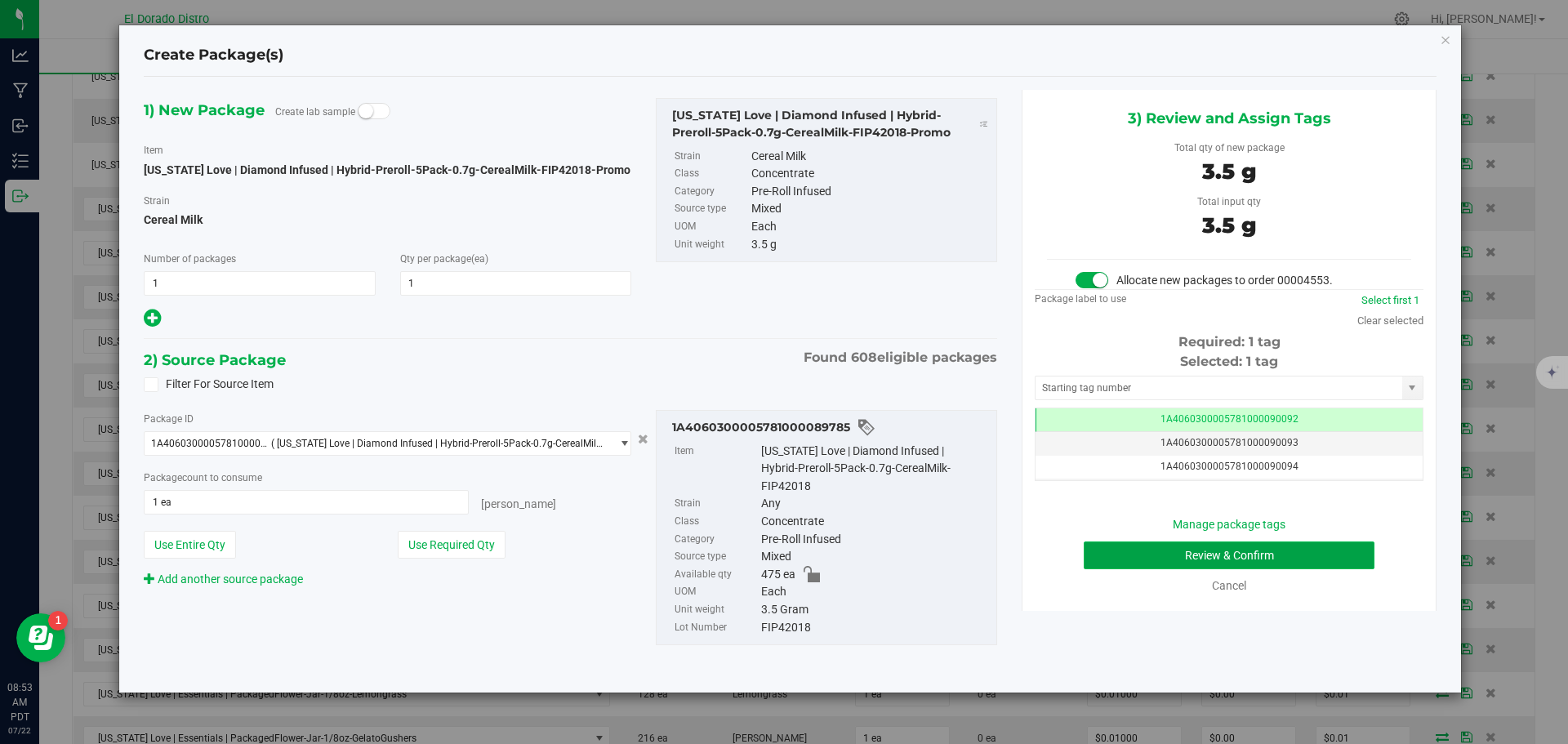 click on "Review & Confirm" at bounding box center [1229, 555] 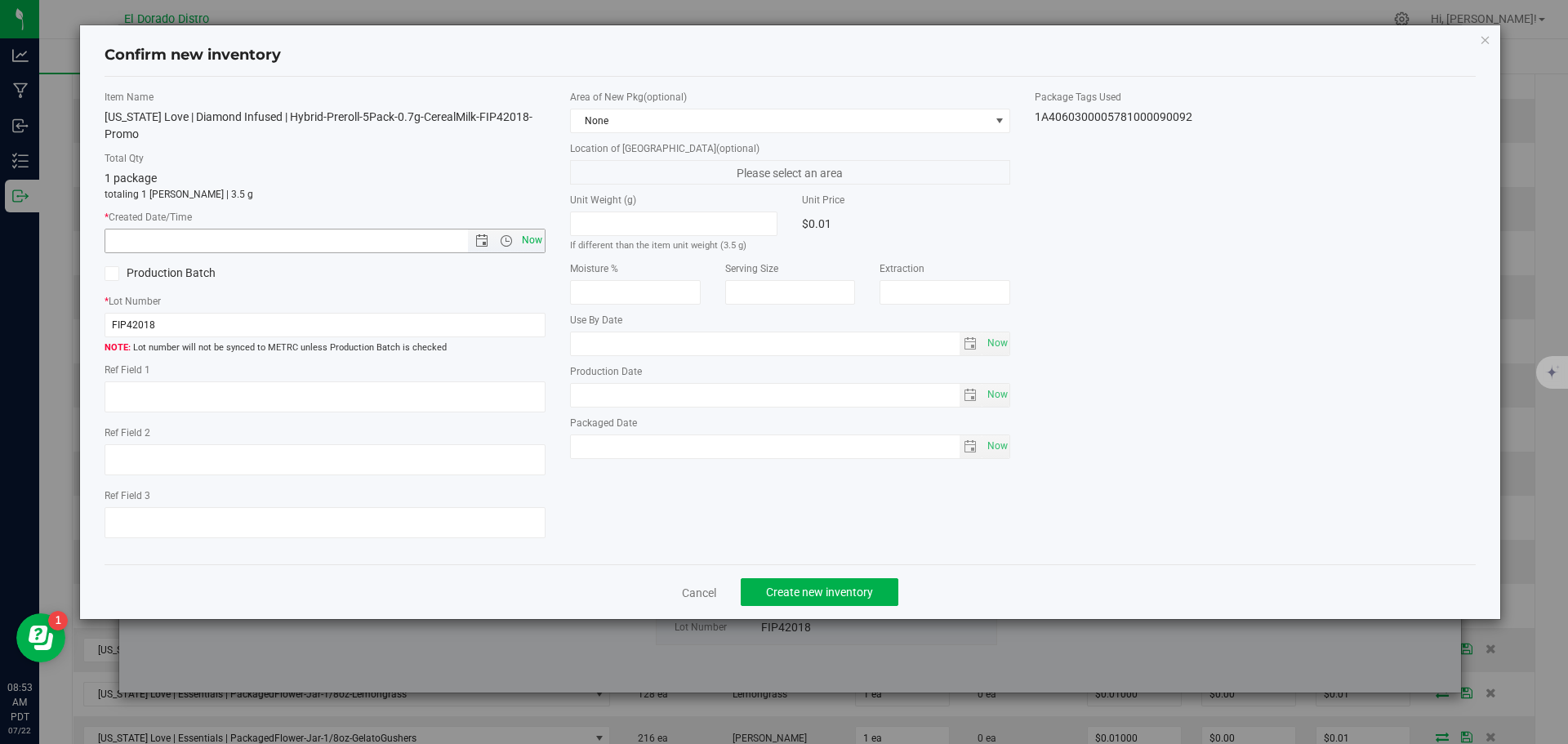 click on "Now" at bounding box center (532, 240) 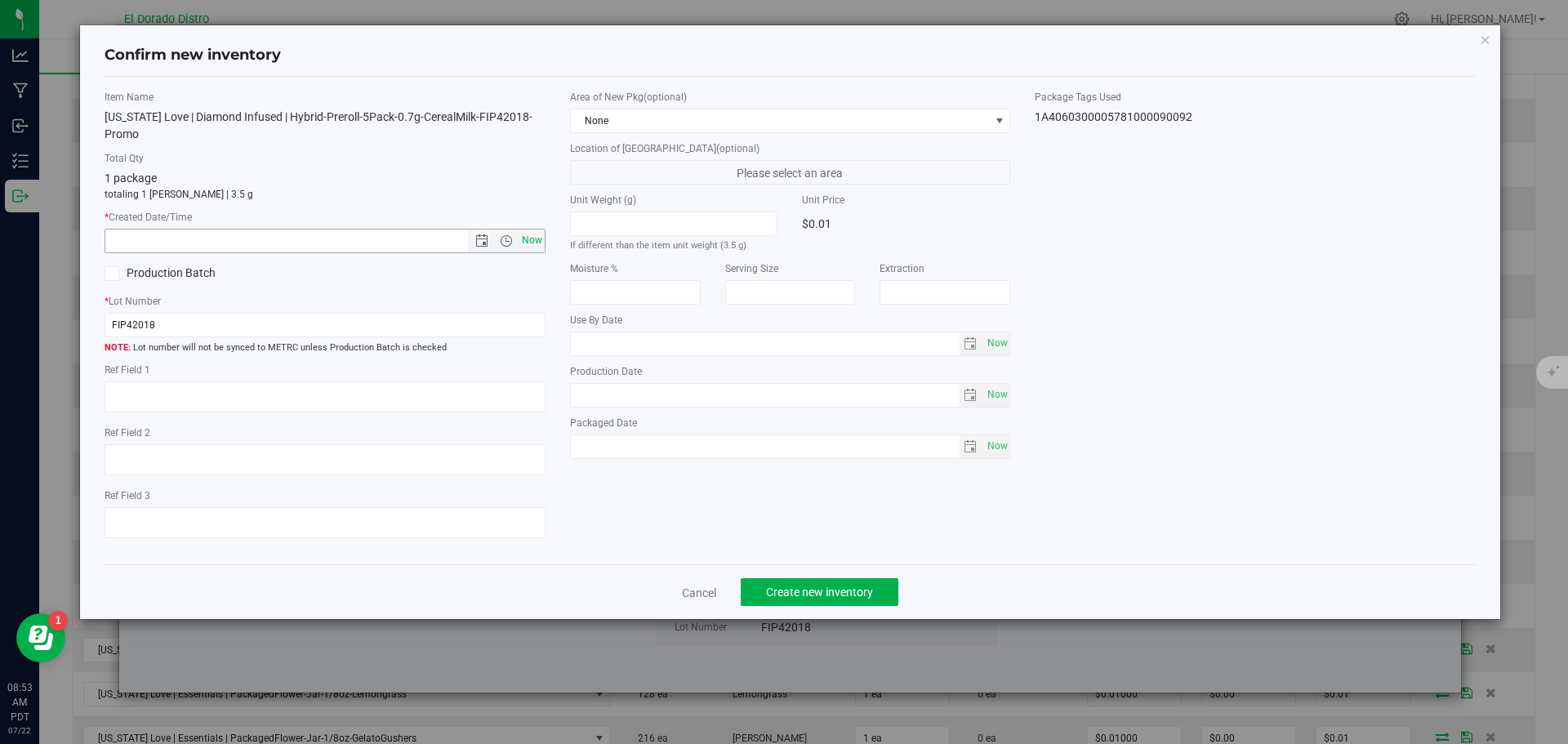type on "7/22/2025 8:53 AM" 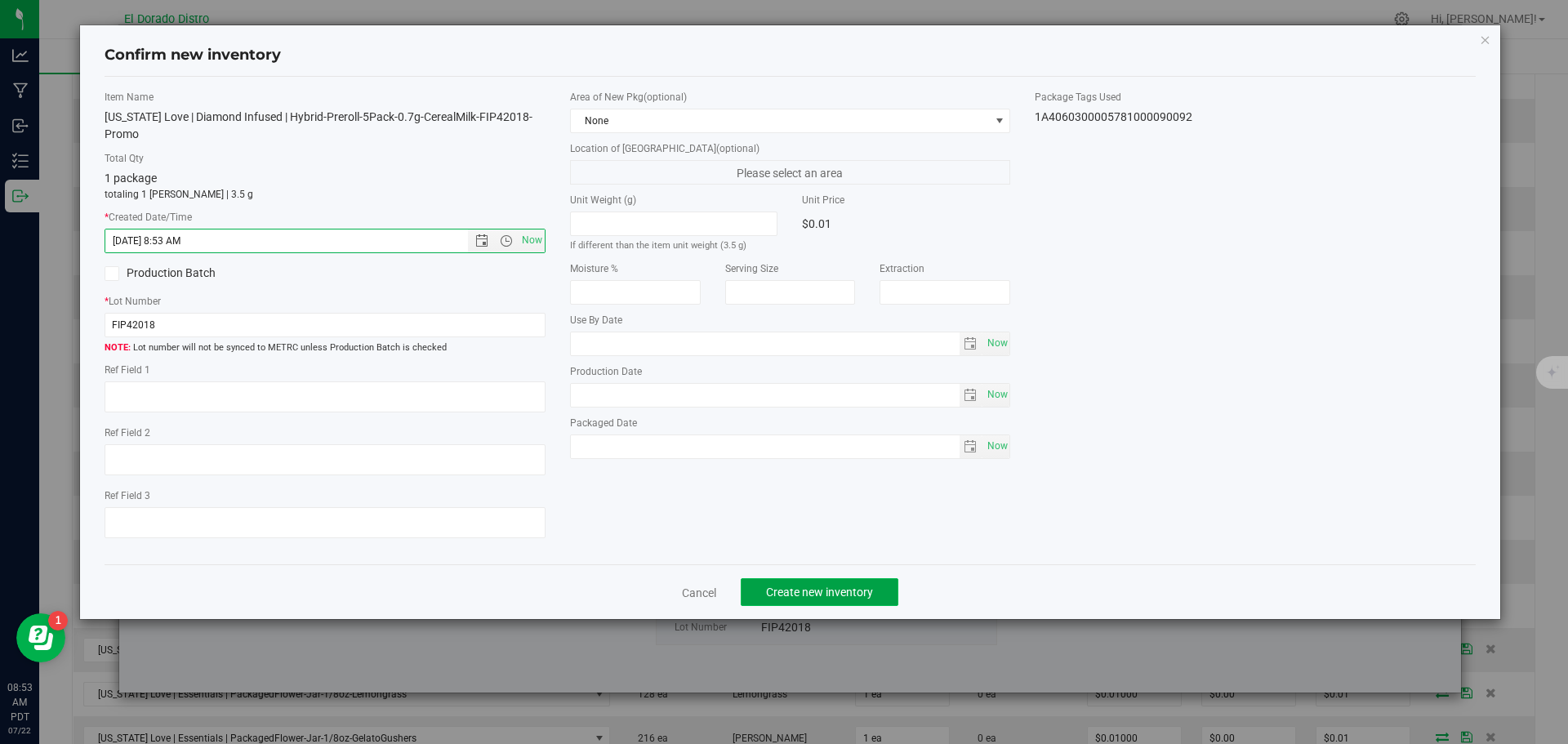 click on "Create new inventory" 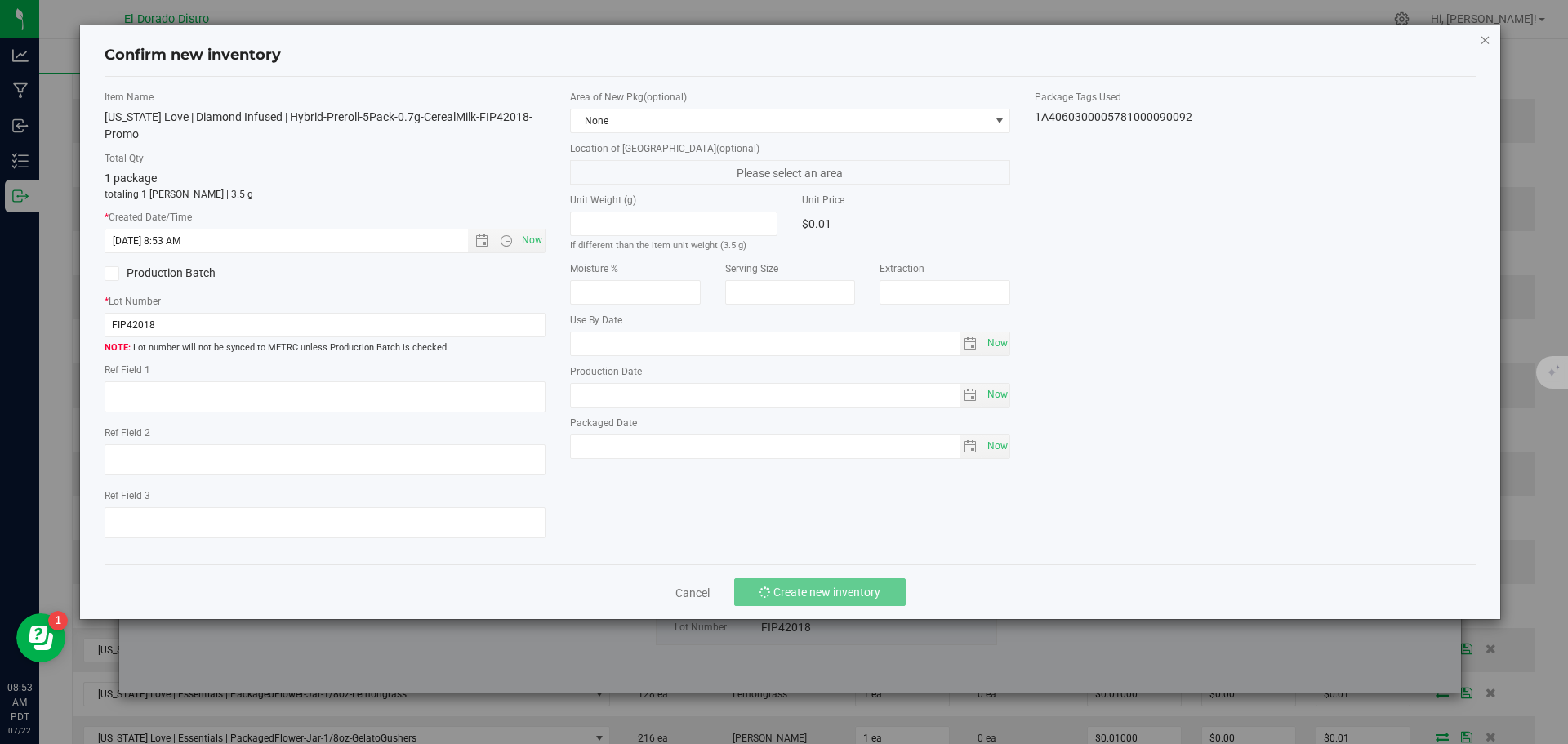 click at bounding box center (1486, 39) 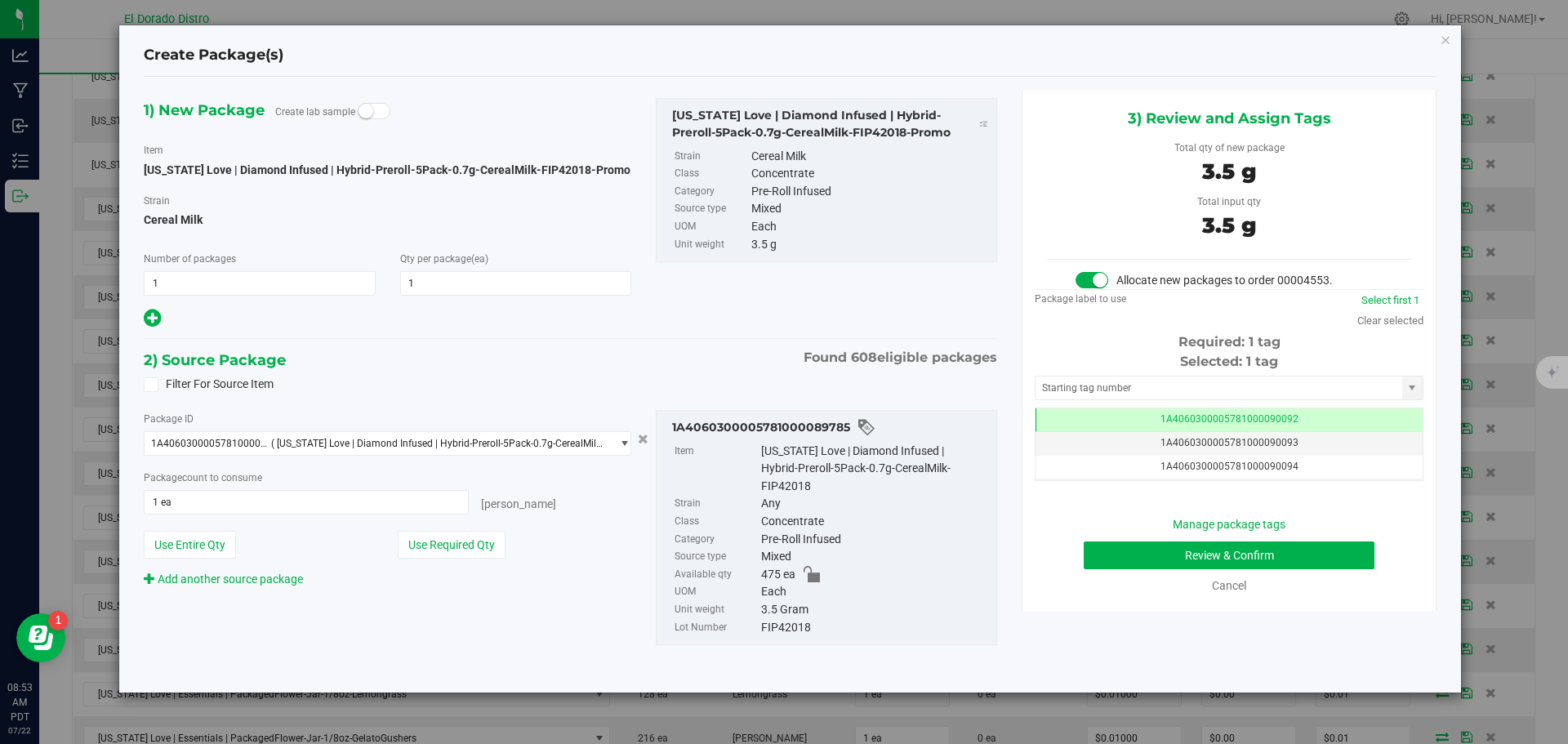 click on "Create Package(s)
1) New Package
Create lab sample
Item
California Love | Diamond Infused | Hybrid-Preroll-5Pack-0.7g-CerealMilk-FIP42018-Promo
Strain
Cereal Milk
1 1 1 1" at bounding box center [790, 359] 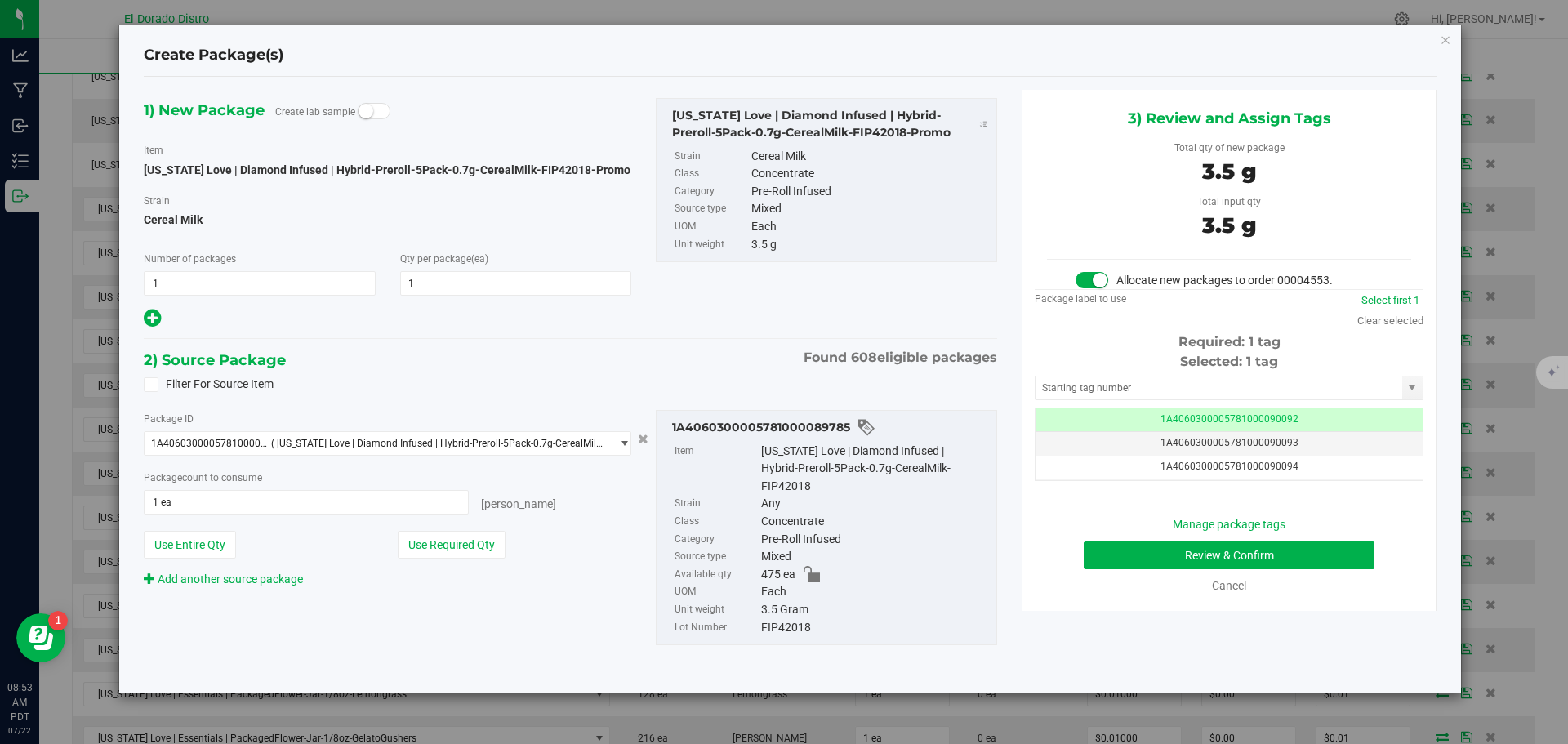 click at bounding box center [1446, 39] 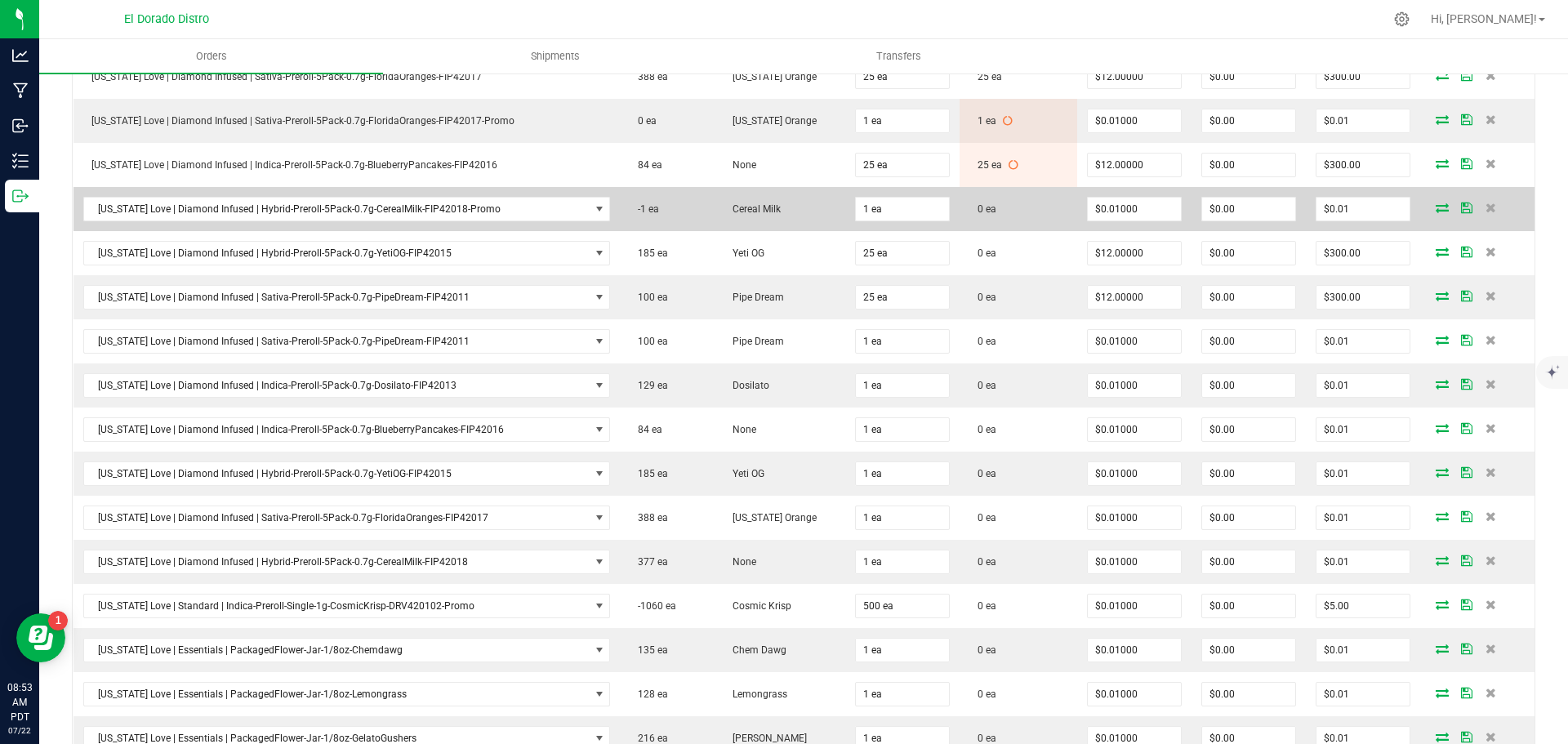 click at bounding box center [1477, 209] 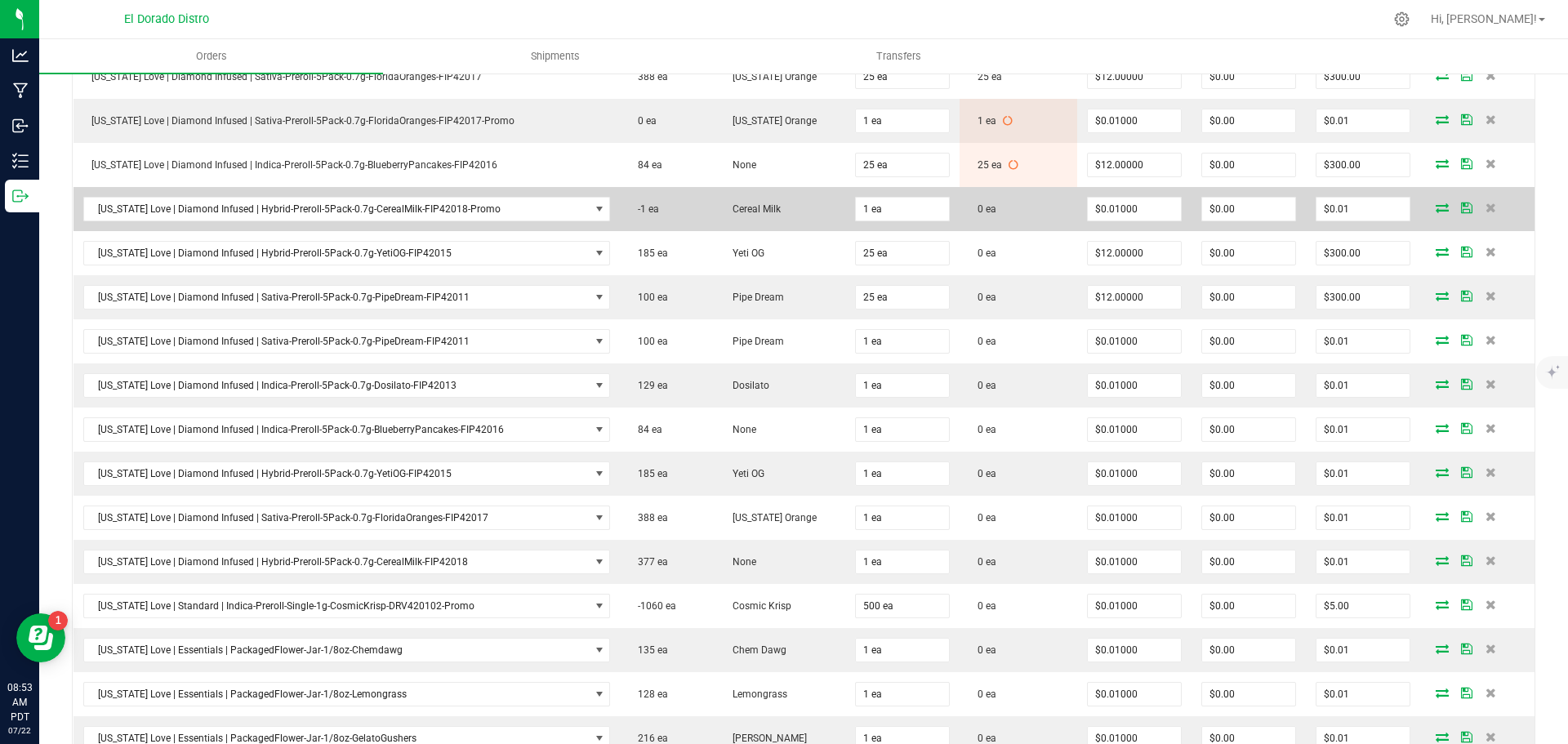 click at bounding box center (1442, 207) 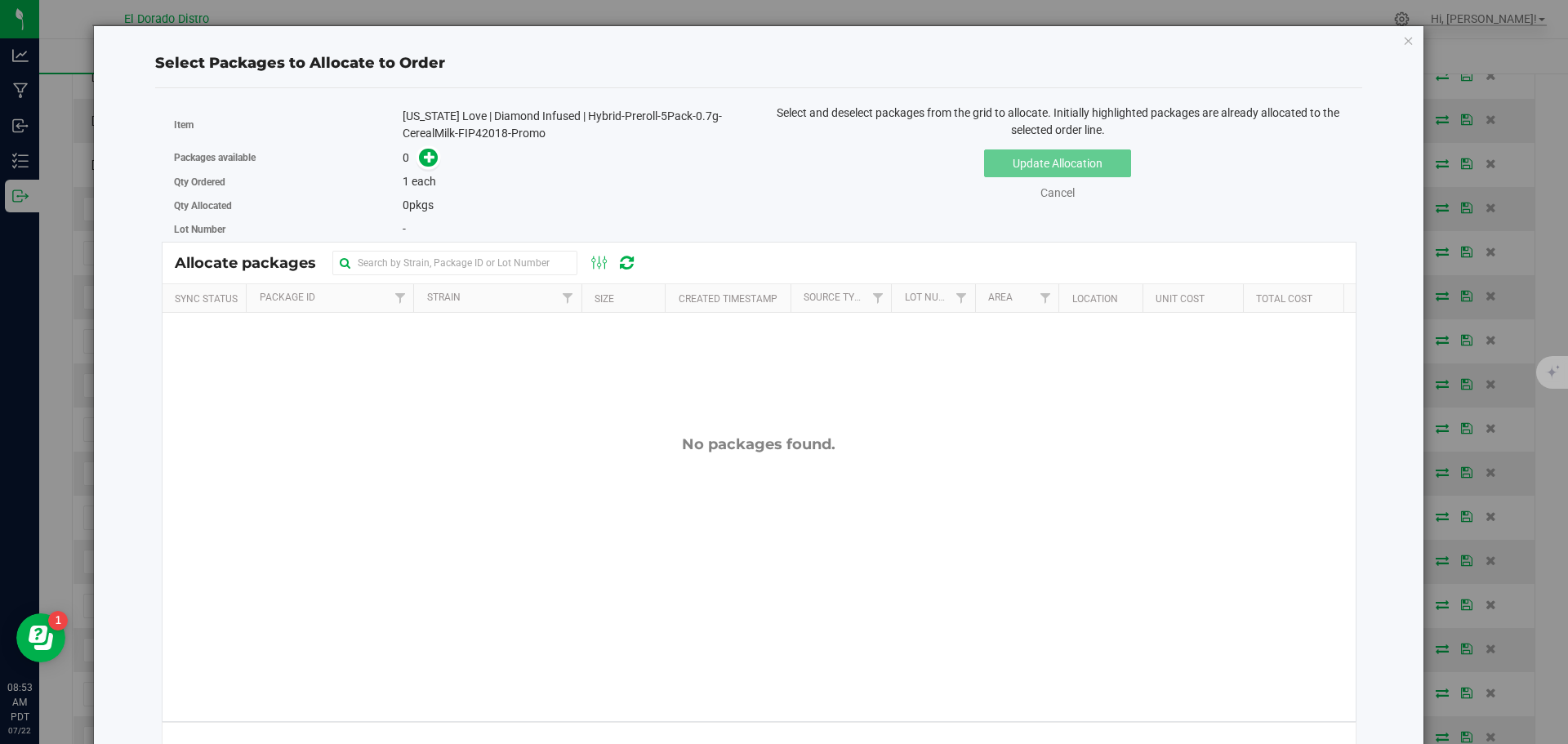 click on "[US_STATE] Love | Diamond Infused | Hybrid-Preroll-5Pack-0.7g-CerealMilk-FIP42018-Promo" at bounding box center [574, 125] 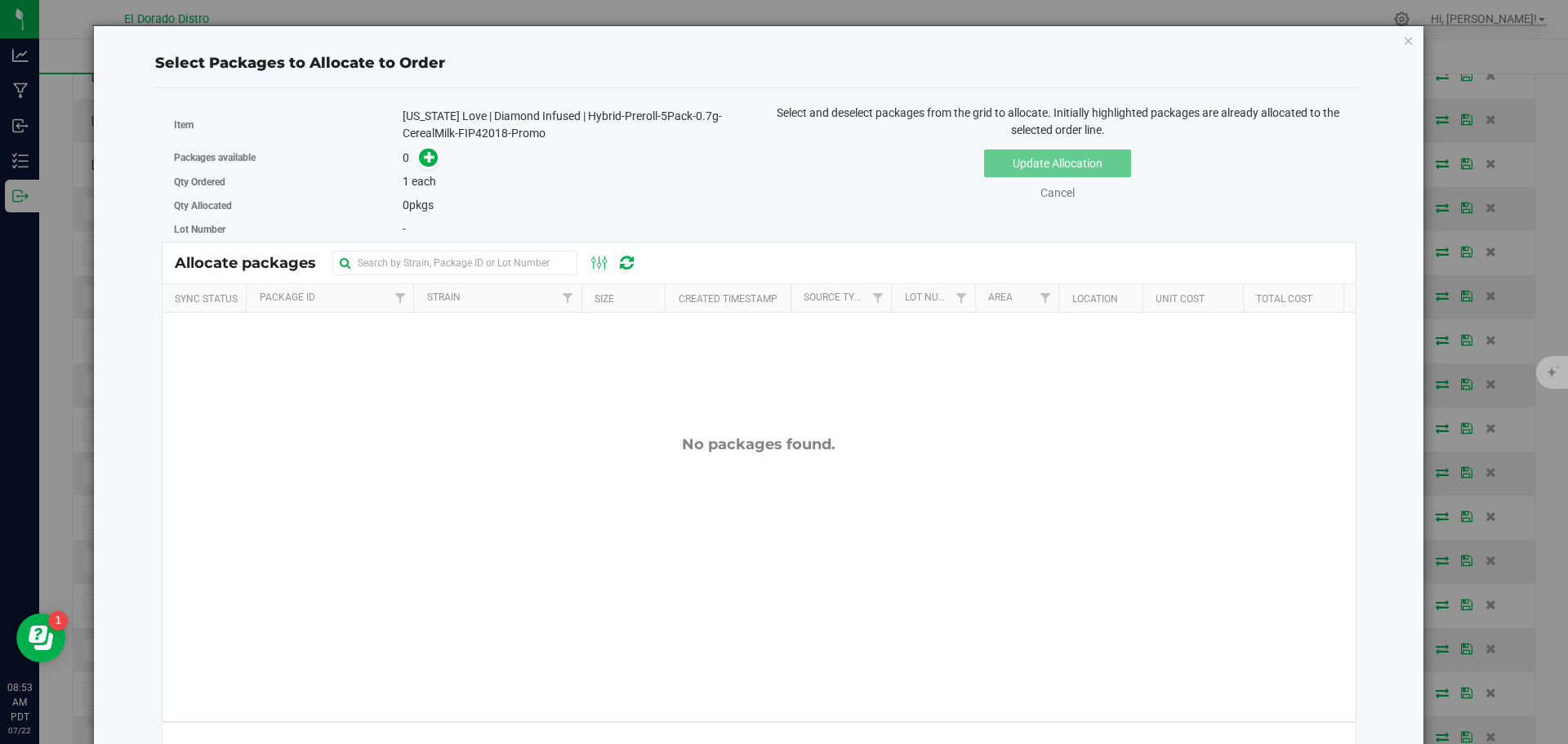 click on "[US_STATE] Love | Diamond Infused | Hybrid-Preroll-5Pack-0.7g-CerealMilk-FIP42018-Promo" at bounding box center [574, 125] 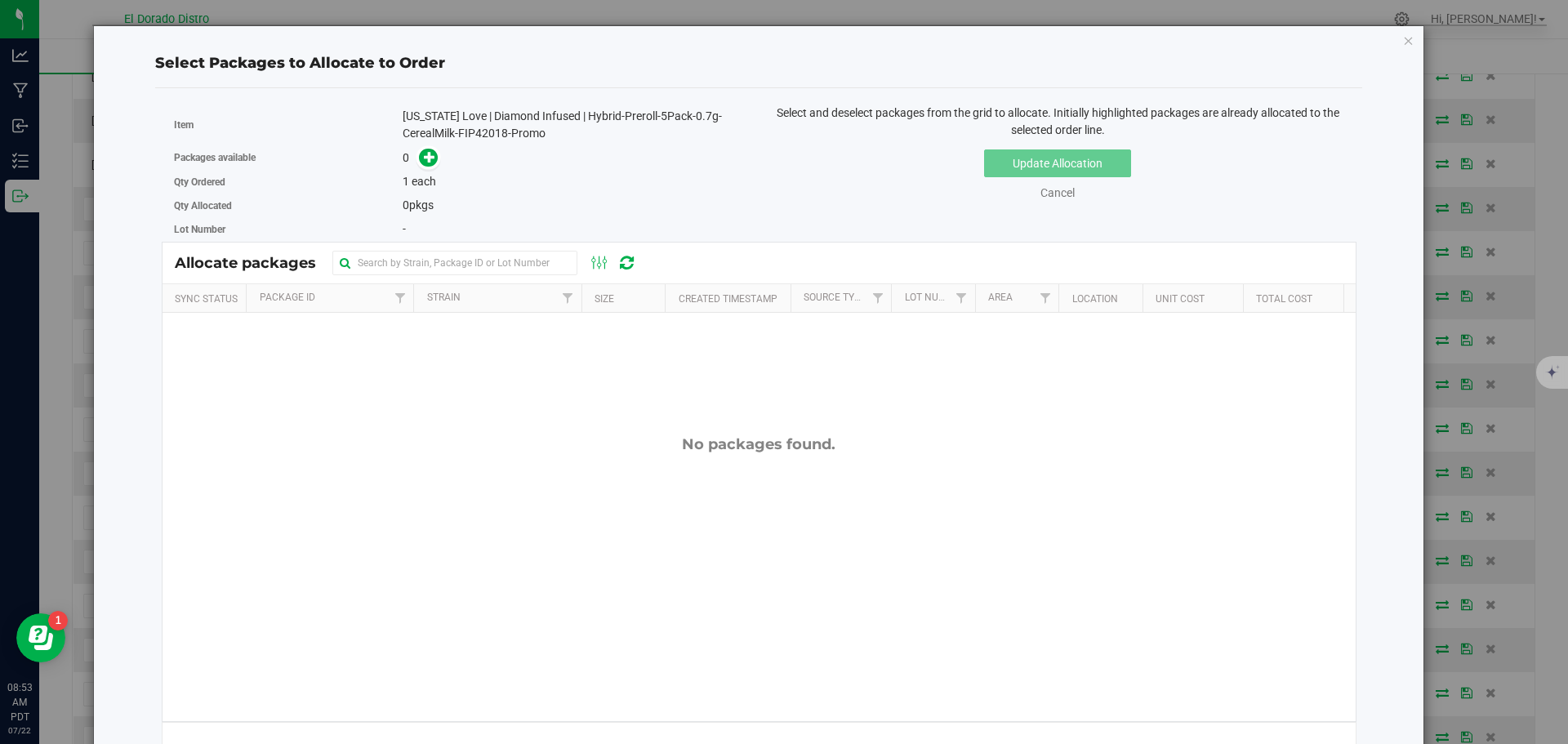 copy on "FIP42018" 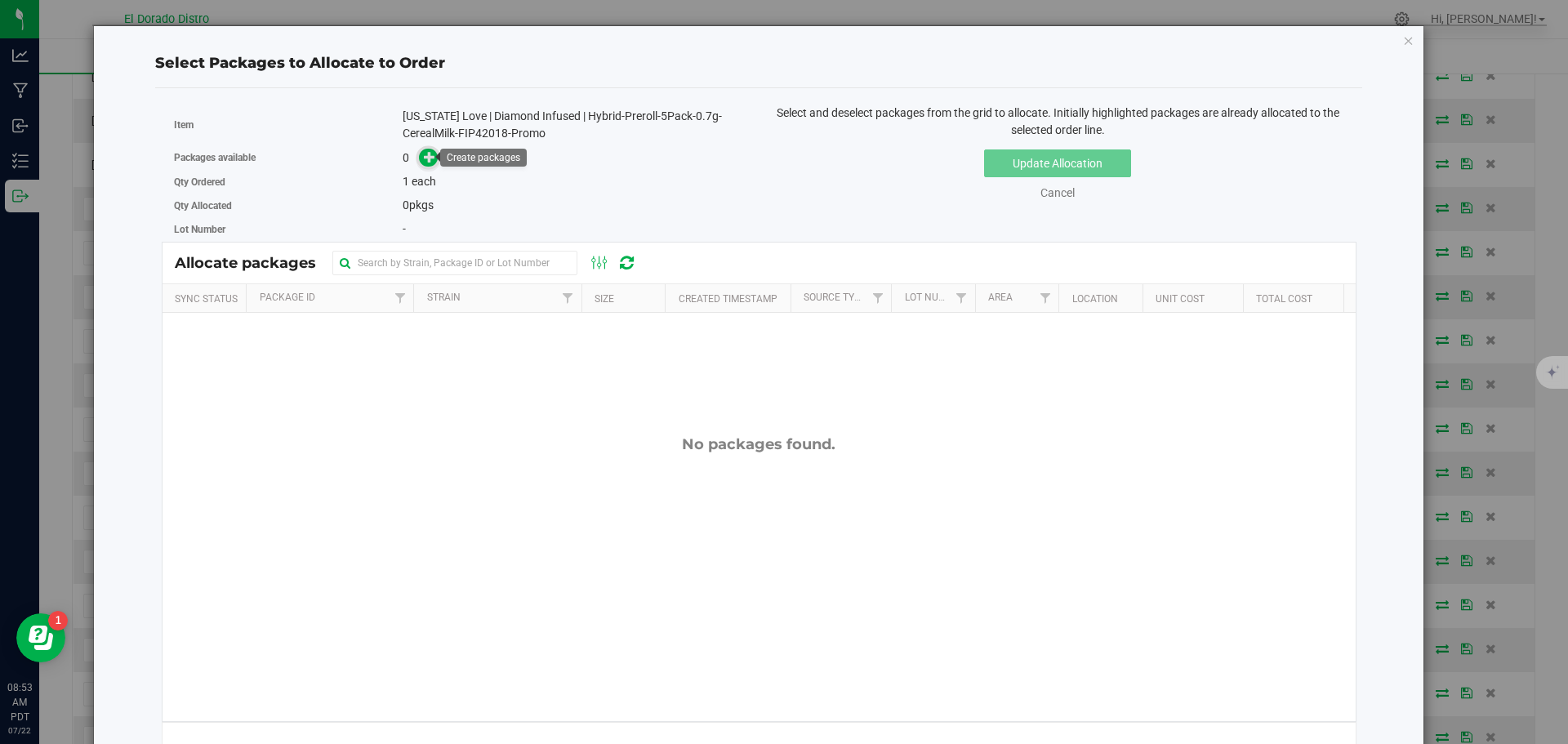 click at bounding box center [430, 157] 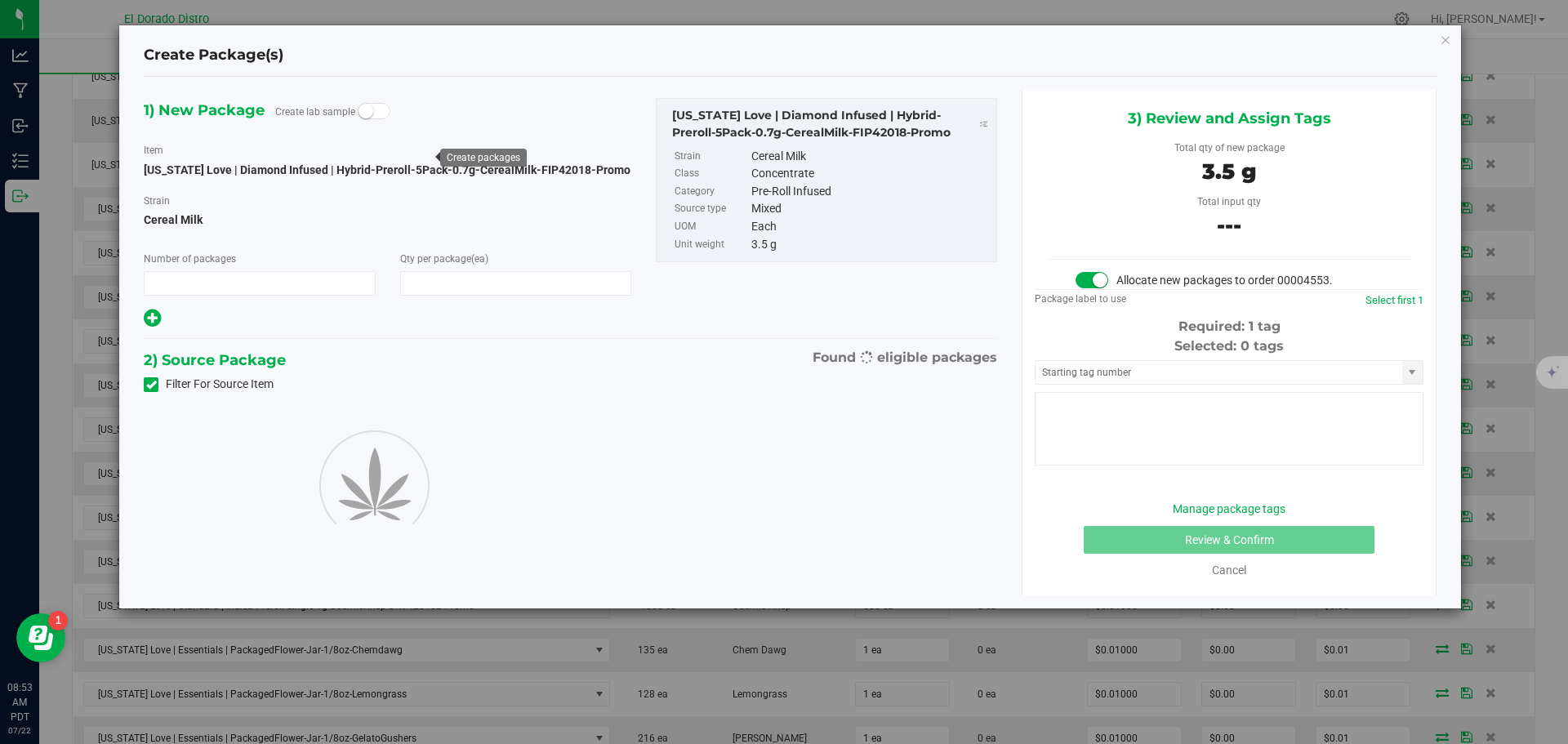 type on "1" 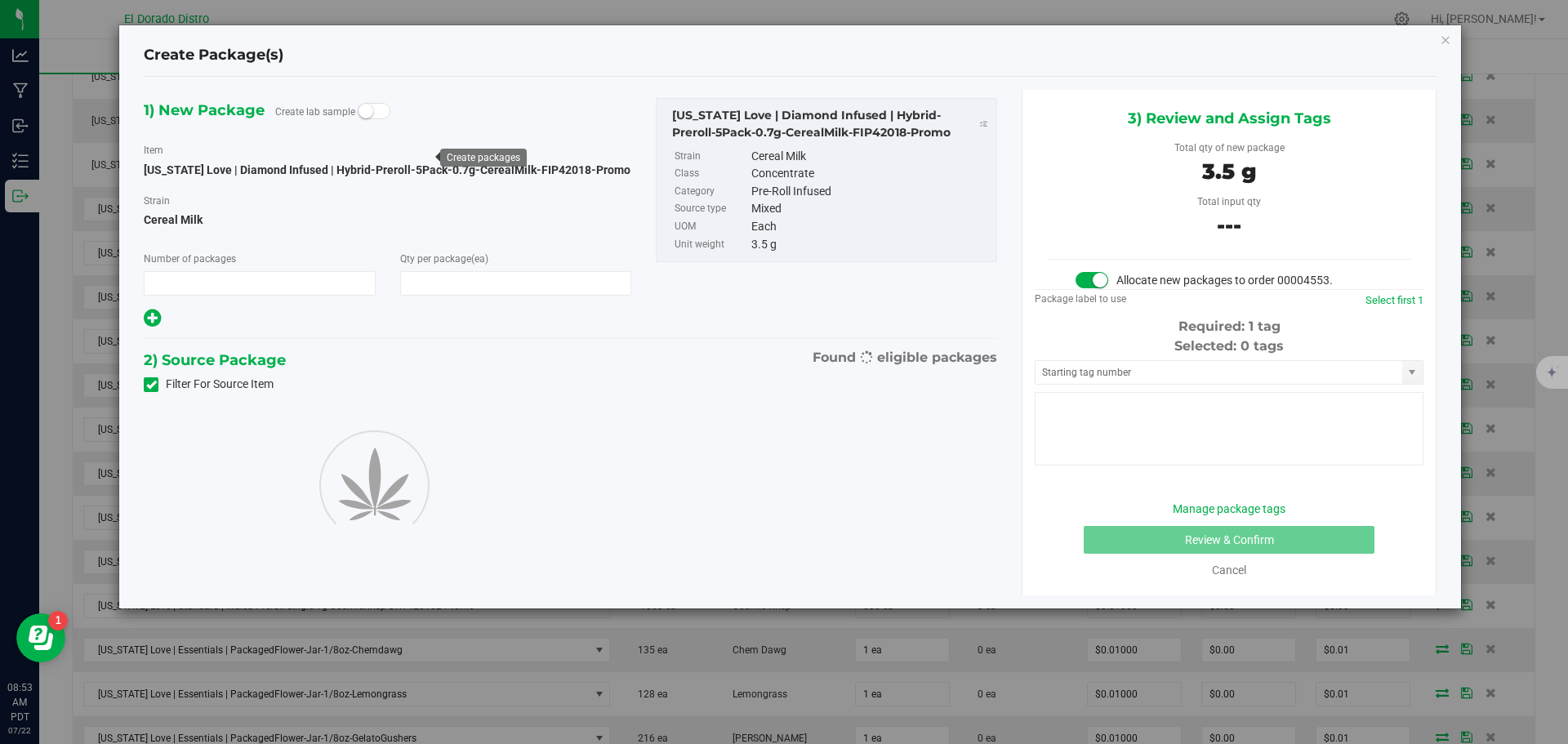 type on "1" 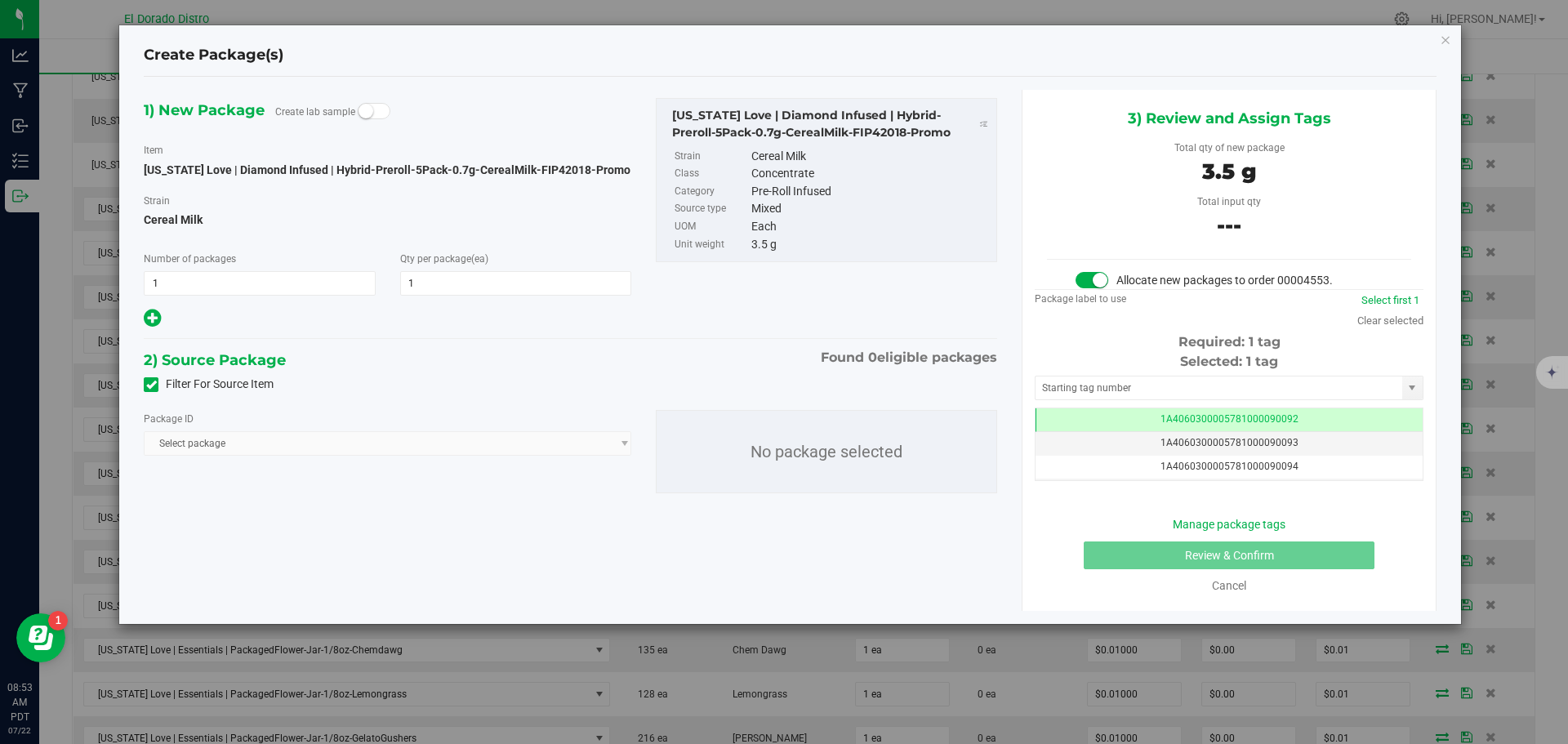 drag, startPoint x: 151, startPoint y: 380, endPoint x: 170, endPoint y: 381, distance: 19.026298 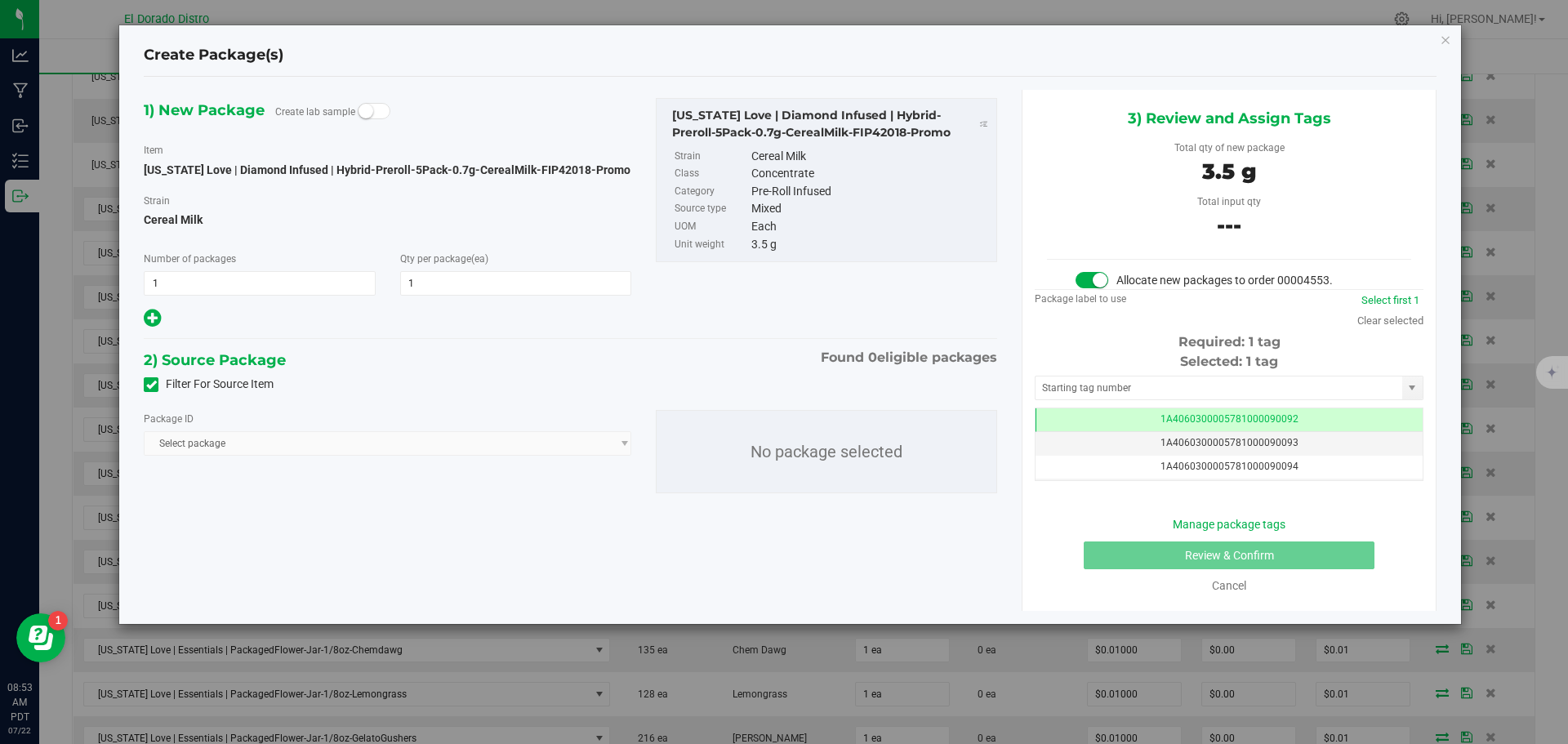 click at bounding box center [151, 385] 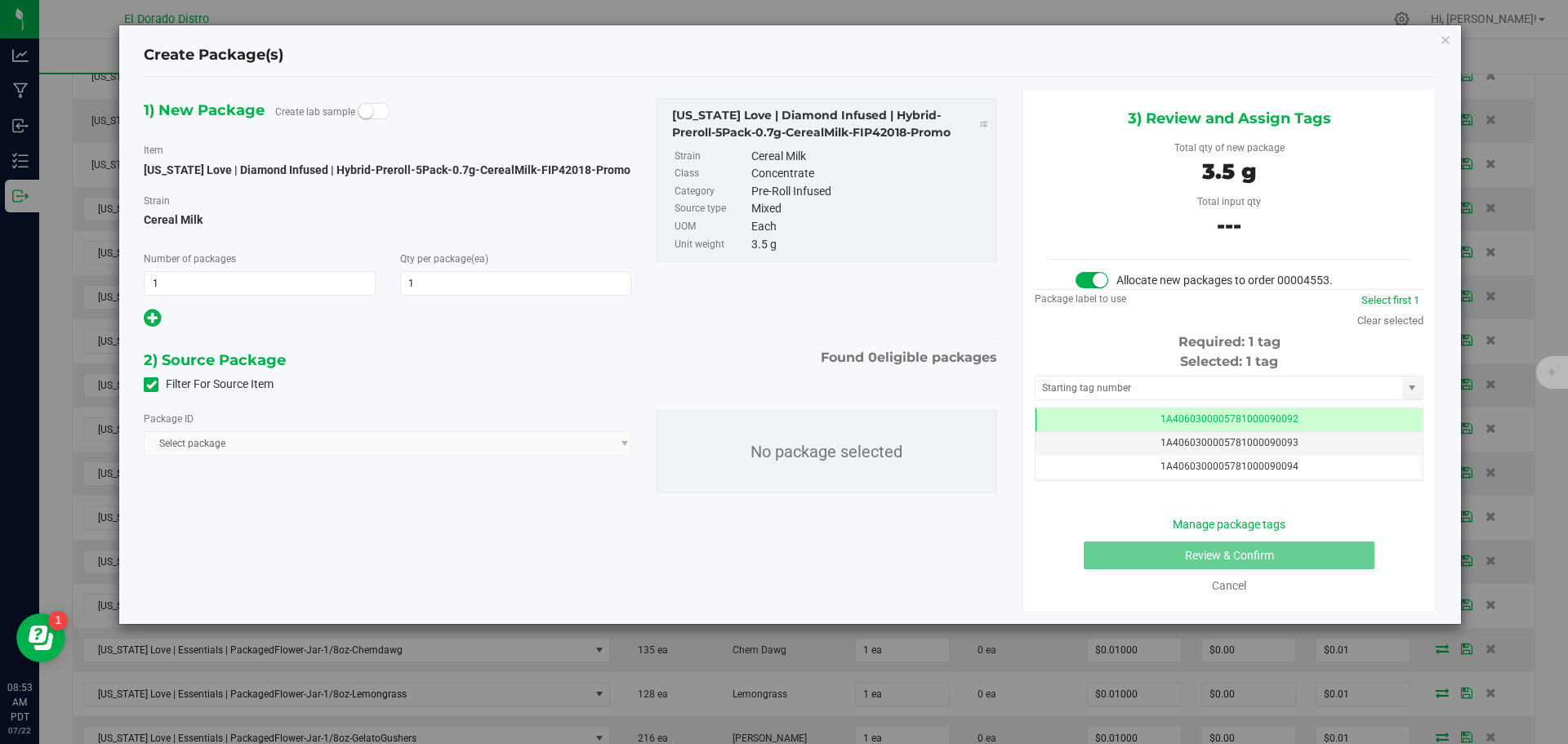 click on "Filter For Source Item" at bounding box center (0, 0) 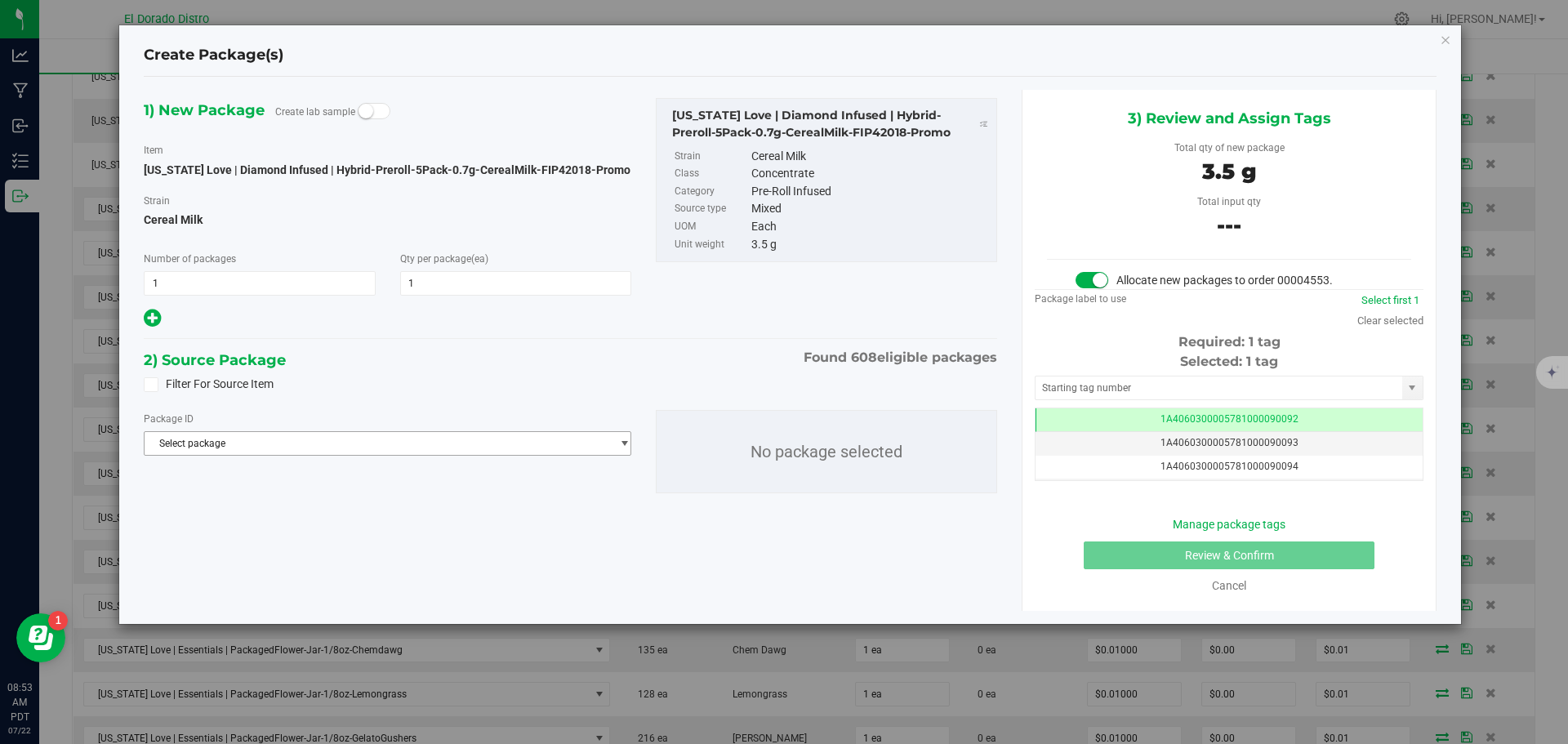 click on "Select package" at bounding box center (377, 443) 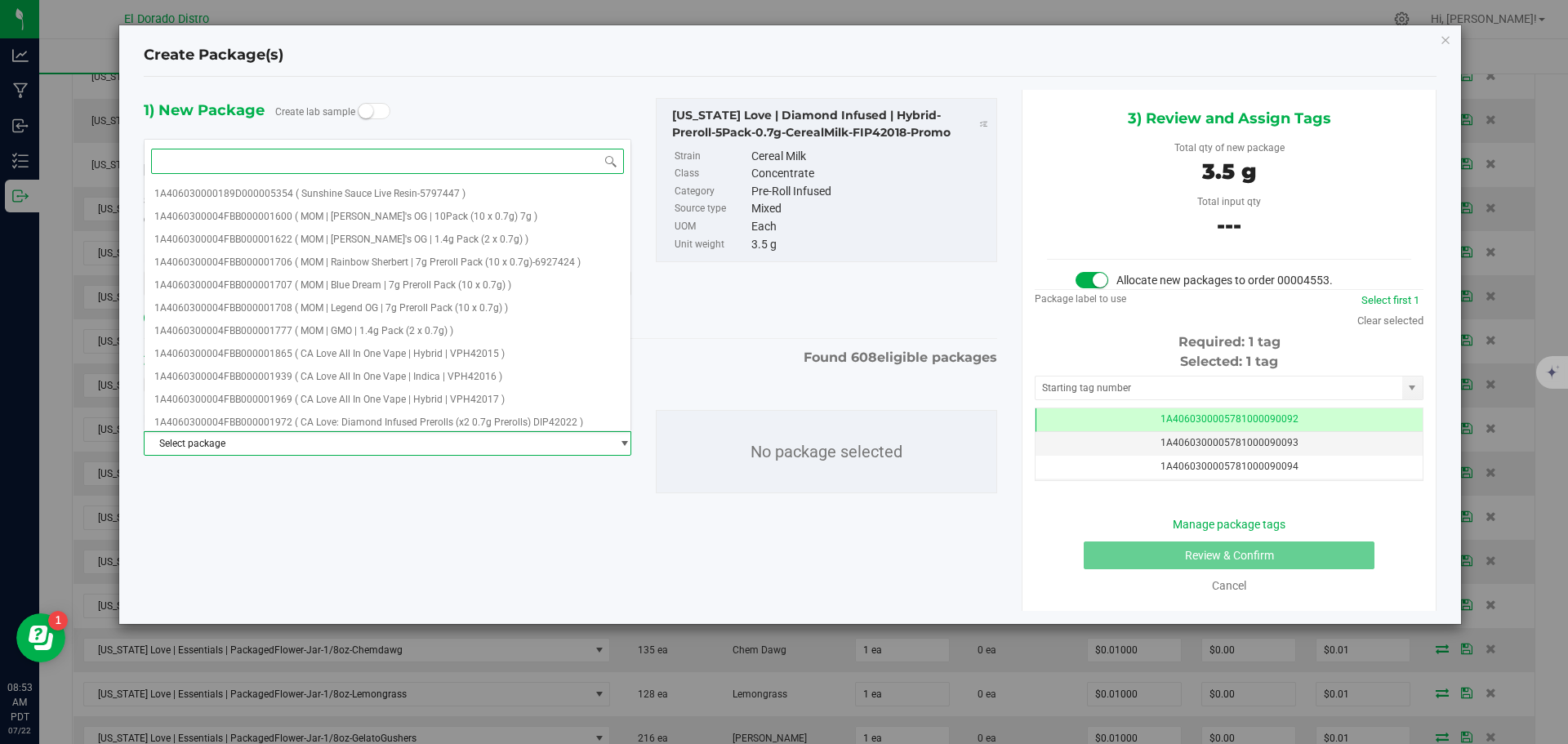 paste on "FIP42018" 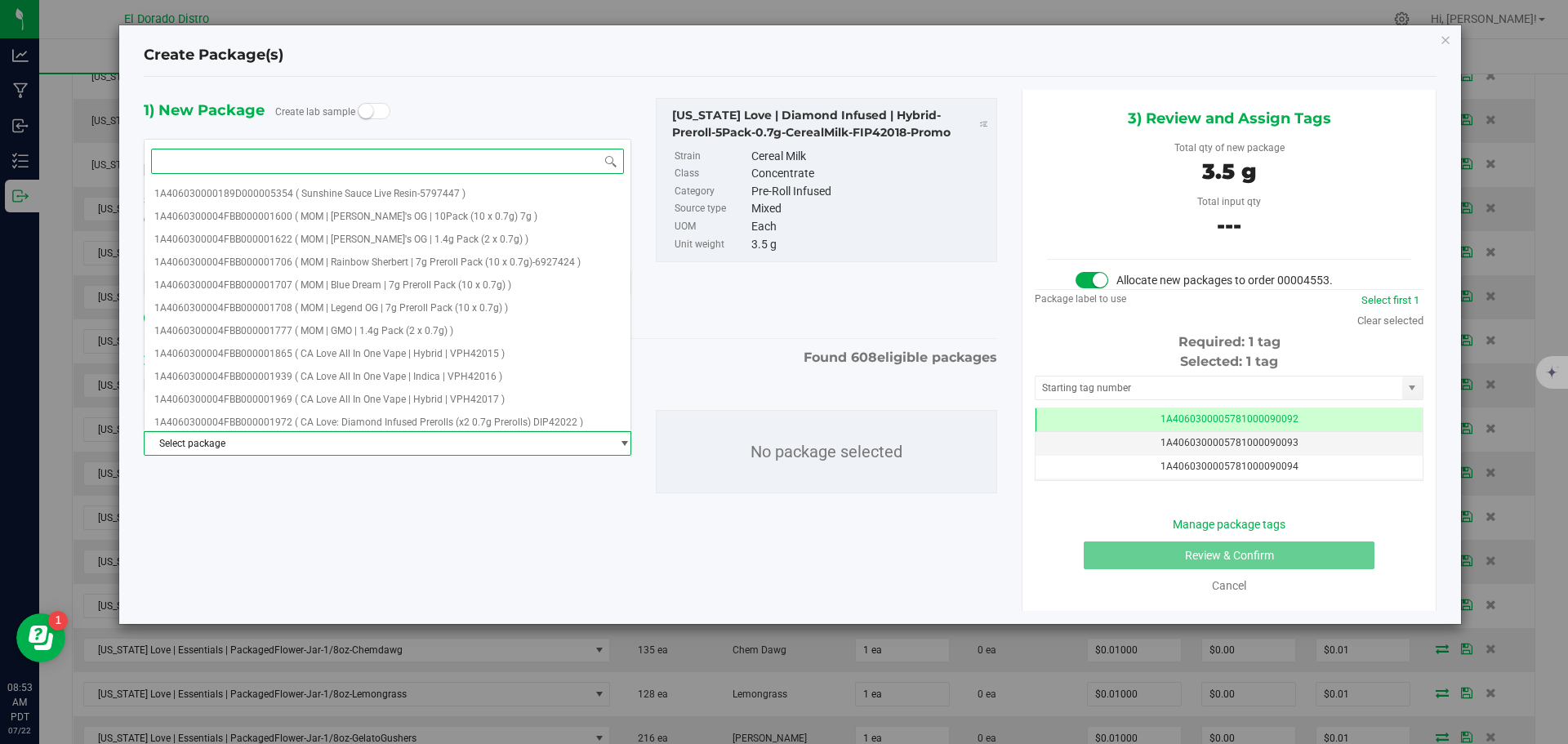 type on "FIP42018" 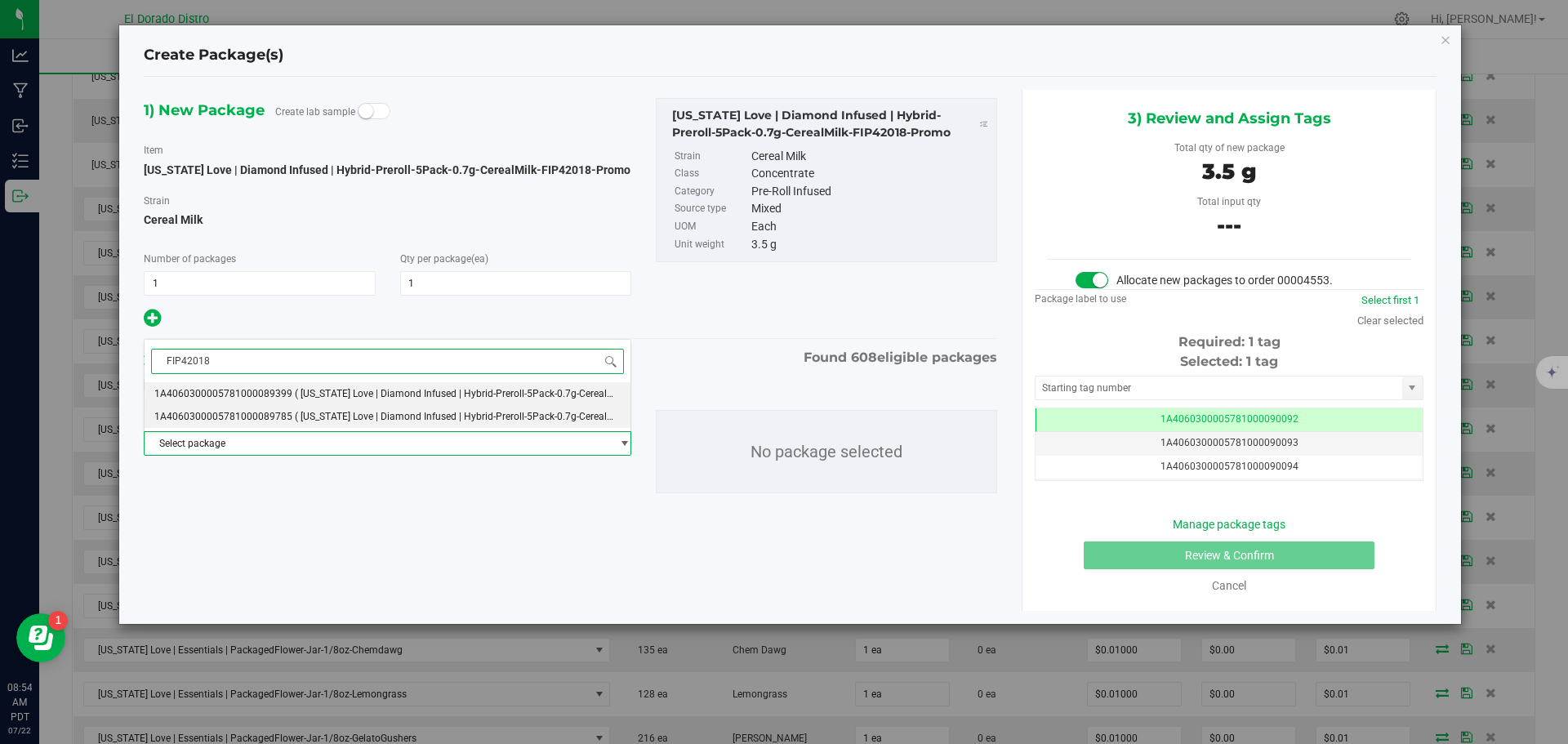 click on "(
[US_STATE] Love | Diamond Infused | Hybrid-Preroll-5Pack-0.7g-CerealMilk-FIP42018
)" at bounding box center (485, 417) 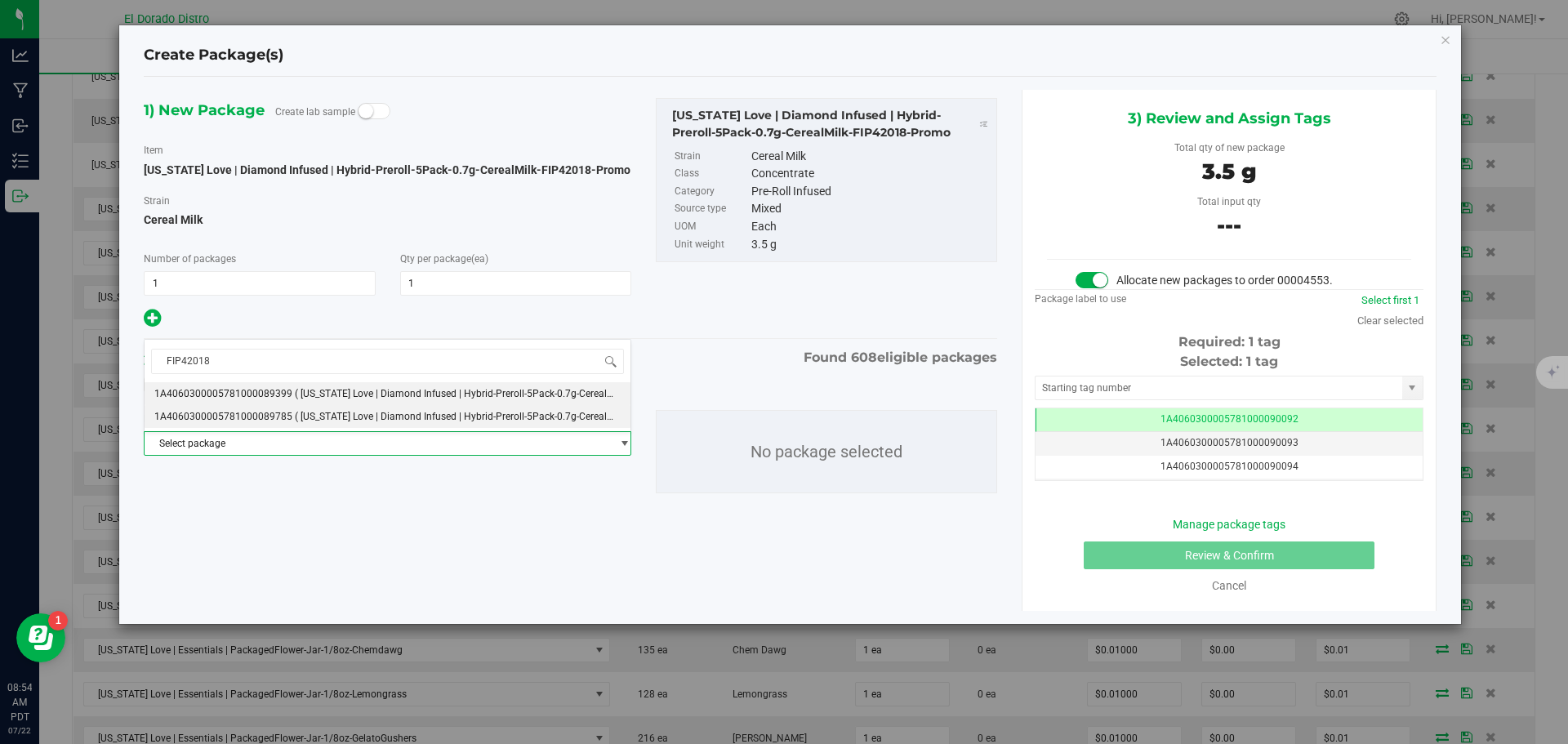type 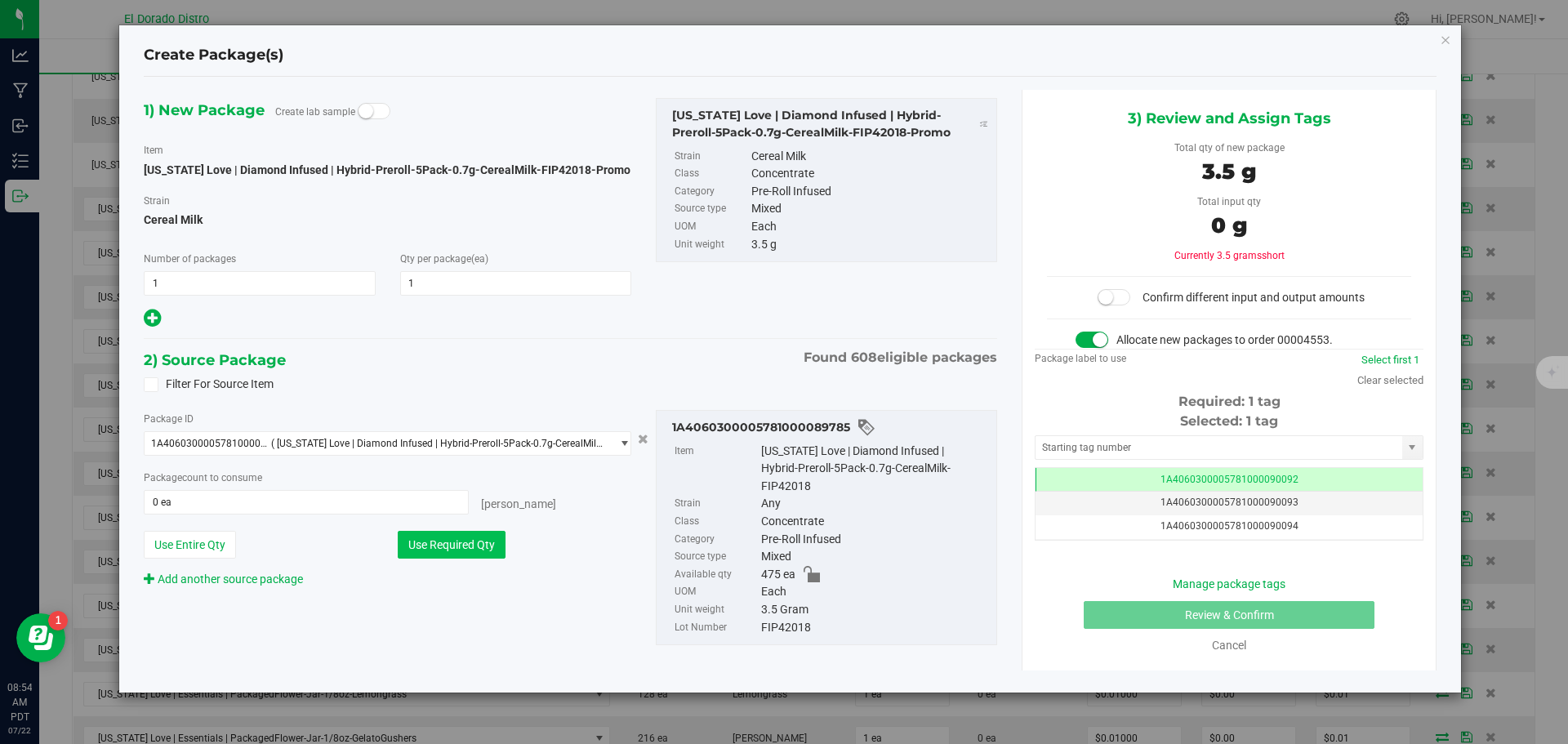click on "Use Required Qty" at bounding box center [452, 545] 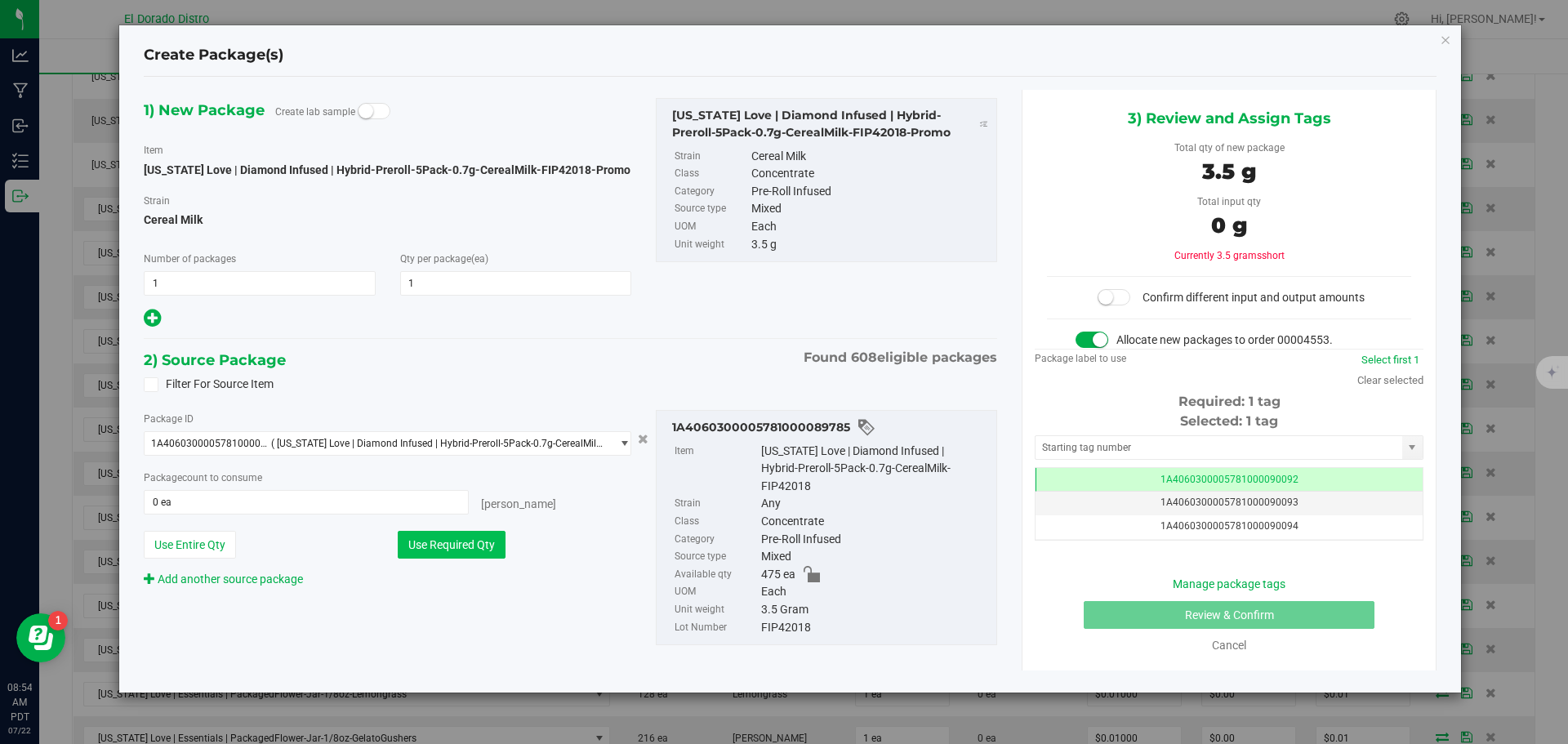 type on "1 ea" 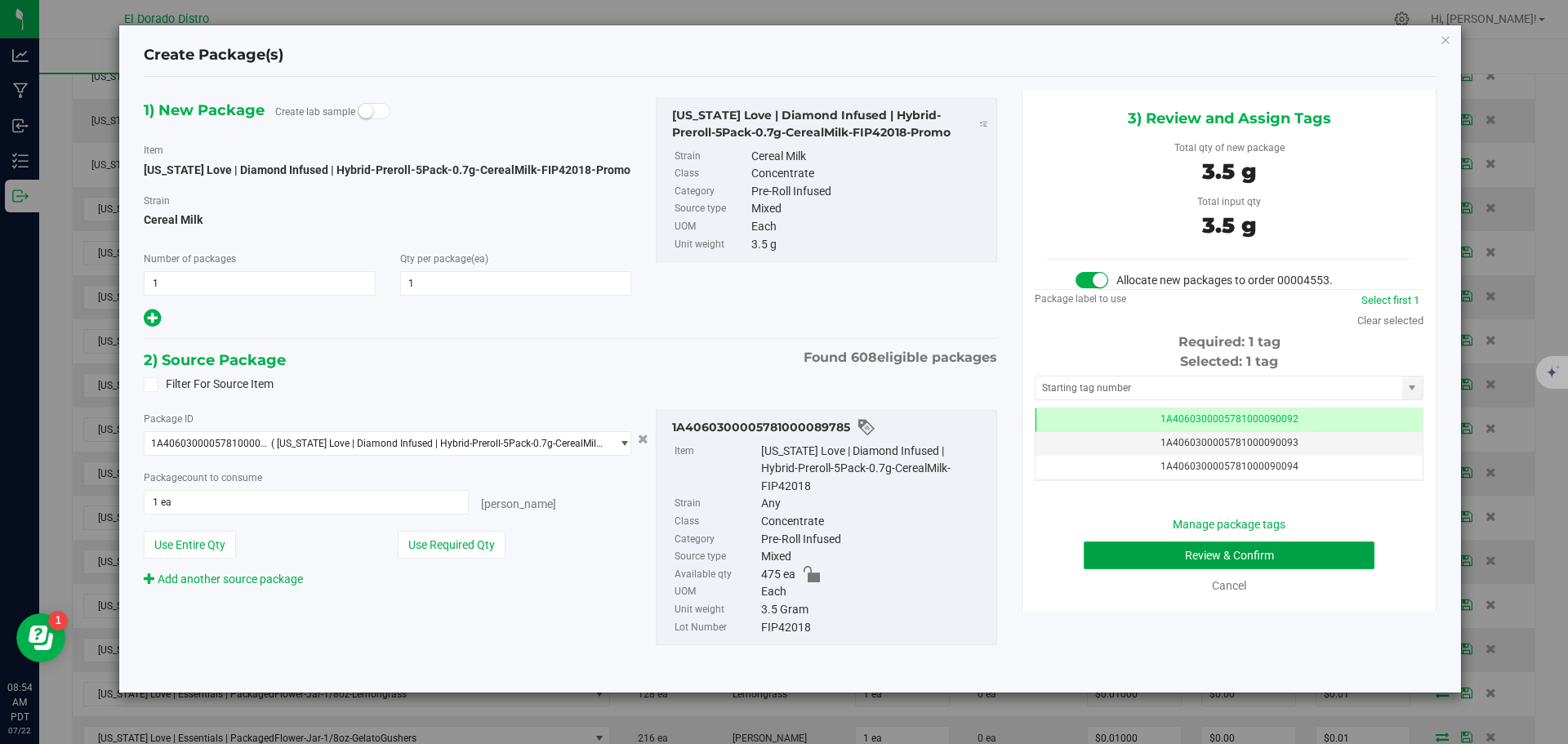 click on "Review & Confirm" at bounding box center [1229, 555] 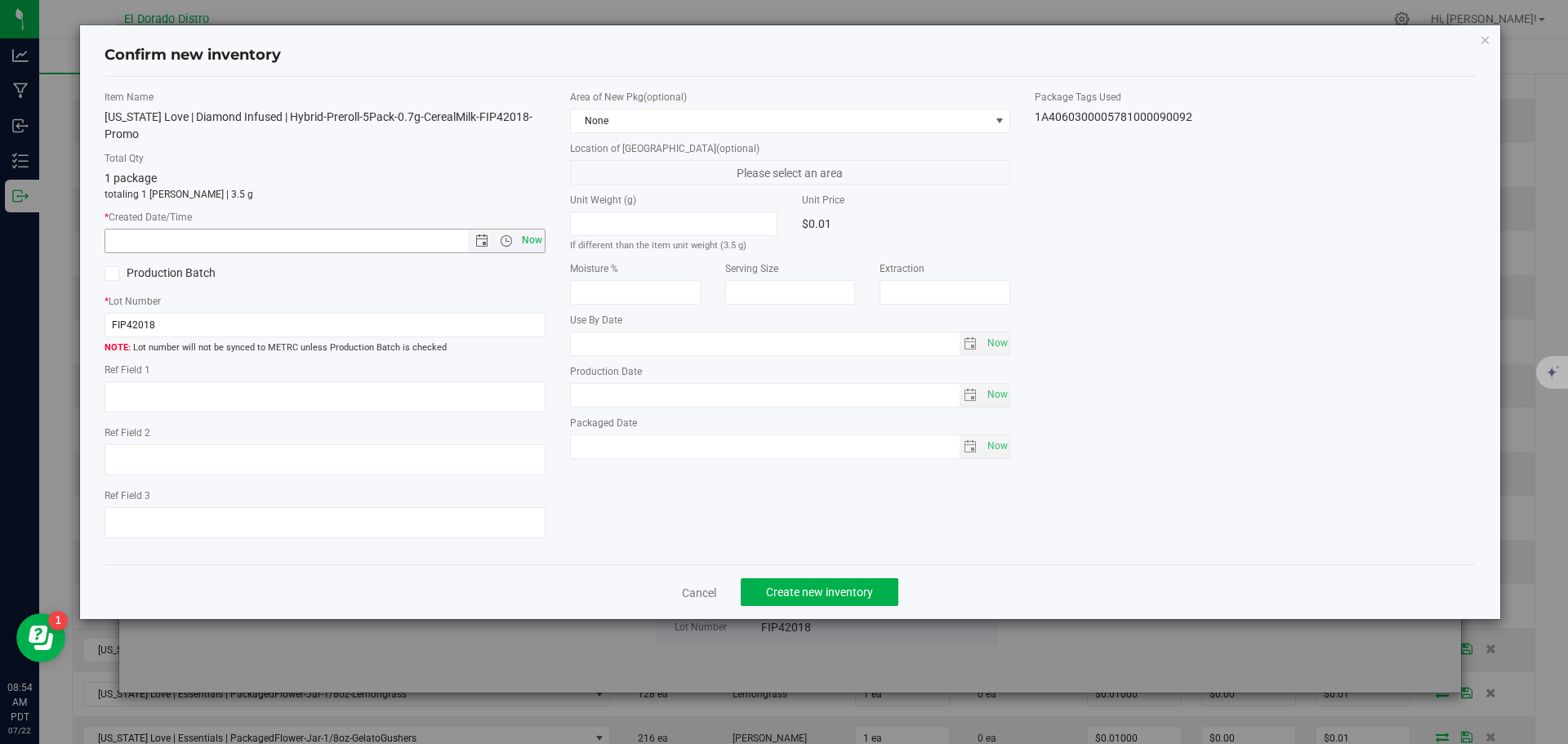 click on "Now" at bounding box center [532, 240] 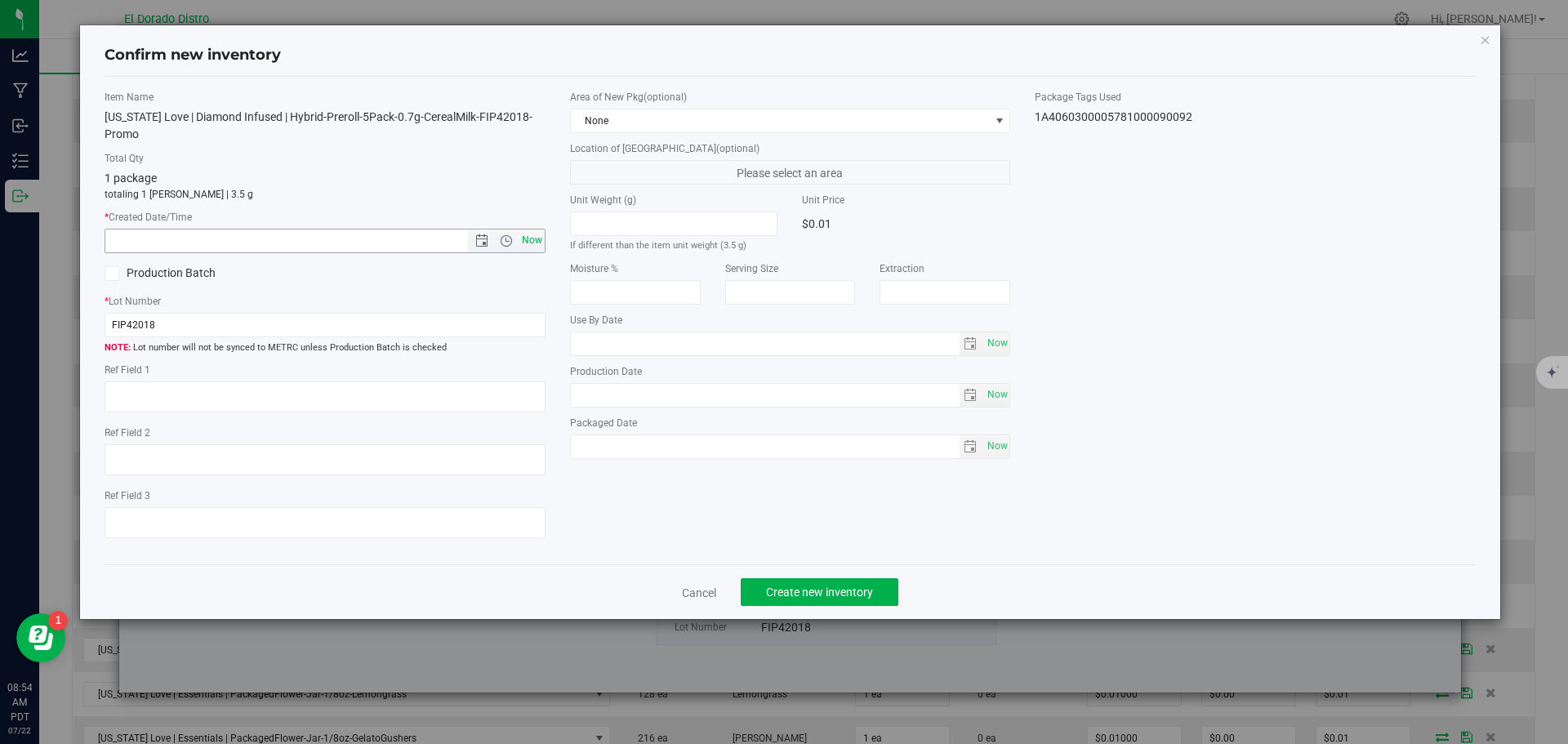 type on "7/22/2025 8:54 AM" 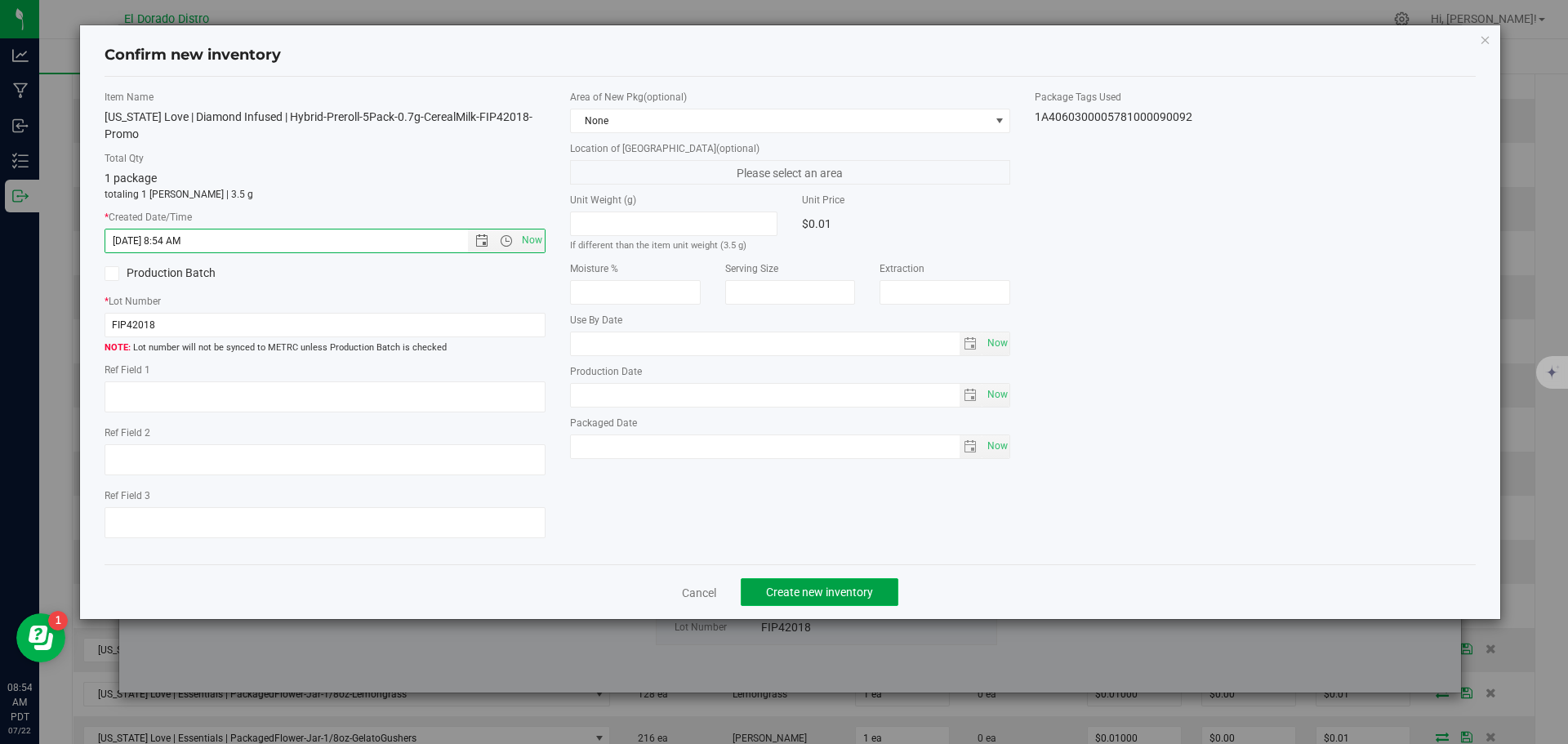click on "Create new inventory" 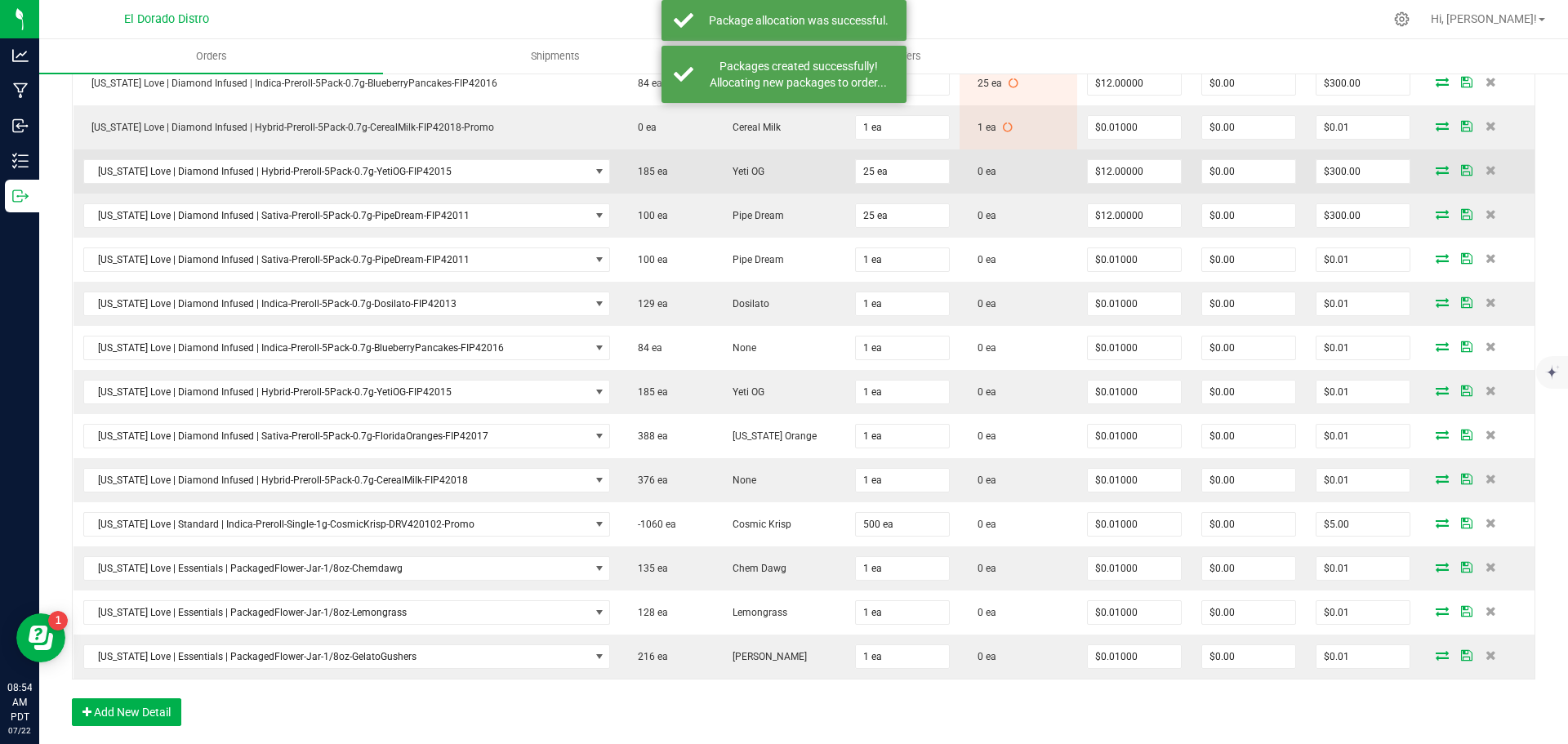 click at bounding box center (1442, 170) 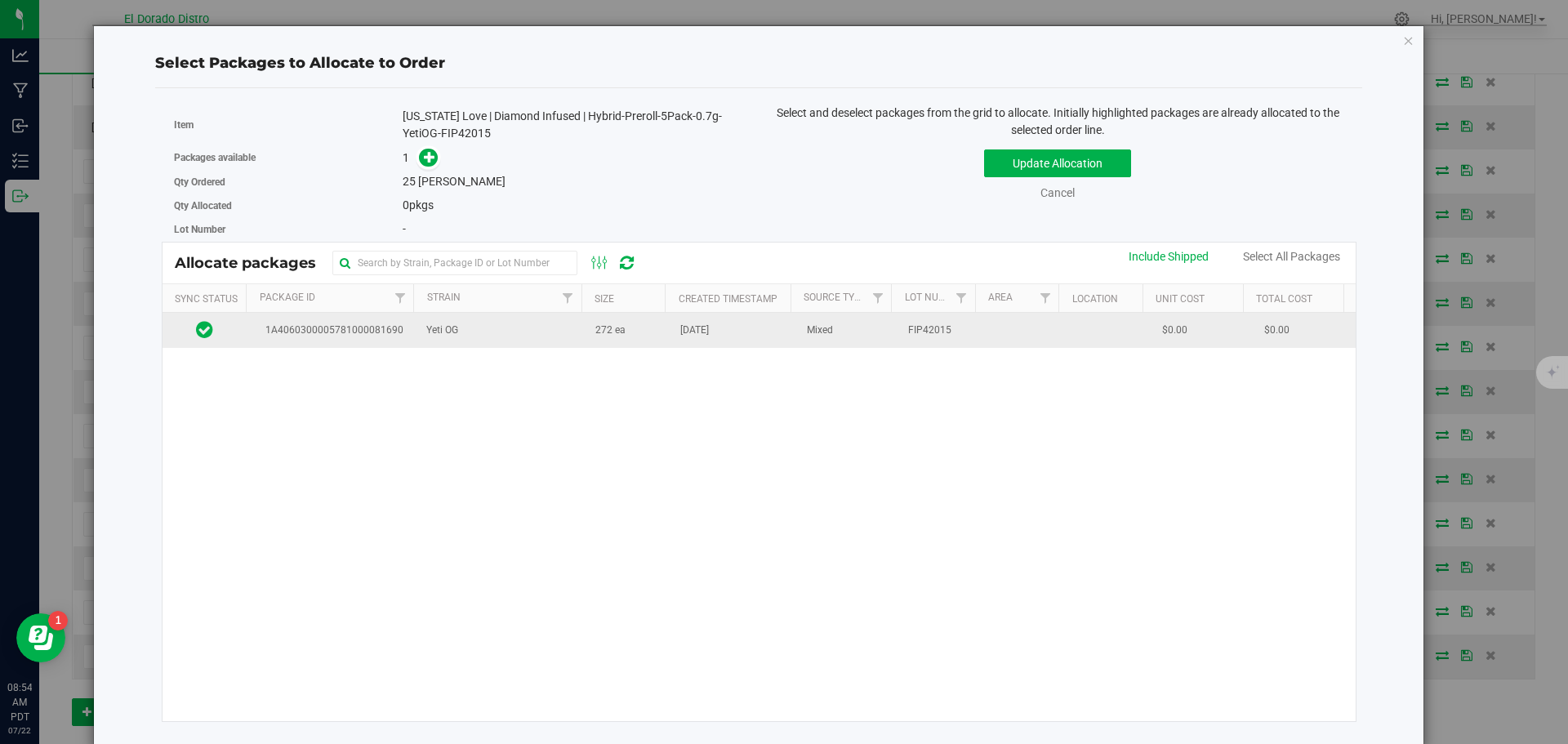click on "Apr 28, 2025" at bounding box center (694, 330) 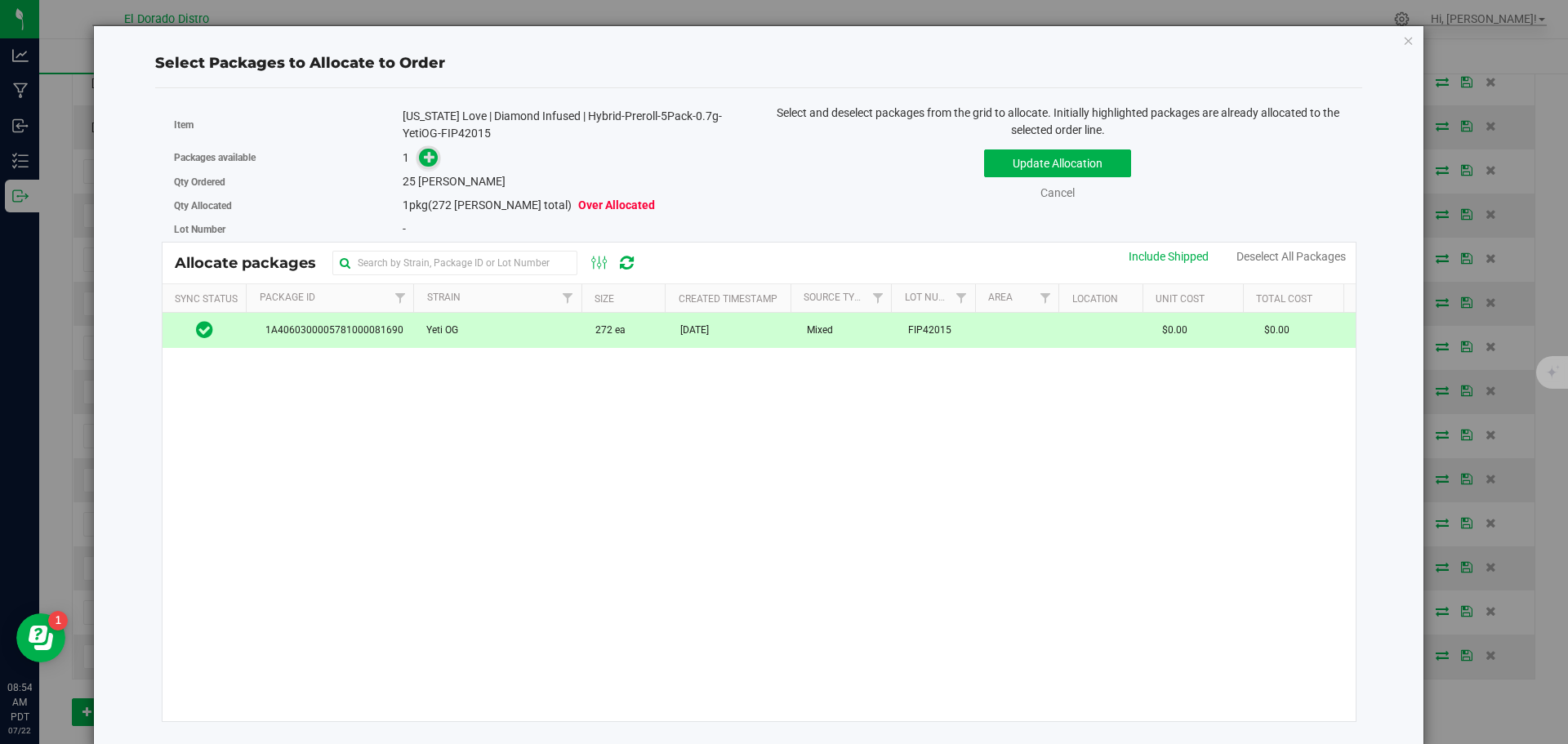 click at bounding box center [430, 157] 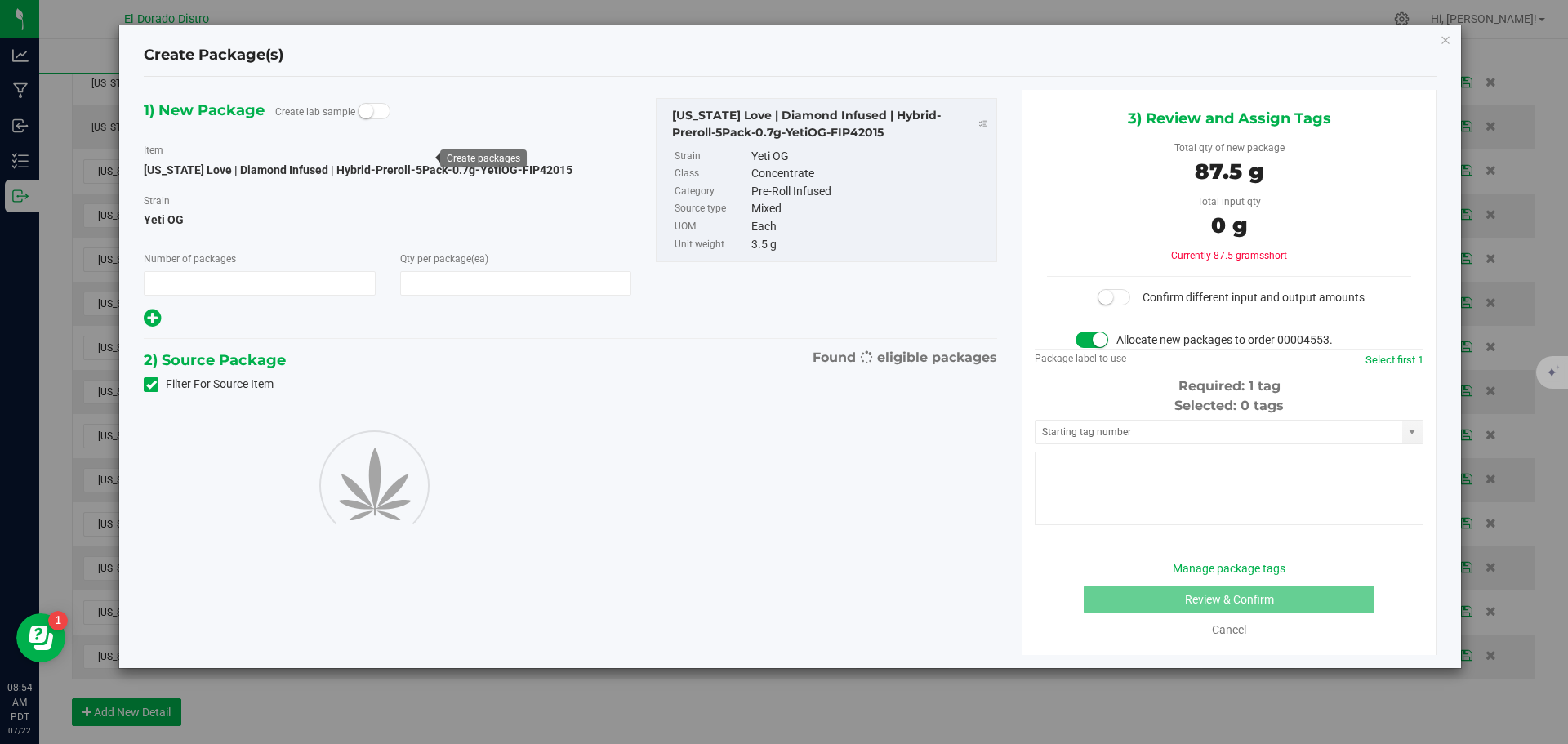 type on "1" 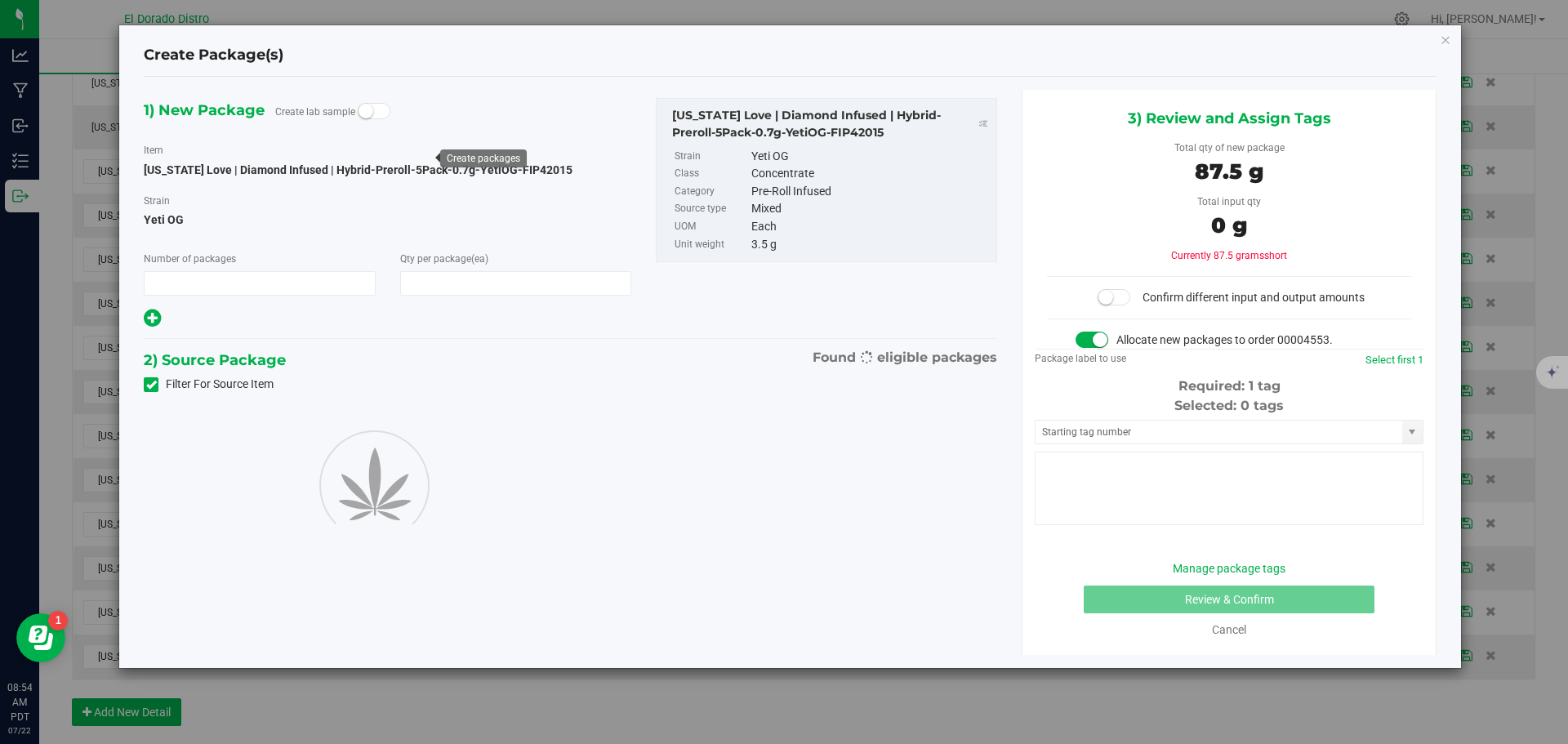 type on "25" 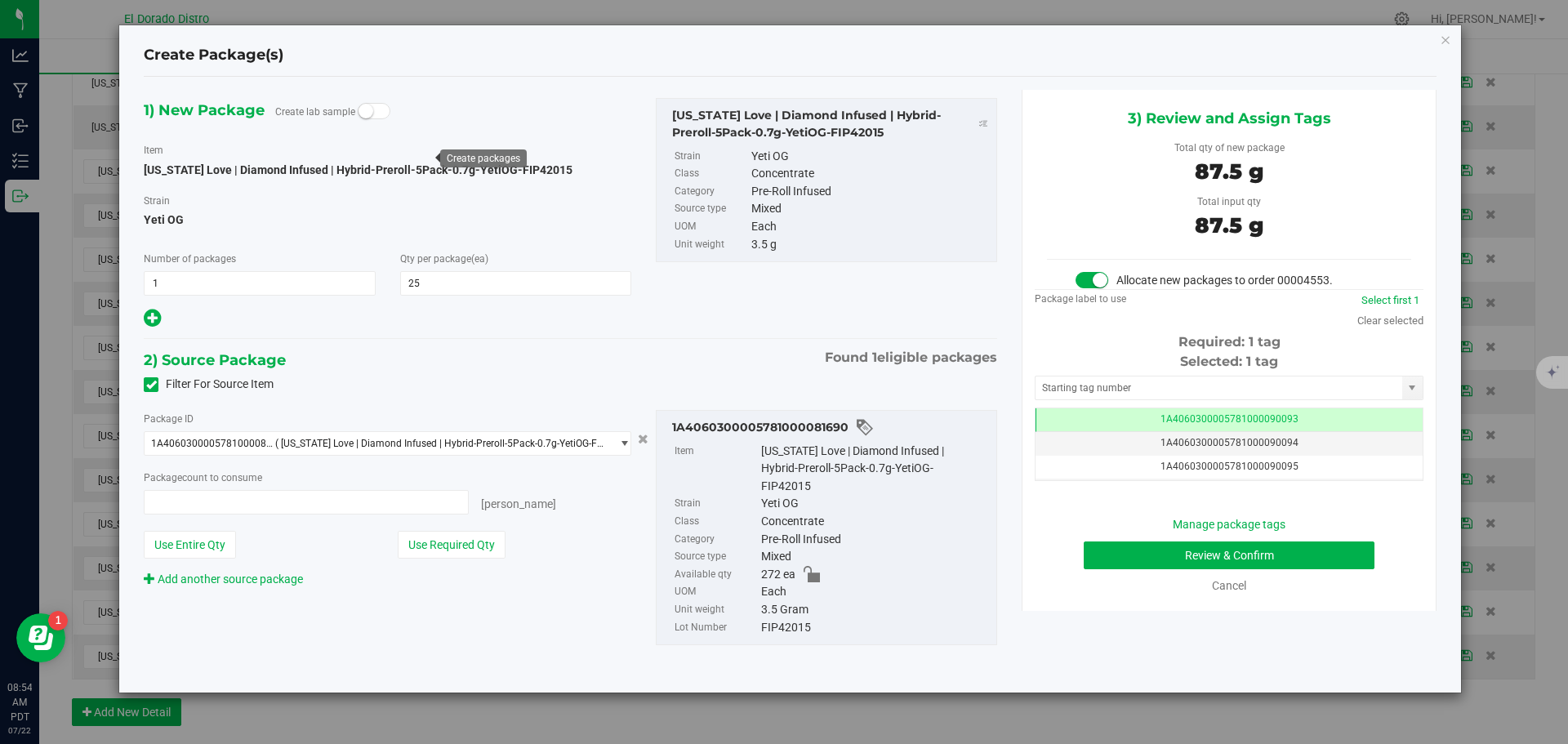 type on "25 ea" 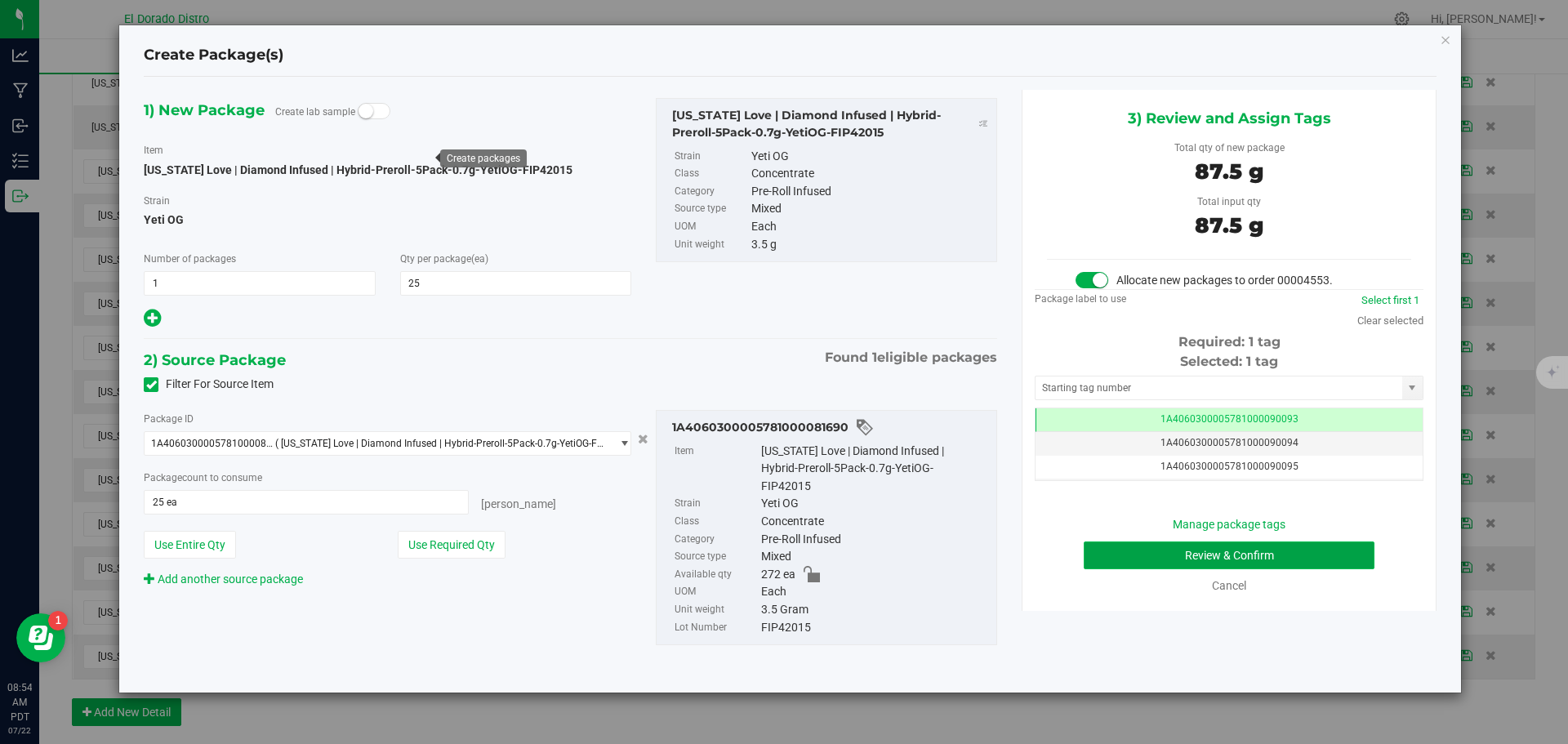 click on "Review & Confirm" at bounding box center [1229, 555] 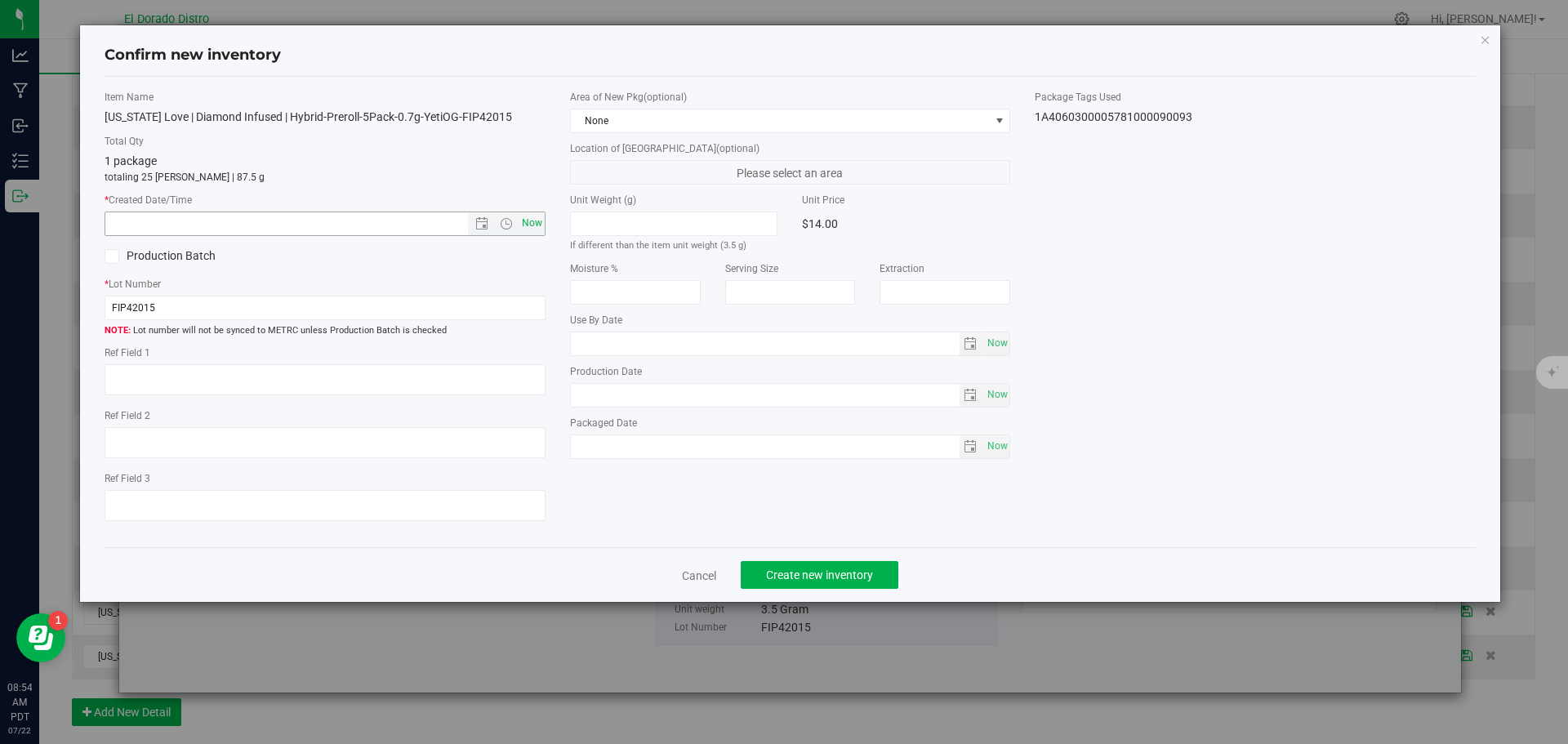 click on "Now" at bounding box center [532, 223] 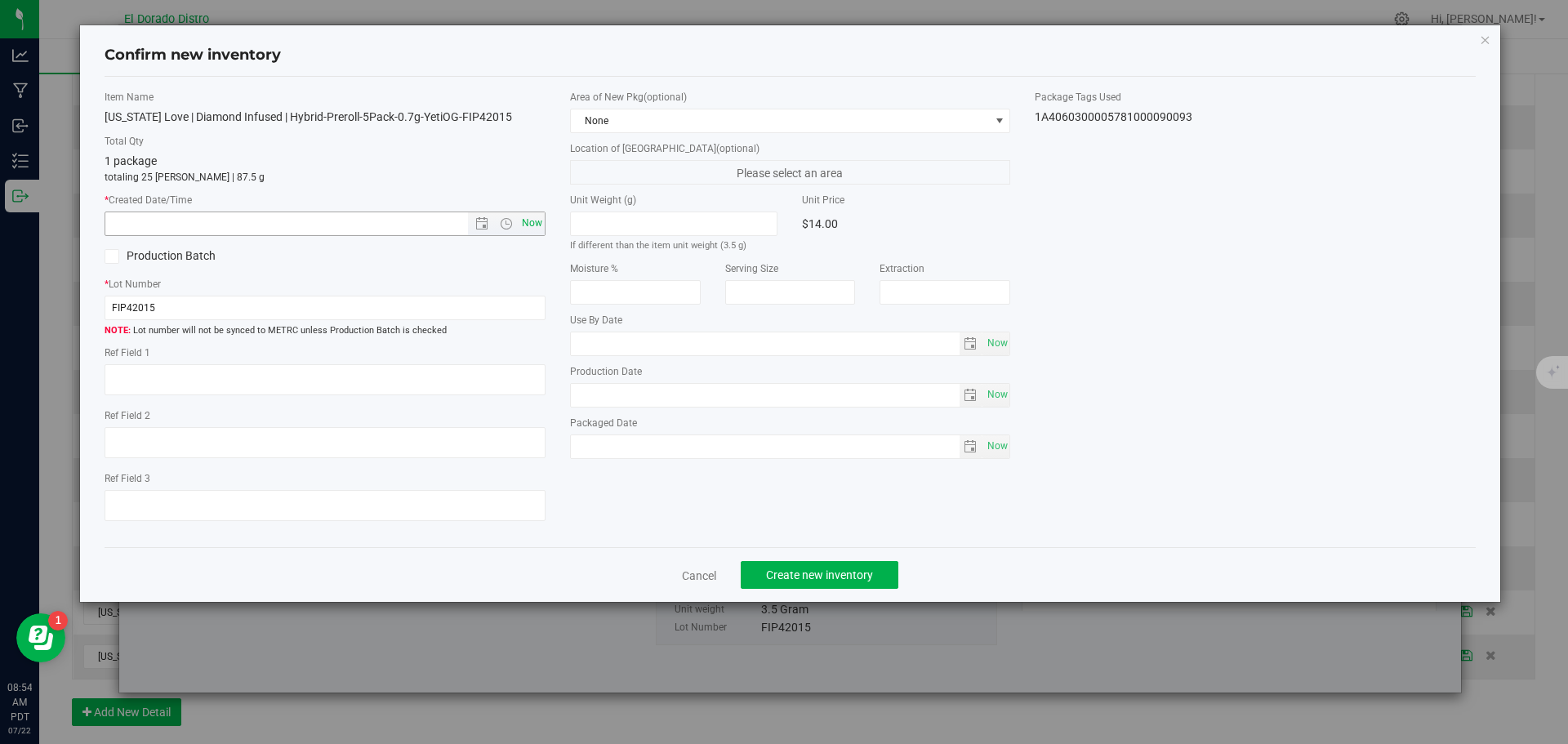 type on "7/22/2025 8:54 AM" 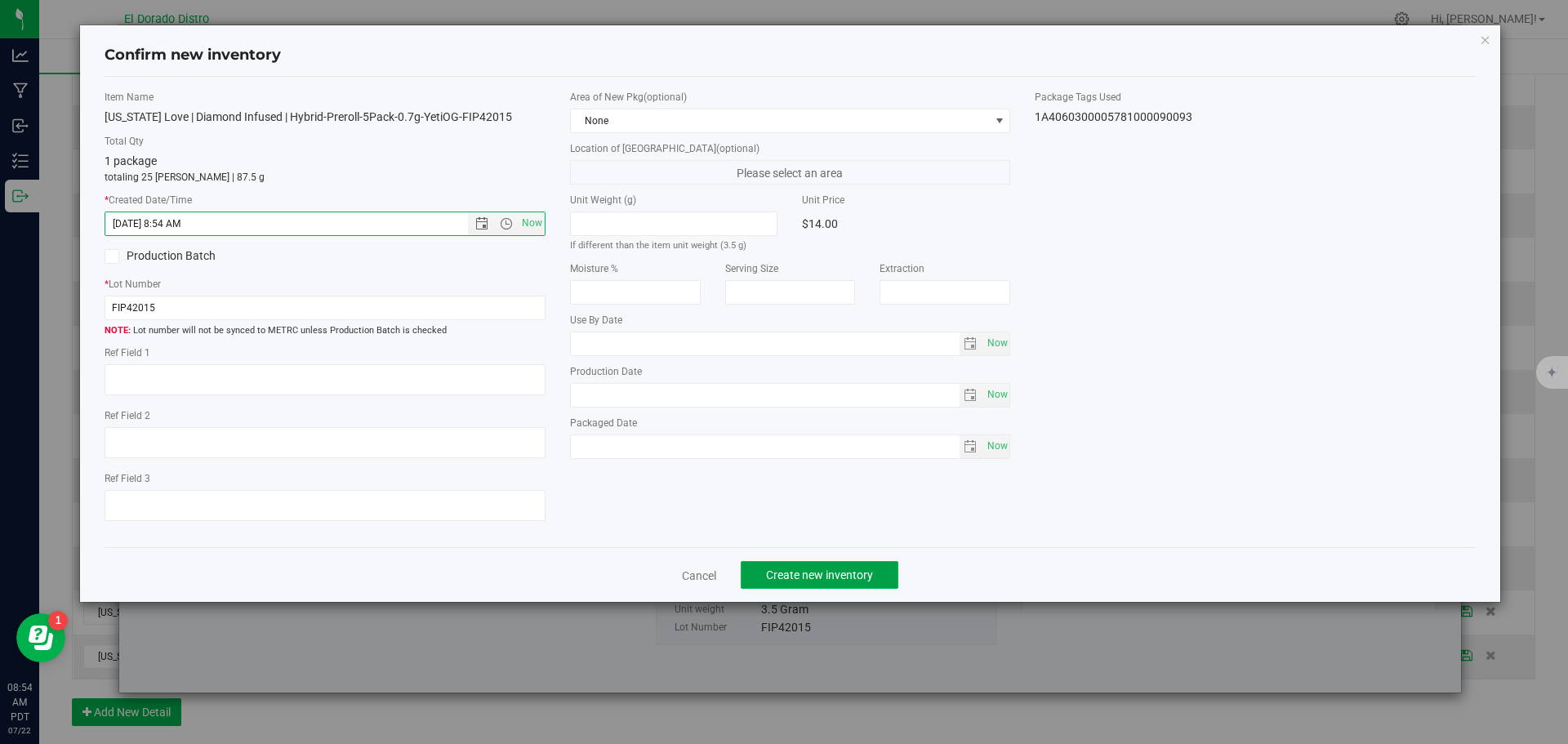 click on "Create new inventory" 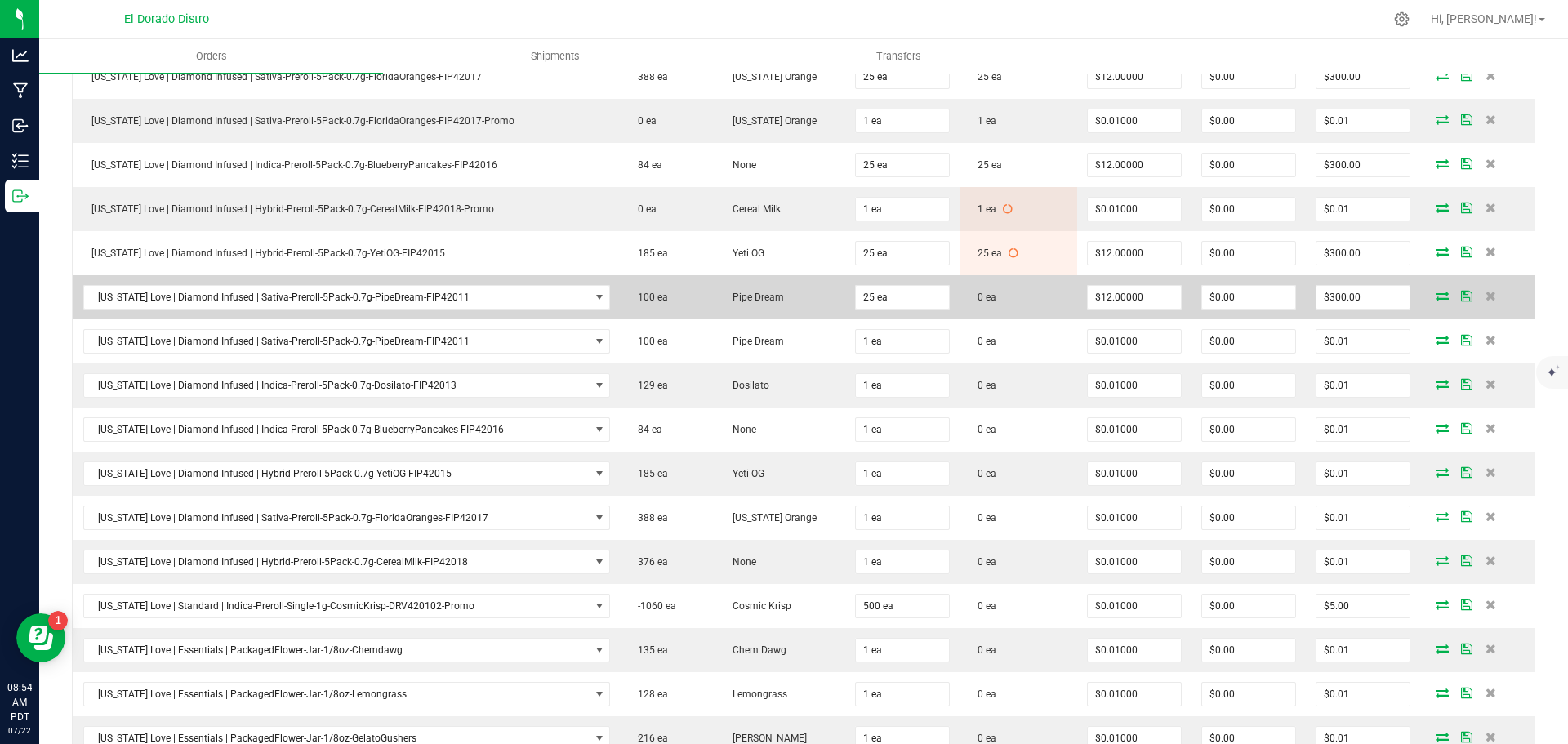 click at bounding box center (1442, 296) 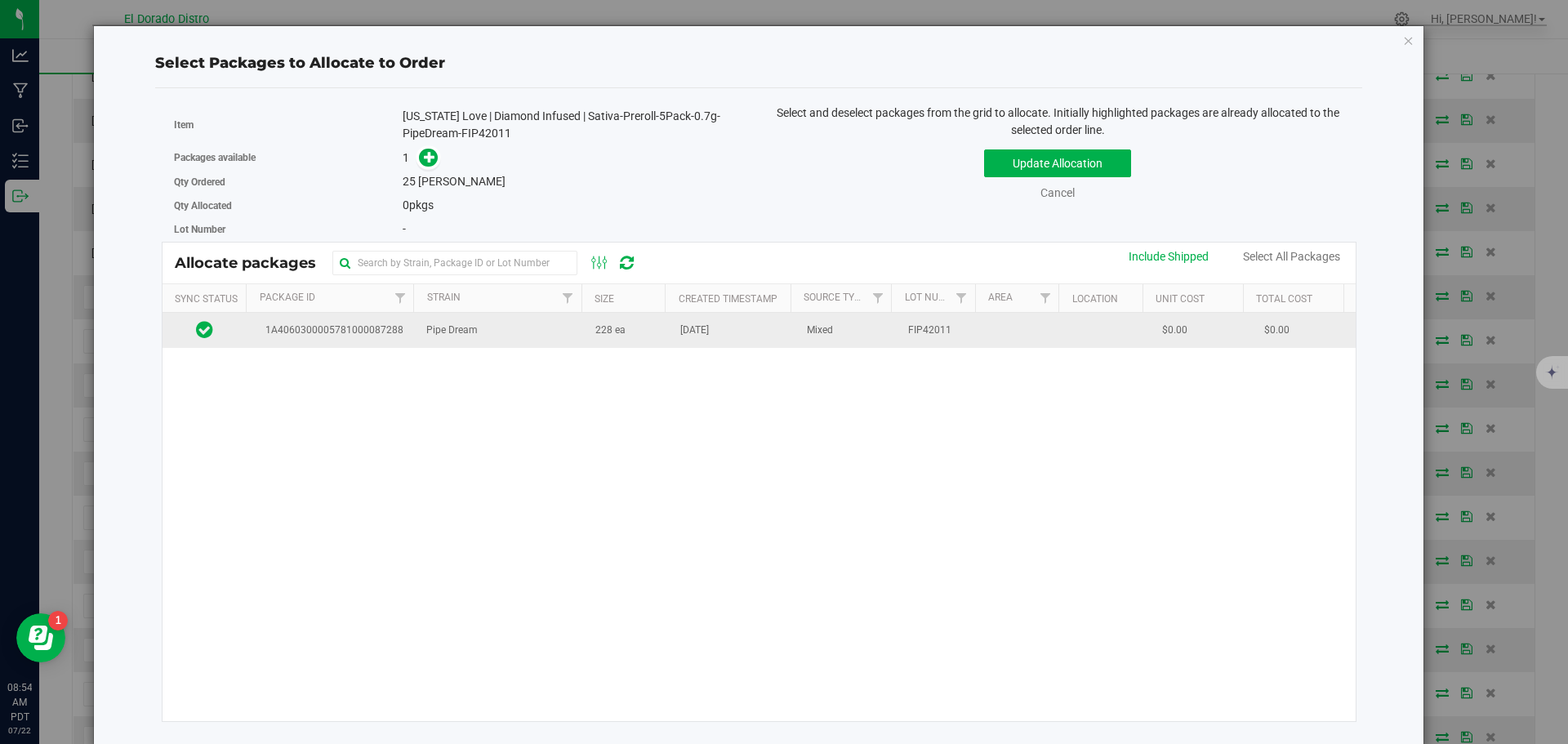 click on "228 ea" at bounding box center [628, 330] 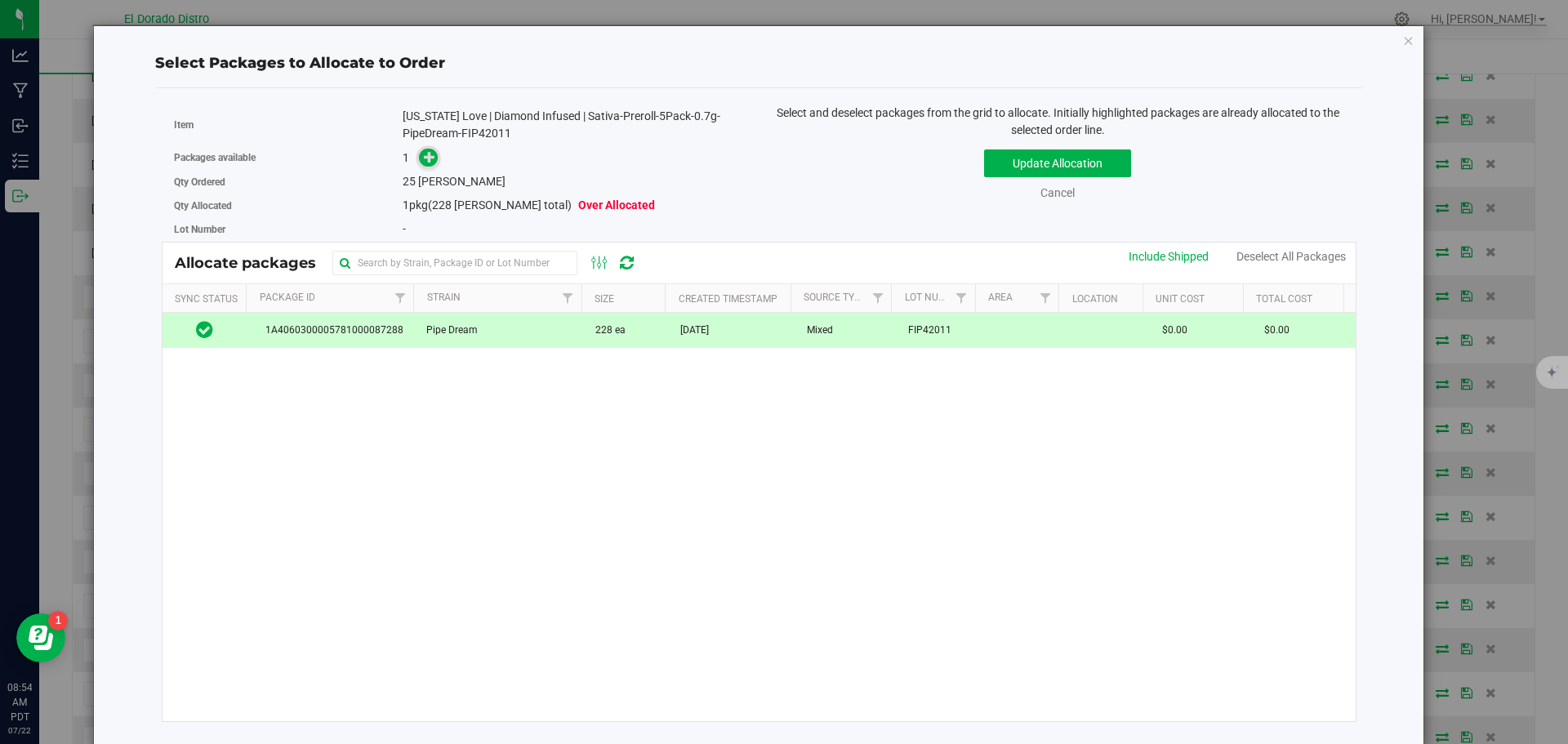 click at bounding box center [430, 157] 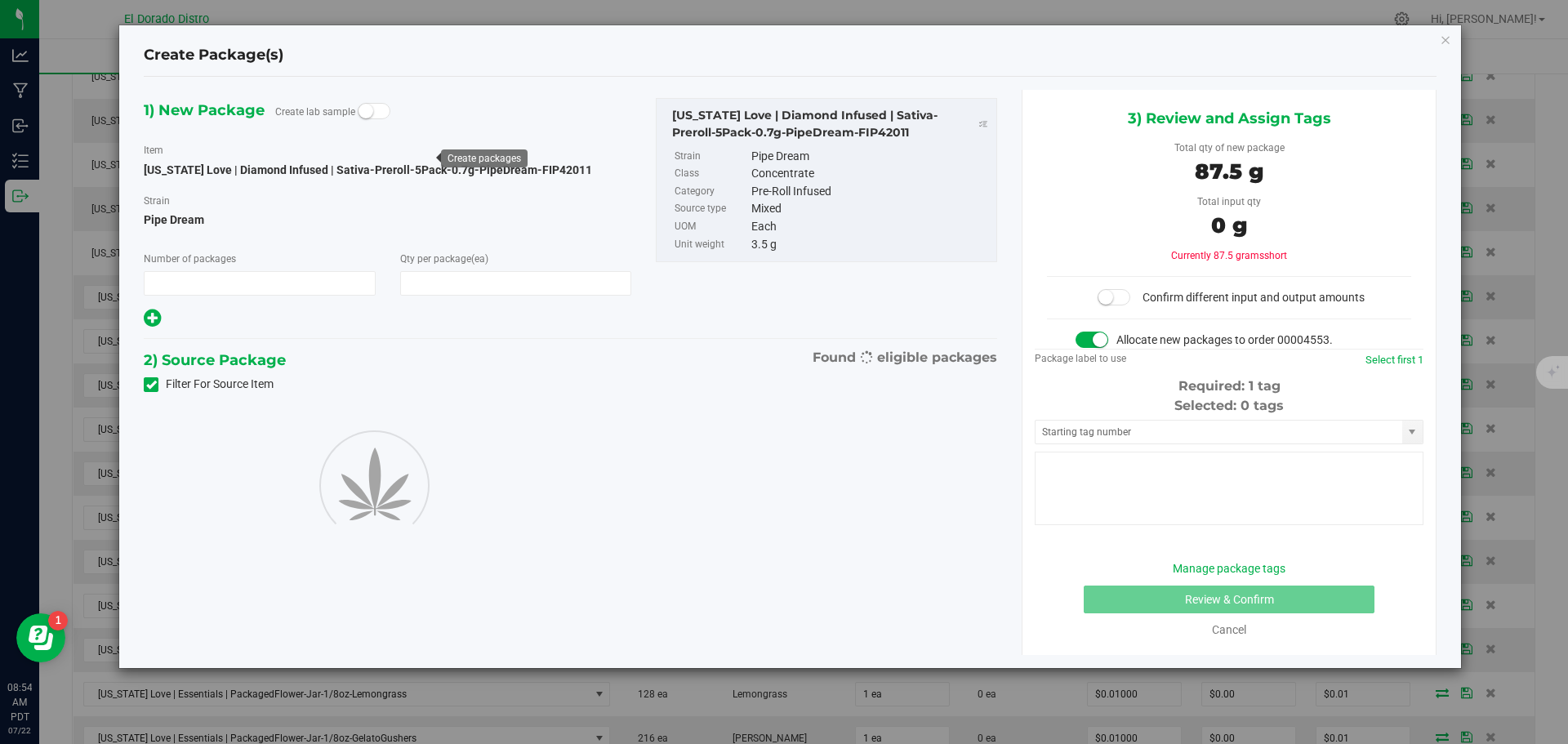 type on "1" 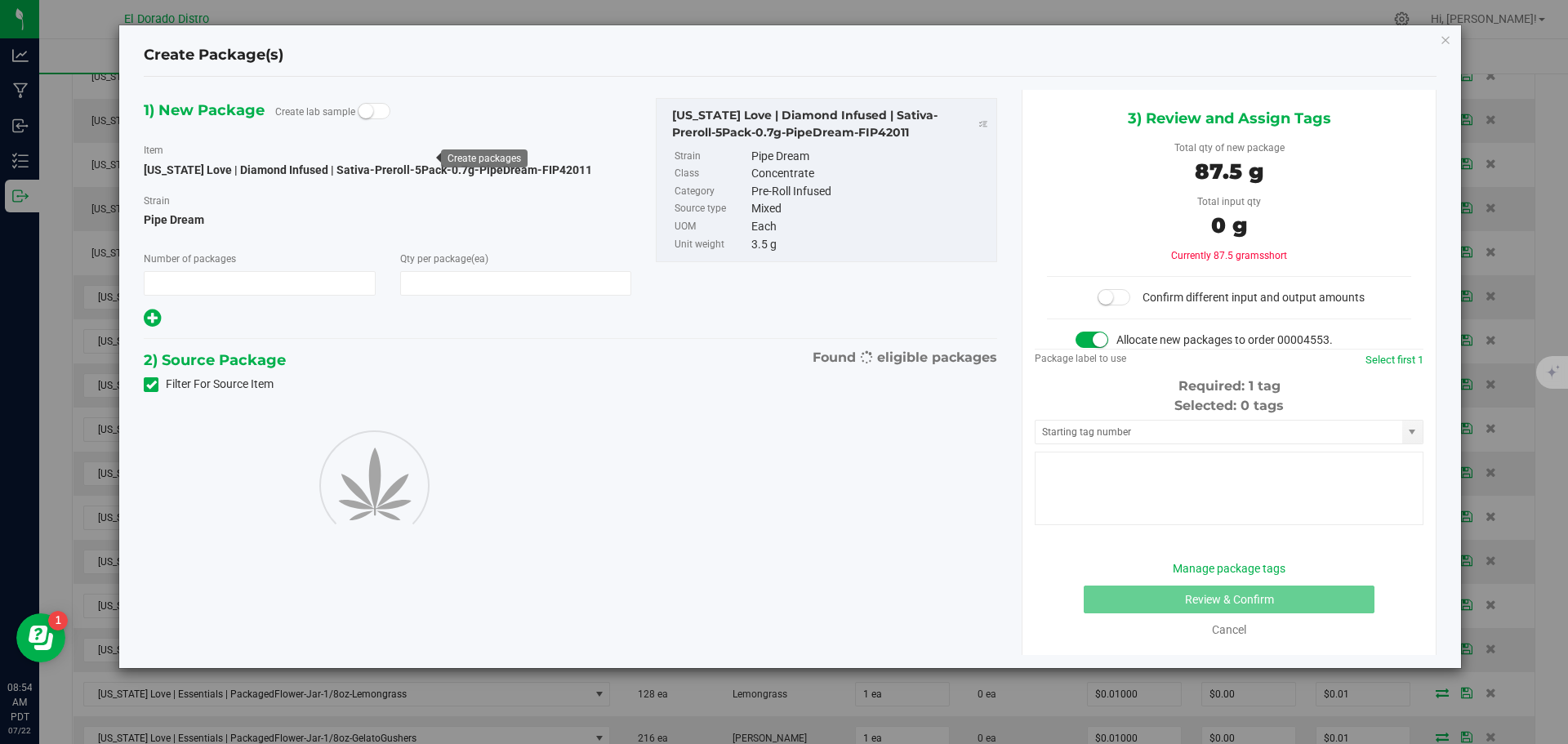 type on "25" 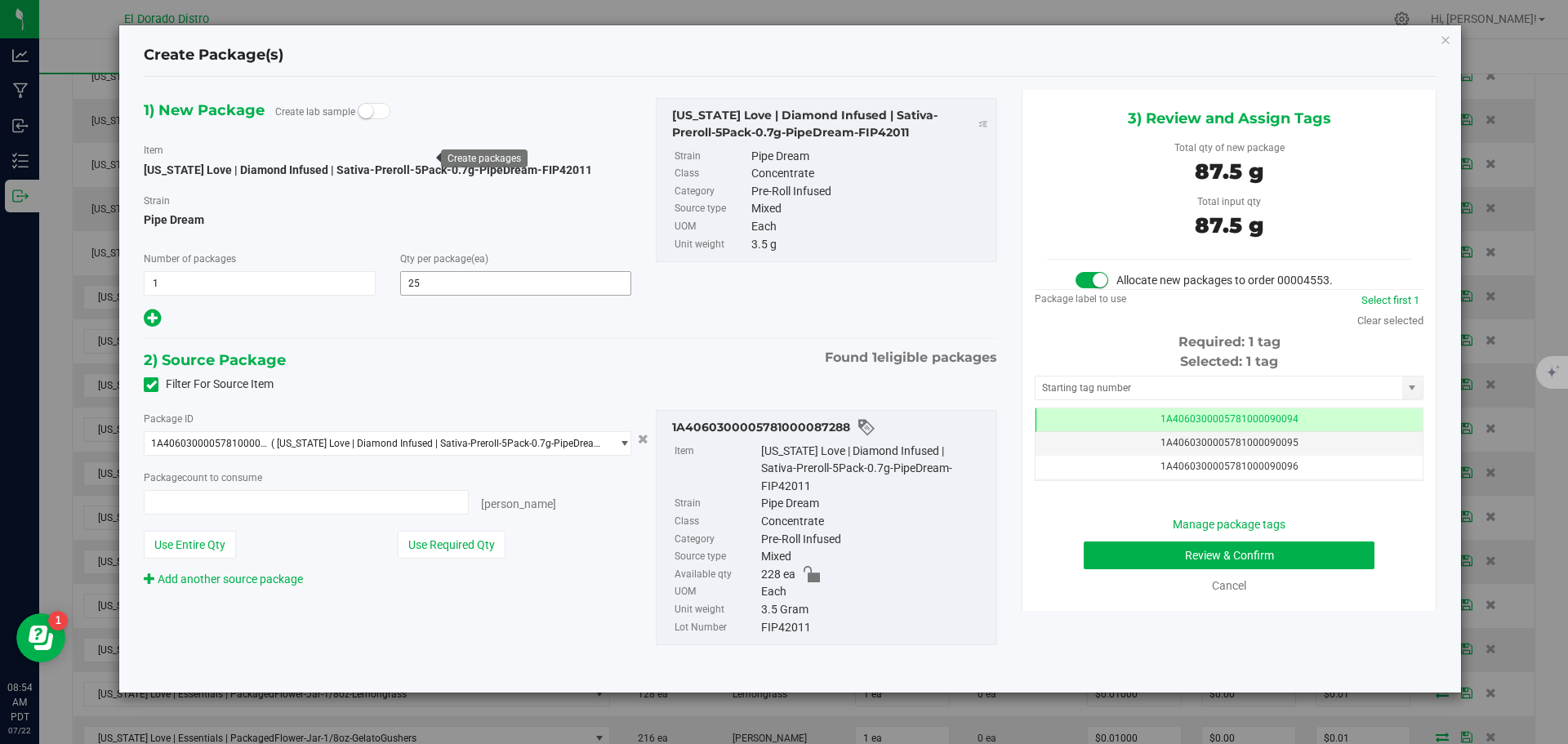 type on "25 ea" 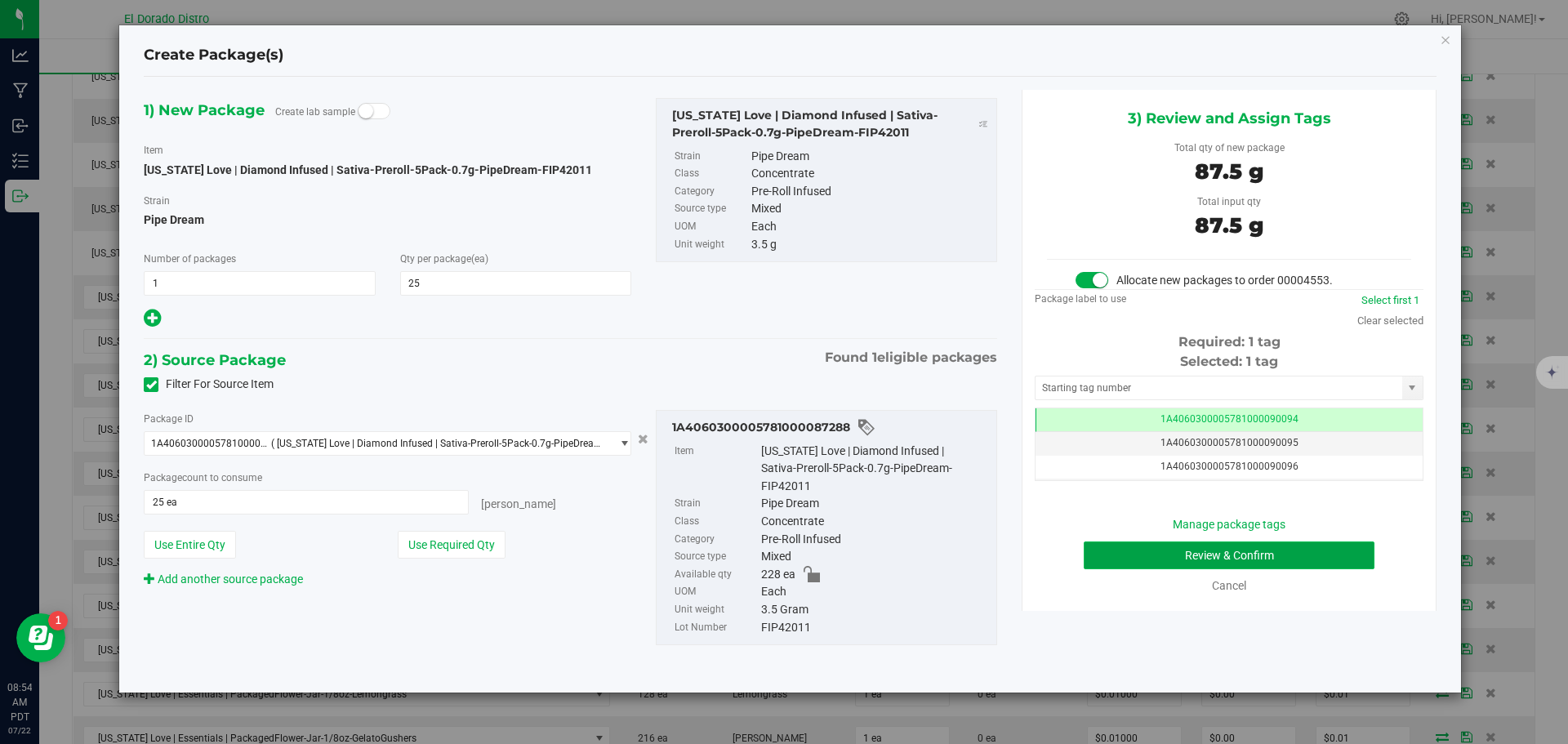 click on "Review & Confirm" at bounding box center (1229, 555) 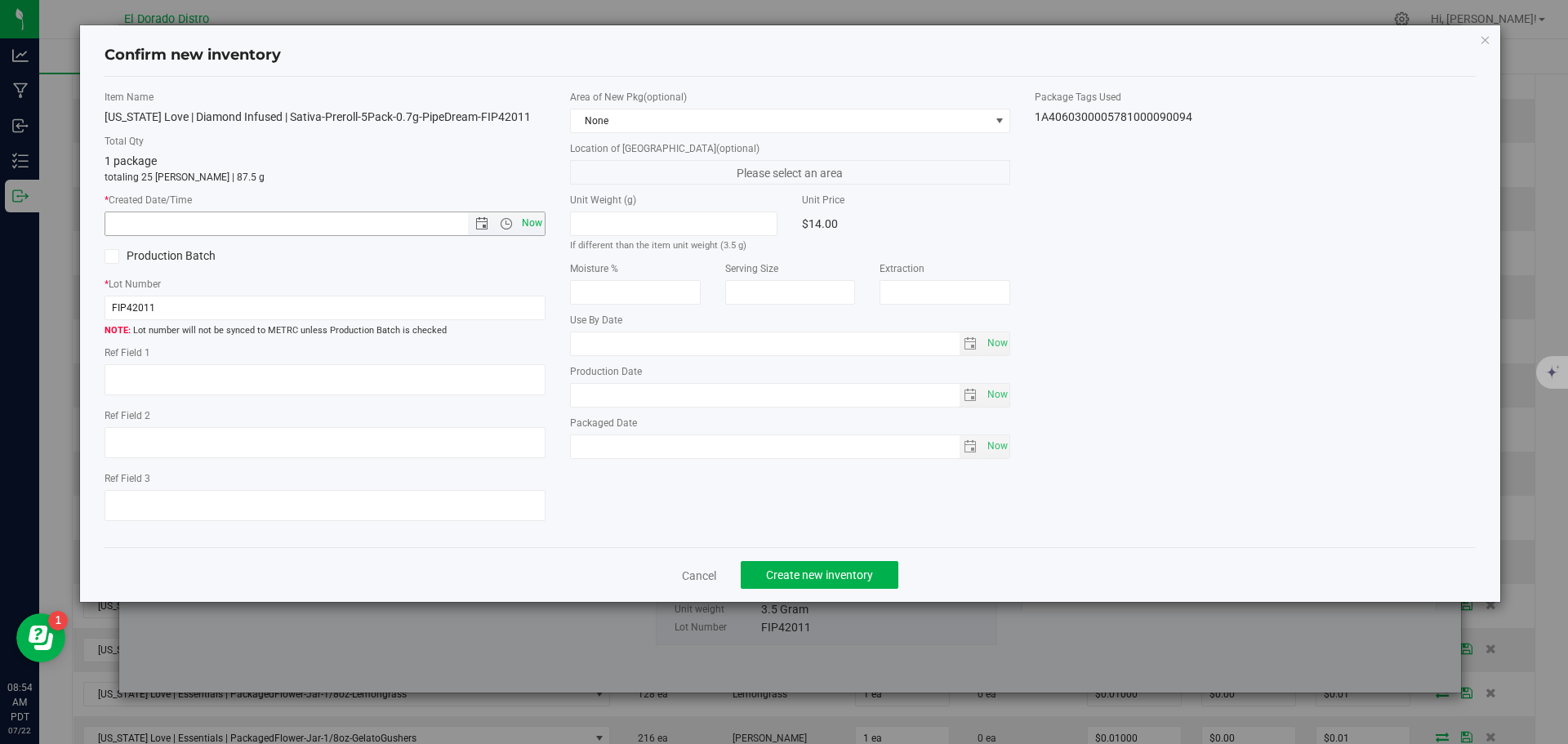 click on "Now" at bounding box center [532, 223] 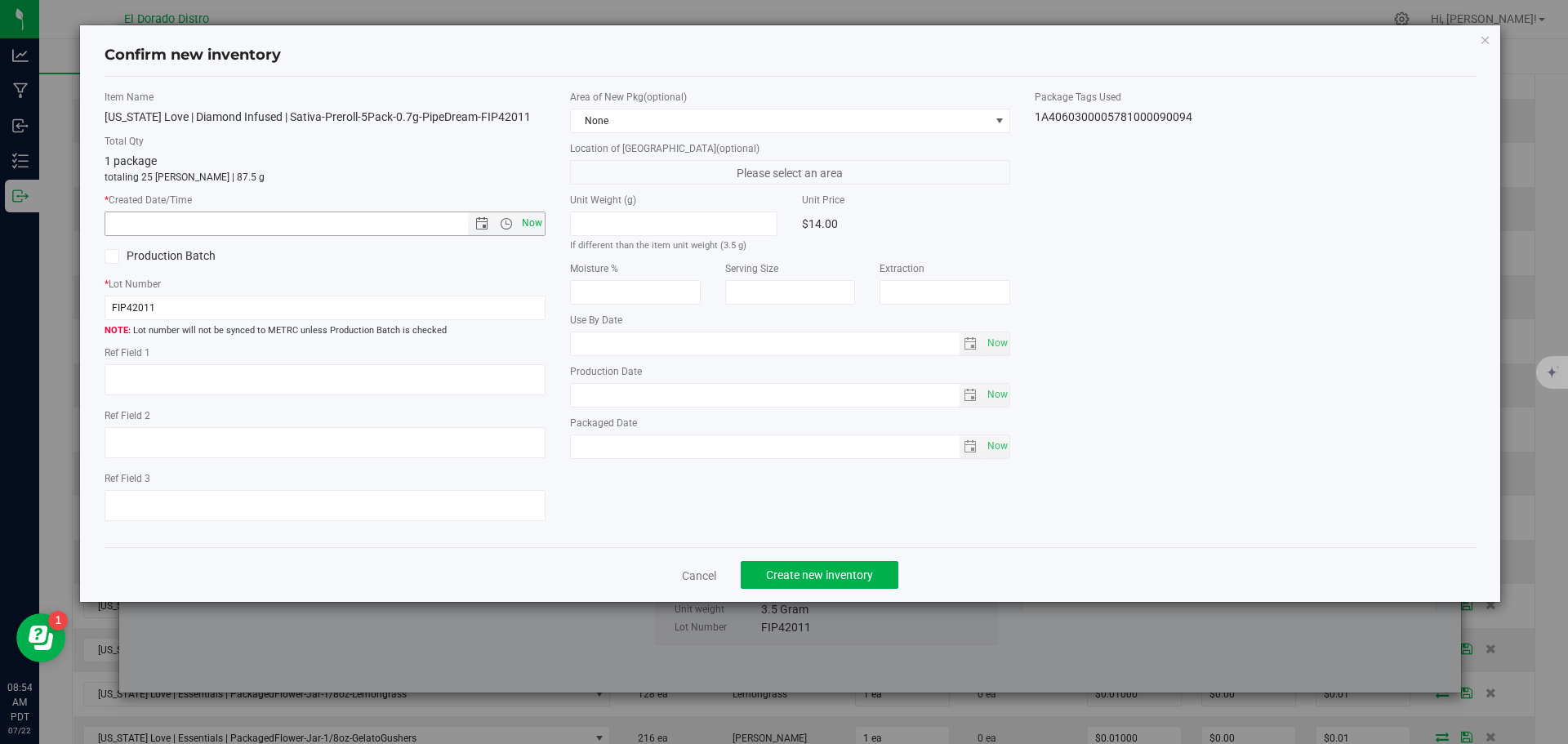 type on "7/22/2025 8:54 AM" 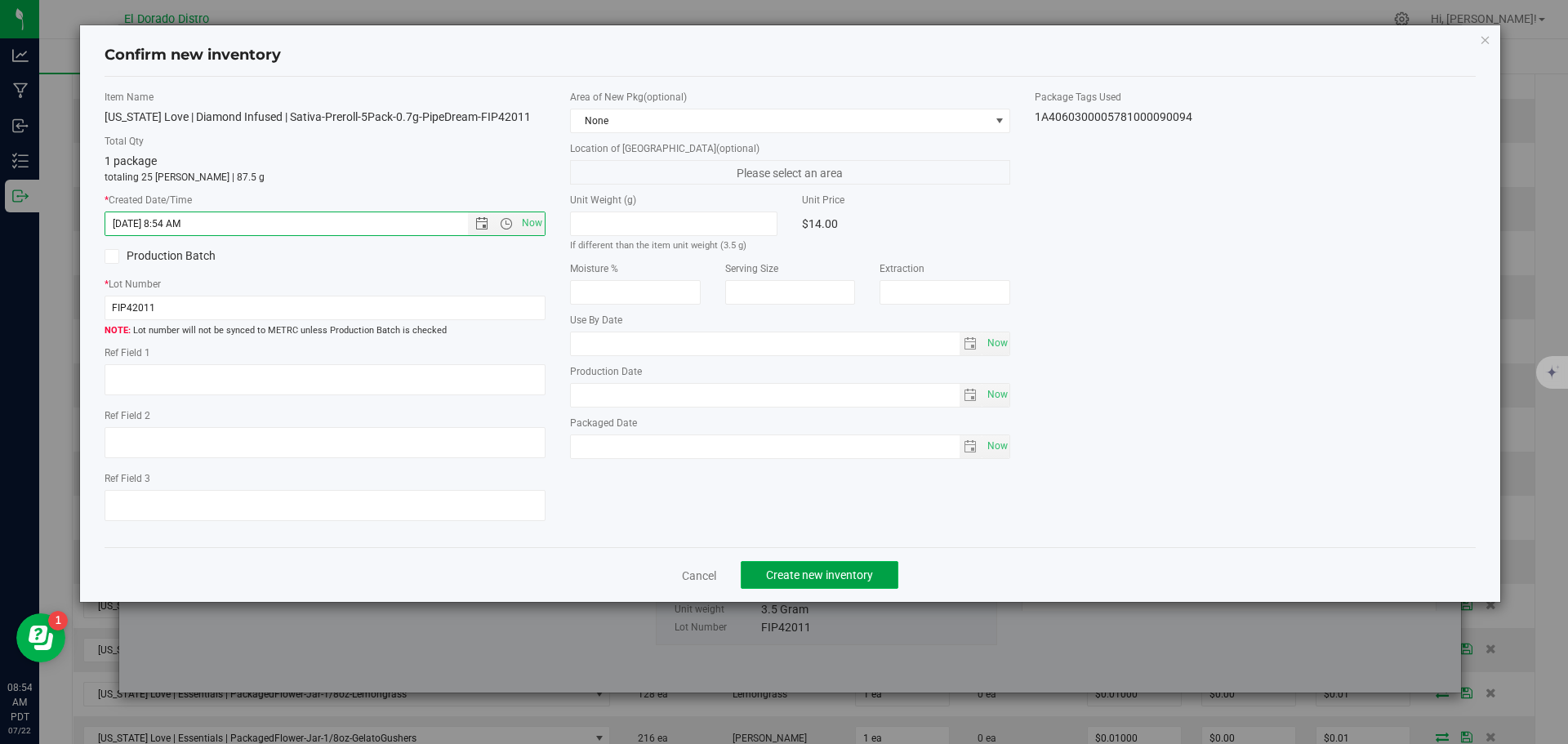 click on "Create new inventory" 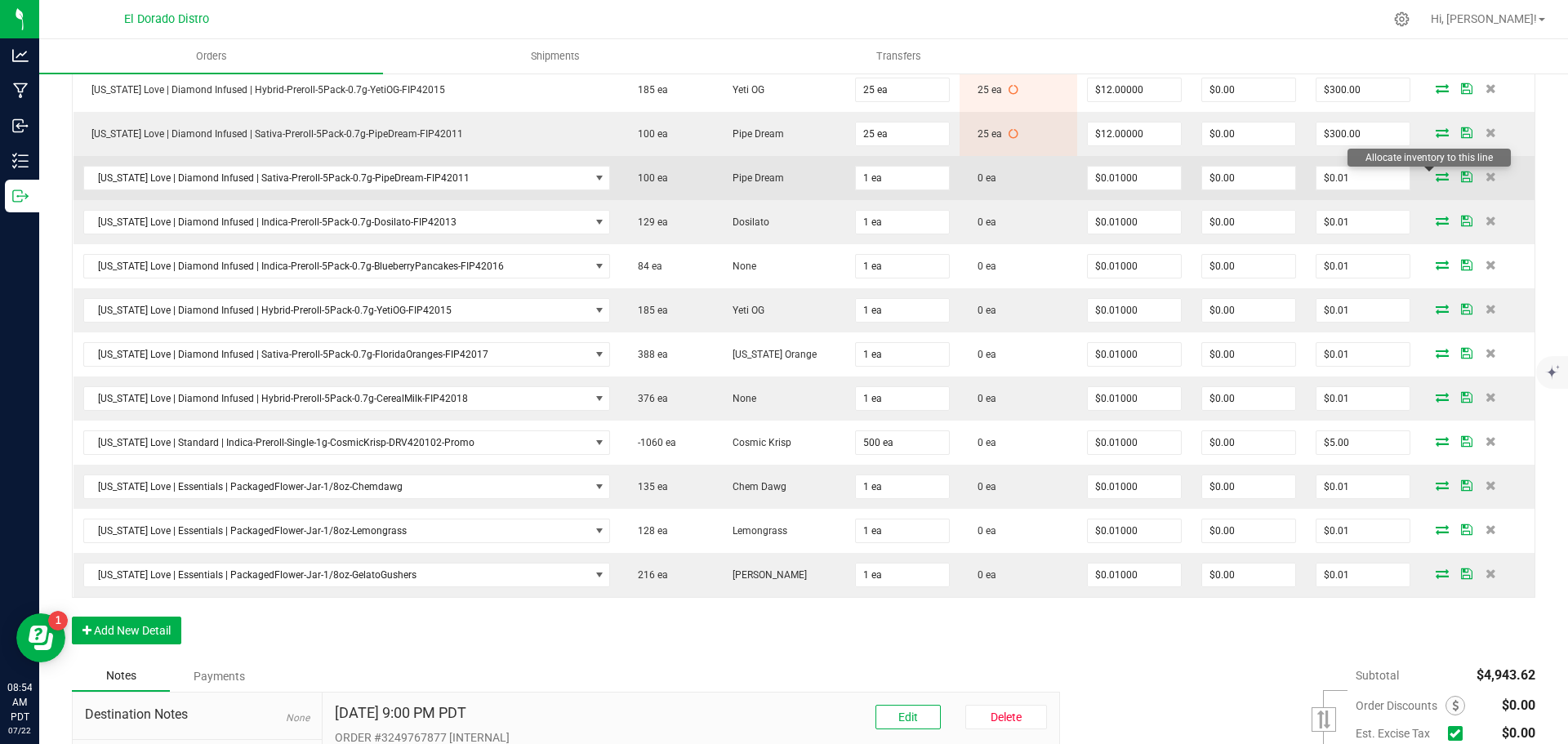 click at bounding box center [1442, 176] 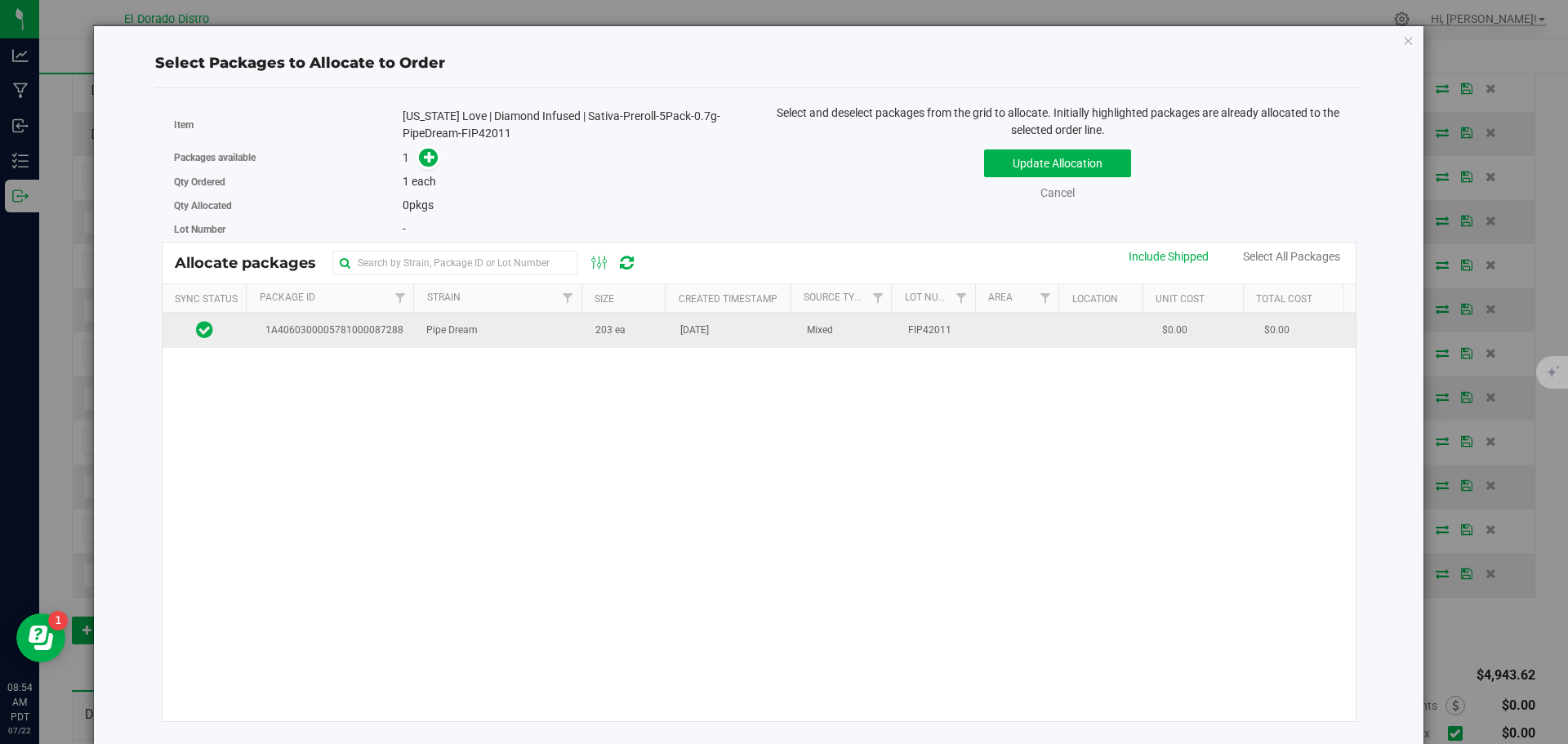 click on "203 ea" at bounding box center (610, 330) 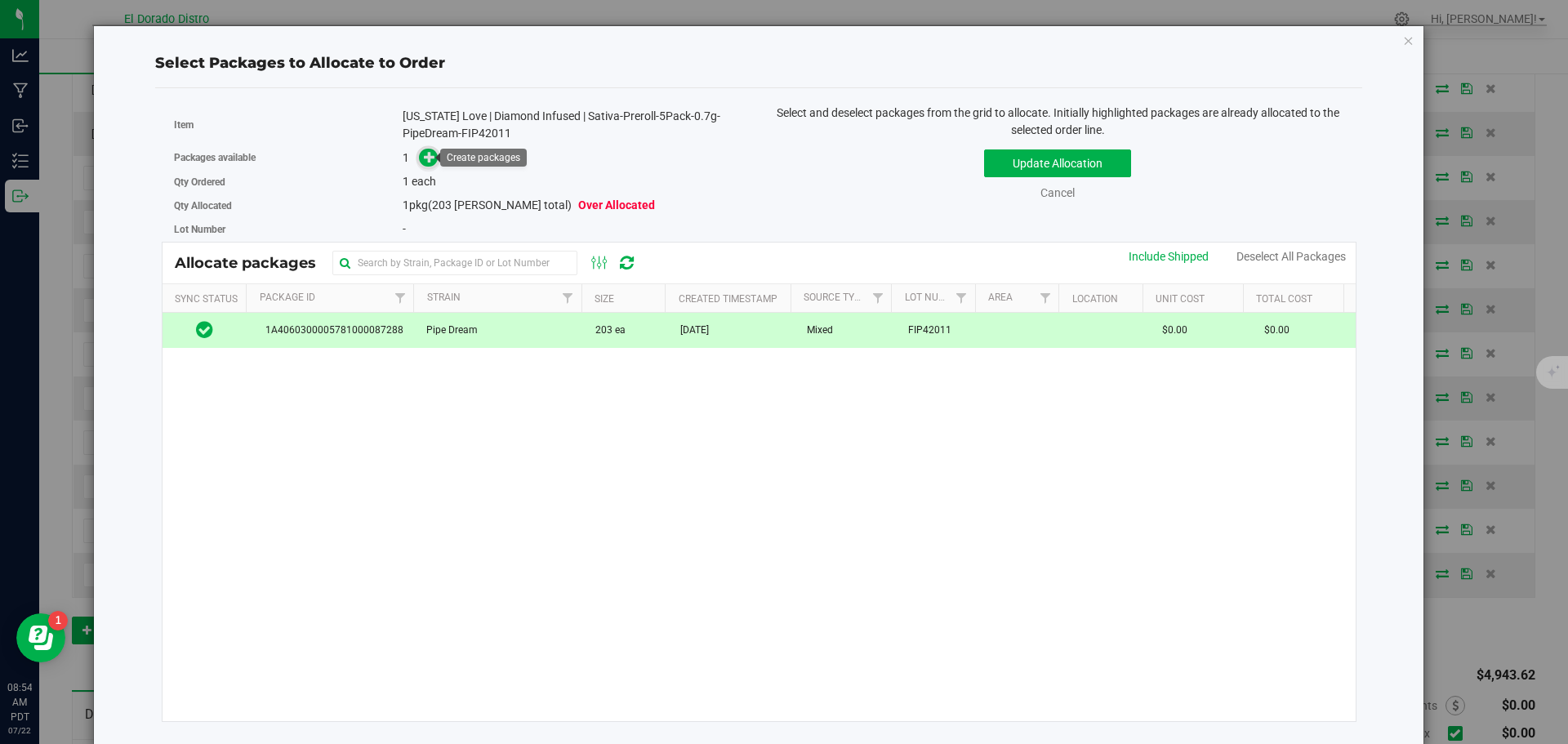 click at bounding box center [430, 157] 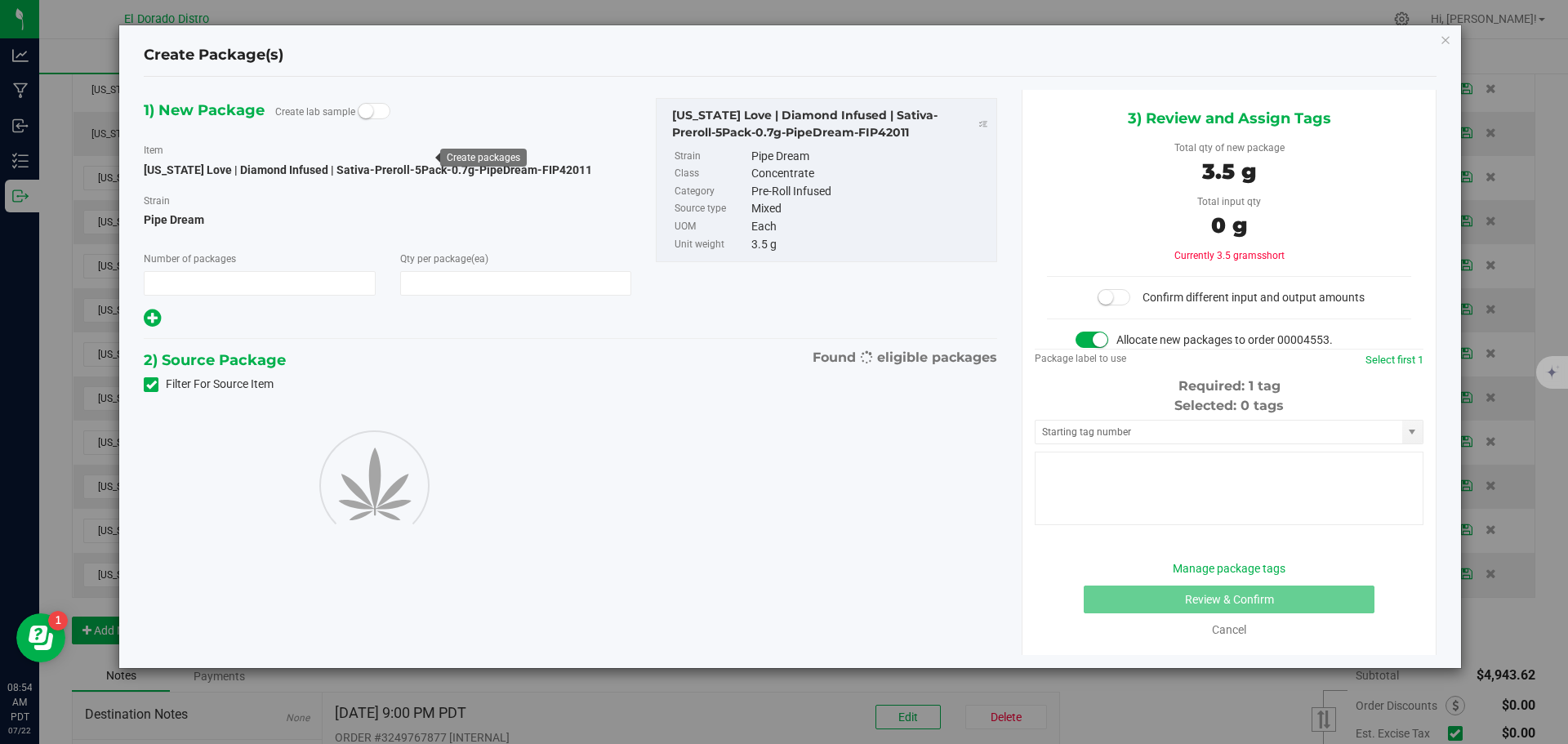type on "1" 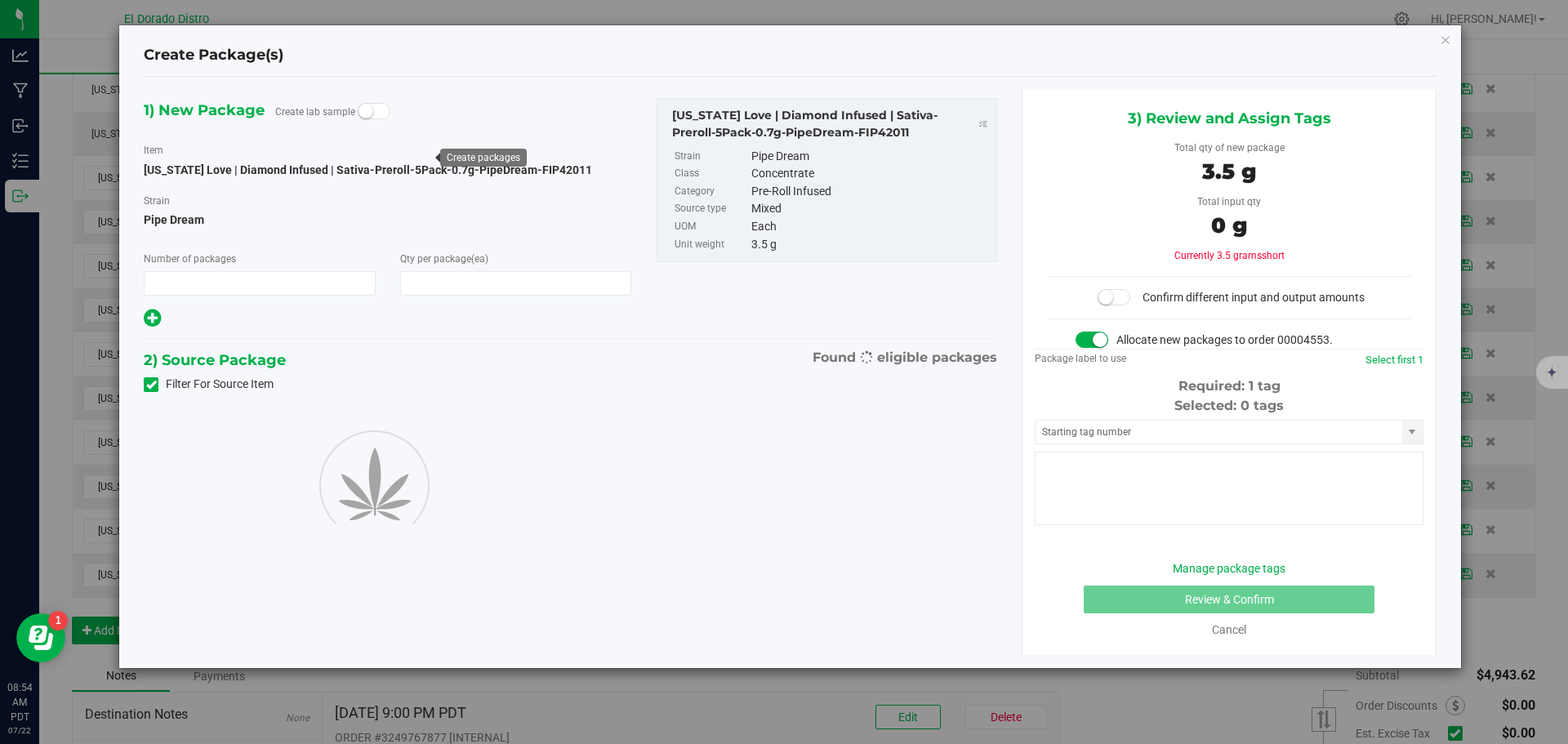 type on "1" 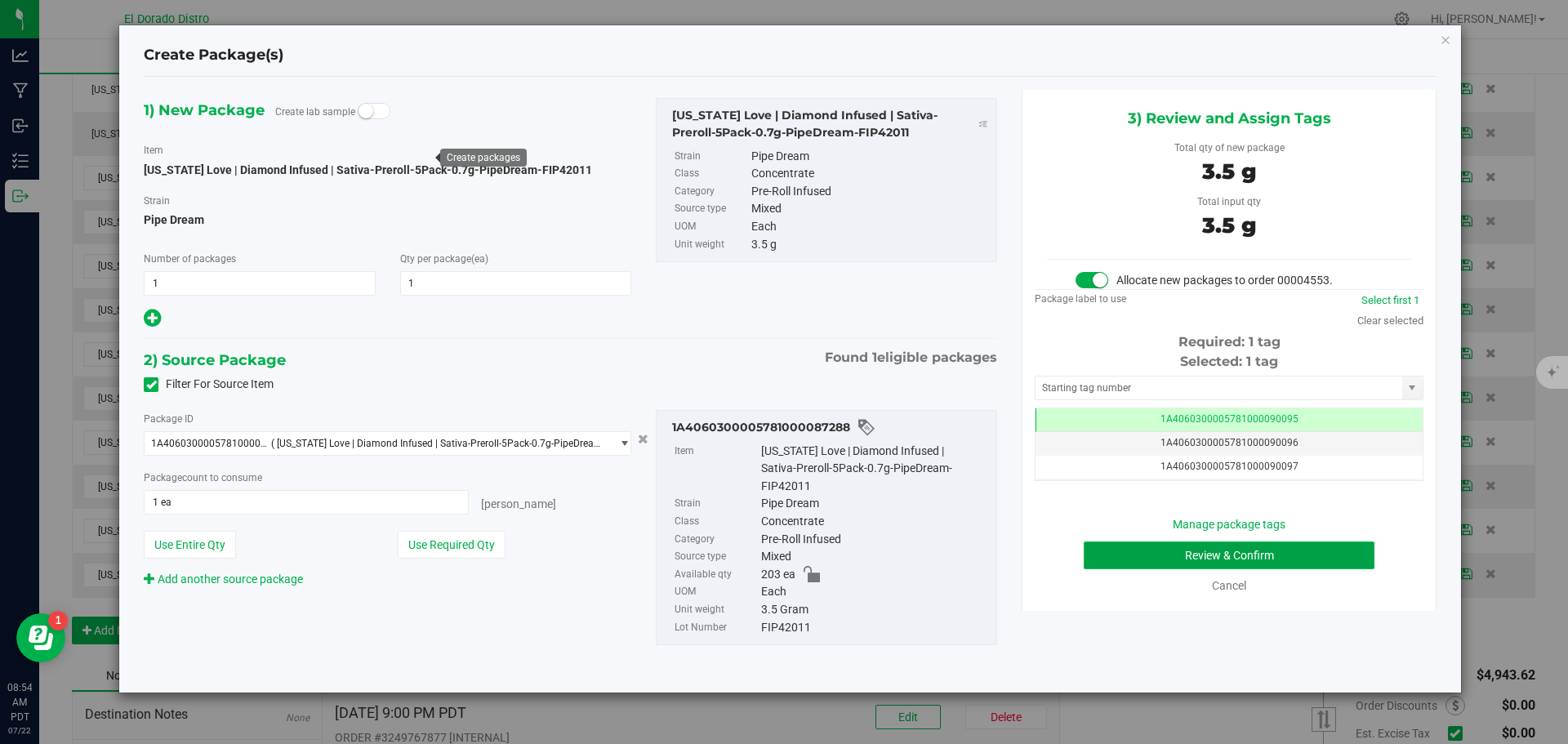 click on "Review & Confirm" at bounding box center [1229, 555] 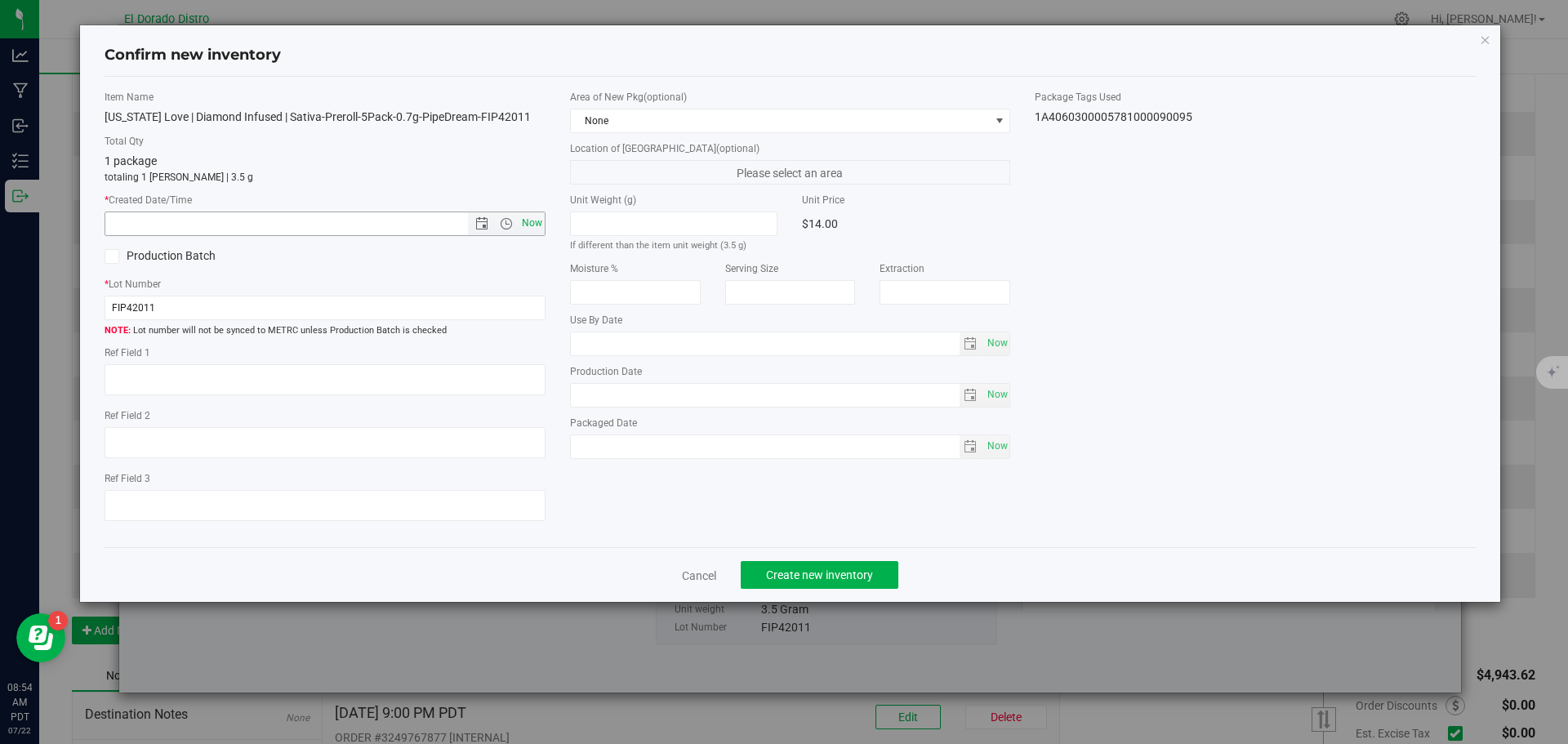 click on "Now" at bounding box center [532, 223] 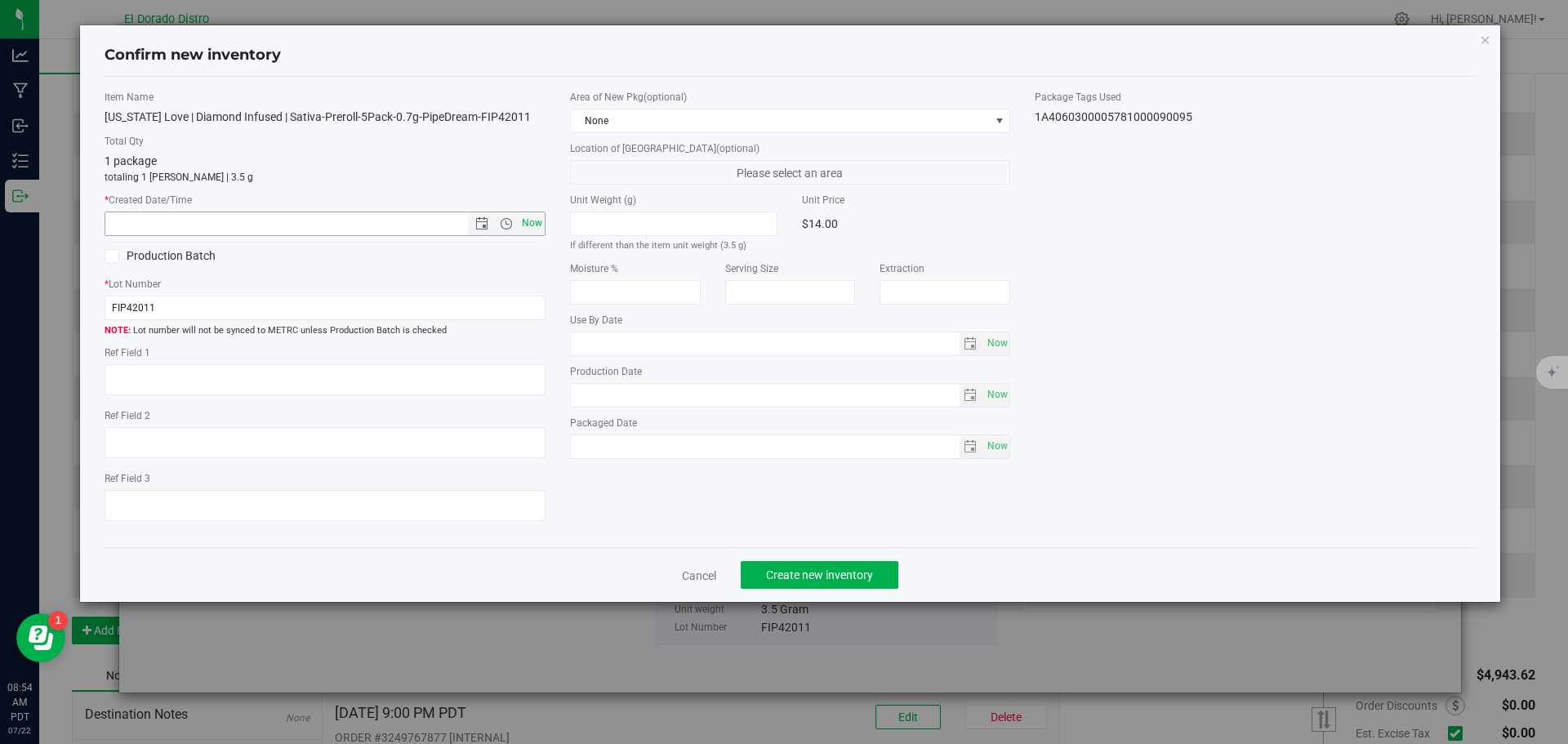 type on "7/22/2025 8:54 AM" 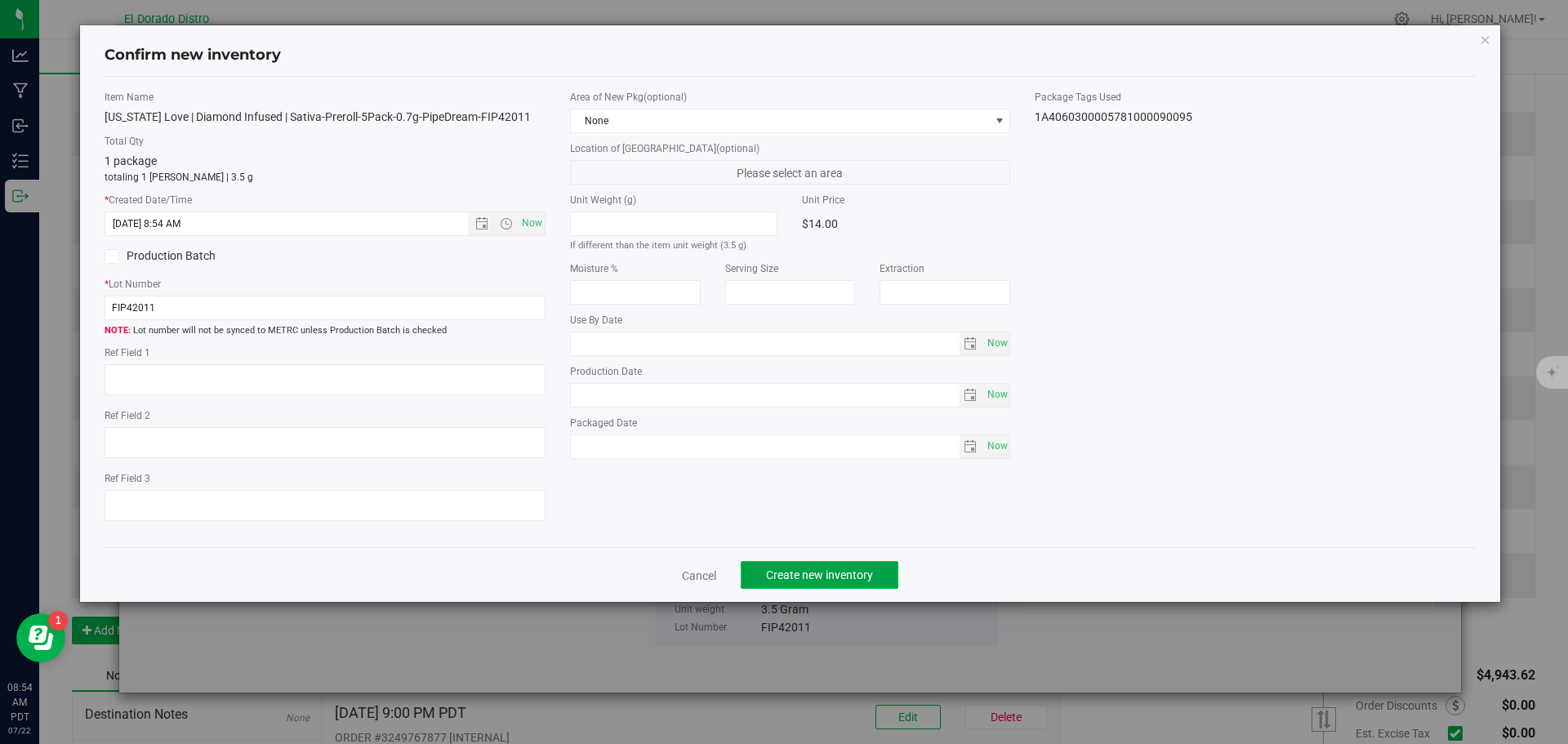 click on "Create new inventory" 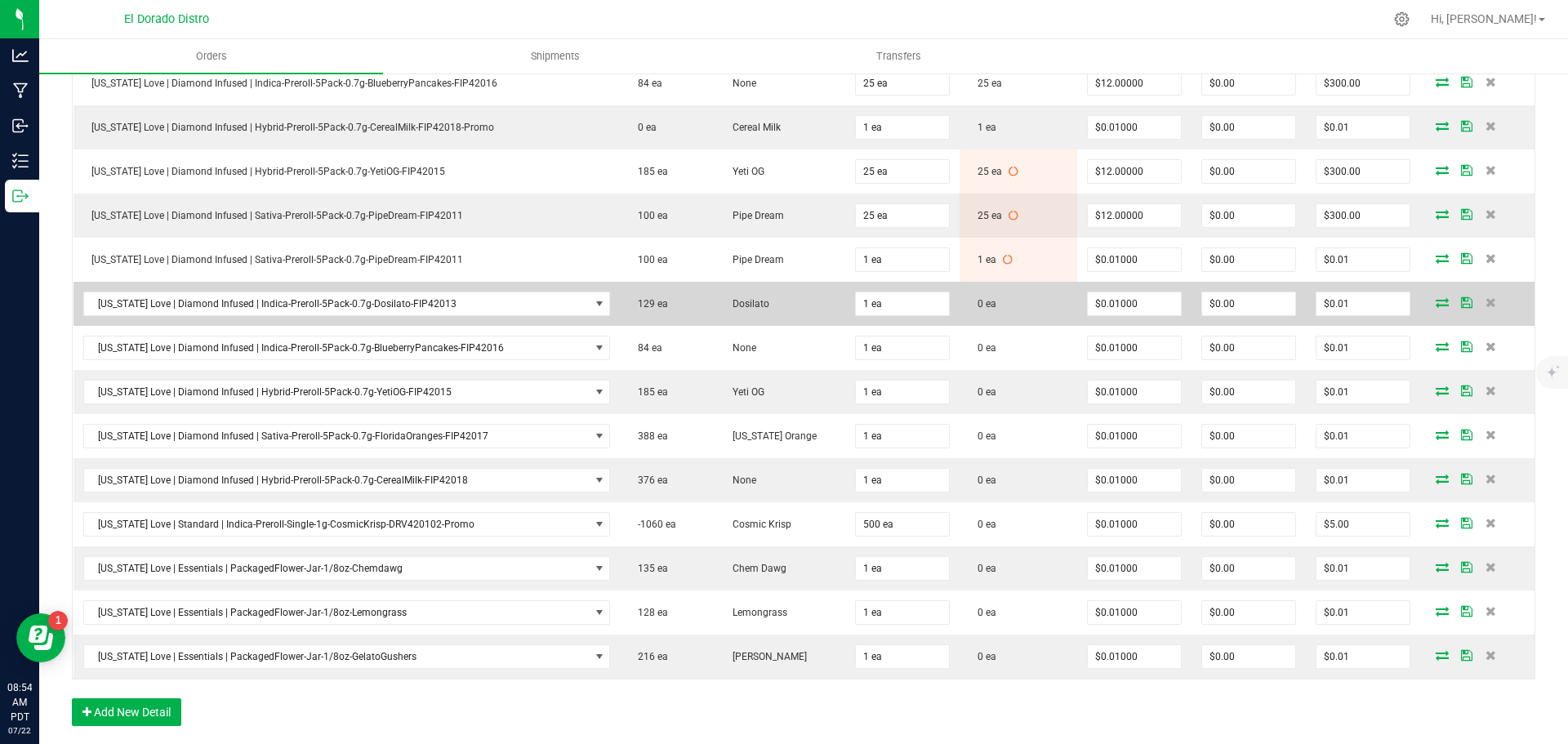 click at bounding box center [1442, 302] 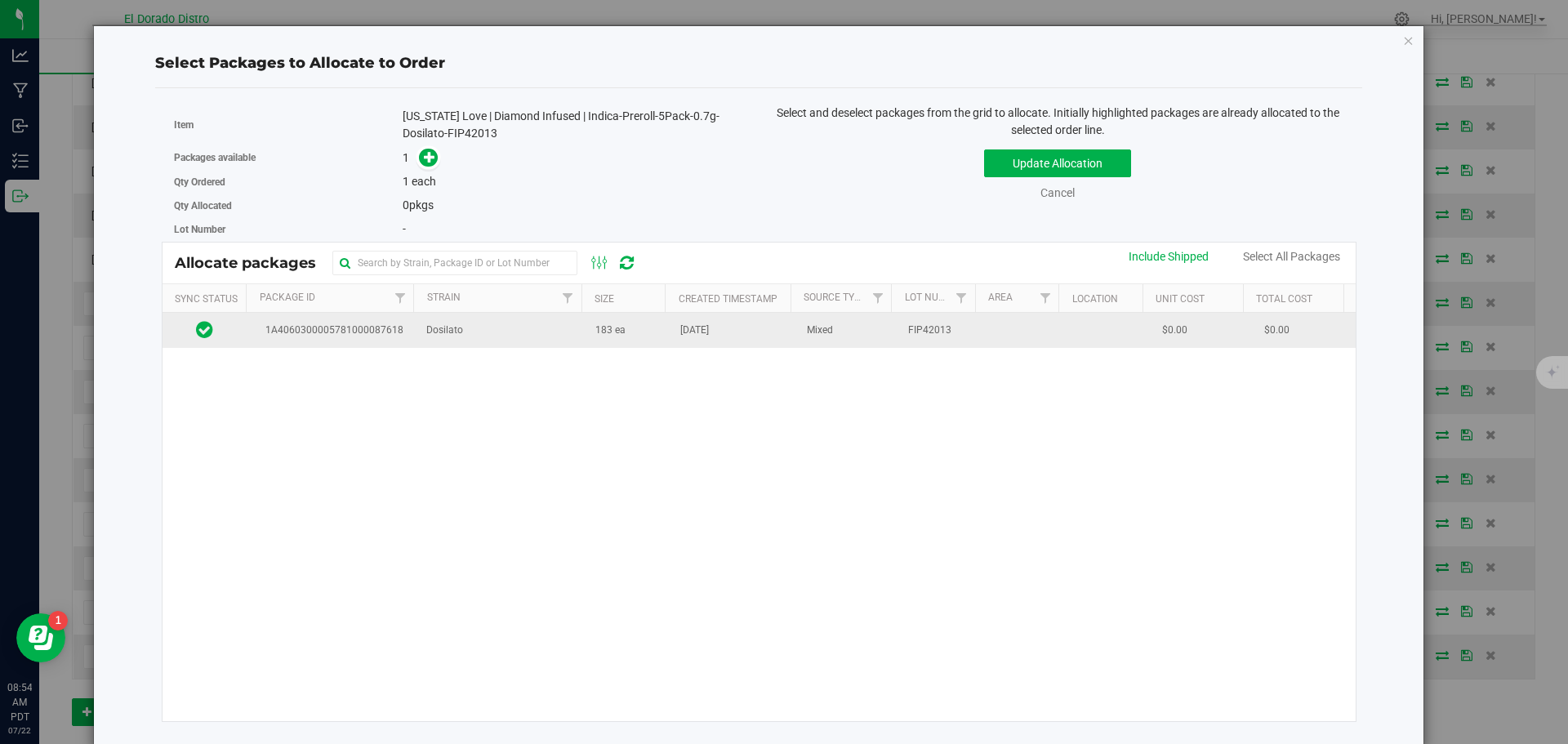 click on "[DATE]" at bounding box center (733, 330) 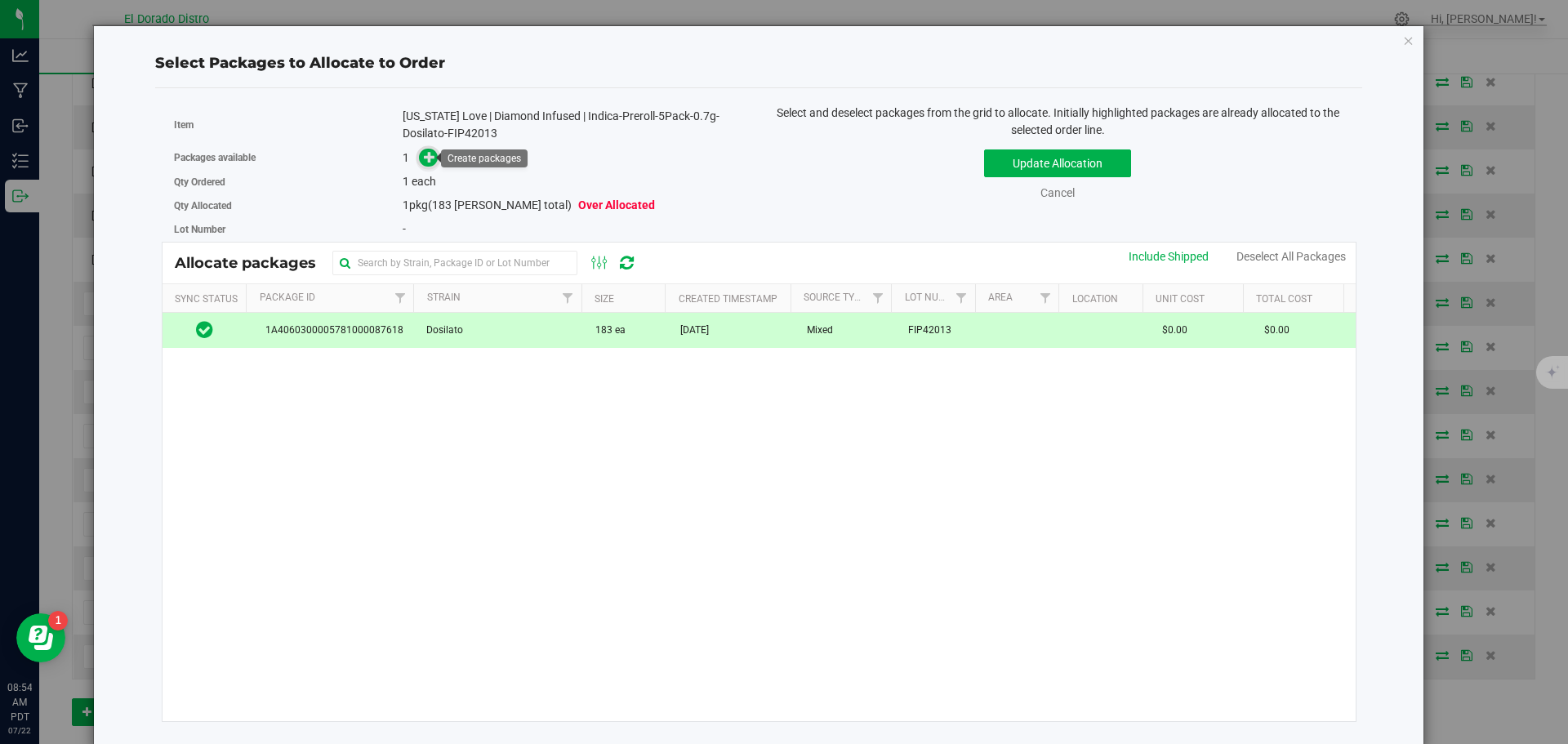 click at bounding box center [430, 157] 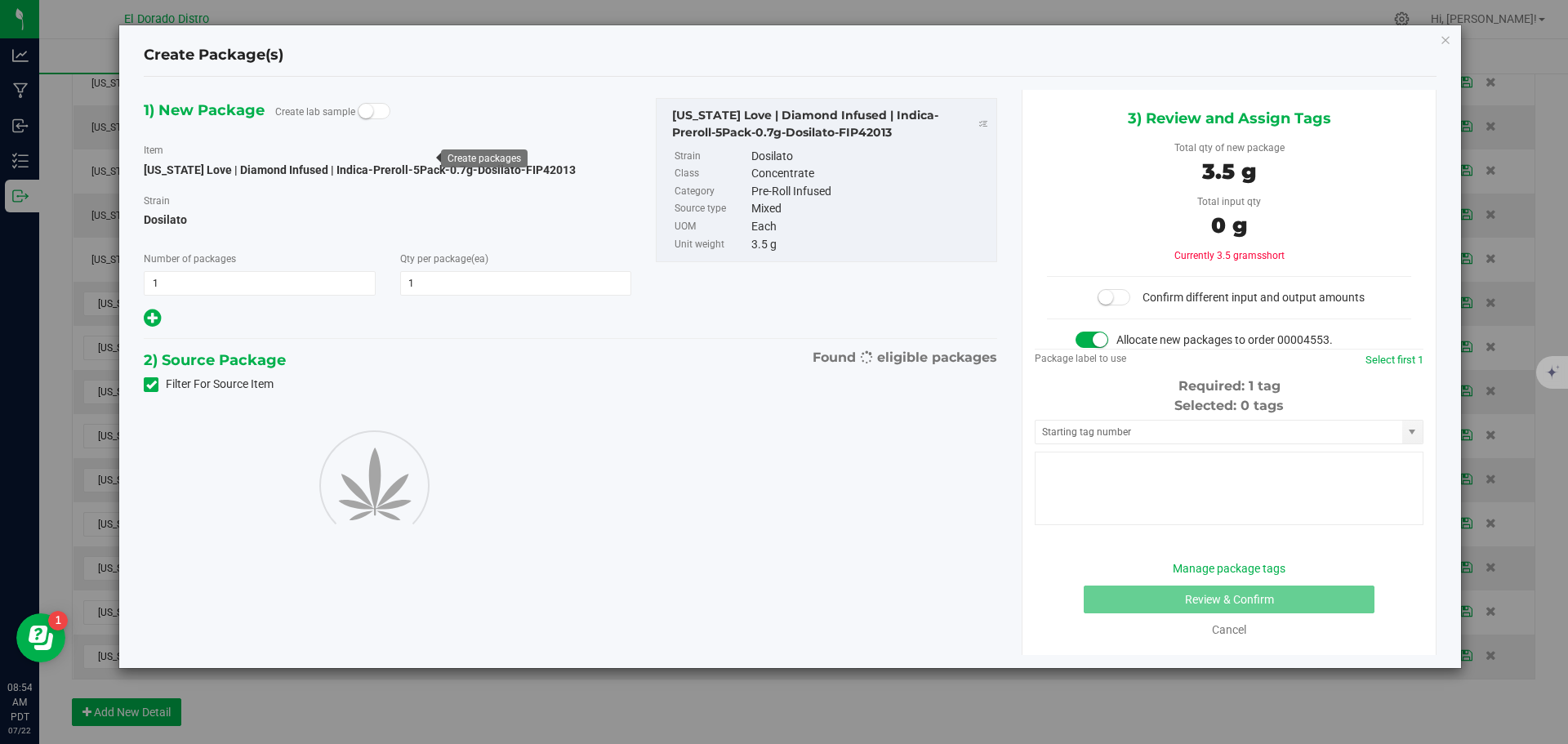 type on "1" 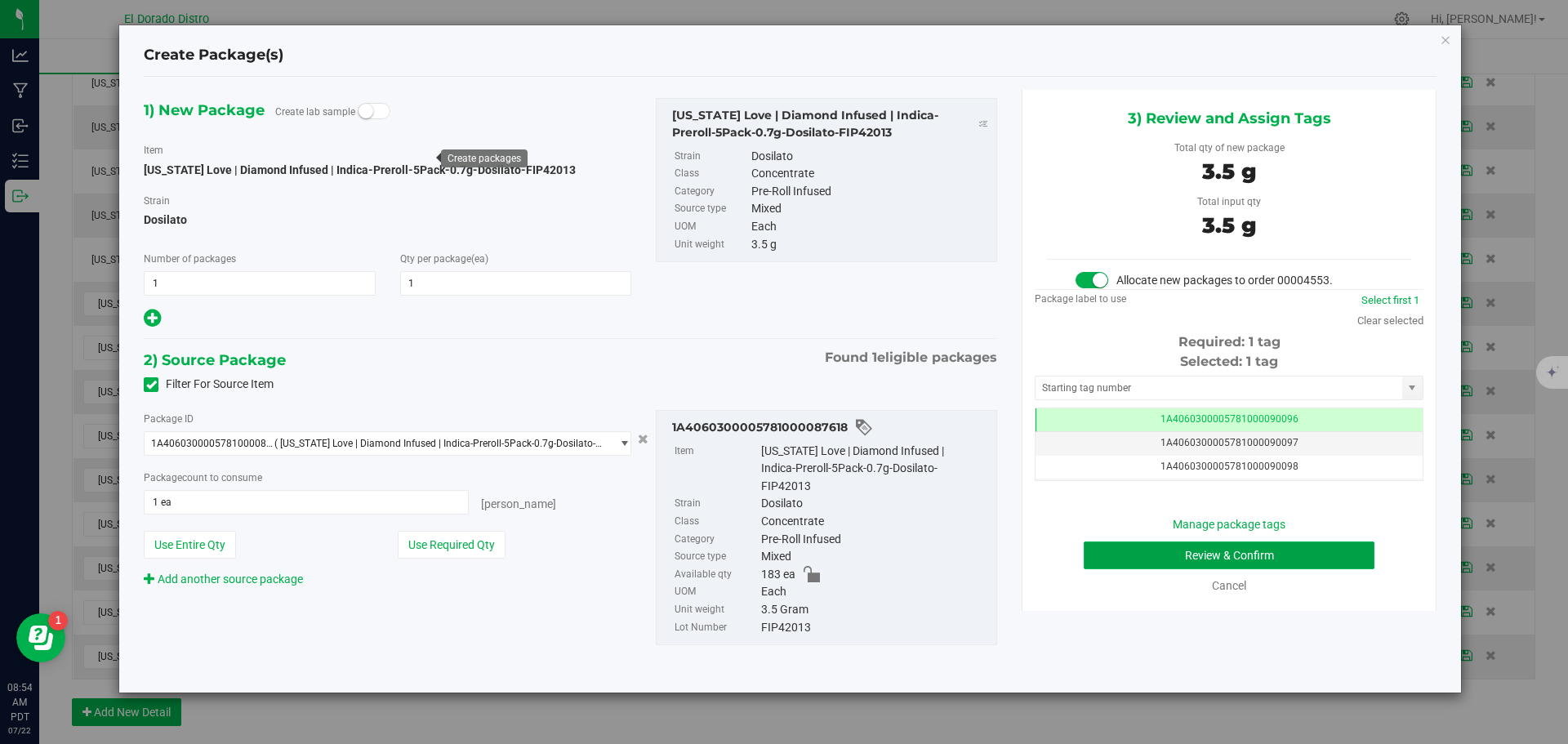 click on "Review & Confirm" at bounding box center (1229, 555) 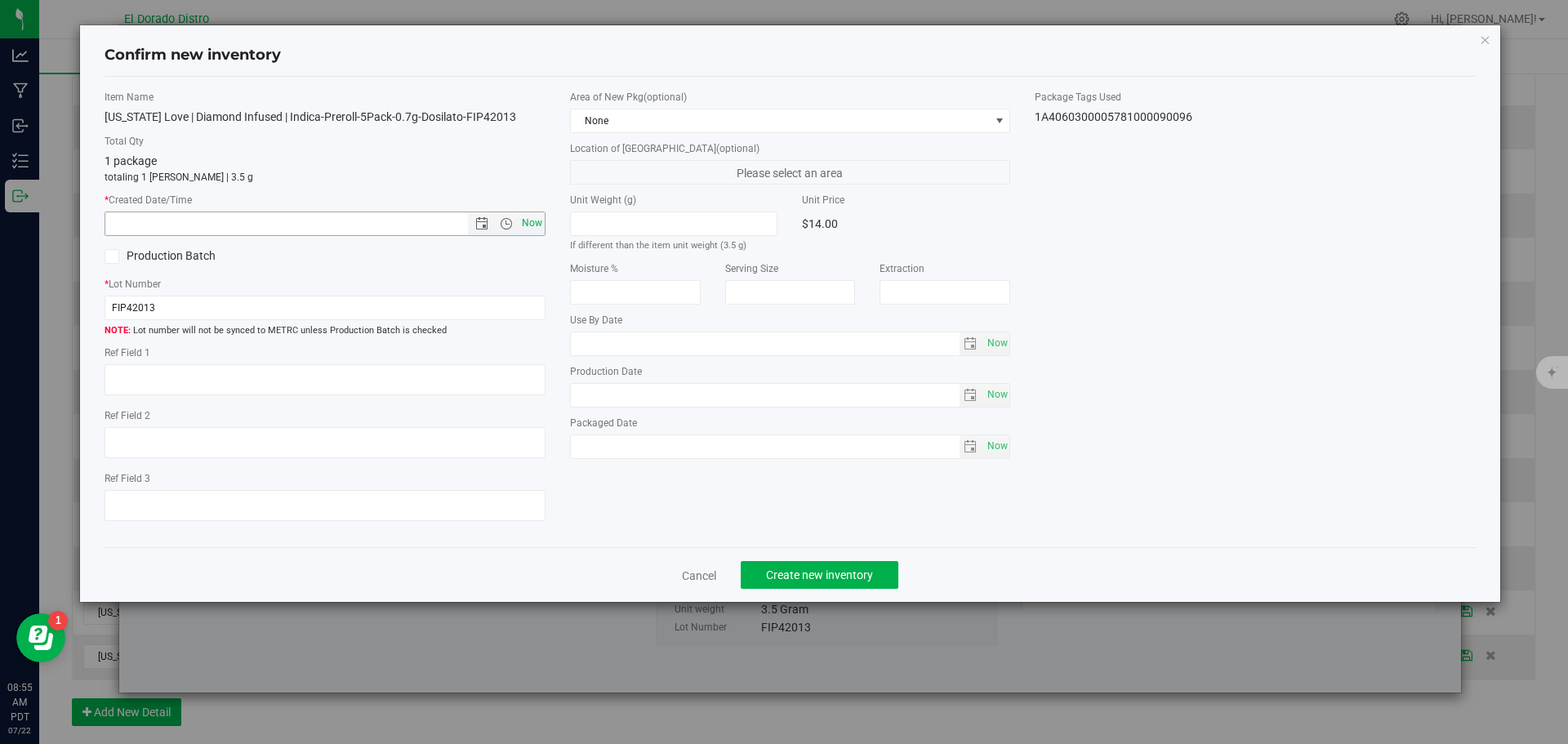 click on "Now" at bounding box center [532, 223] 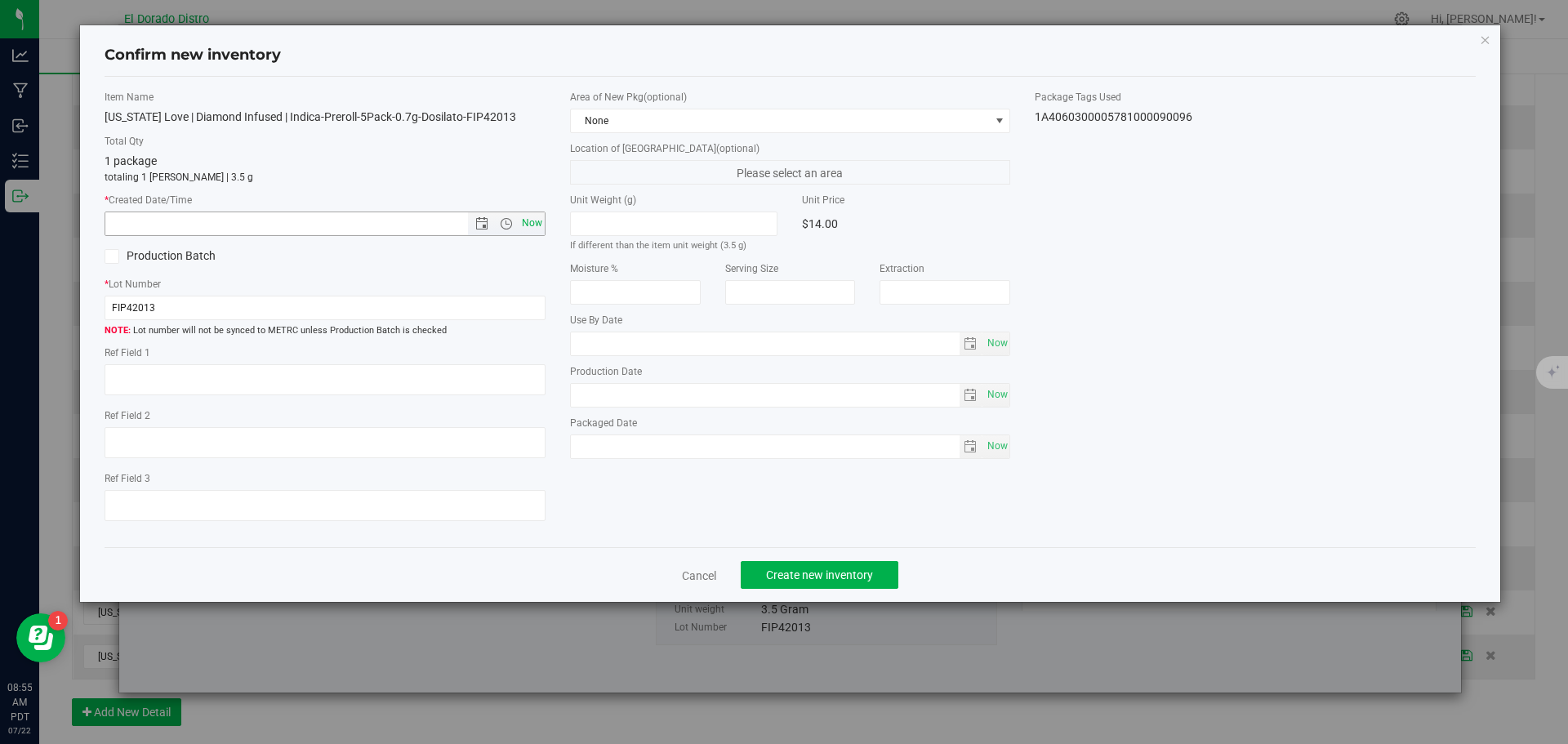 type on "7/22/2025 8:55 AM" 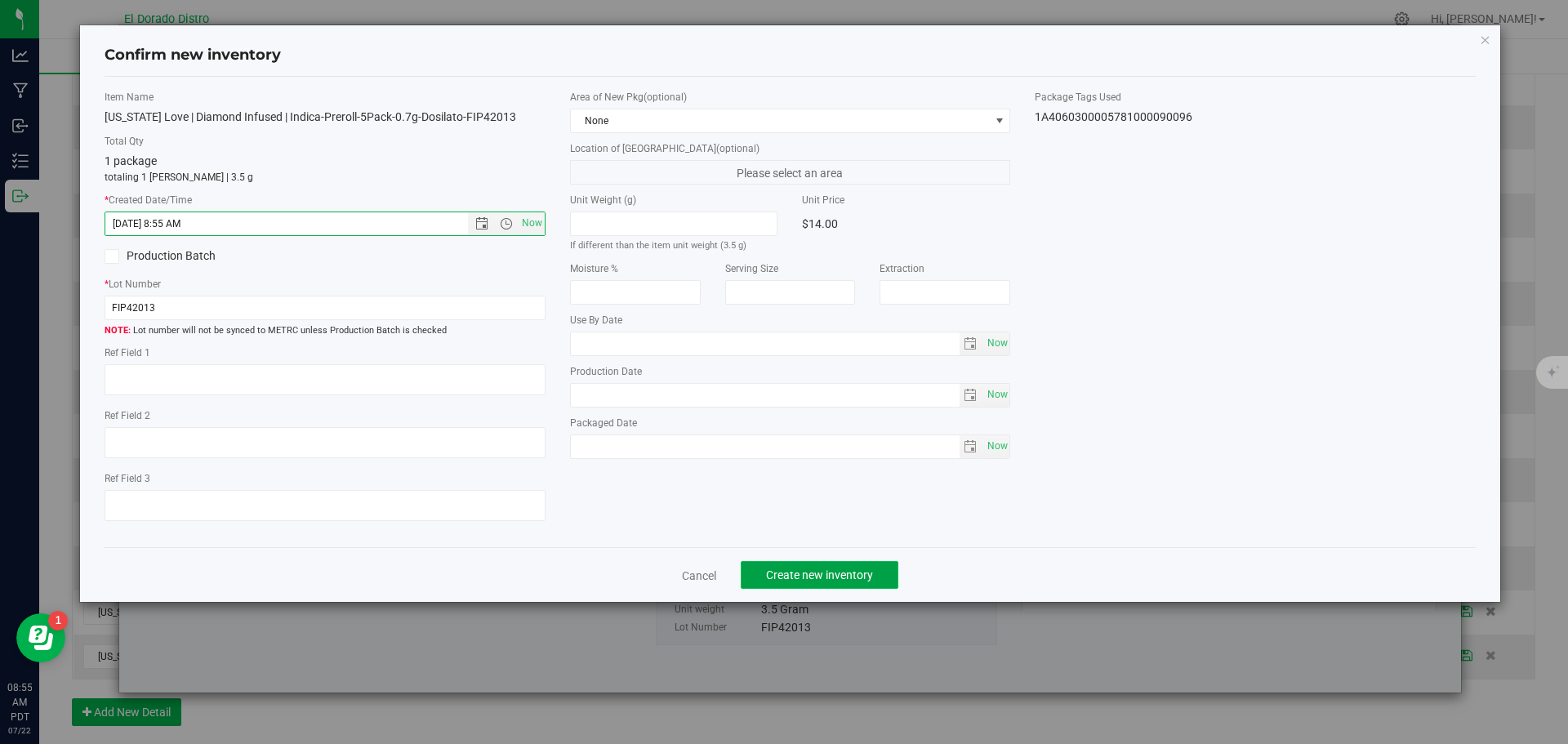 click on "Create new inventory" 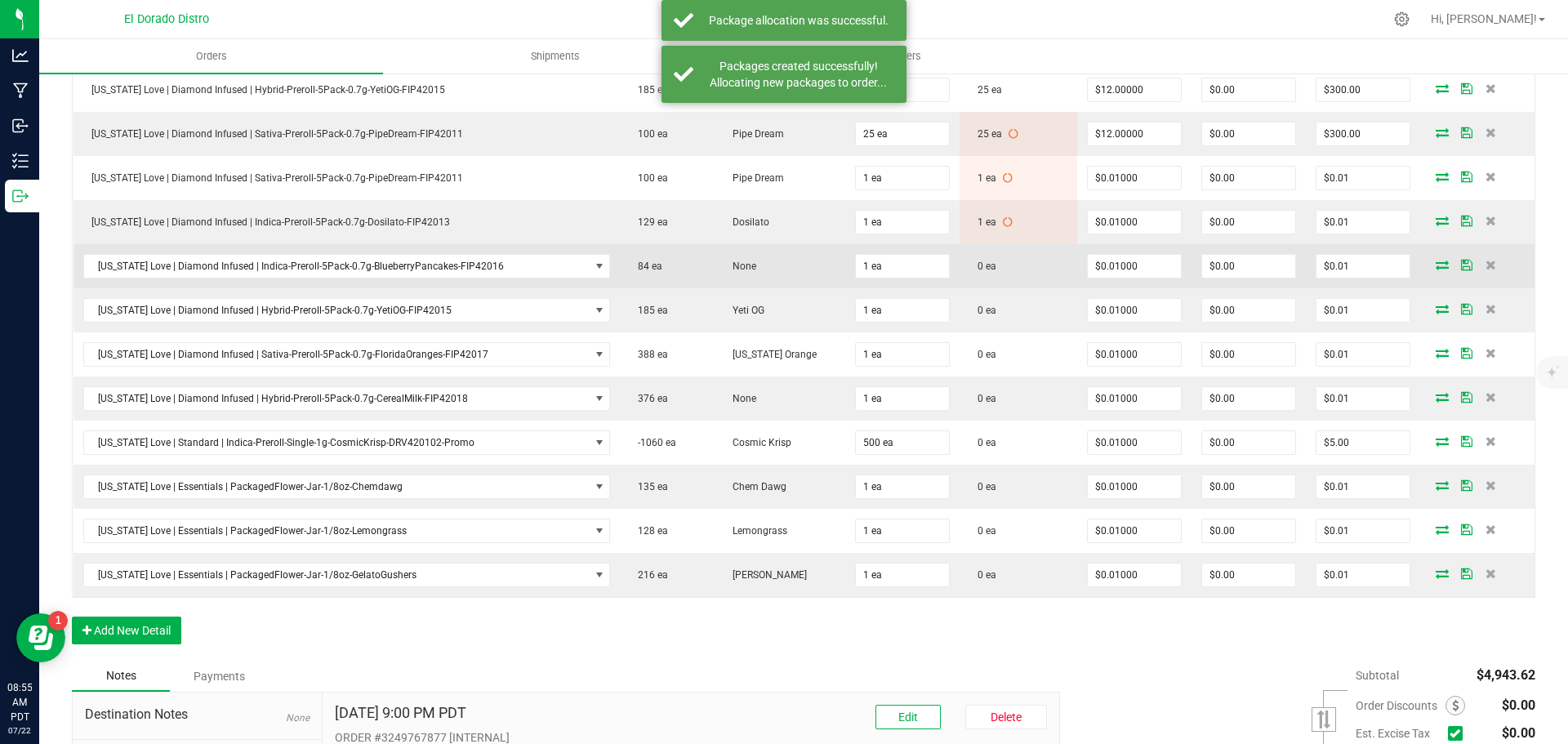 click at bounding box center (1442, 265) 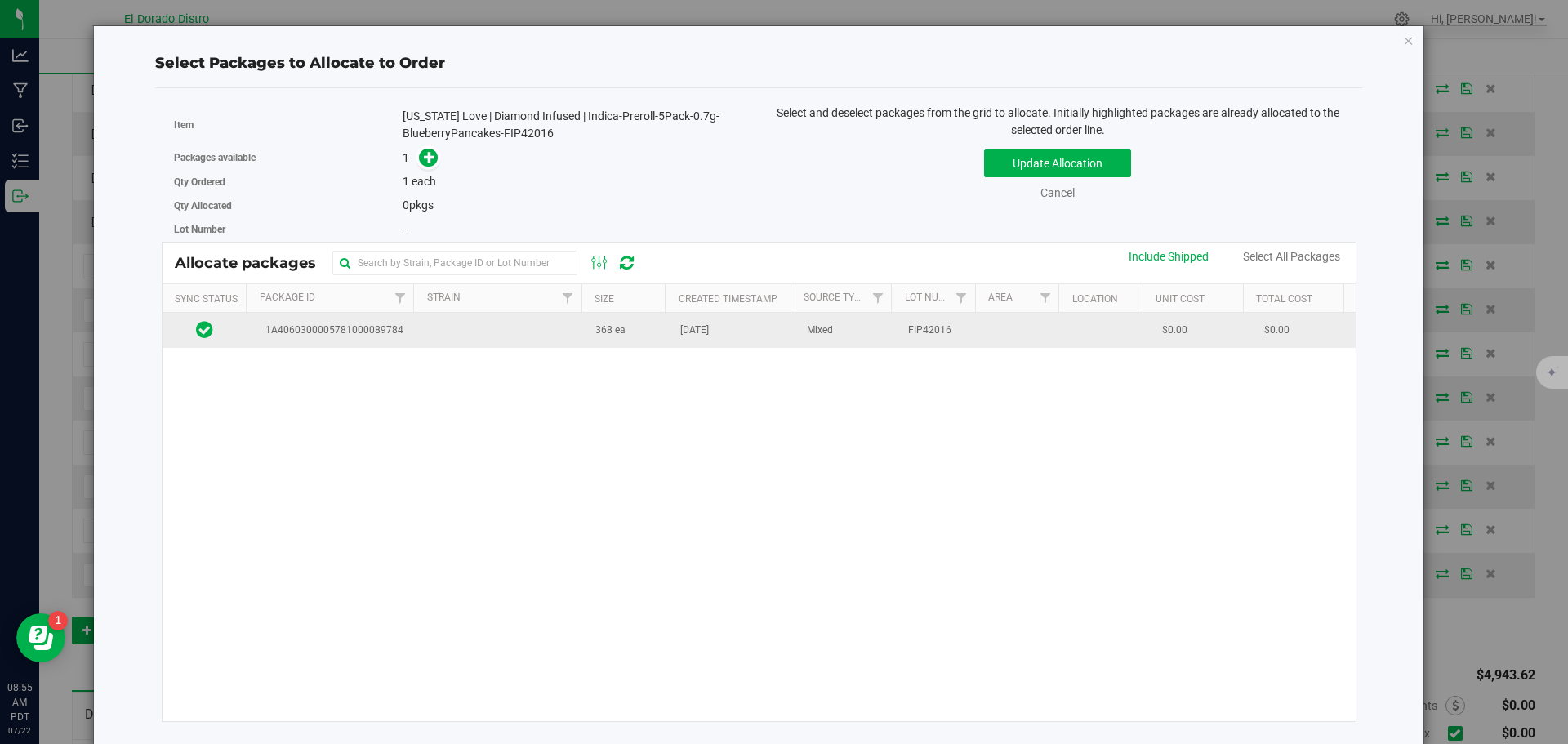 click on "[DATE]" at bounding box center (694, 330) 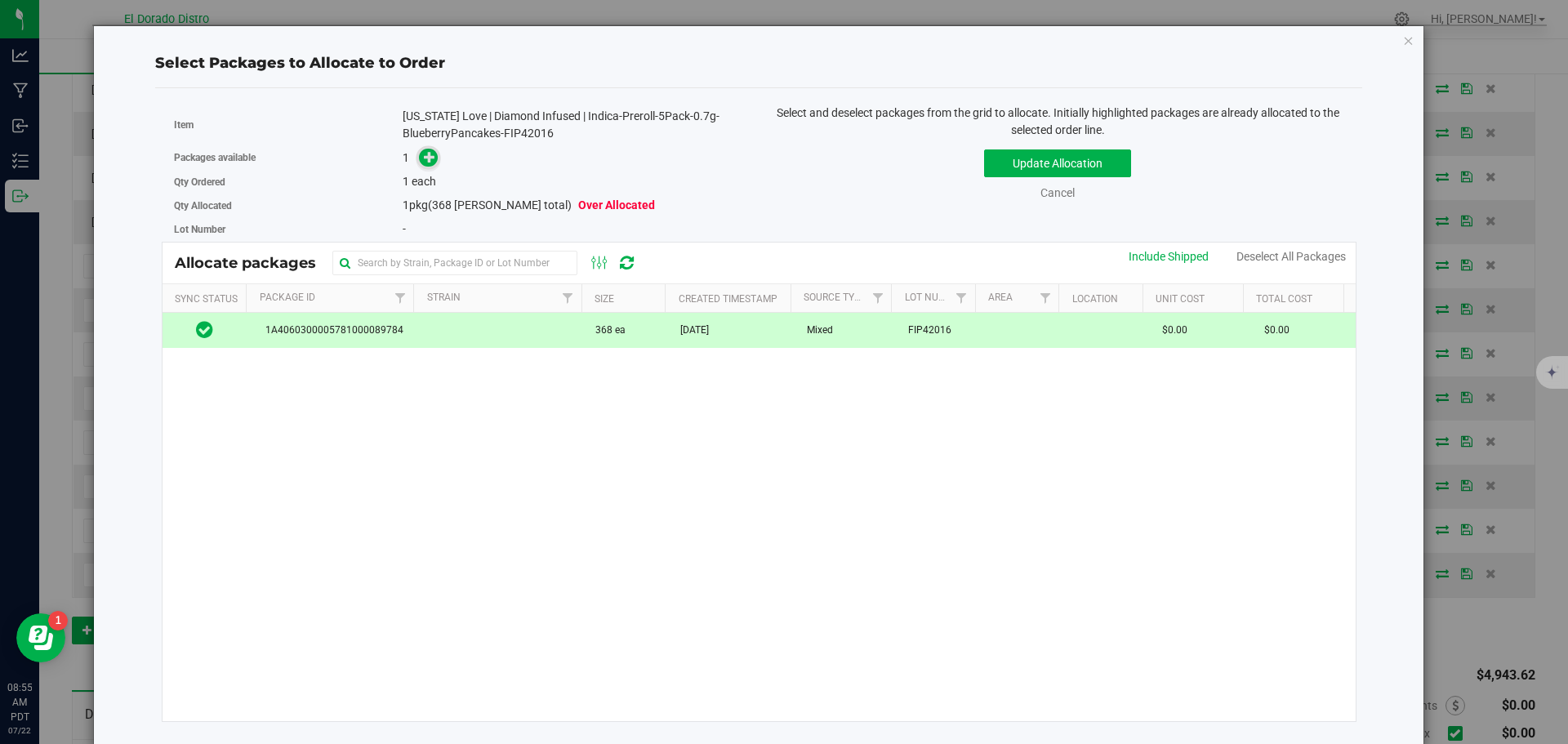 click at bounding box center (430, 157) 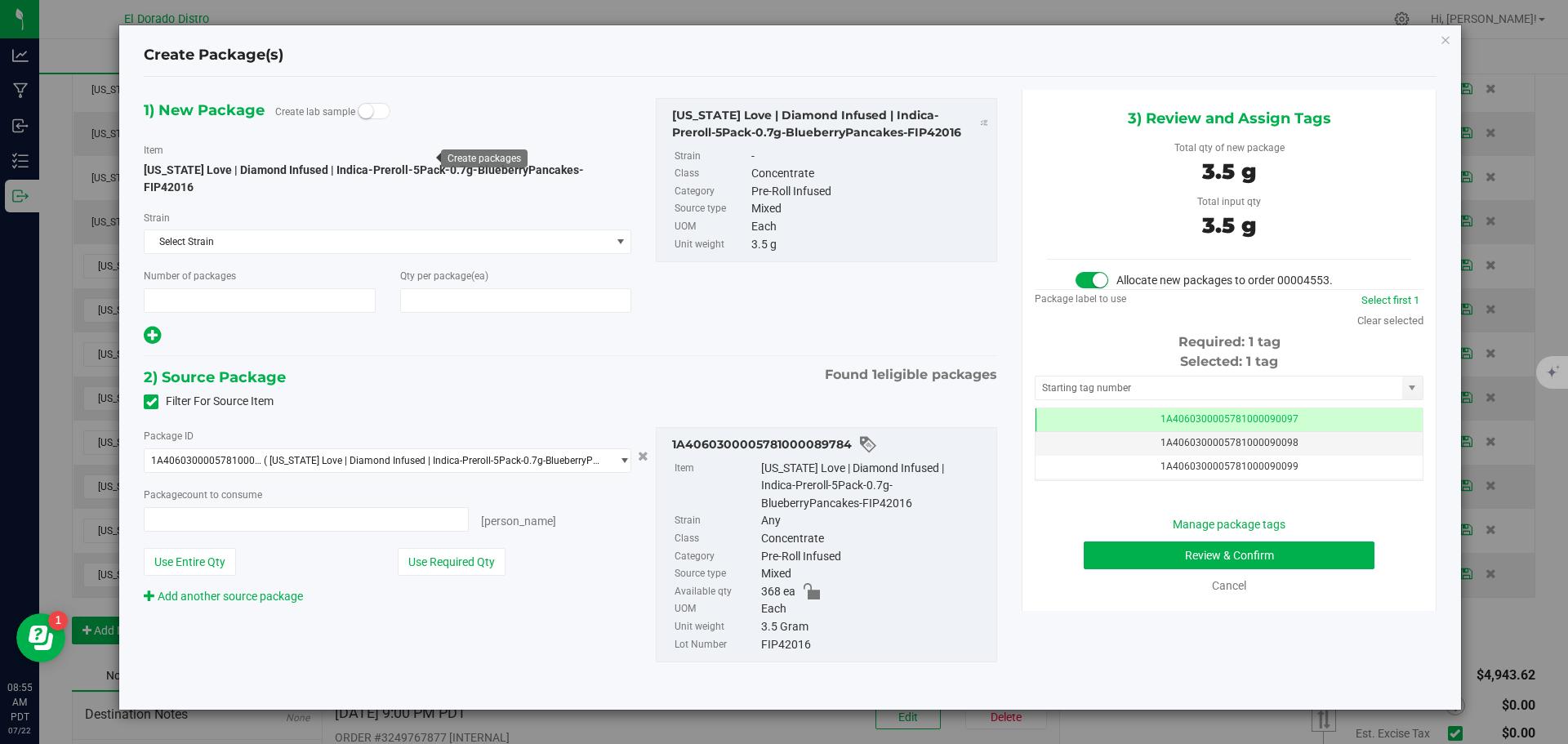 type on "1" 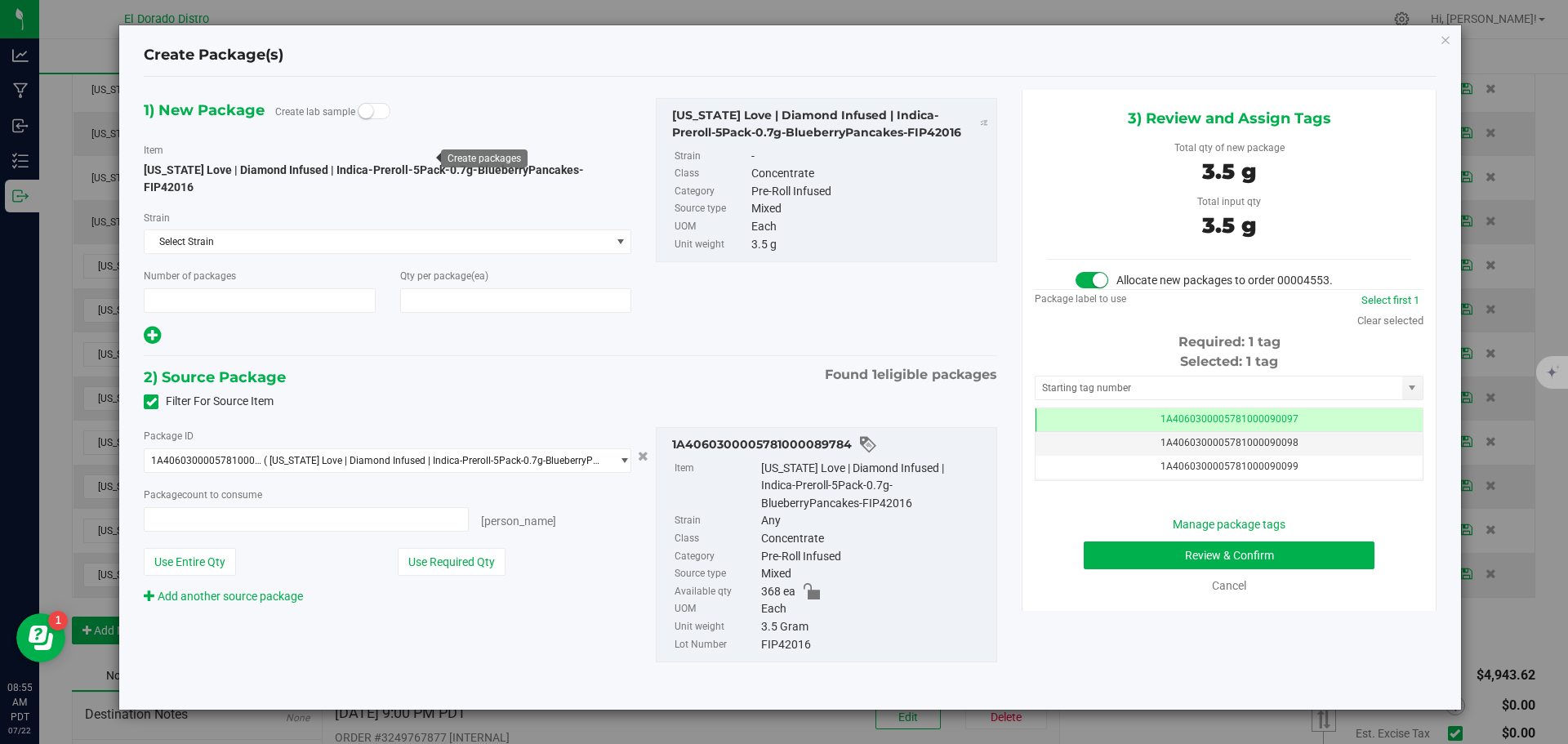 type on "1" 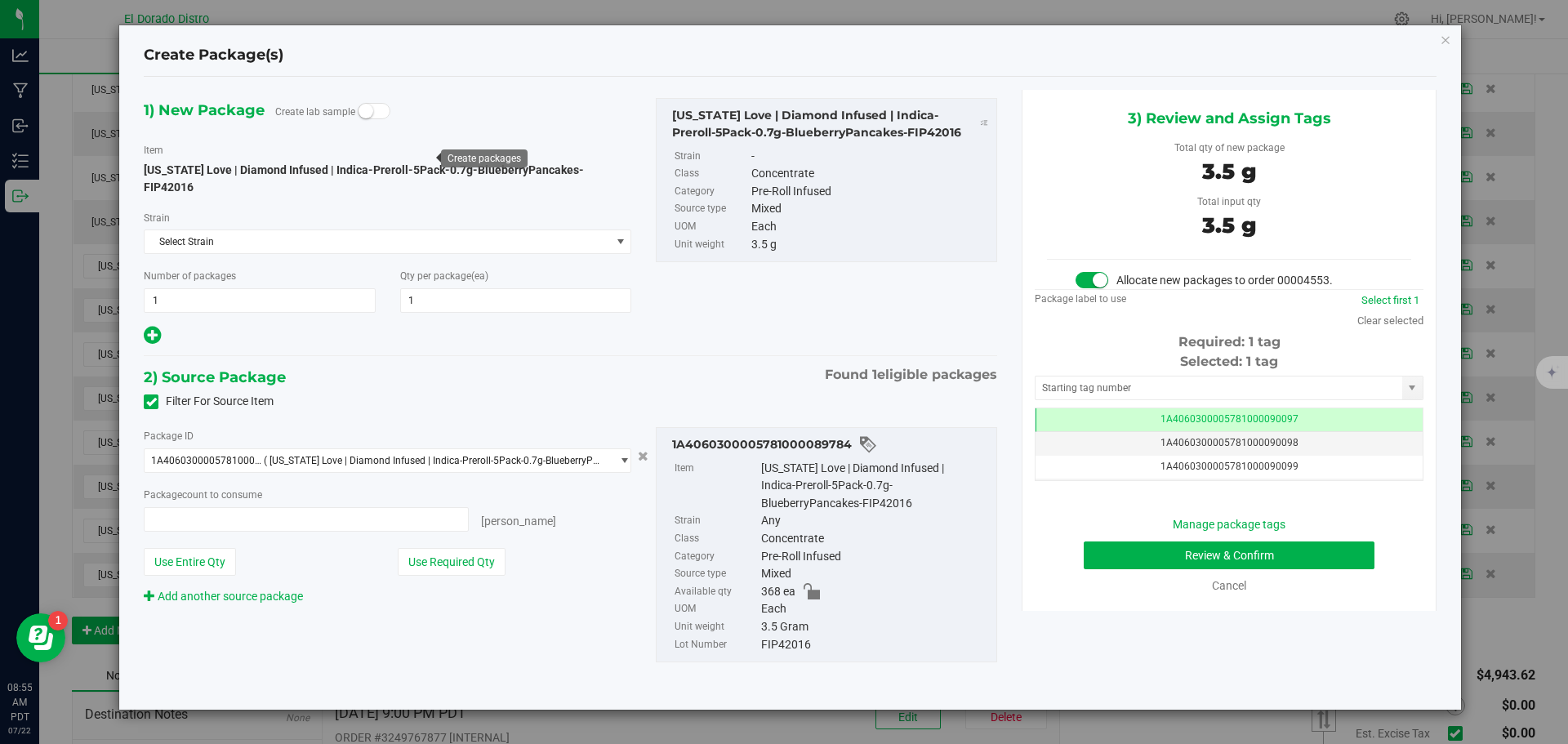 type on "1 ea" 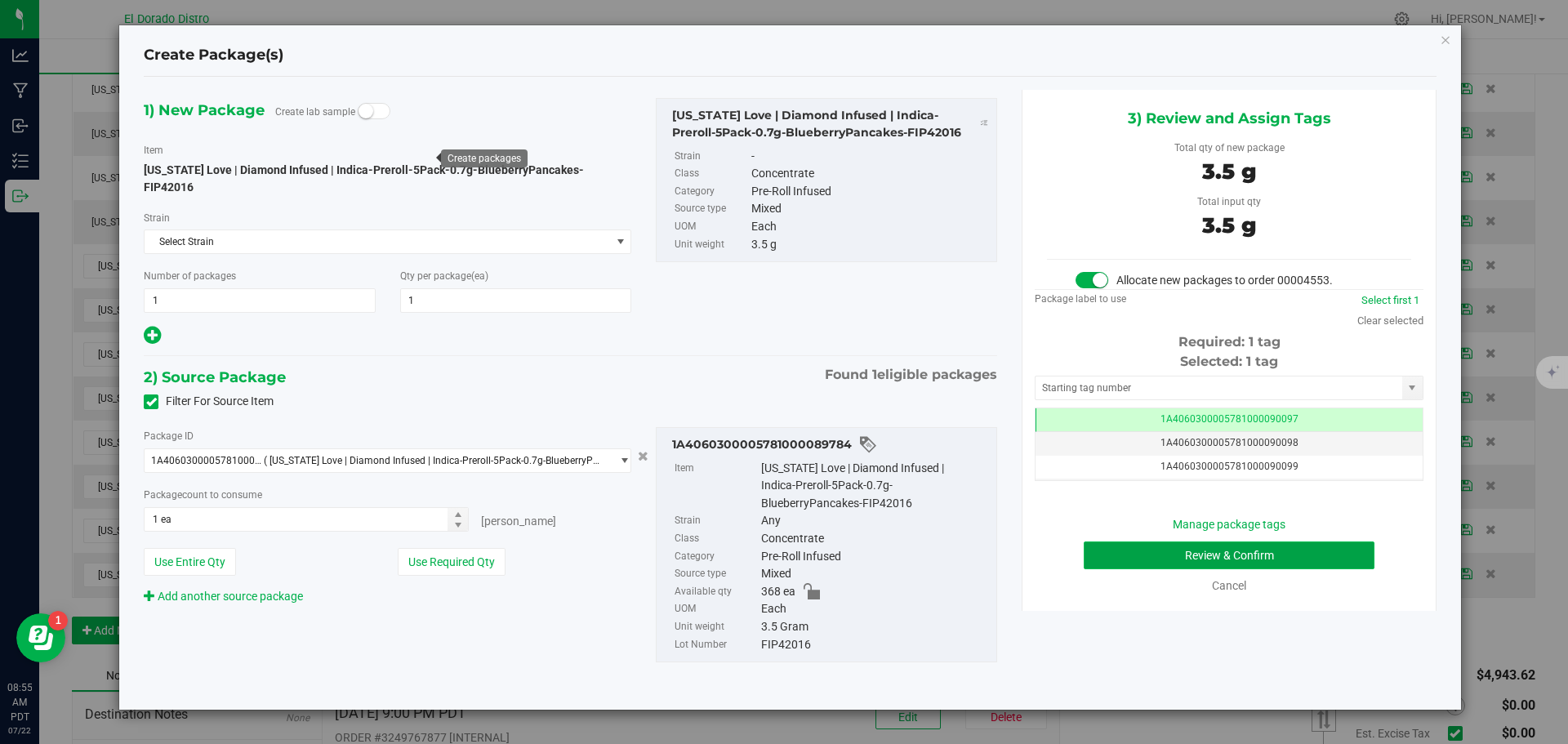 click on "Review & Confirm" at bounding box center [1229, 555] 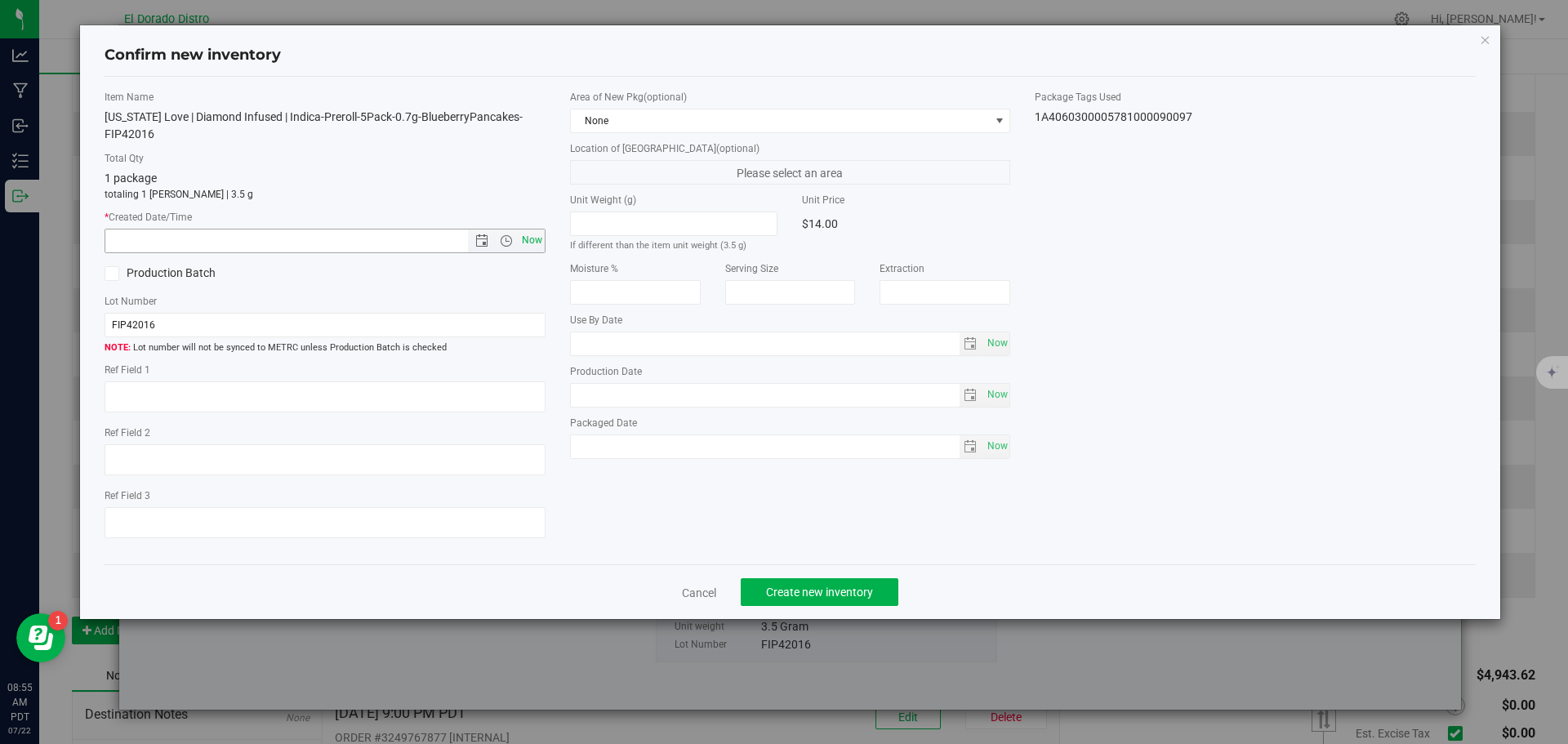 click on "Now" at bounding box center [532, 240] 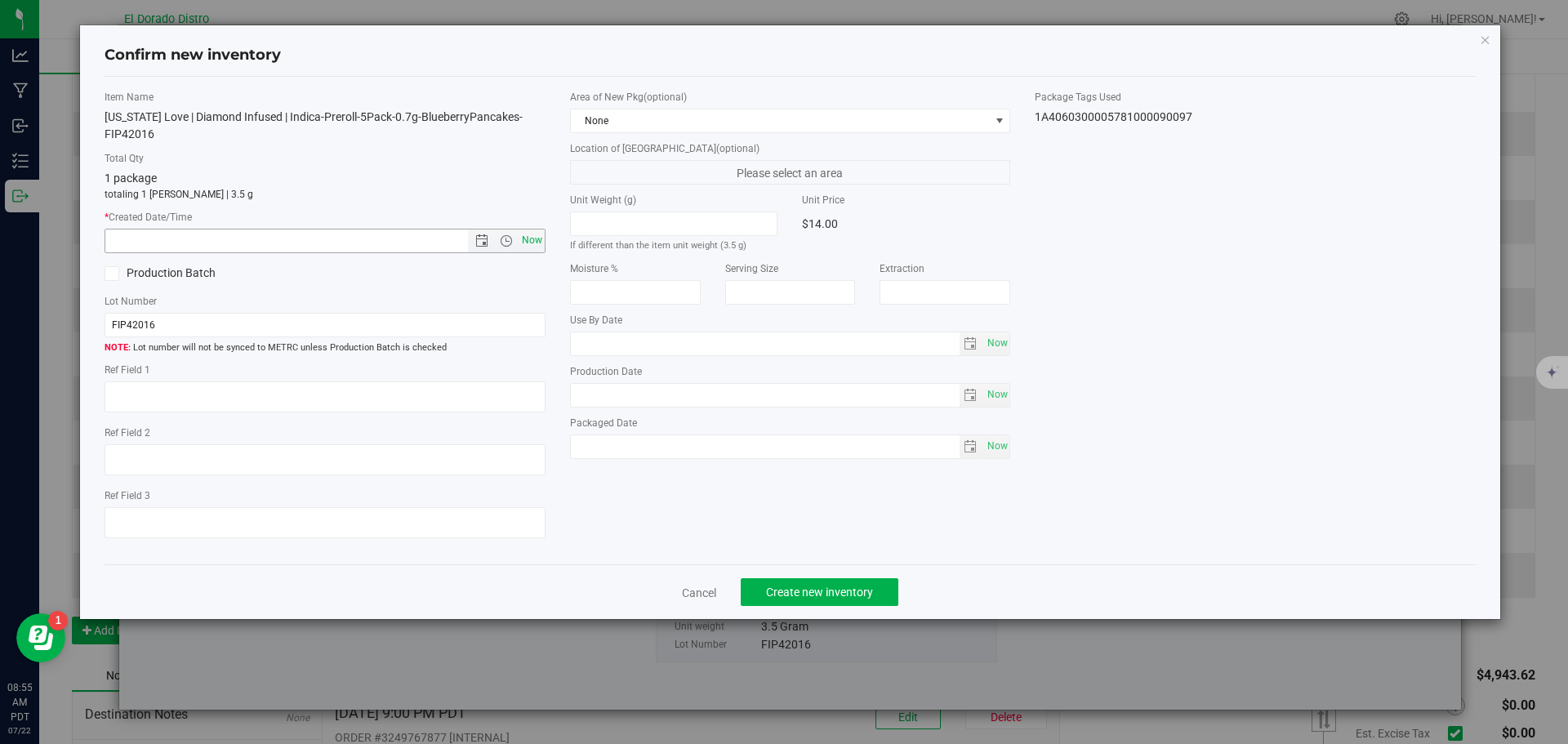 type on "7/22/2025 8:55 AM" 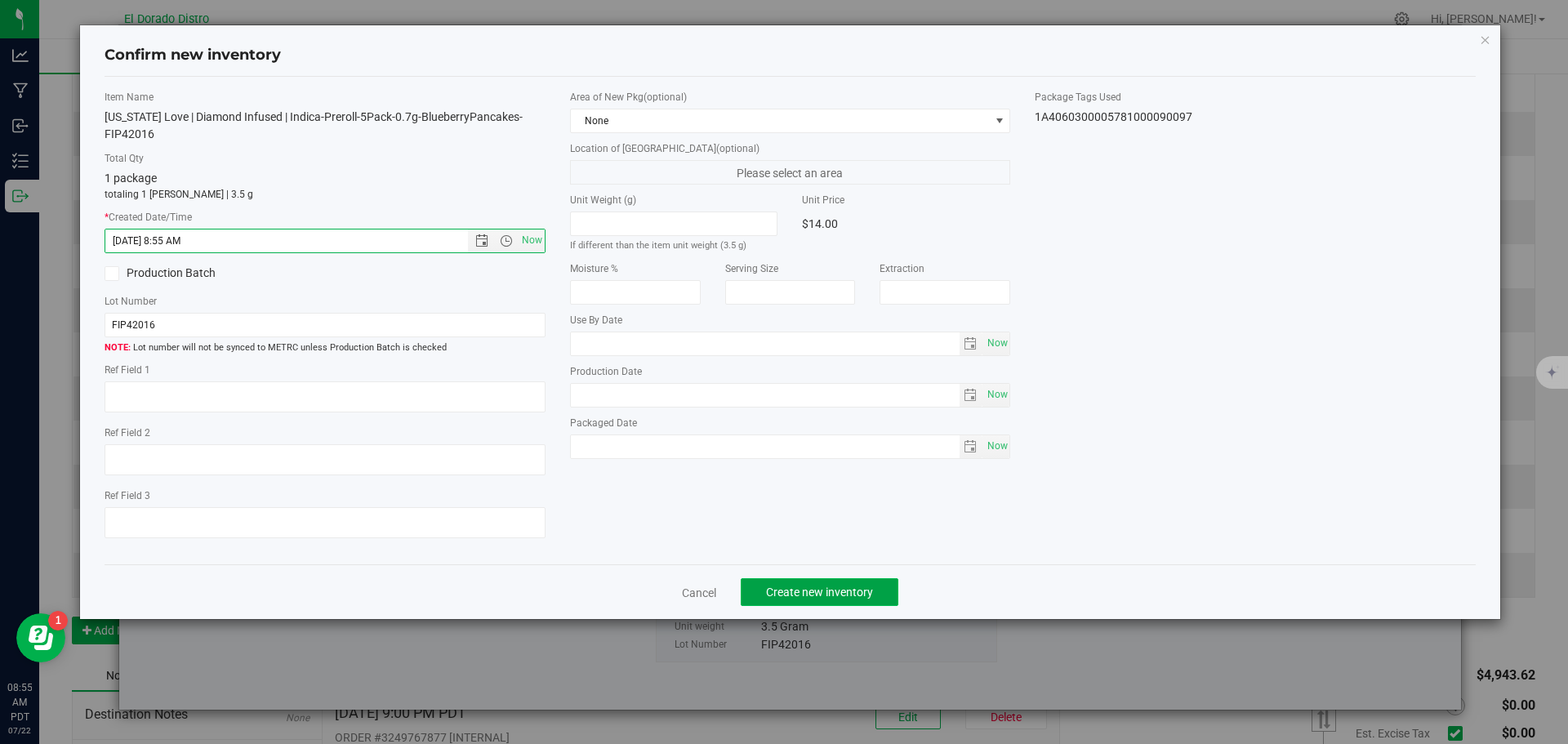 click on "Create new inventory" 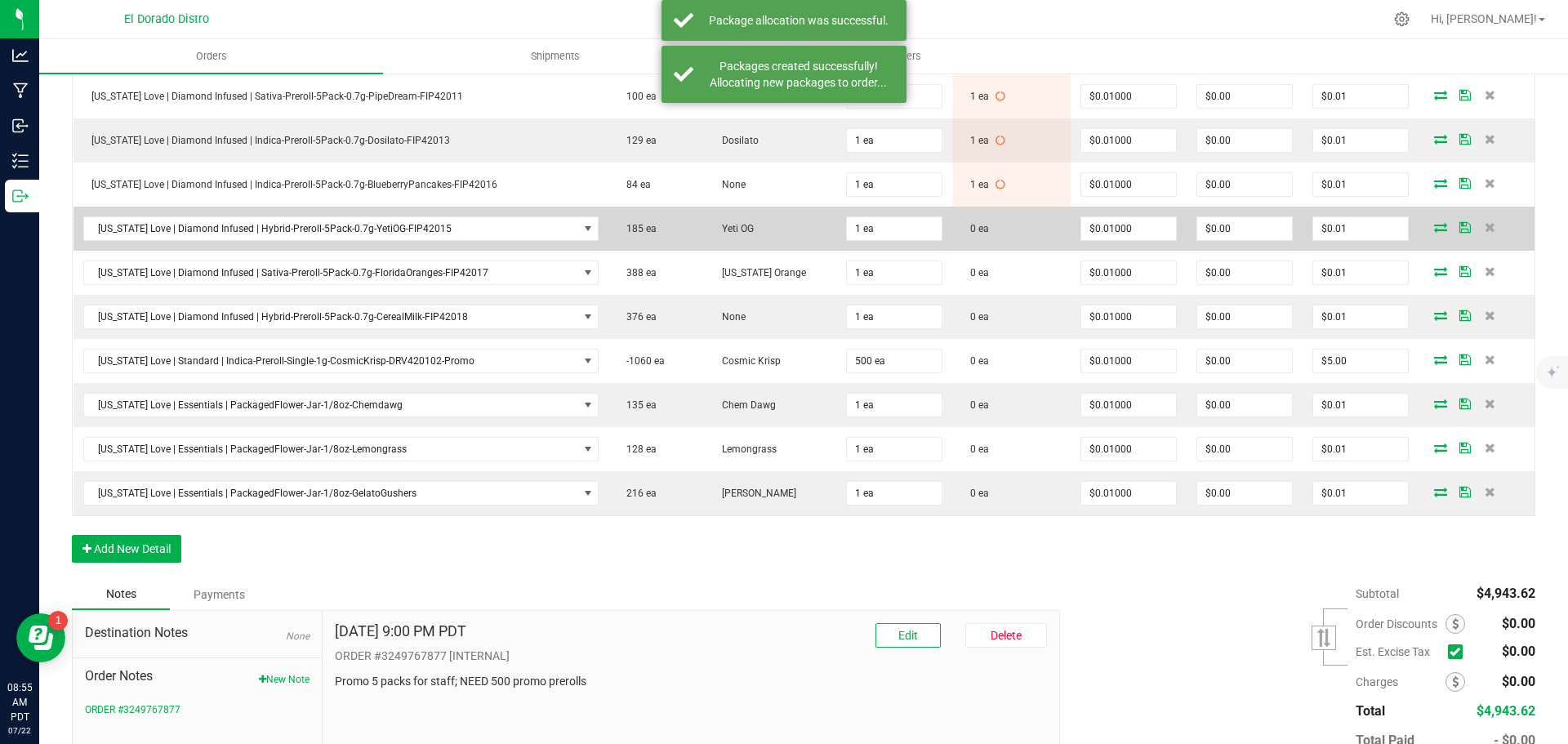 click at bounding box center (1441, 227) 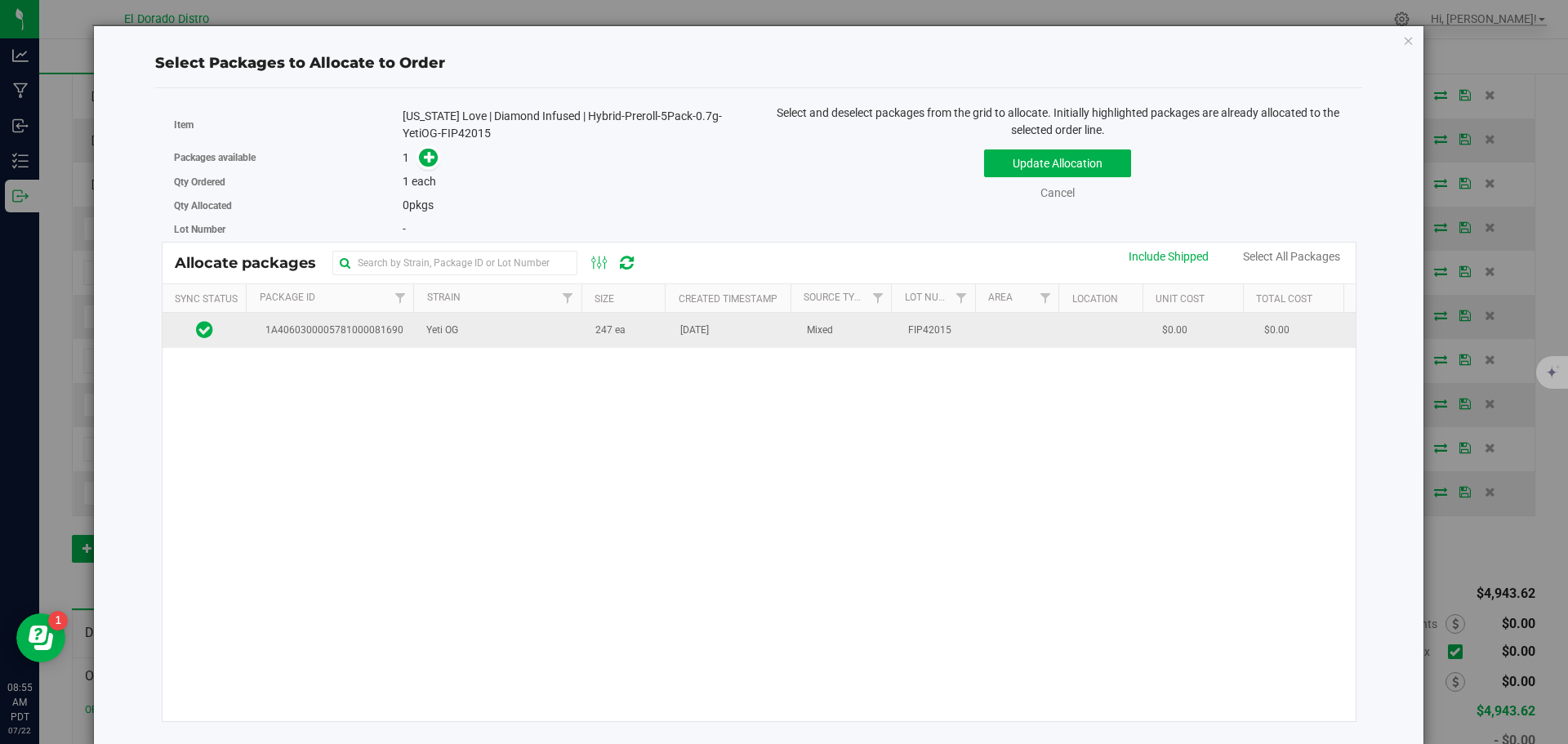 click on "Apr 28, 2025" at bounding box center [733, 330] 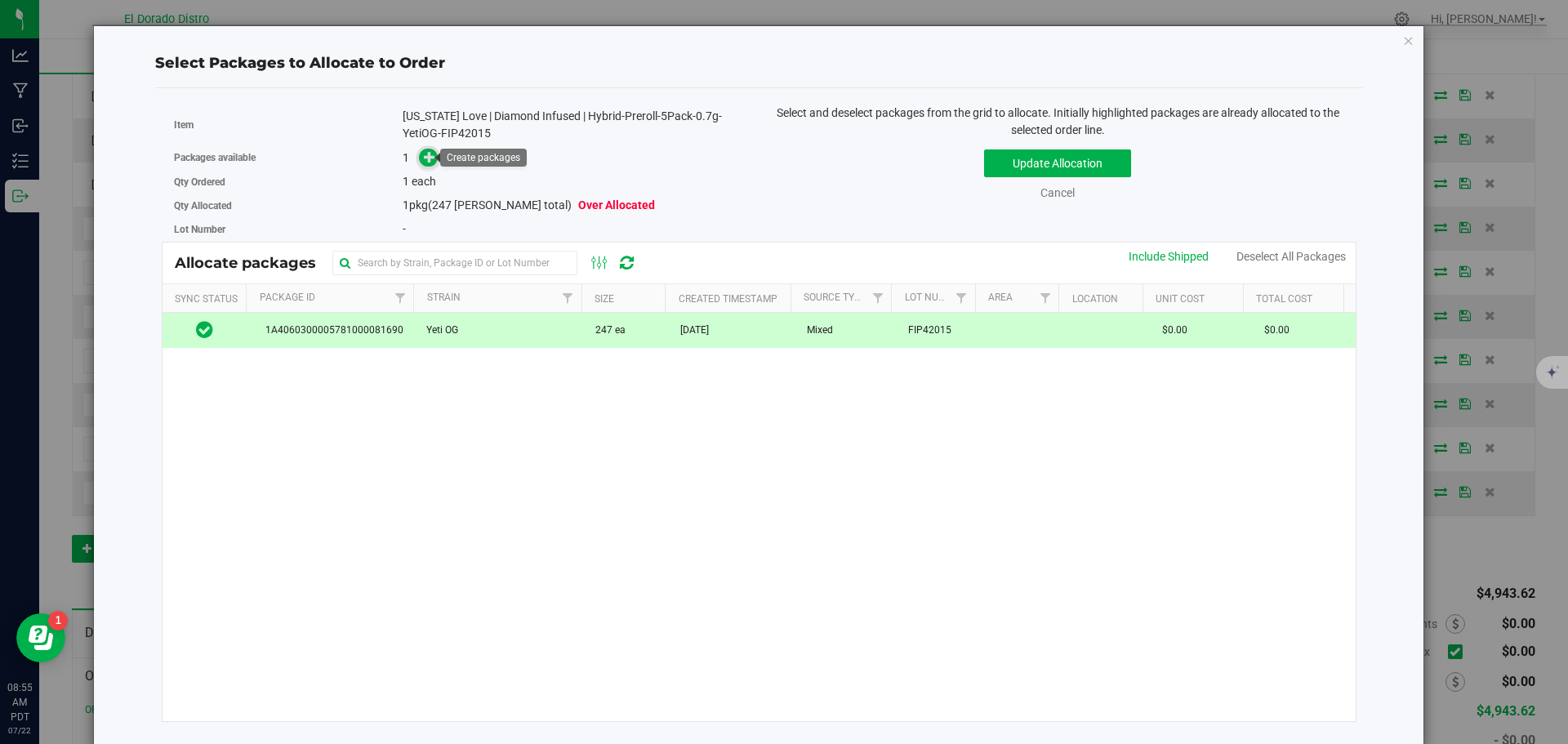 click at bounding box center (430, 157) 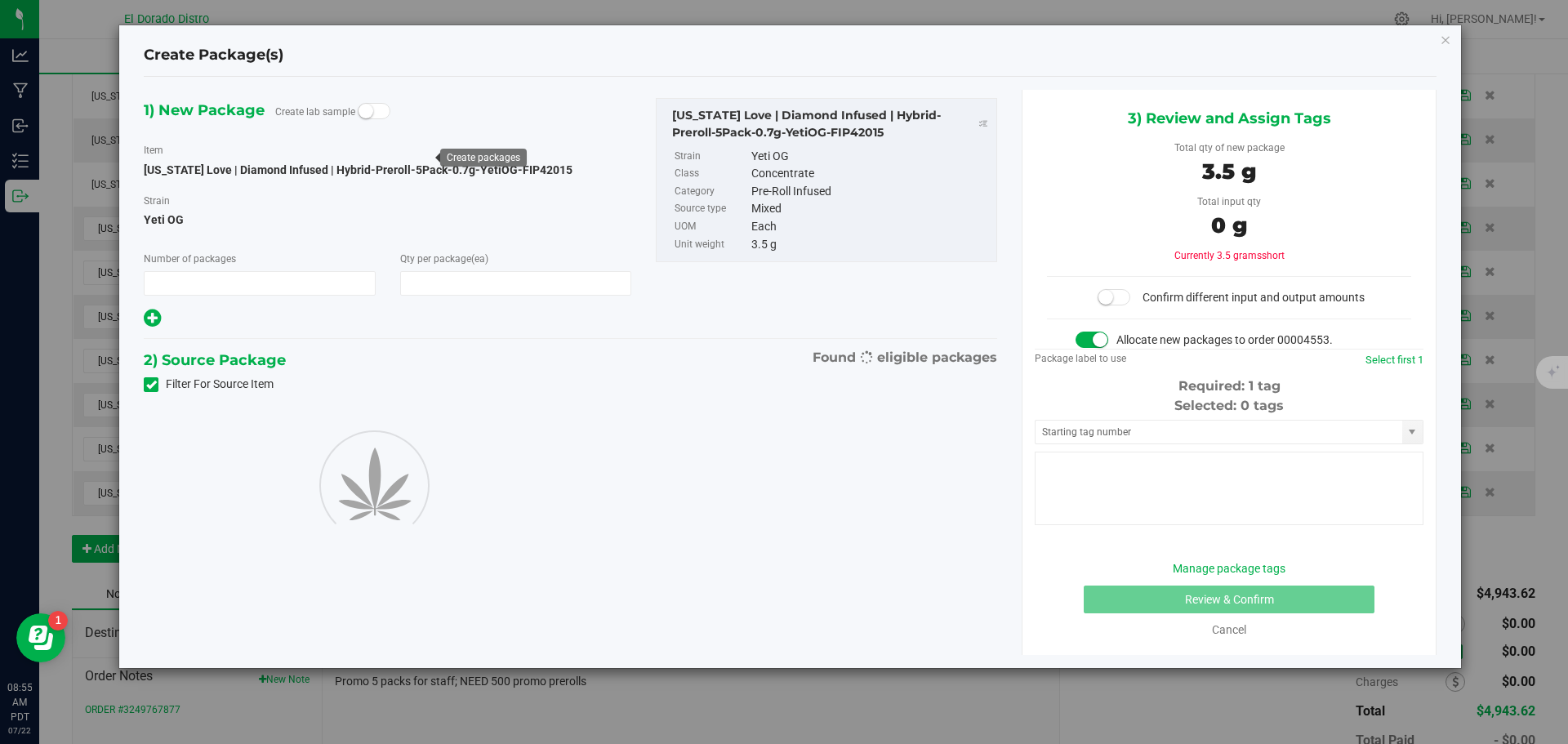 type on "1" 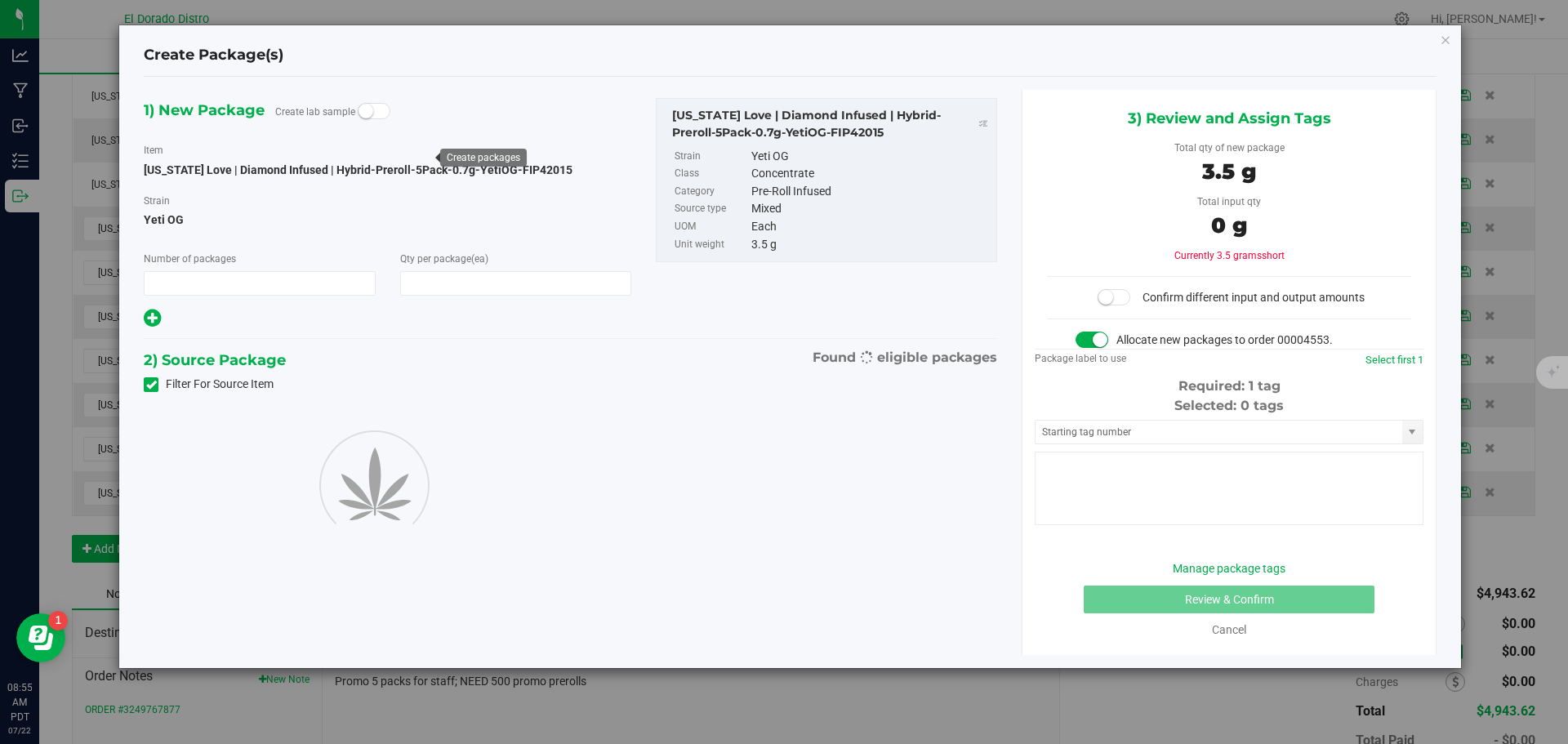 type on "1" 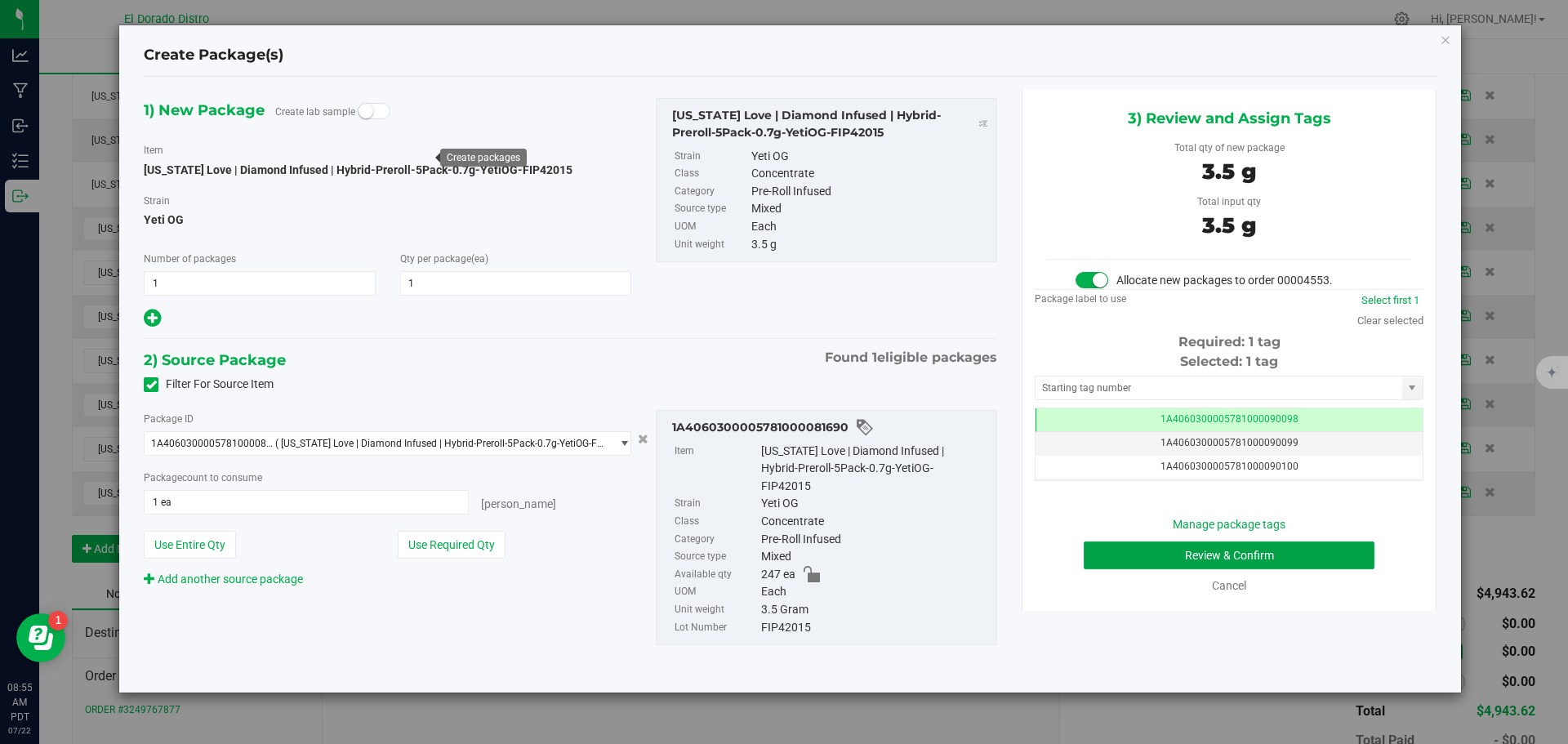 click on "Review & Confirm" at bounding box center (1229, 555) 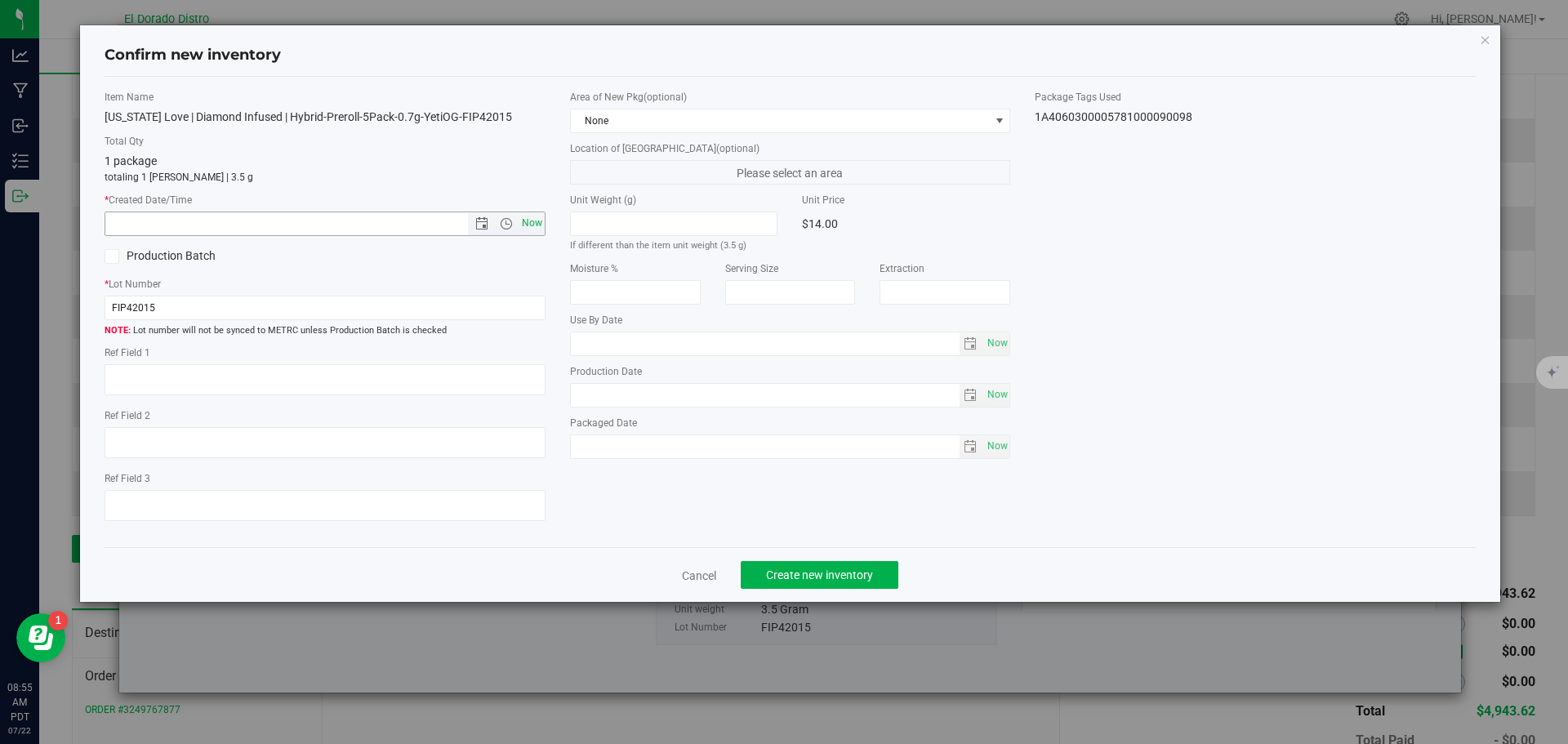 click on "Now" at bounding box center [532, 223] 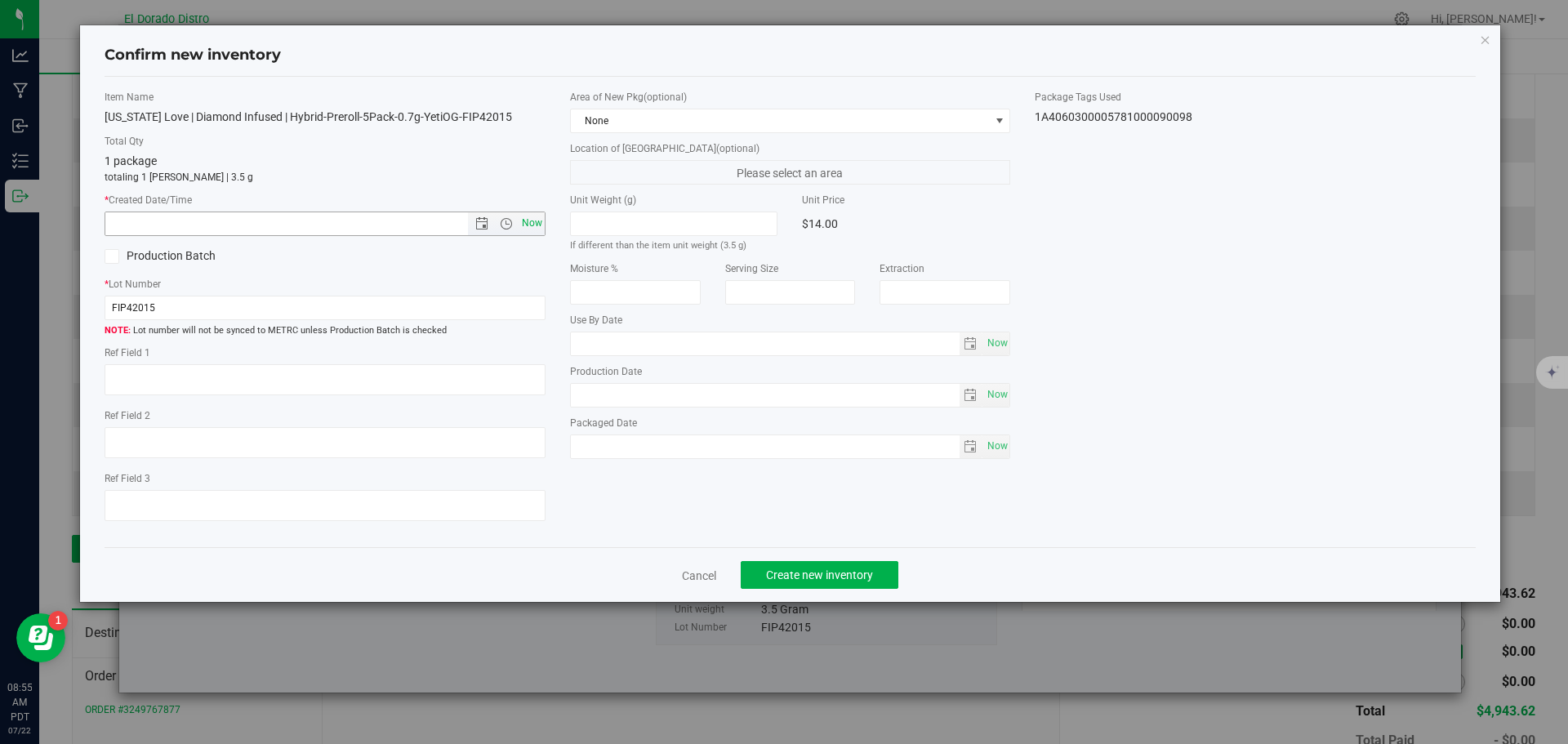 type on "7/22/2025 8:55 AM" 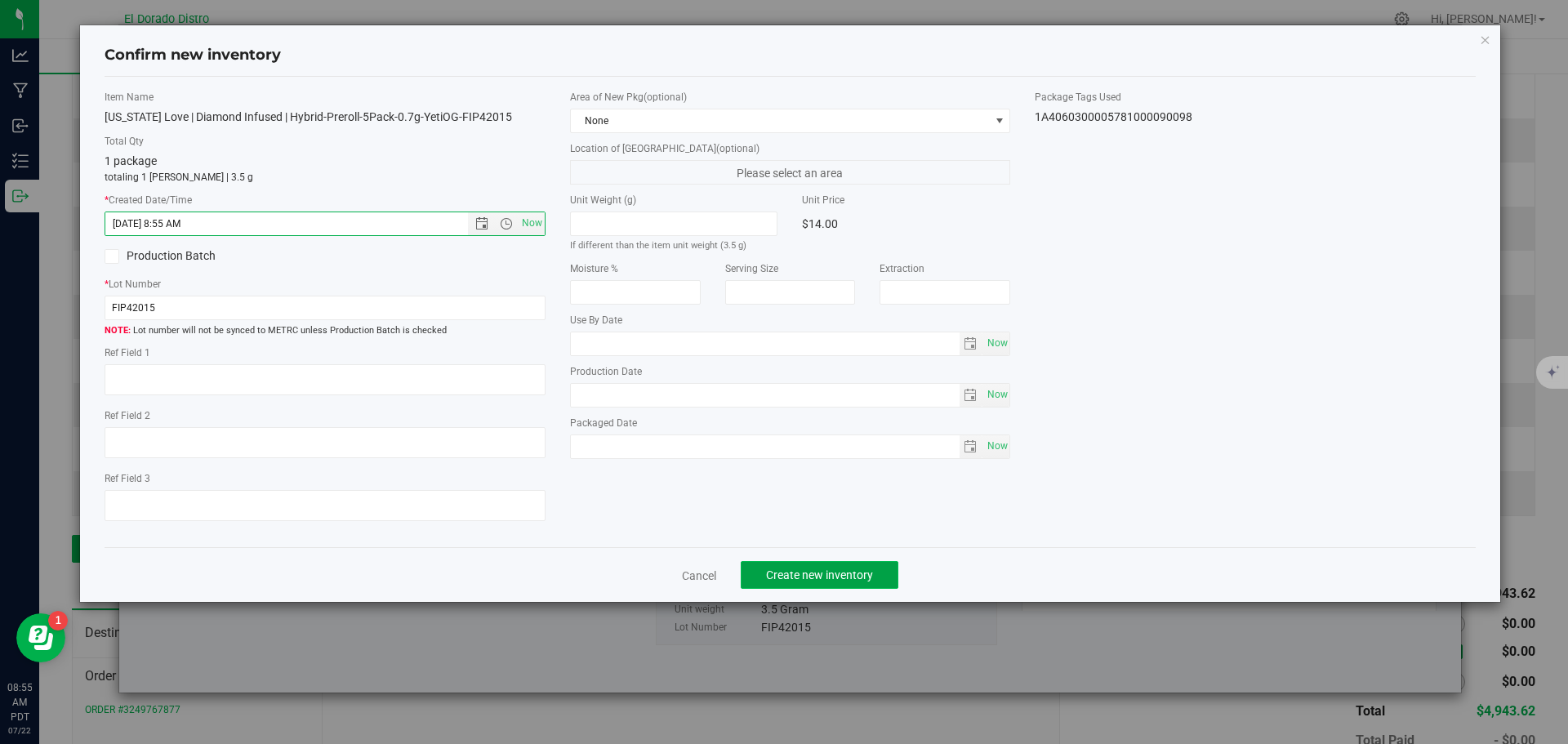 click on "Create new inventory" 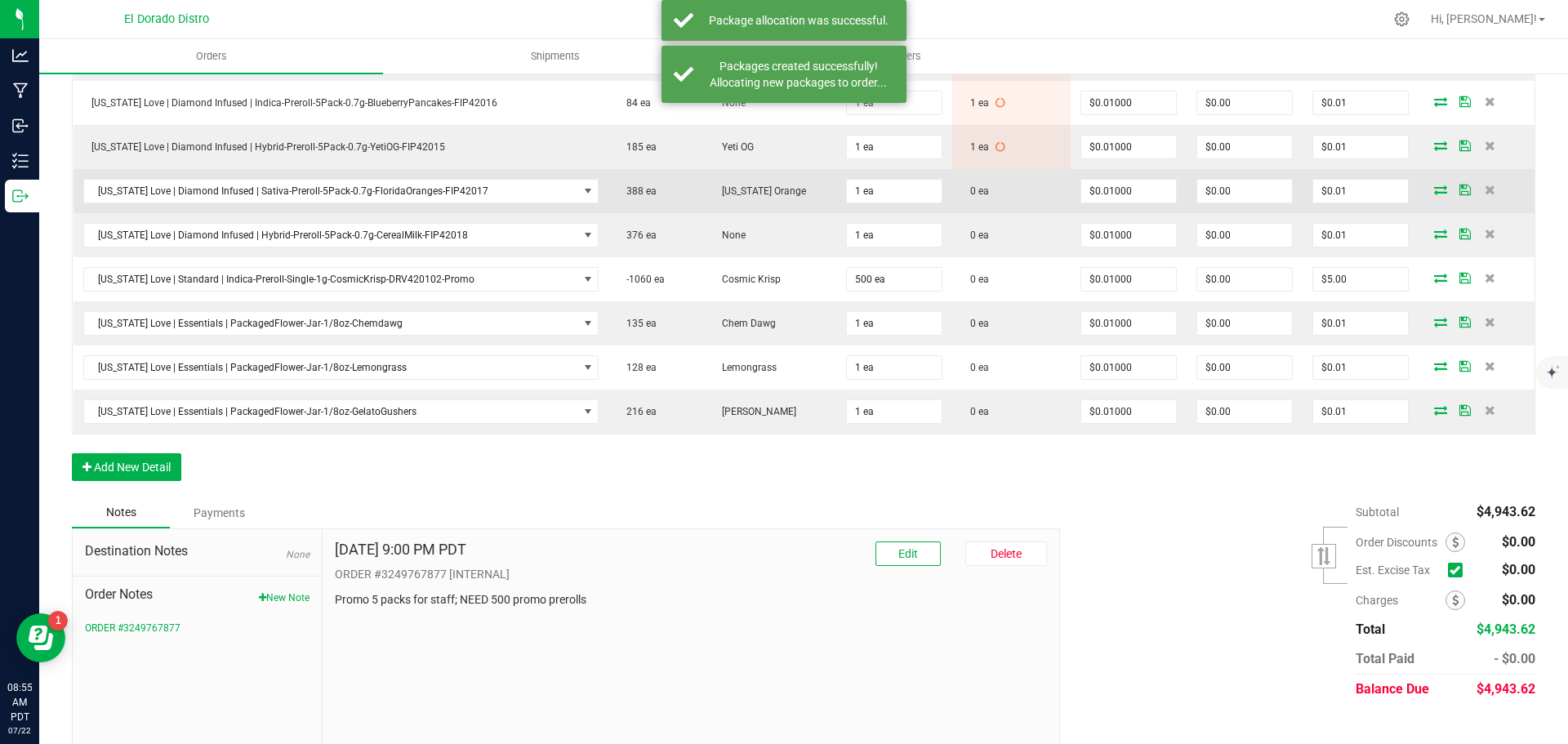 click at bounding box center [1441, 189] 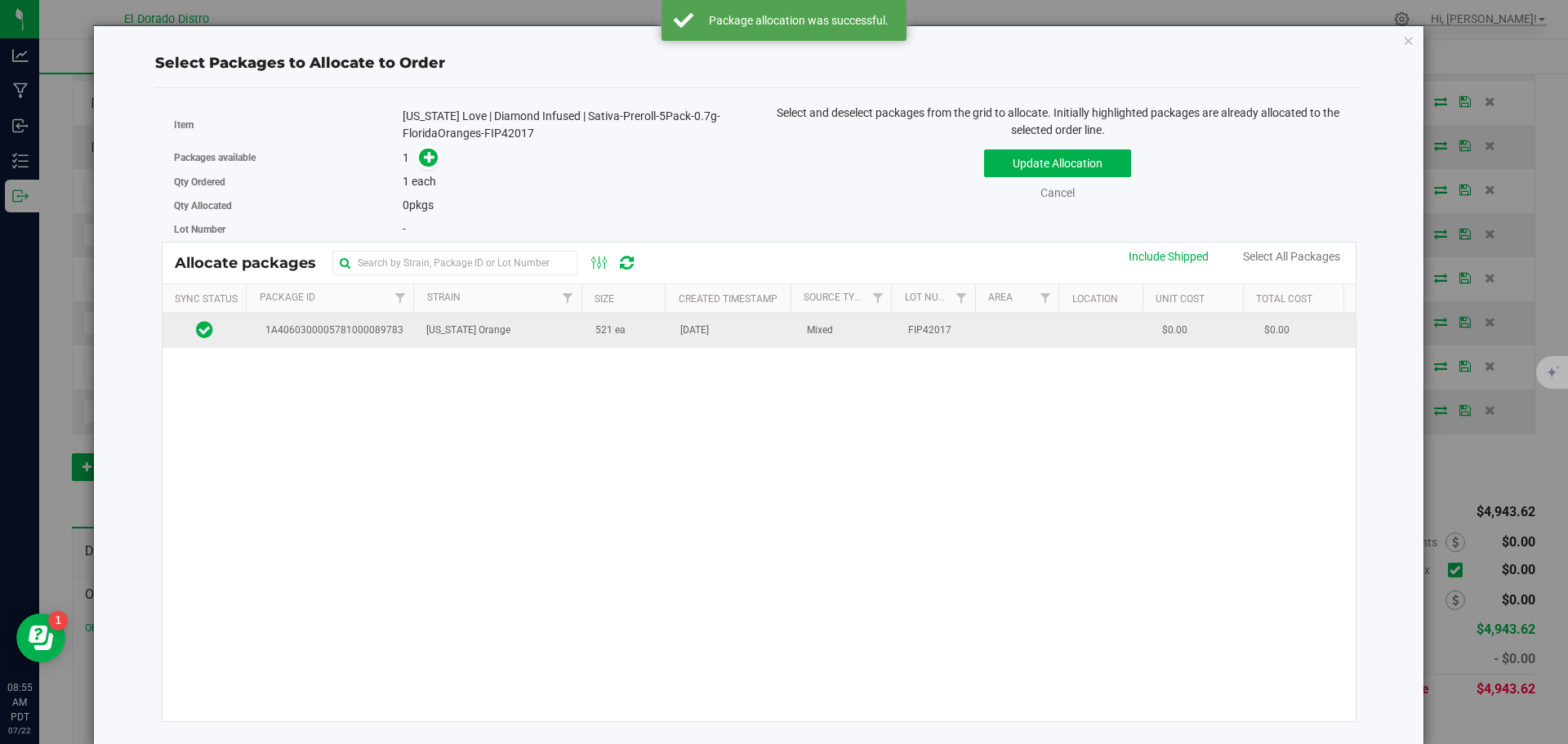 click on "521 ea" at bounding box center [628, 330] 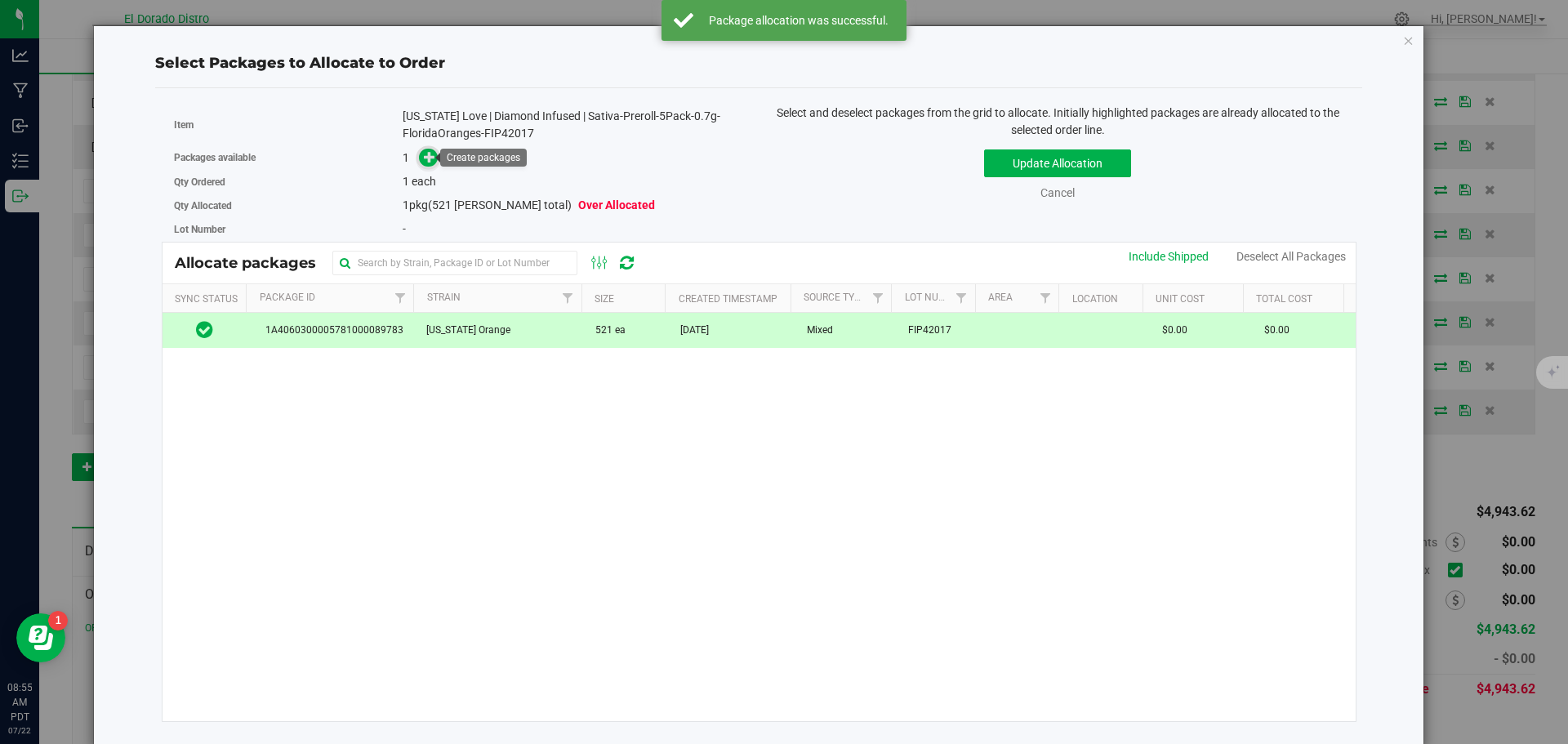 click at bounding box center (430, 157) 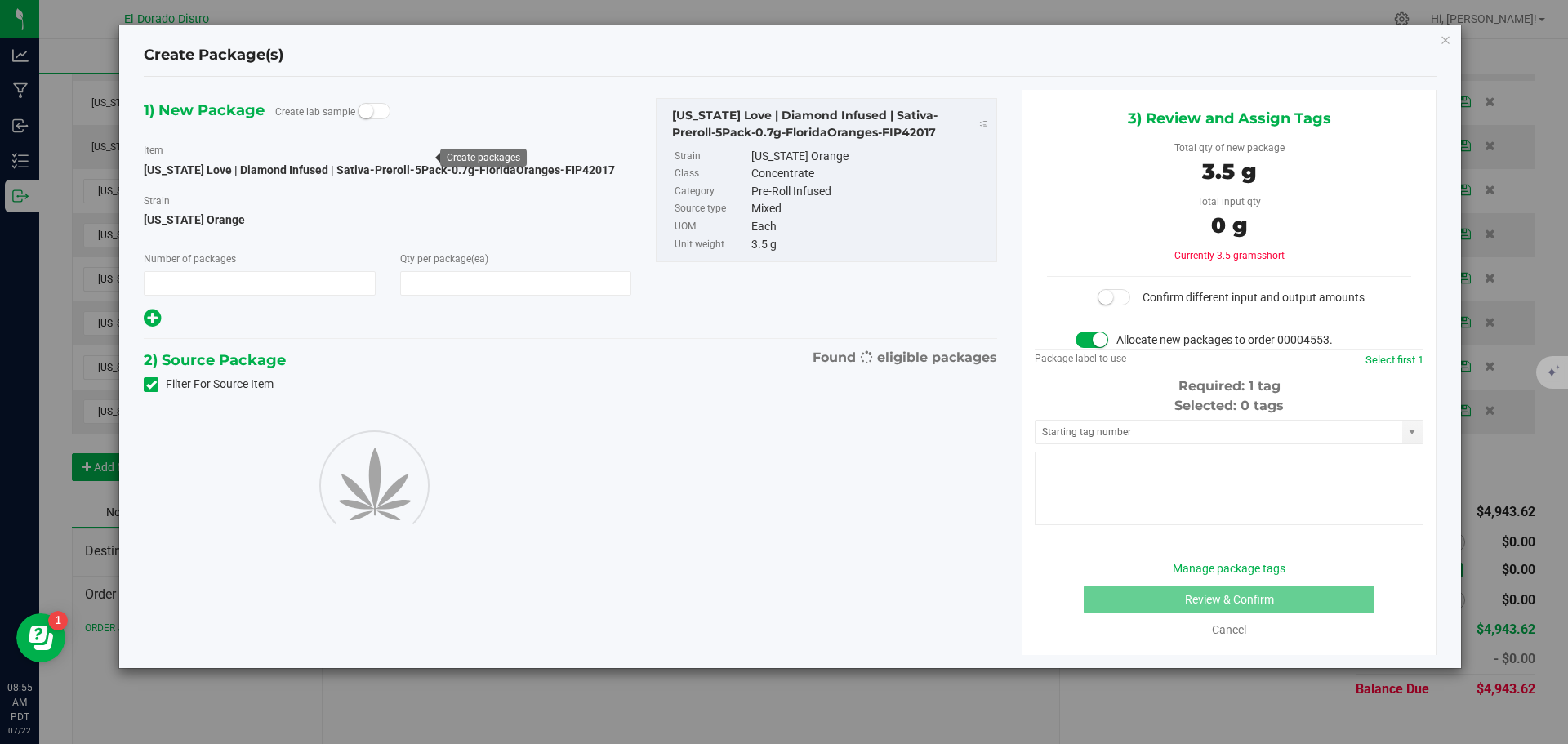 type on "1" 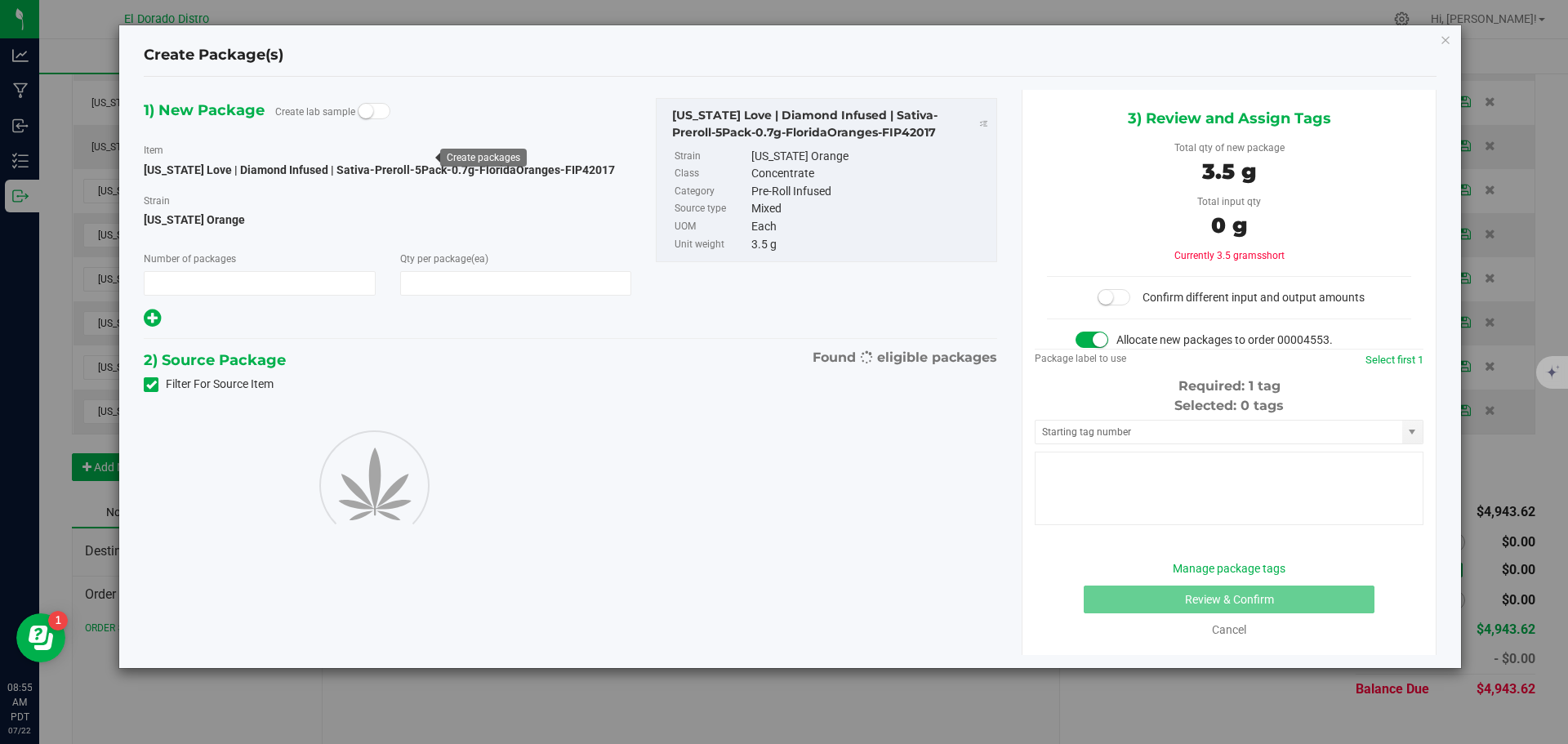 type on "1" 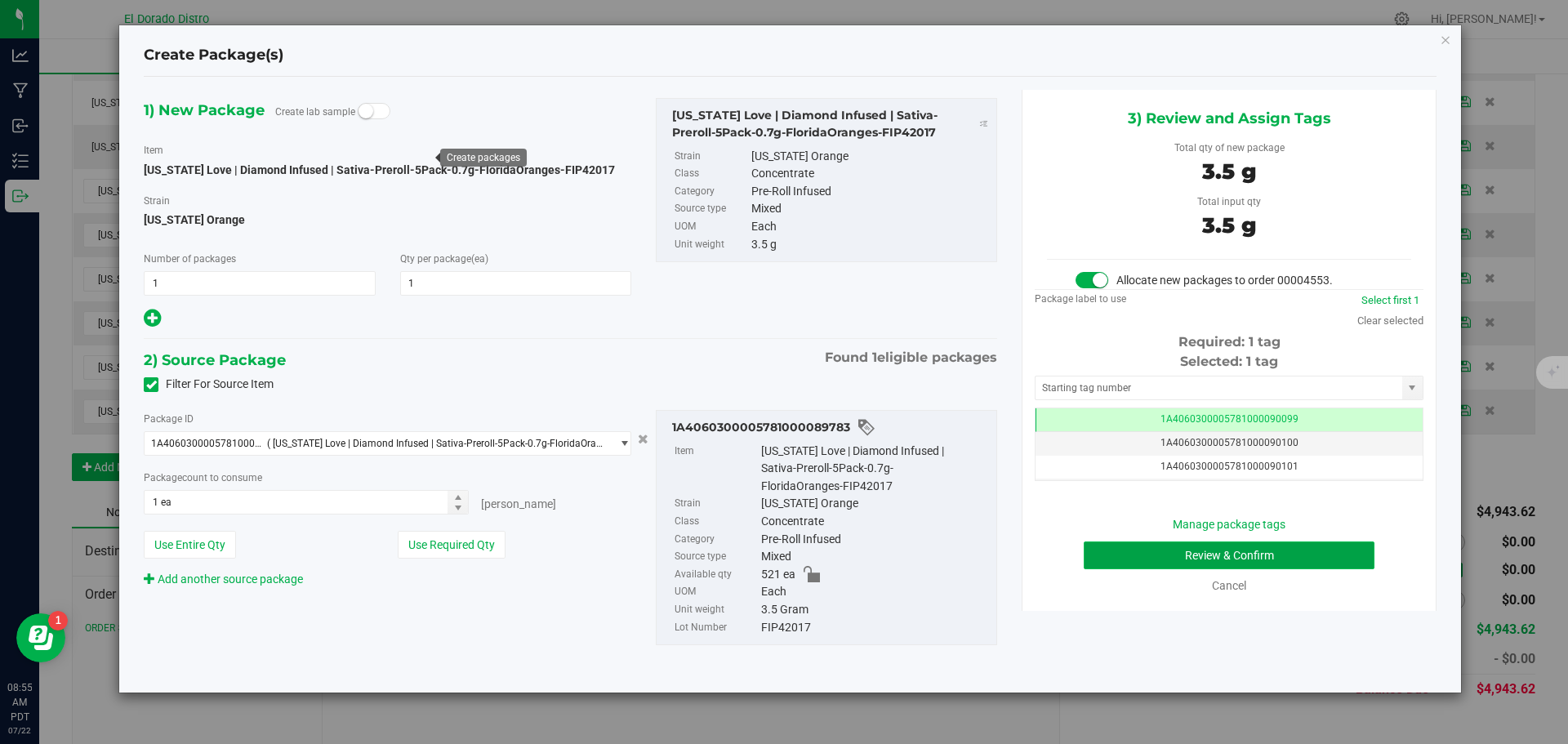 click on "Review & Confirm" at bounding box center (1229, 555) 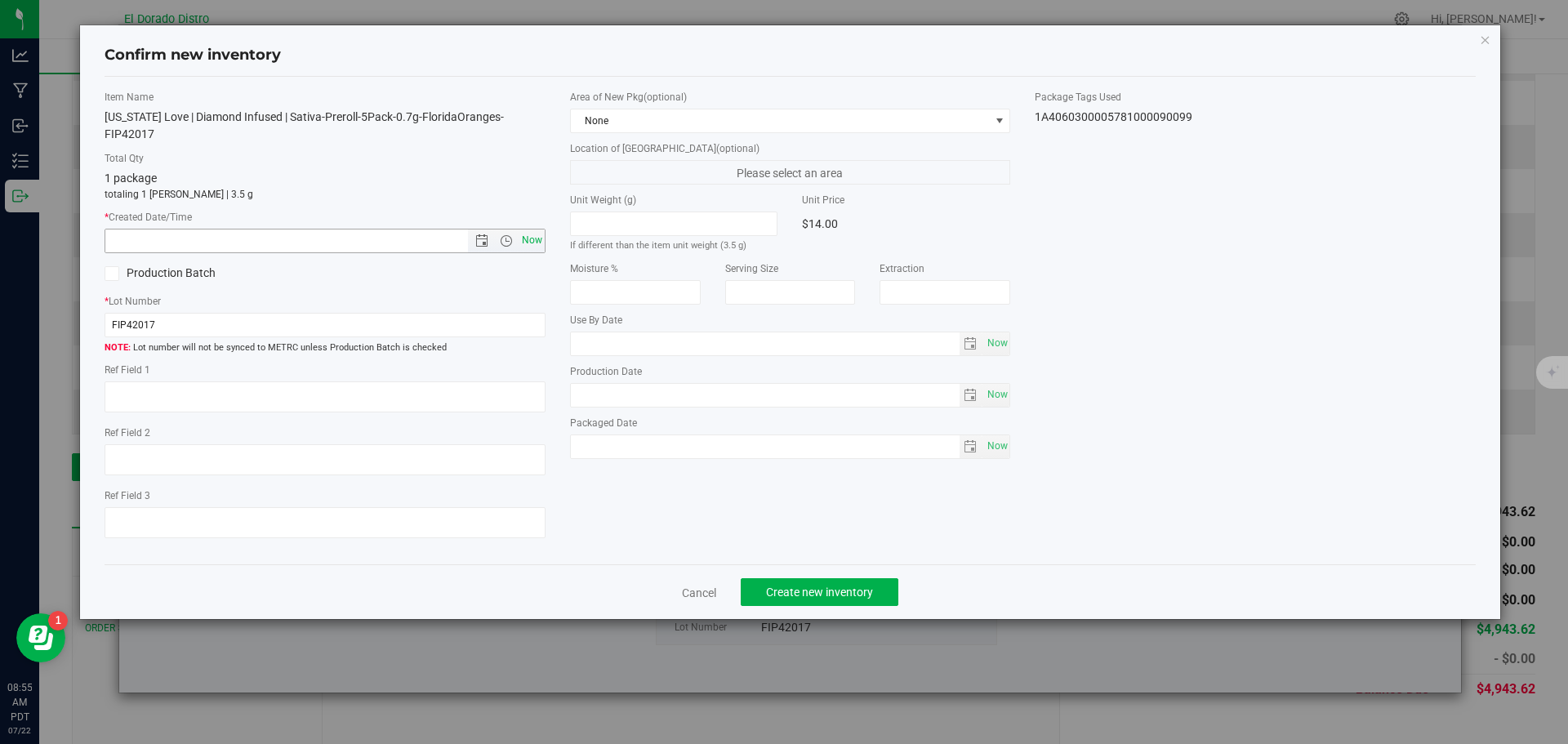 click on "Now" at bounding box center (532, 240) 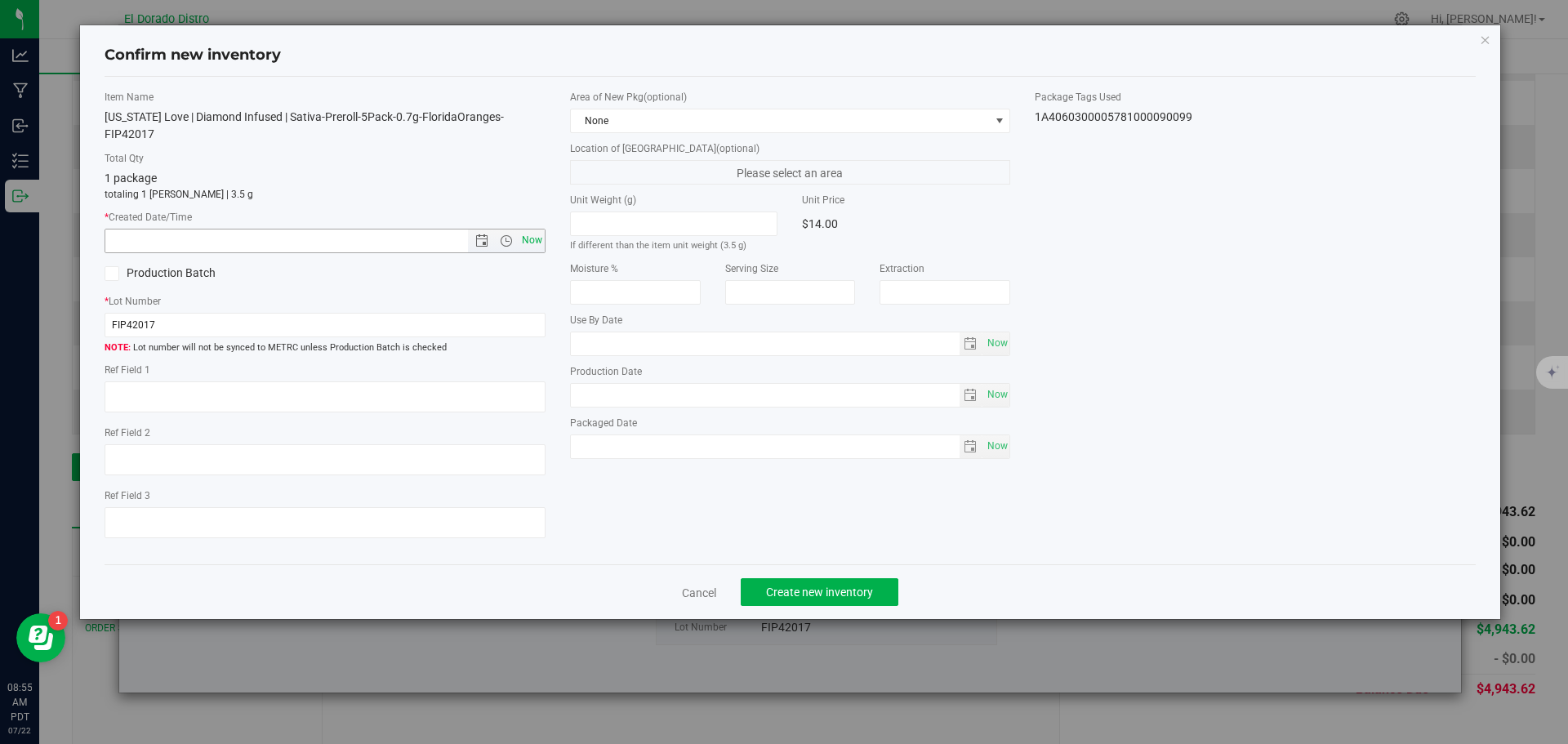 type on "7/22/2025 8:55 AM" 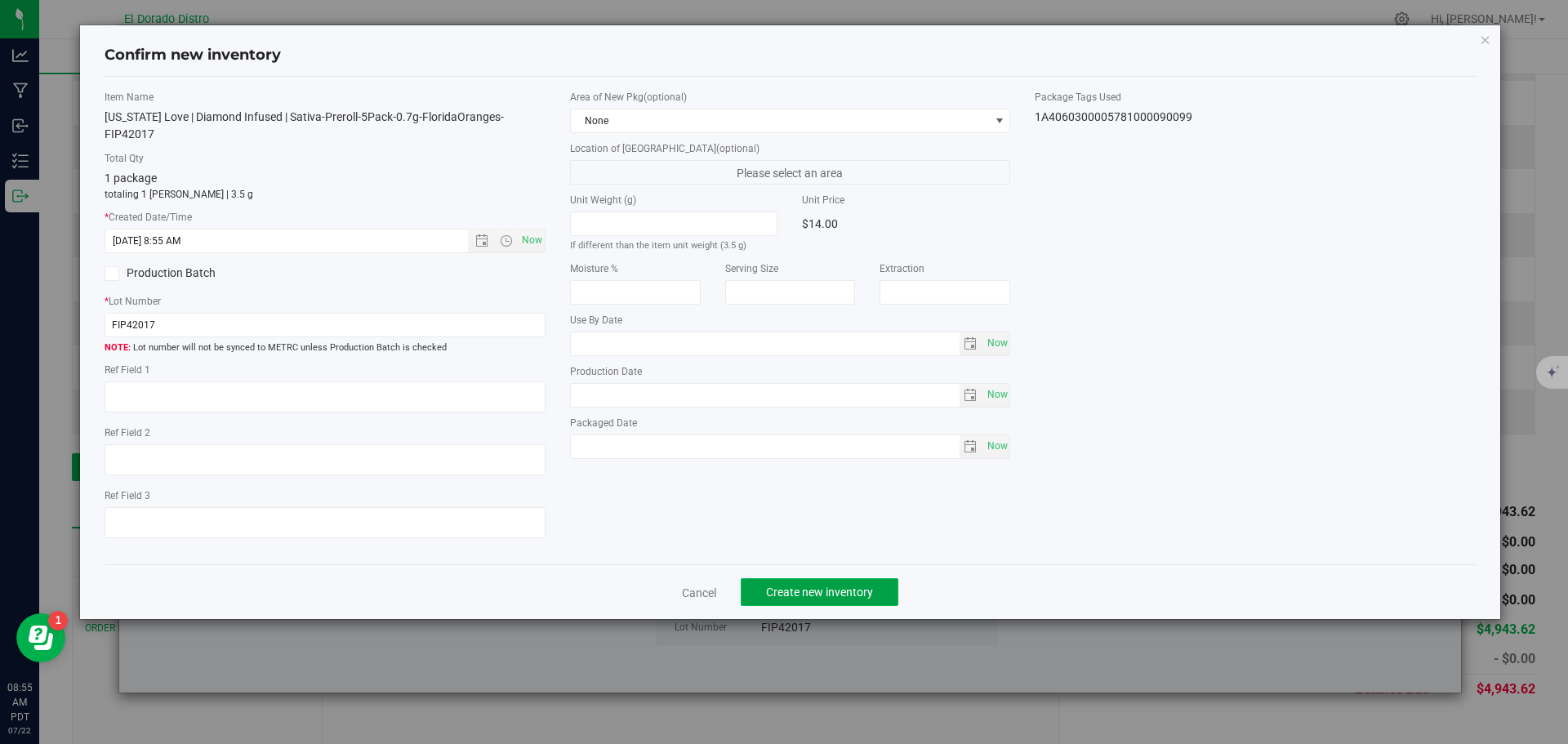 click on "Create new inventory" 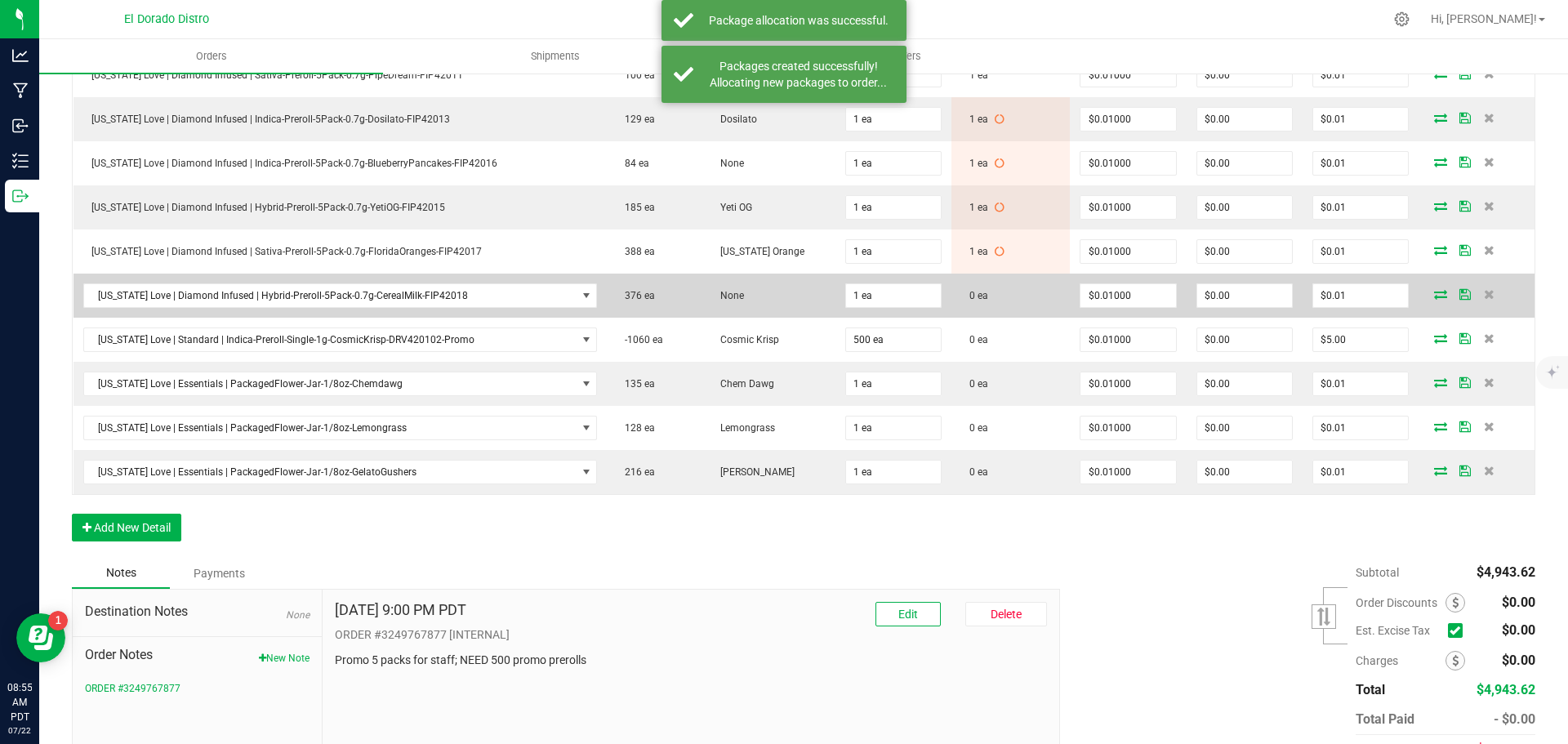 click at bounding box center (1441, 294) 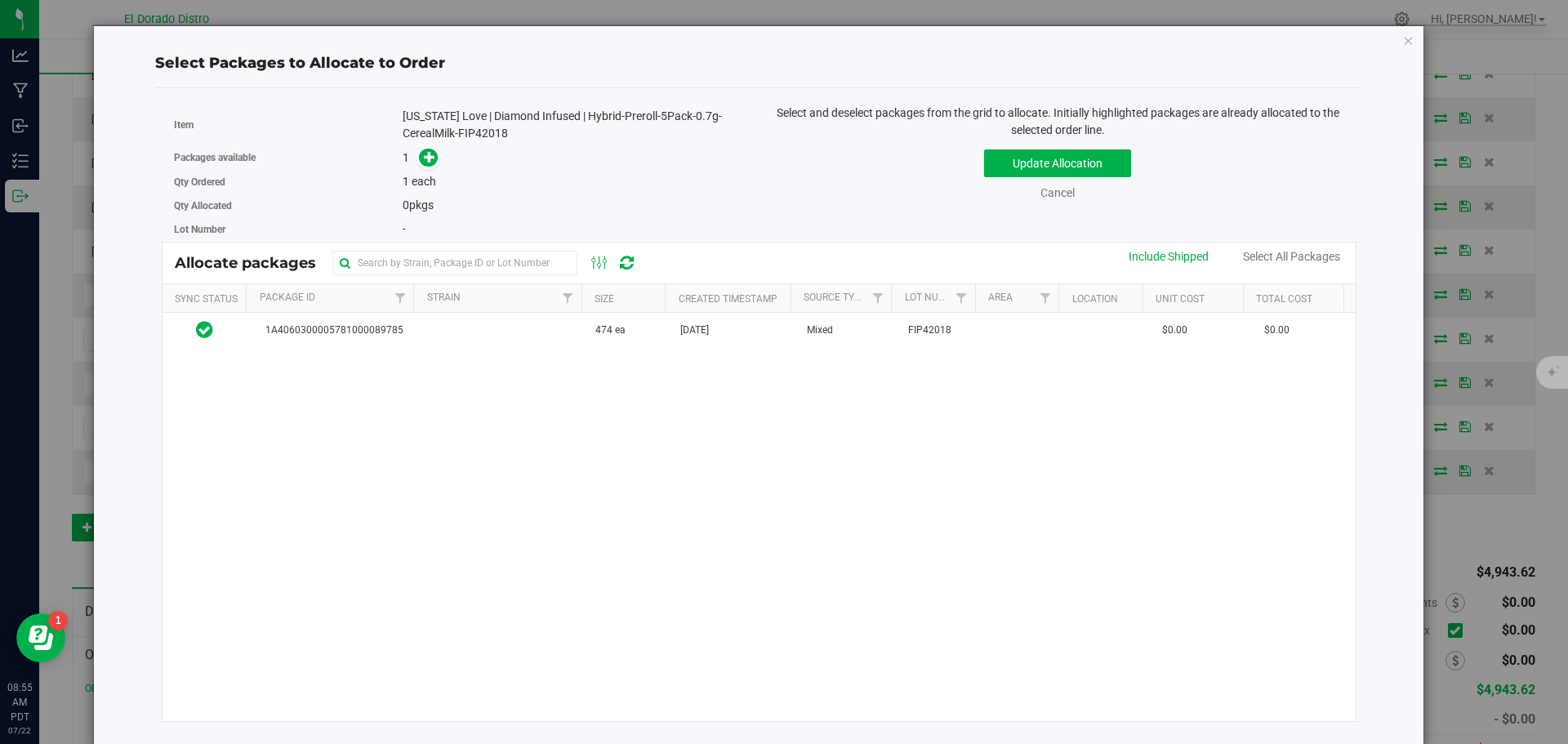 click on "1A4060300005781000089785
474 ea
Jul 18, 2025  Mixed   FIP42018        $0.00 $0.00" at bounding box center [760, 517] 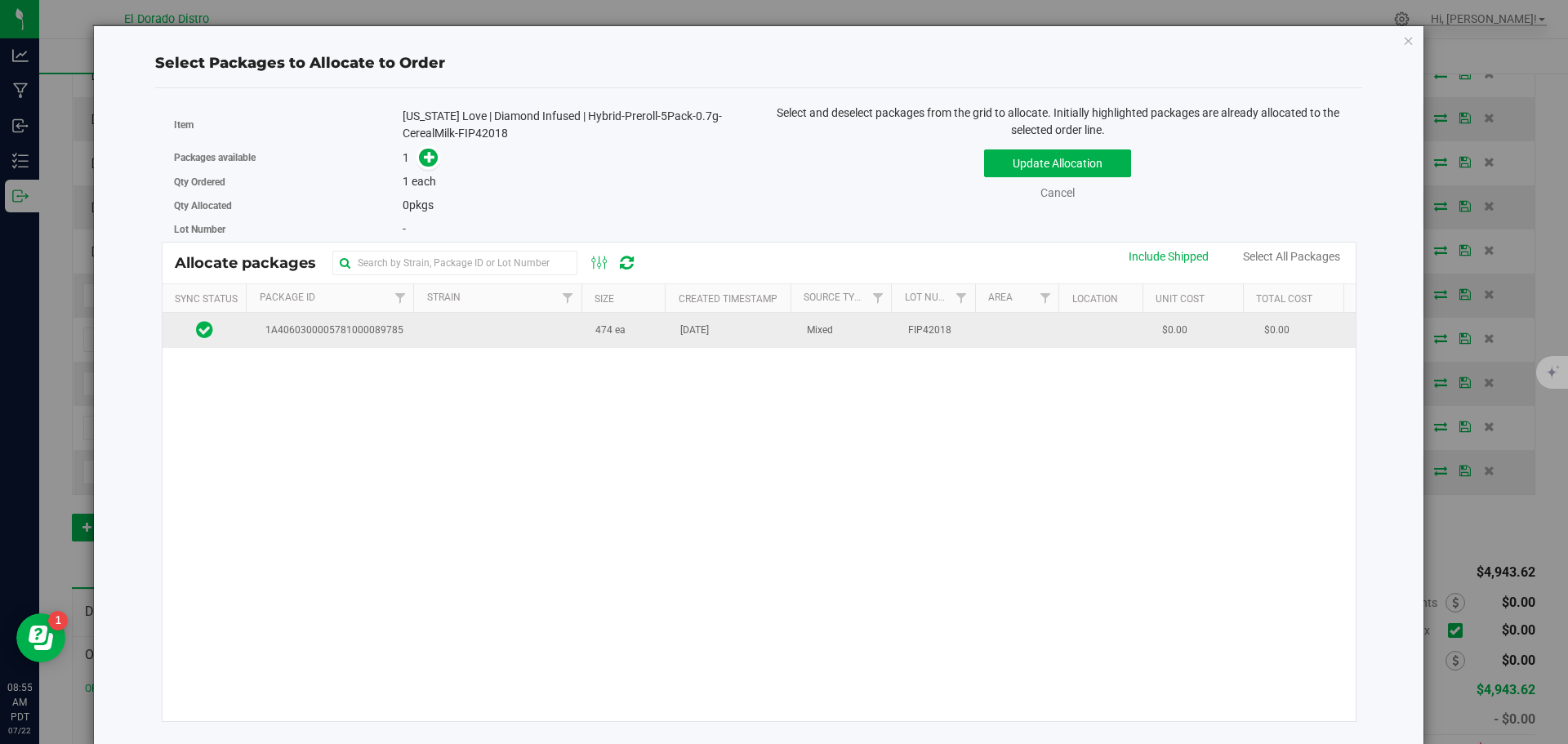 click on "[DATE]" at bounding box center (733, 330) 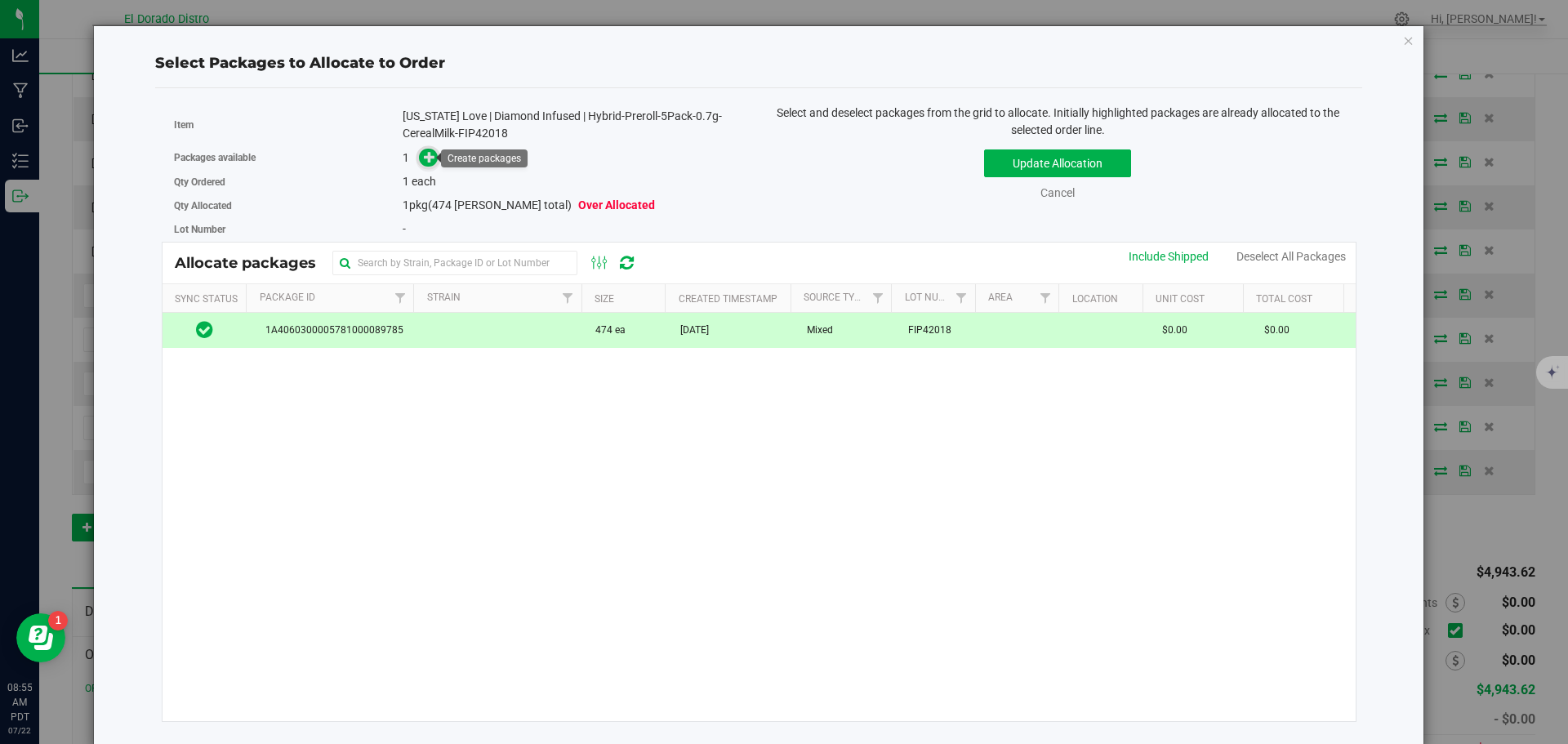 click at bounding box center [430, 157] 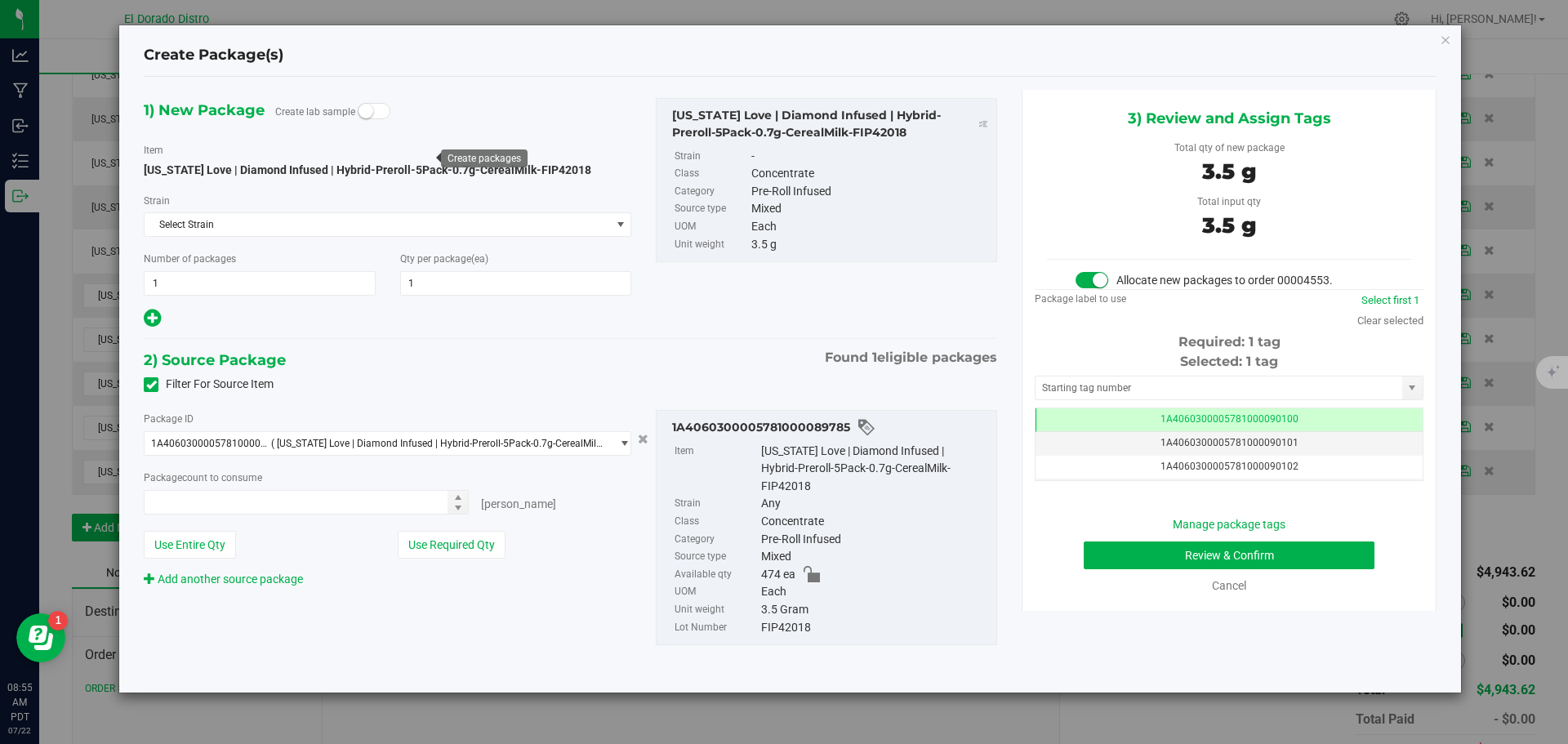 type on "1 ea" 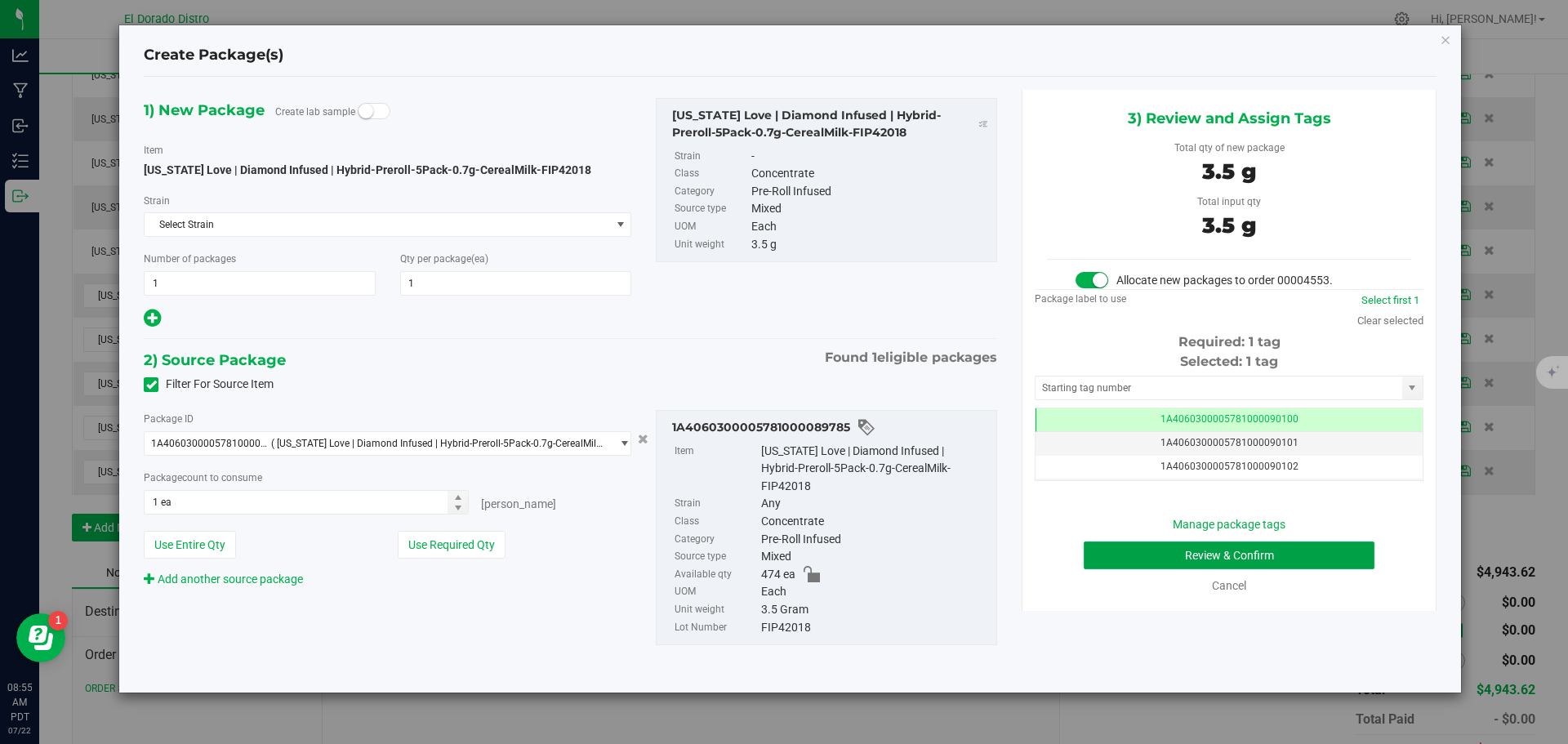 click on "Review & Confirm" at bounding box center (1229, 555) 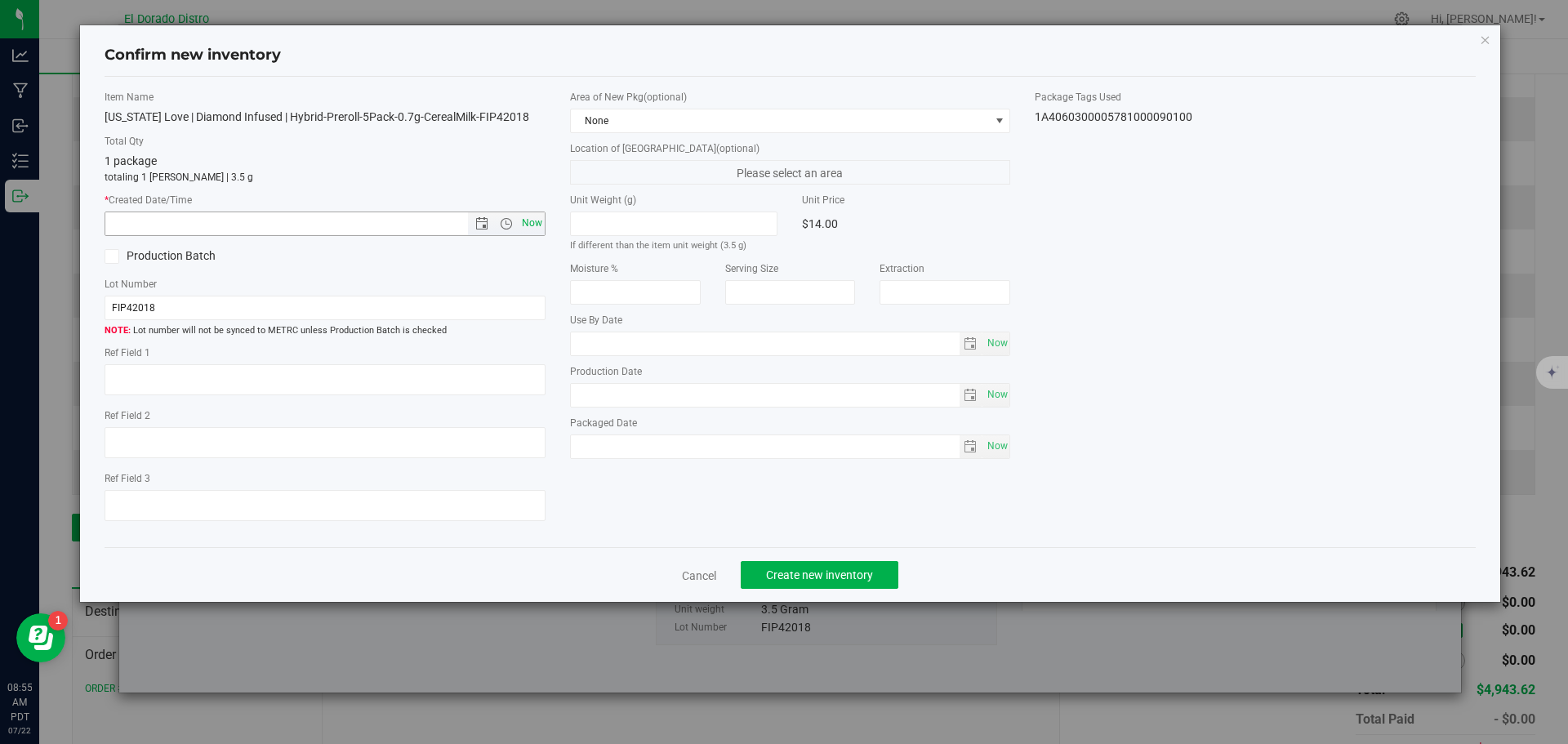 click on "Now" at bounding box center (532, 223) 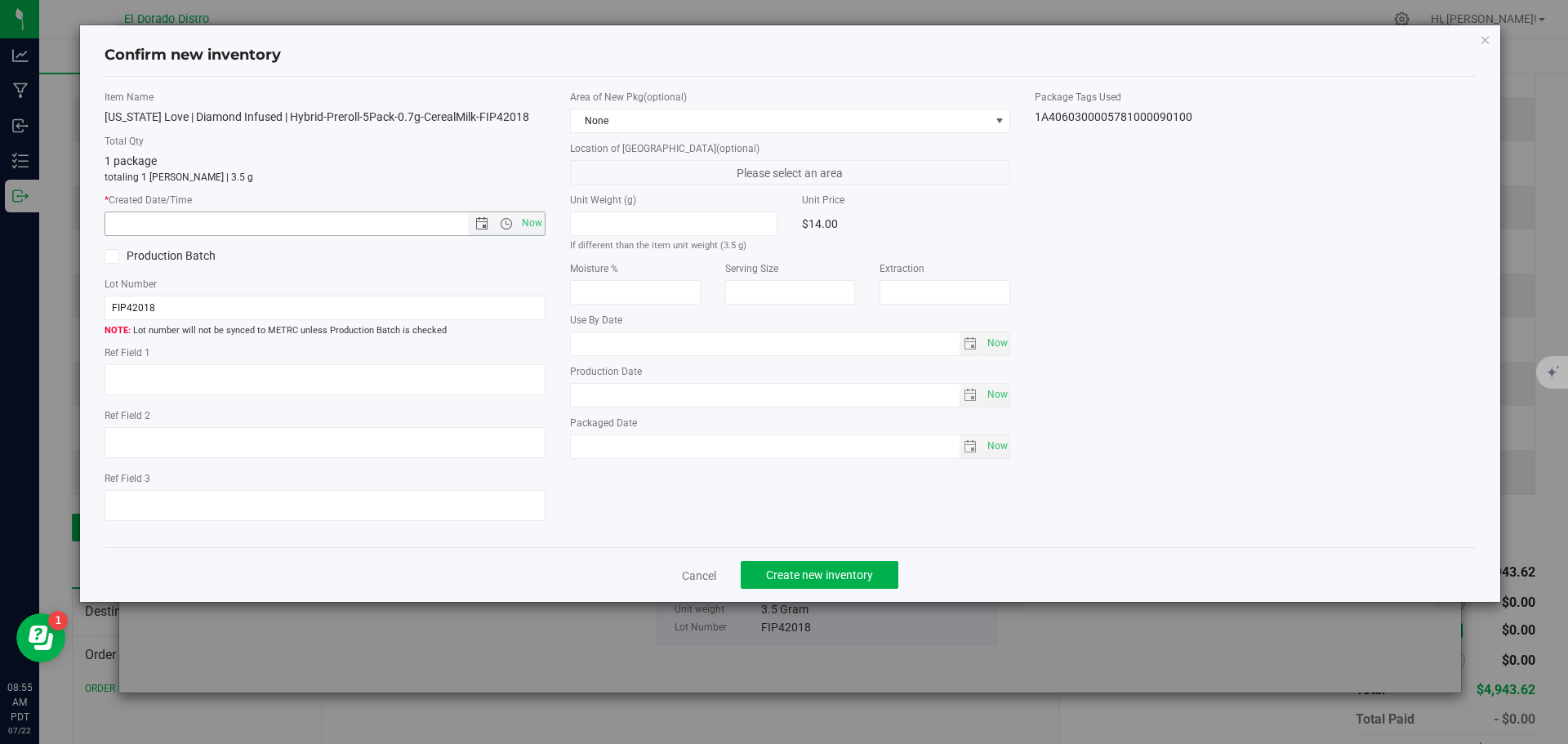 type on "7/22/2025 8:55 AM" 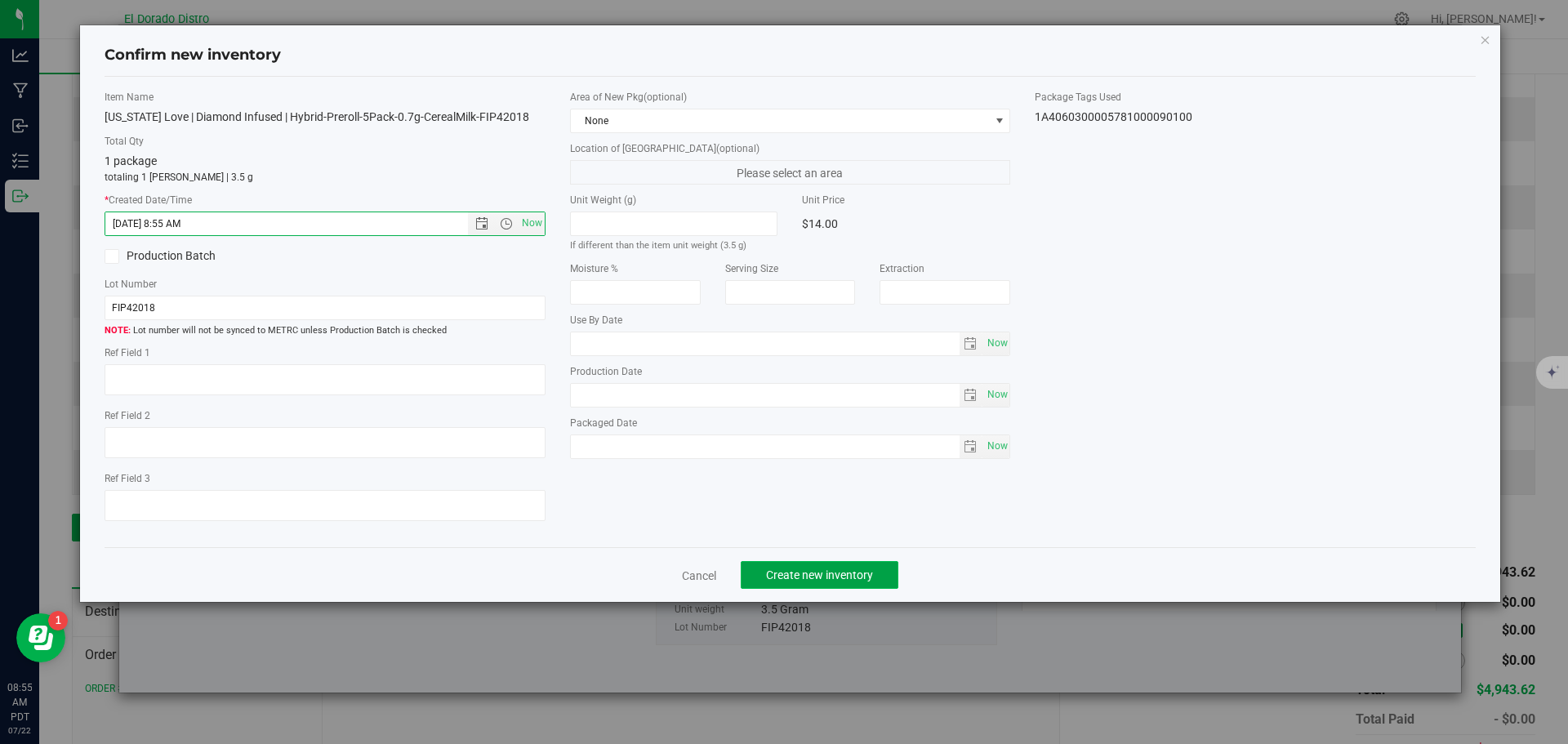 click on "Create new inventory" 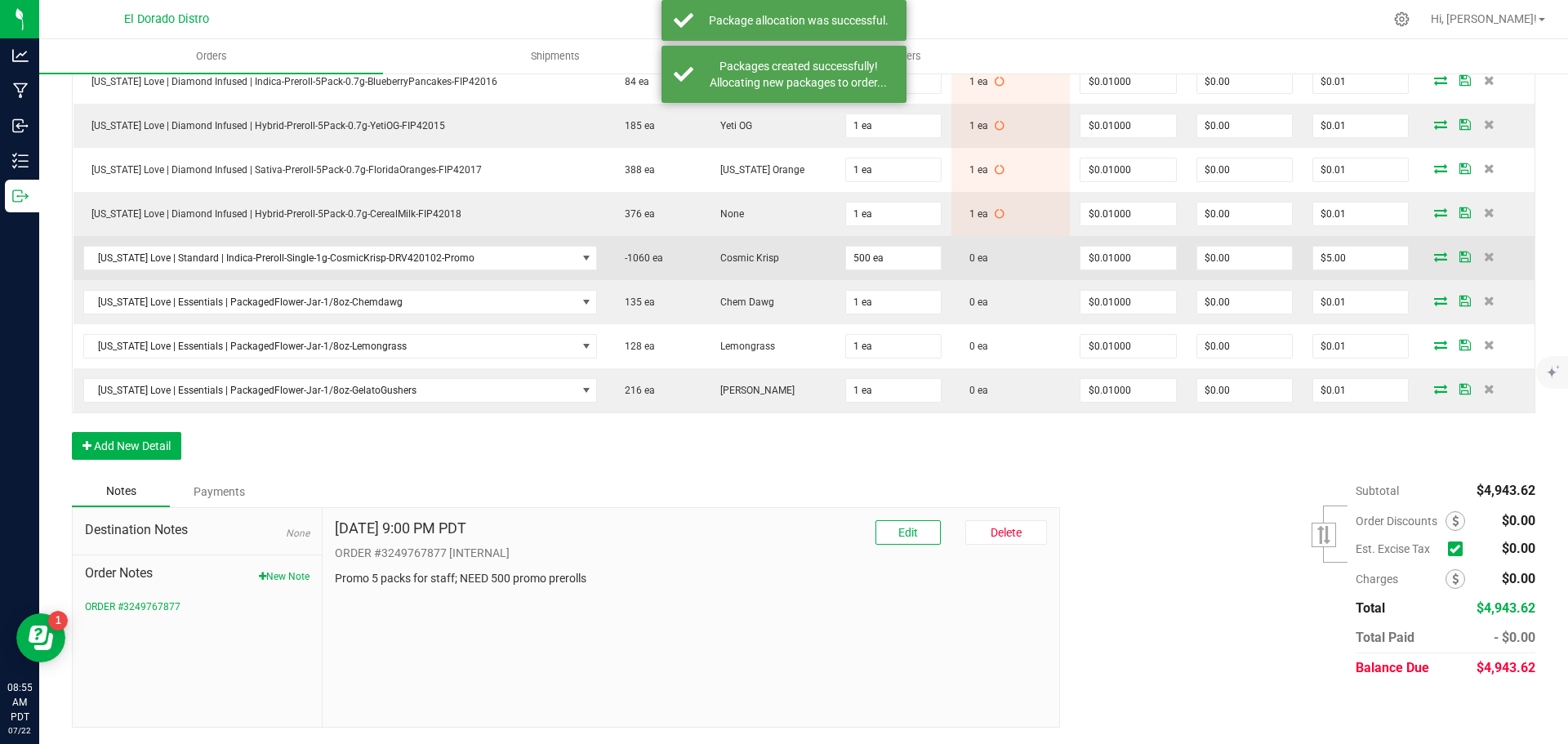 click at bounding box center [1441, 256] 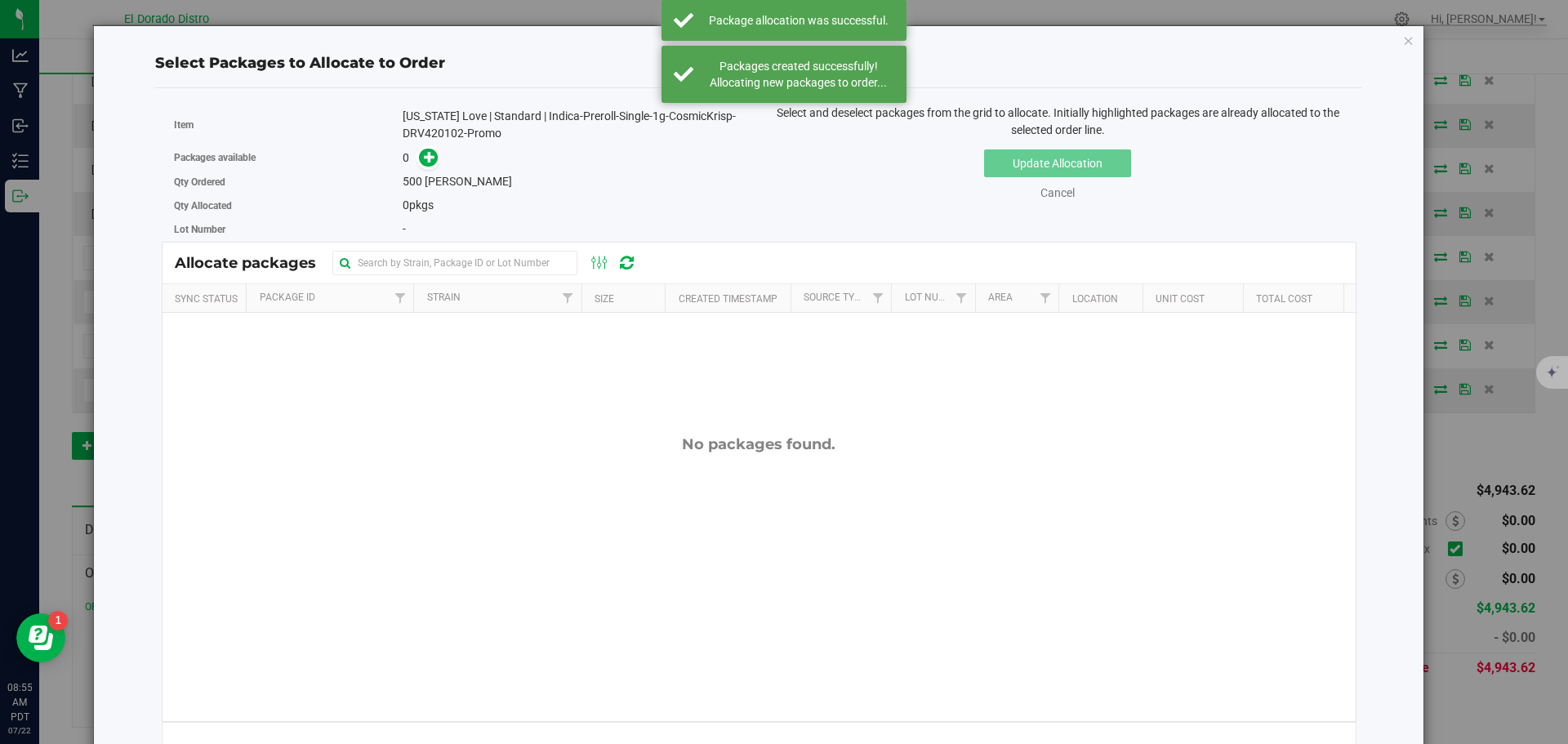 click on "[US_STATE] Love | Standard | Indica-Preroll-Single-1g-CosmicKrisp-DRV420102-Promo" at bounding box center [574, 125] 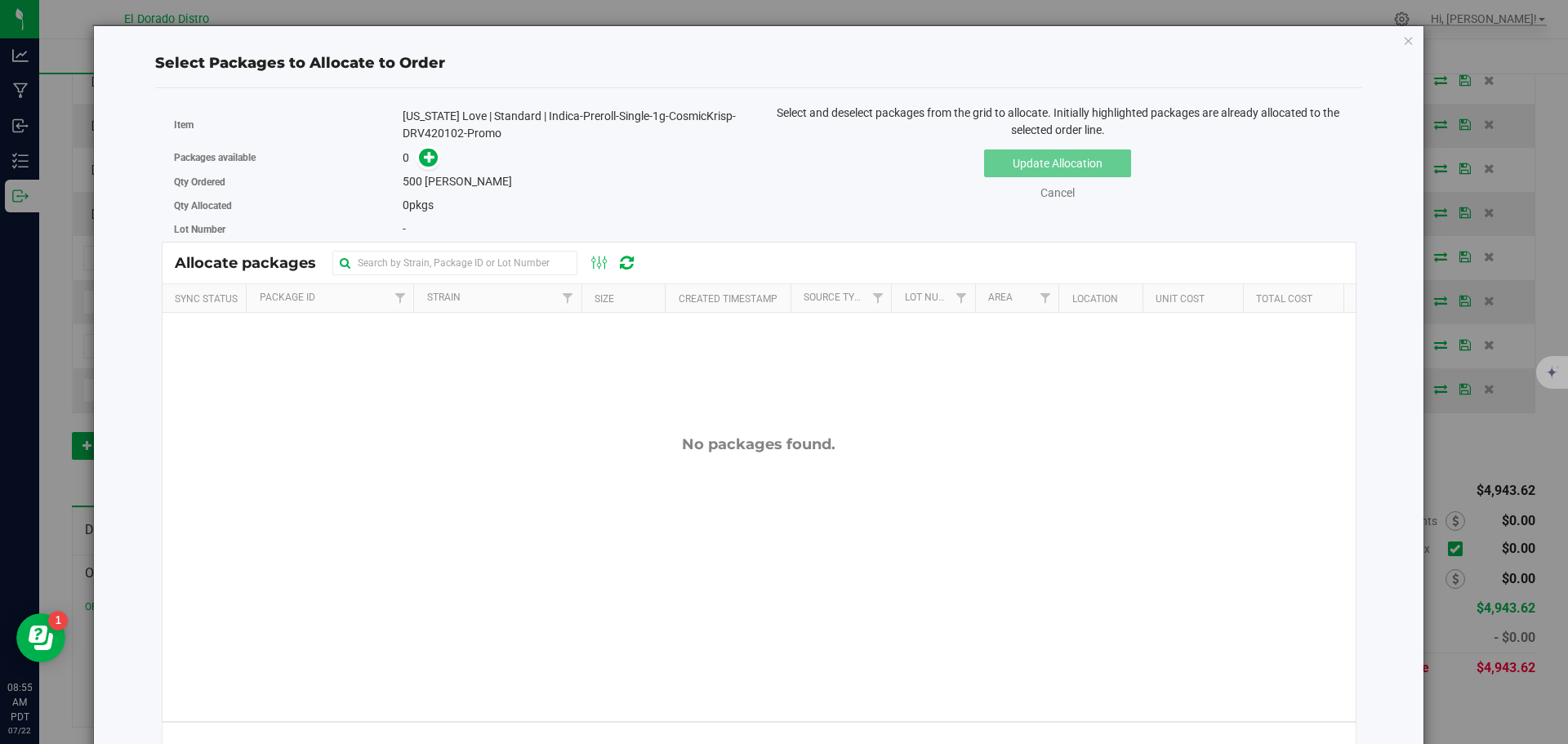 click on "[US_STATE] Love | Standard | Indica-Preroll-Single-1g-CosmicKrisp-DRV420102-Promo" at bounding box center [574, 125] 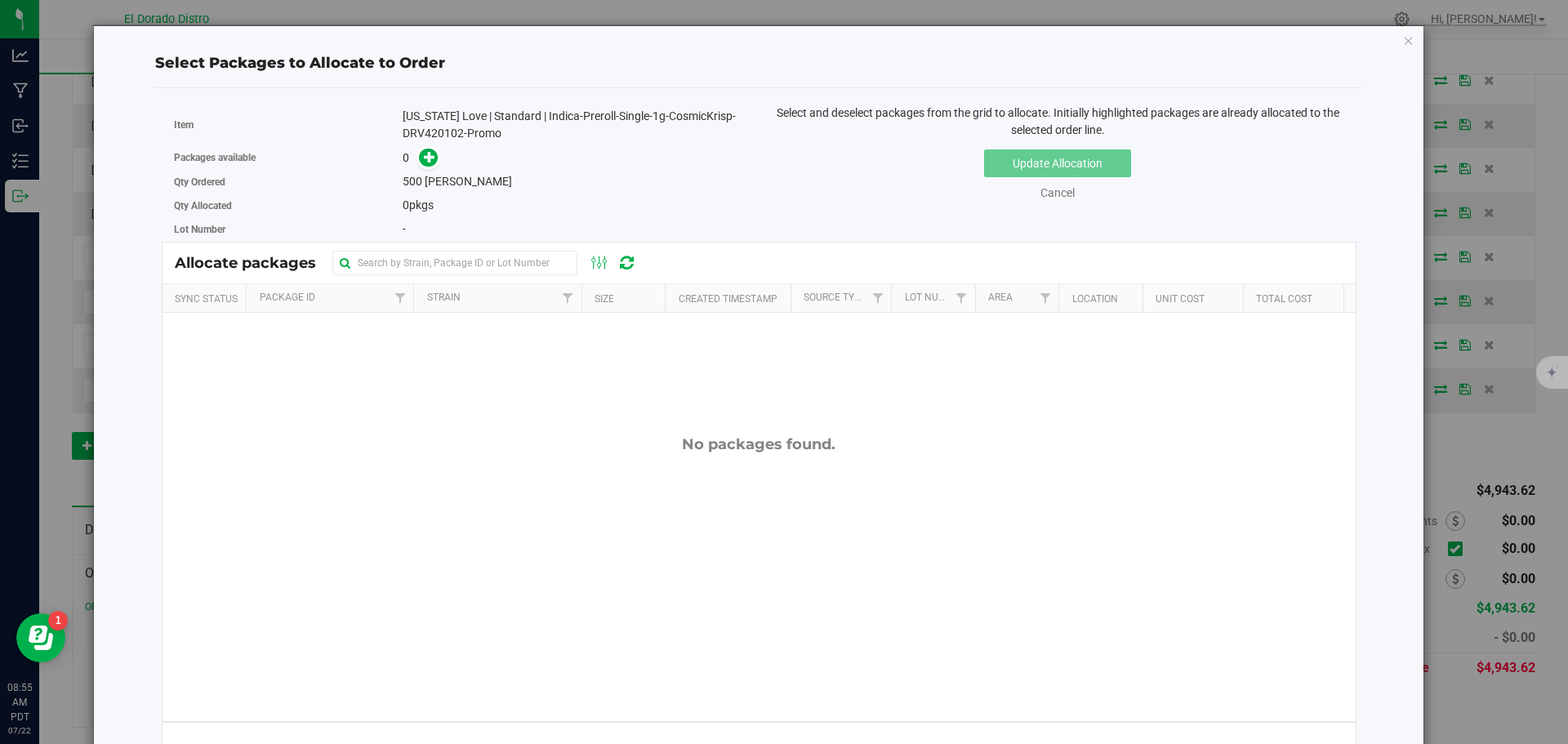copy on "DRV420102" 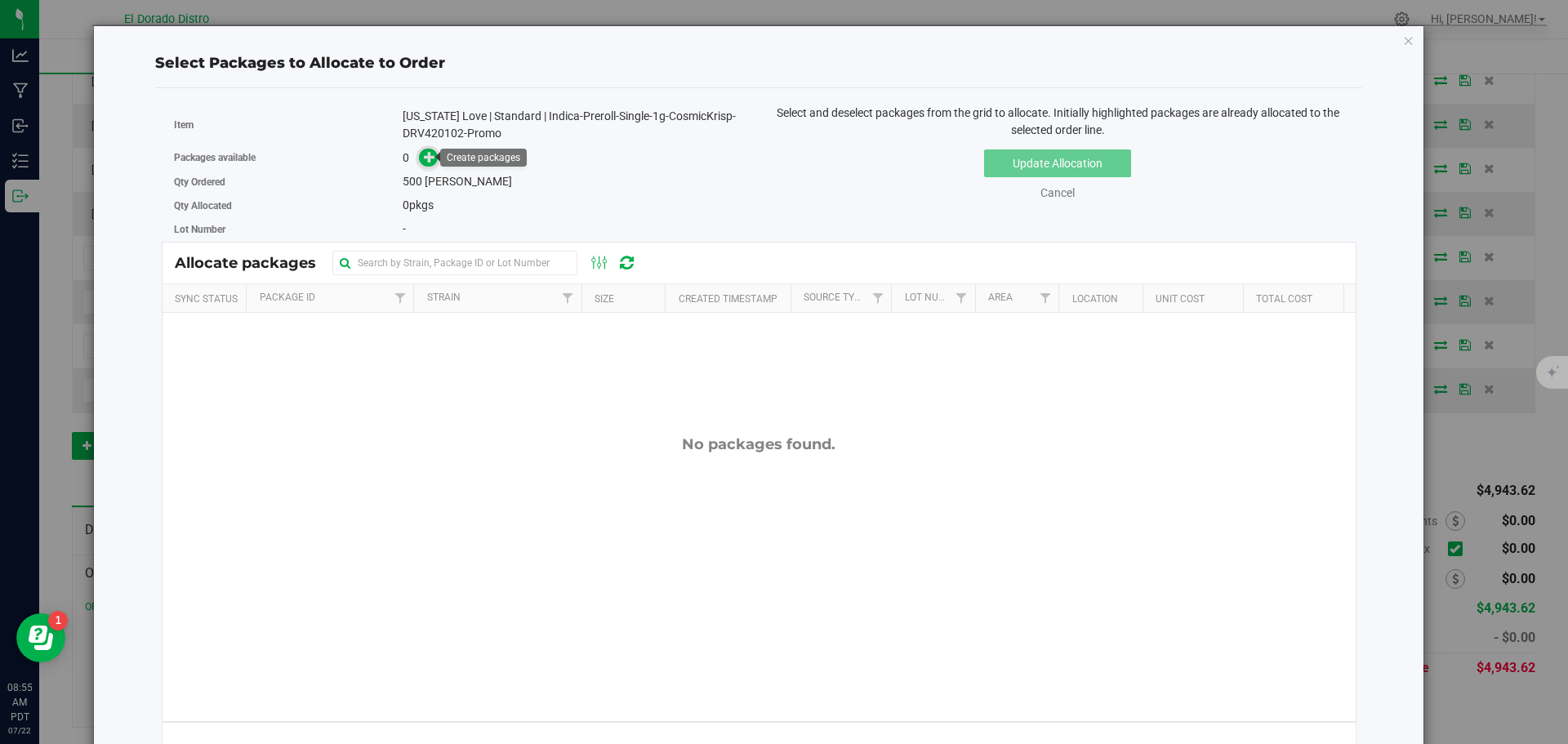 click at bounding box center (430, 157) 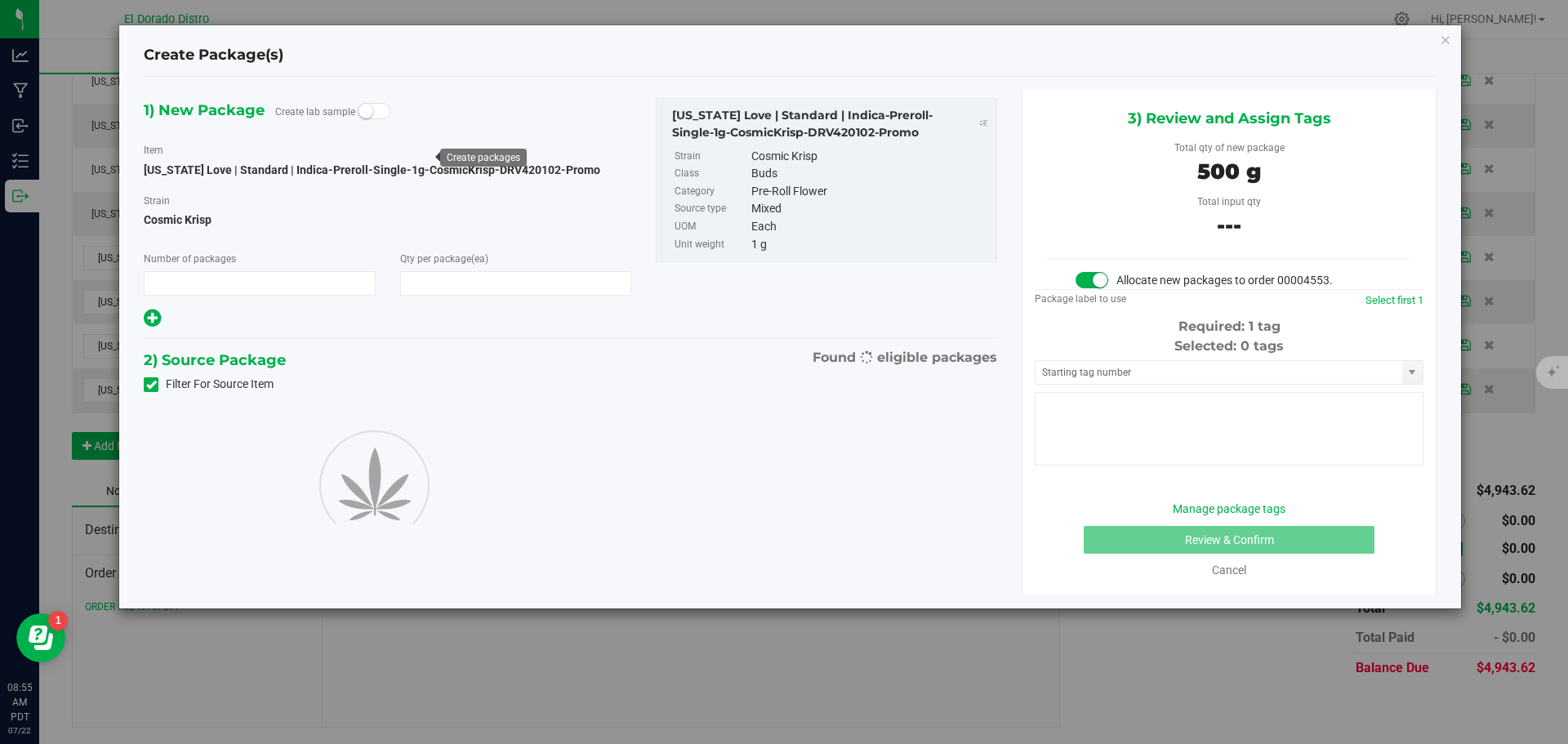 type on "1" 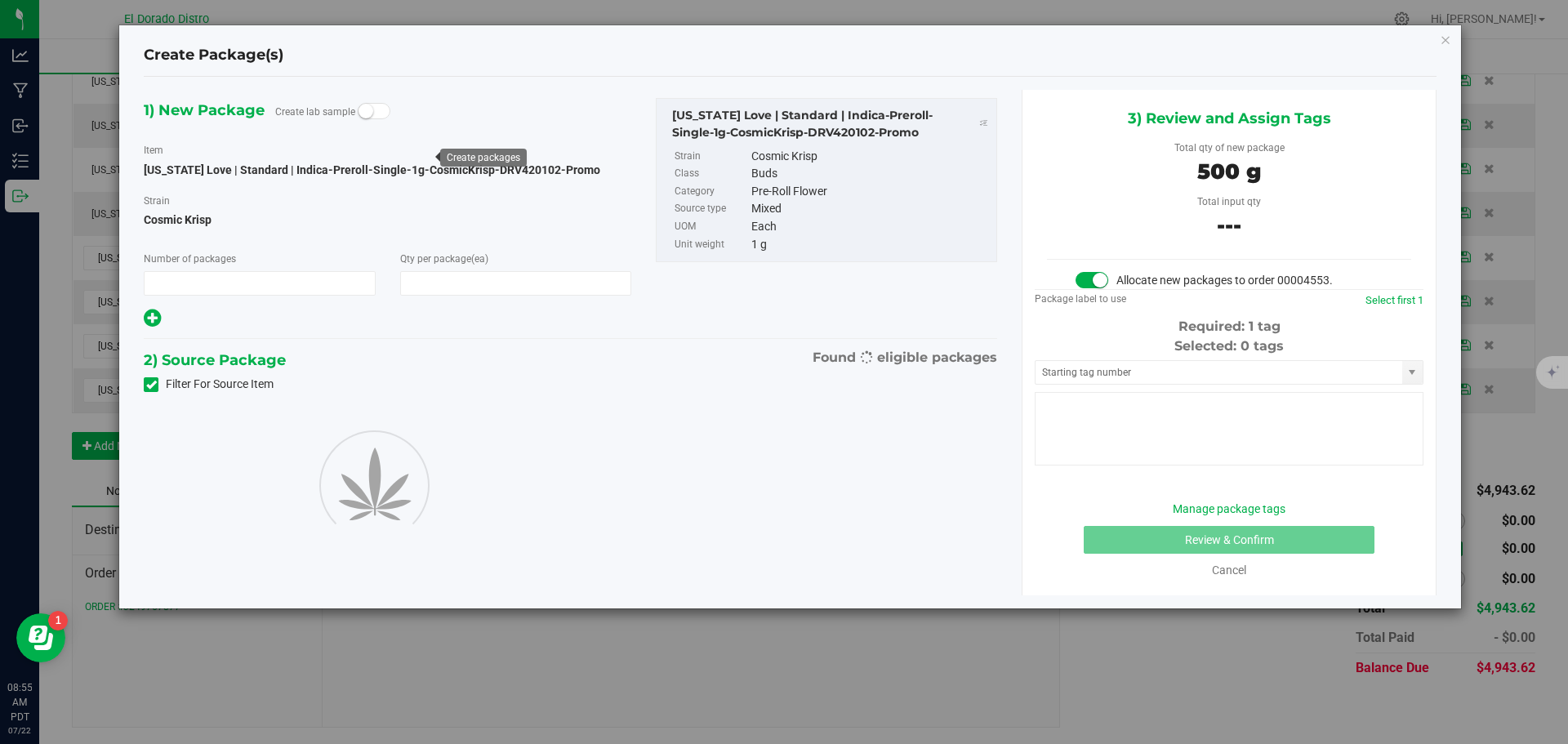 type on "500" 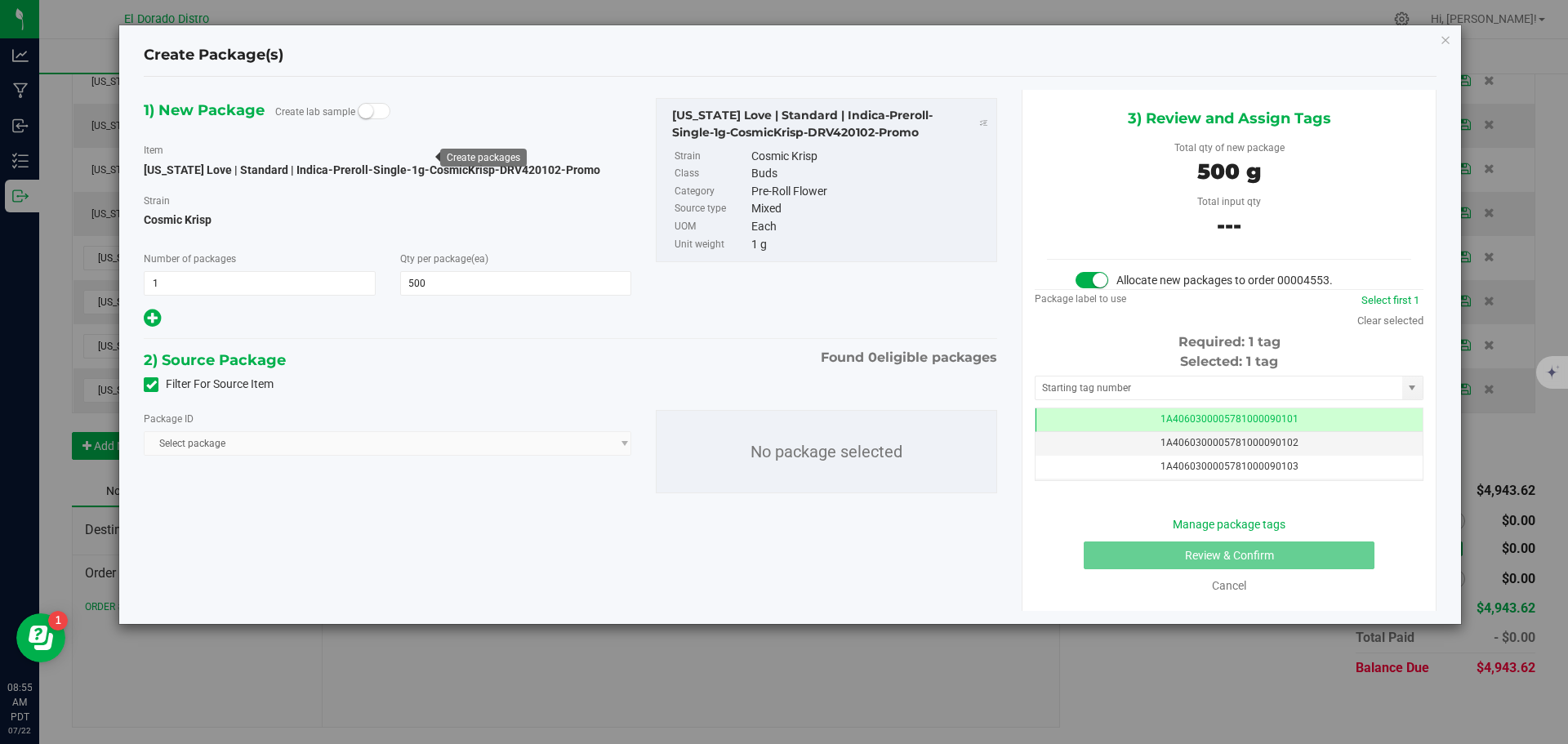click at bounding box center (151, 385) 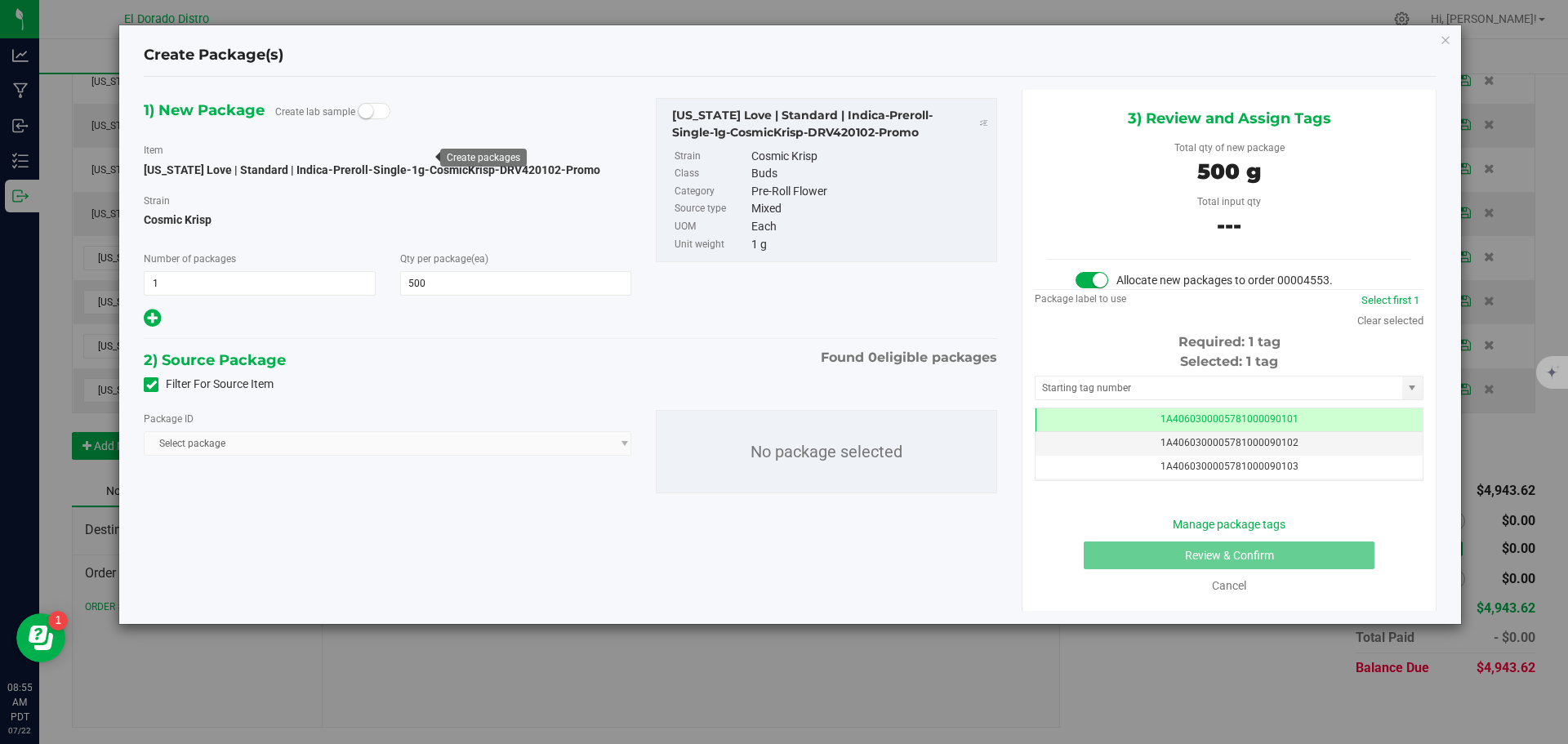 click on "Filter For Source Item" at bounding box center (0, 0) 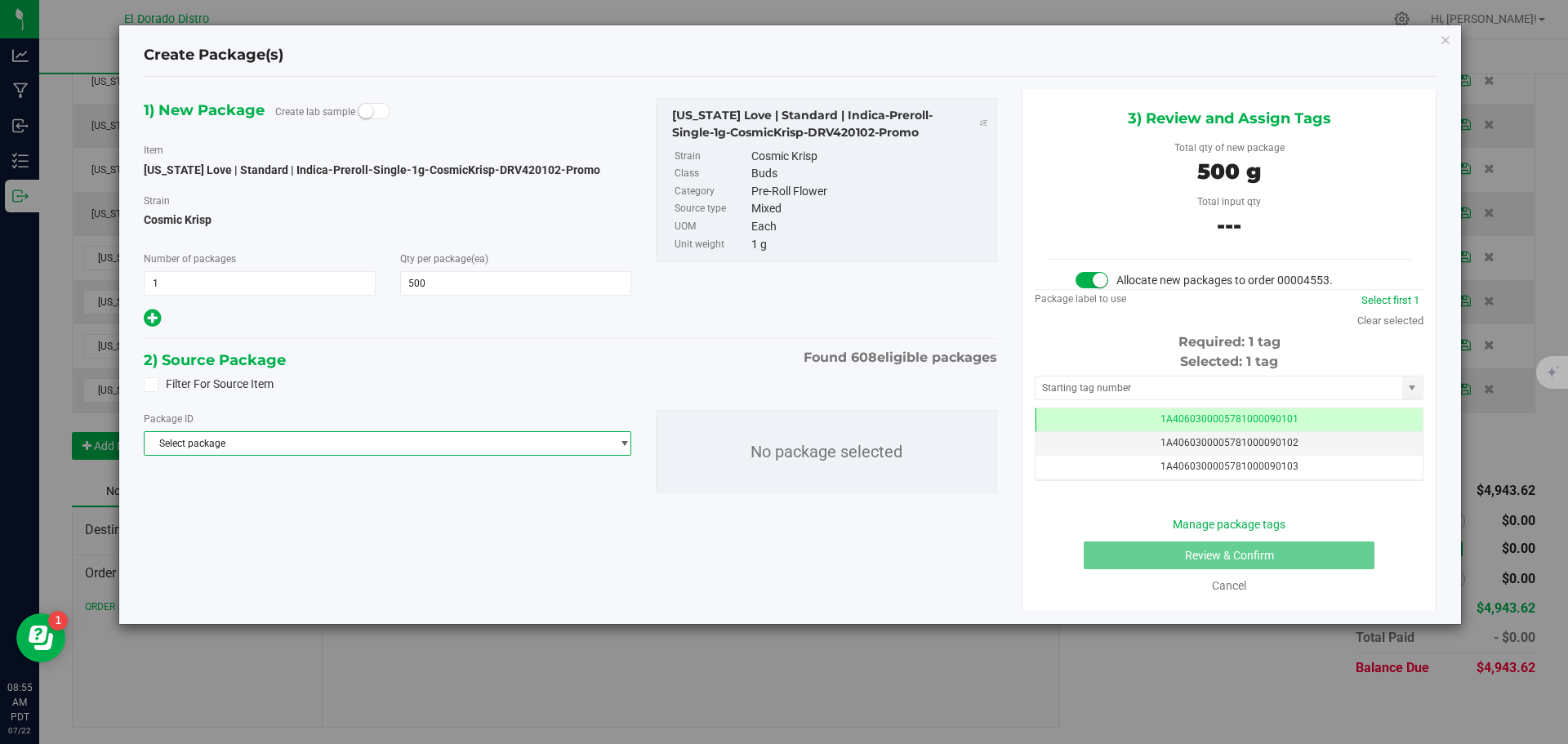 click on "Select package" at bounding box center (377, 443) 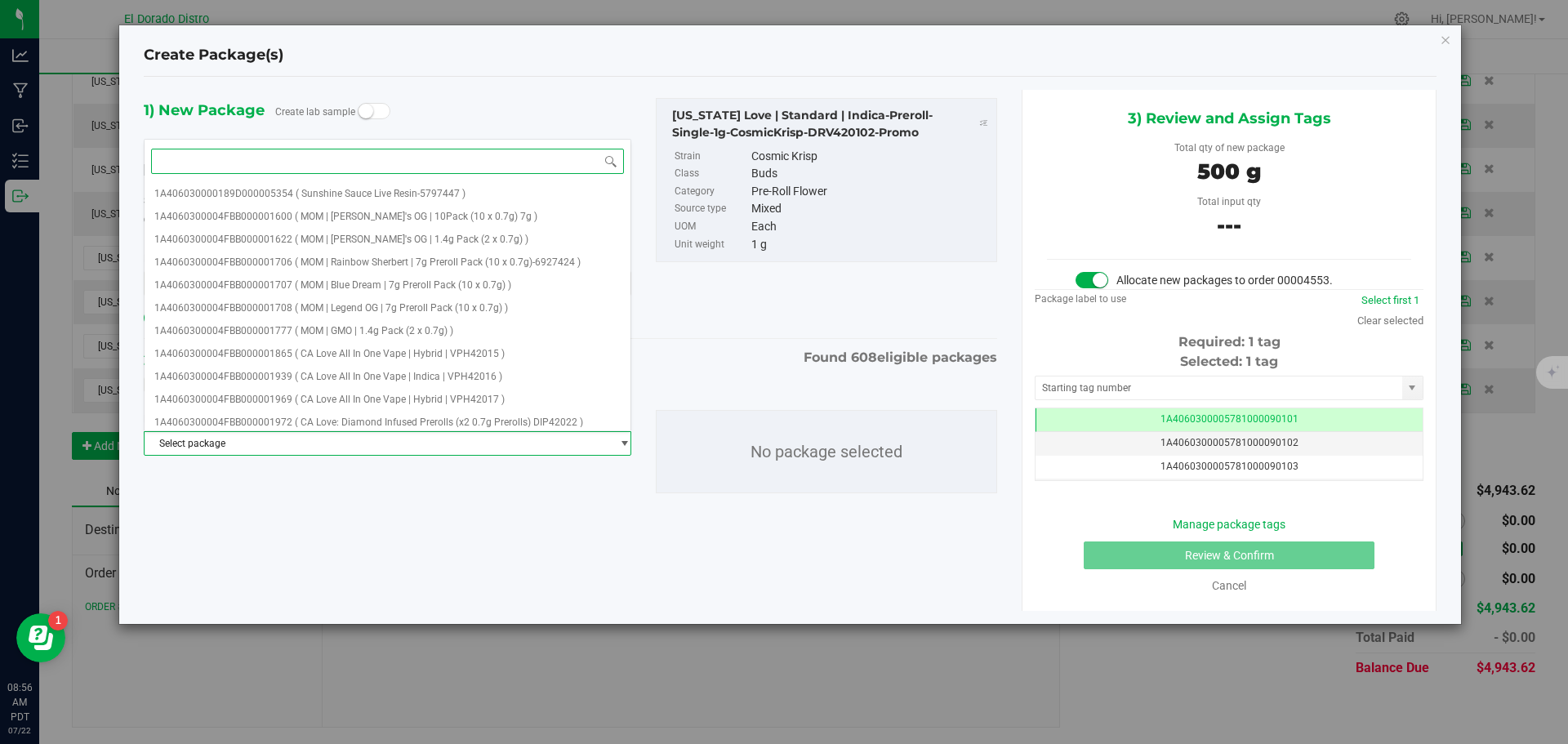 paste on "DRV420102" 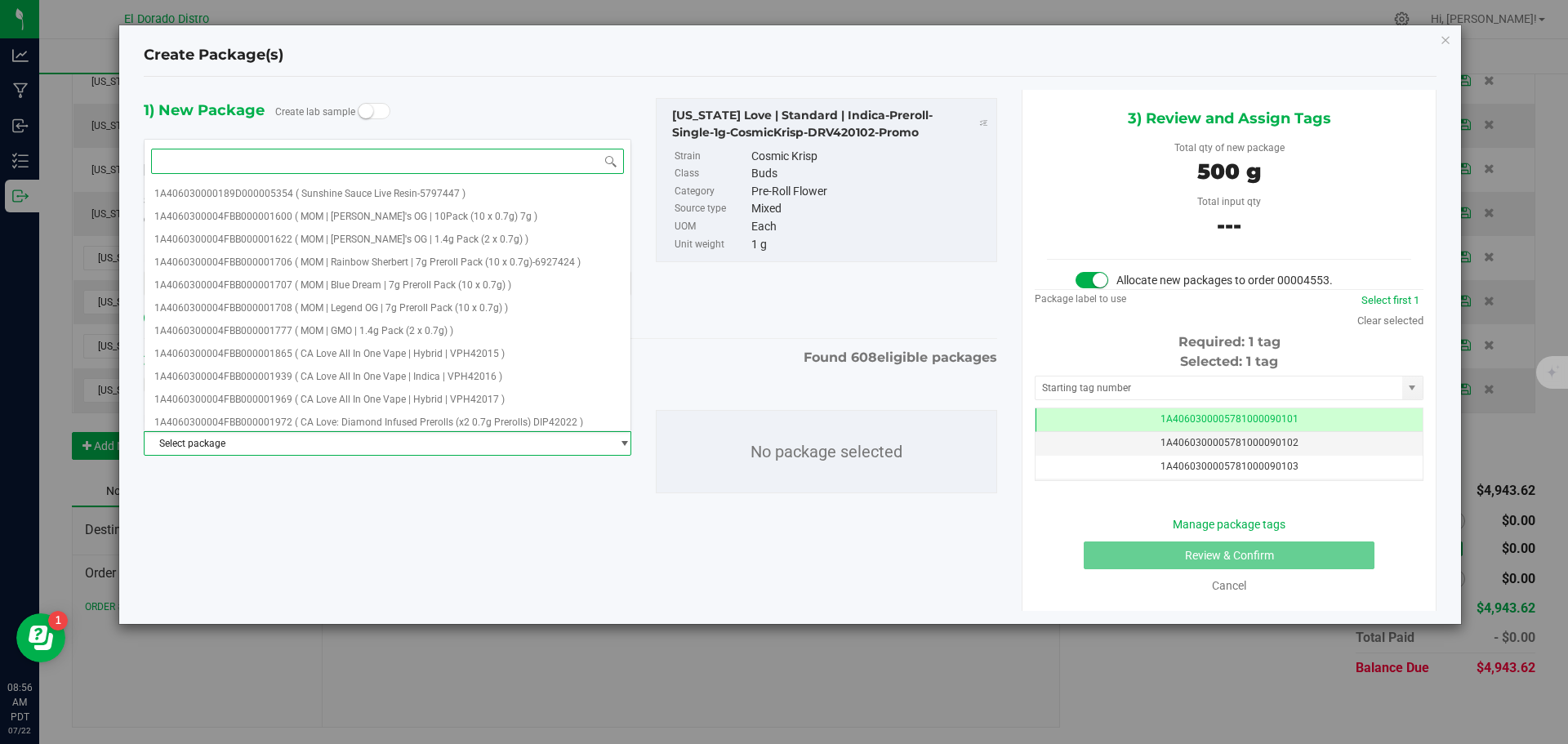type on "DRV420102" 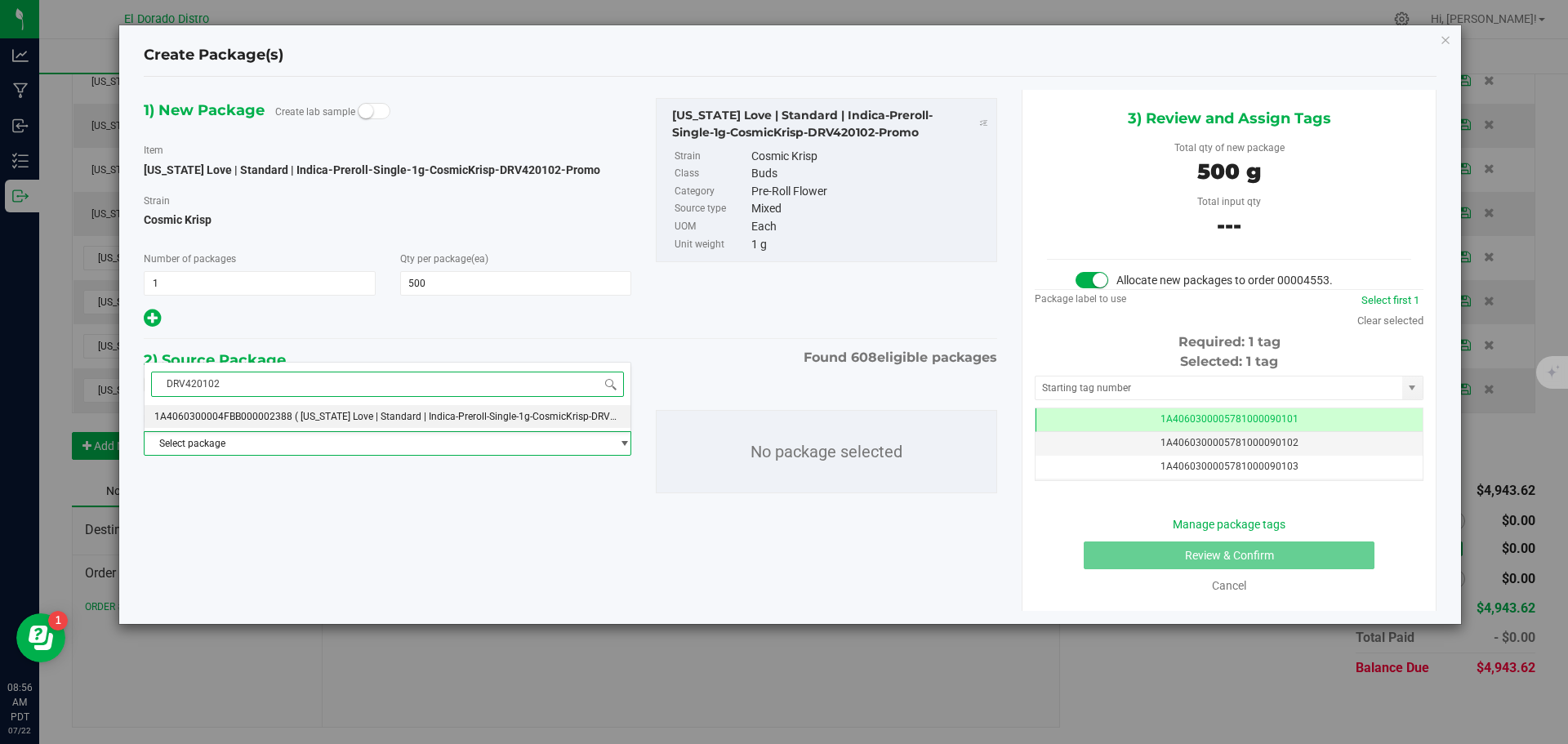 click on "(
[US_STATE] Love | Standard | Indica-Preroll-Single-1g-CosmicKrisp-DRV420102
)" at bounding box center [472, 417] 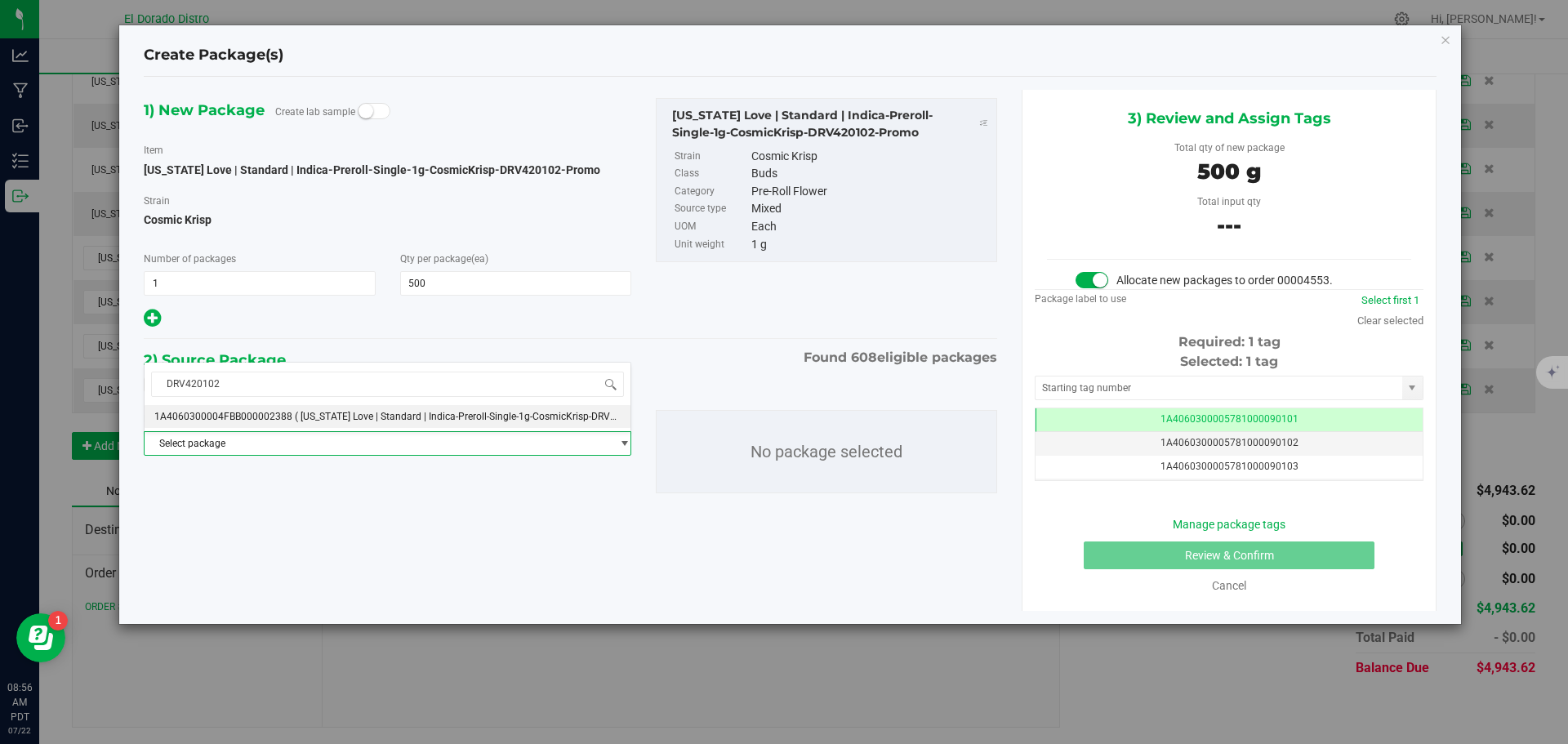 type 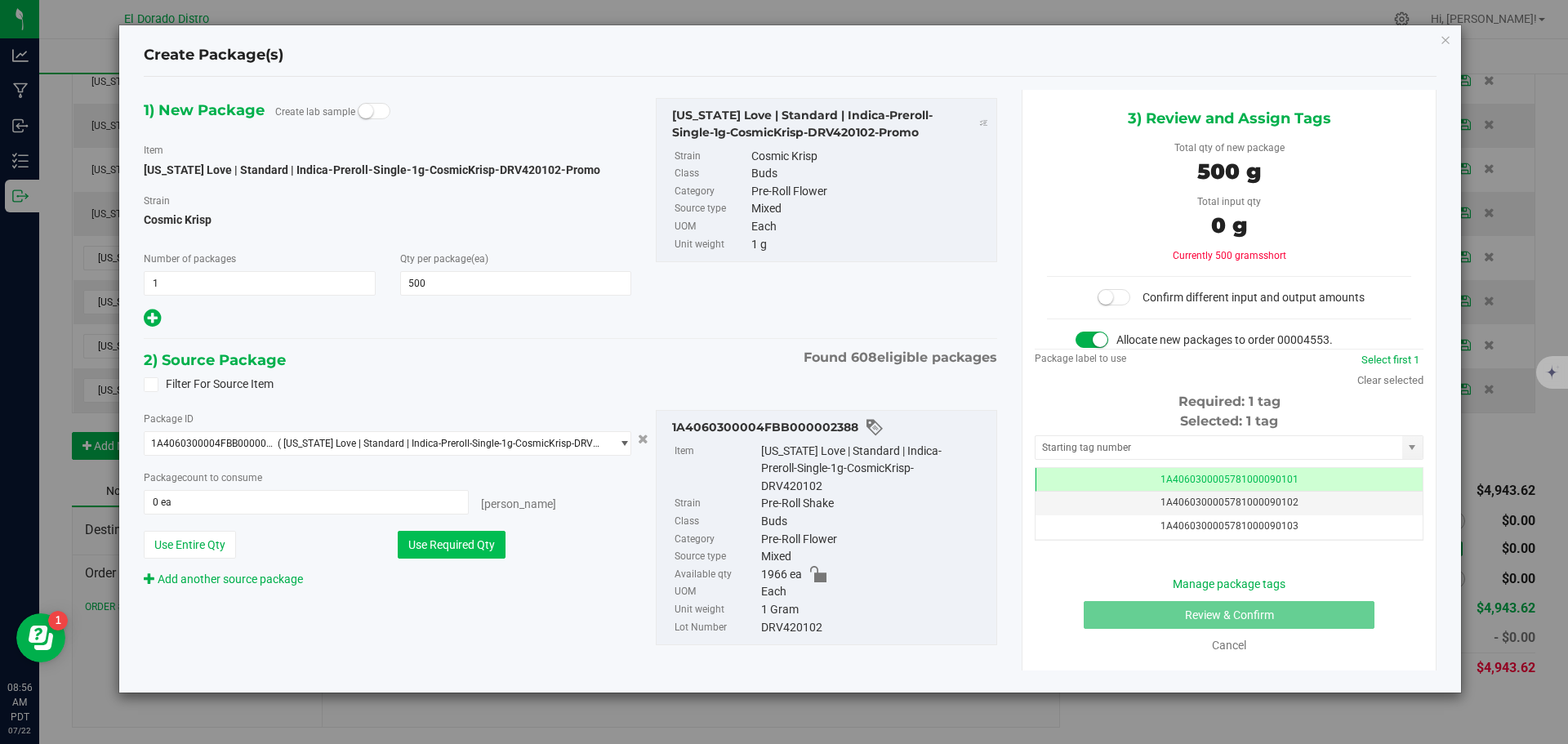 click on "Use Required Qty" at bounding box center [452, 545] 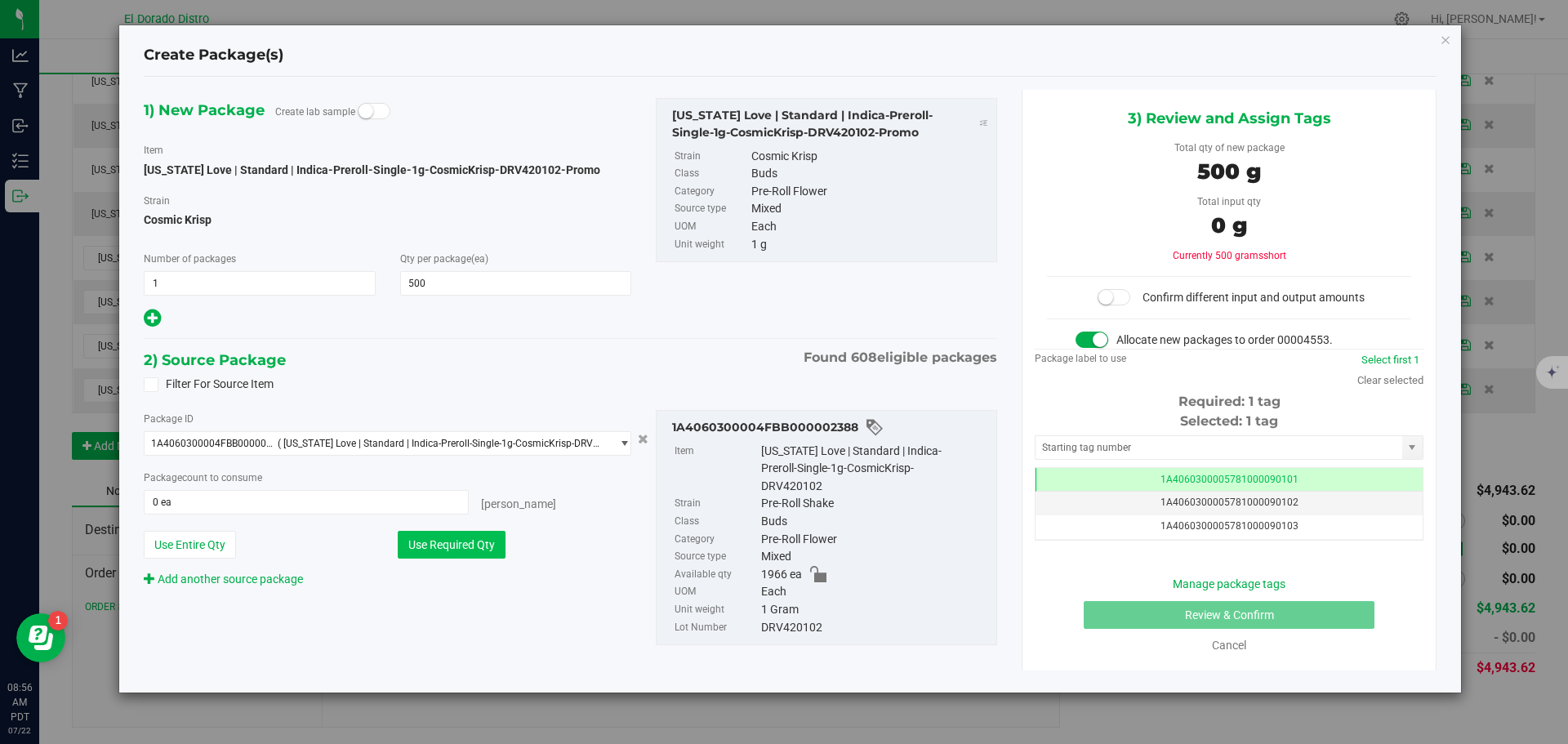 type on "500 ea" 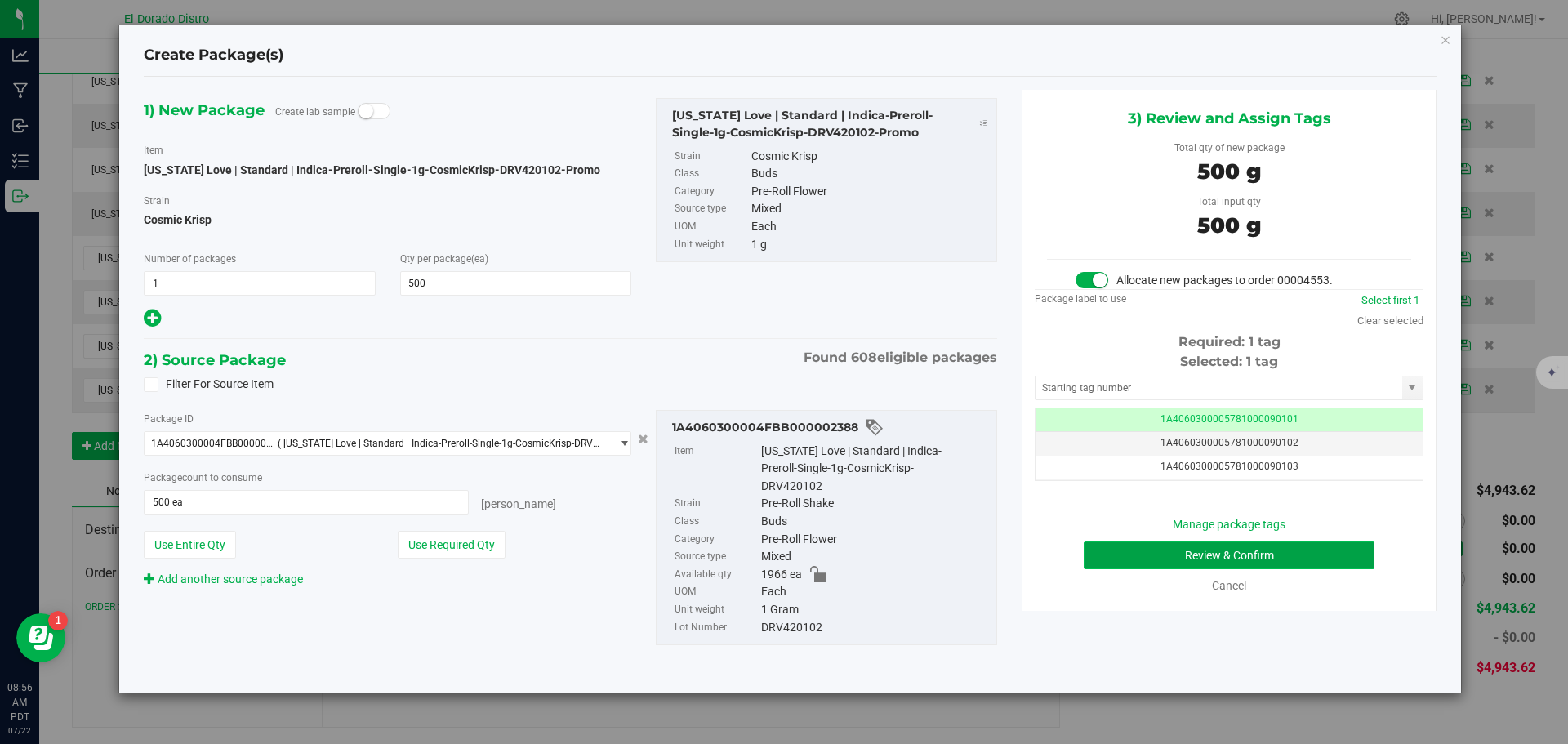 click on "Review & Confirm" at bounding box center (1229, 555) 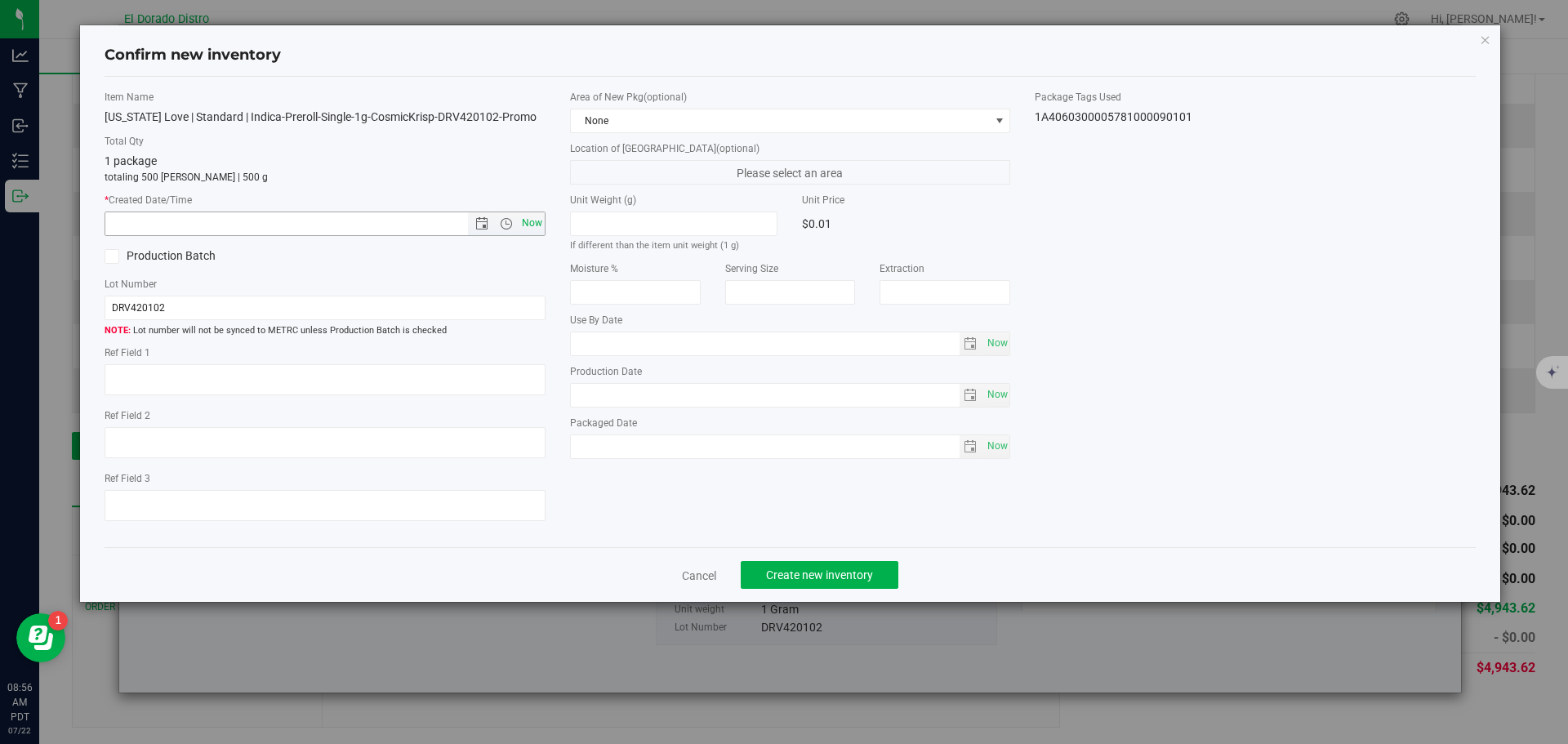 click on "Now" at bounding box center [532, 223] 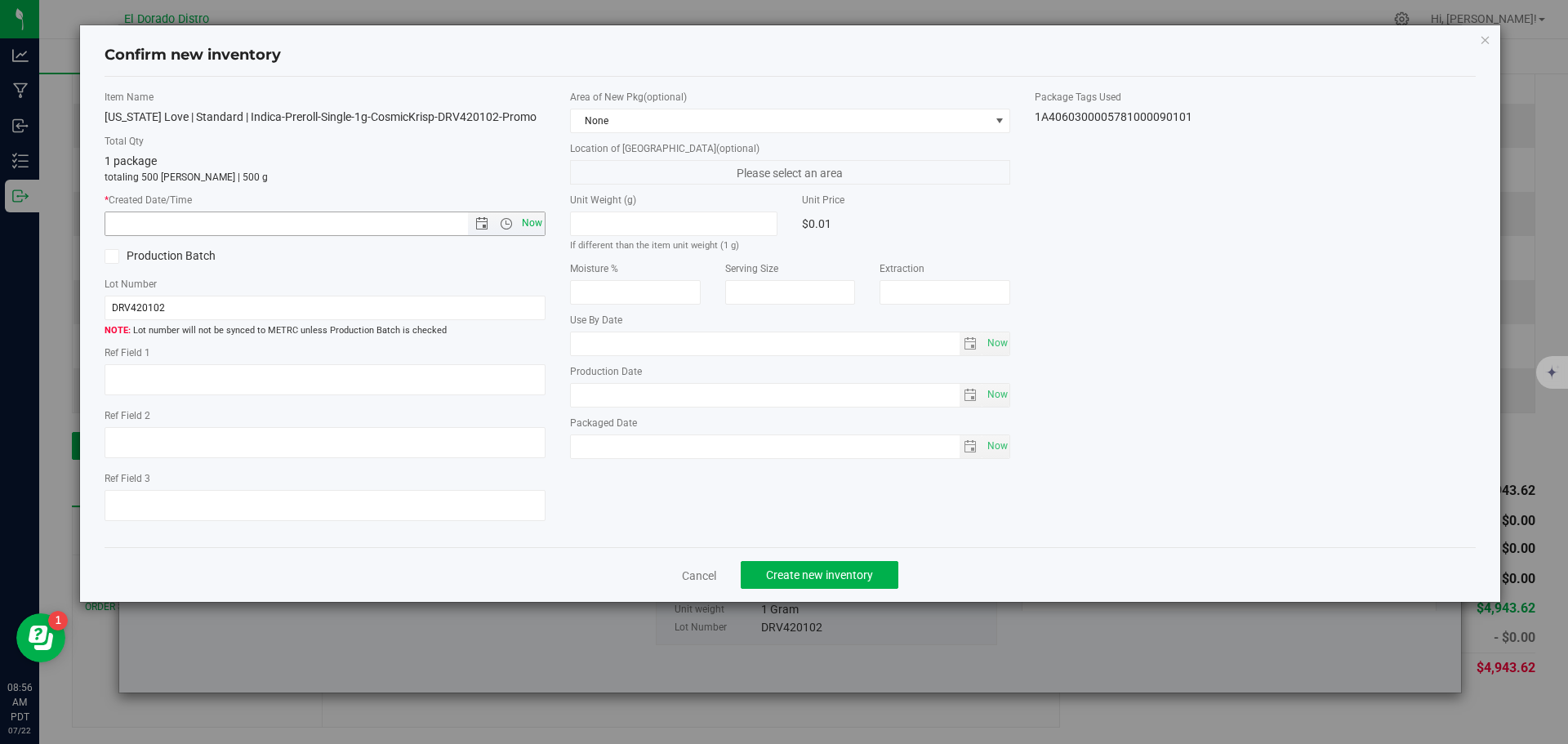 type on "7/22/2025 8:56 AM" 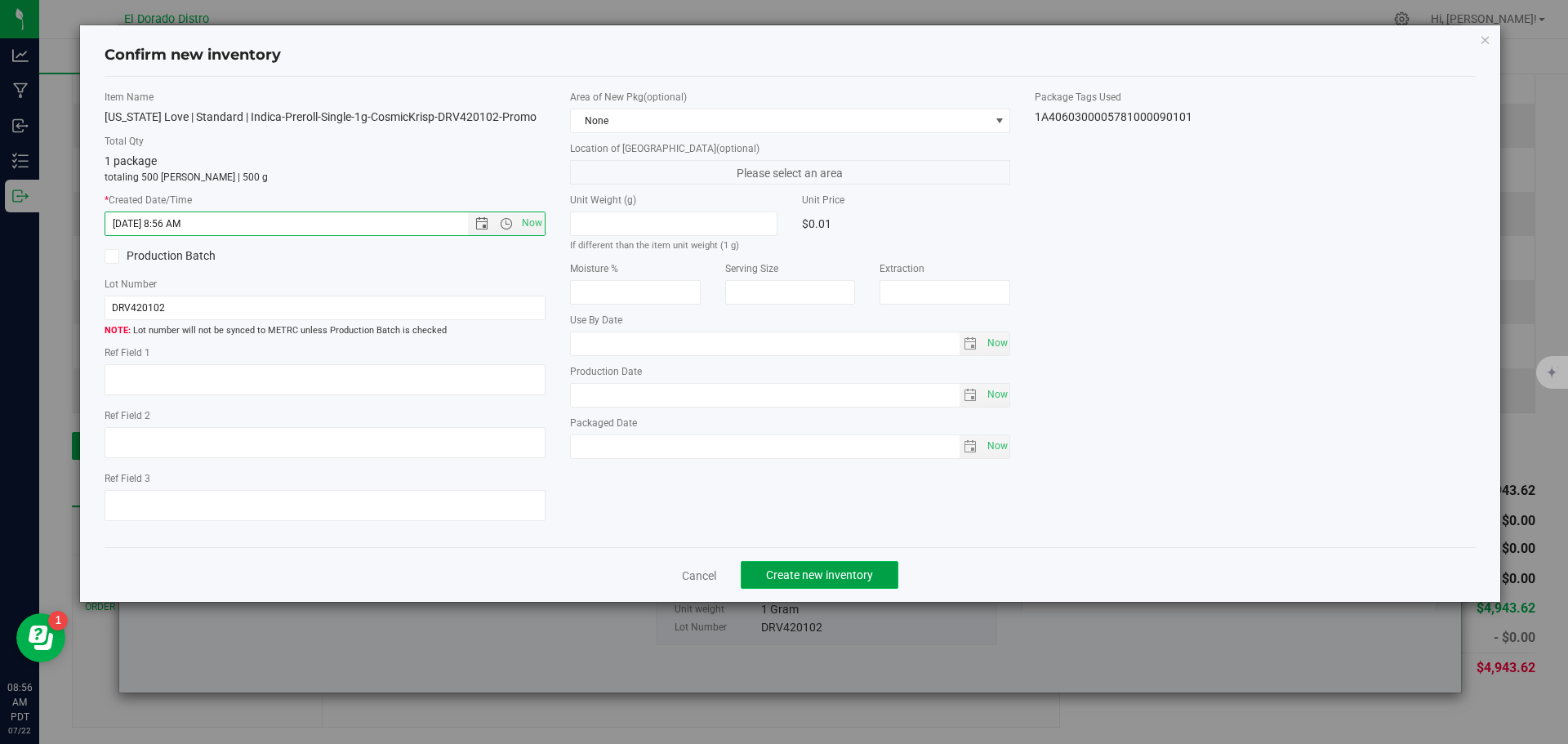 click on "Create new inventory" 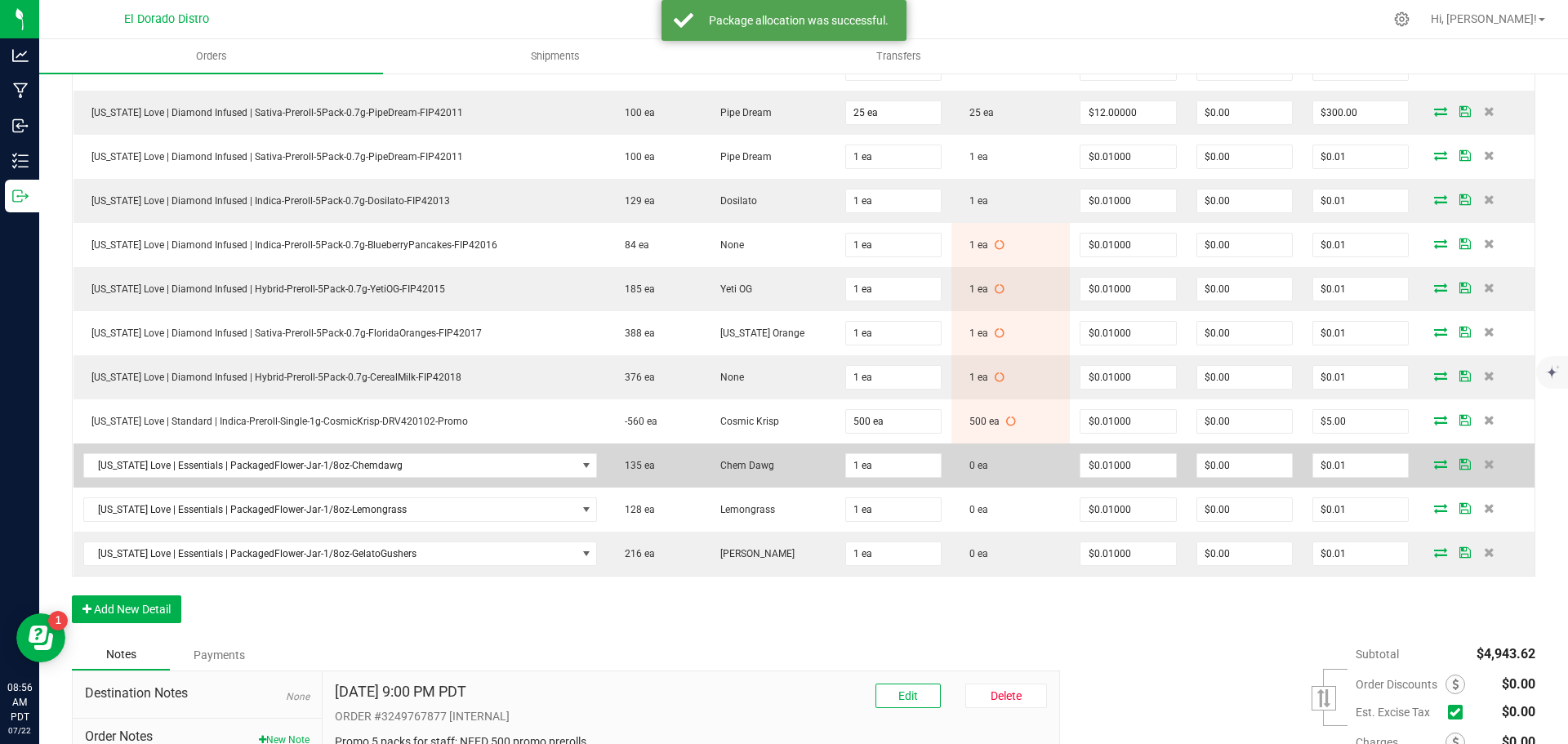 click at bounding box center [1441, 464] 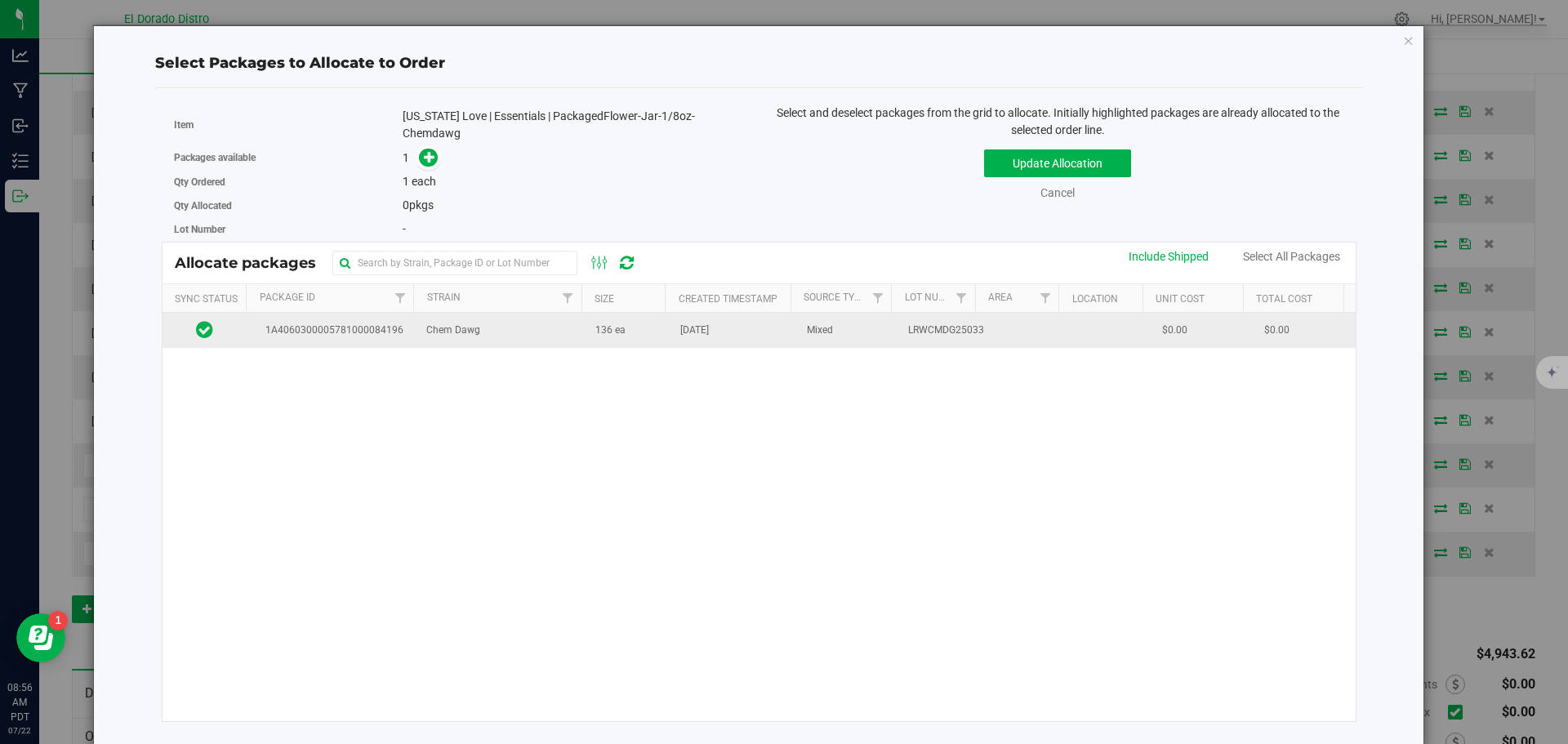 click on "136 ea" at bounding box center (628, 330) 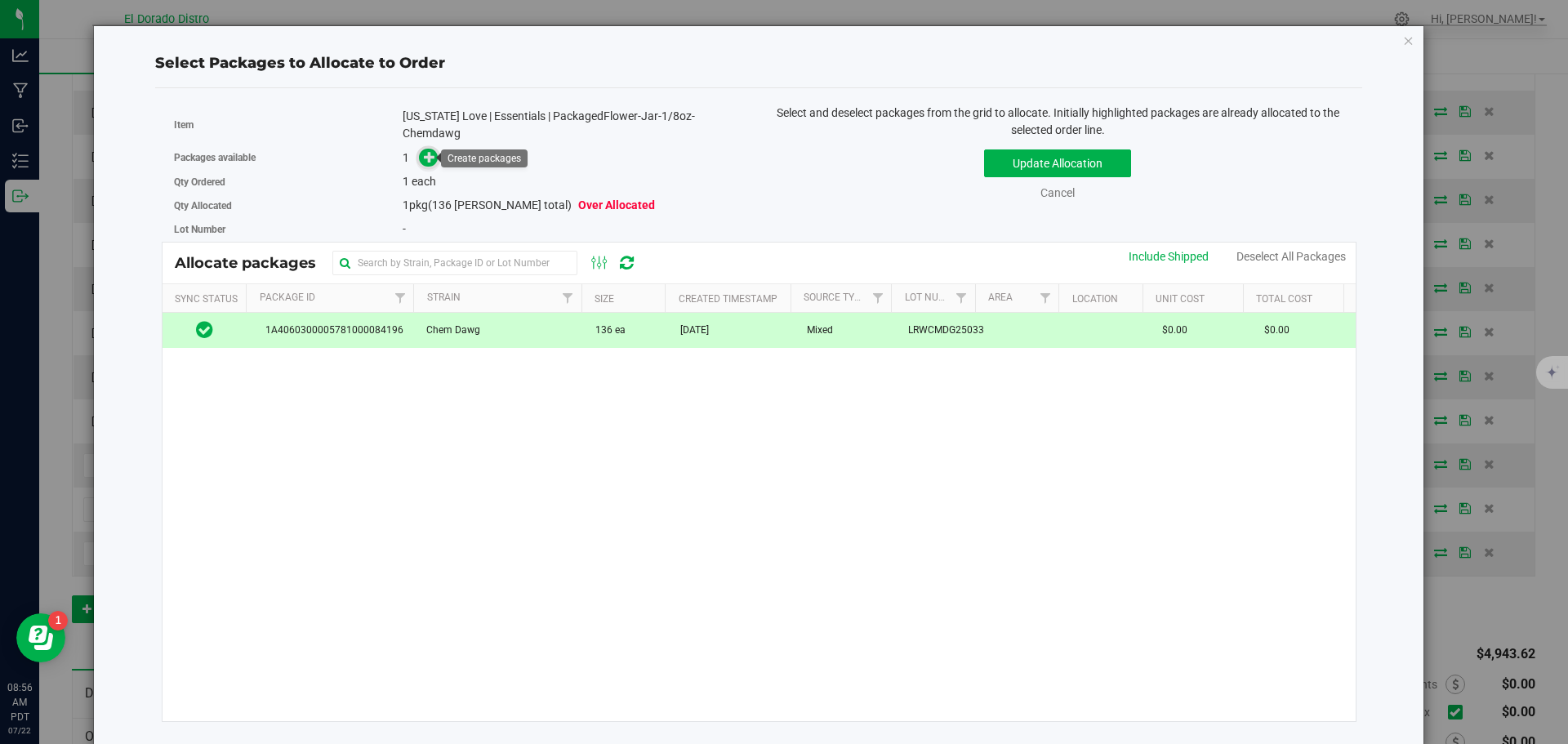 click at bounding box center [430, 157] 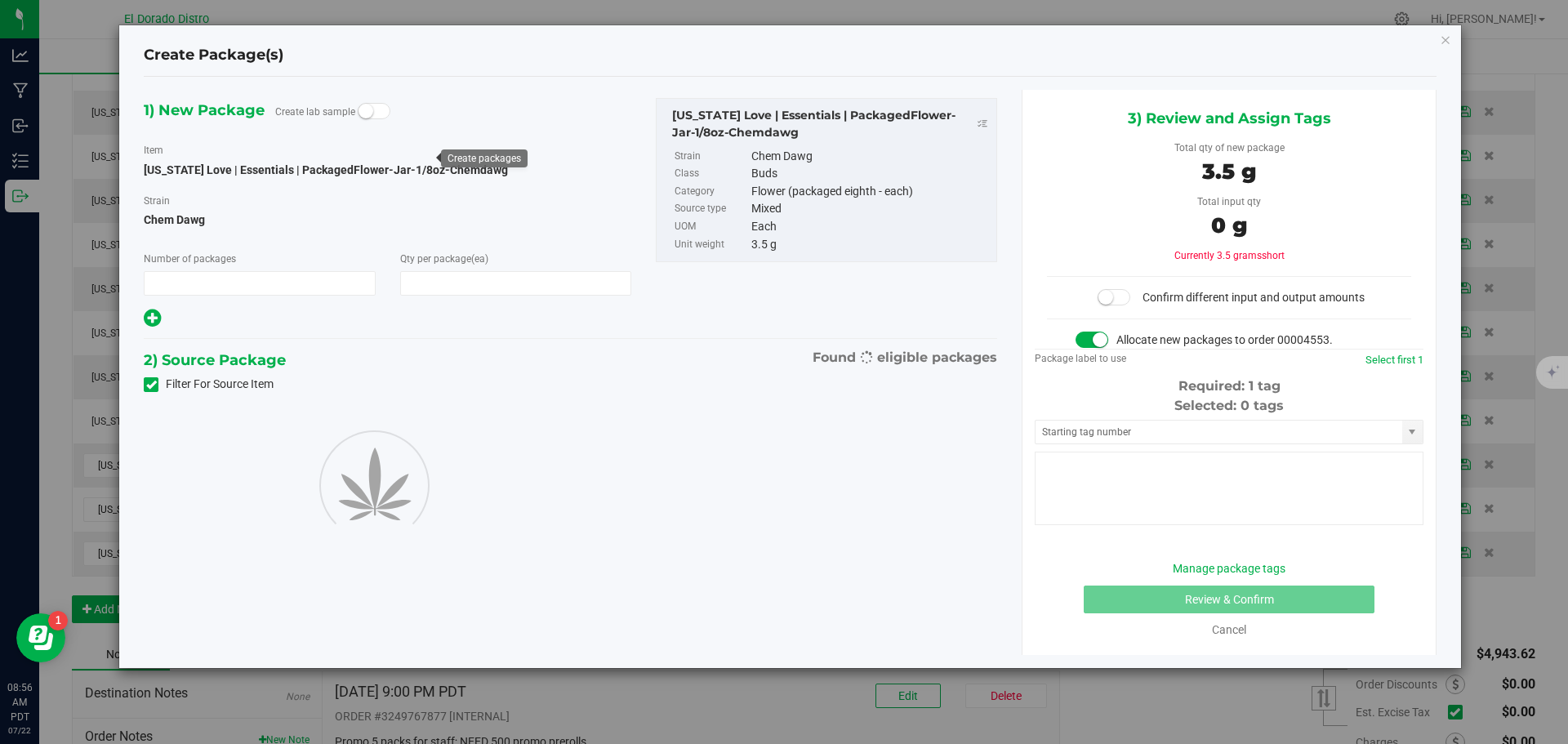 type on "1" 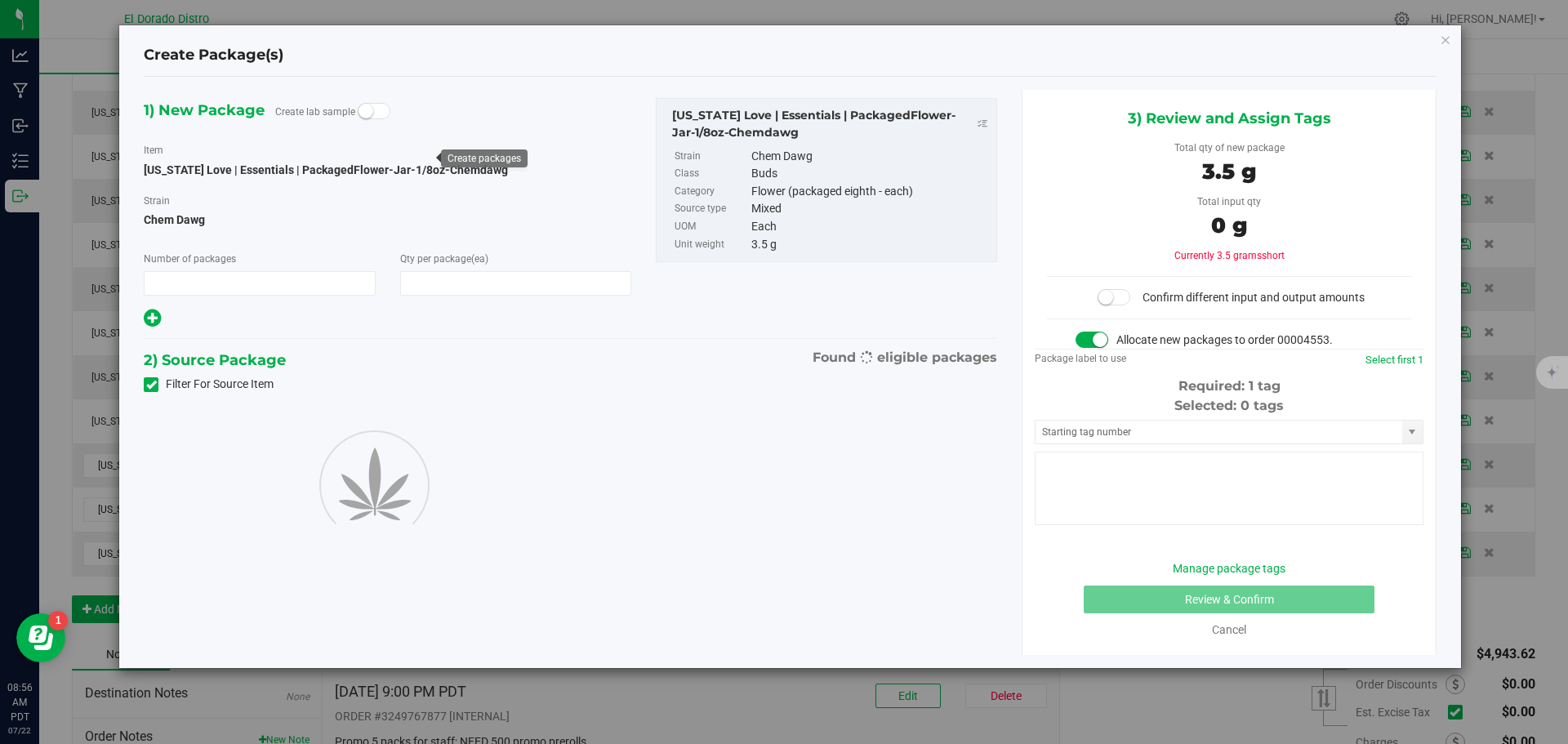 type on "1" 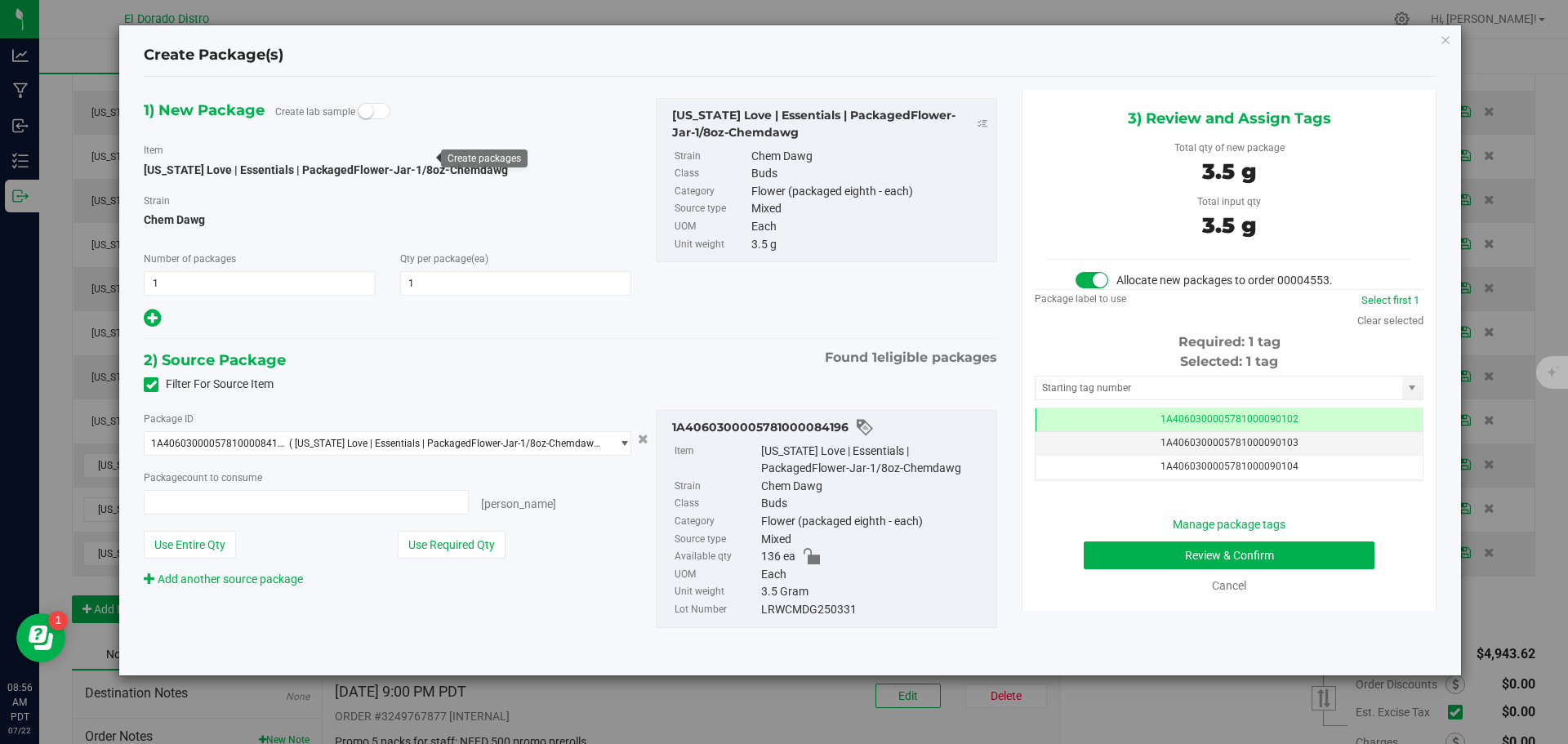 type on "1 ea" 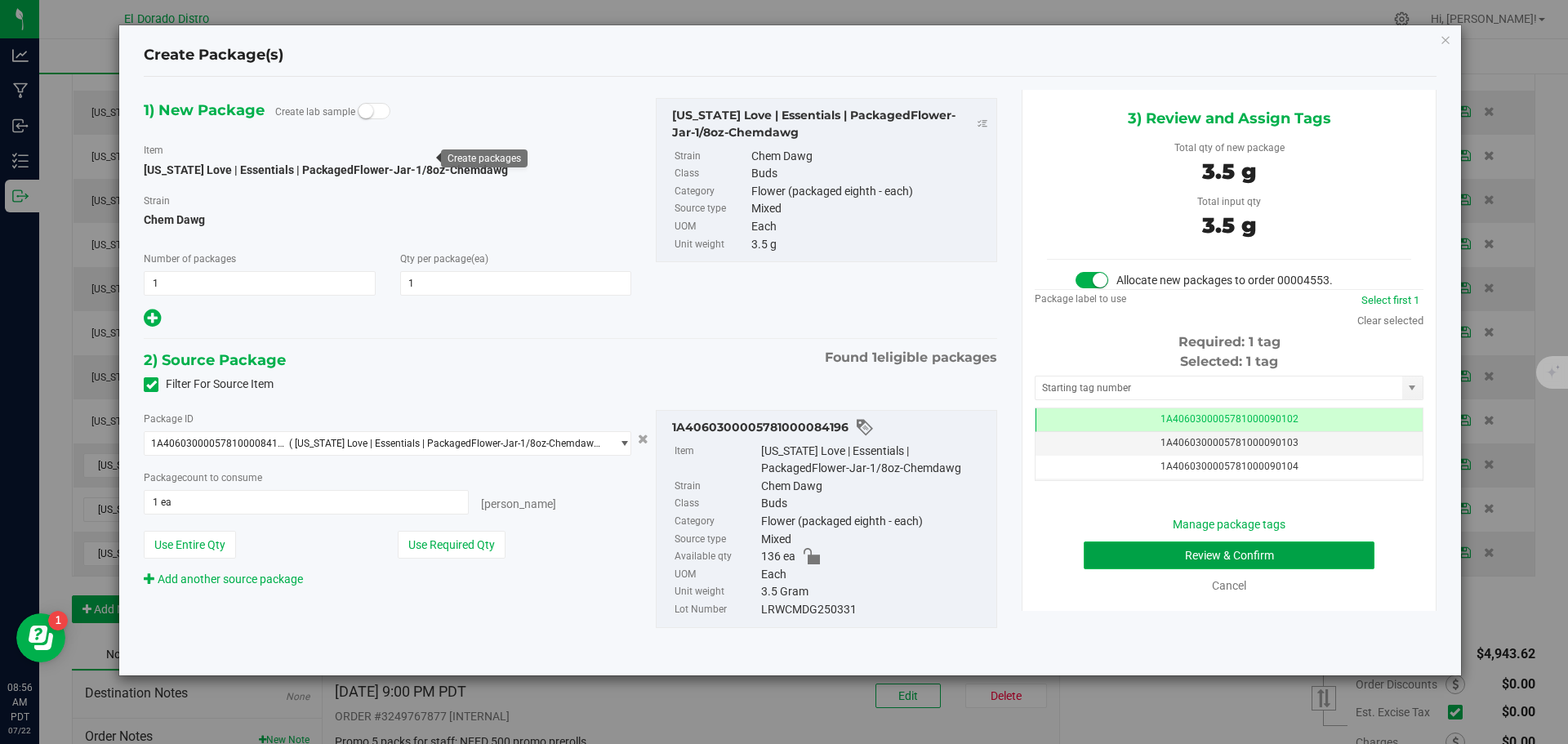 click on "Review & Confirm" at bounding box center (1229, 555) 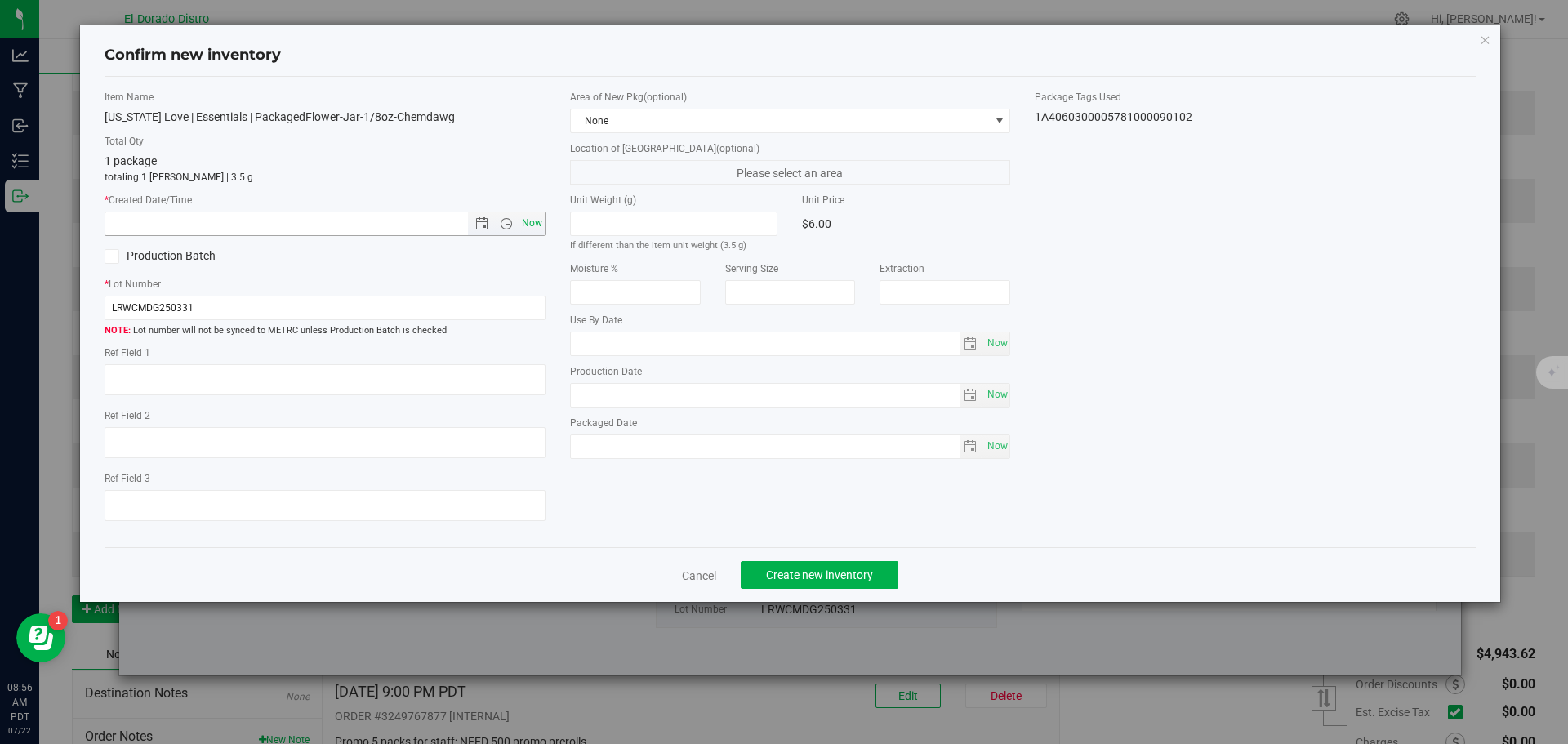 click on "Now" at bounding box center (532, 223) 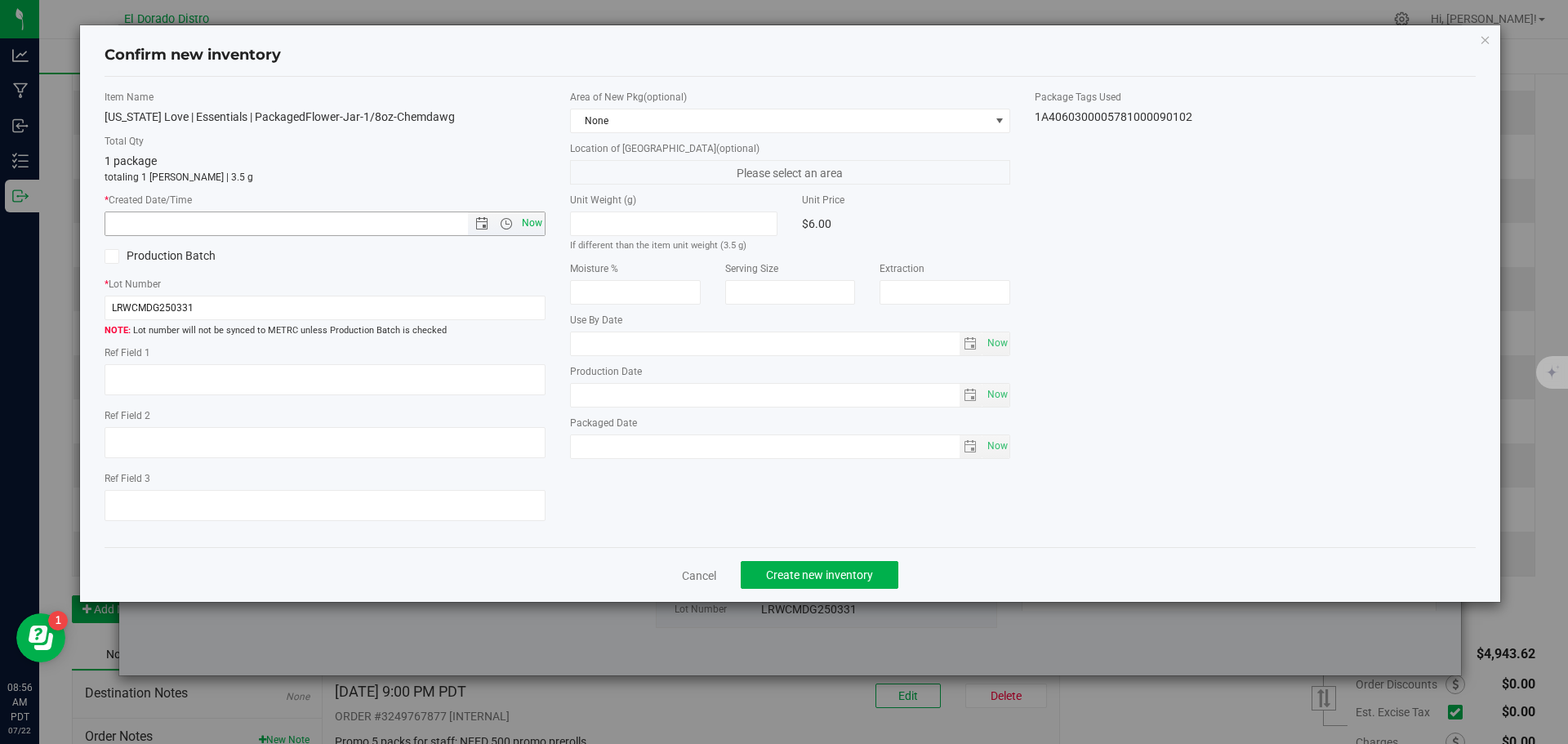 type on "7/22/2025 8:56 AM" 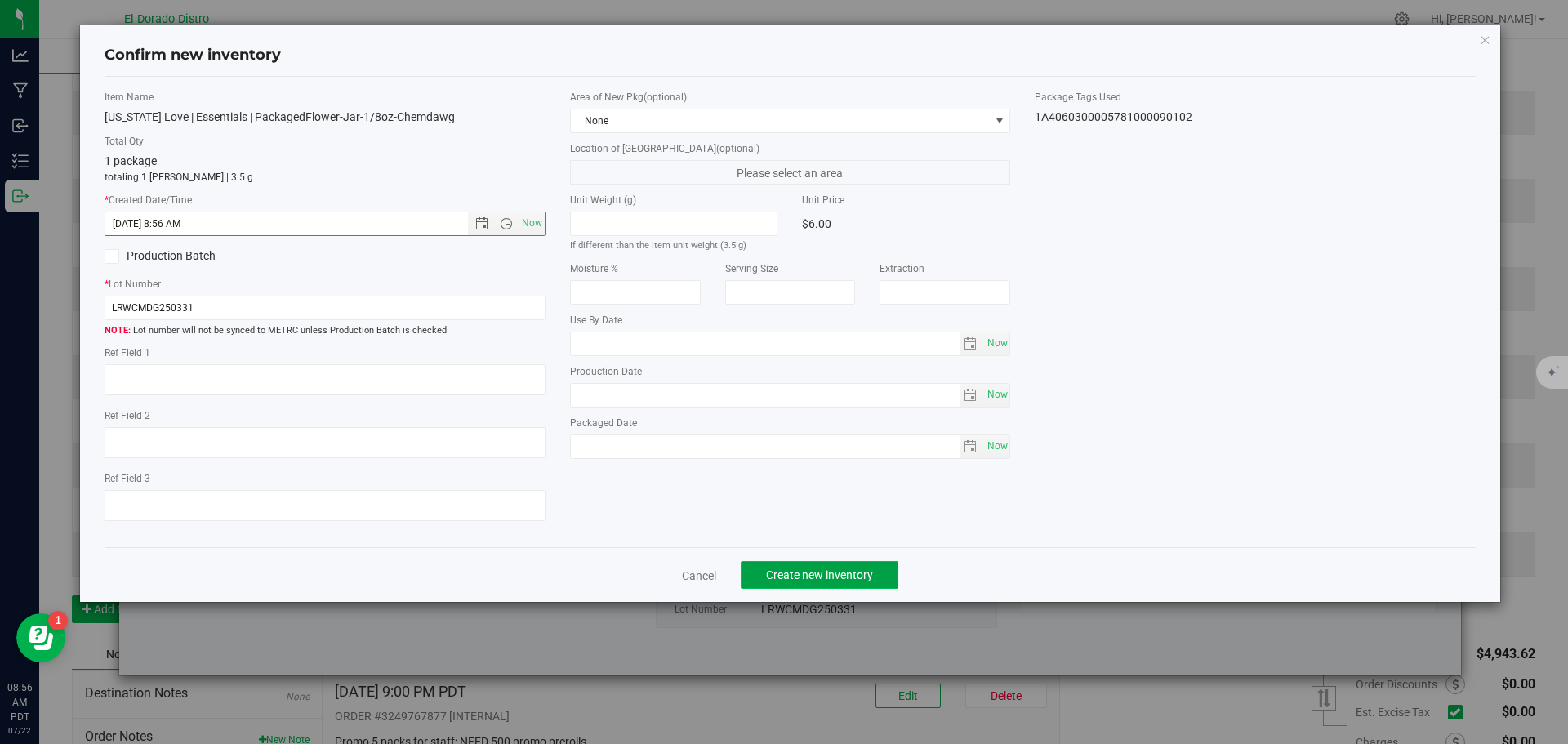 click on "Create new inventory" 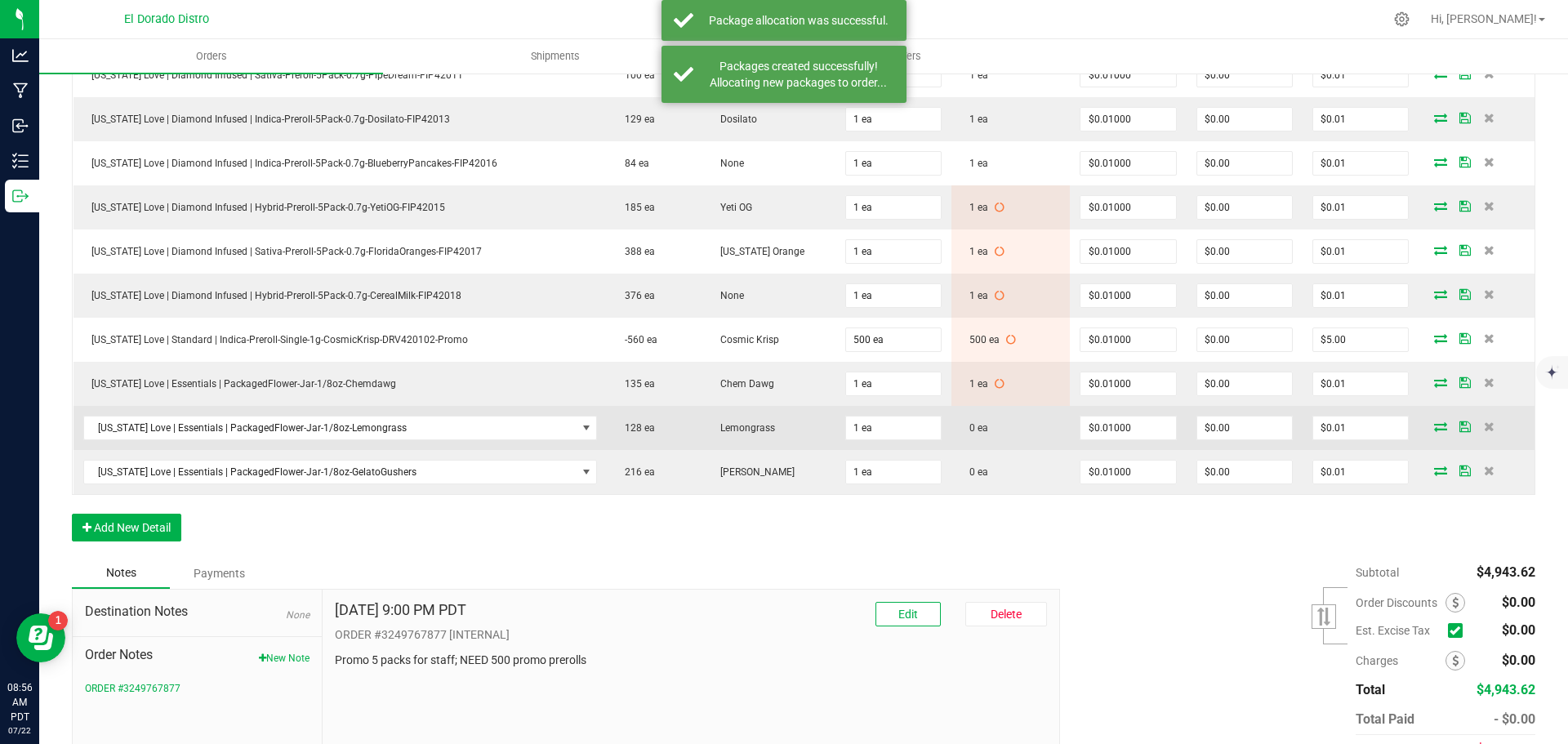 click at bounding box center (1441, 426) 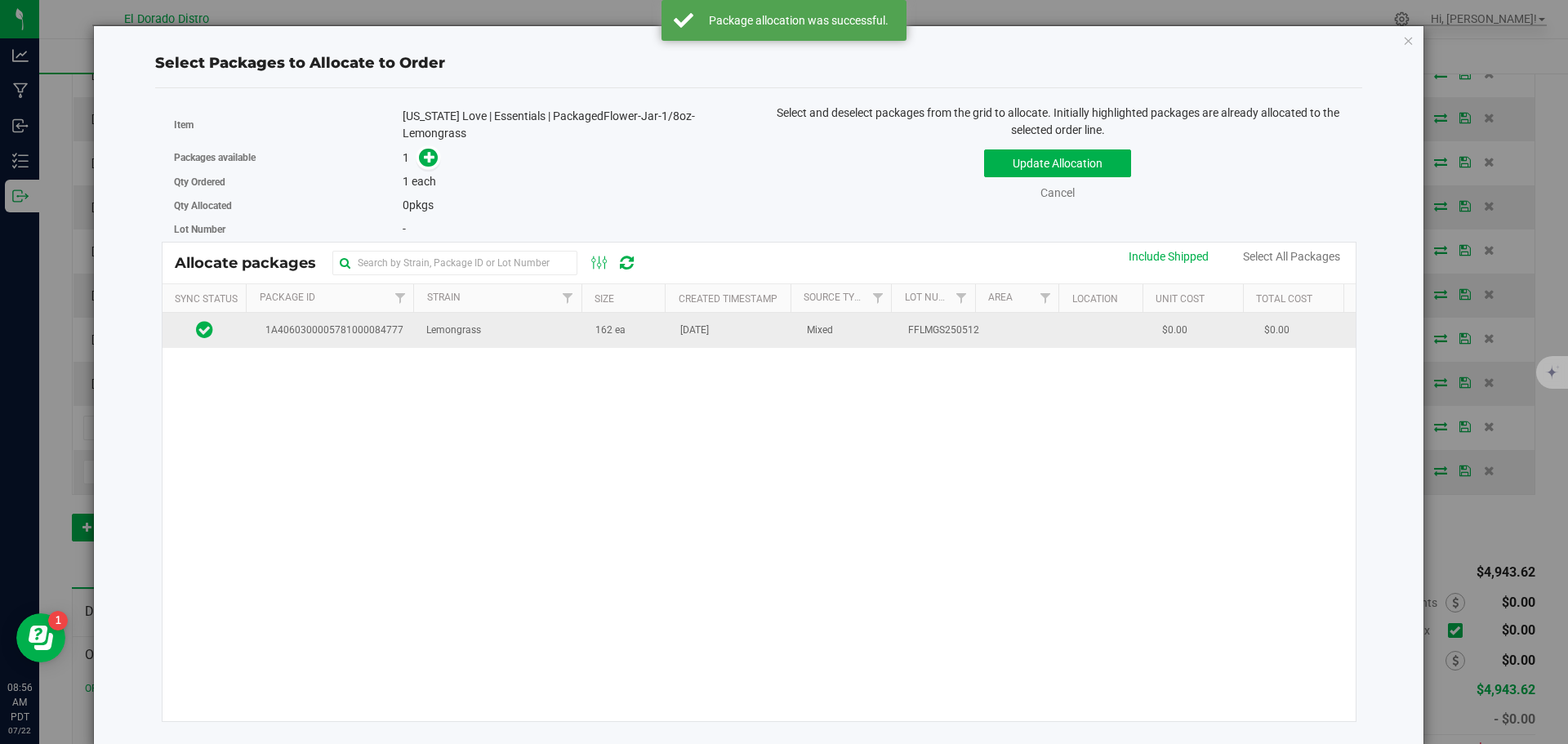 click on "Lemongrass" at bounding box center [501, 330] 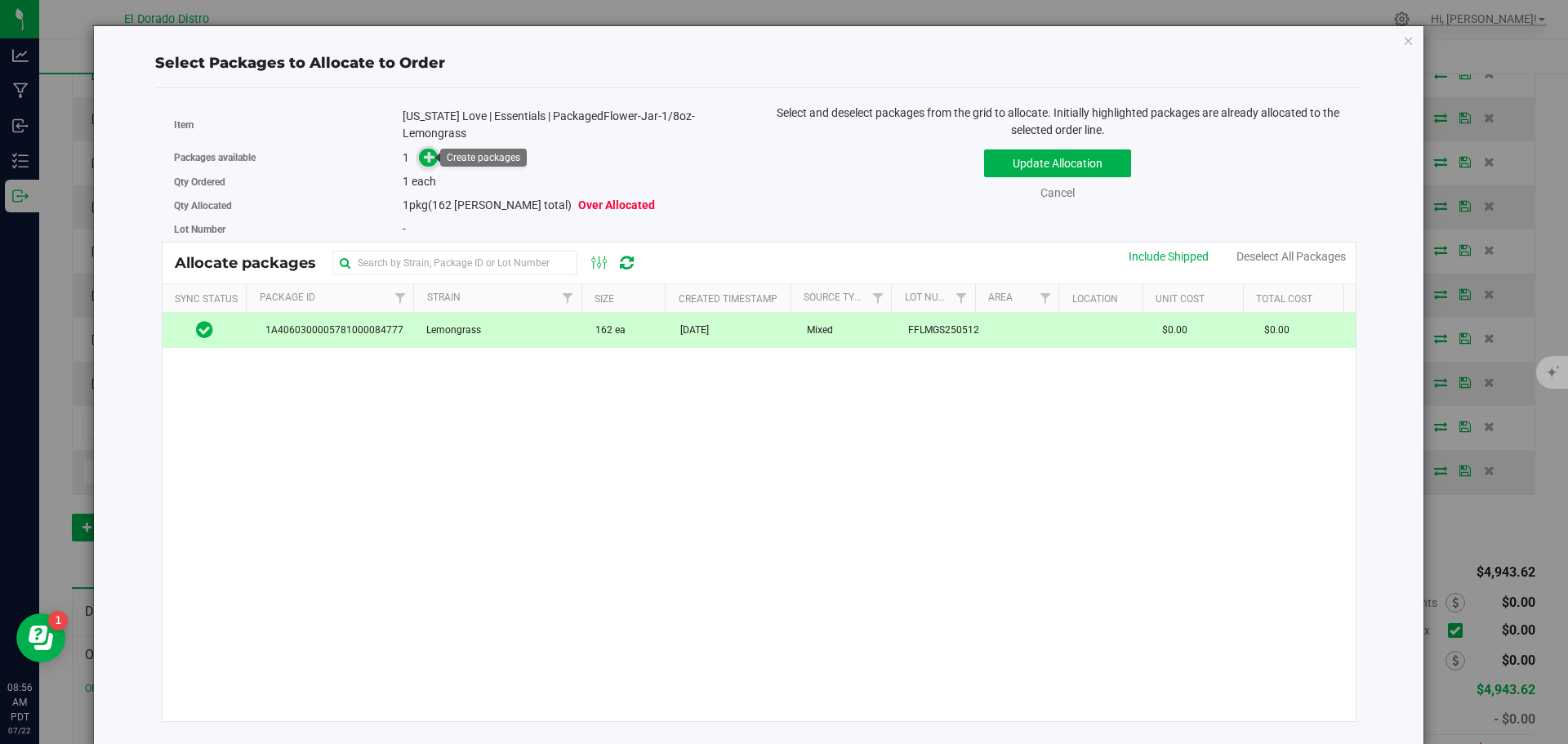 click at bounding box center [428, 157] 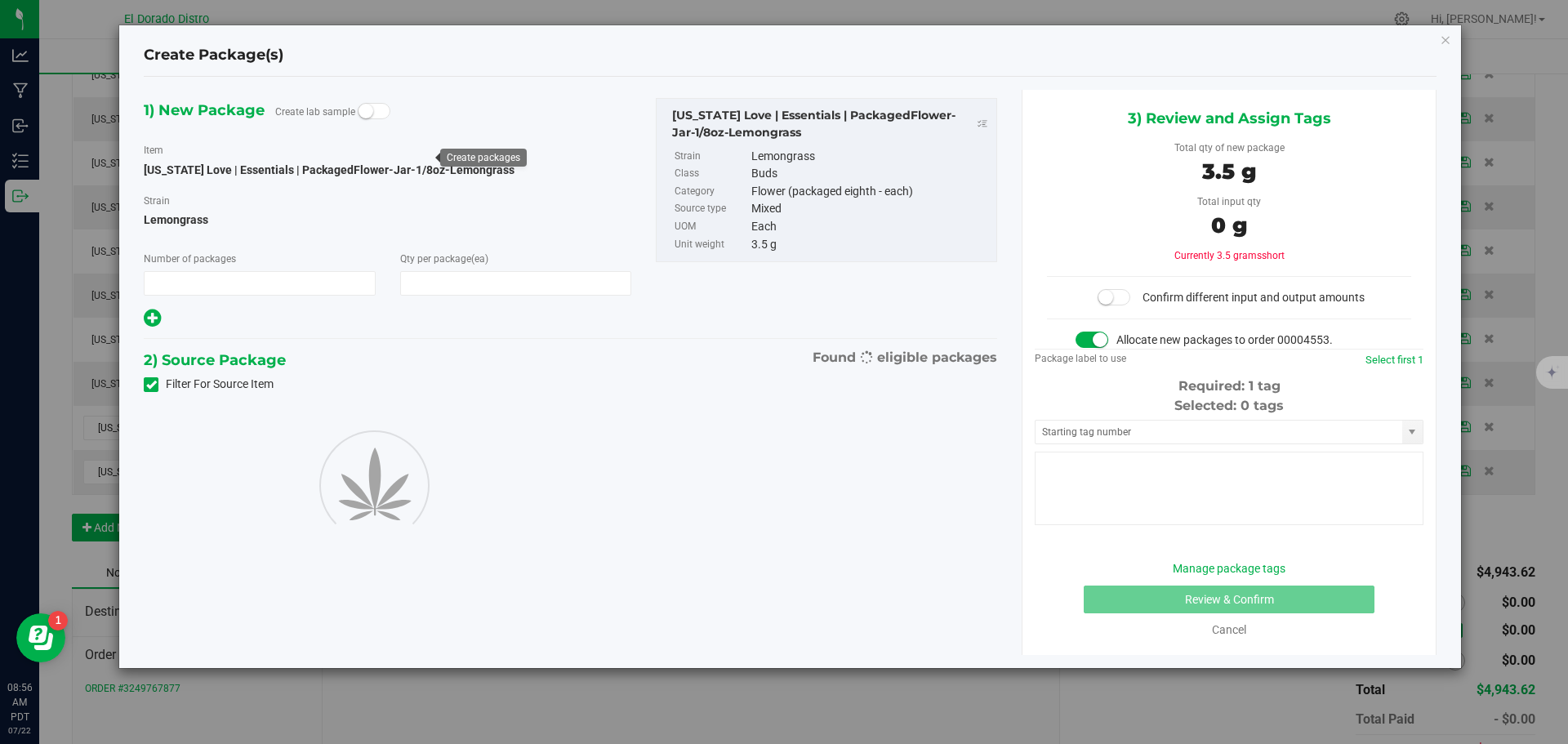 type on "1" 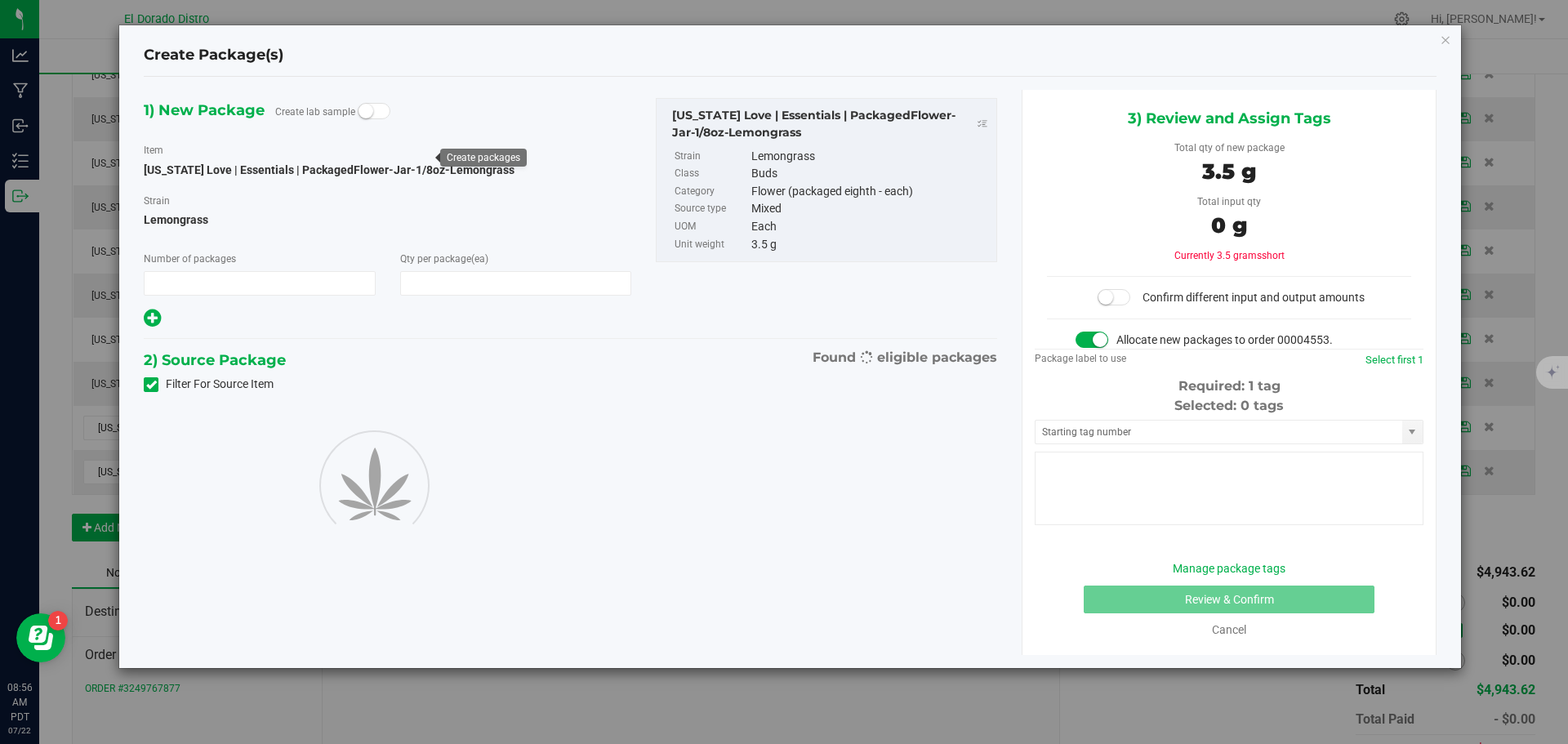 type on "1" 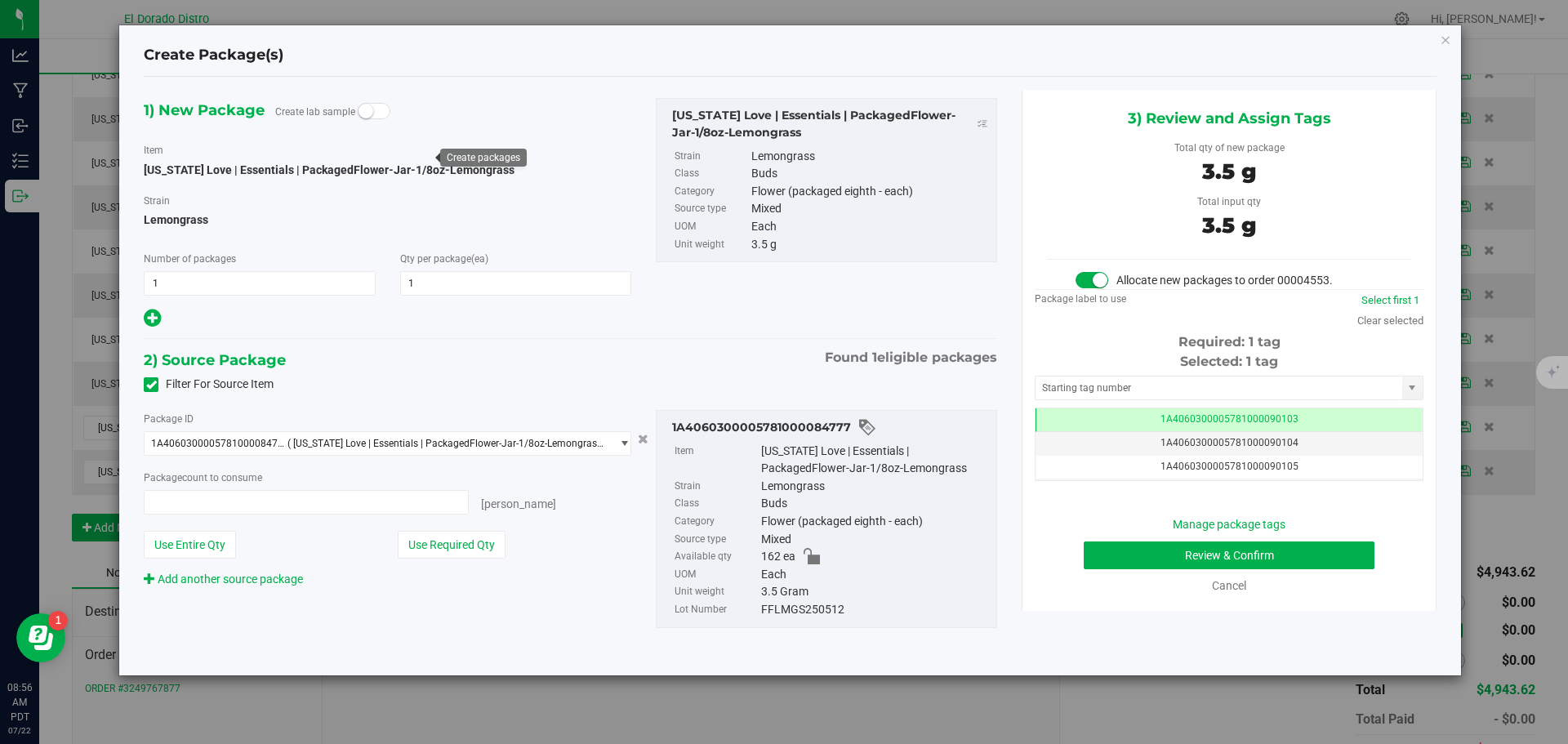 type on "1 ea" 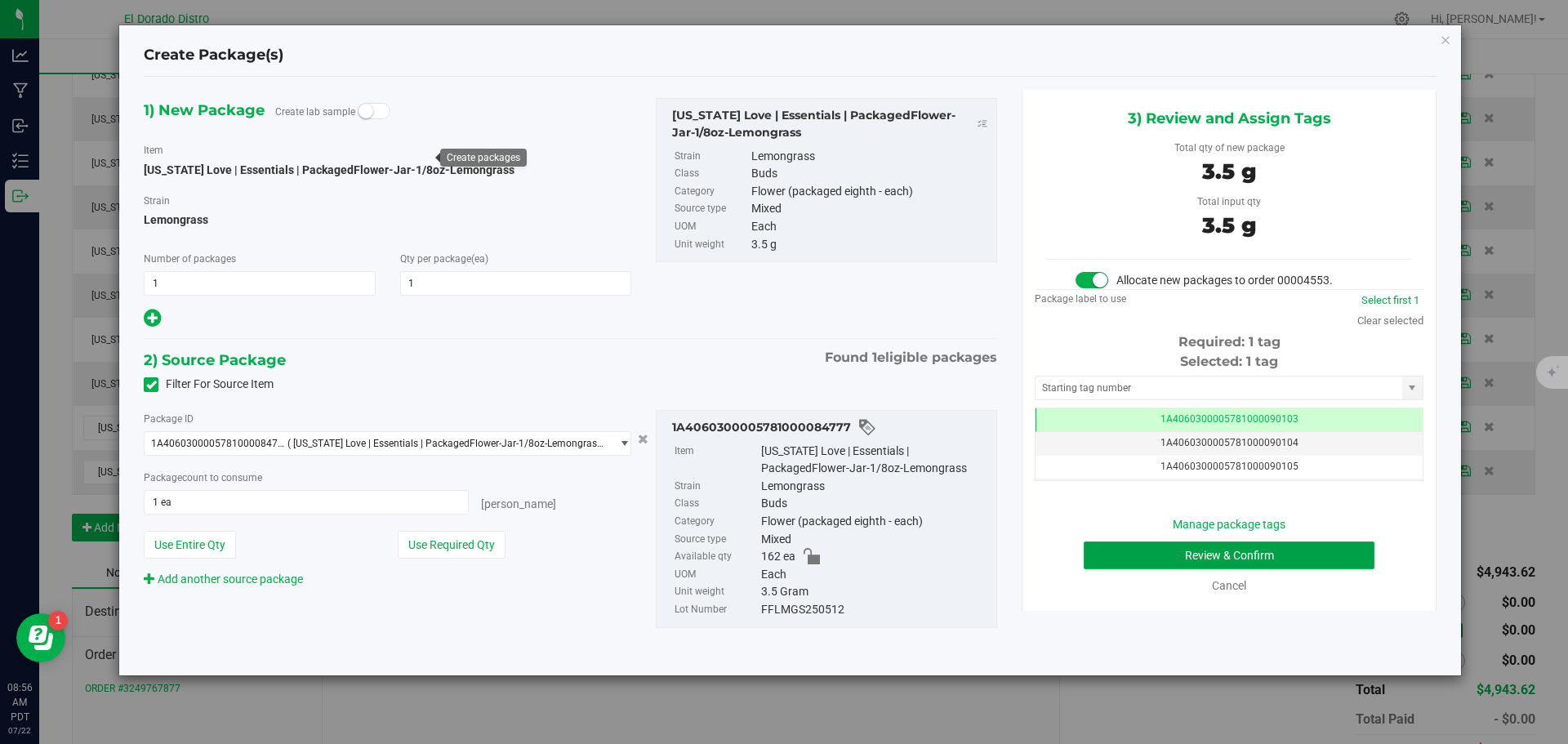click on "Review & Confirm" at bounding box center [1229, 555] 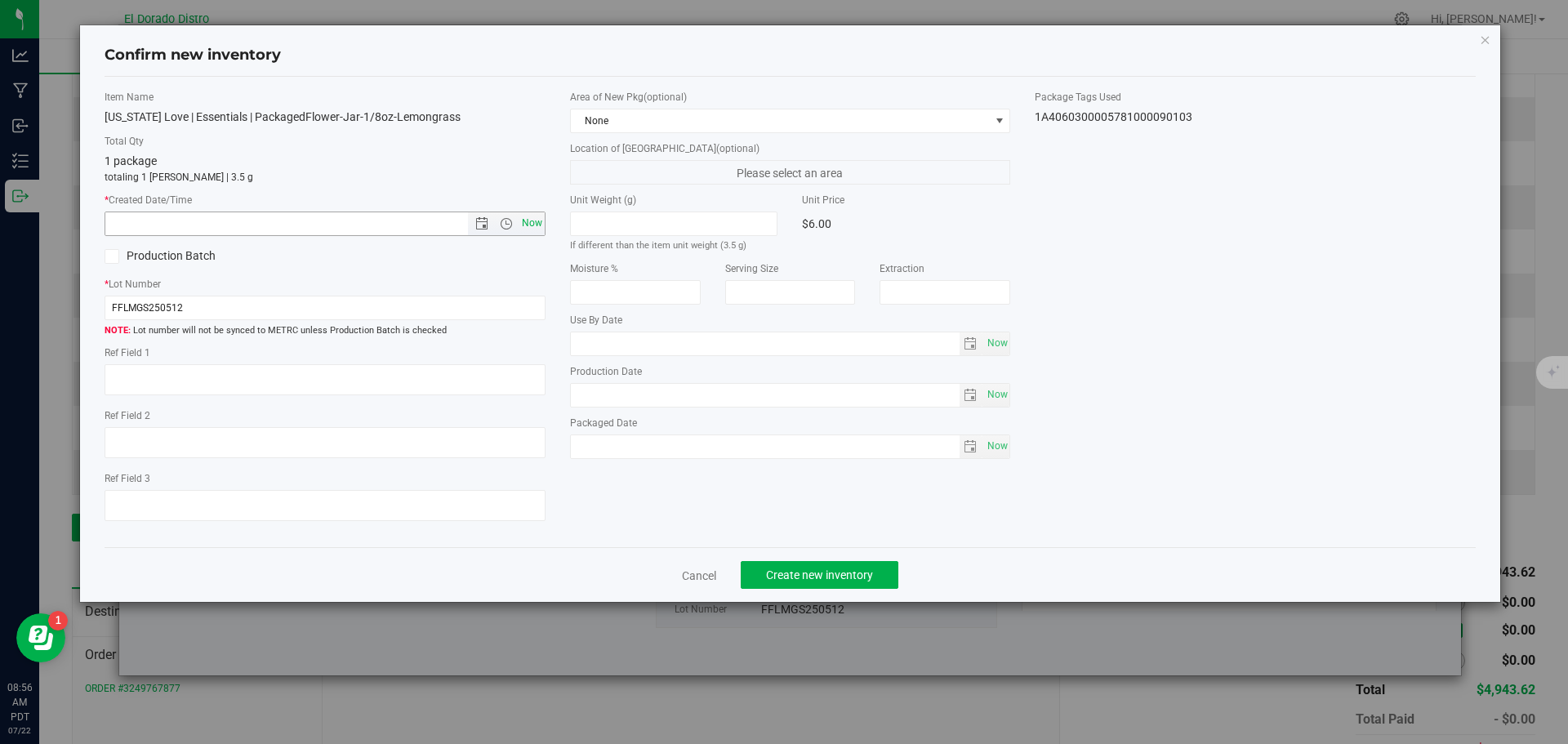 click on "Now" at bounding box center [532, 223] 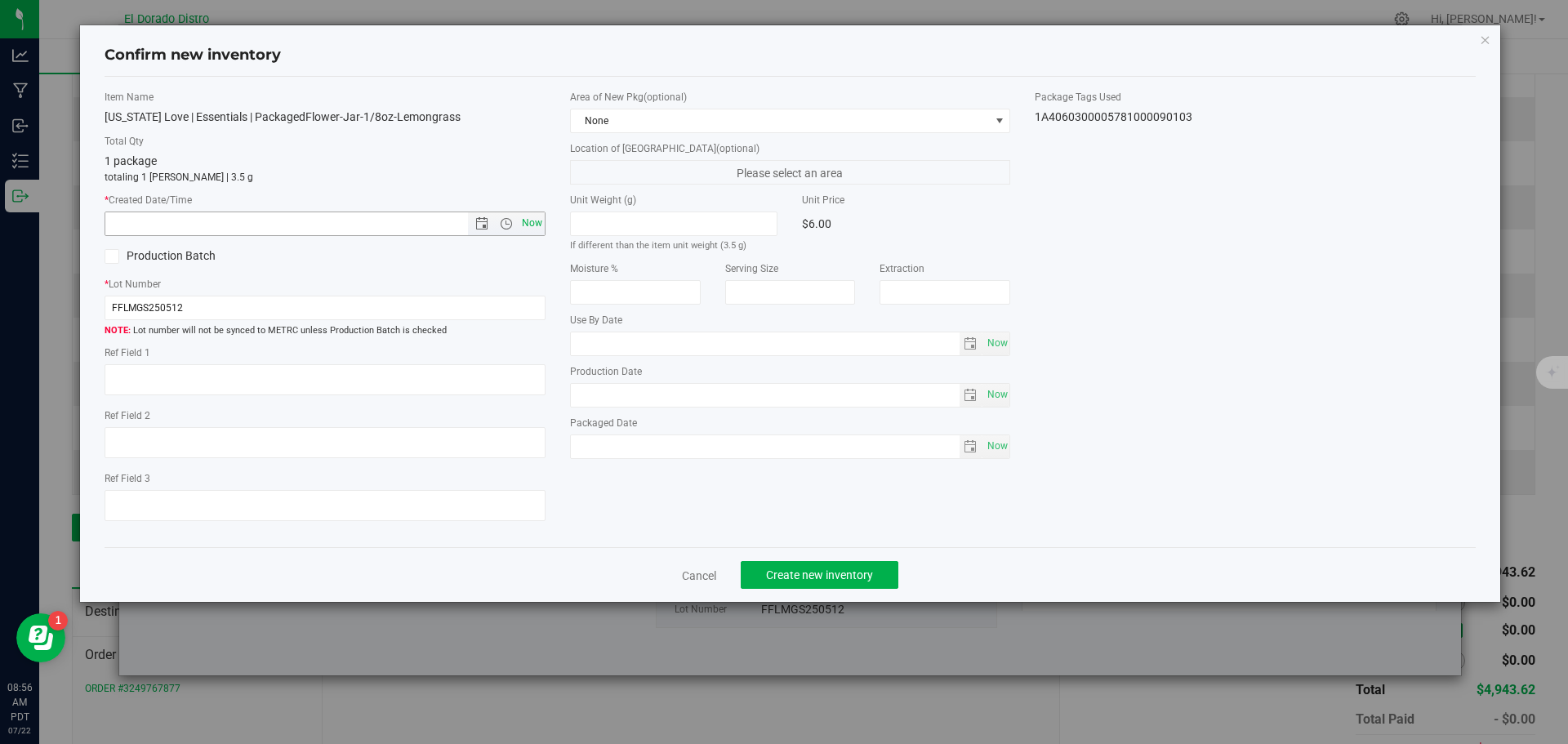 type on "7/22/2025 8:56 AM" 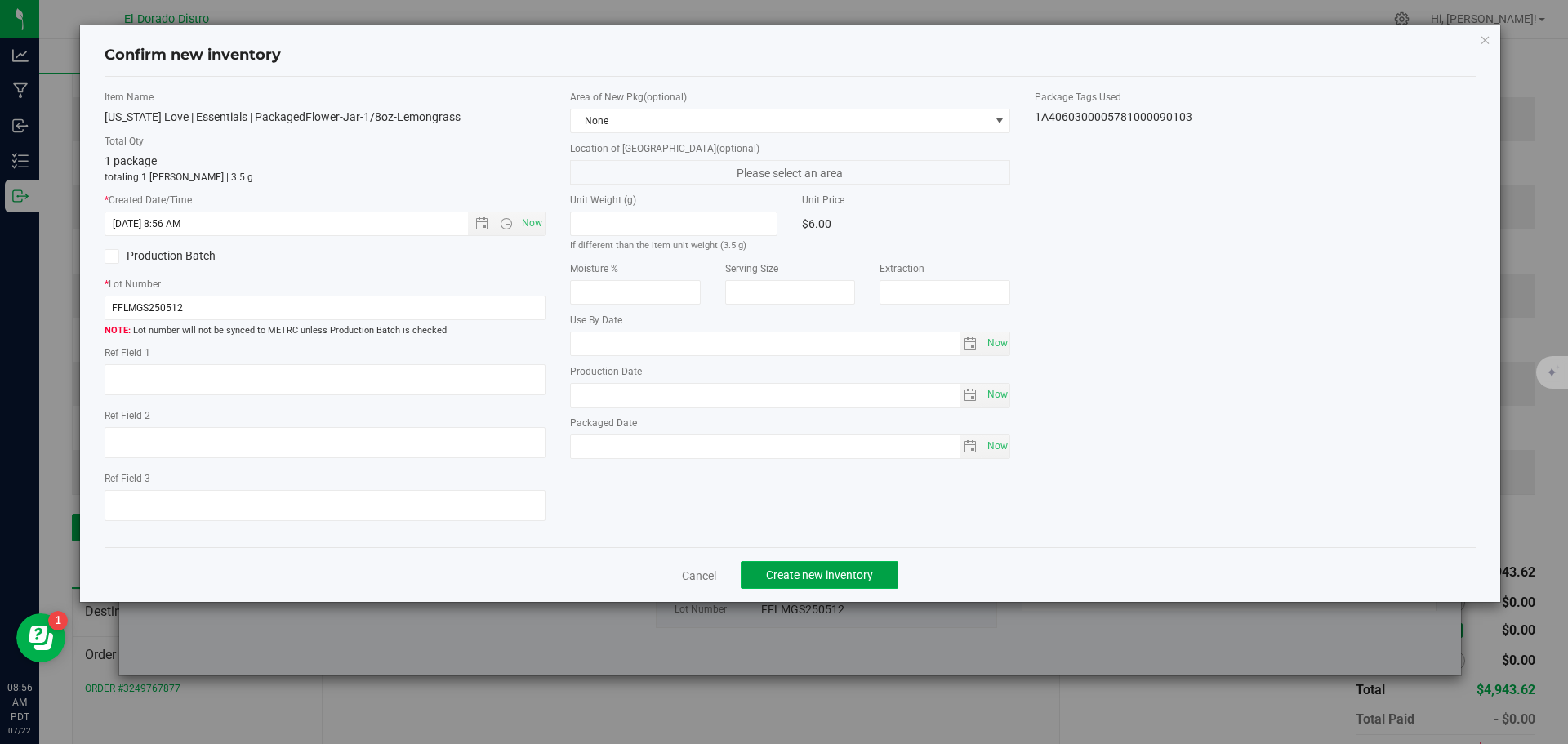 click on "Create new inventory" 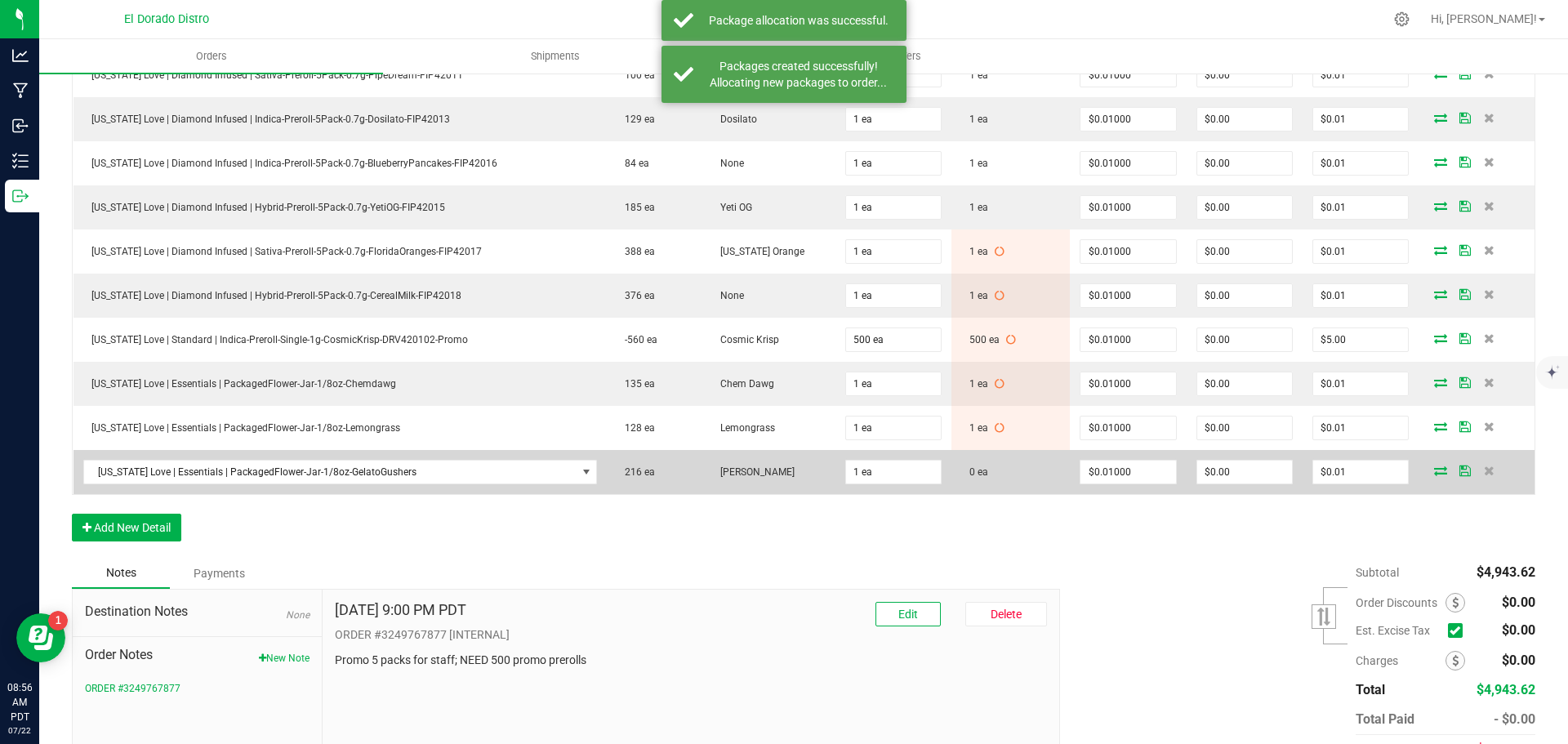 click at bounding box center [1441, 470] 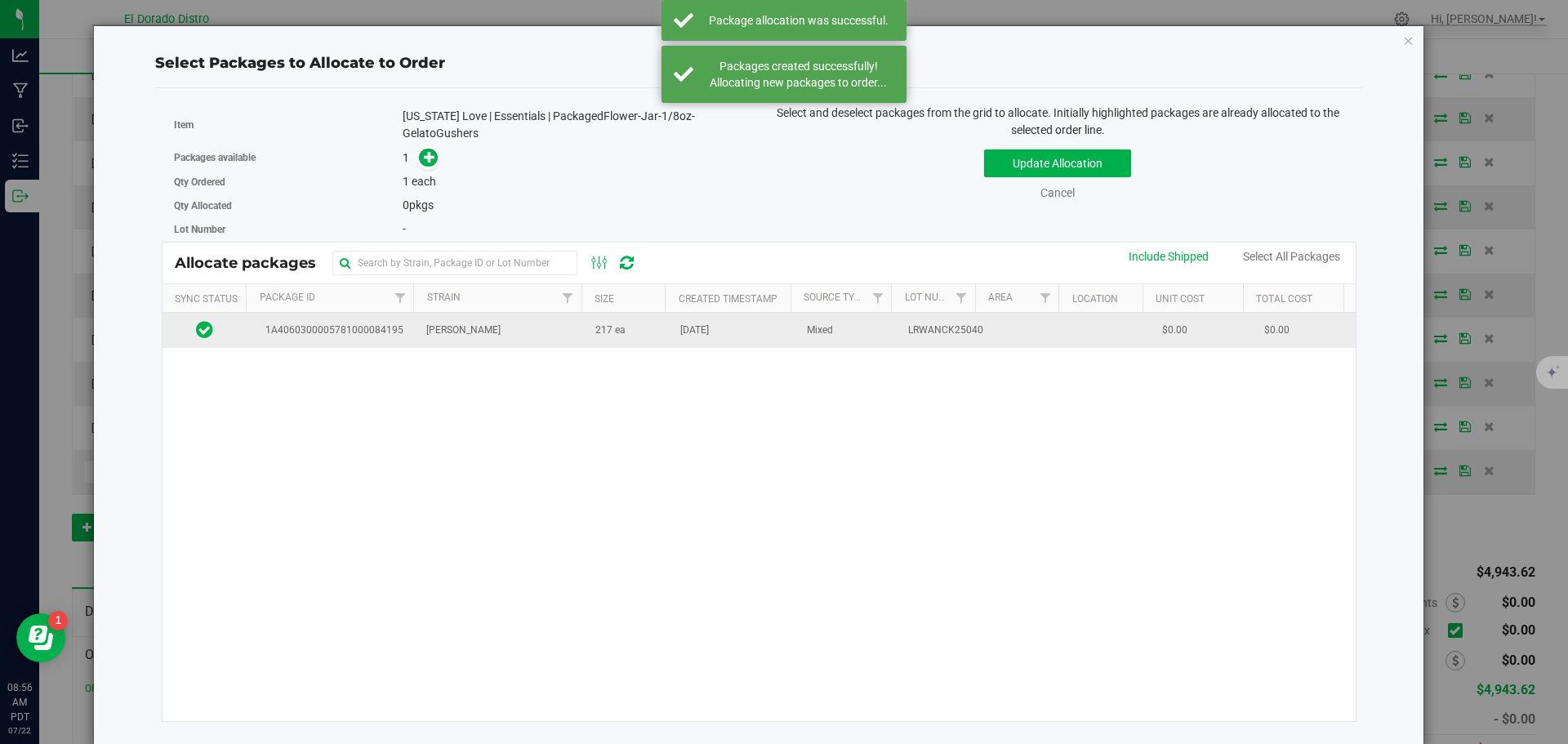 click on "[DATE]" at bounding box center (733, 330) 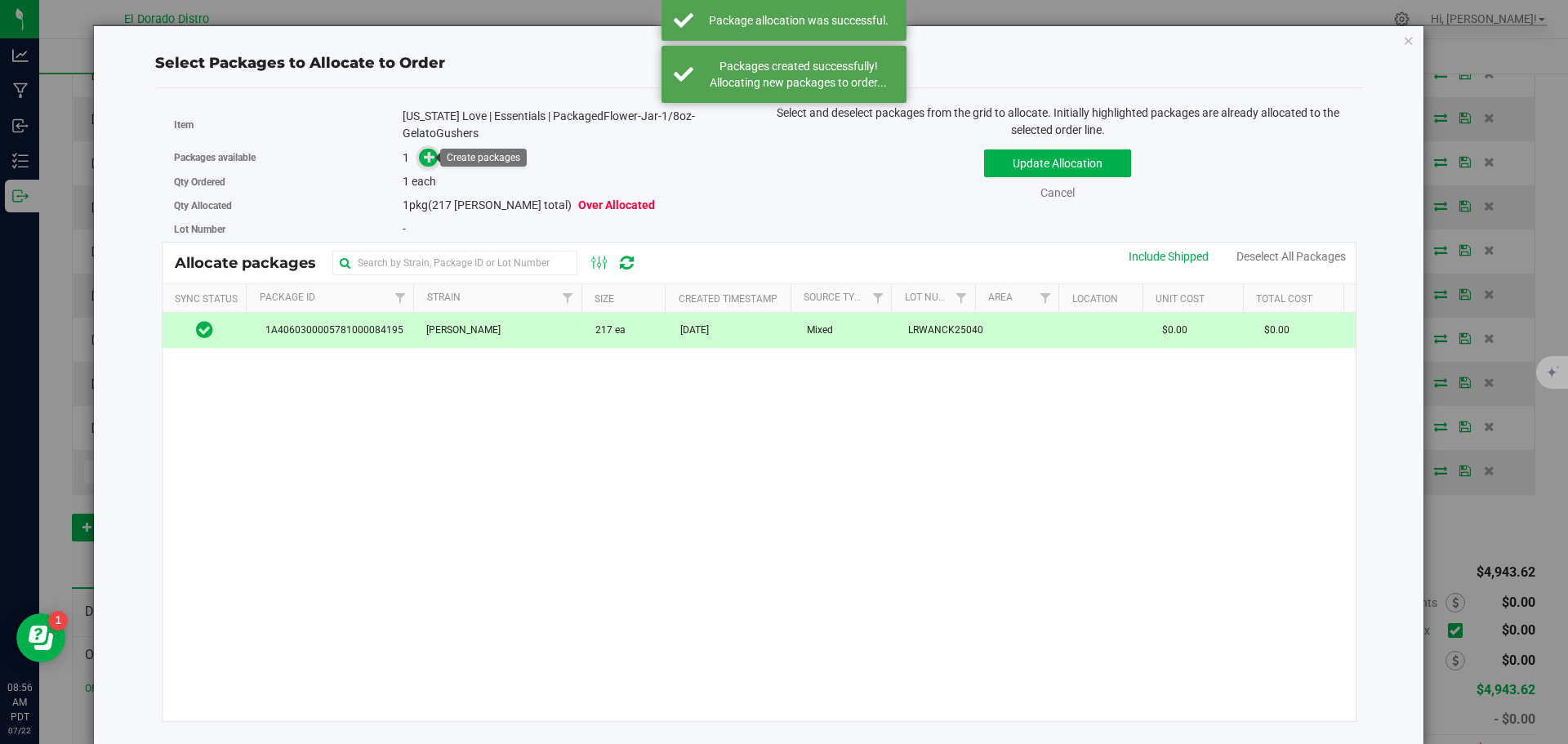 click at bounding box center [430, 157] 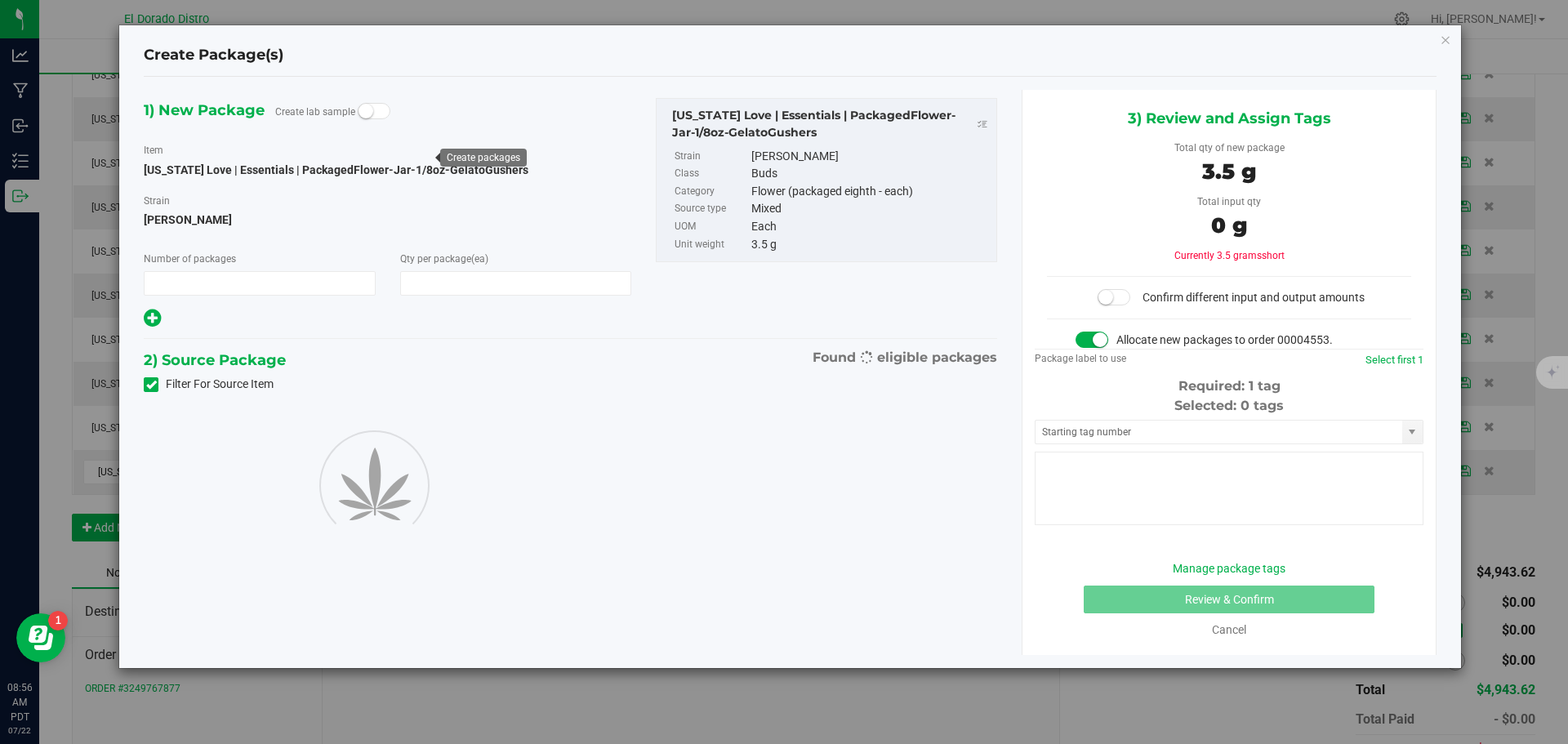 type on "1" 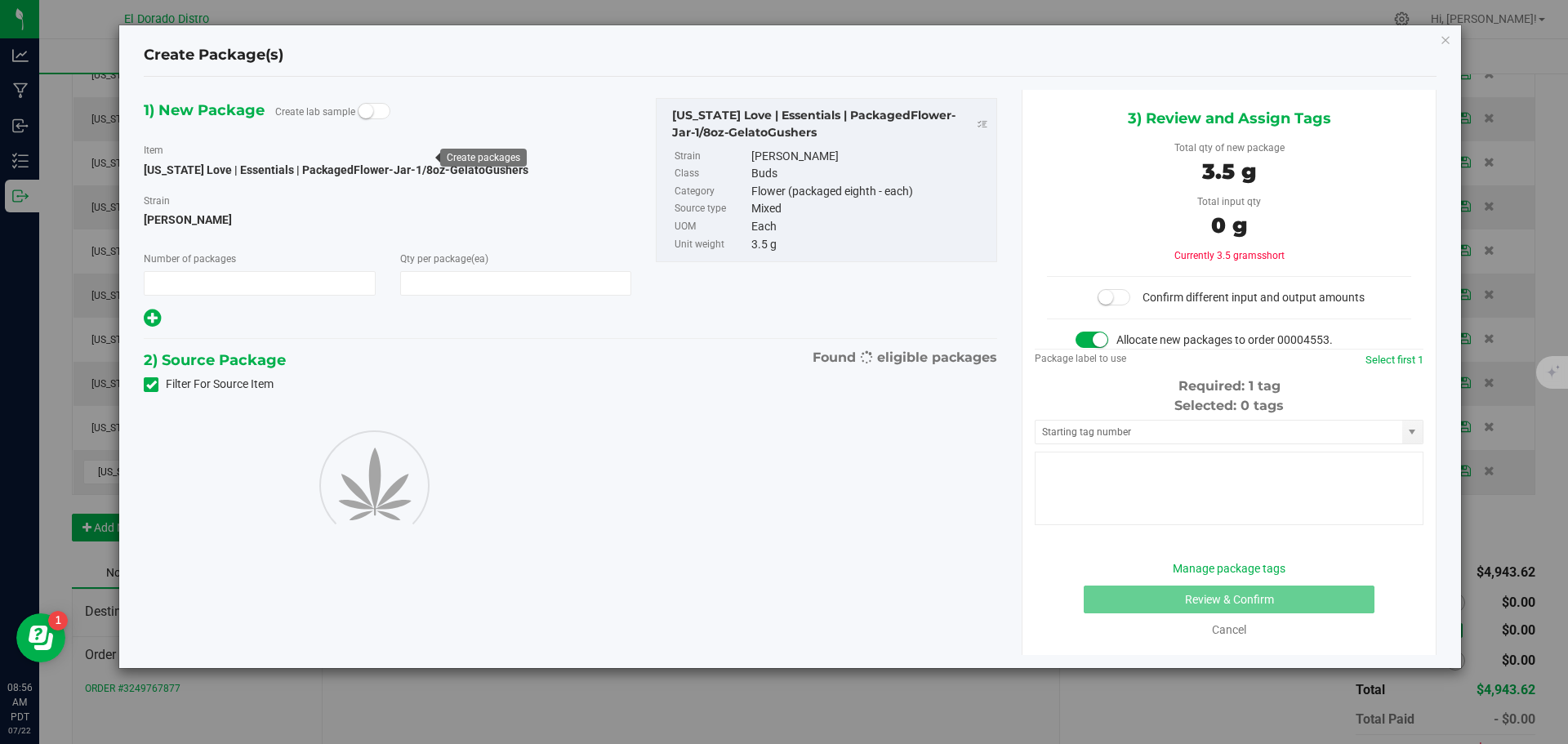 type on "1" 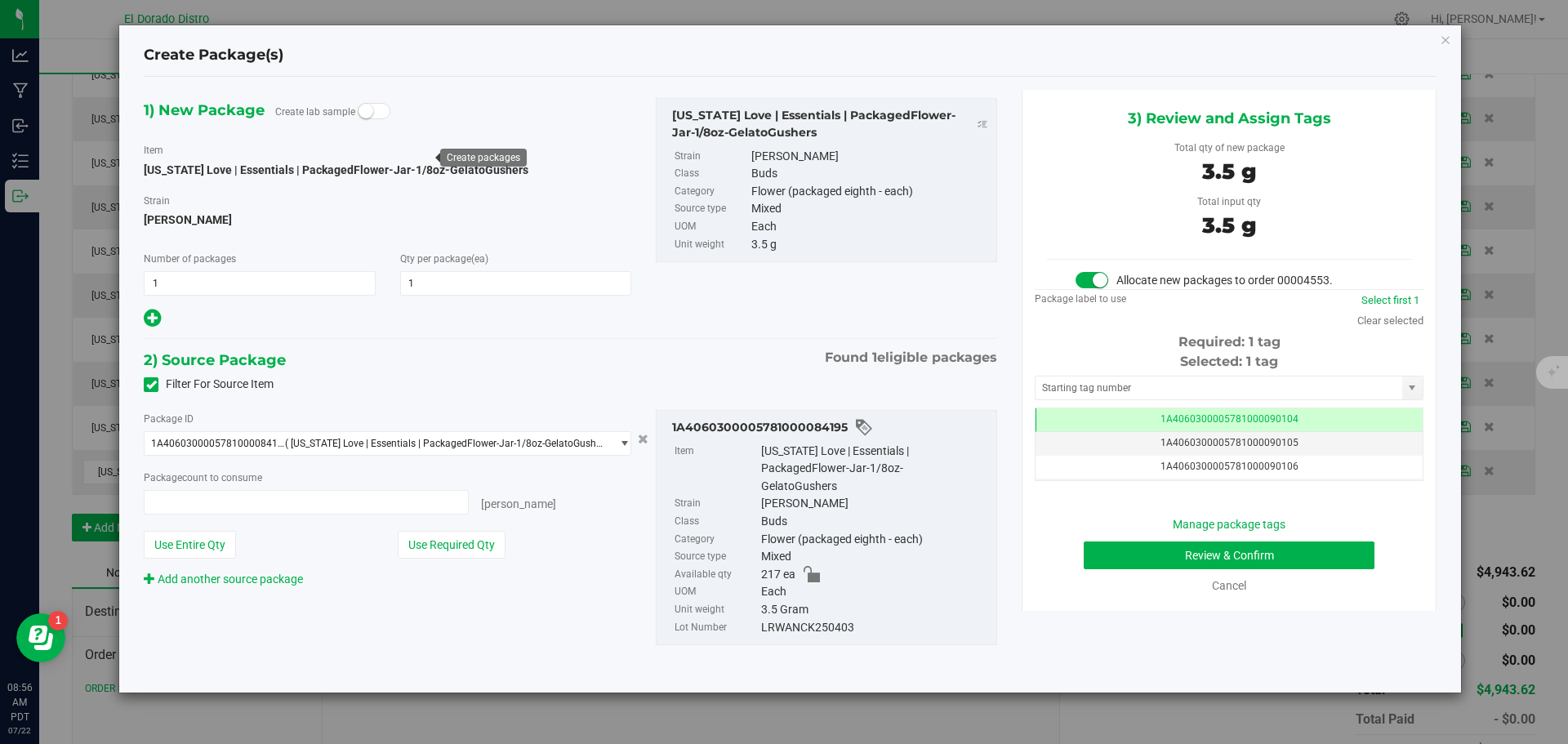 type on "1 ea" 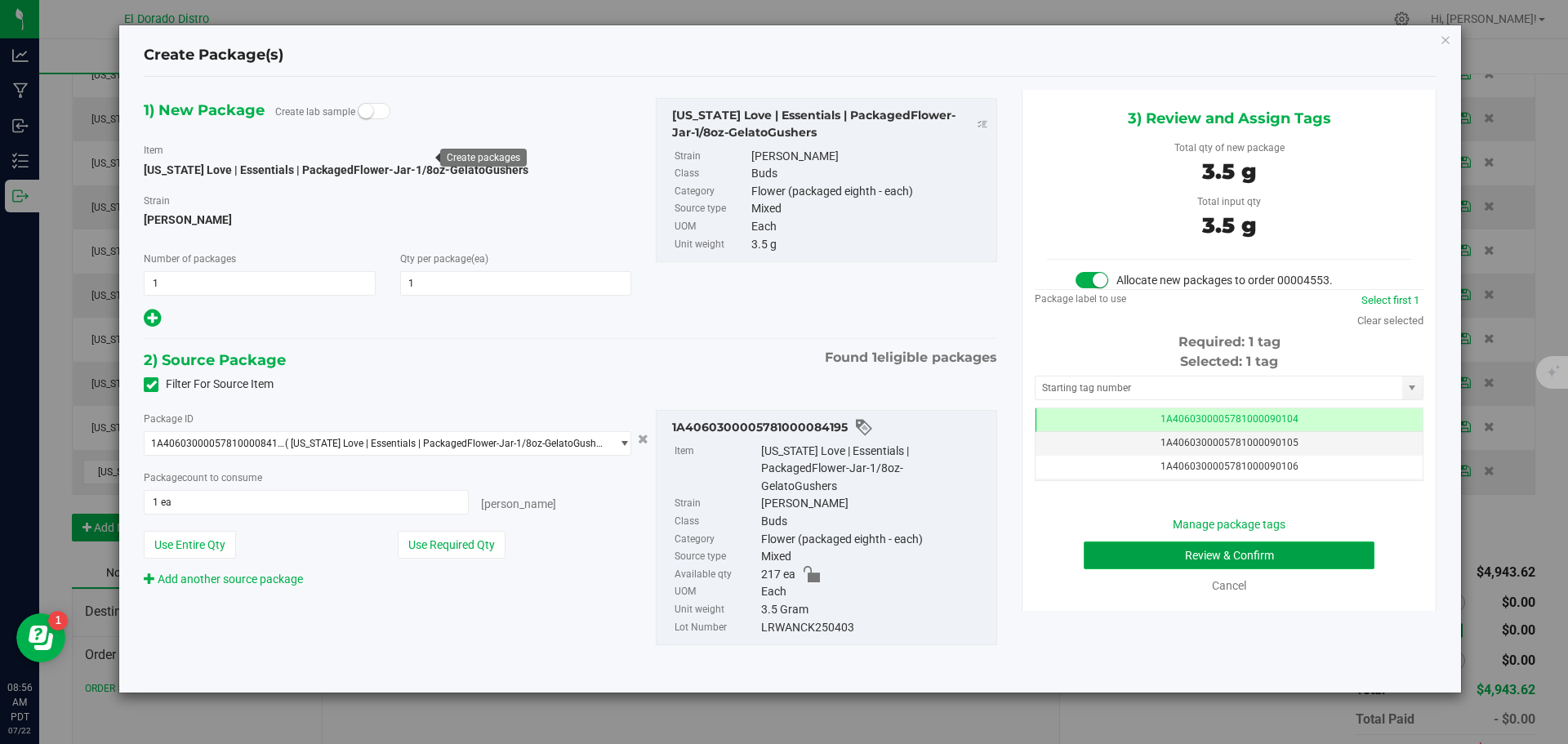 click on "Review & Confirm" at bounding box center [1229, 555] 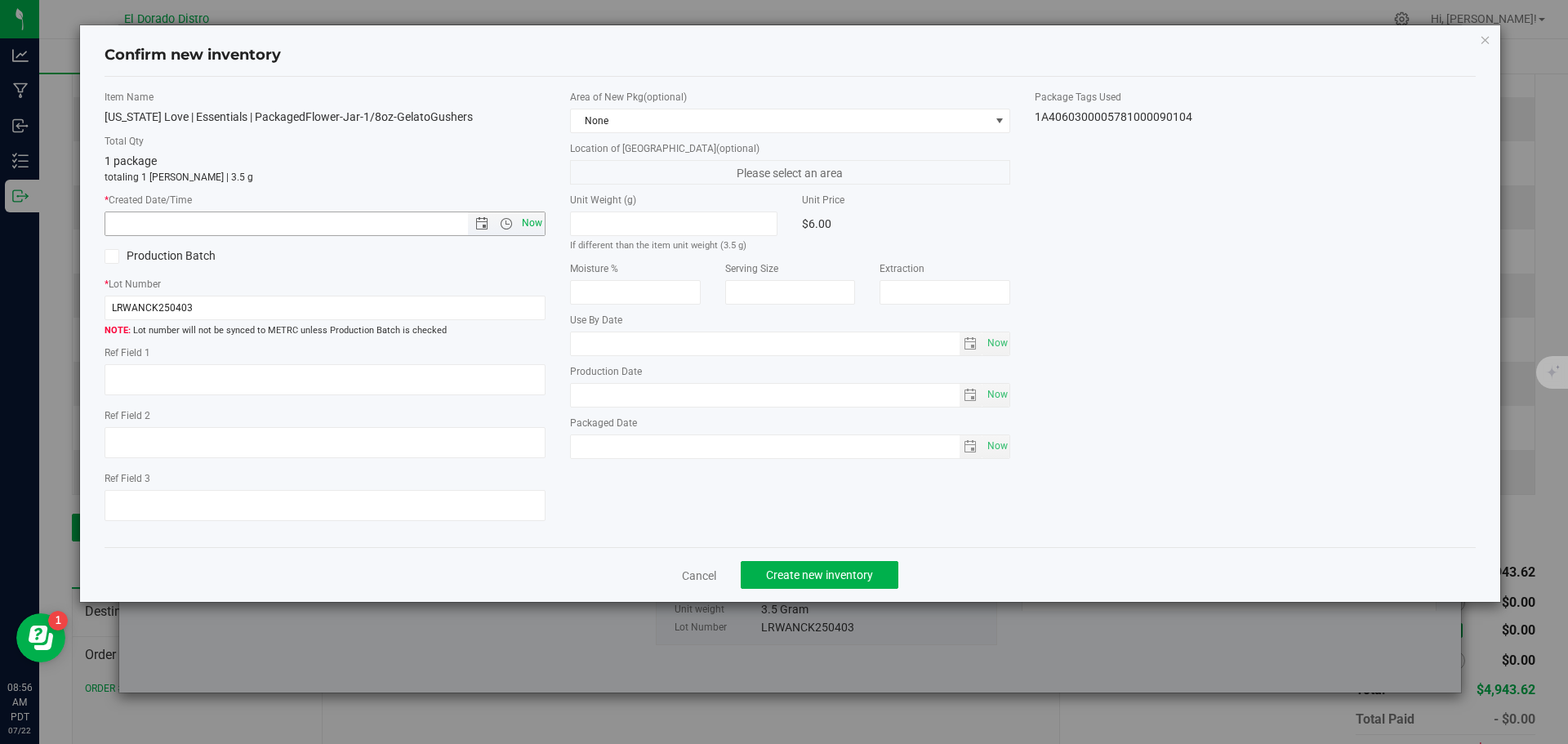 click on "Now" at bounding box center [532, 223] 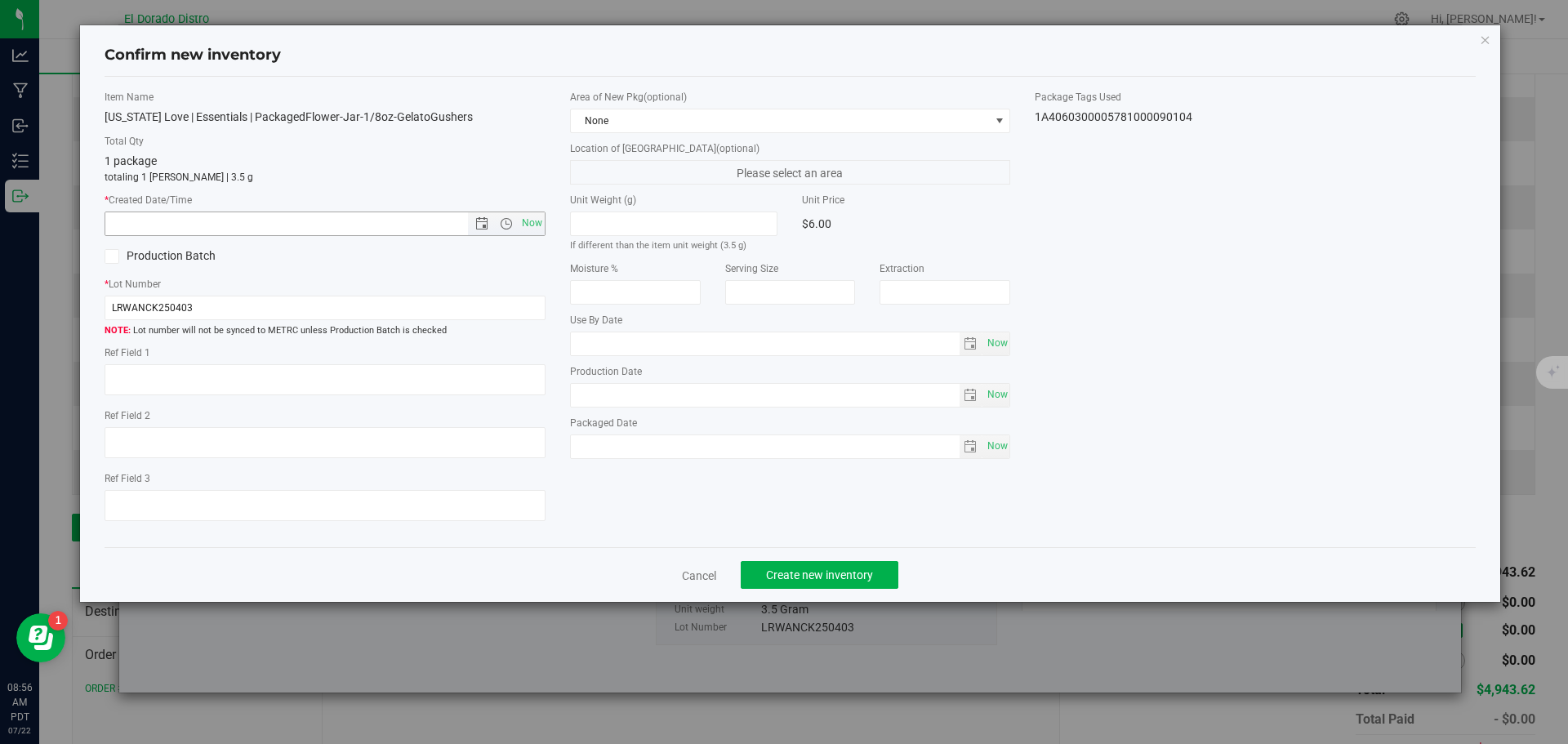 type on "7/22/2025 8:56 AM" 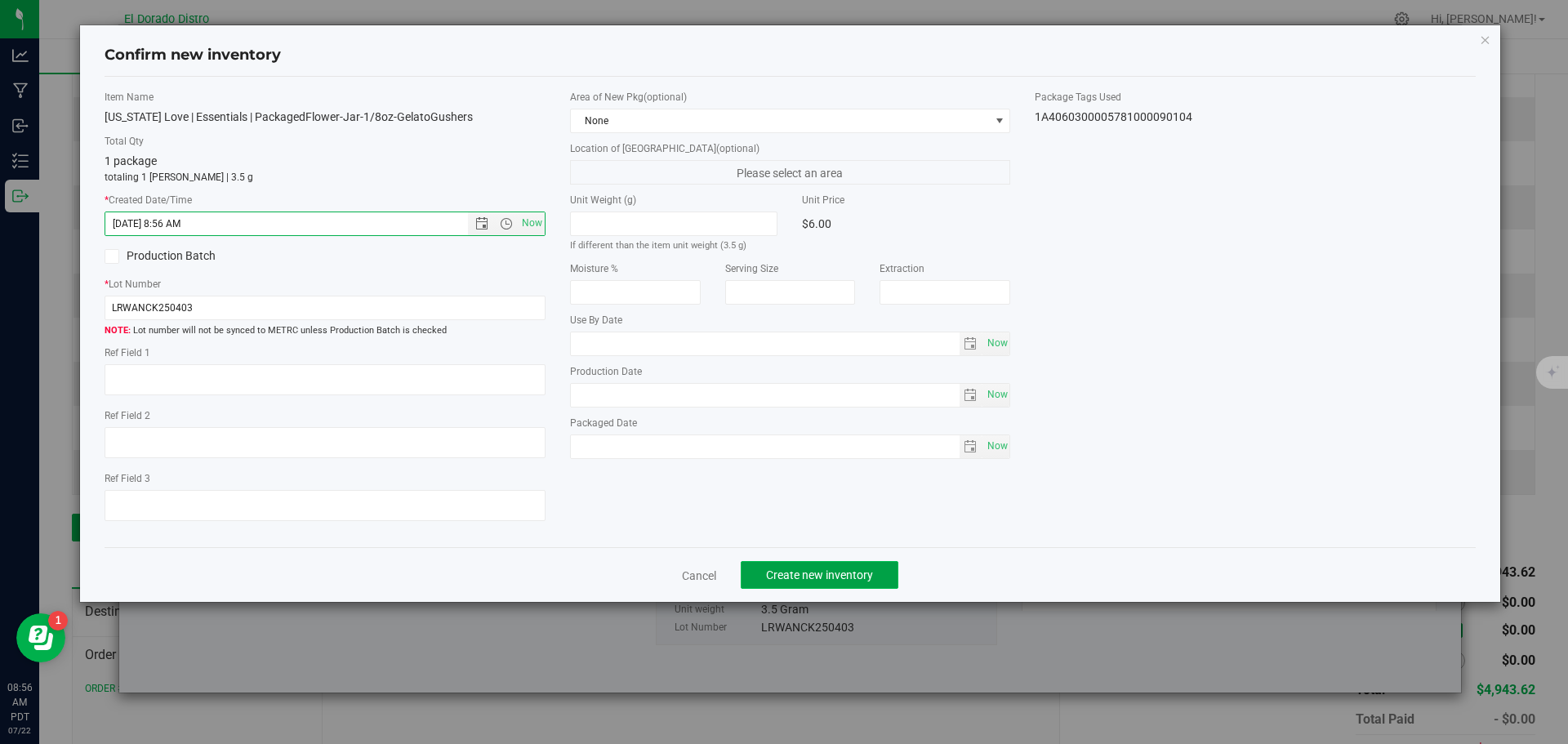click on "Create new inventory" 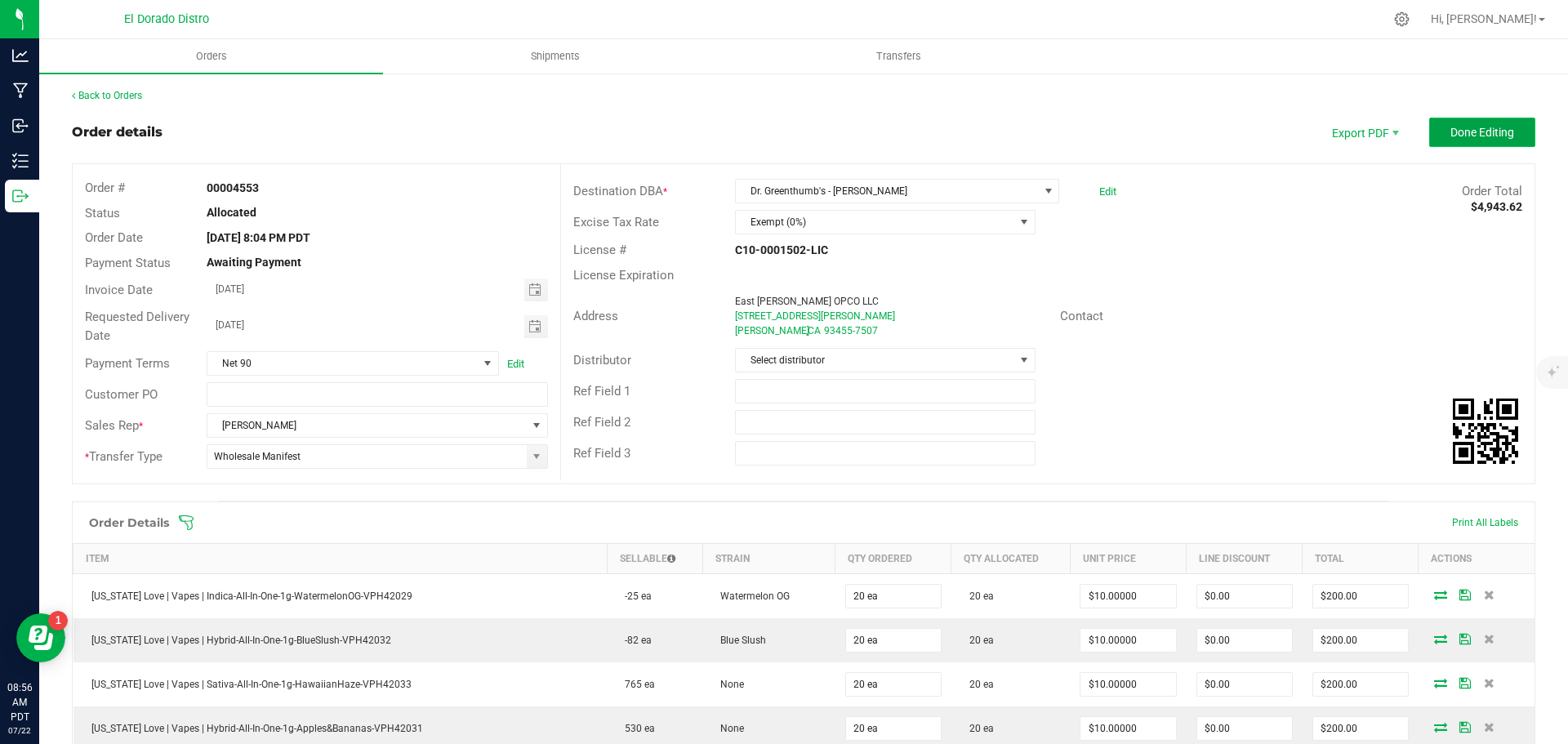 click on "Done Editing" at bounding box center (1482, 132) 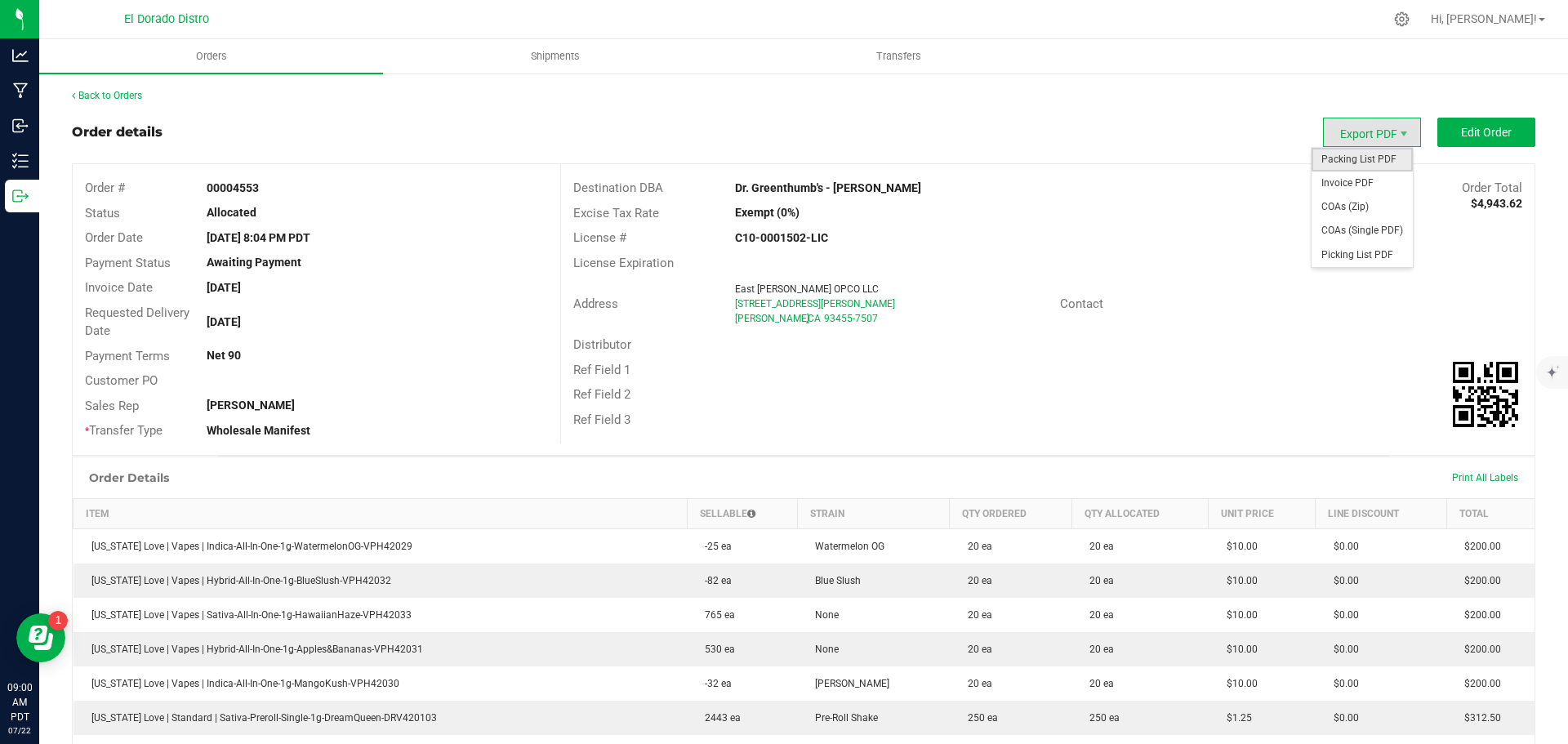 click on "Packing List PDF" at bounding box center (1362, 159) 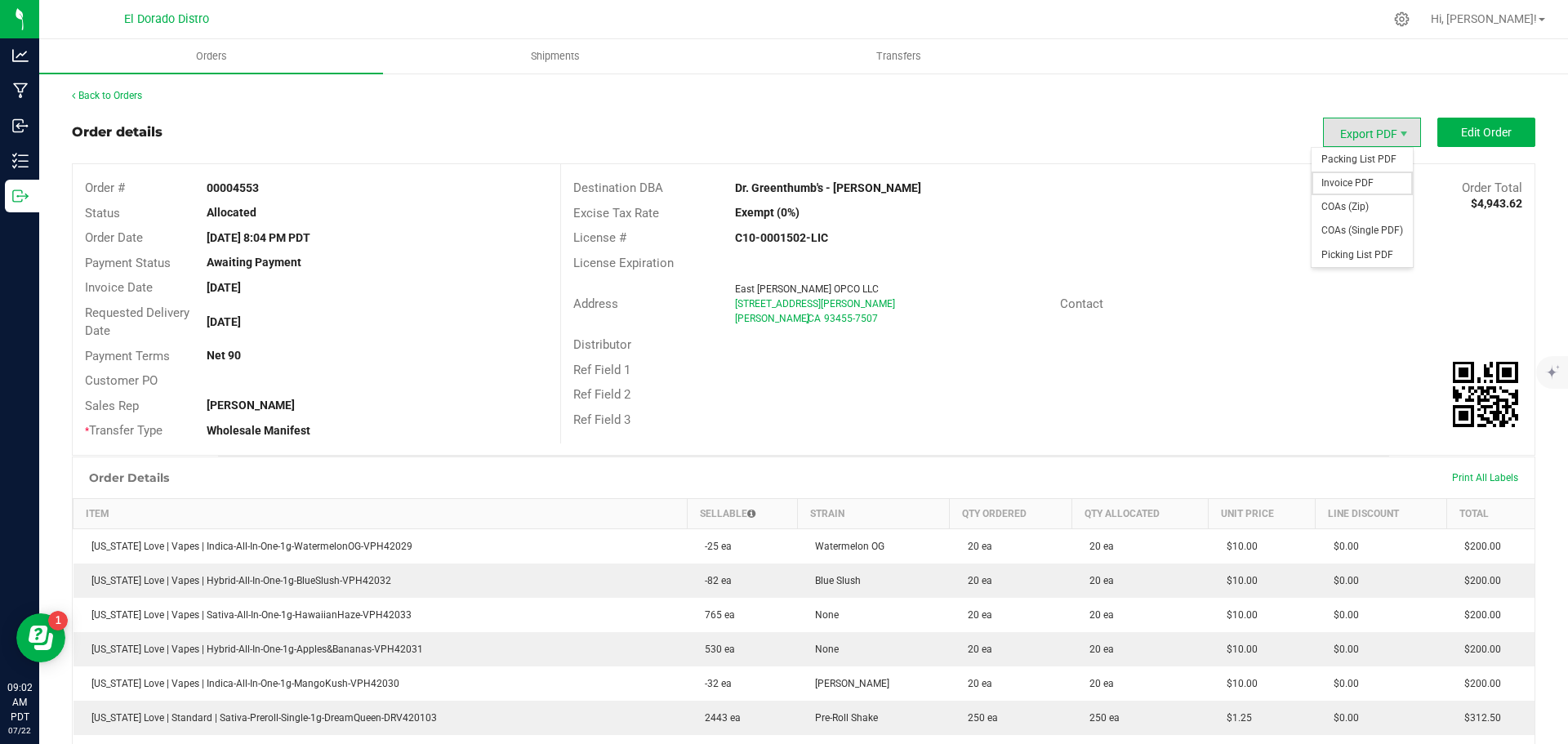 click on "Invoice PDF" at bounding box center [1362, 183] 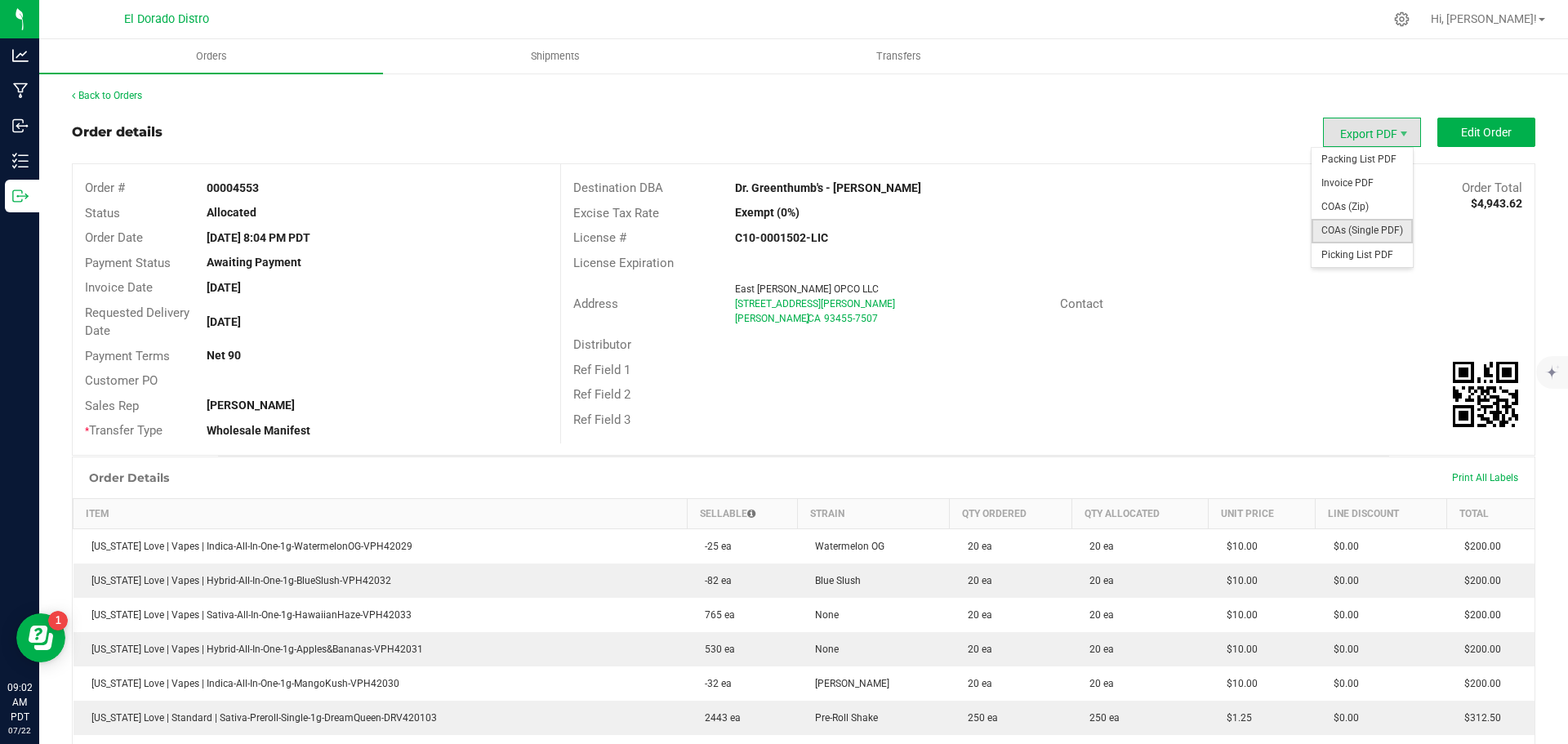 click on "COAs (Single PDF)" at bounding box center [1362, 230] 